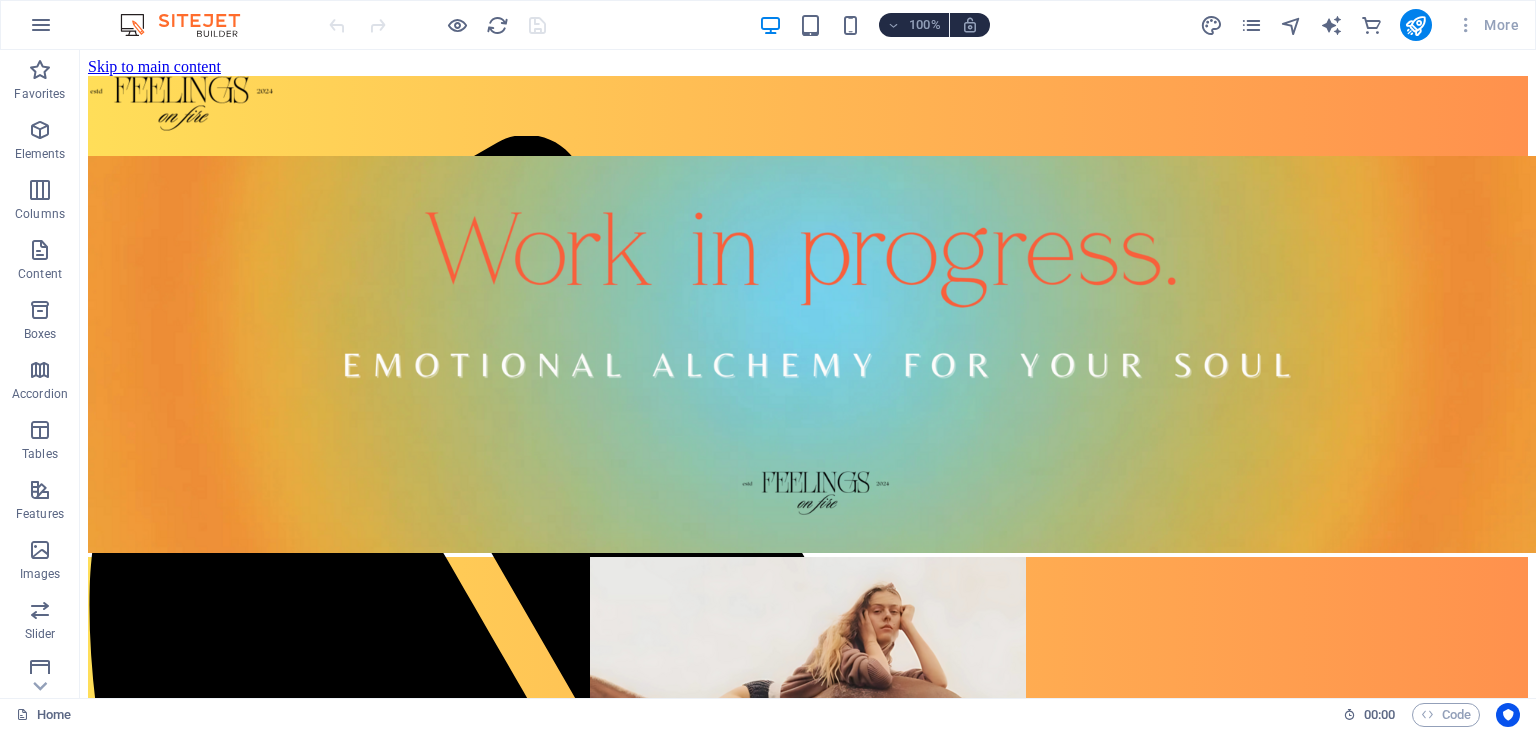 scroll, scrollTop: 0, scrollLeft: 0, axis: both 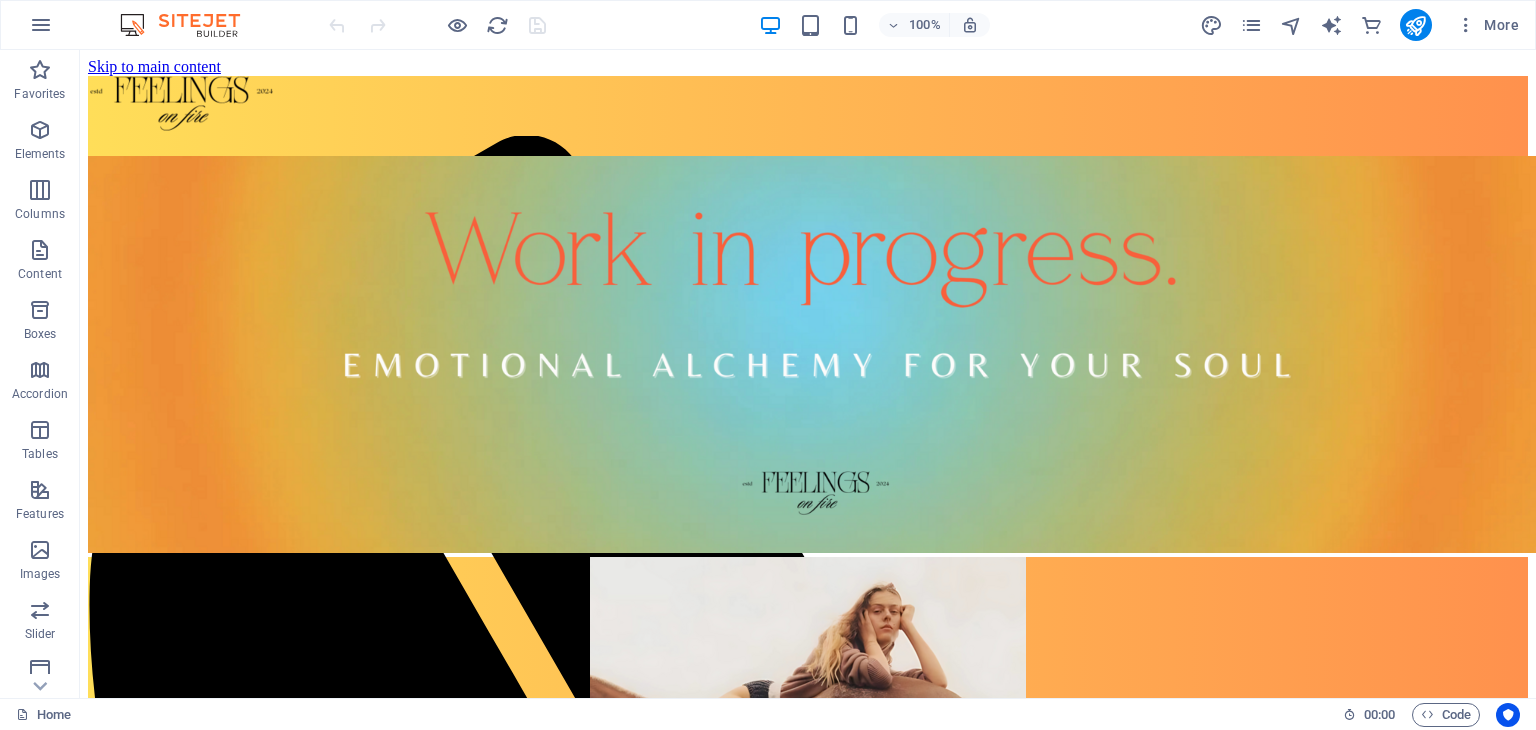 click on "More" at bounding box center (1363, 25) 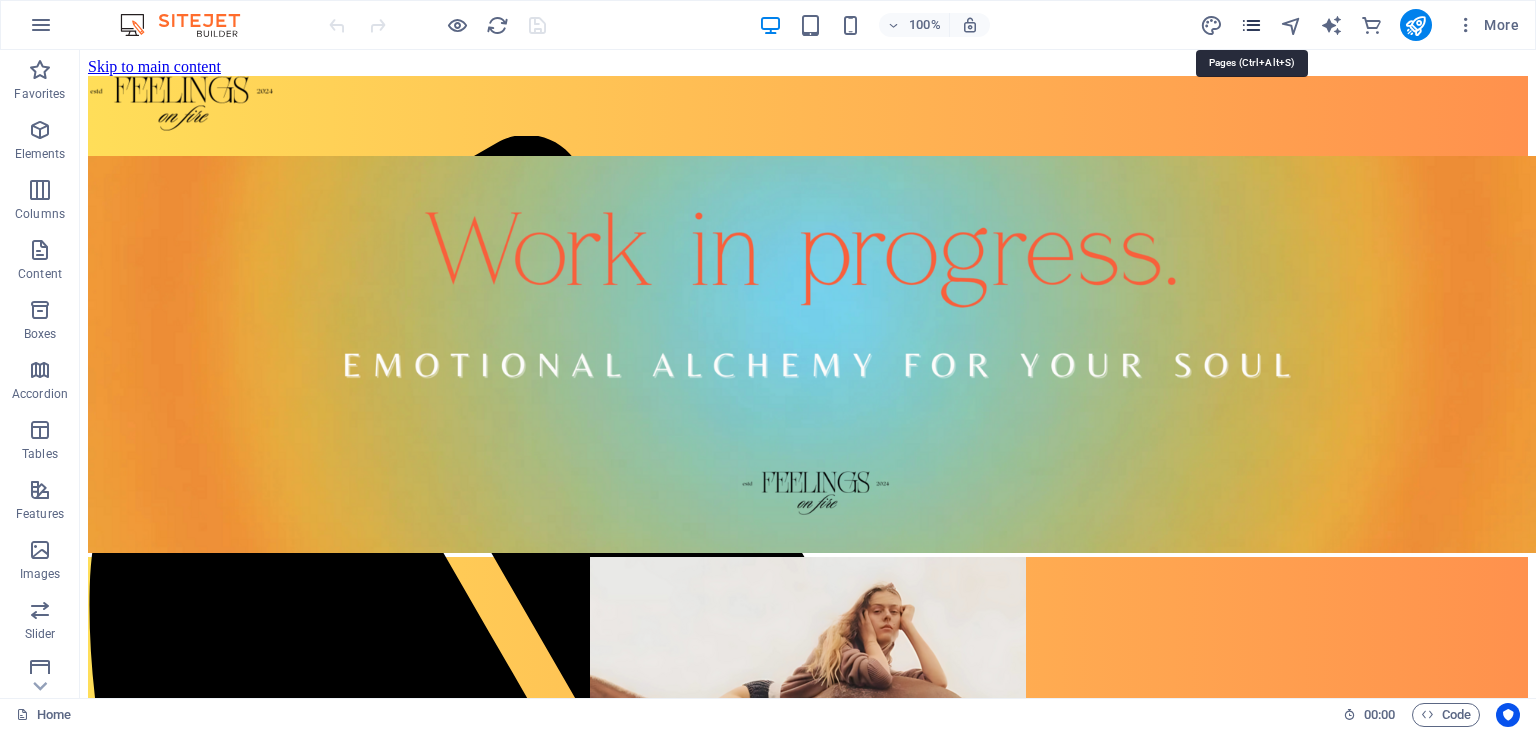 click at bounding box center [1251, 25] 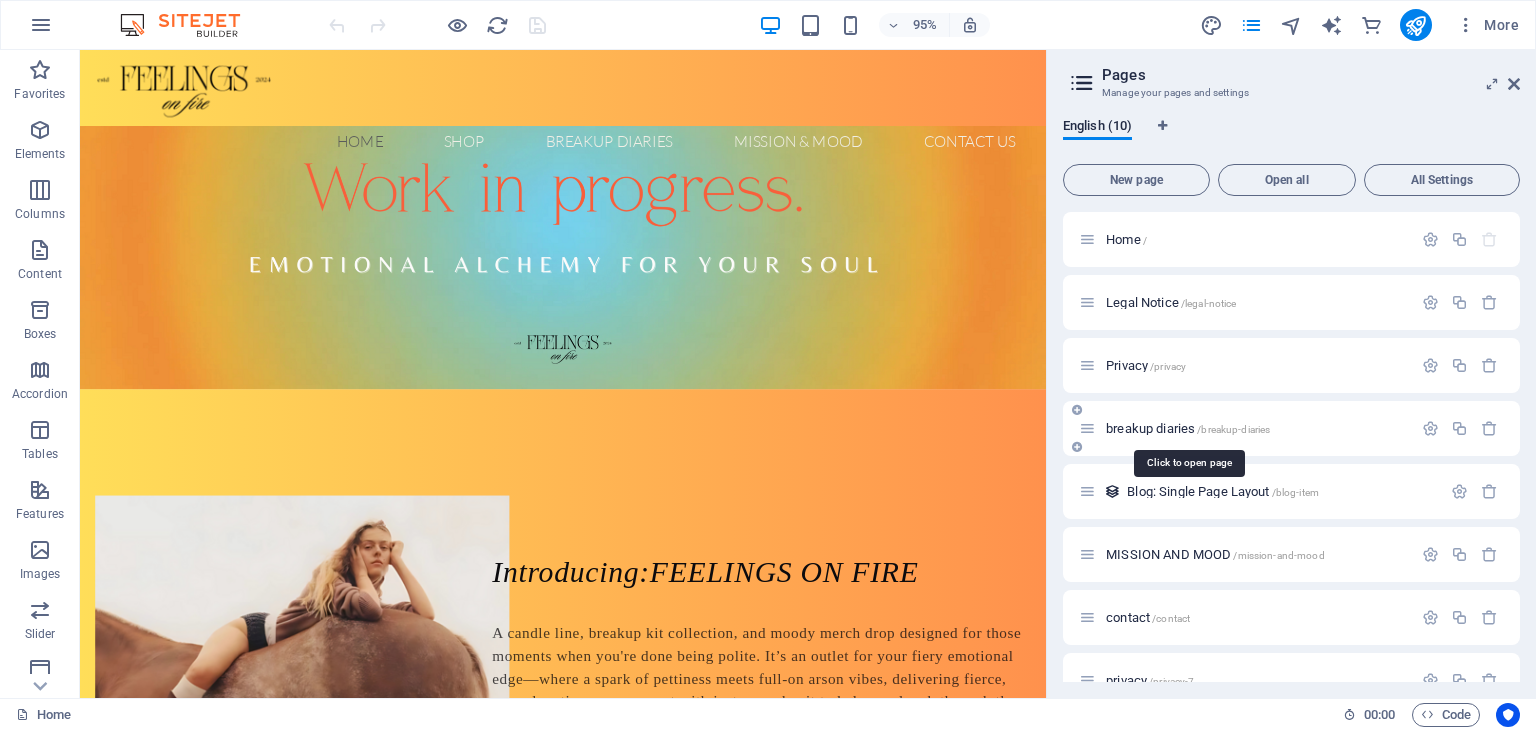 click on "breakup diaries /breakup-diaries" at bounding box center (1188, 428) 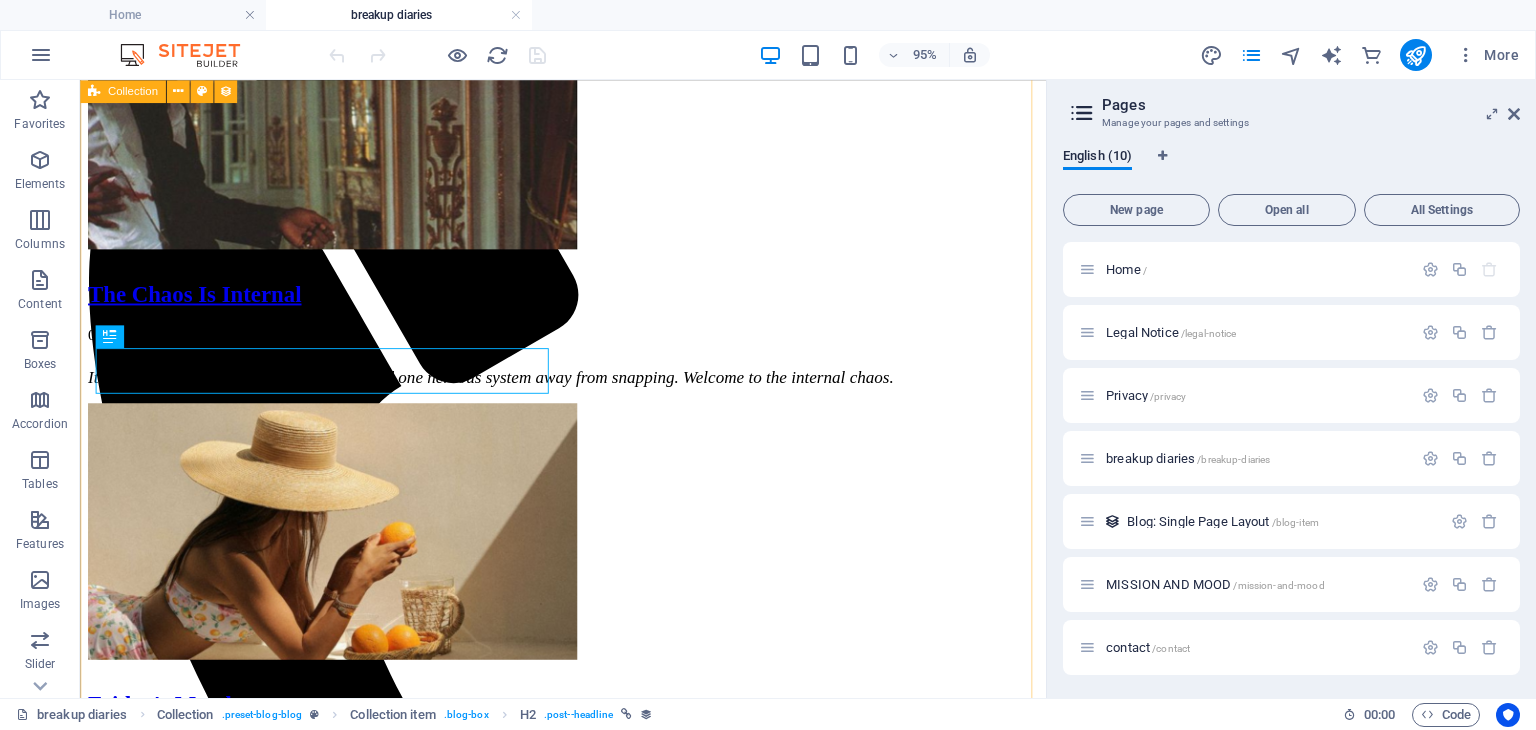 scroll, scrollTop: 200, scrollLeft: 0, axis: vertical 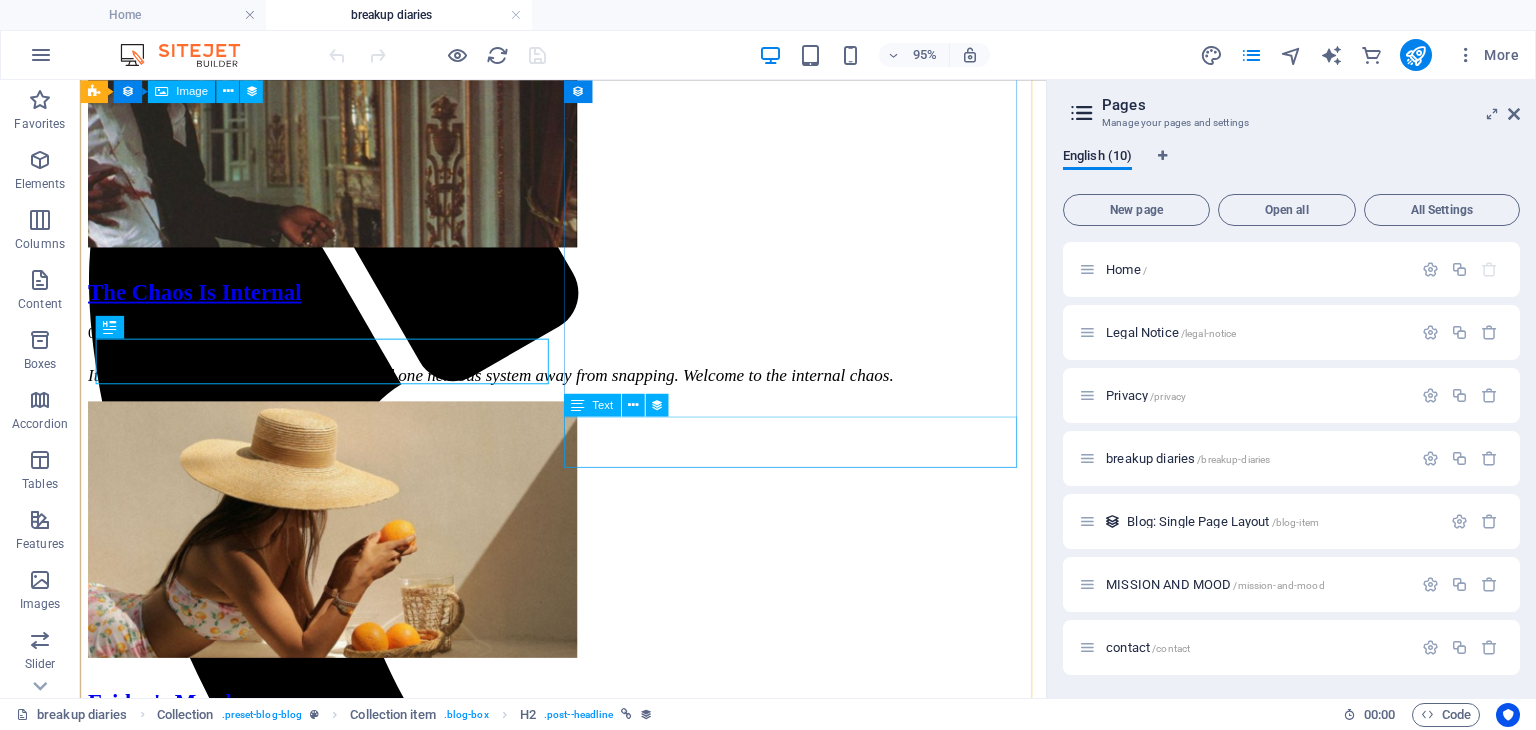 click on "Some weeks you bloom. Others you burn. Either way it's growth. Here's to feelings it all and faking nothing." at bounding box center (588, 823) 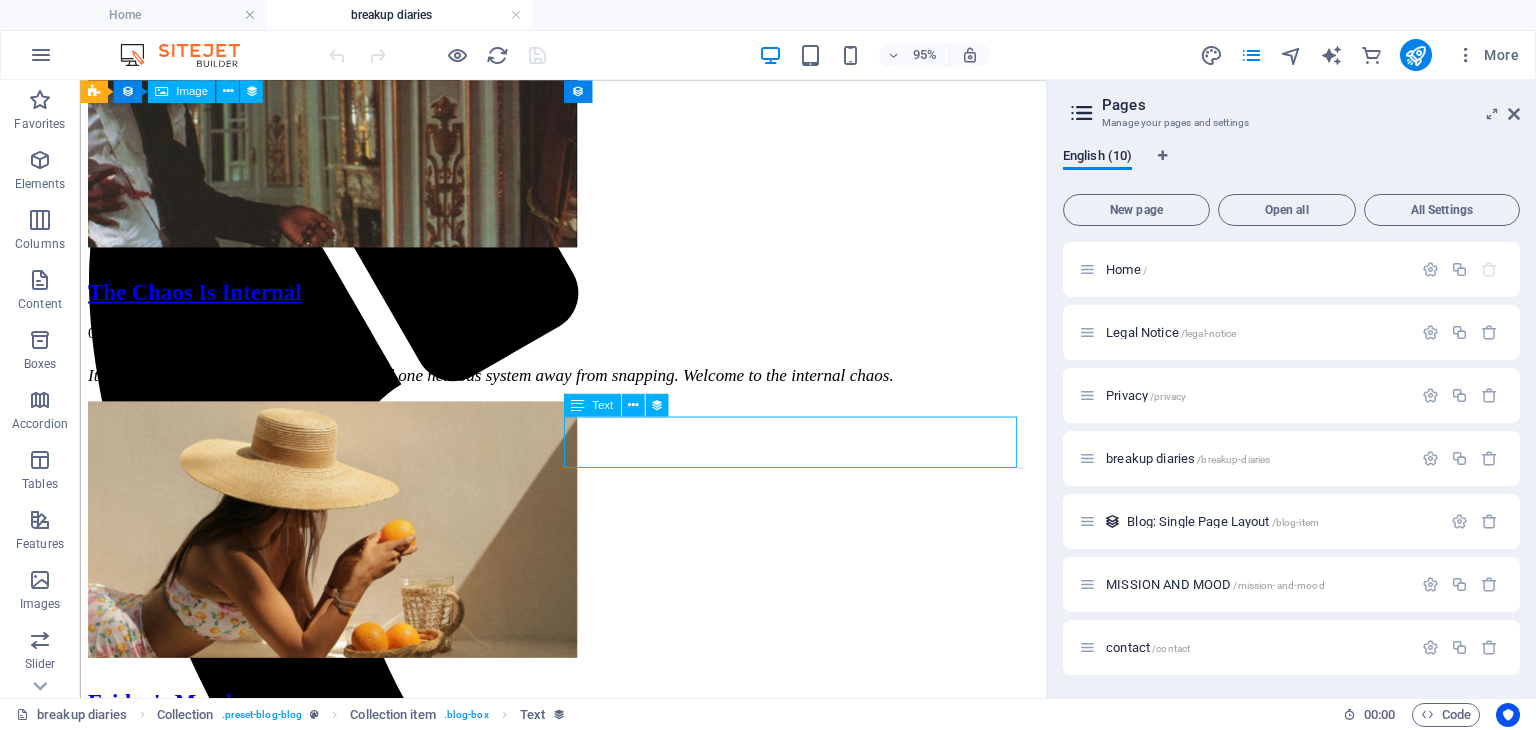 click on "Some weeks you bloom. Others you burn. Either way it's growth. Here's to feelings it all and faking nothing." at bounding box center (588, 823) 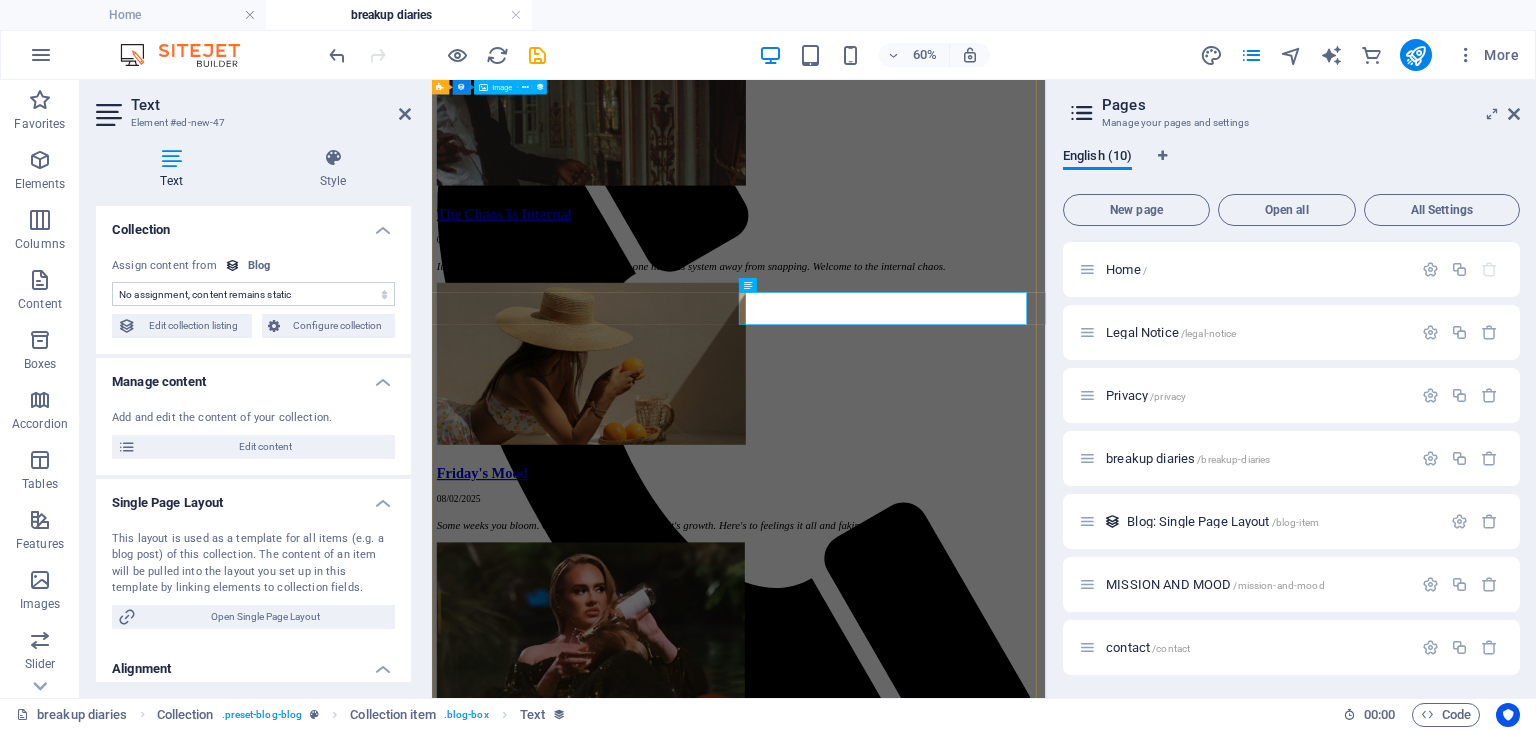 select on "description" 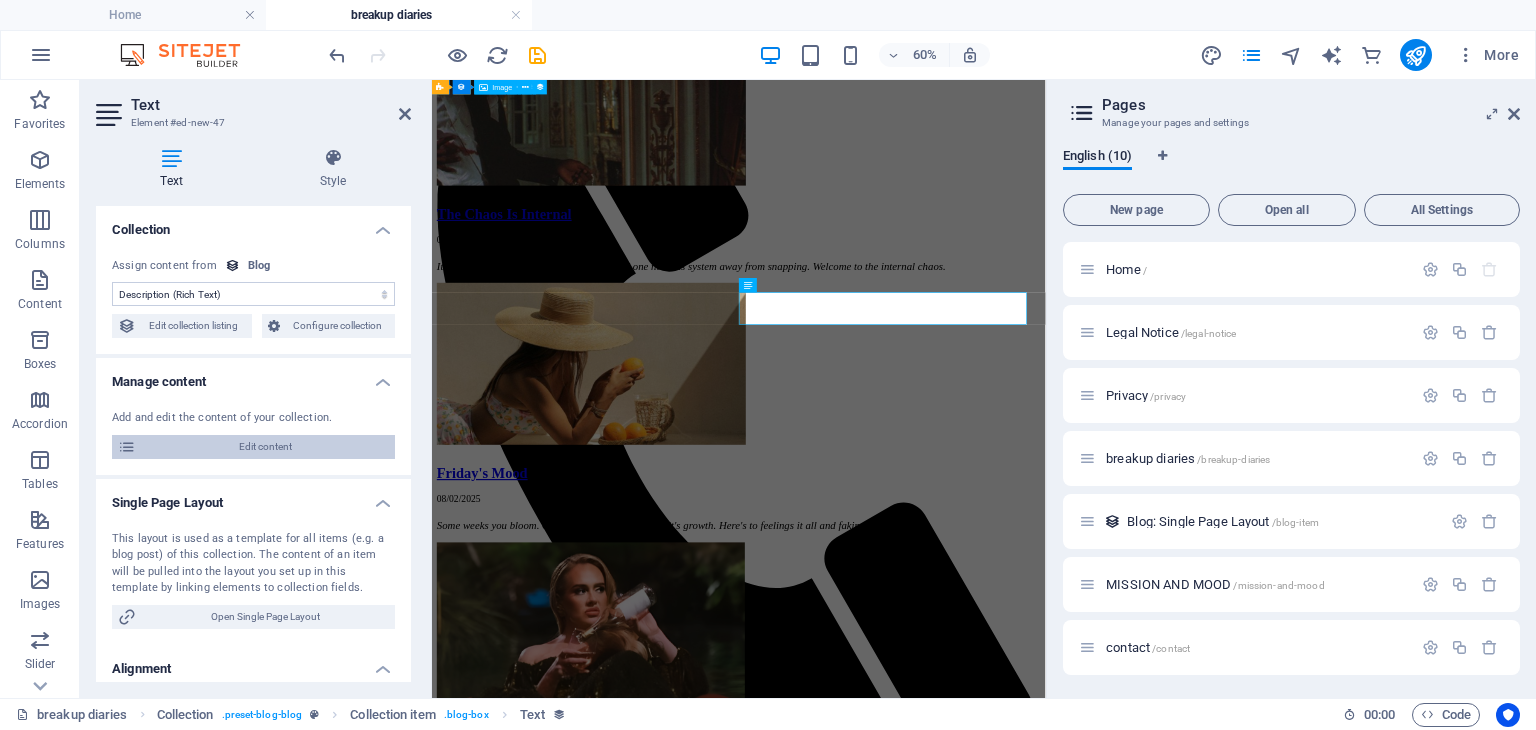 click on "Edit content" at bounding box center [265, 447] 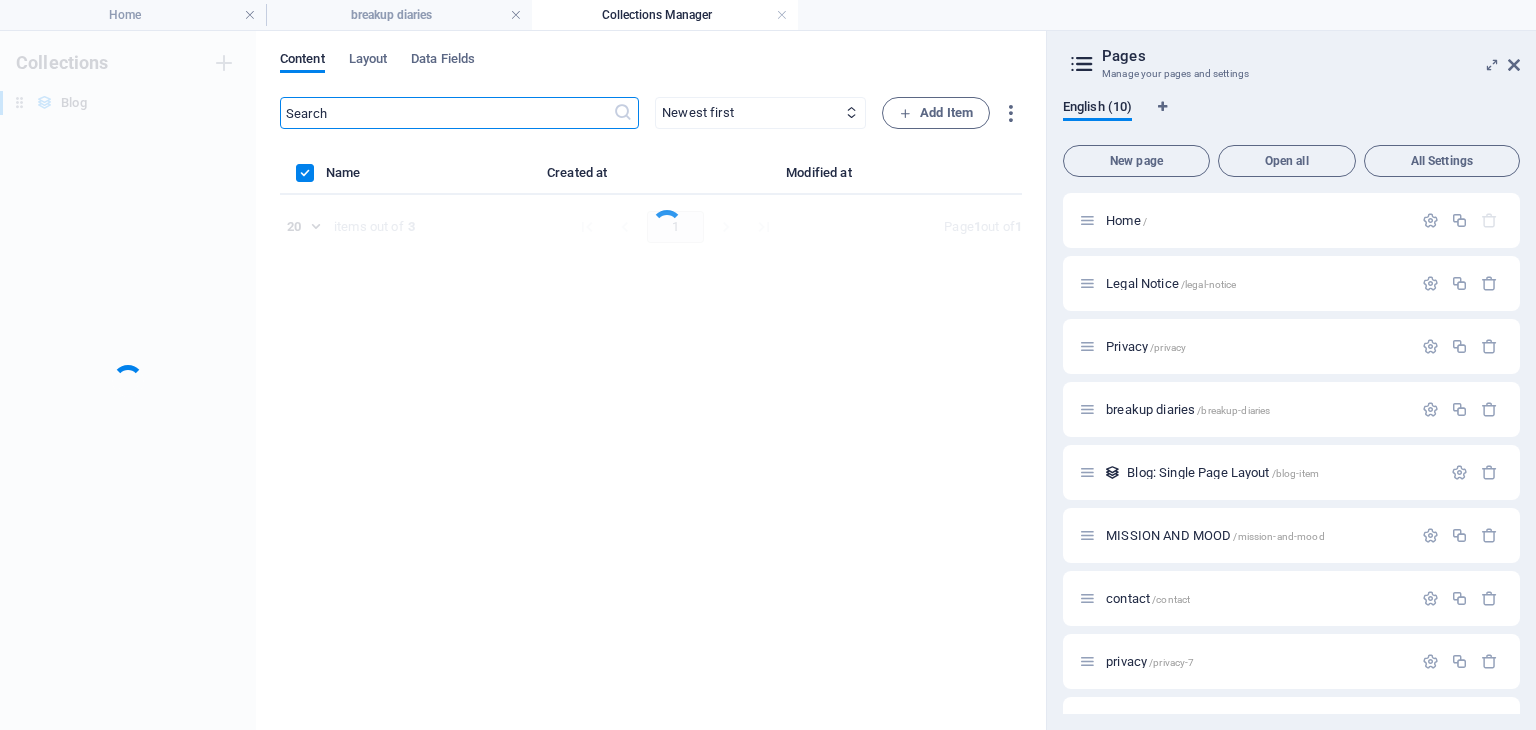 scroll, scrollTop: 0, scrollLeft: 0, axis: both 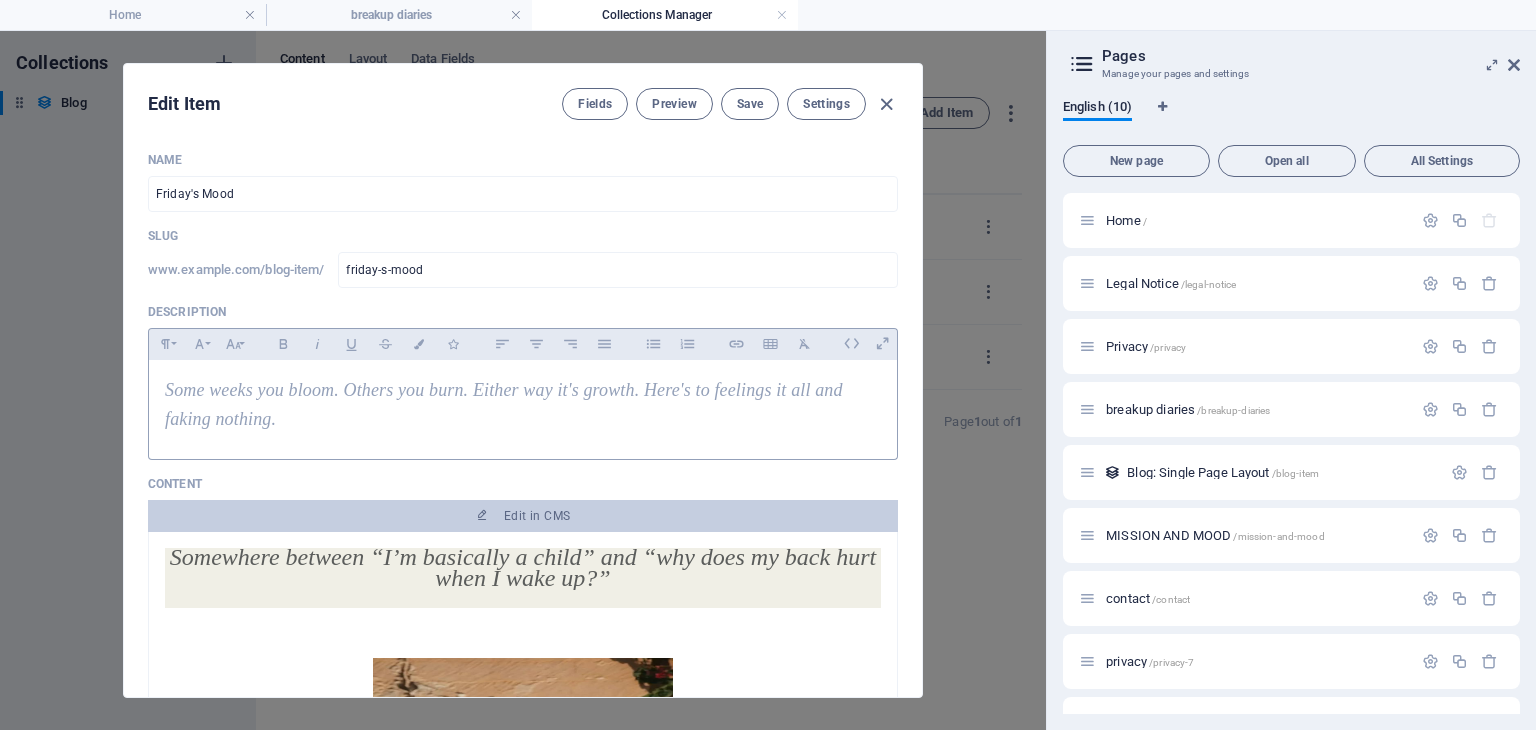 click on "Some weeks you bloom. Others you burn. Either way it's growth. Here's to feelings it all and faking nothing." at bounding box center (523, 405) 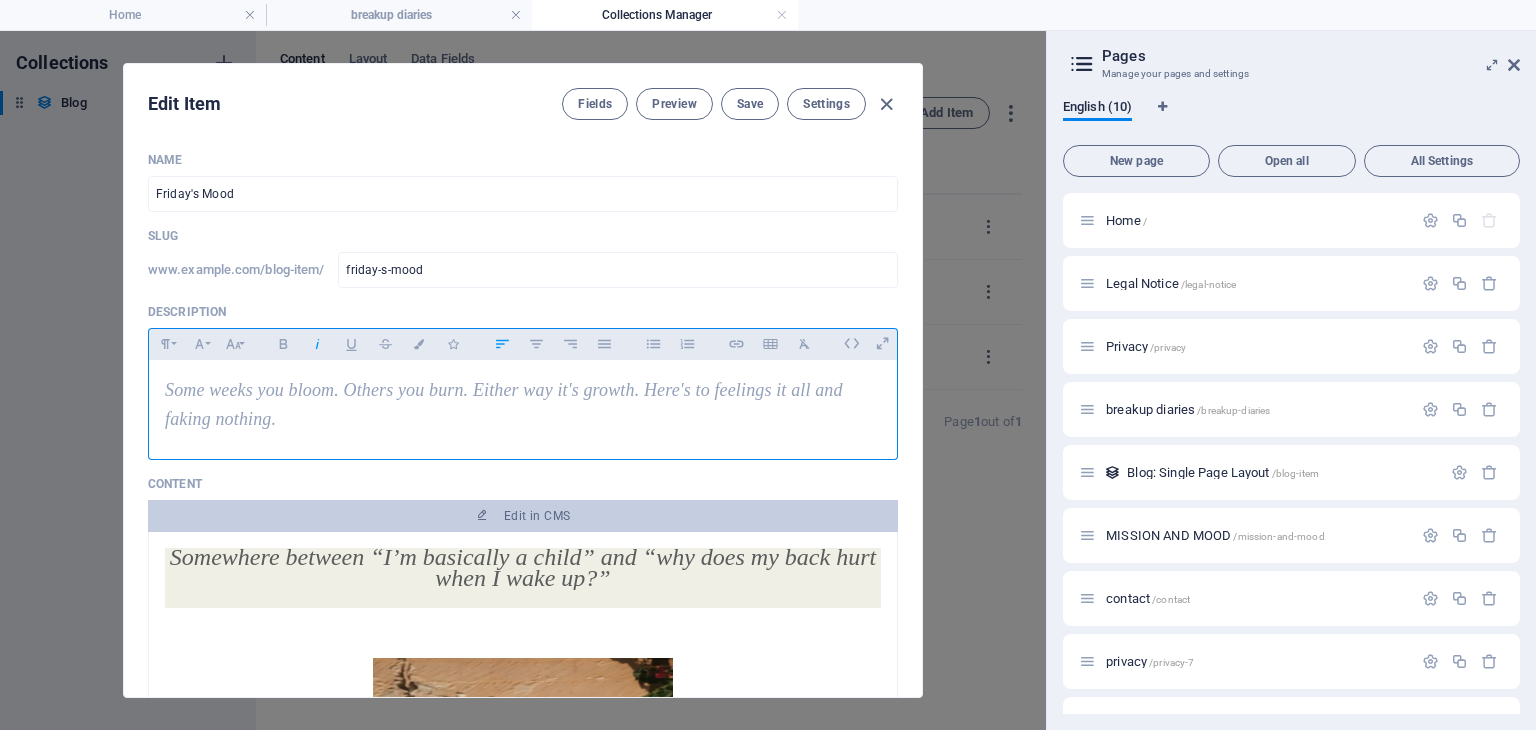 click on "Some weeks you bloom. Others you burn. Either way it's growth. Here's to feelings it all and faking nothing." at bounding box center [523, 405] 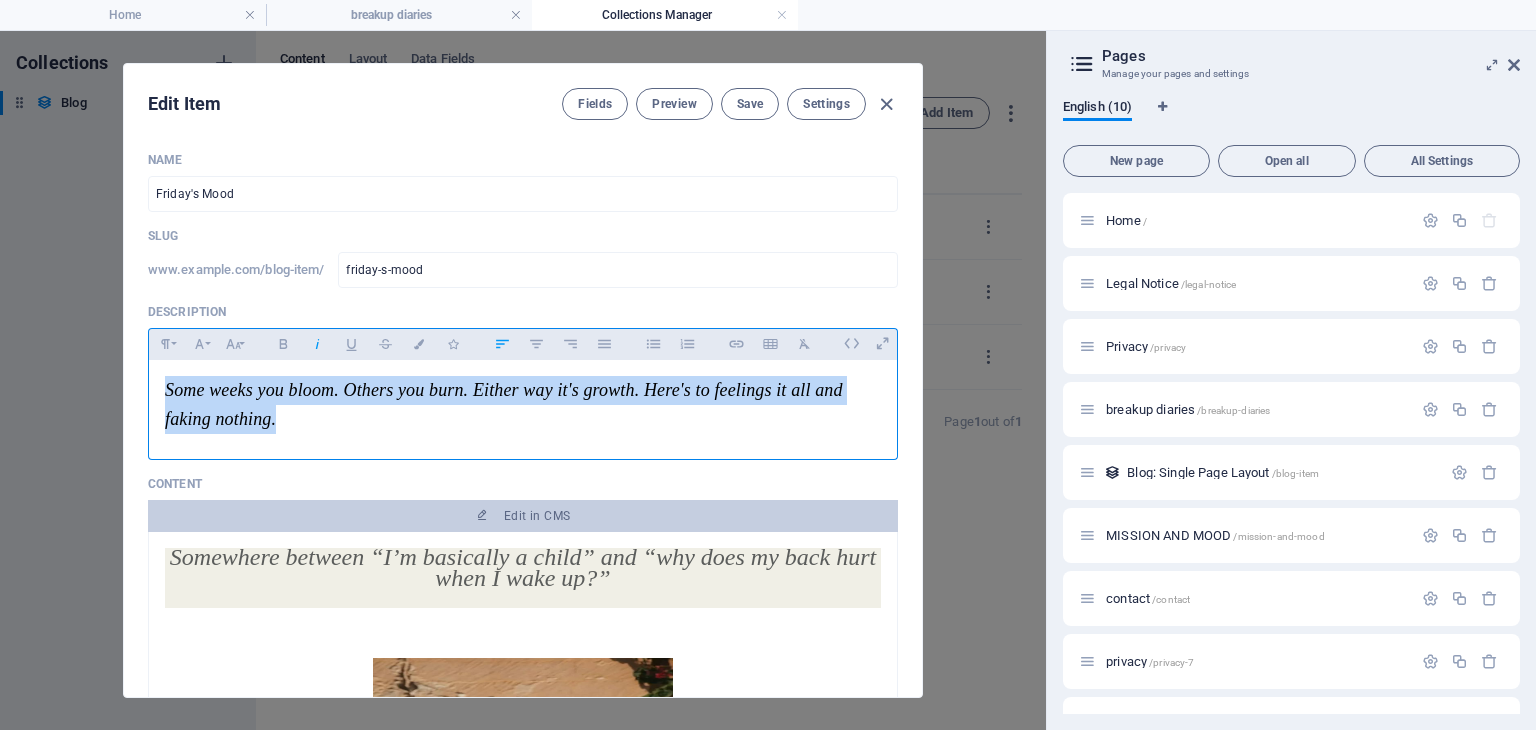 click on "Some weeks you bloom. Others you burn. Either way it's growth. Here's to feelings it all and faking nothing." at bounding box center (523, 405) 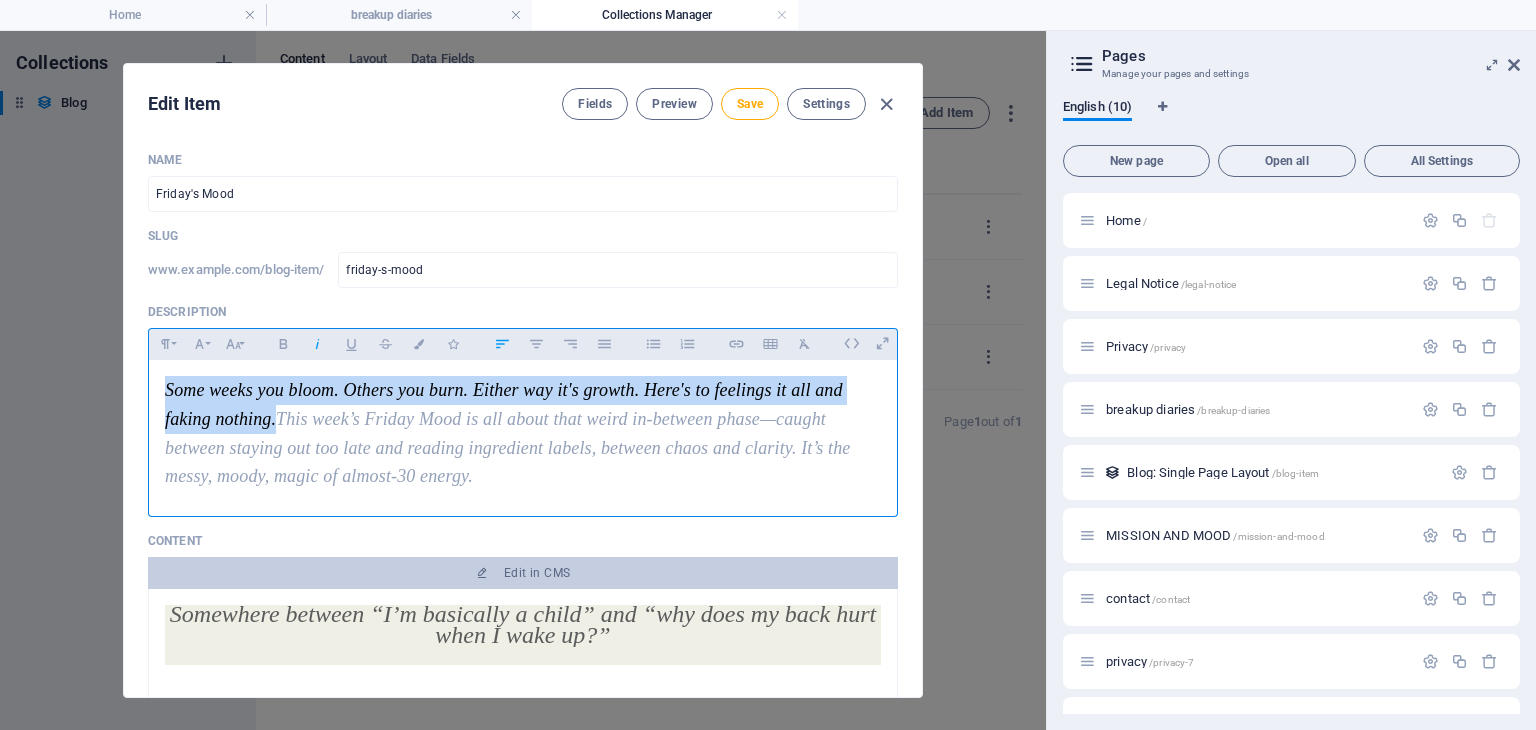 drag, startPoint x: 276, startPoint y: 416, endPoint x: 140, endPoint y: 394, distance: 137.76791 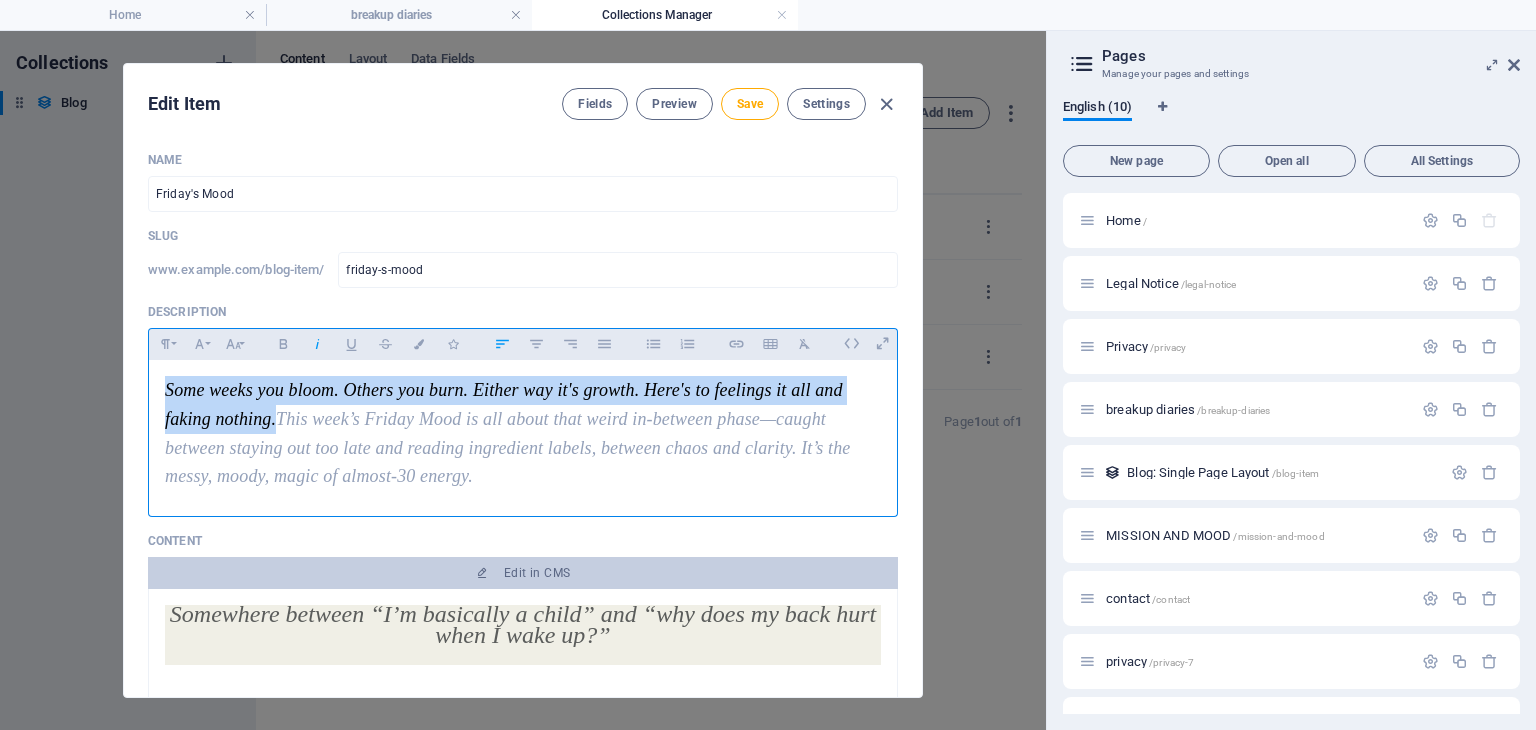 click on "Name Friday's Mood ​ Slug www.example.com/blog-item/ friday-s-mood ​ Description Paragraph Format Normal Heading 1 Heading 2 Heading 3 Heading 4 Heading 5 Heading 6 Code Font Family Arial Georgia Impact Tahoma Times New Roman Verdana Lato Font Size 8 9 10 11 12 14 18 24 30 36 48 60 72 96 Bold Italic Underline Strikethrough Colors Icons Align Left Align Center Align Right Align Justify Unordered List Ordered List Insert Link Insert Table Clear Formatting Some weeks you bloom. Others you burn. Either way it's growth. Here's to feelings it all and faking nothing.This week’s Friday Mood is all about that weird in-between phase—caught between staying out too late and reading ingredient labels, between chaos and clarity. It’s the messy, moody, magic of almost-30 energy. Content Edit in CMS Somewhere between “I’m basically a child” and “why does my back hurt when I wake up?” Category Category 1 Category 2 Author ​ Image Drop files here to upload them instantly Publishing Date 2025-08-02 ​ AI" at bounding box center (523, 416) 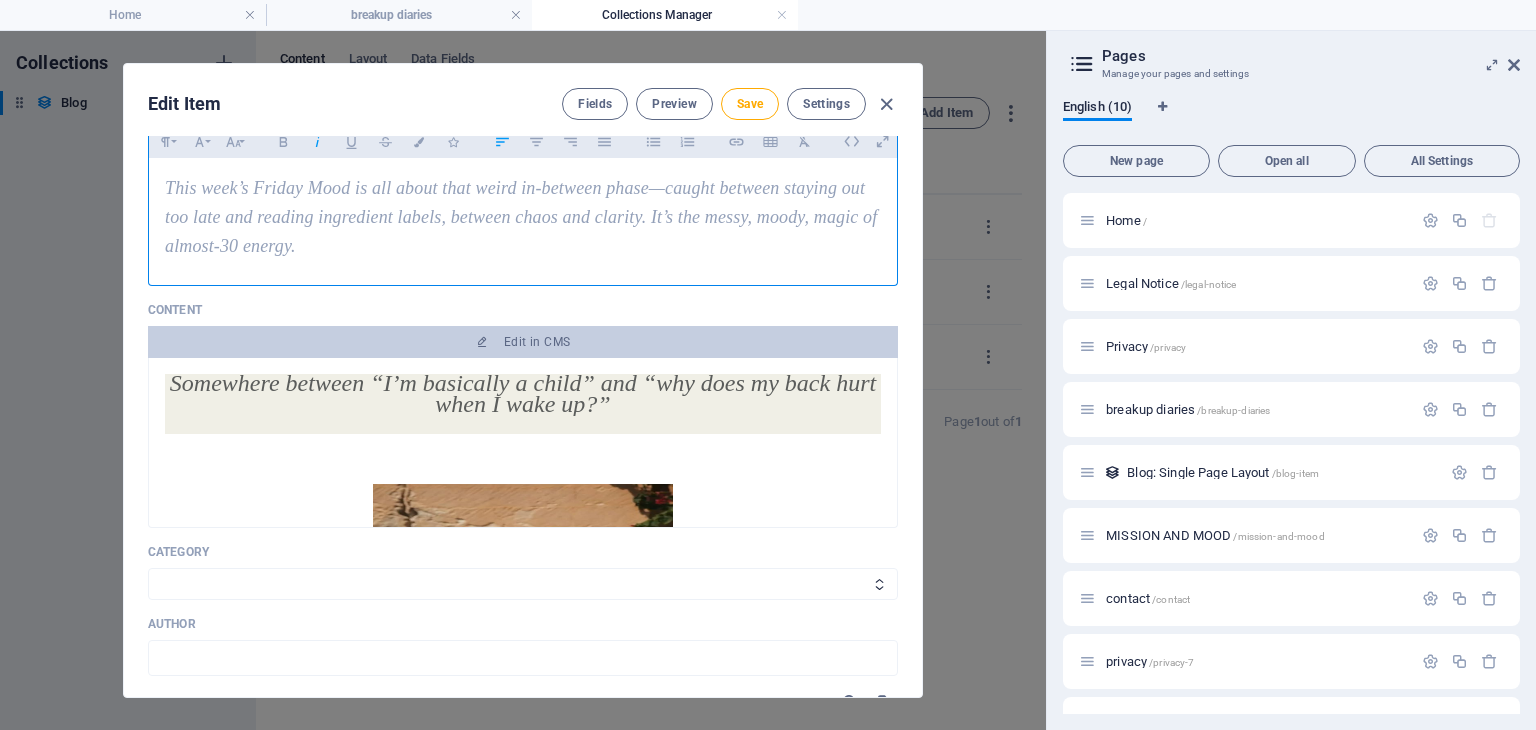 scroll, scrollTop: 100, scrollLeft: 0, axis: vertical 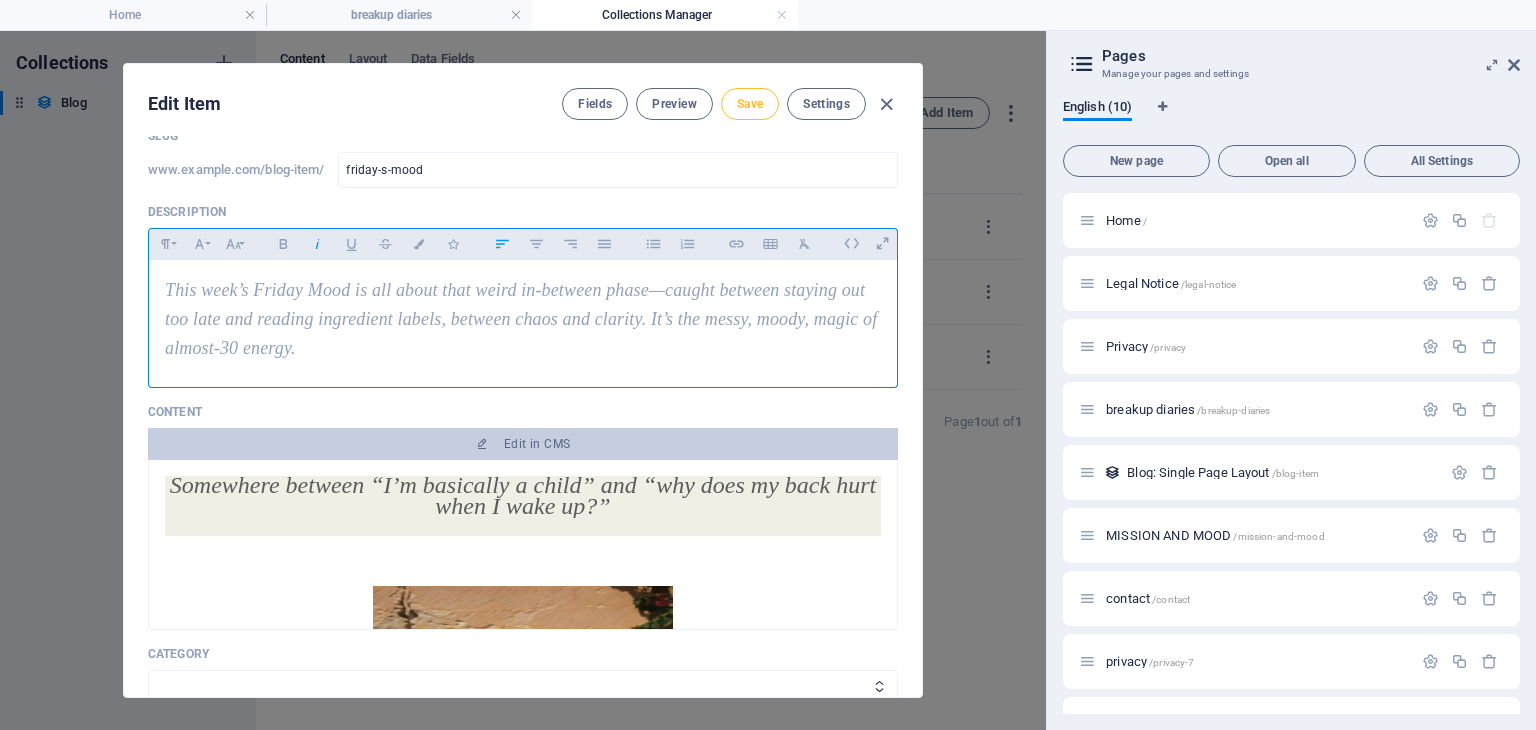click on "Save" at bounding box center [750, 104] 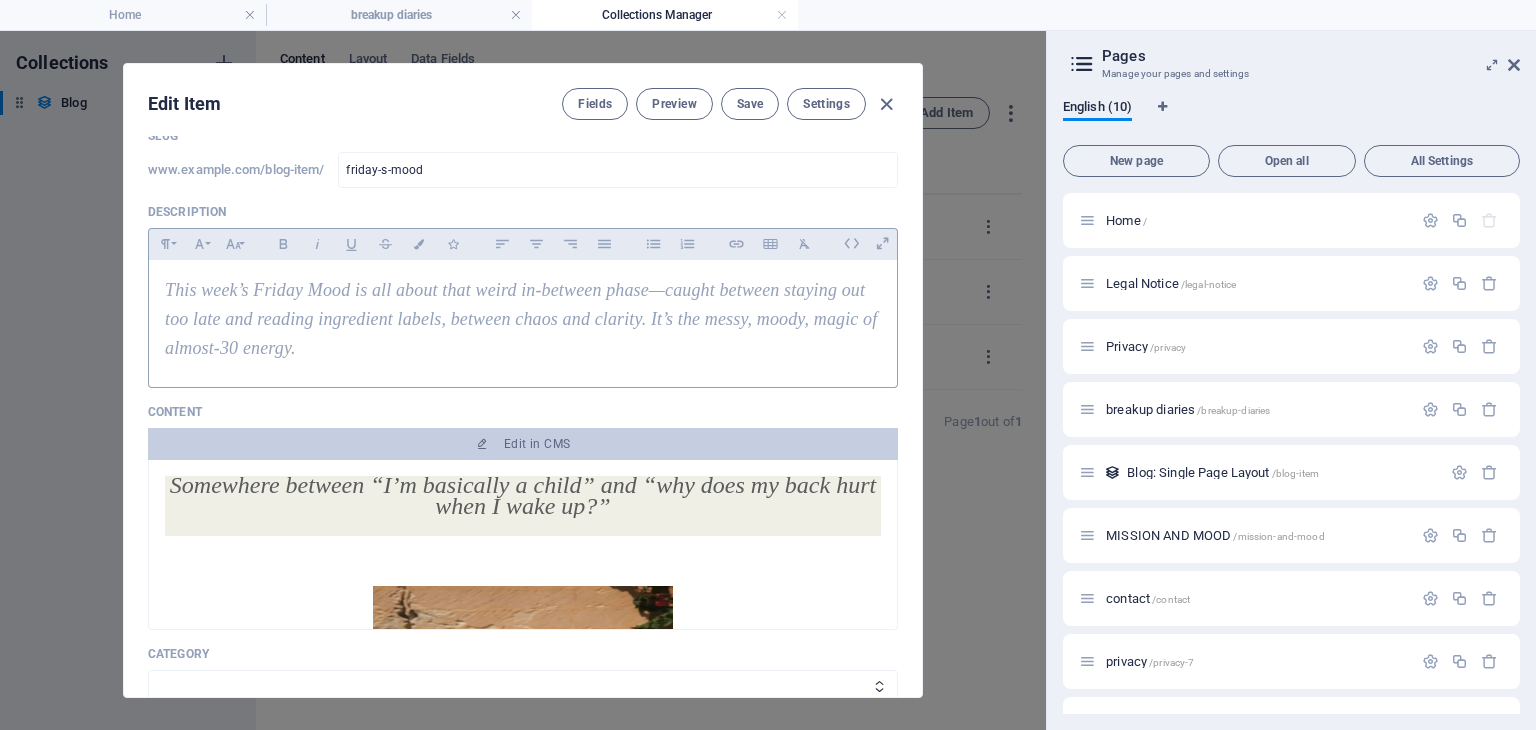 click on "This week’s Friday Mood is all about that weird in-between phase—caught between staying out too late and reading ingredient labels, between chaos and clarity. It’s the messy, moody, magic of almost-30 energy." at bounding box center (523, 319) 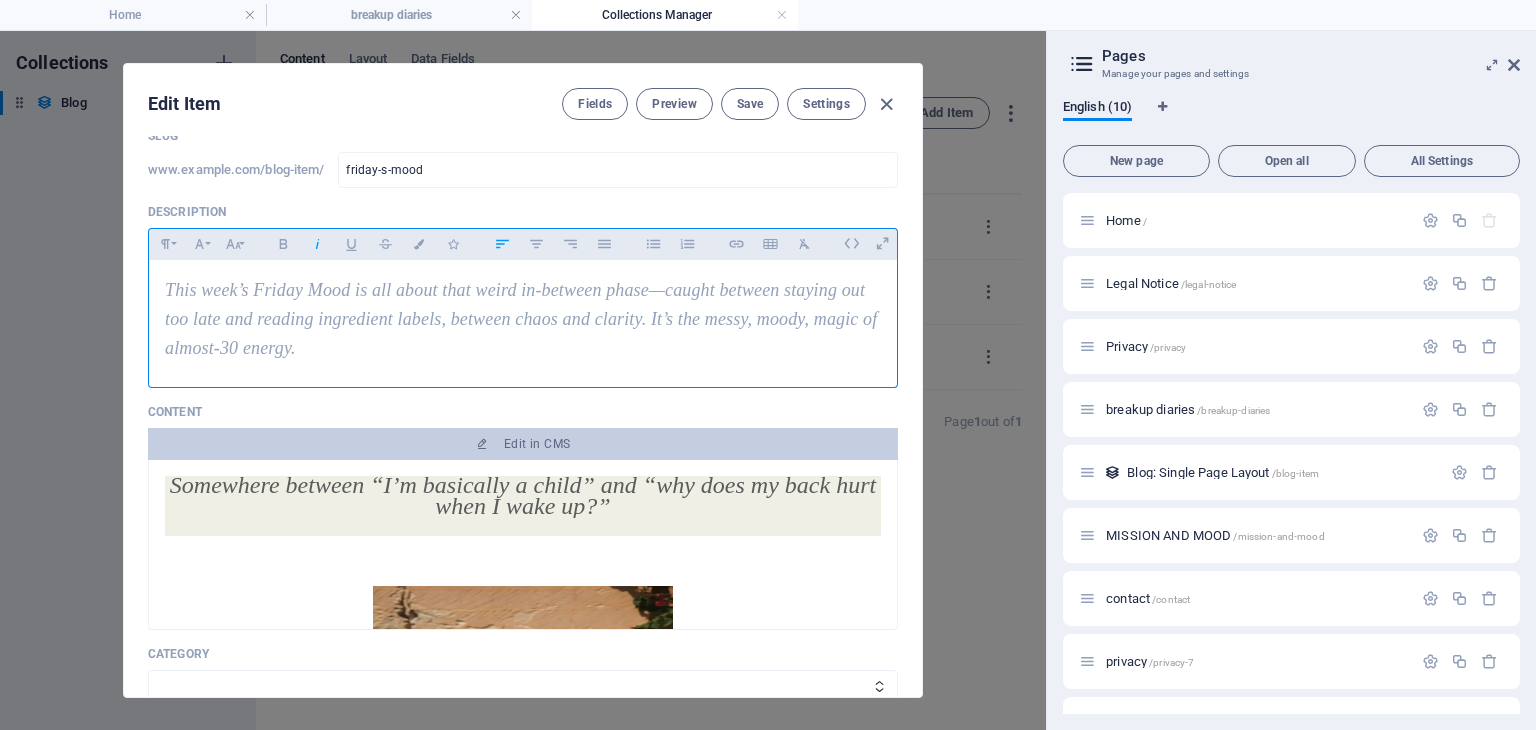 scroll, scrollTop: 400, scrollLeft: 0, axis: vertical 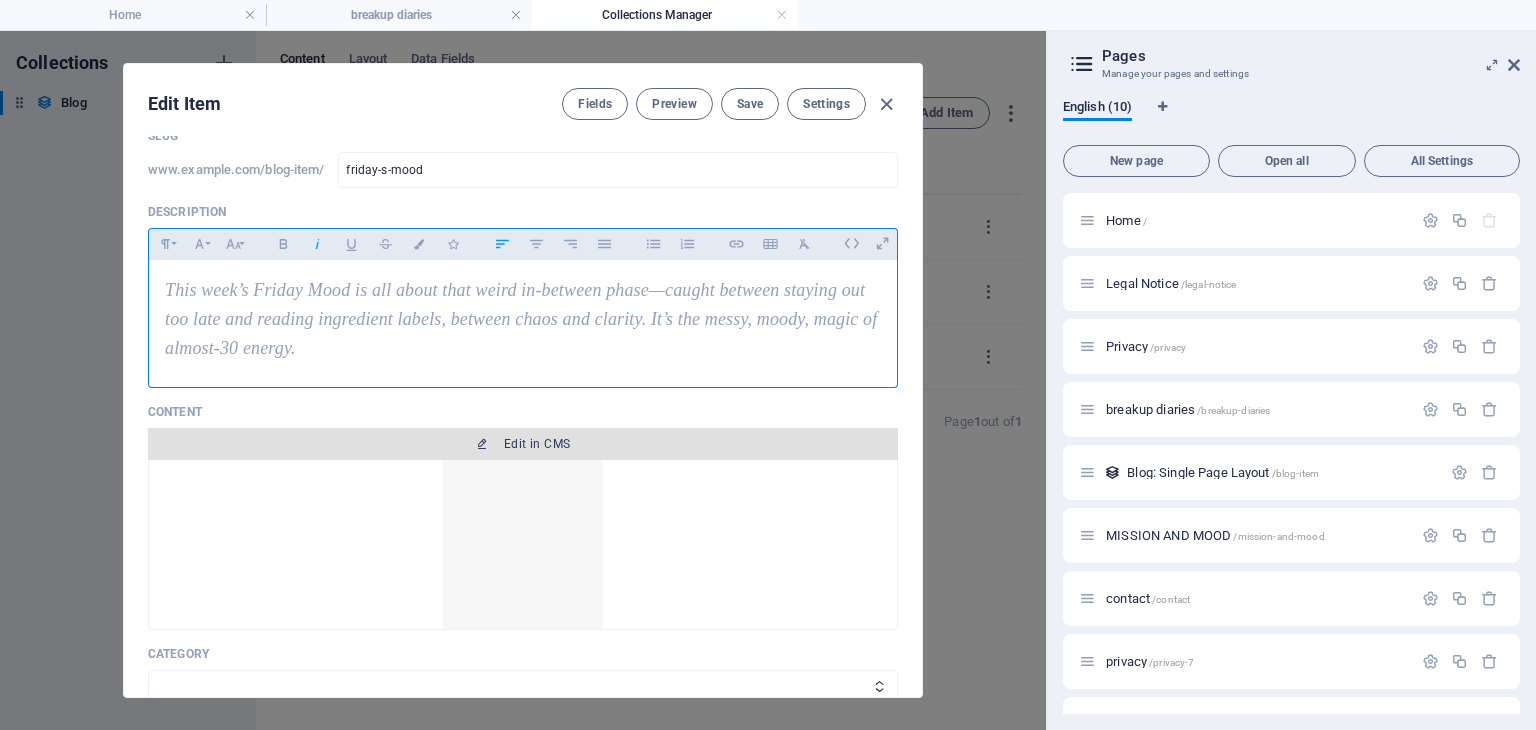 click on "Edit in CMS" at bounding box center (537, 444) 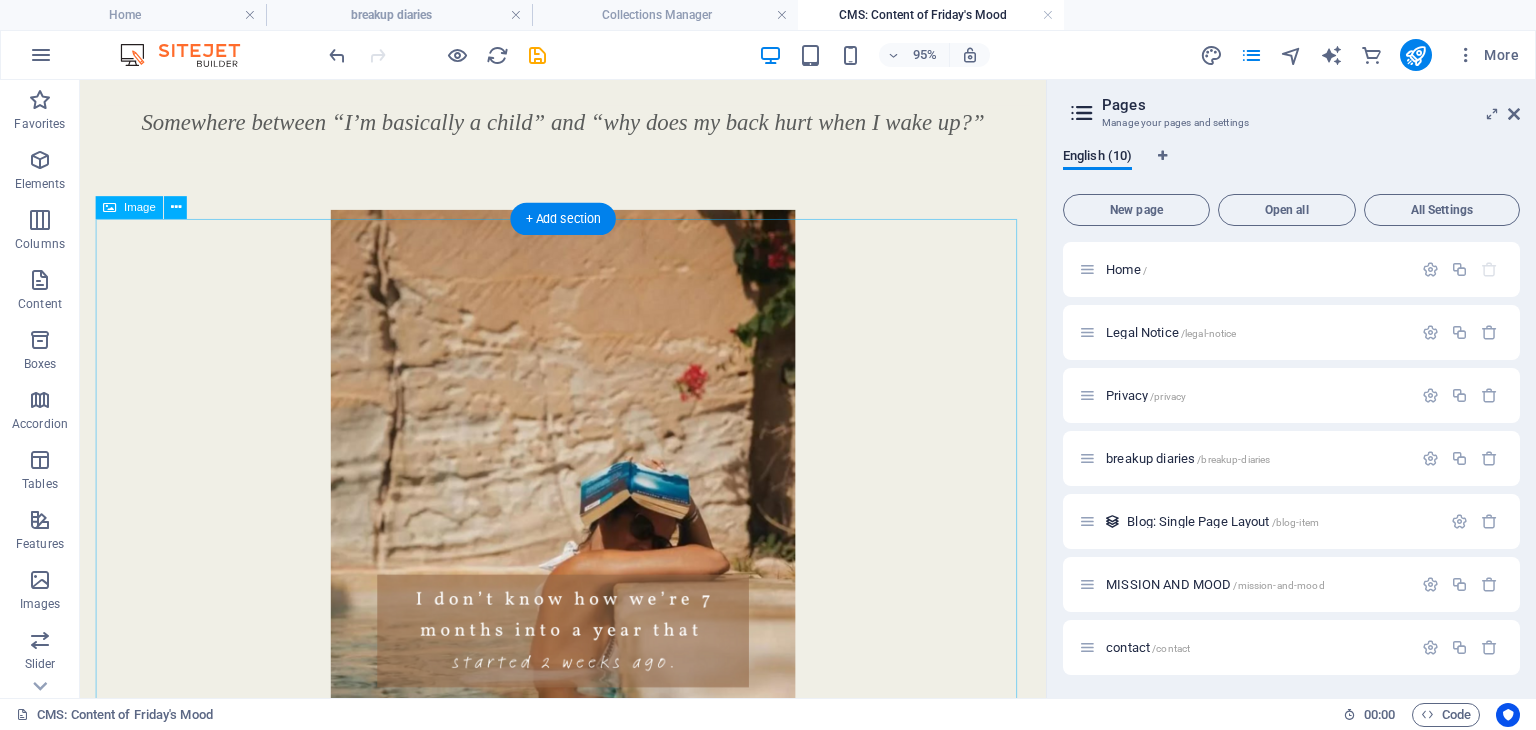 scroll, scrollTop: 0, scrollLeft: 0, axis: both 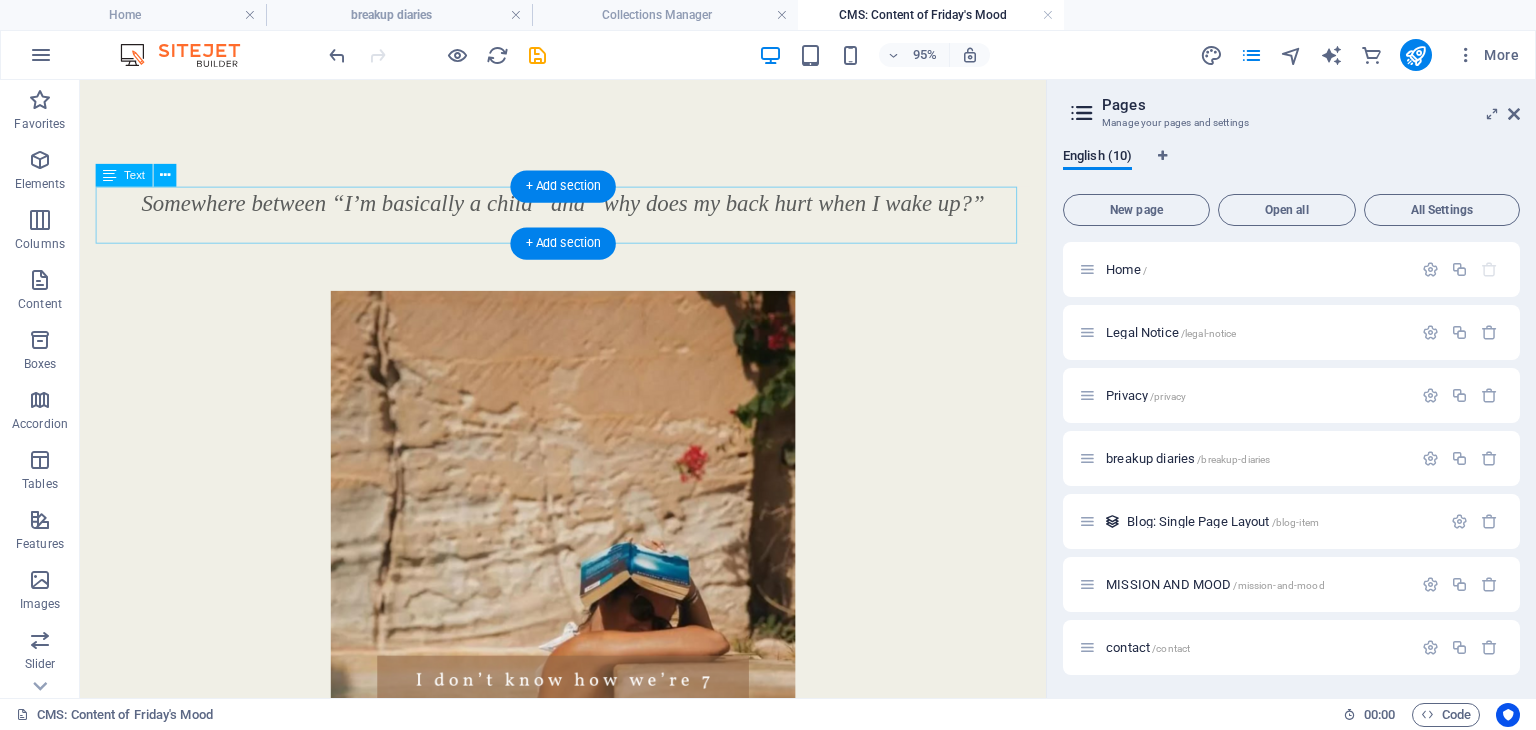 click on "Somewhere between “I’m basically a child” and “why does my back hurt when I wake up?”" at bounding box center (589, 210) 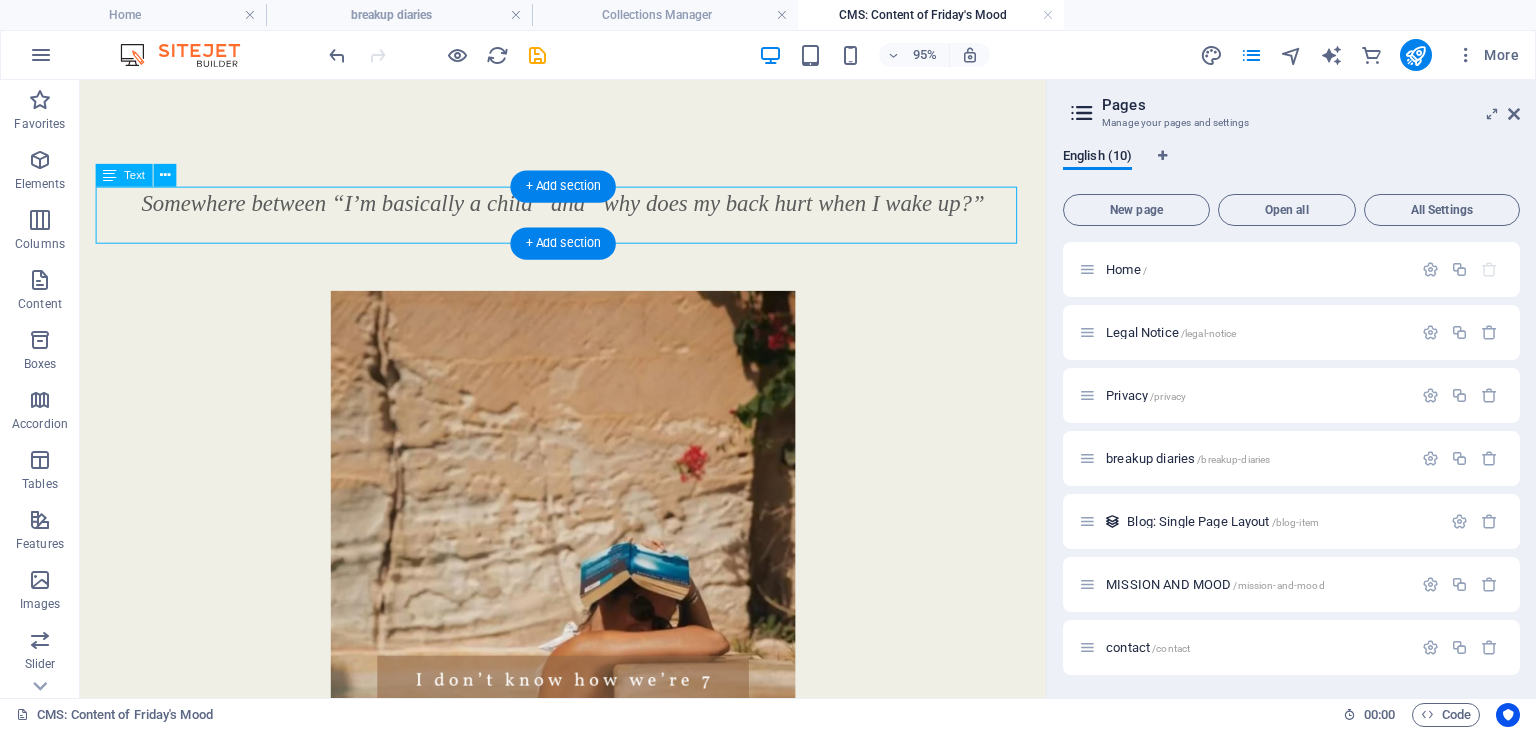 click on "Somewhere between “I’m basically a child” and “why does my back hurt when I wake up?”" at bounding box center [589, 210] 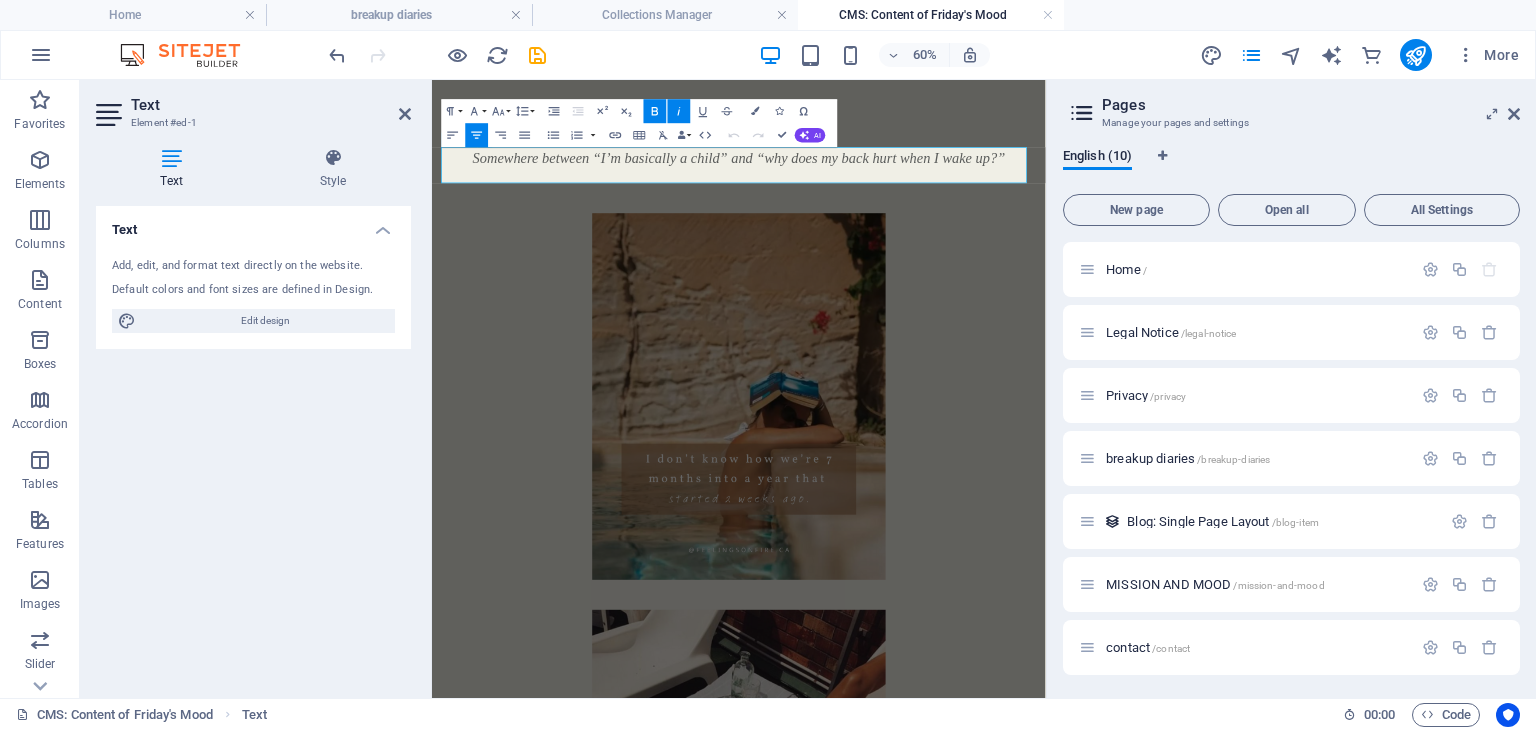 click on "Somewhere between “I’m basically a child” and “why does my back hurt when I wake up?”" at bounding box center (944, 210) 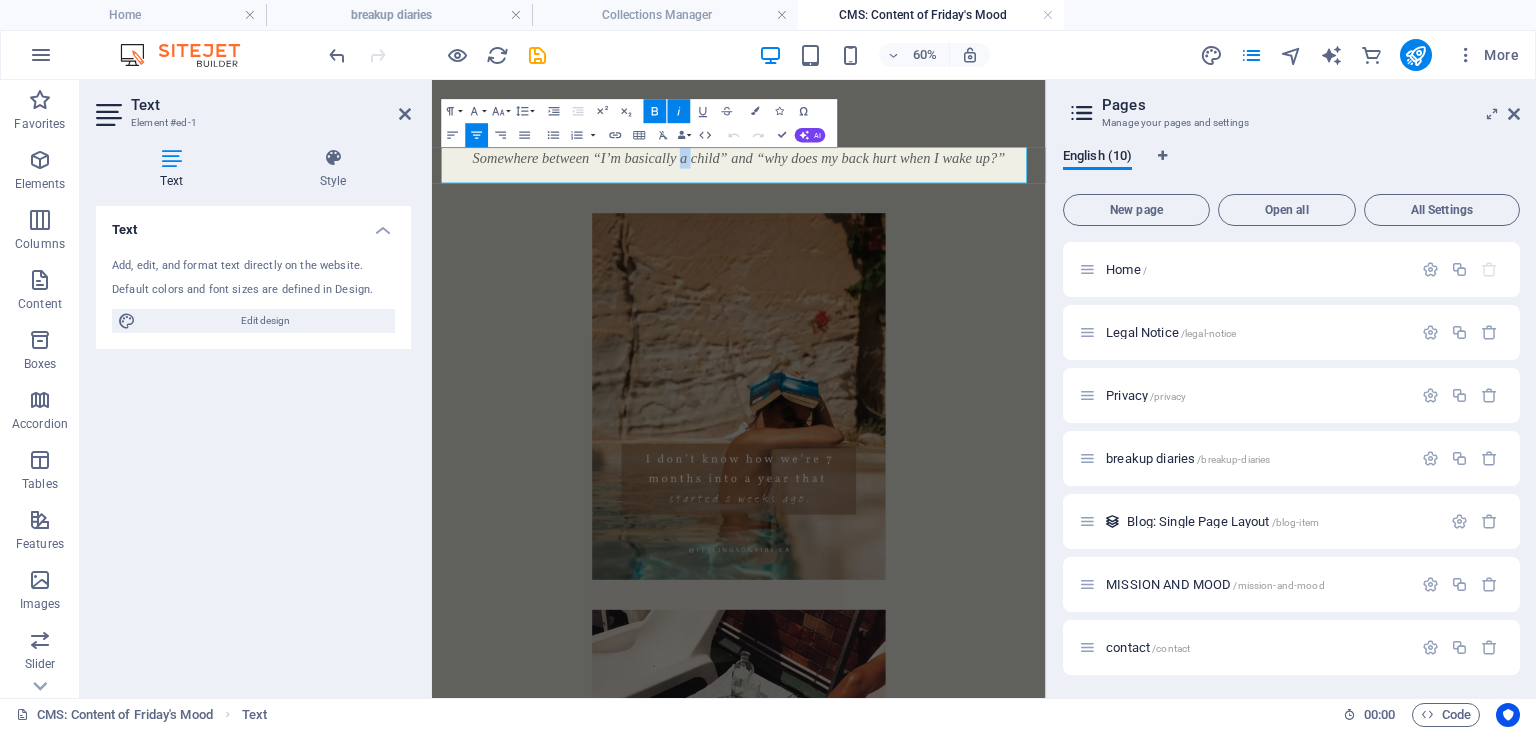 click on "Somewhere between “I’m basically a child” and “why does my back hurt when I wake up?”" at bounding box center (944, 210) 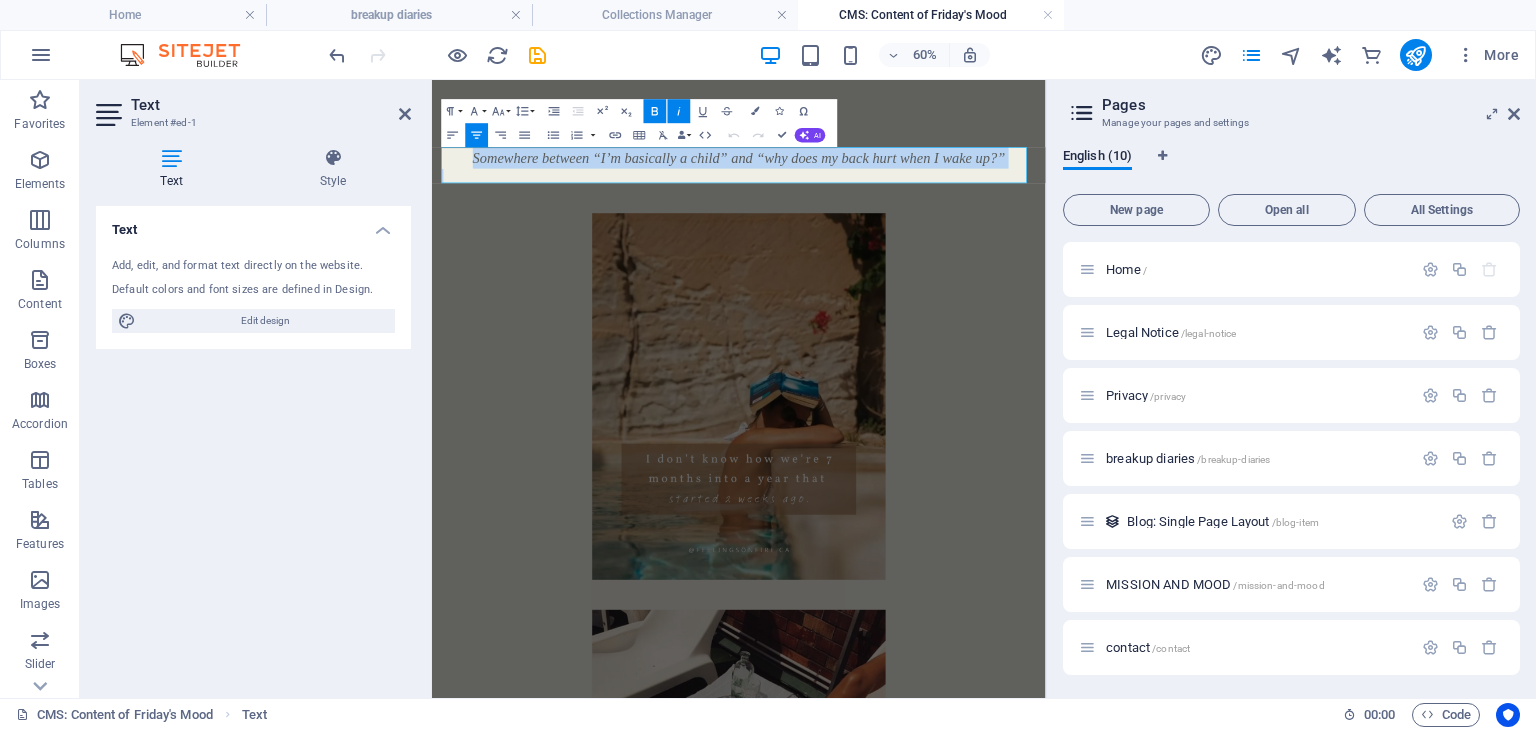 click on "Somewhere between “I’m basically a child” and “why does my back hurt when I wake up?”" at bounding box center (944, 210) 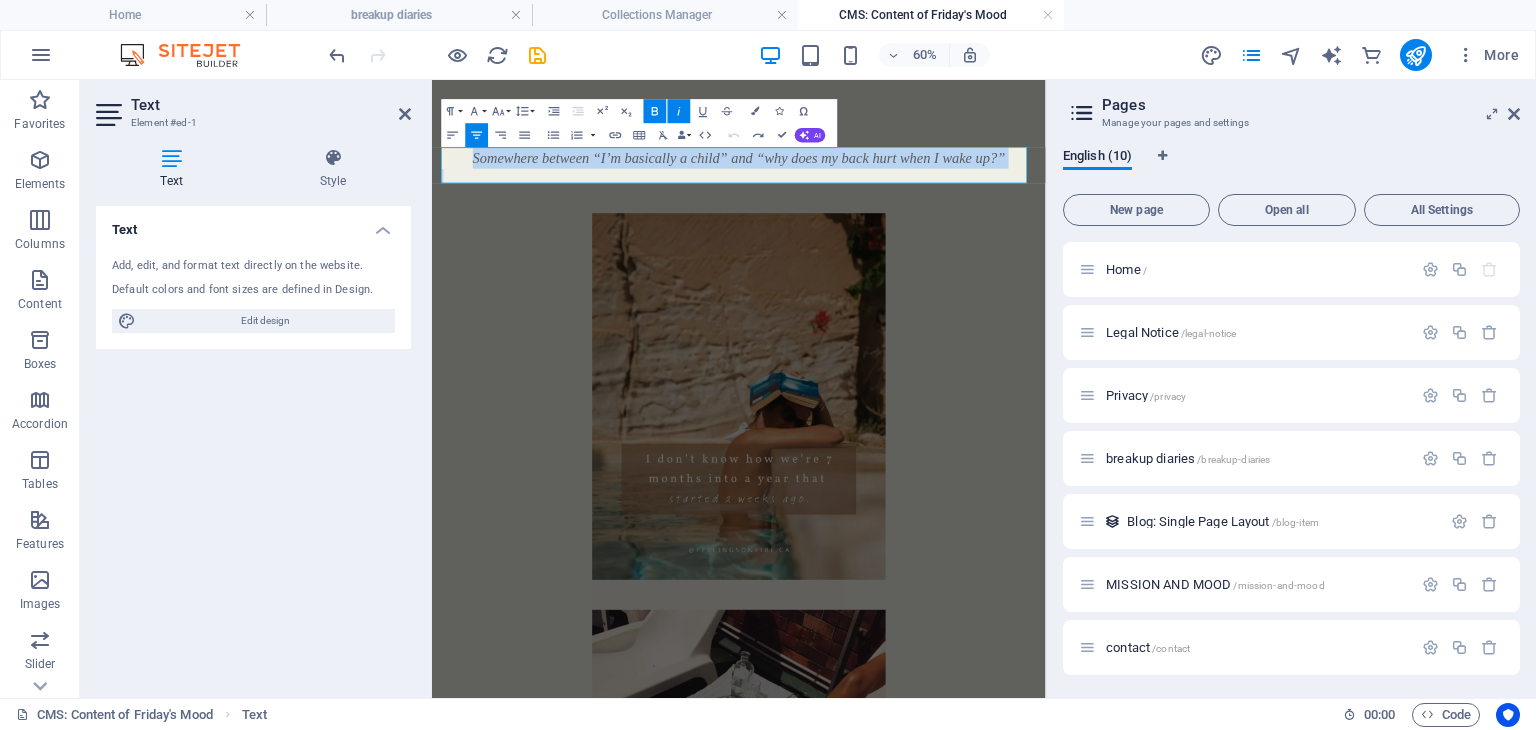 click on "Somewhere between “I’m basically a child” and “why does my back hurt when I wake up?”" at bounding box center (943, 210) 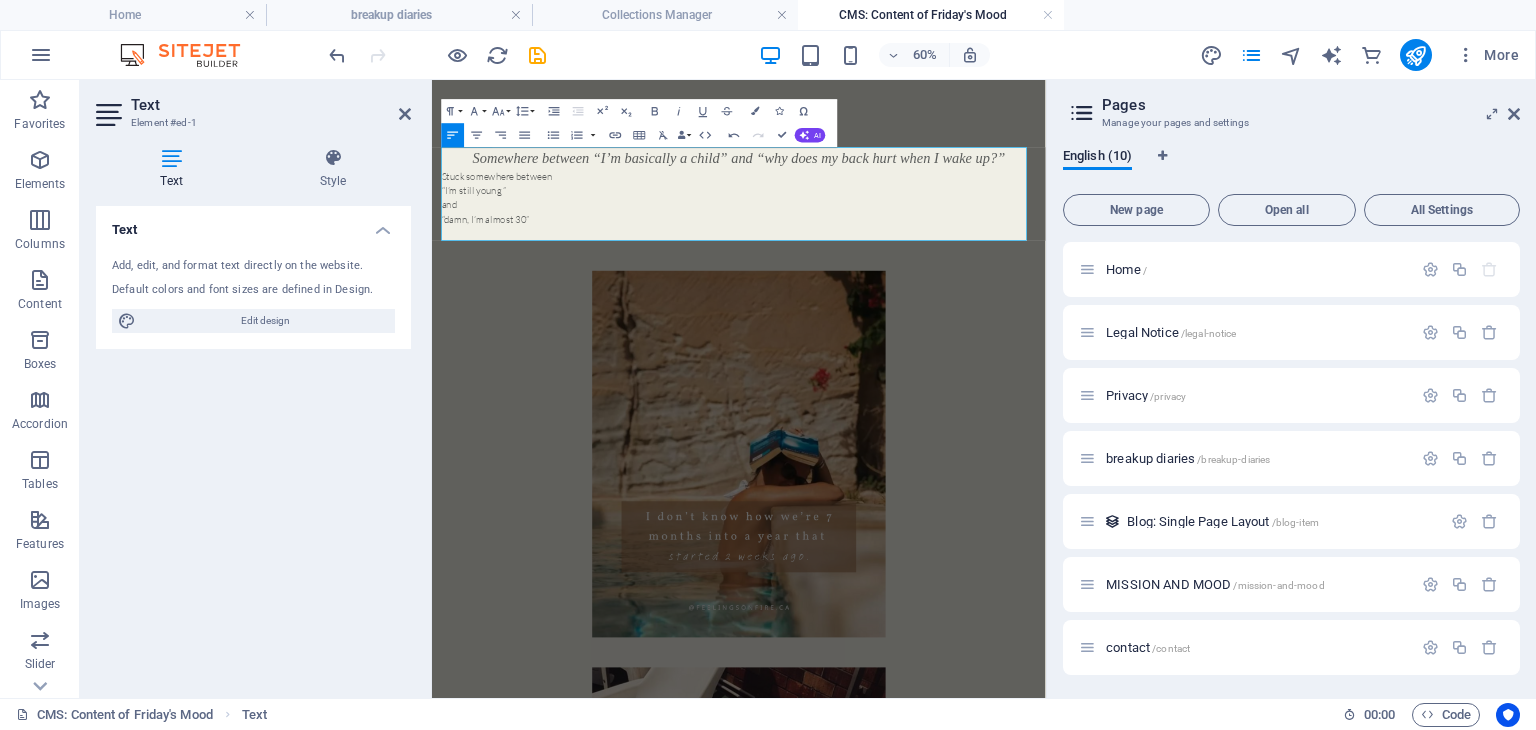 click on "Somewhere between “I’m basically a child” and “why does my back hurt when I wake up?”" at bounding box center (944, 210) 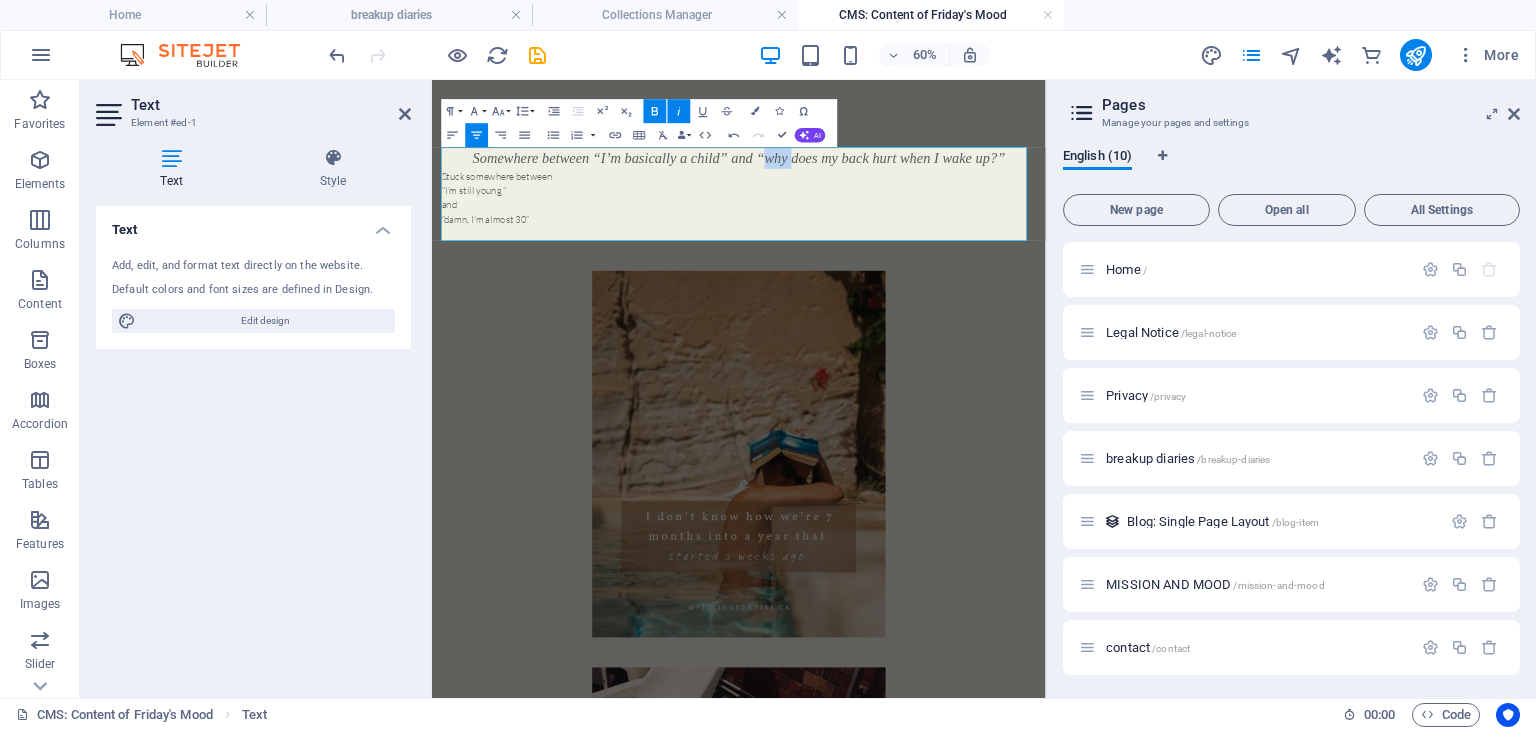 click on "Somewhere between “I’m basically a child” and “why does my back hurt when I wake up?”" at bounding box center (944, 210) 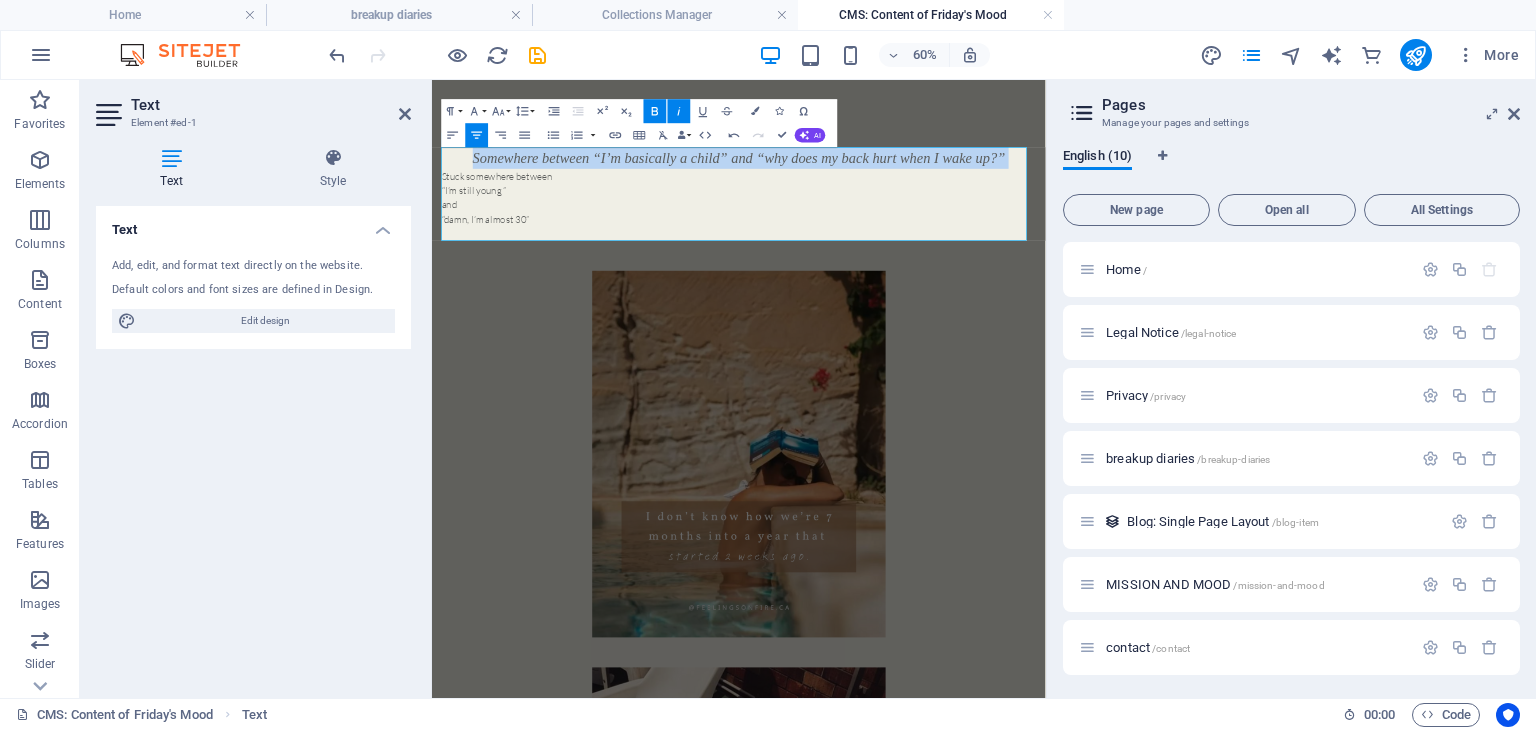 click on "Somewhere between “I’m basically a child” and “why does my back hurt when I wake up?”" at bounding box center [944, 210] 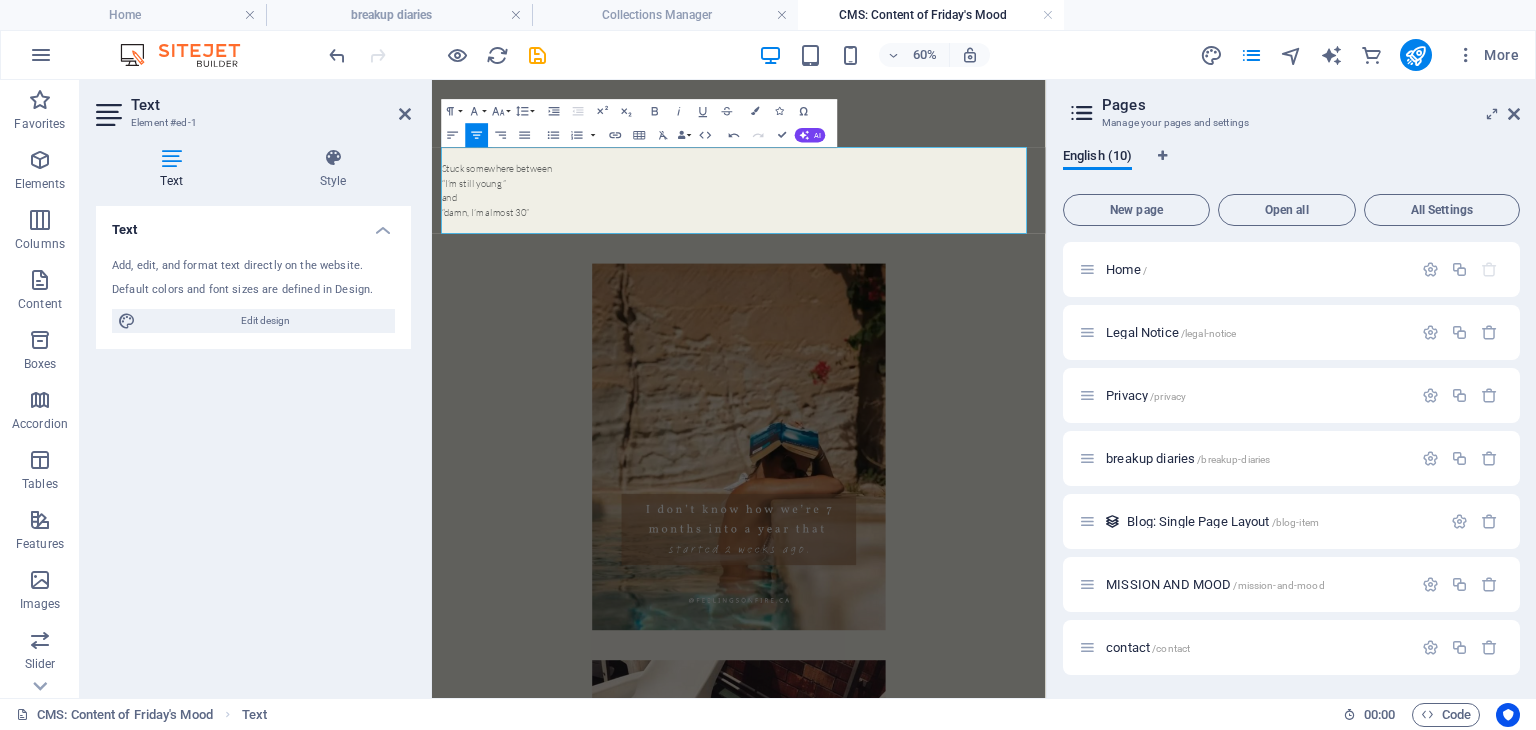 click on "Stuck somewhere between" at bounding box center (943, 228) 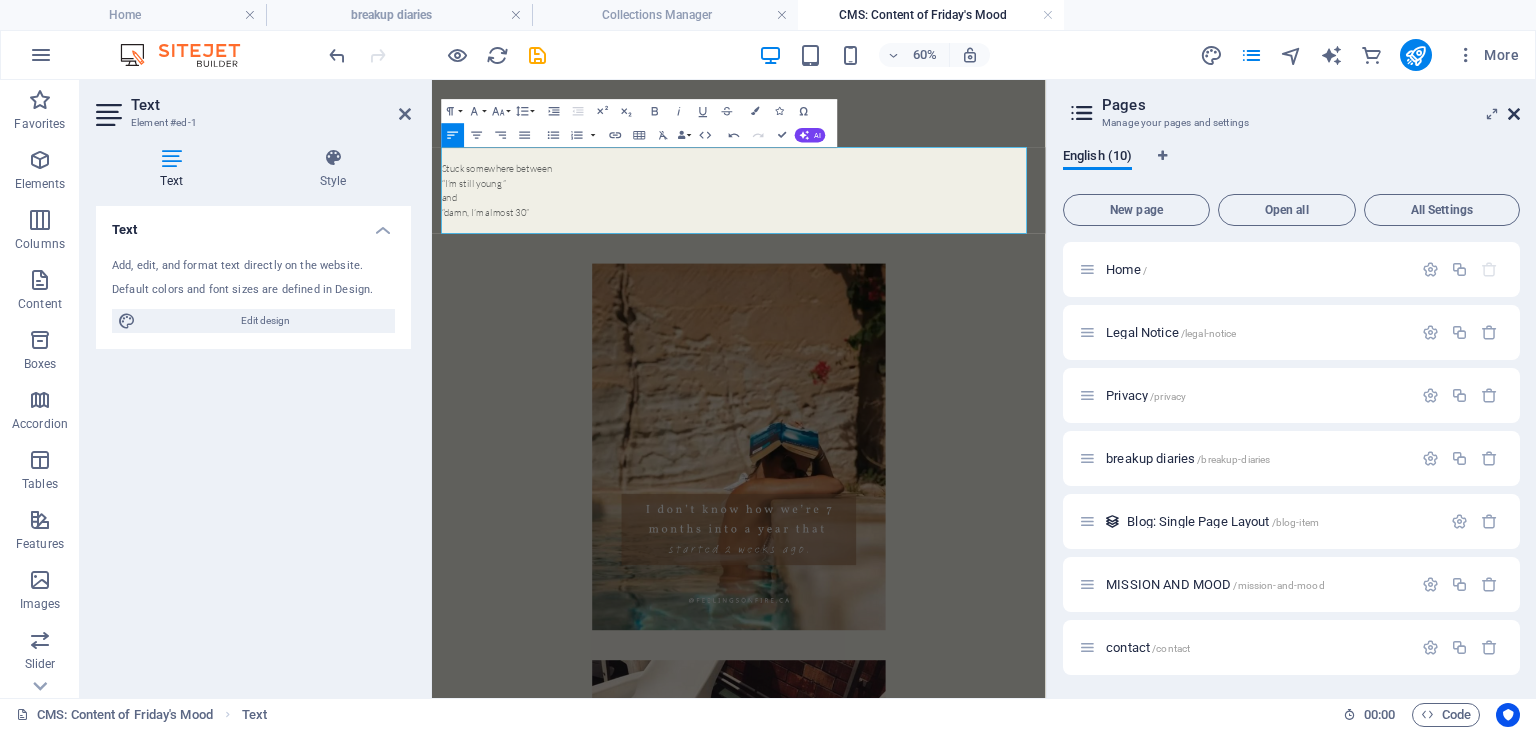 drag, startPoint x: 1514, startPoint y: 108, endPoint x: 907, endPoint y: 45, distance: 610.2606 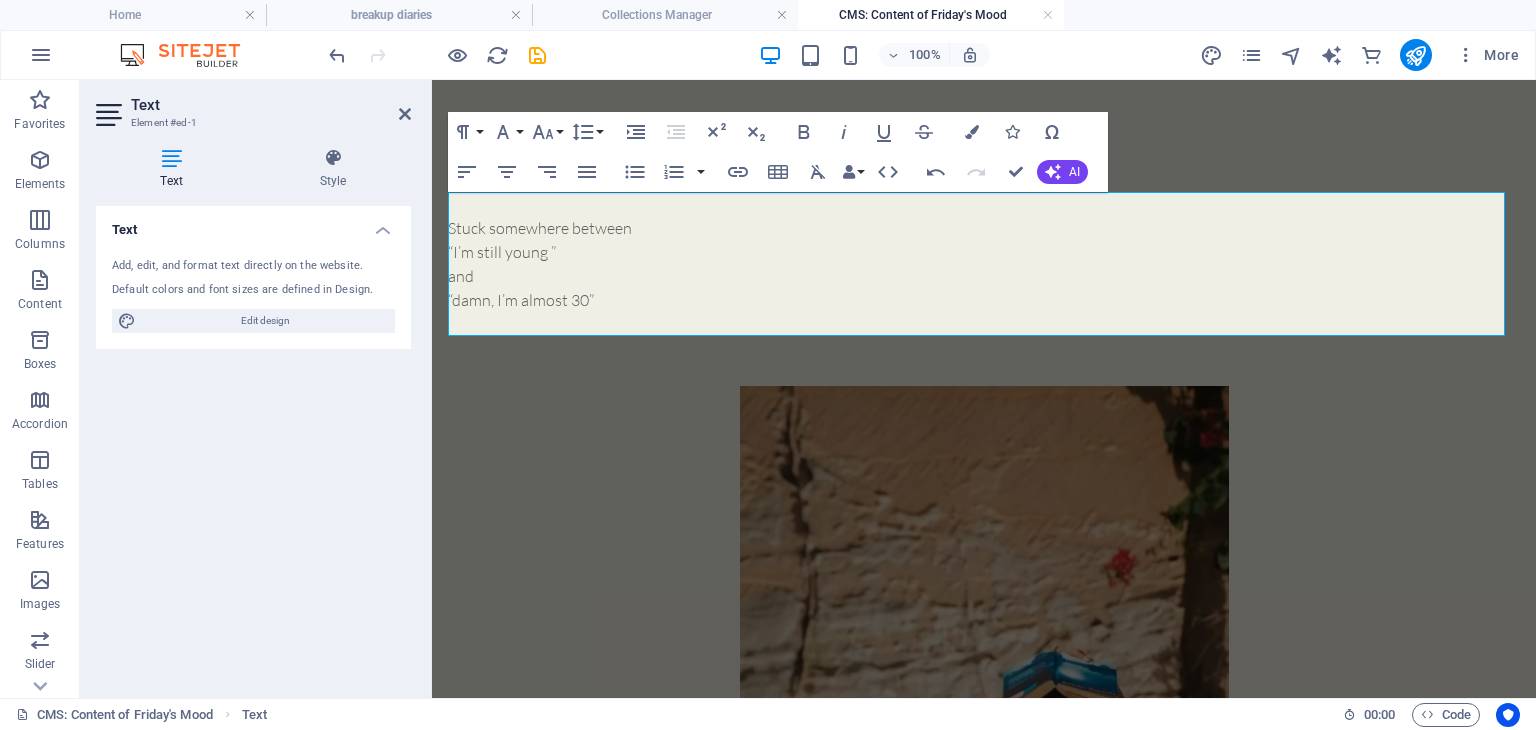 click on "Stuck somewhere between" at bounding box center [984, 228] 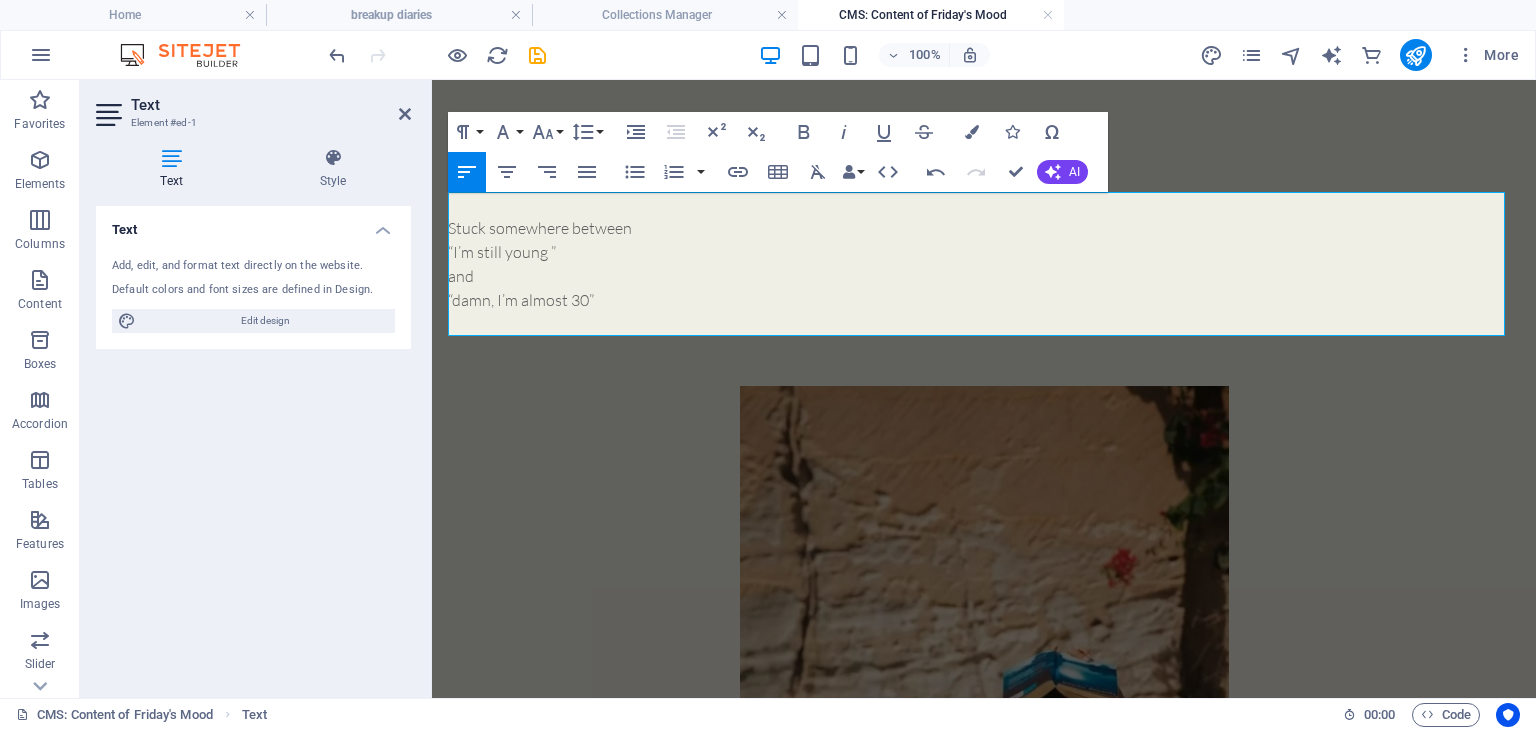 click on "Stuck somewhere between" at bounding box center (984, 228) 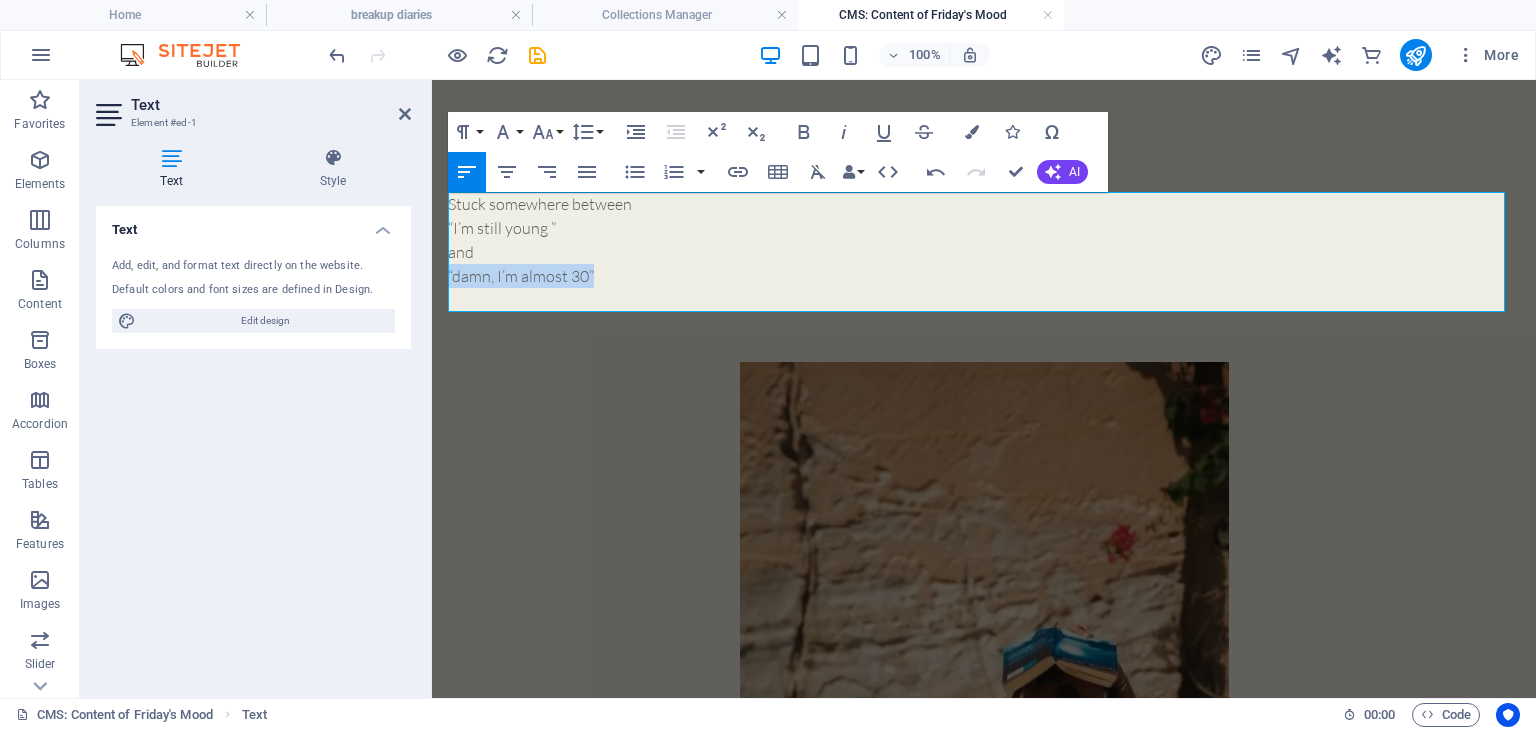 drag, startPoint x: 632, startPoint y: 281, endPoint x: 512, endPoint y: 251, distance: 123.69317 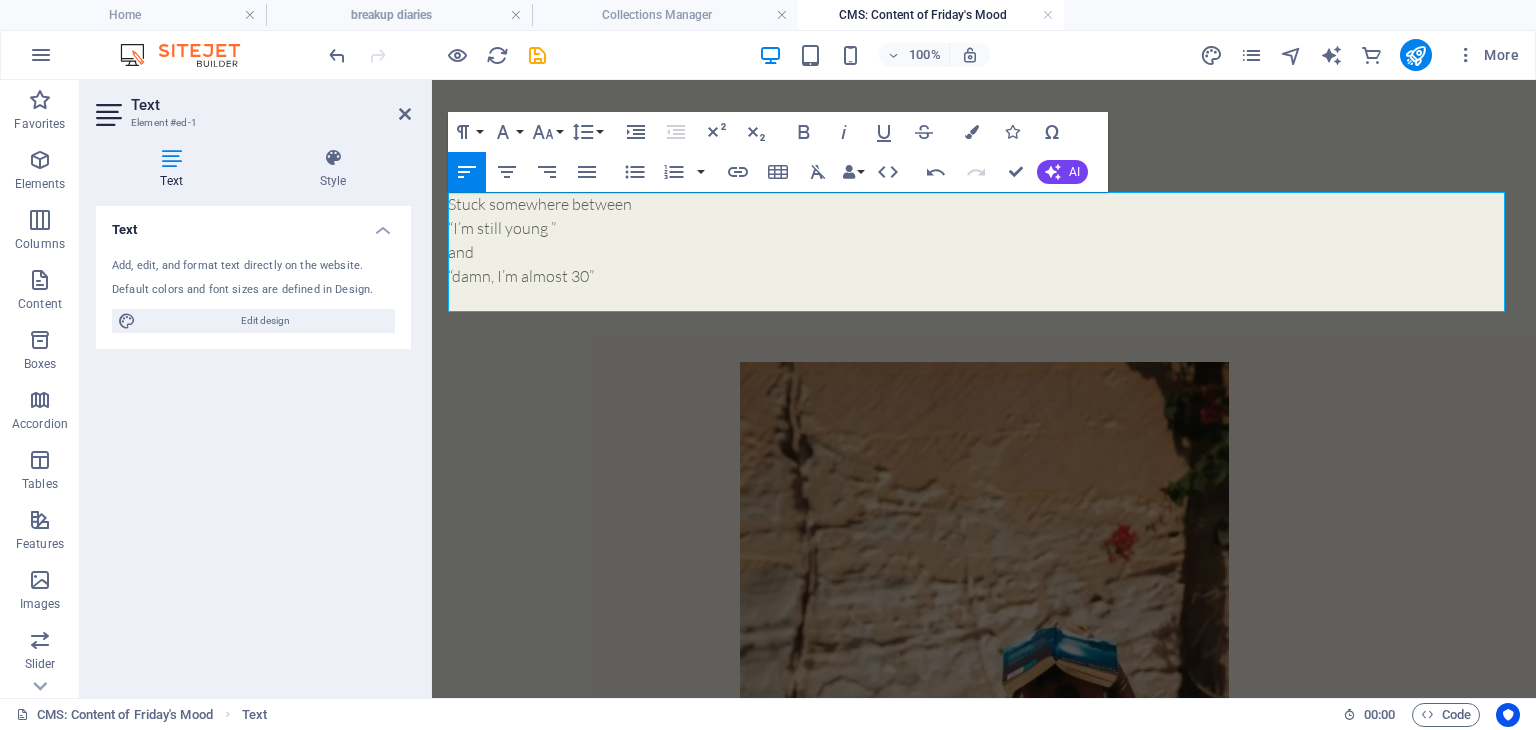 click at bounding box center [984, 300] 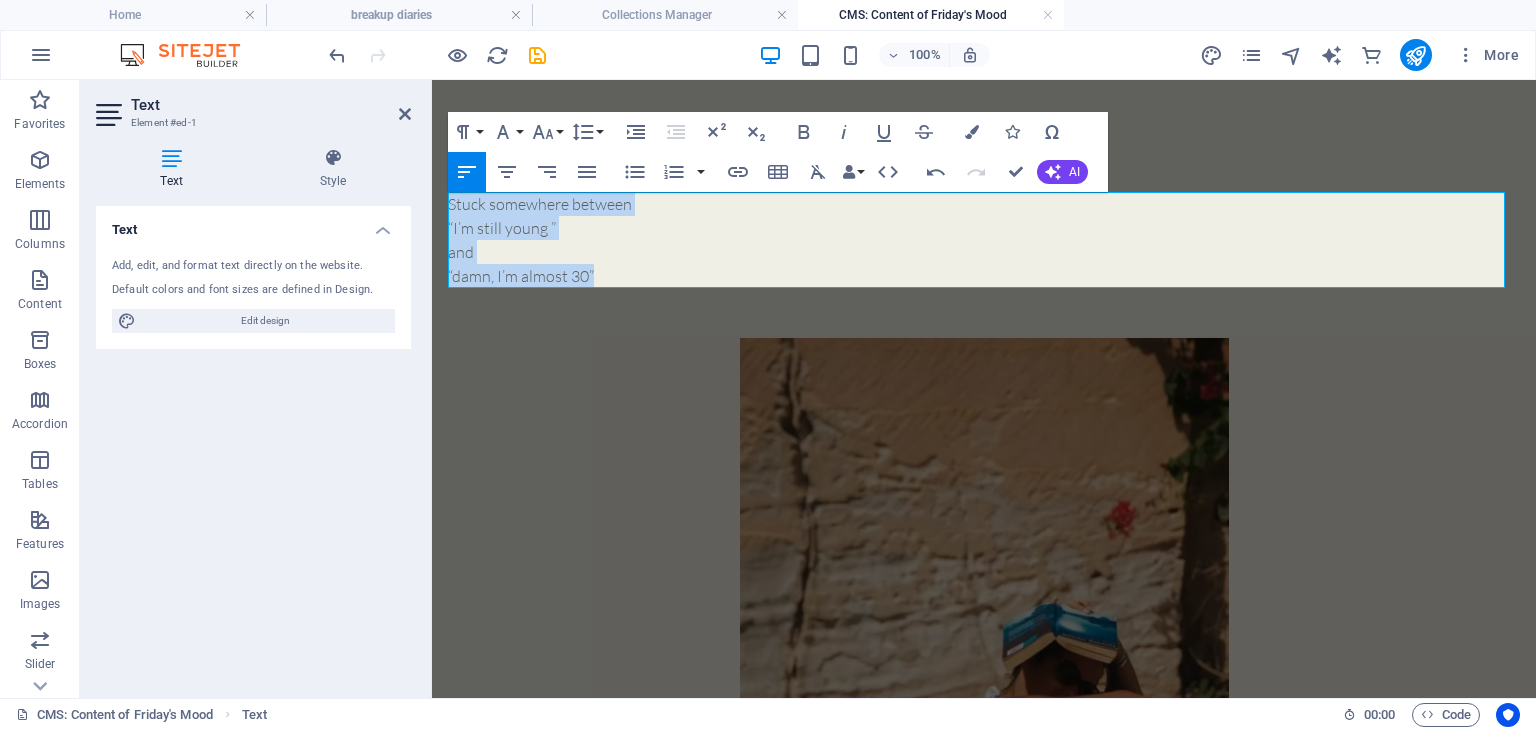 drag, startPoint x: 672, startPoint y: 277, endPoint x: 449, endPoint y: 209, distance: 233.1373 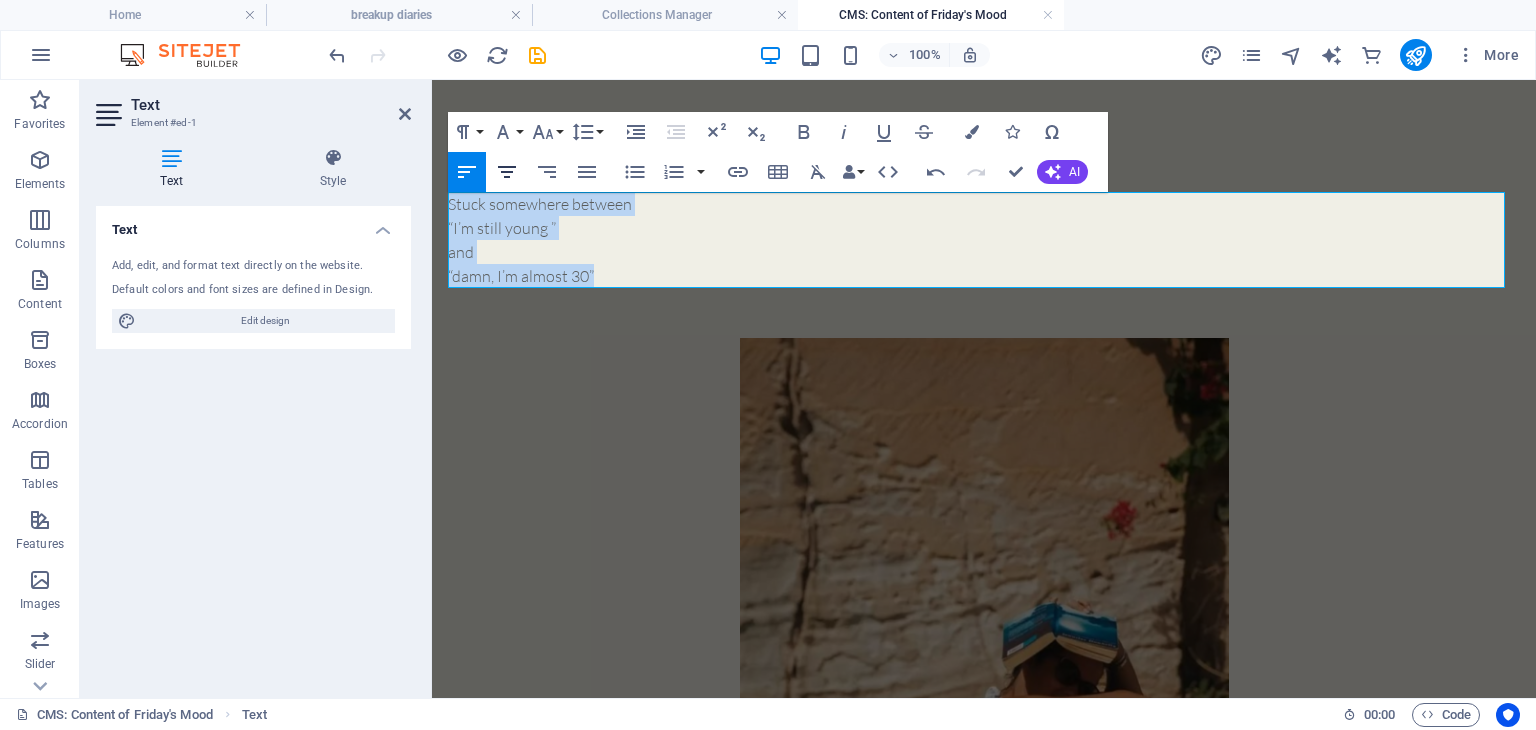 click 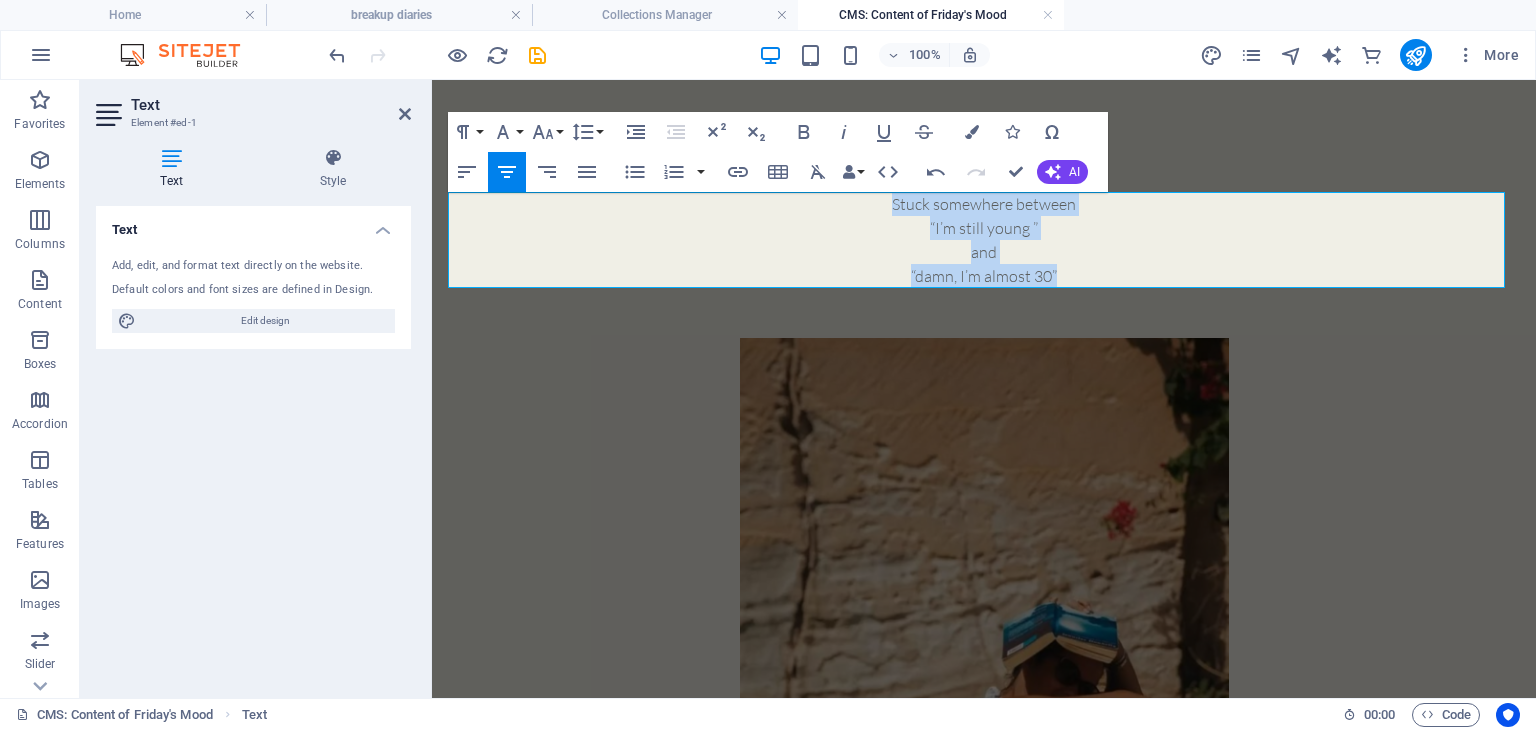 click on "“I’m still young ”" at bounding box center (984, 228) 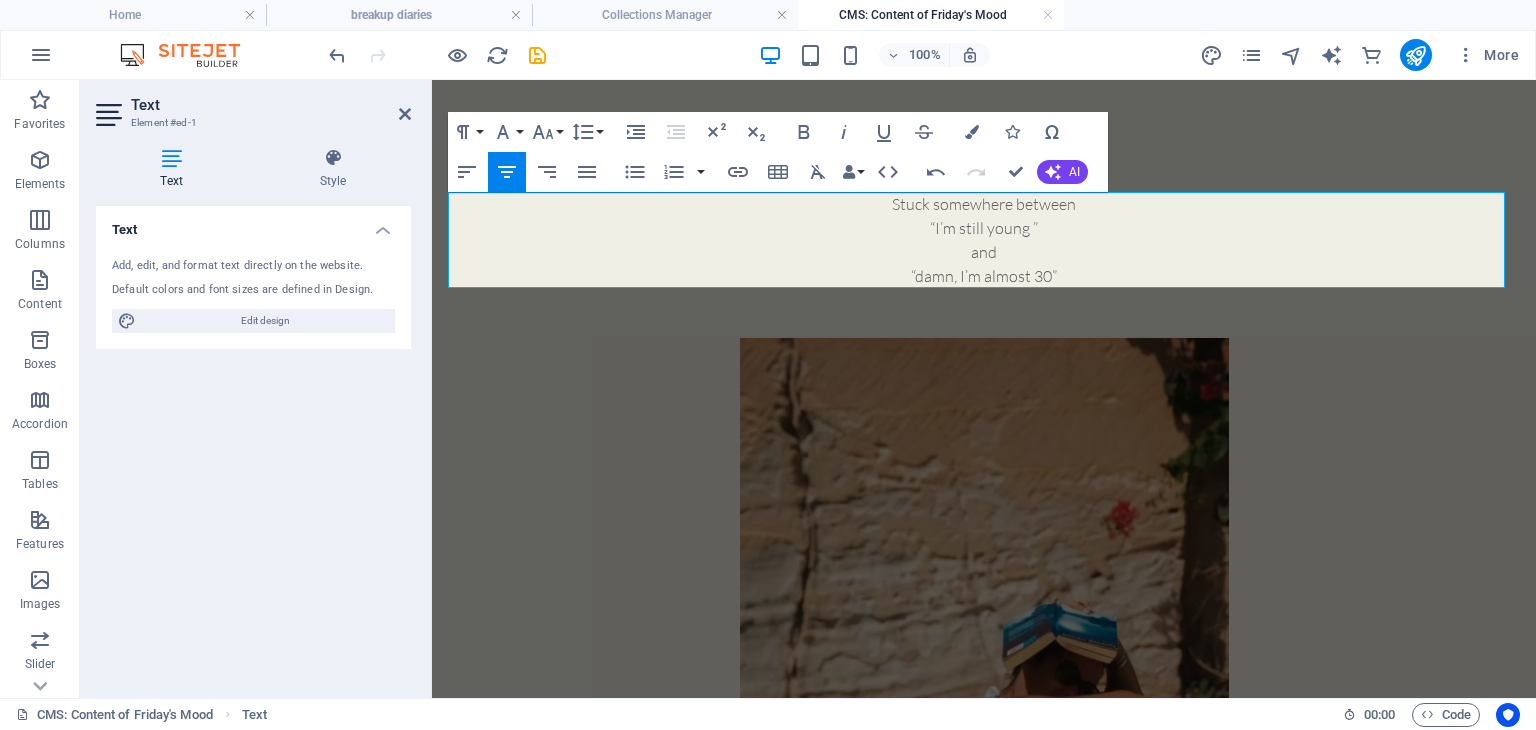 click on "and" at bounding box center (984, 252) 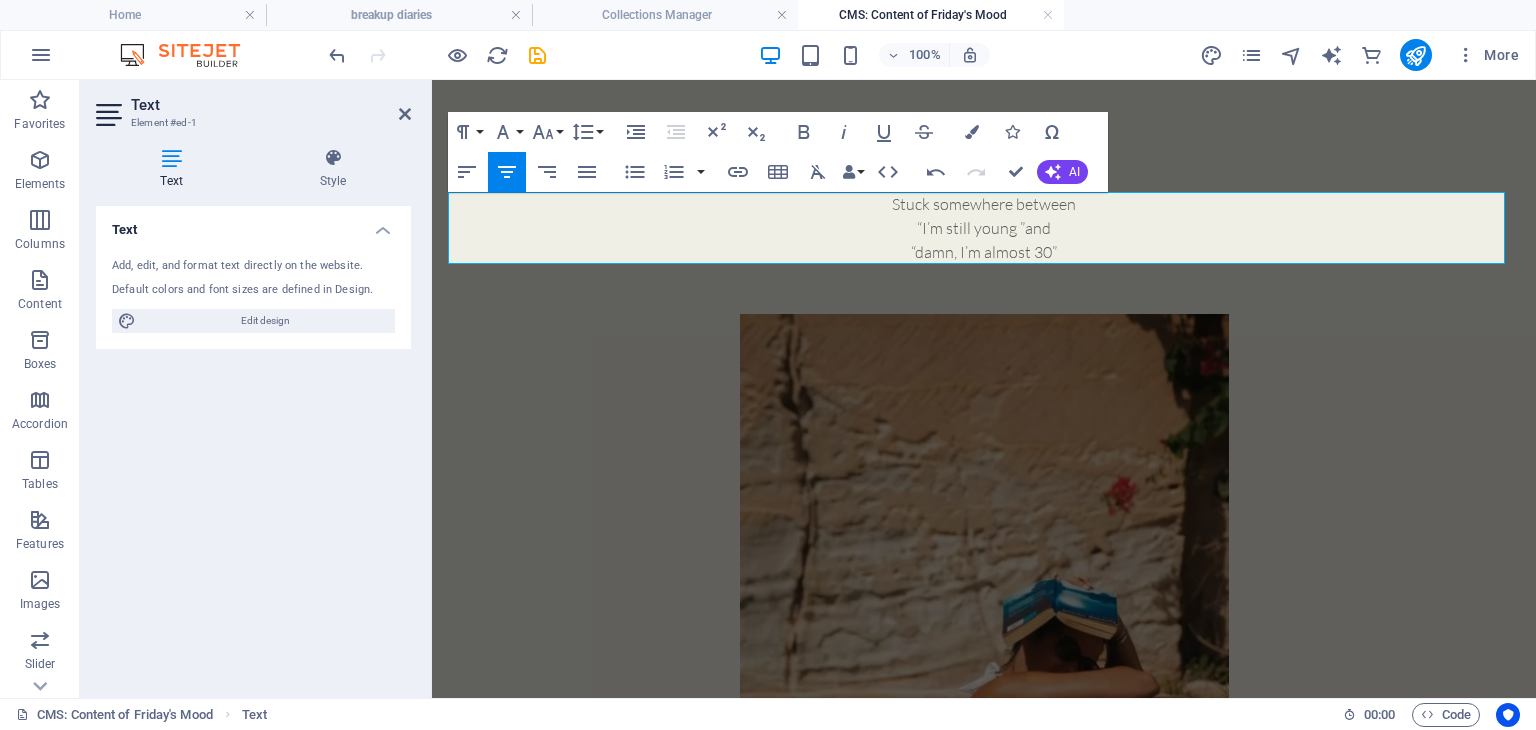type 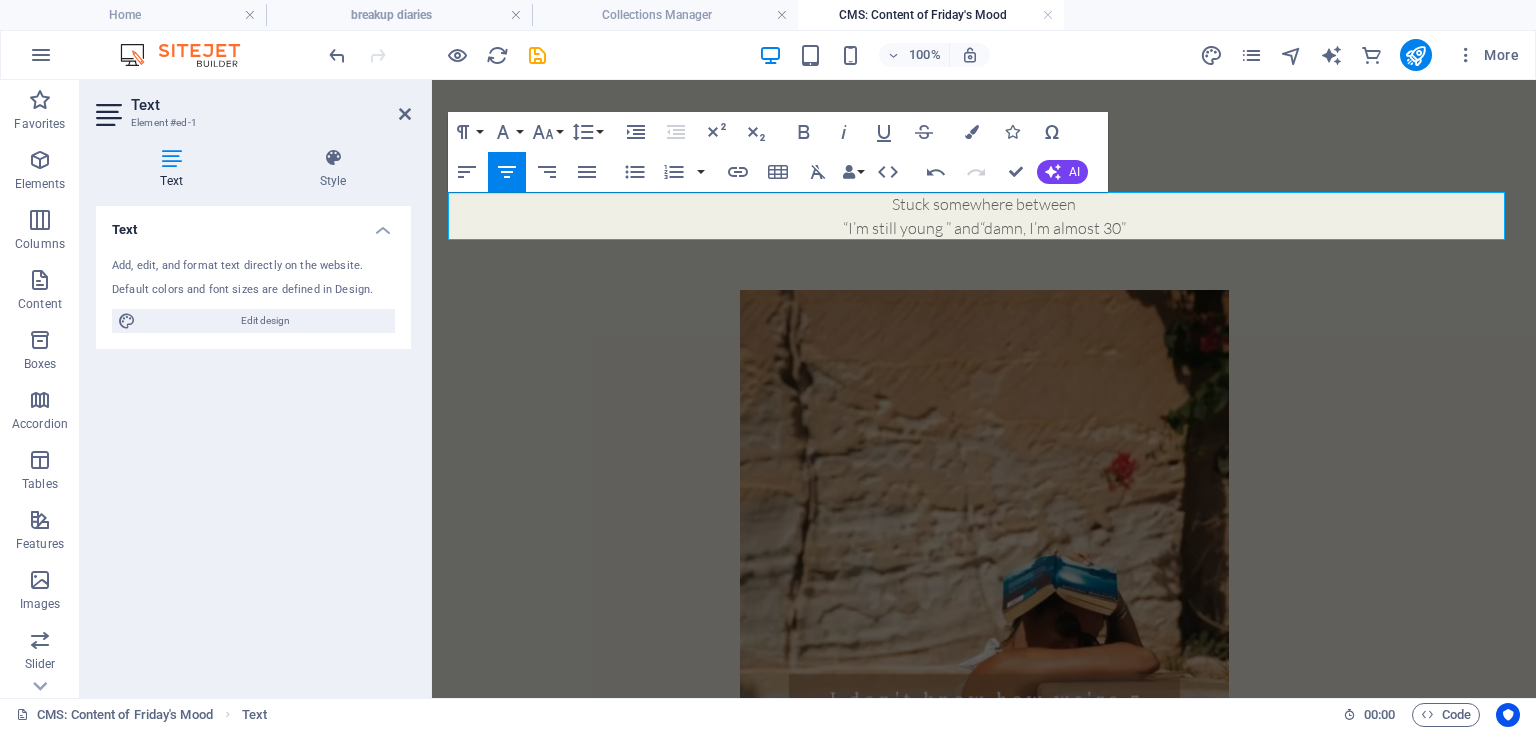 click on "Stuck somewhere between" at bounding box center (984, 204) 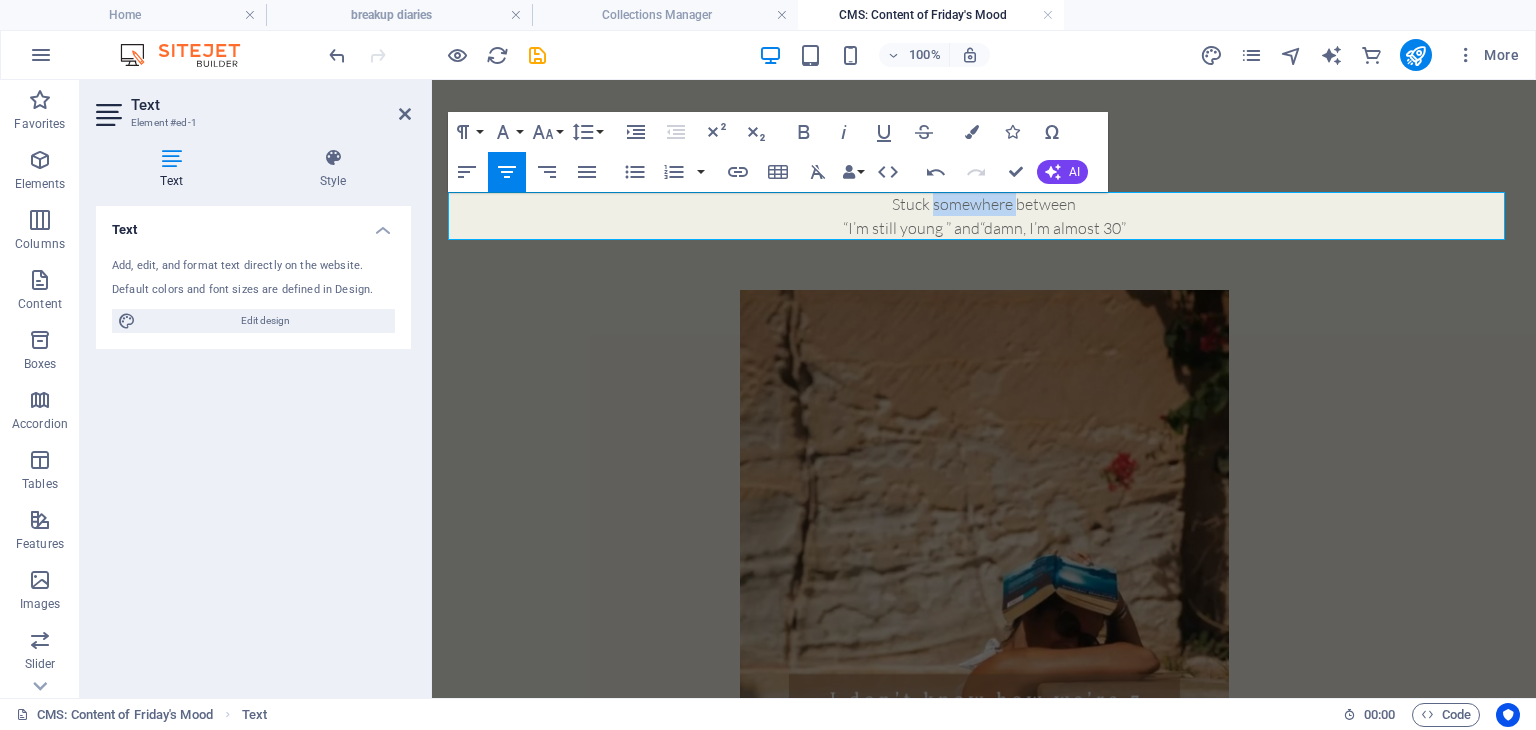 click on "Stuck somewhere between" at bounding box center (984, 204) 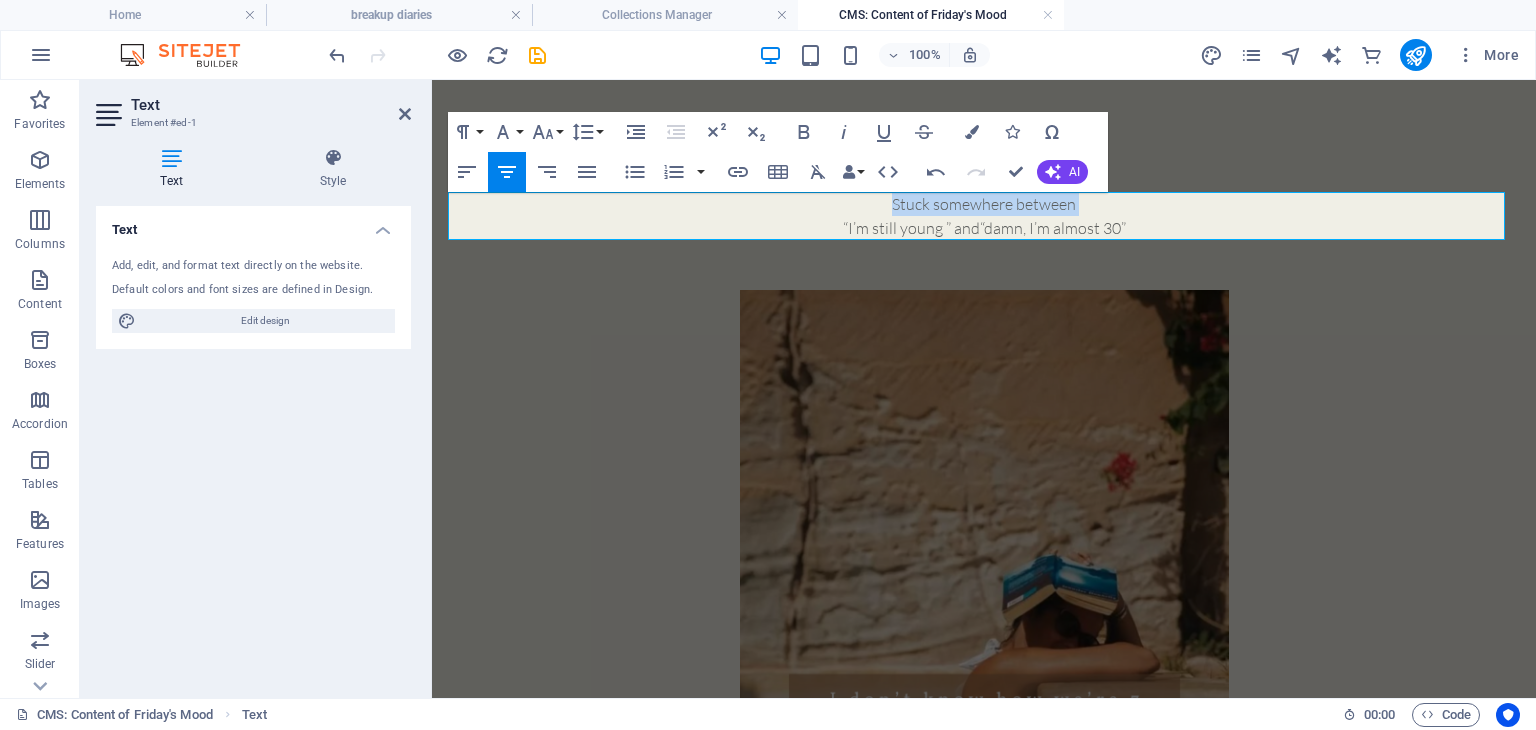 click on "Stuck somewhere between" at bounding box center [984, 204] 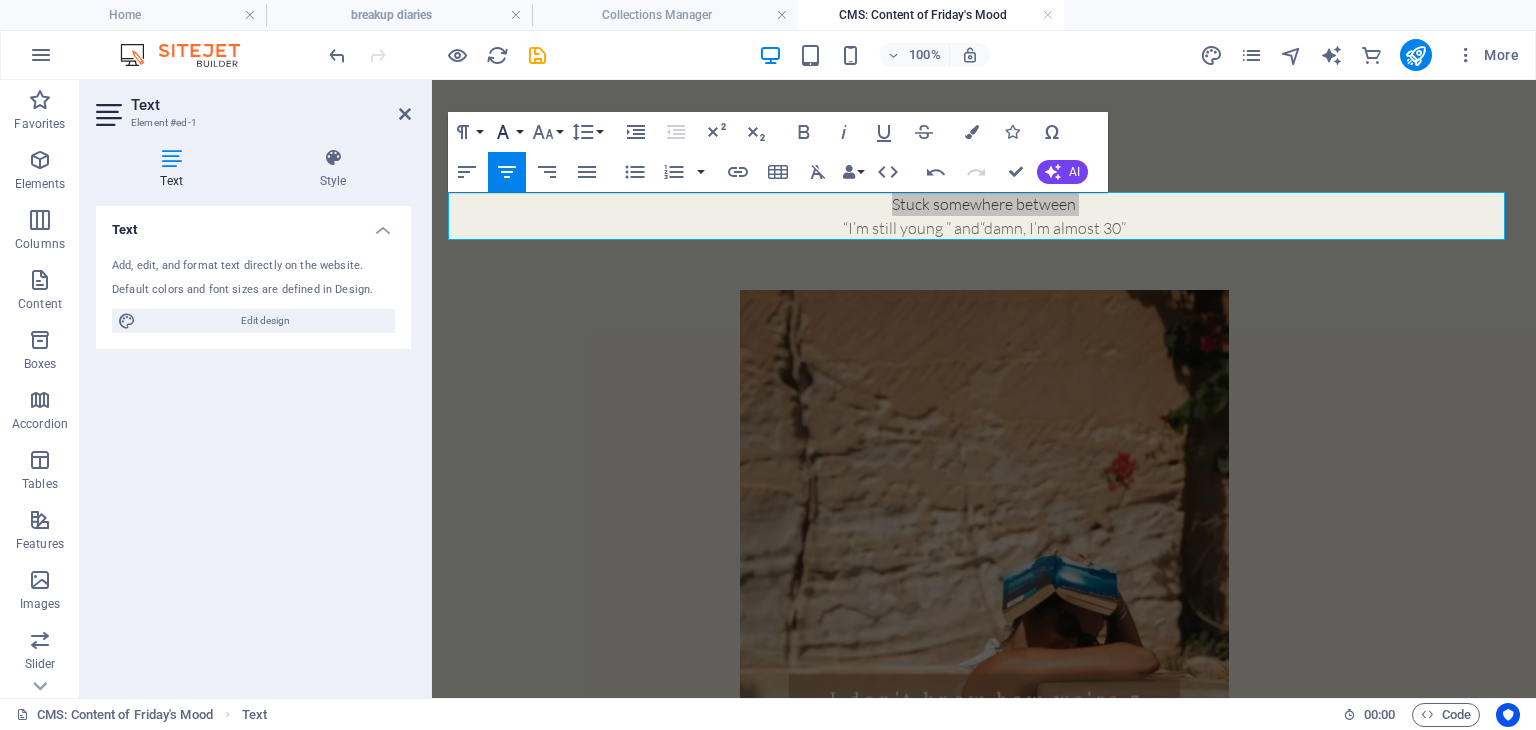 click 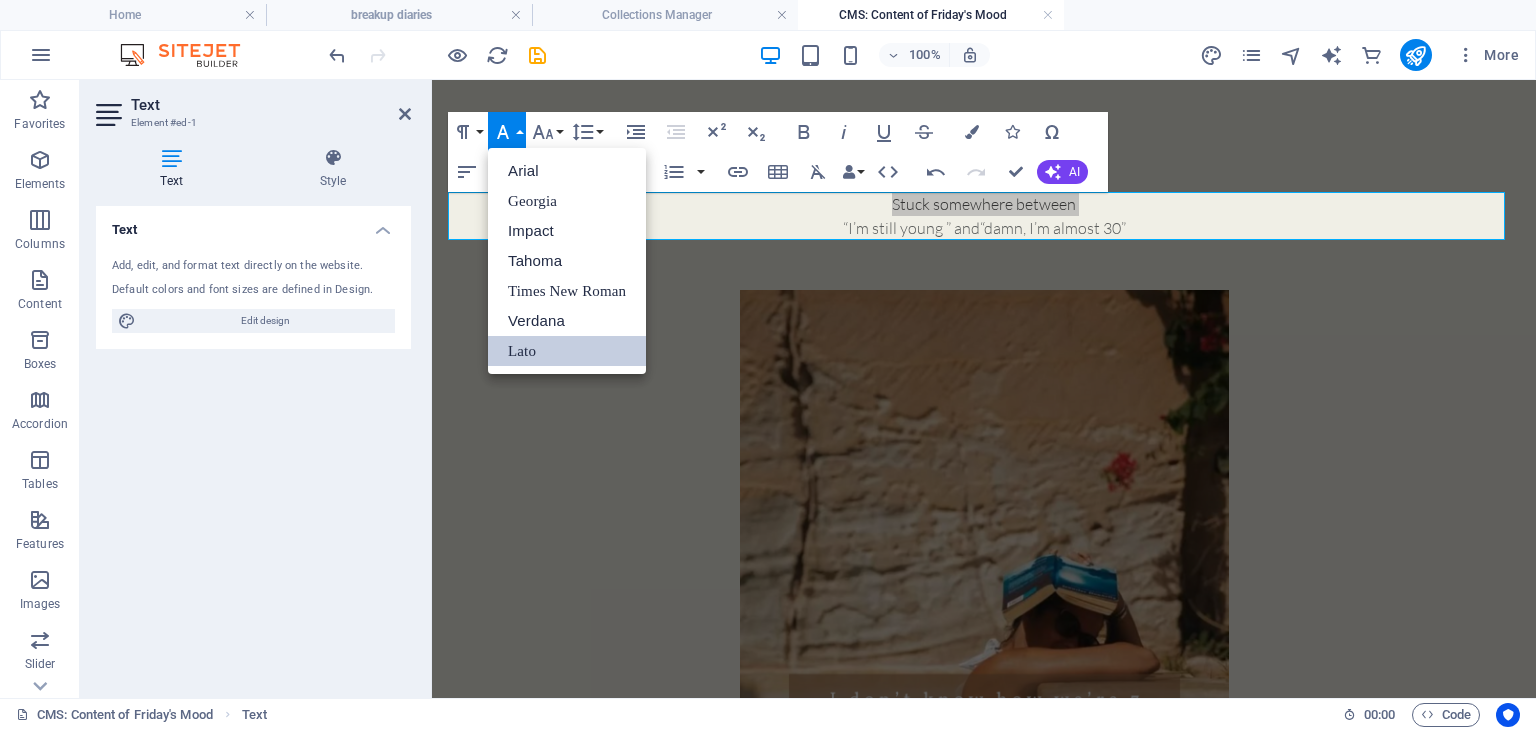 scroll, scrollTop: 0, scrollLeft: 0, axis: both 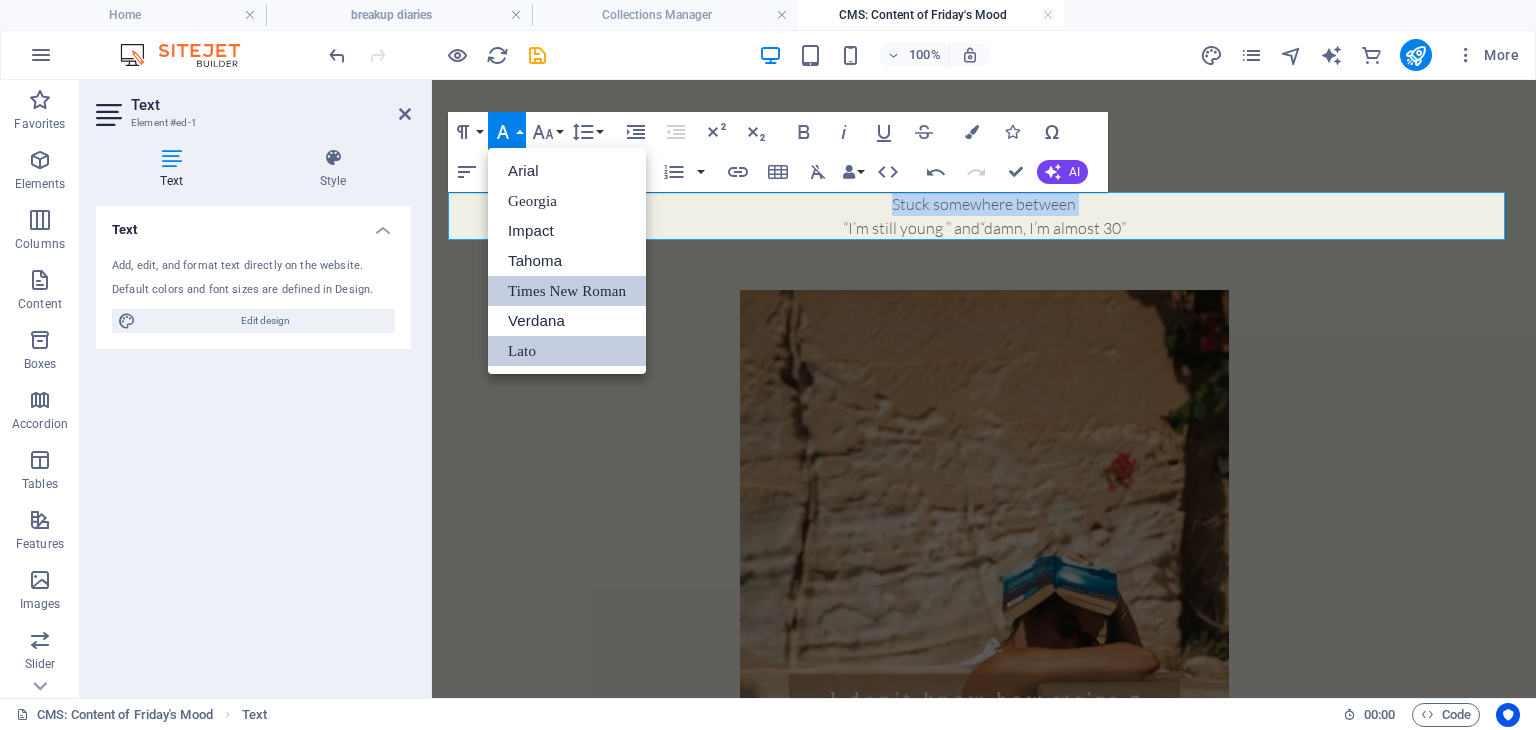 click on "Times New Roman" at bounding box center [567, 291] 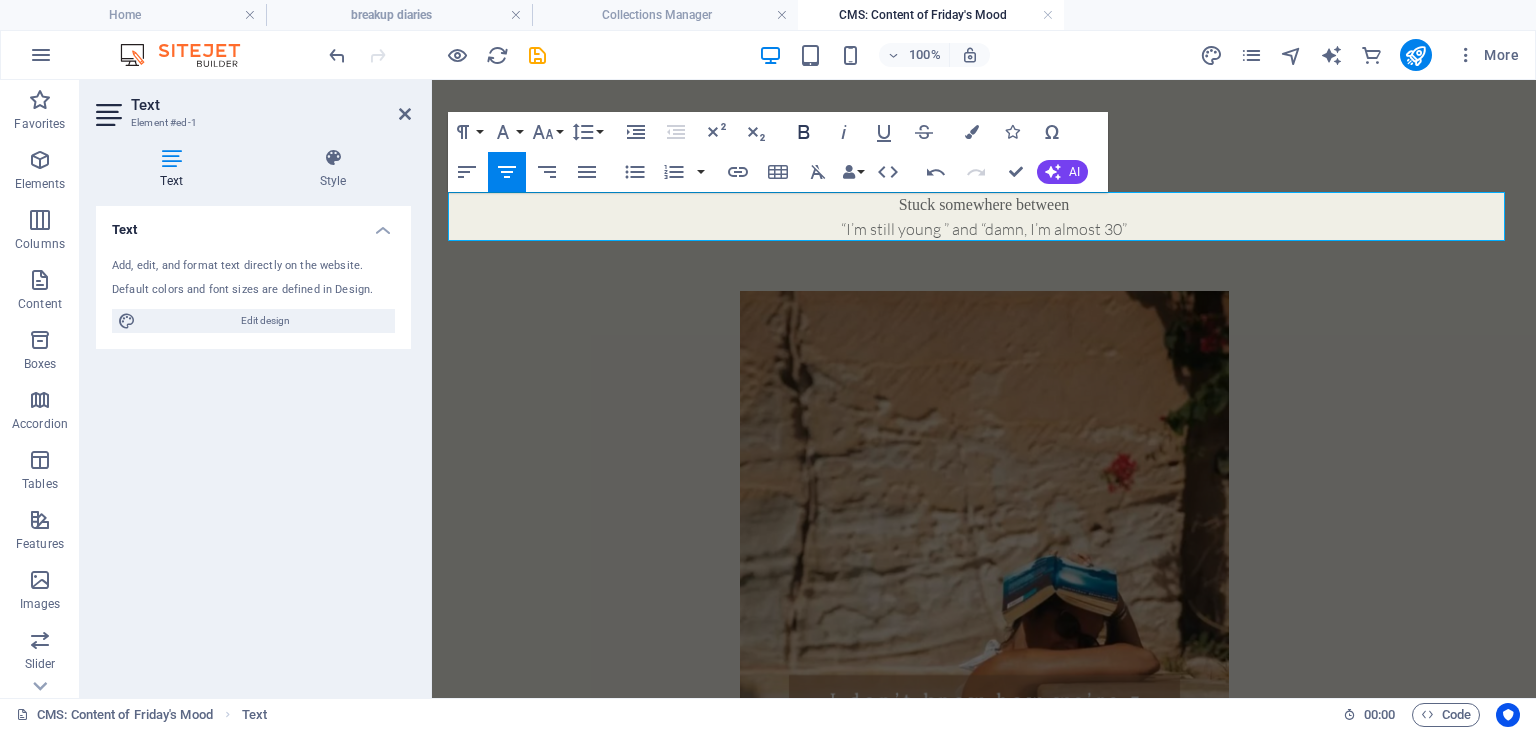 click 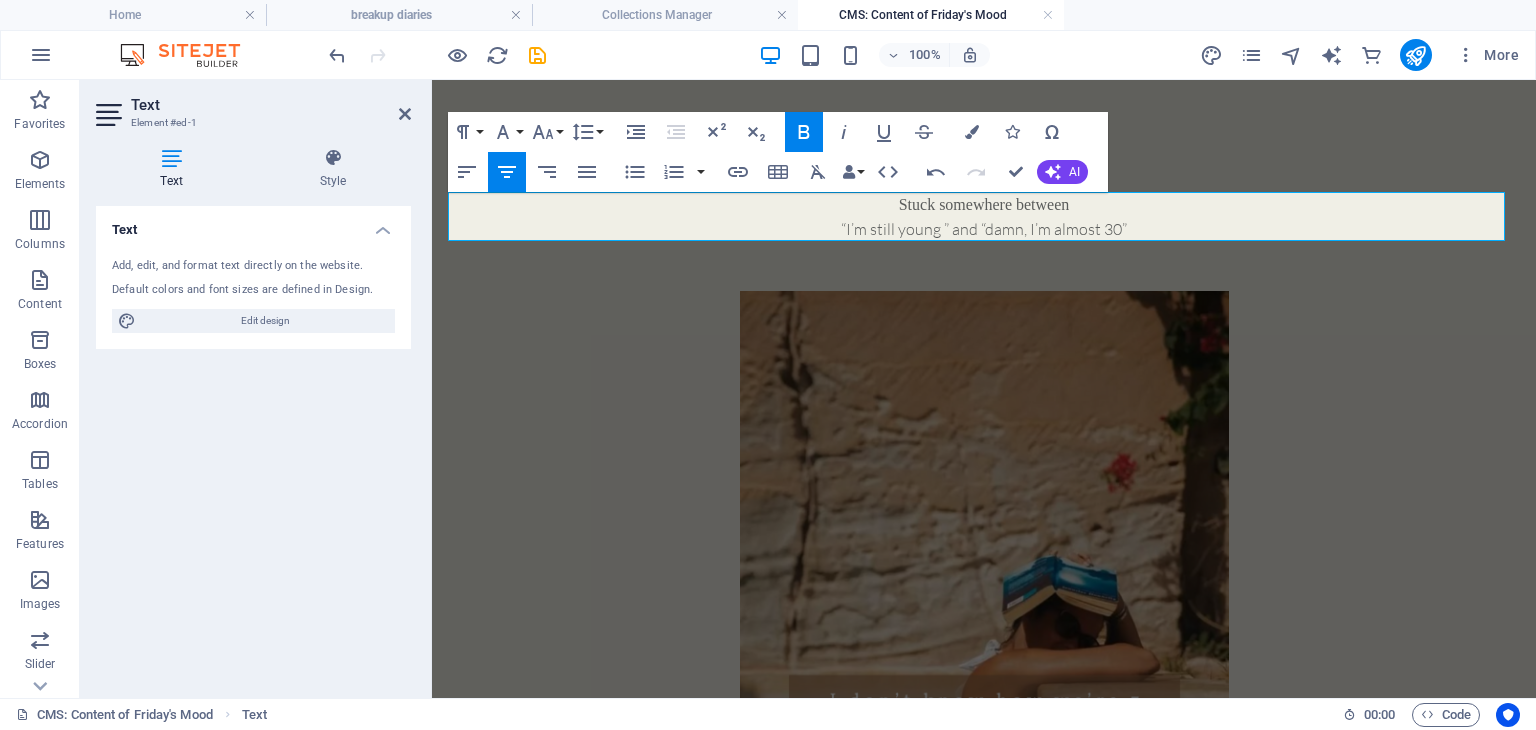 click on "“I’m still young ” and “damn, I’m almost 30”" at bounding box center (984, 229) 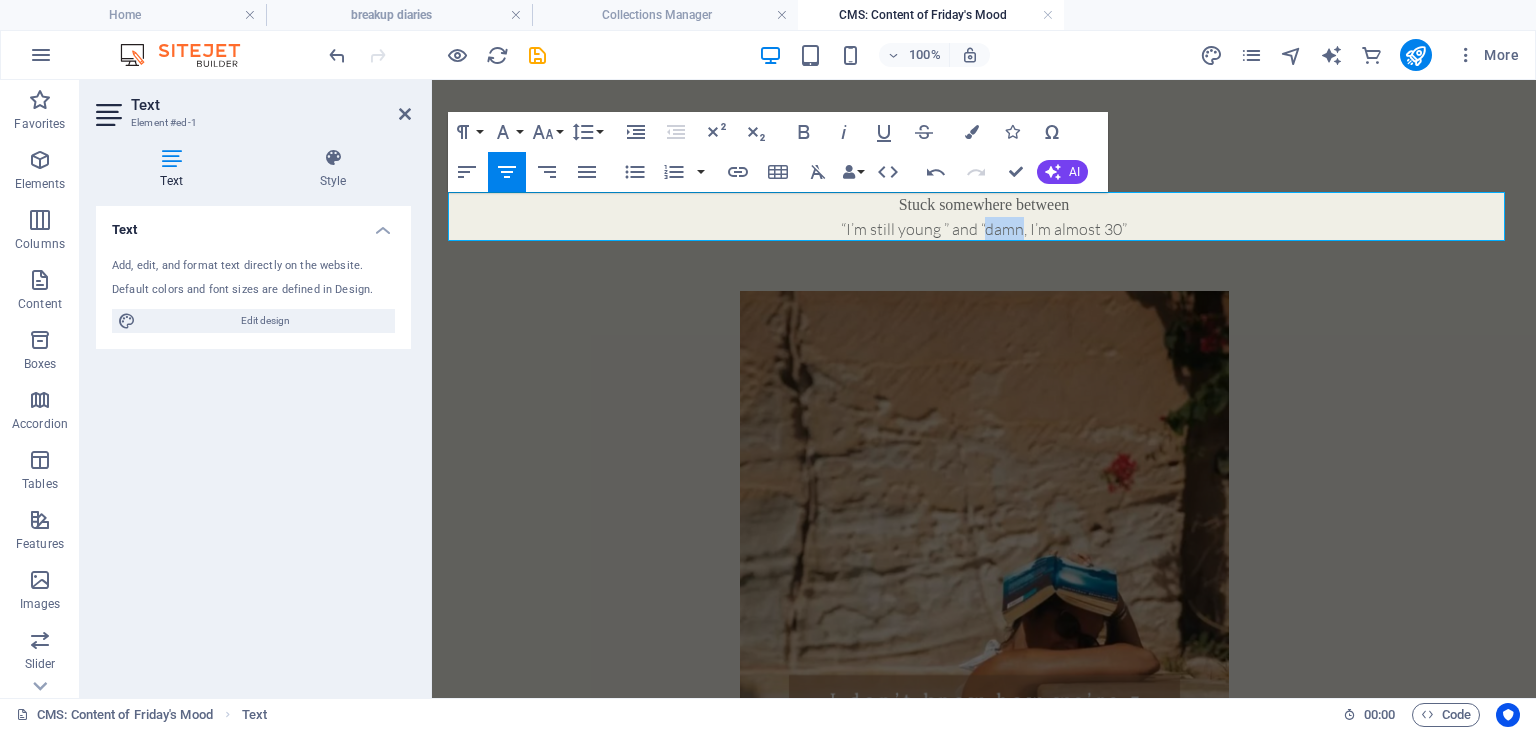 click on "“I’m still young ” and “damn, I’m almost 30”" at bounding box center [984, 229] 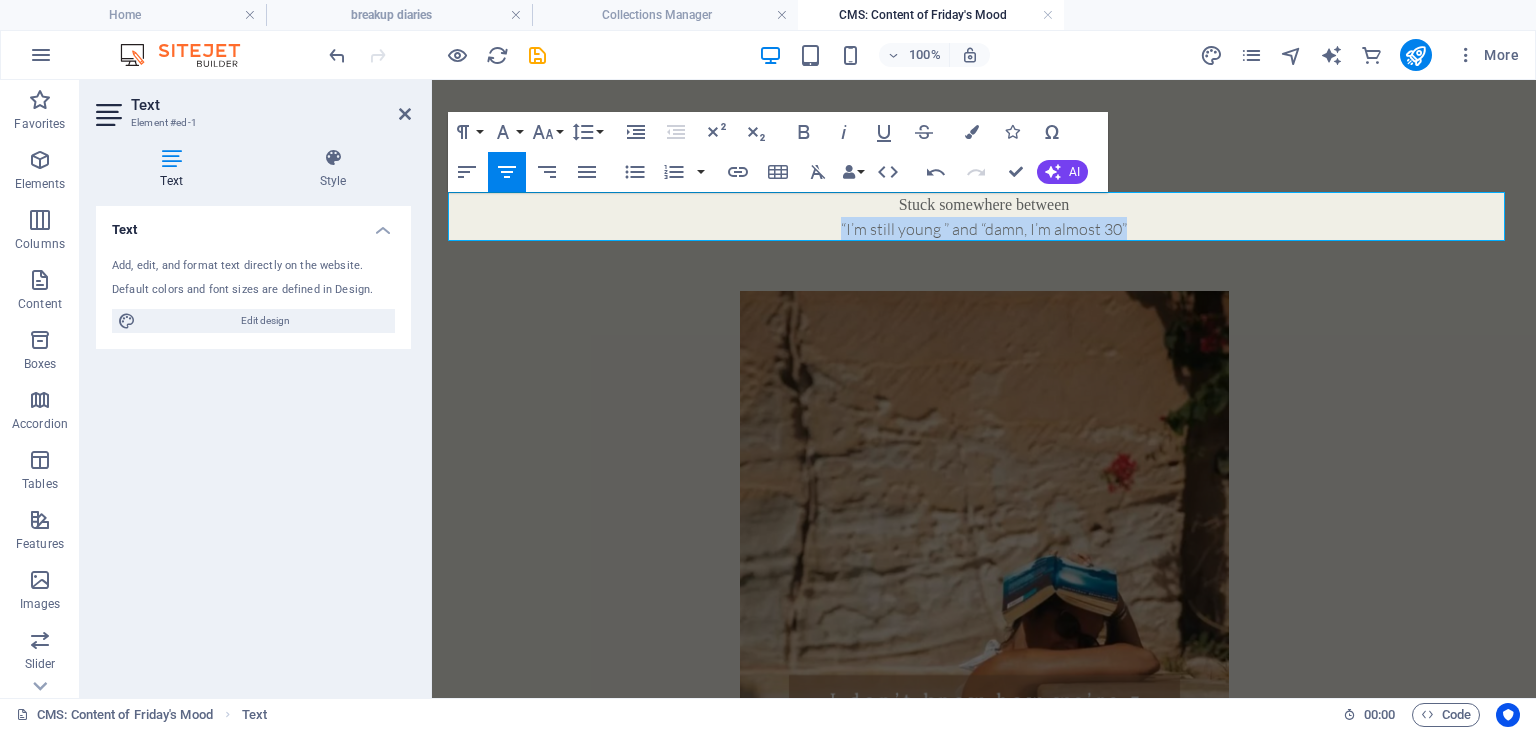 click on "“I’m still young ” and “damn, I’m almost 30”" at bounding box center (984, 229) 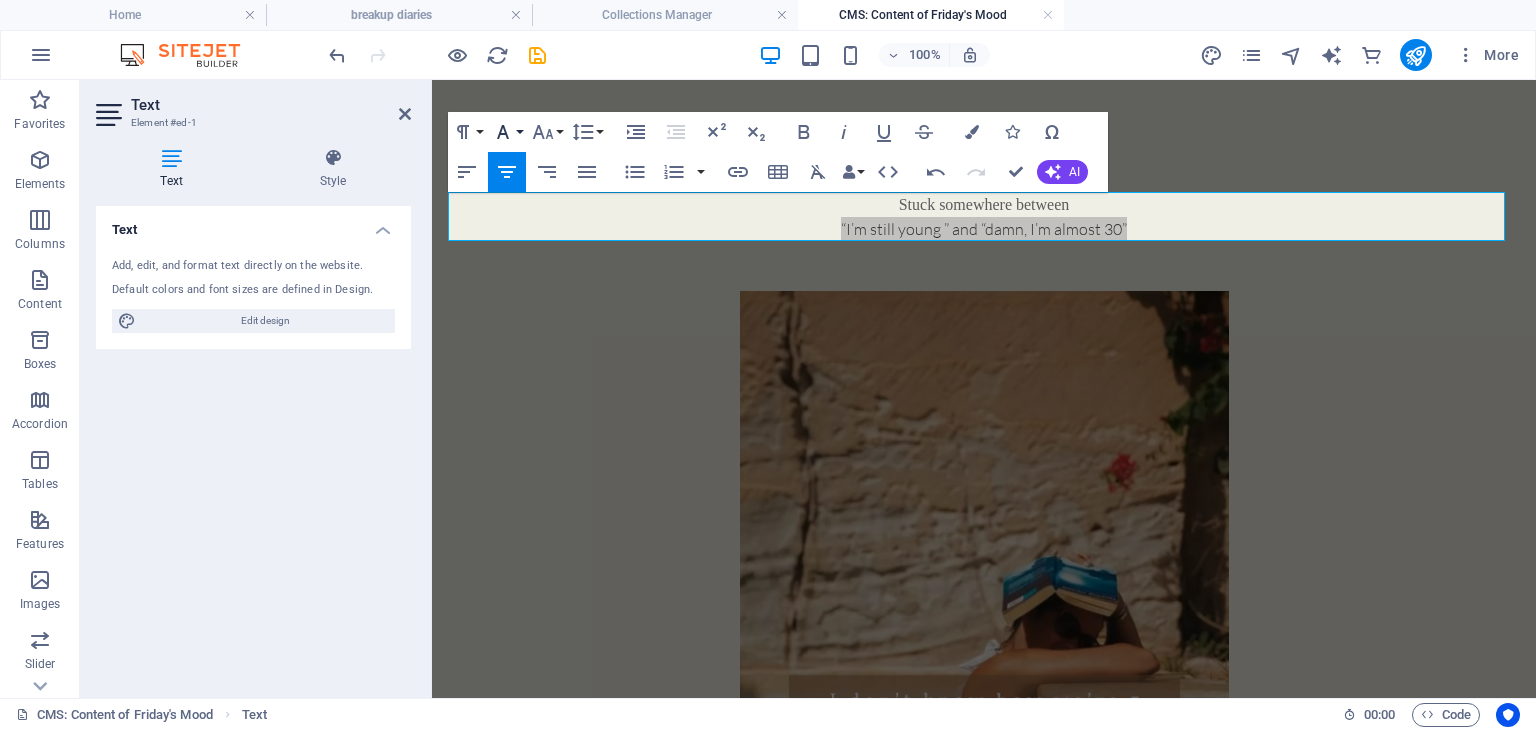 click 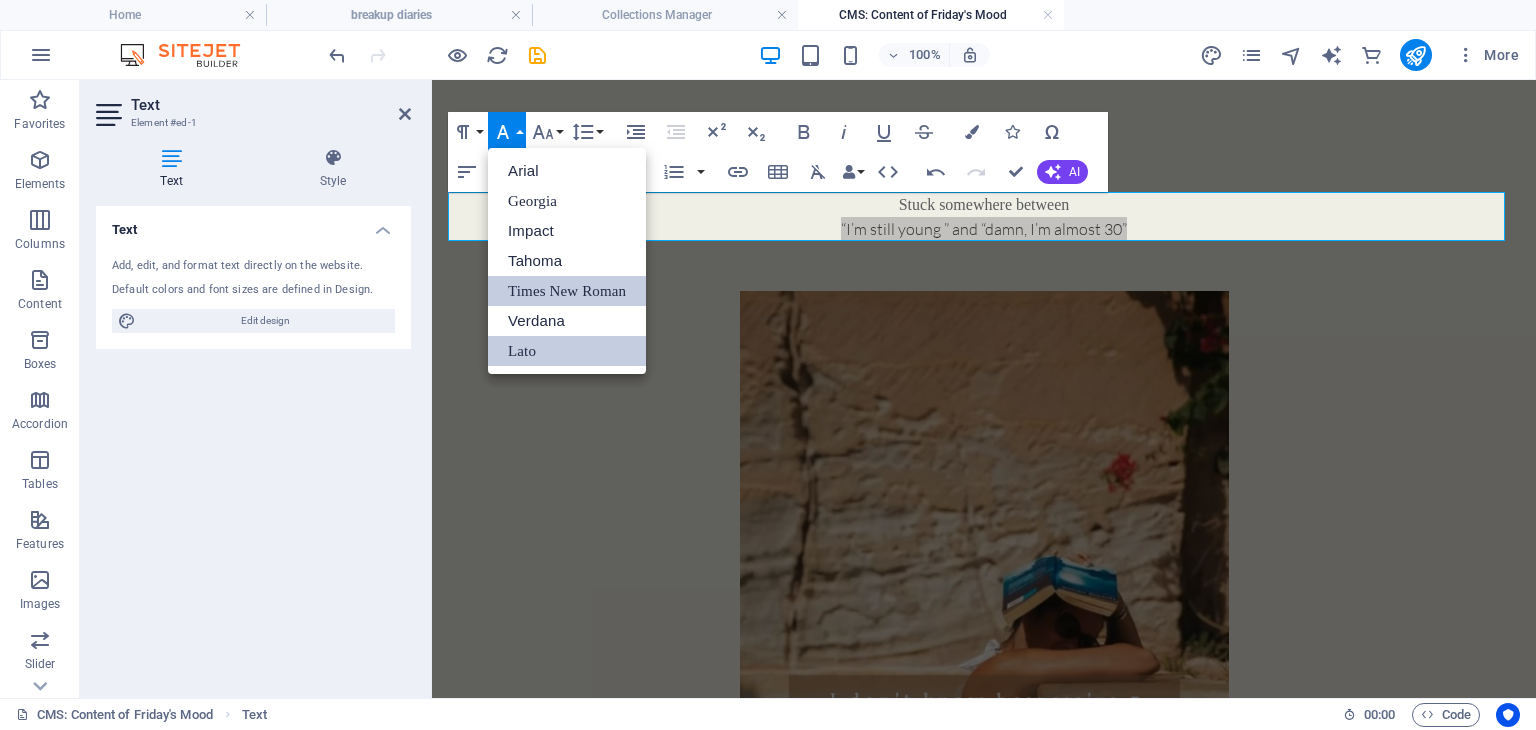 scroll, scrollTop: 0, scrollLeft: 0, axis: both 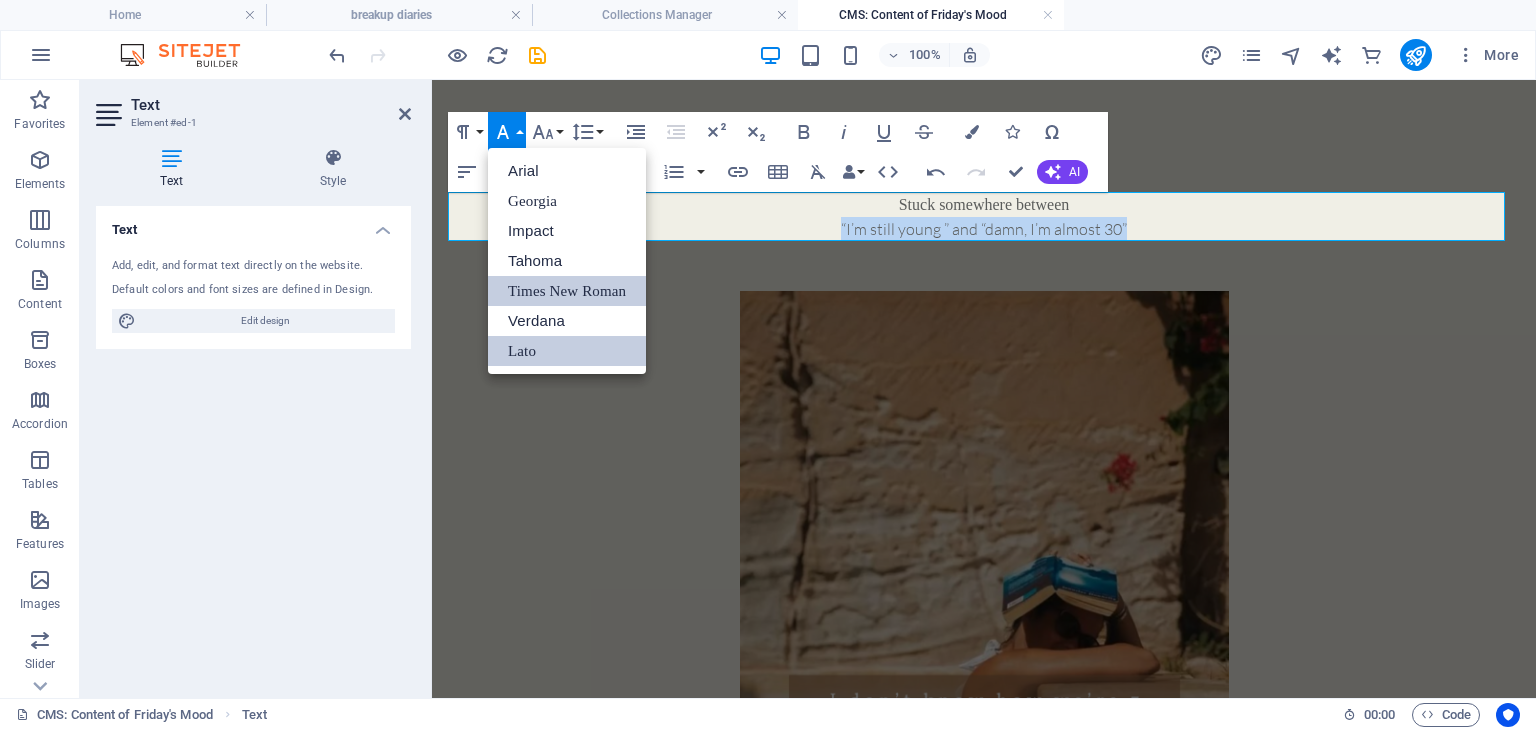 click on "Times New Roman" at bounding box center [567, 291] 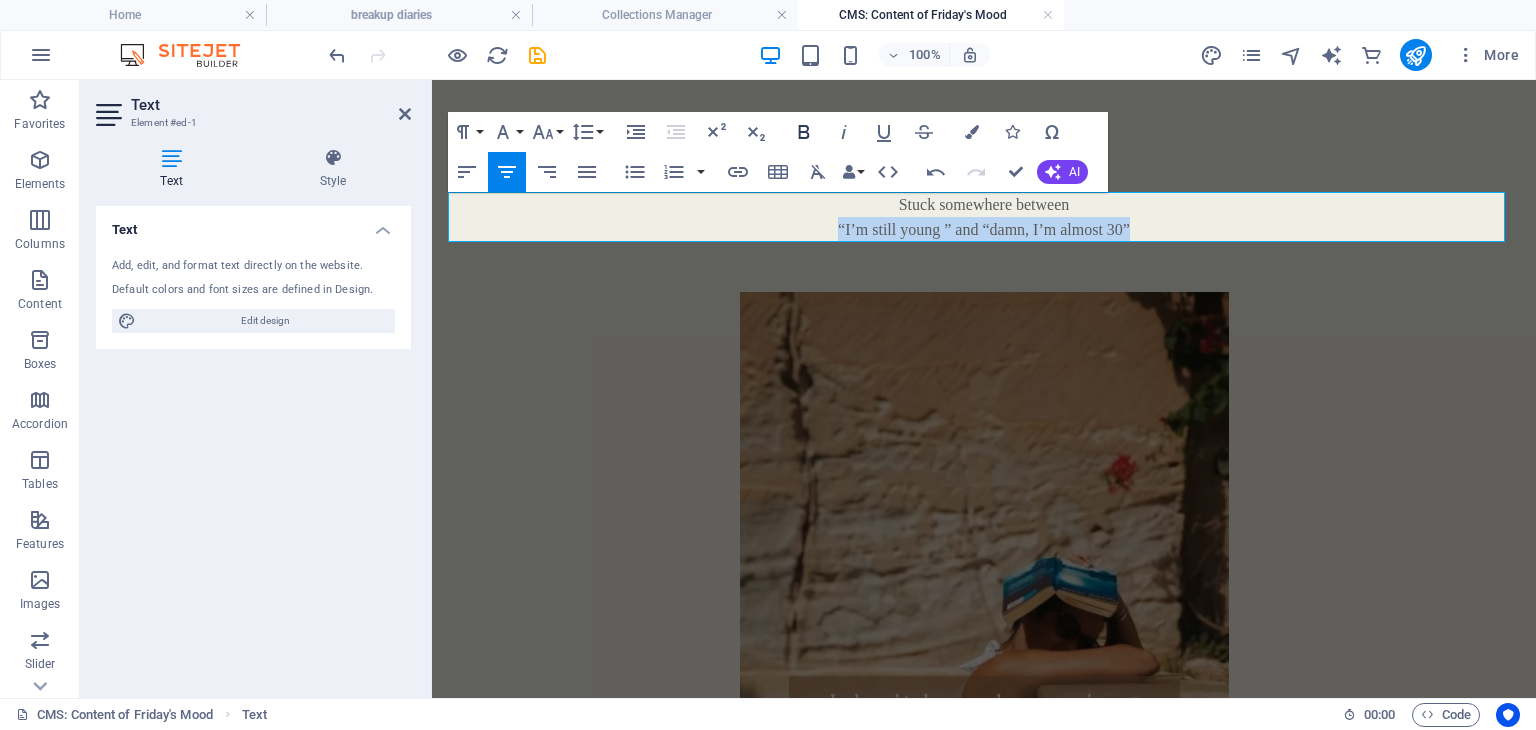 click 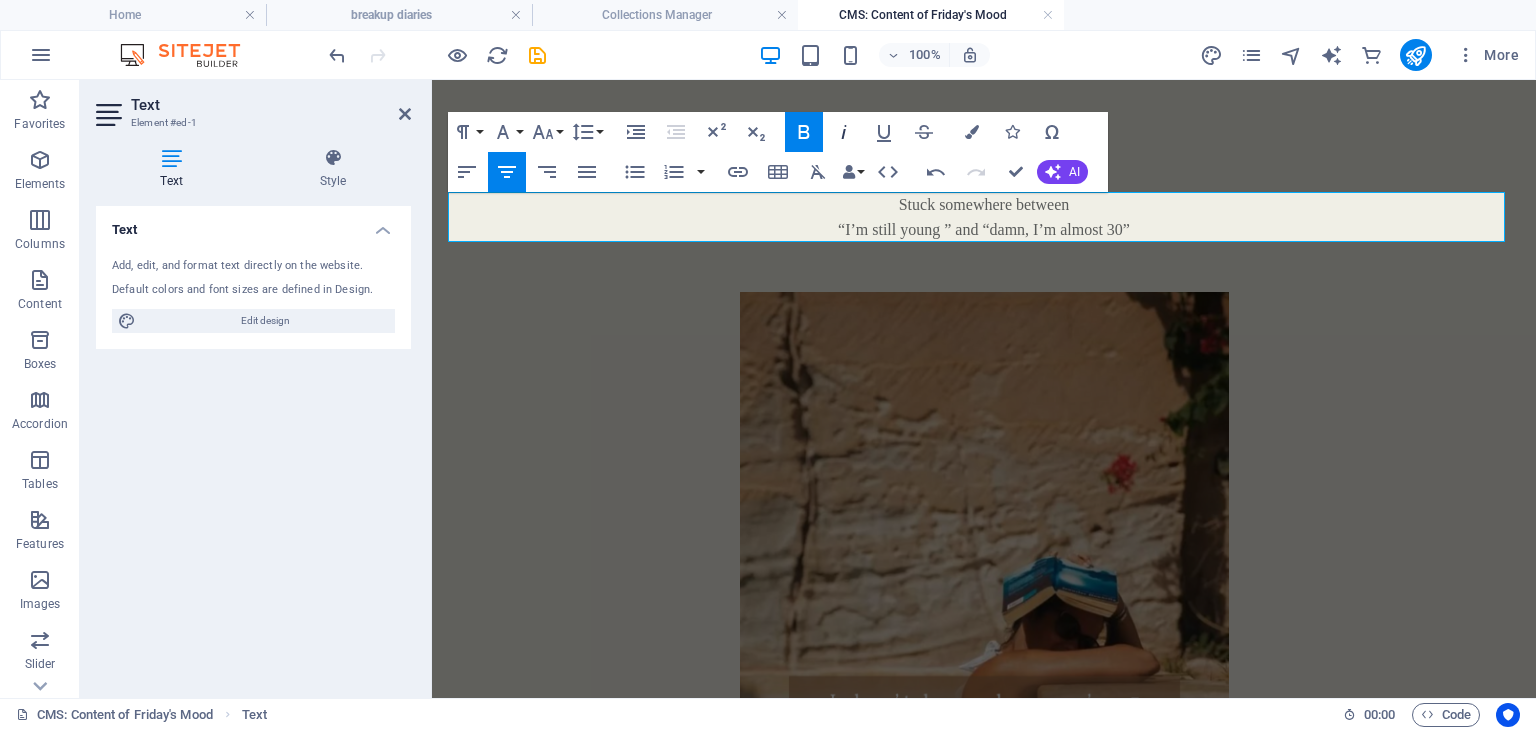 click 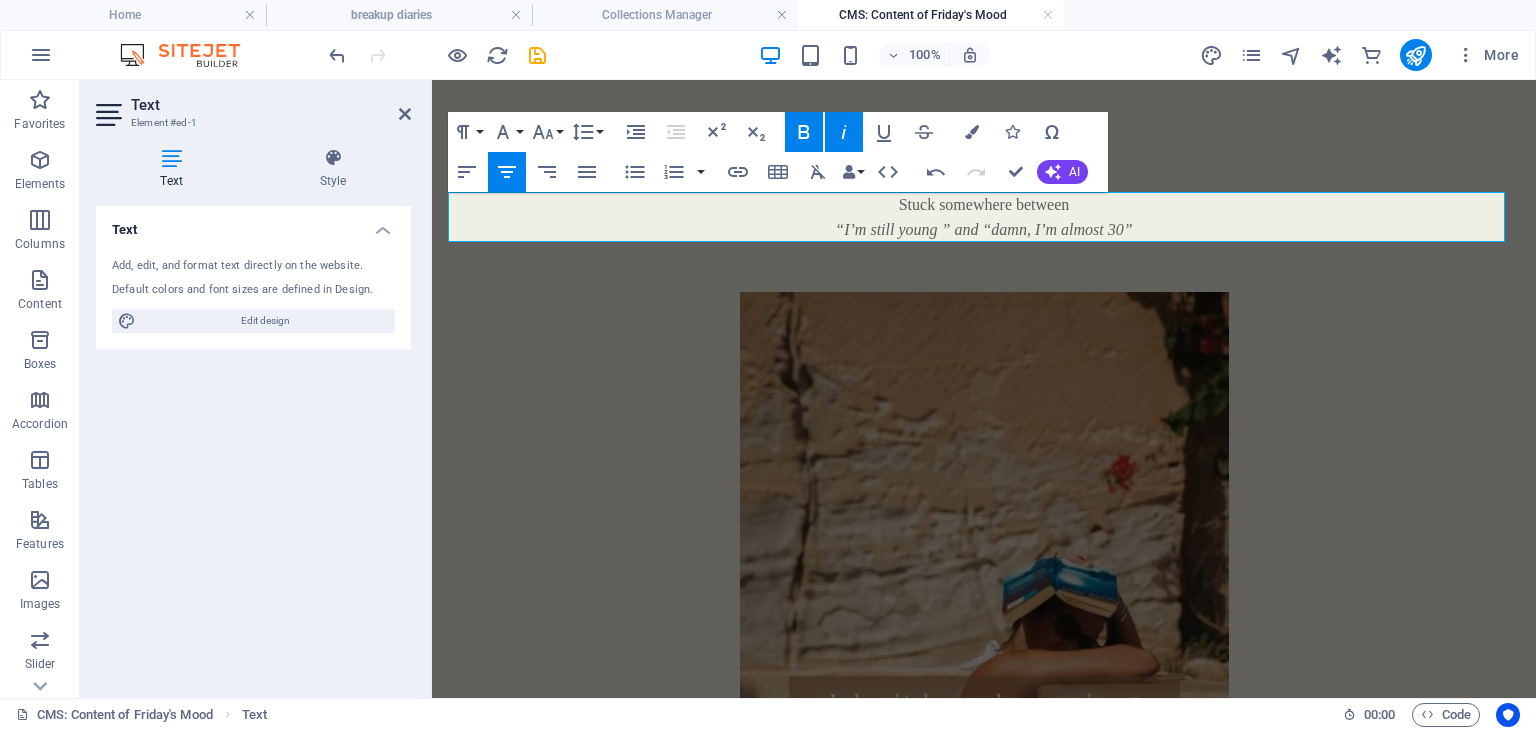 click on "“I’m still young ” and “damn, I’m almost 30”" at bounding box center [984, 229] 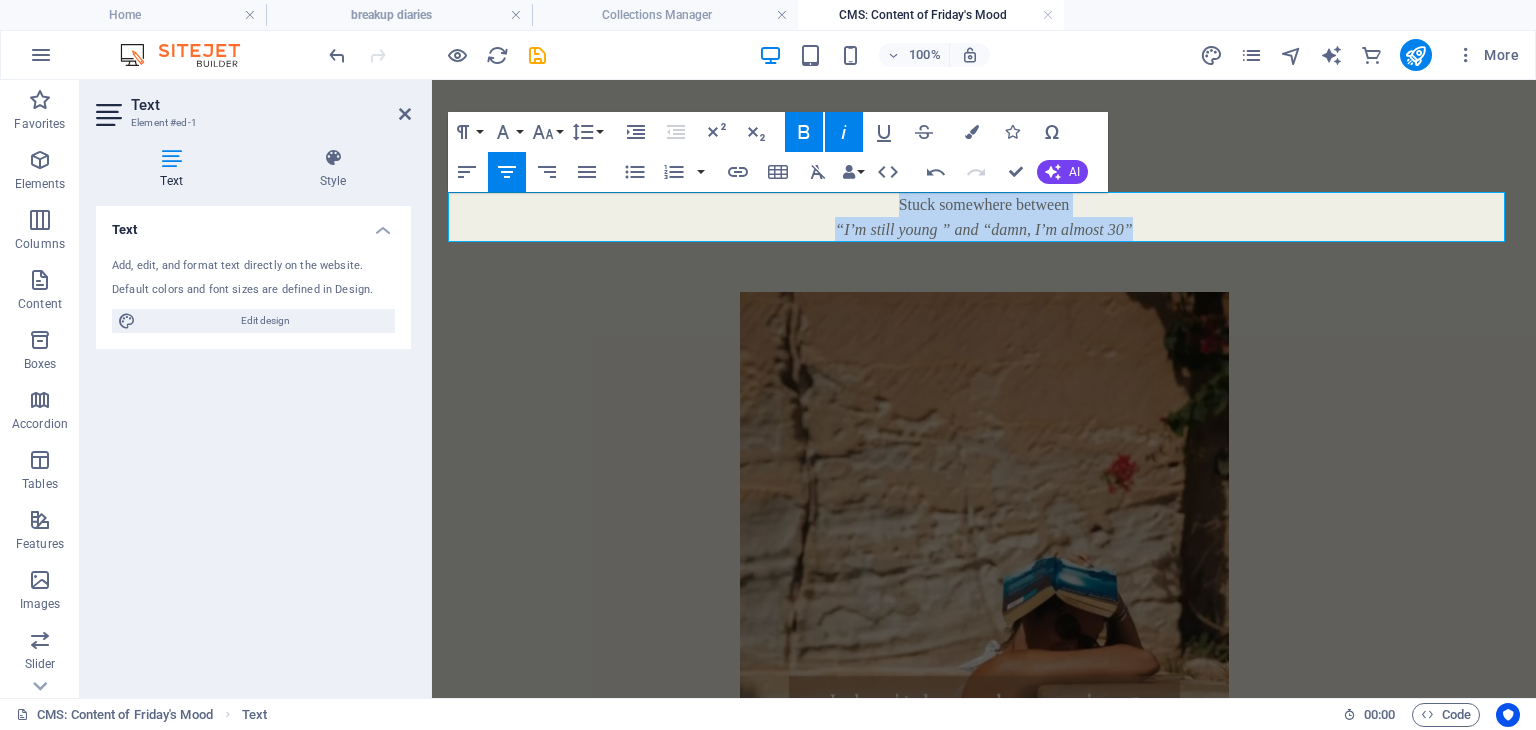 drag, startPoint x: 1168, startPoint y: 225, endPoint x: 872, endPoint y: 211, distance: 296.3309 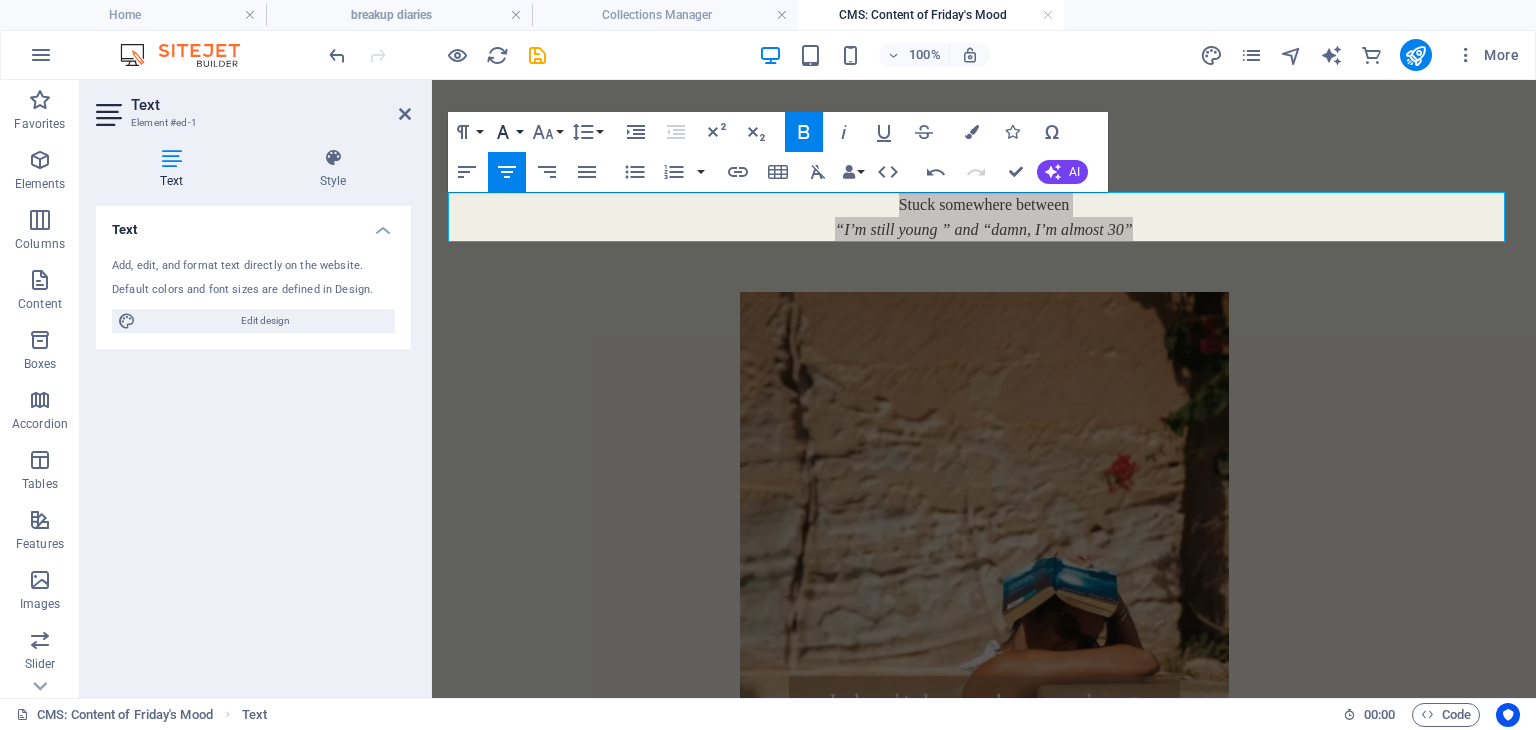 click on "Font Family" at bounding box center [507, 132] 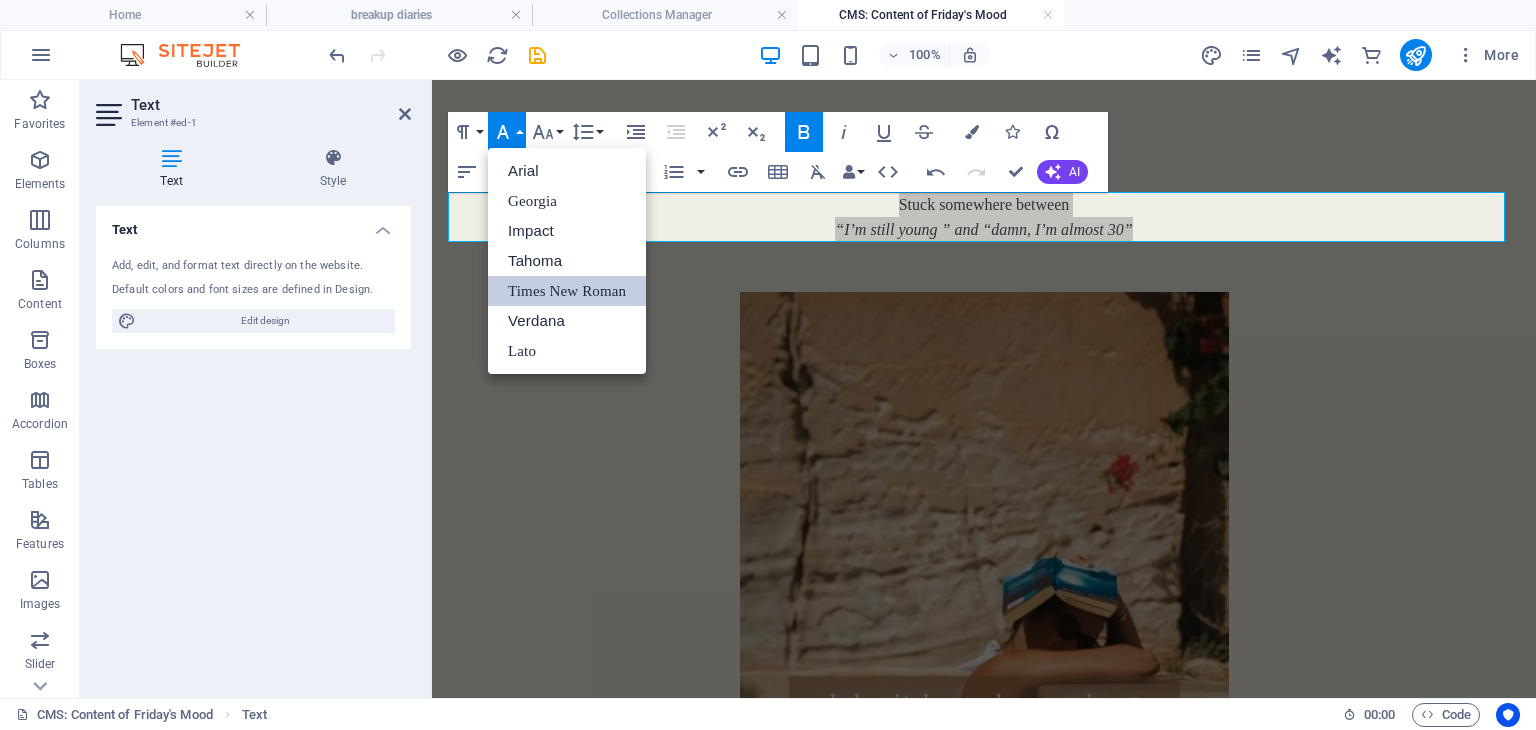 scroll, scrollTop: 0, scrollLeft: 0, axis: both 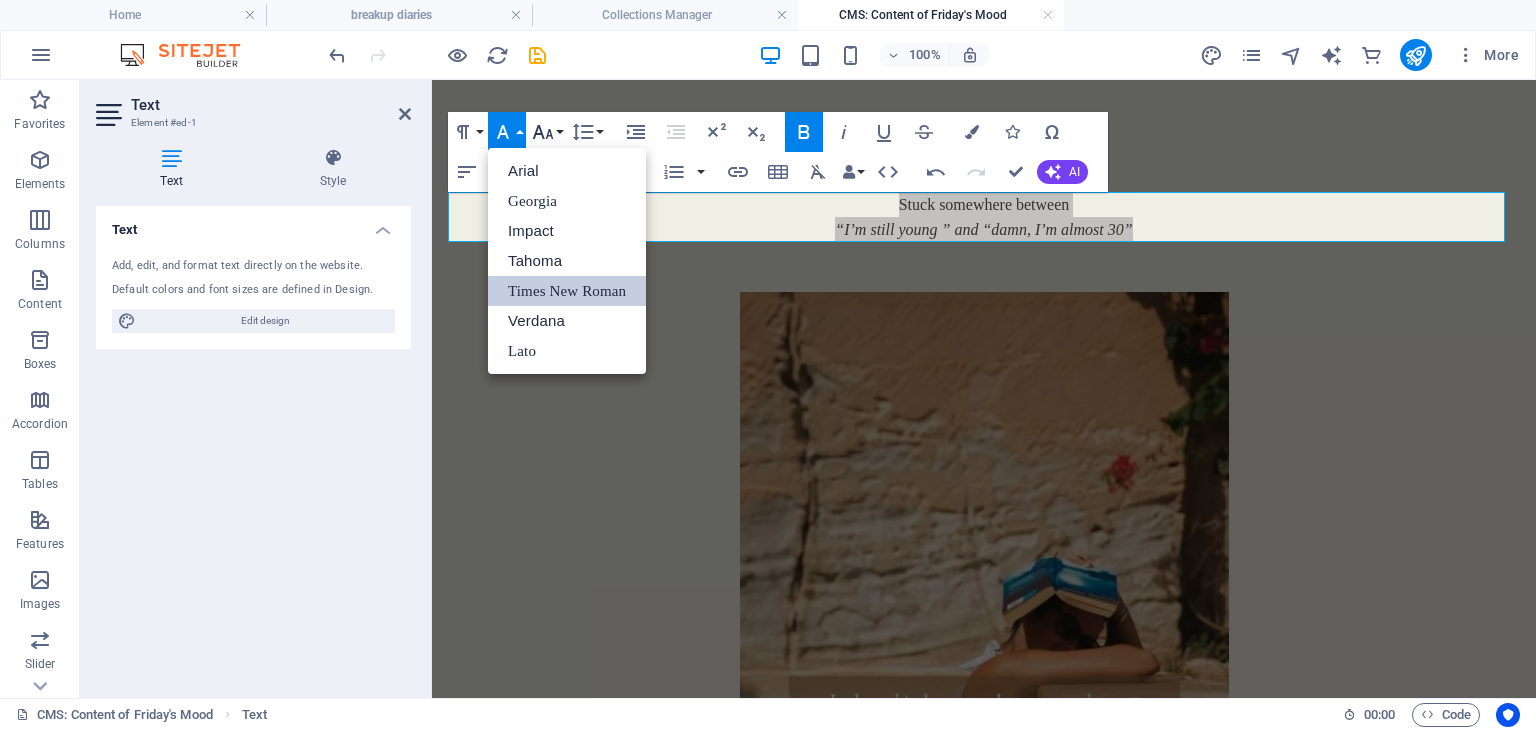 click on "Font Size" at bounding box center [547, 132] 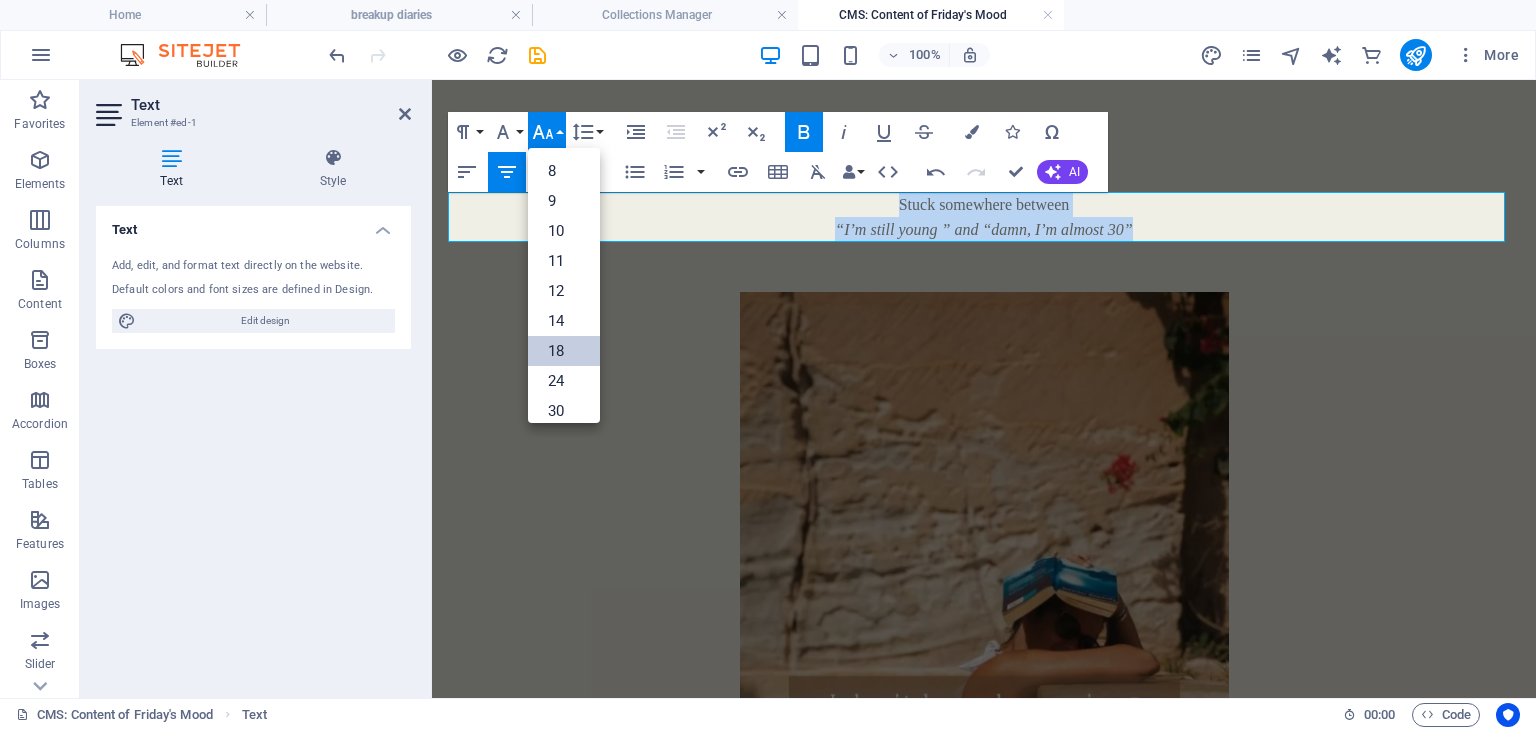 click on "18" at bounding box center [564, 351] 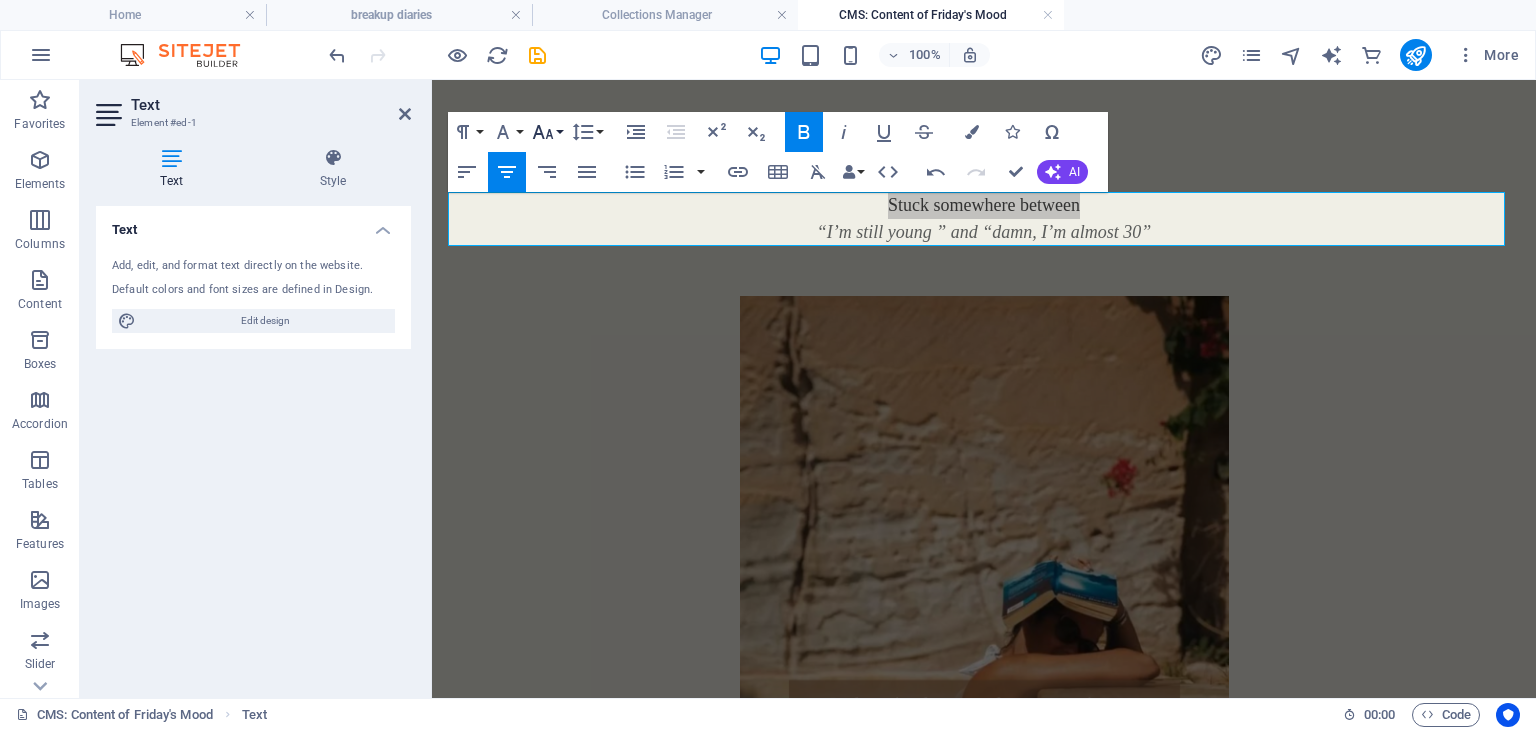 click on "Font Size" at bounding box center [547, 132] 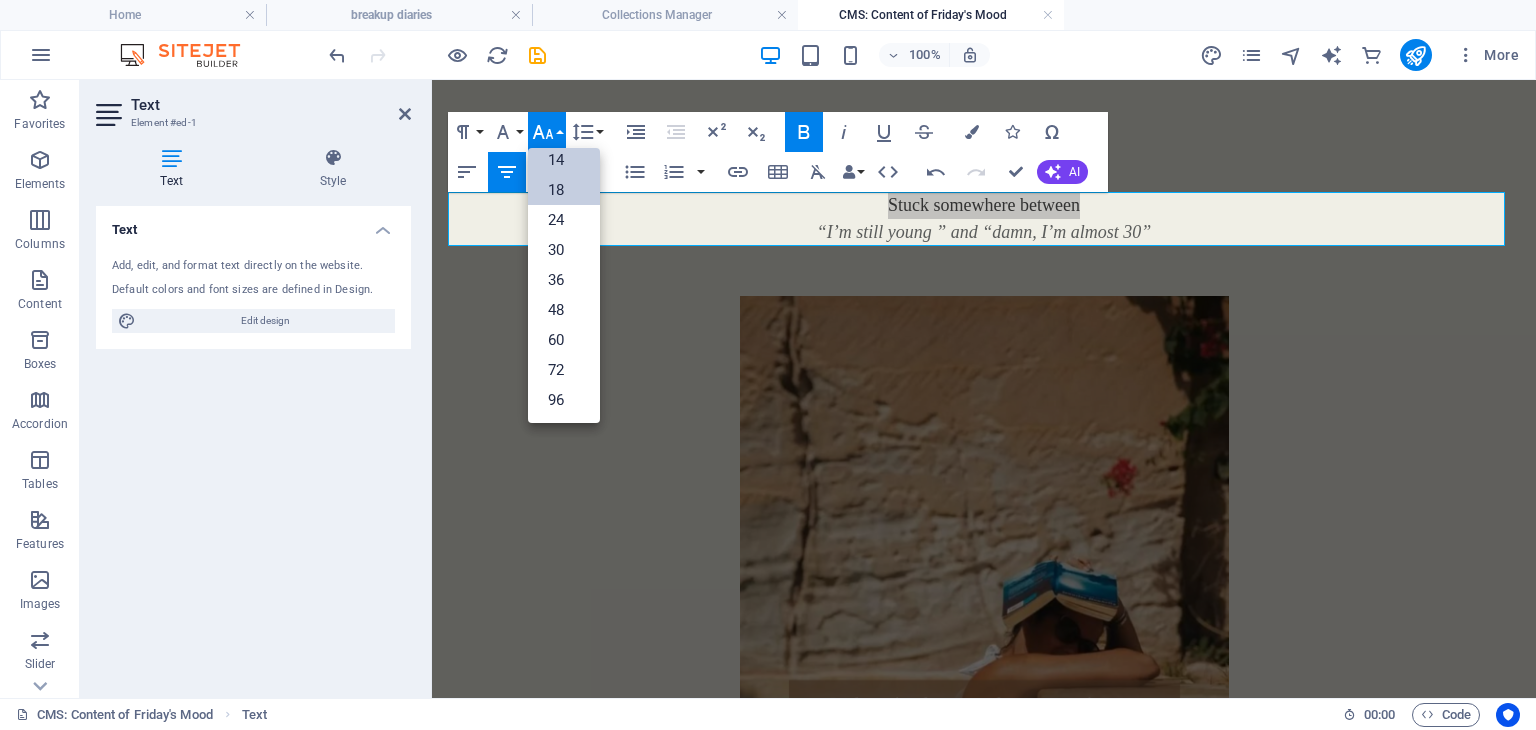 scroll, scrollTop: 160, scrollLeft: 0, axis: vertical 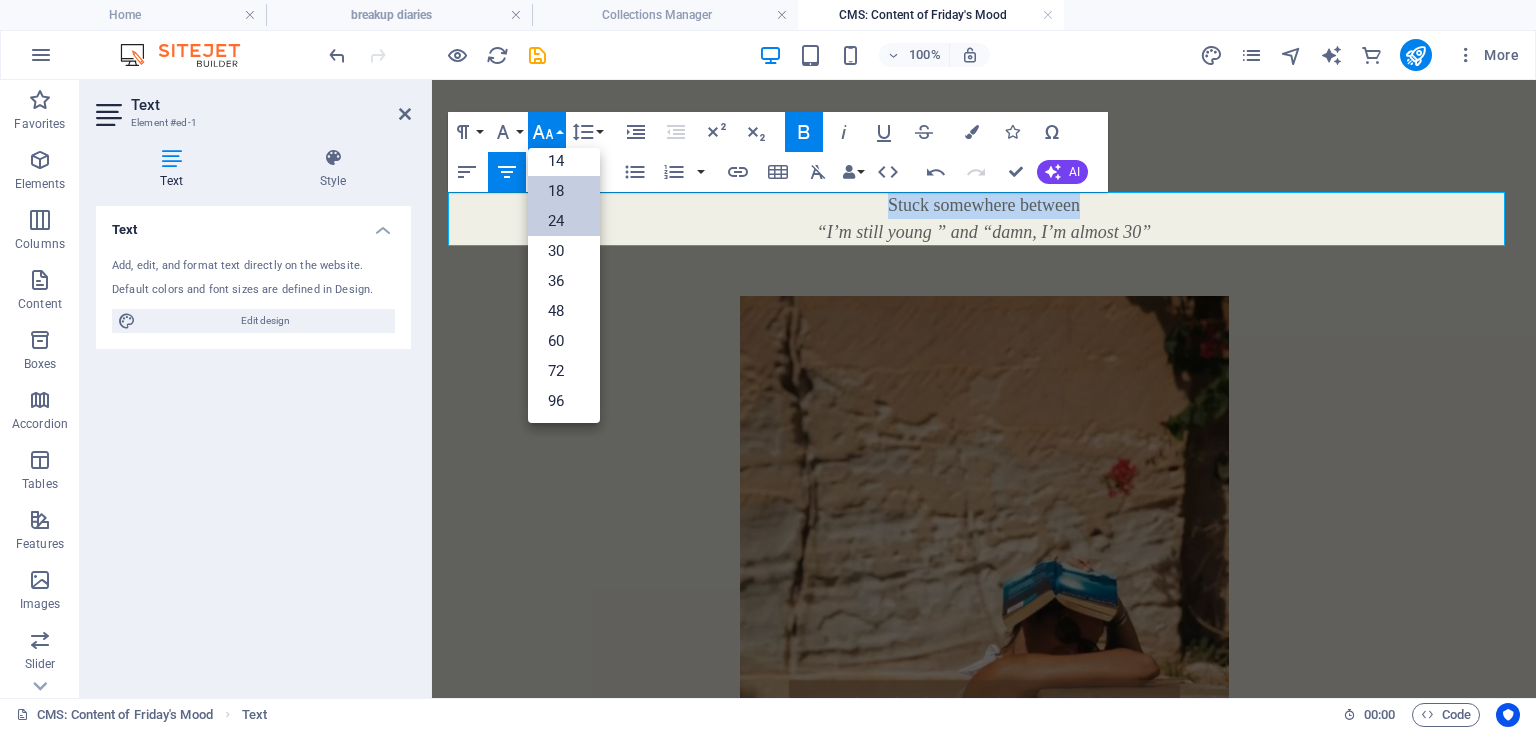 click on "24" at bounding box center (564, 221) 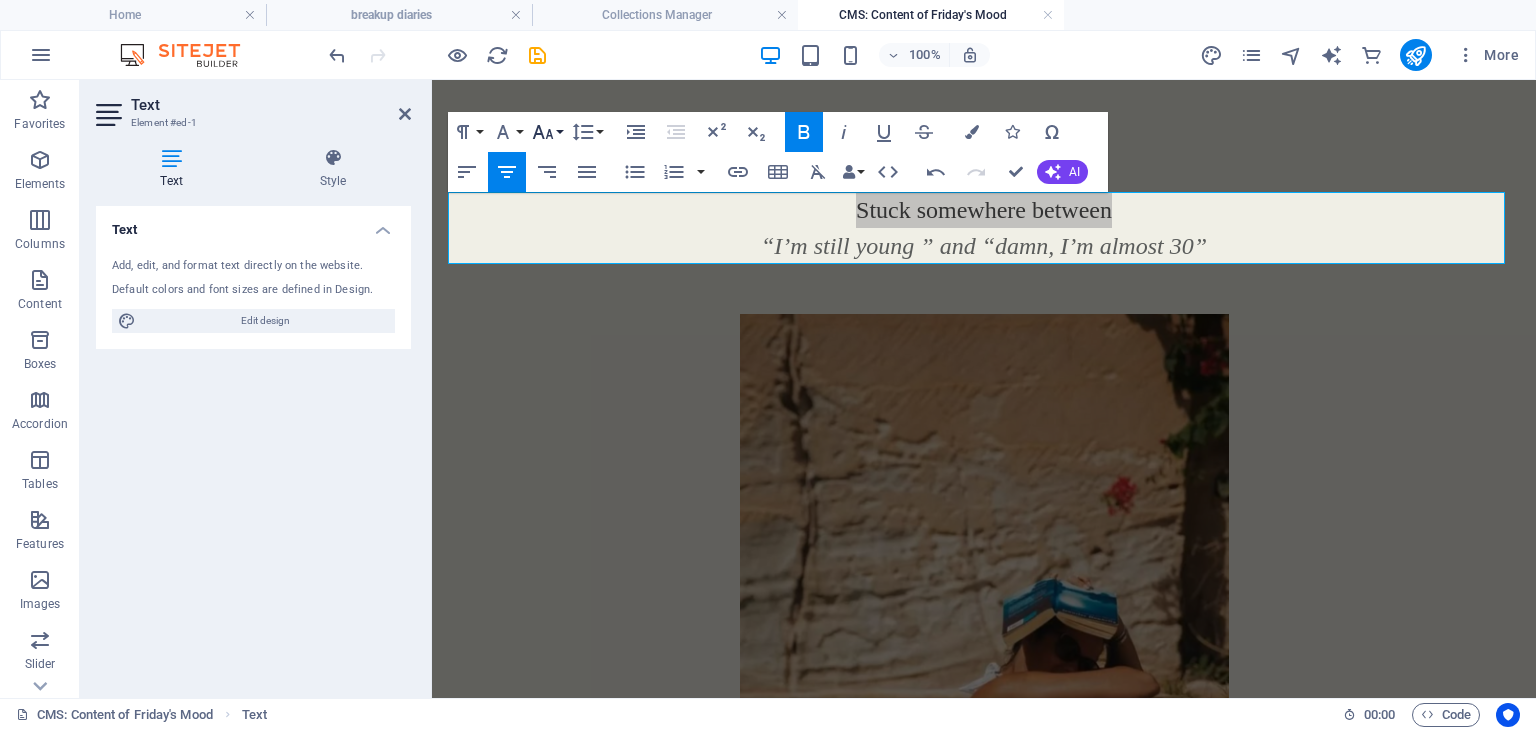 click 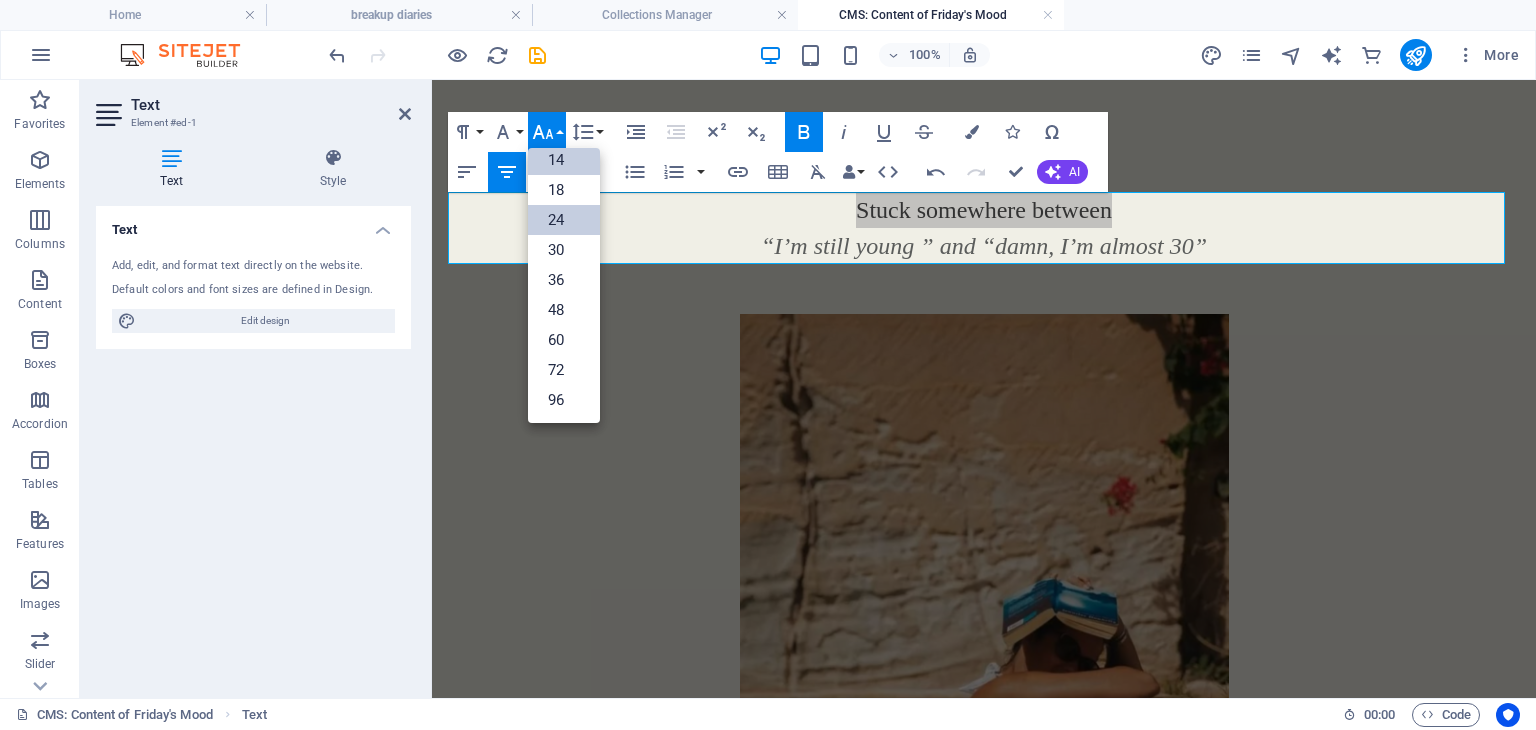 scroll, scrollTop: 160, scrollLeft: 0, axis: vertical 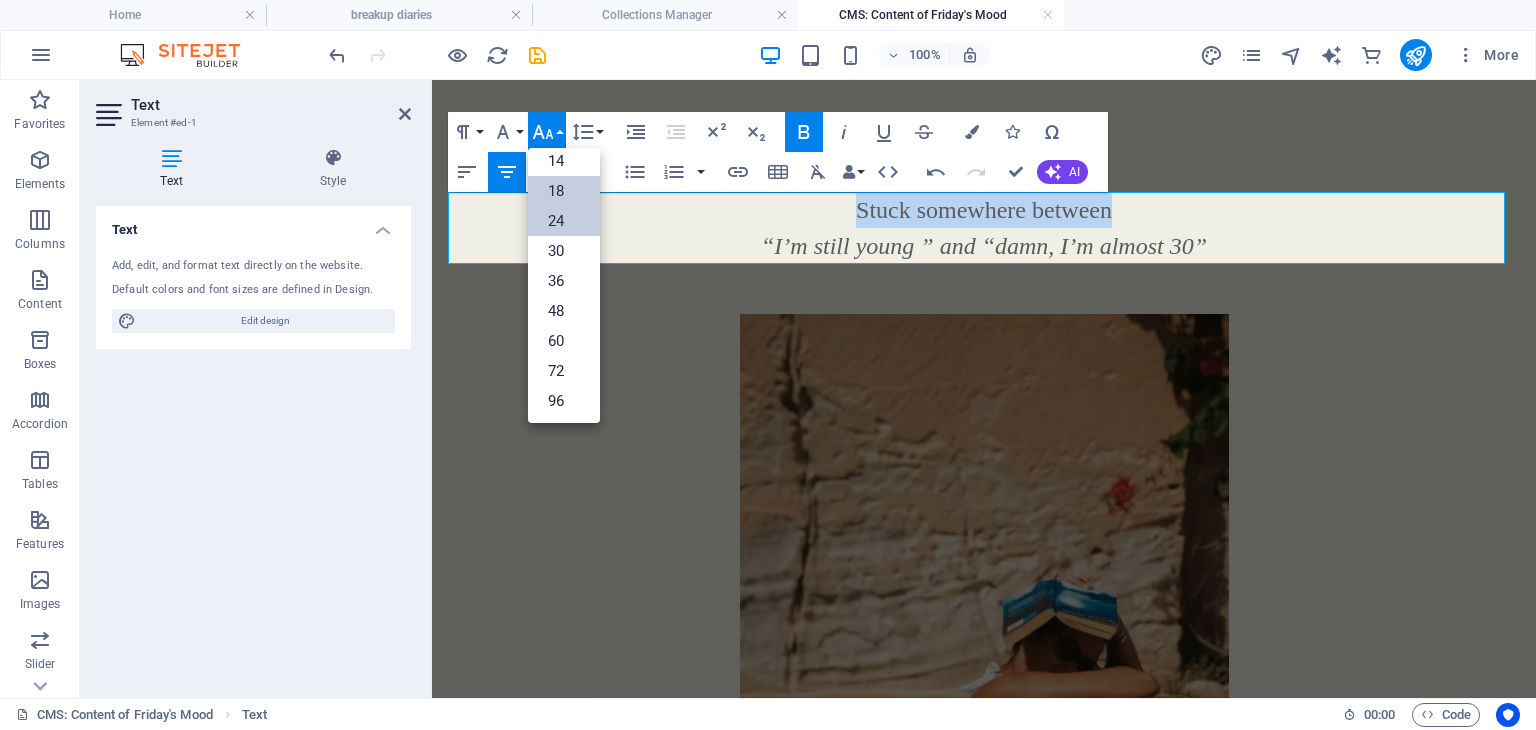 click on "18" at bounding box center (564, 191) 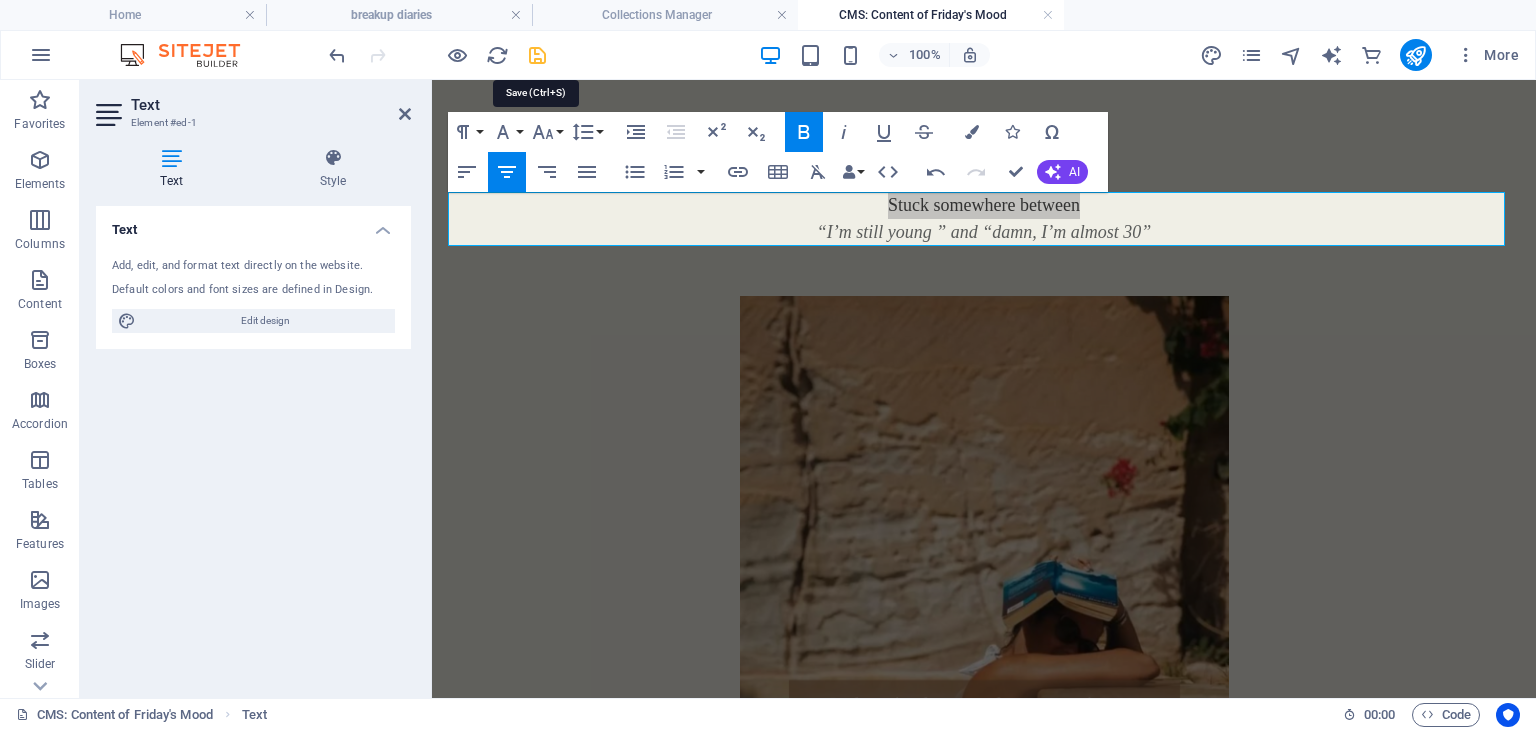 drag, startPoint x: 533, startPoint y: 51, endPoint x: 642, endPoint y: 386, distance: 352.2868 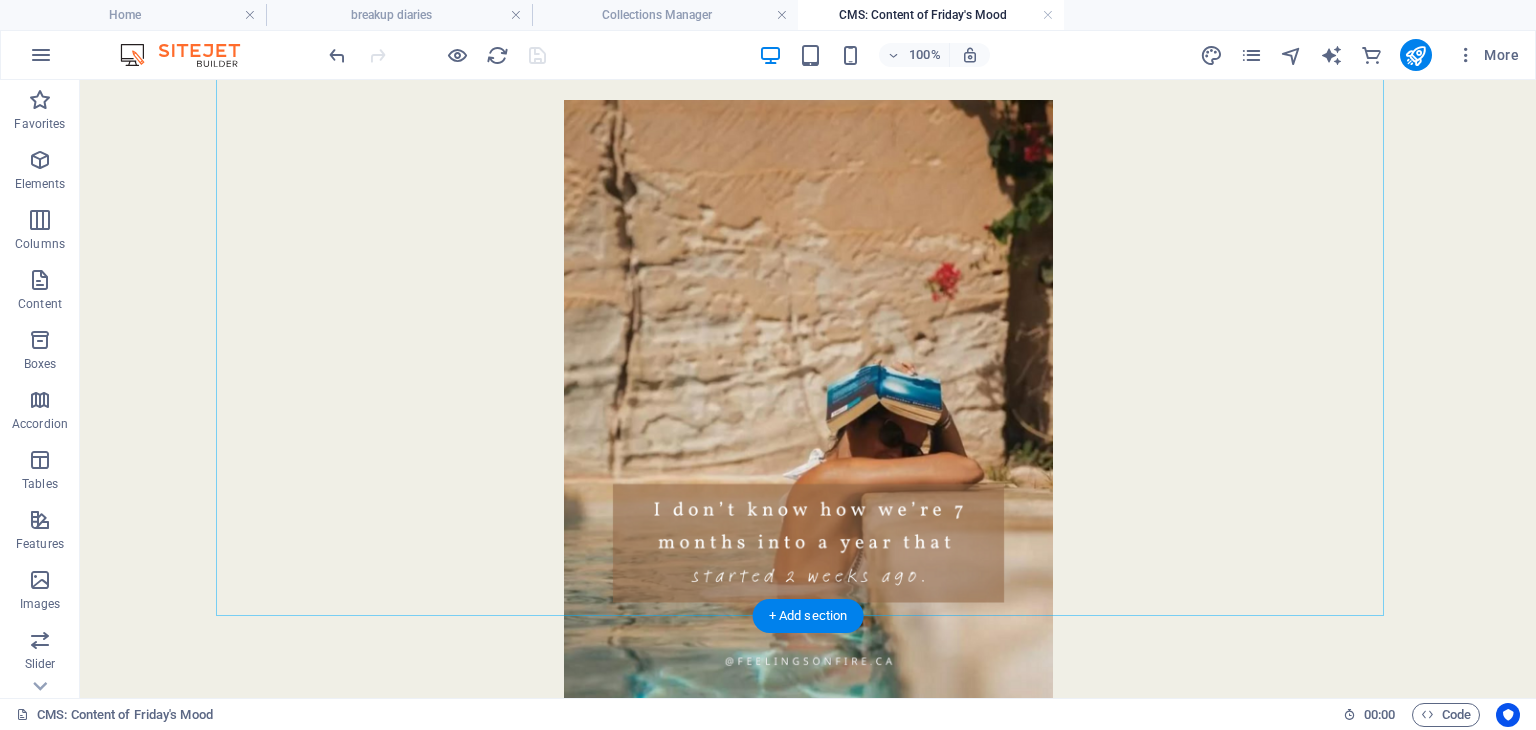 scroll, scrollTop: 500, scrollLeft: 0, axis: vertical 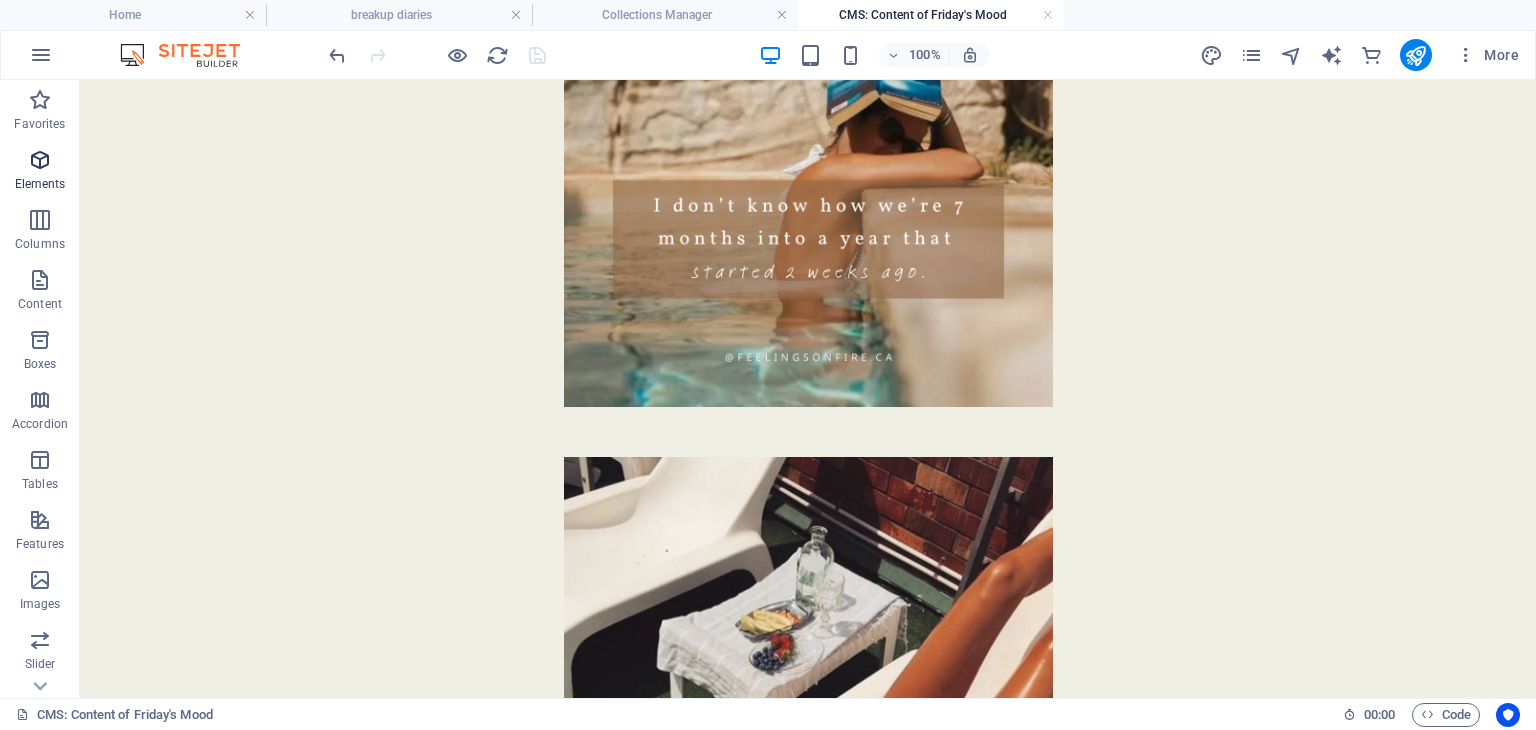 click on "Elements" at bounding box center (40, 184) 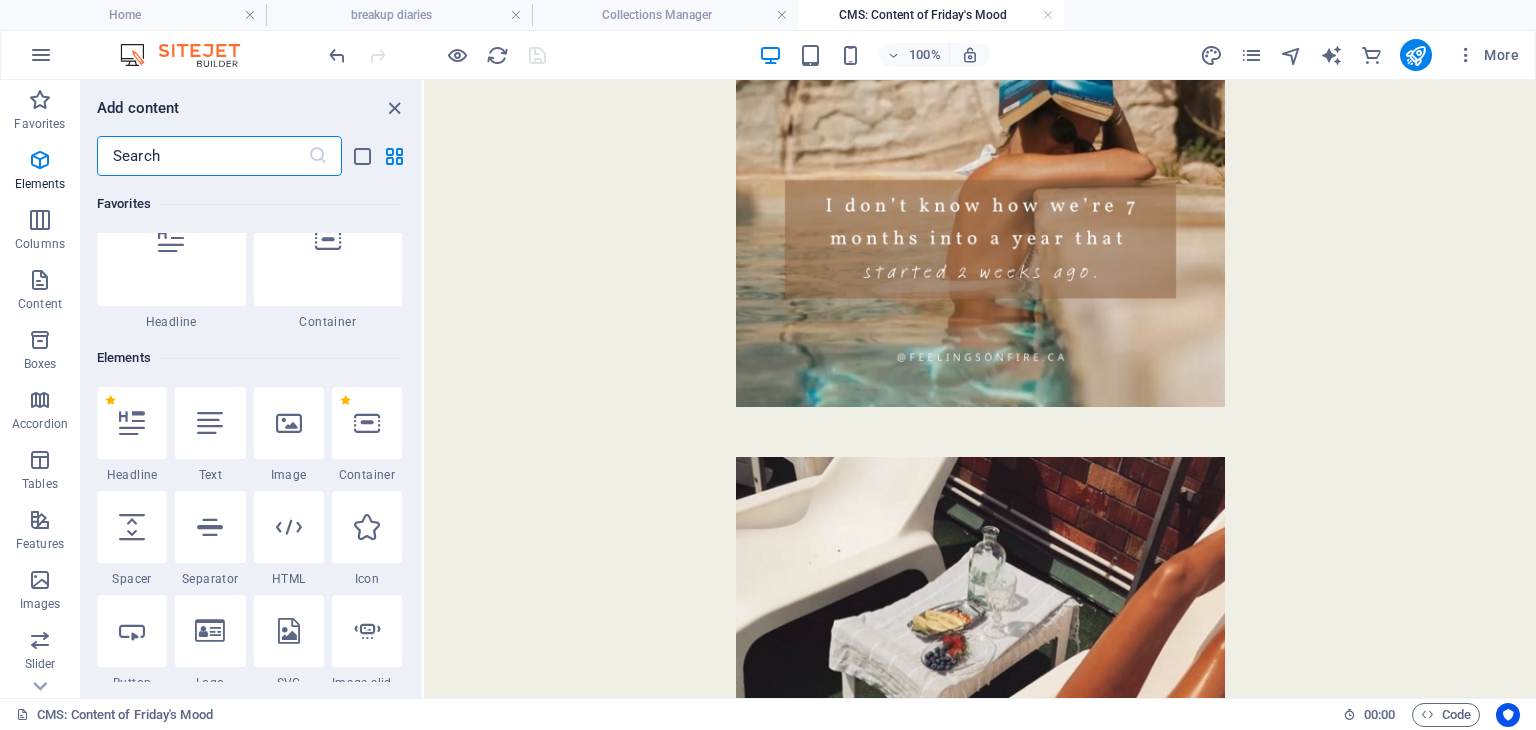 scroll, scrollTop: 212, scrollLeft: 0, axis: vertical 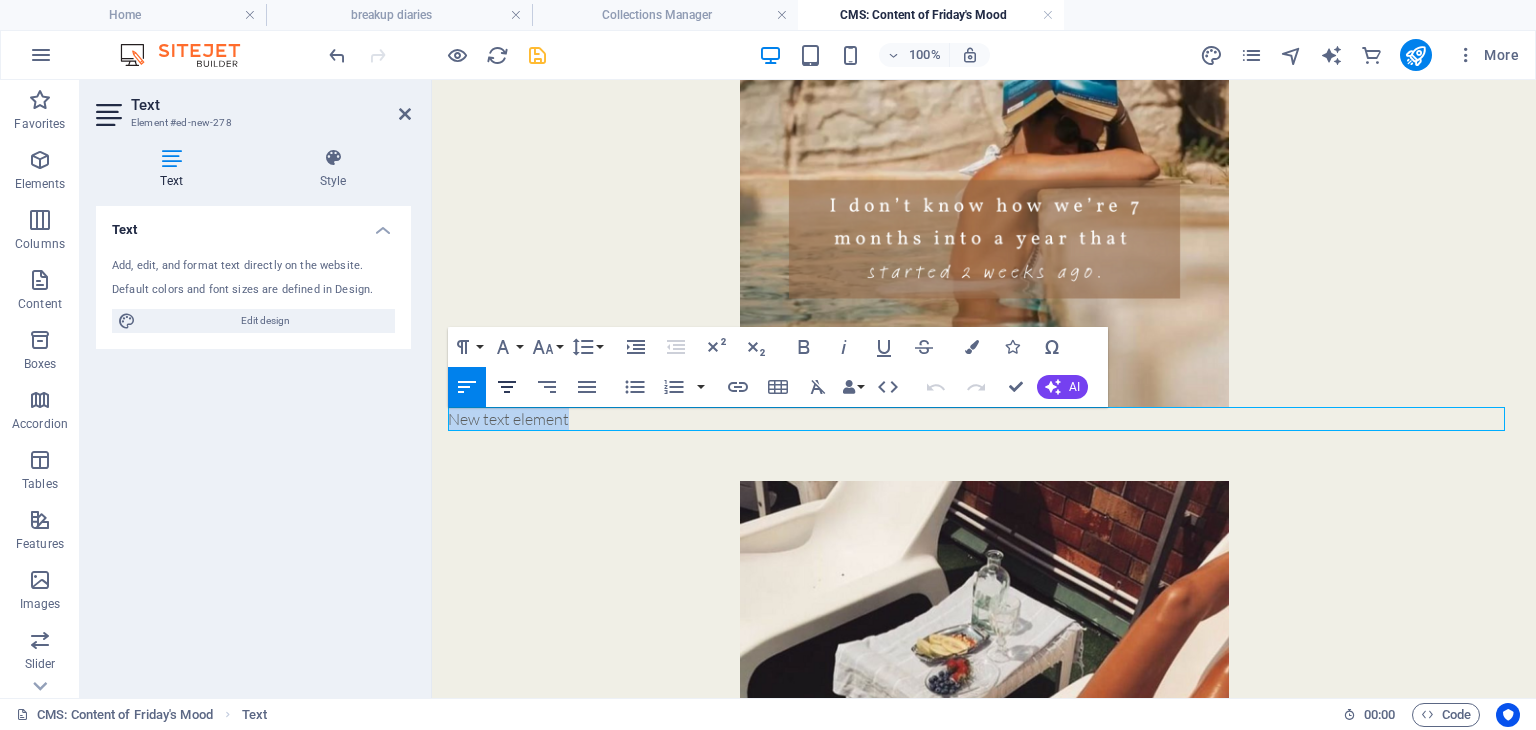 click 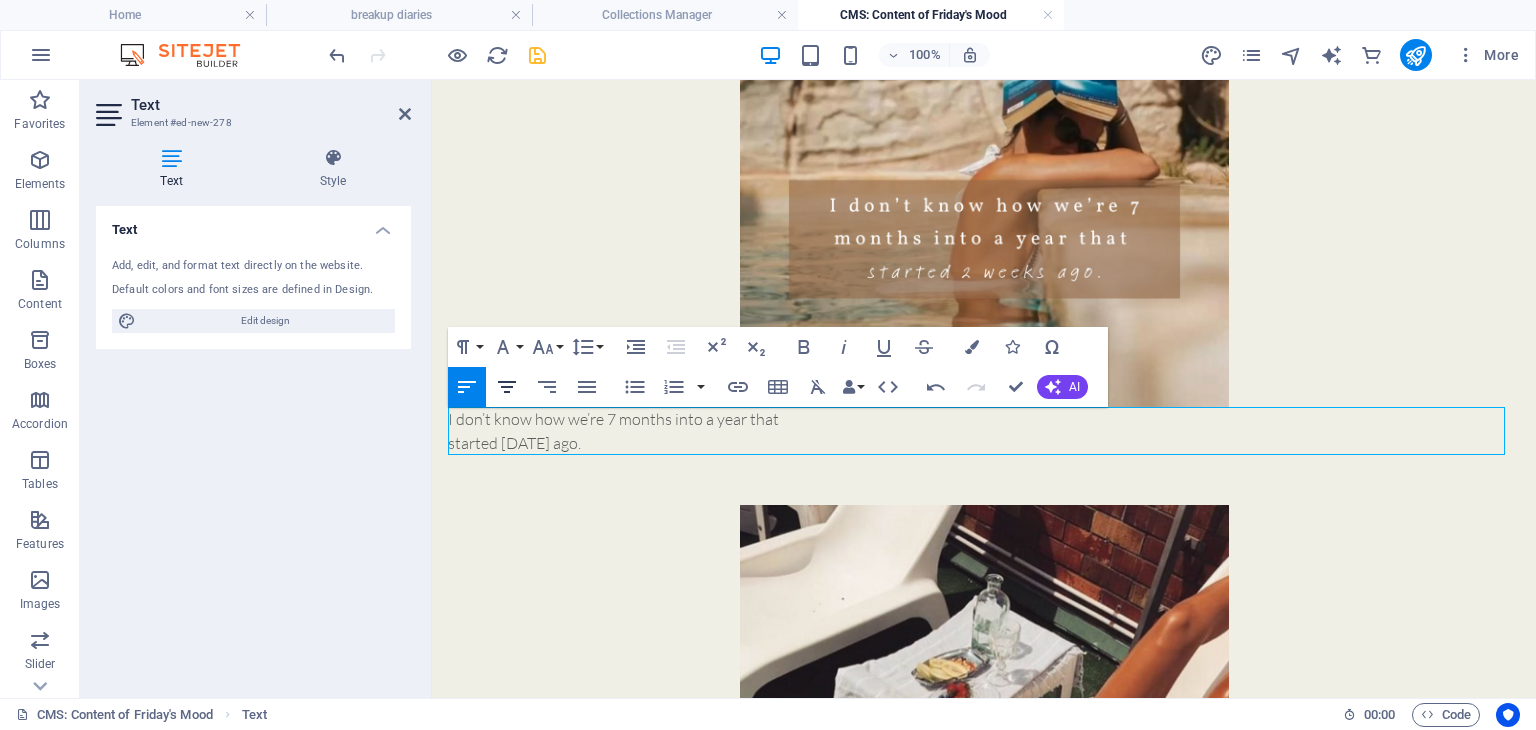click 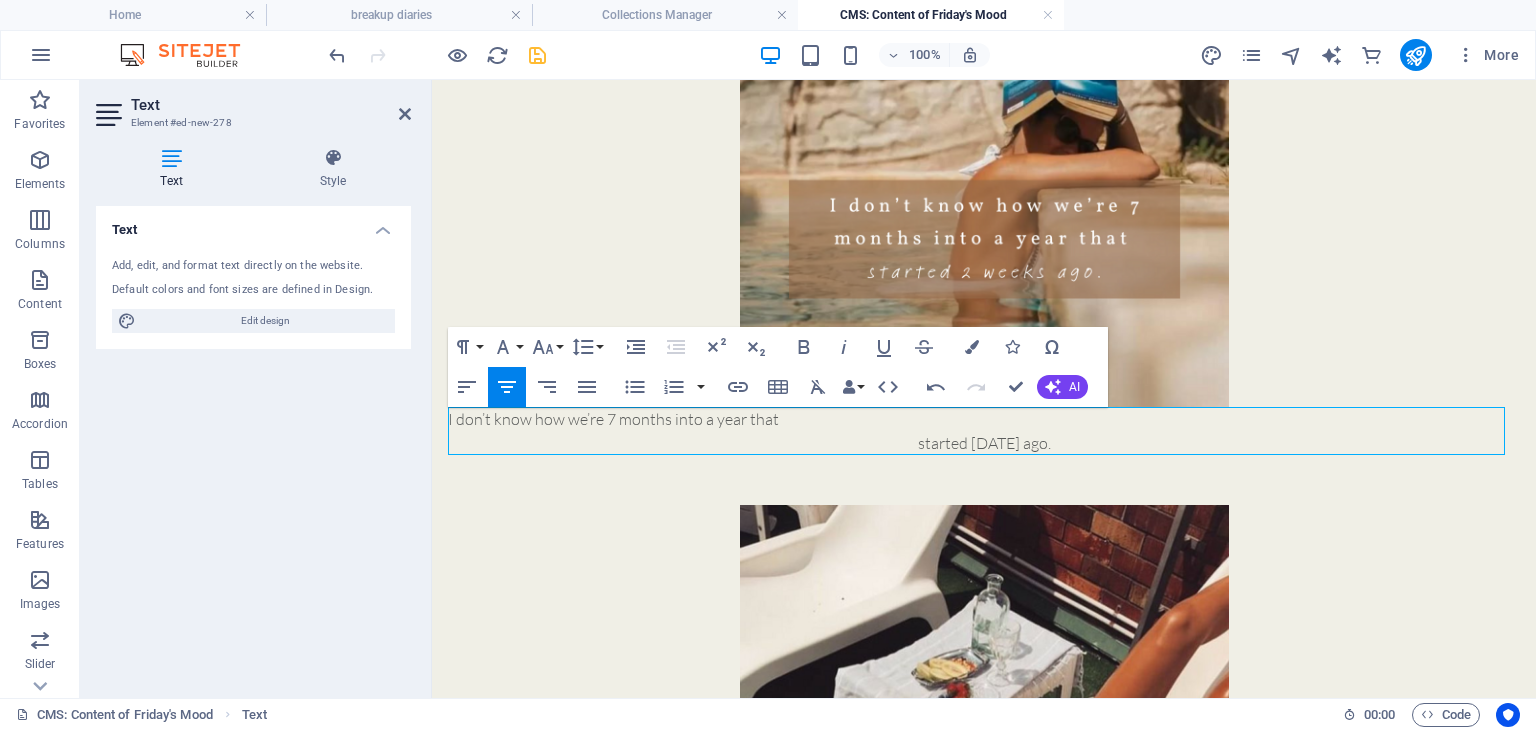 click on "I don’t know how we’re 7 months into a year that" at bounding box center (984, 419) 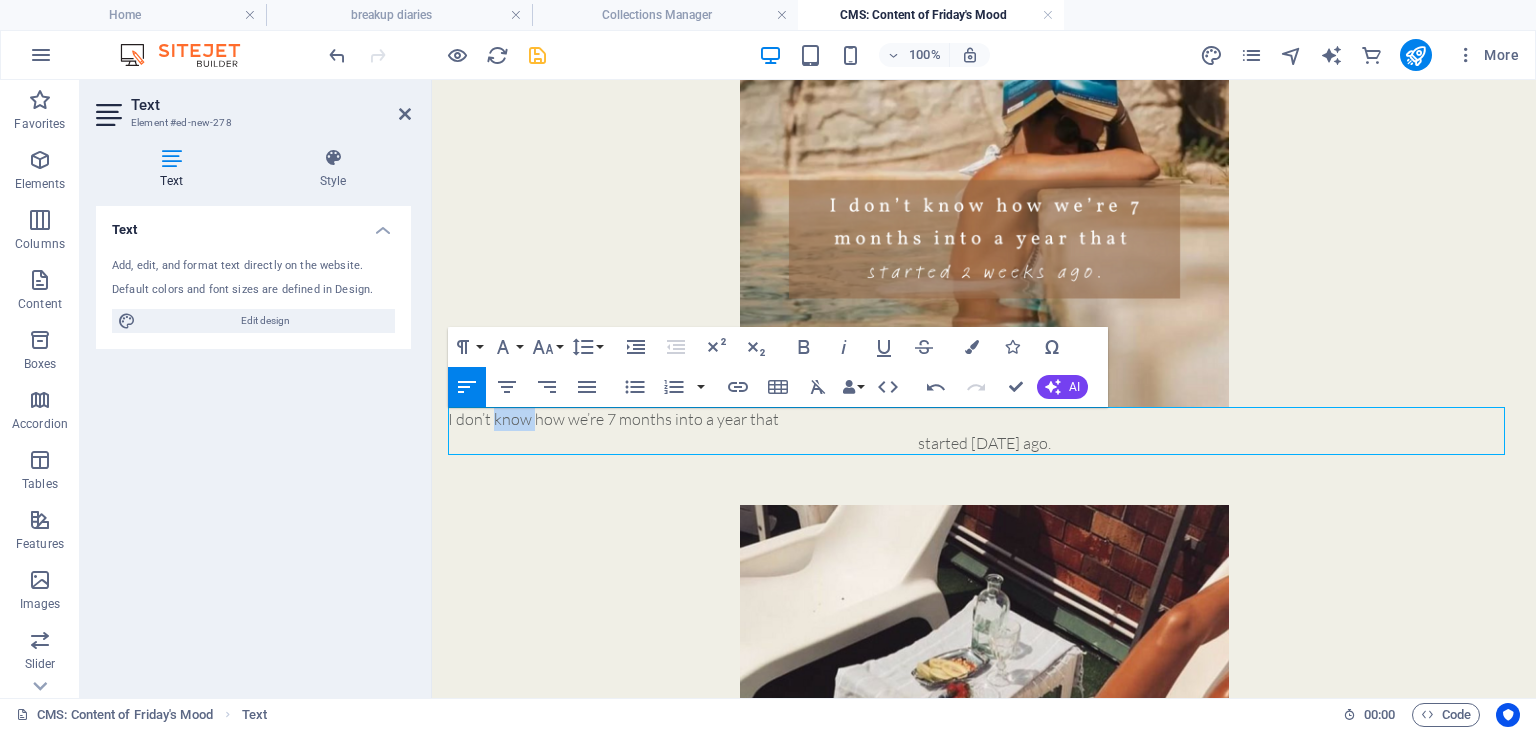 click on "I don’t know how we’re 7 months into a year that" at bounding box center (984, 419) 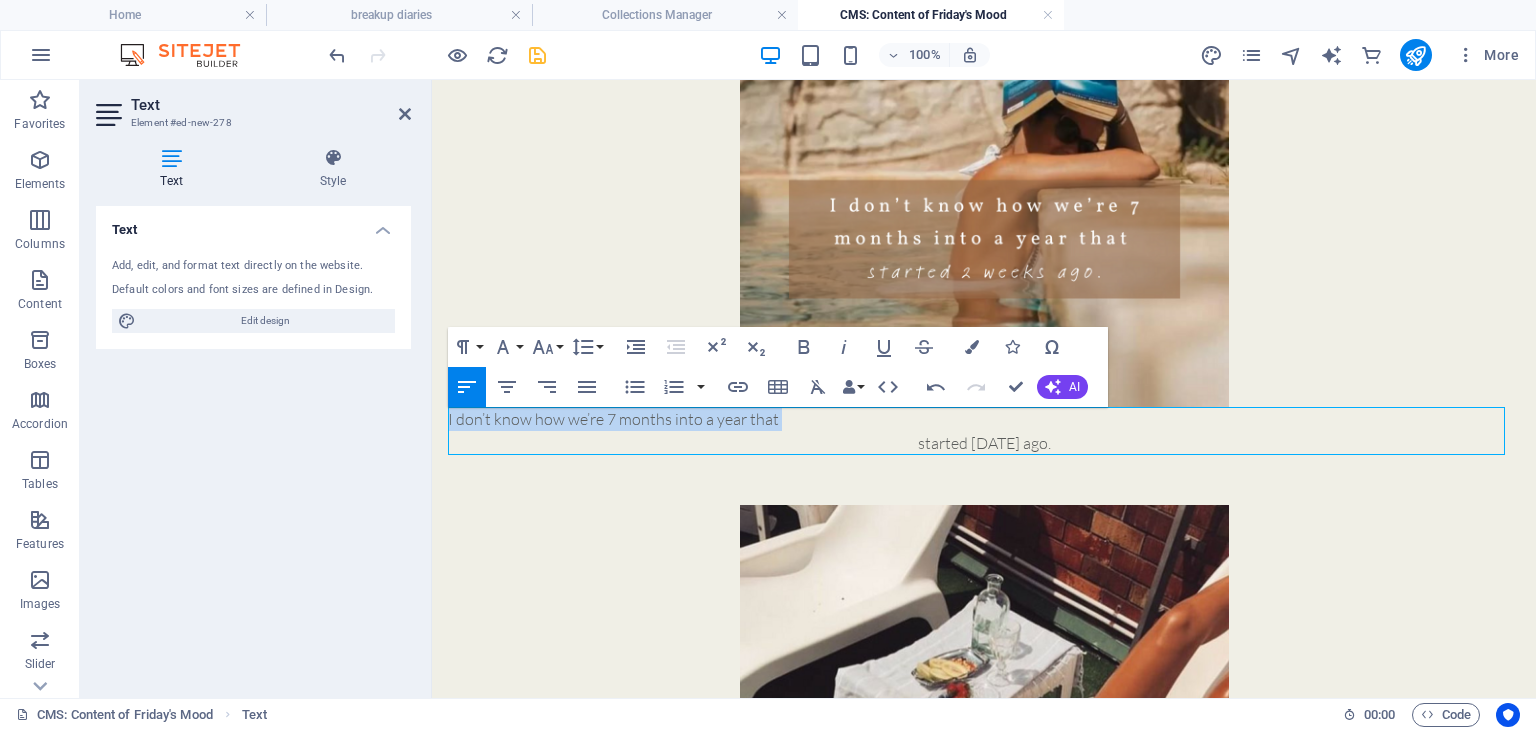click on "I don’t know how we’re 7 months into a year that" at bounding box center [984, 419] 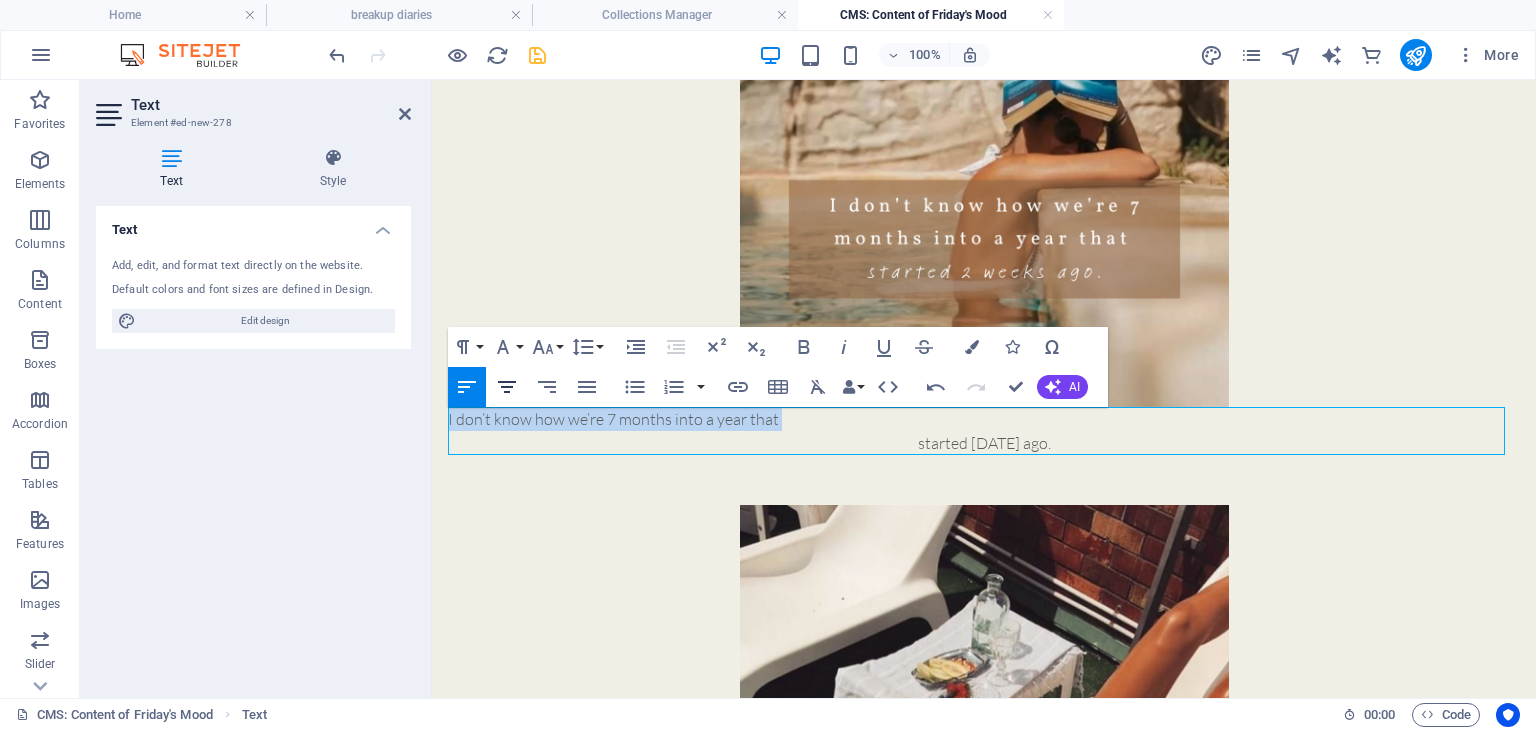 click 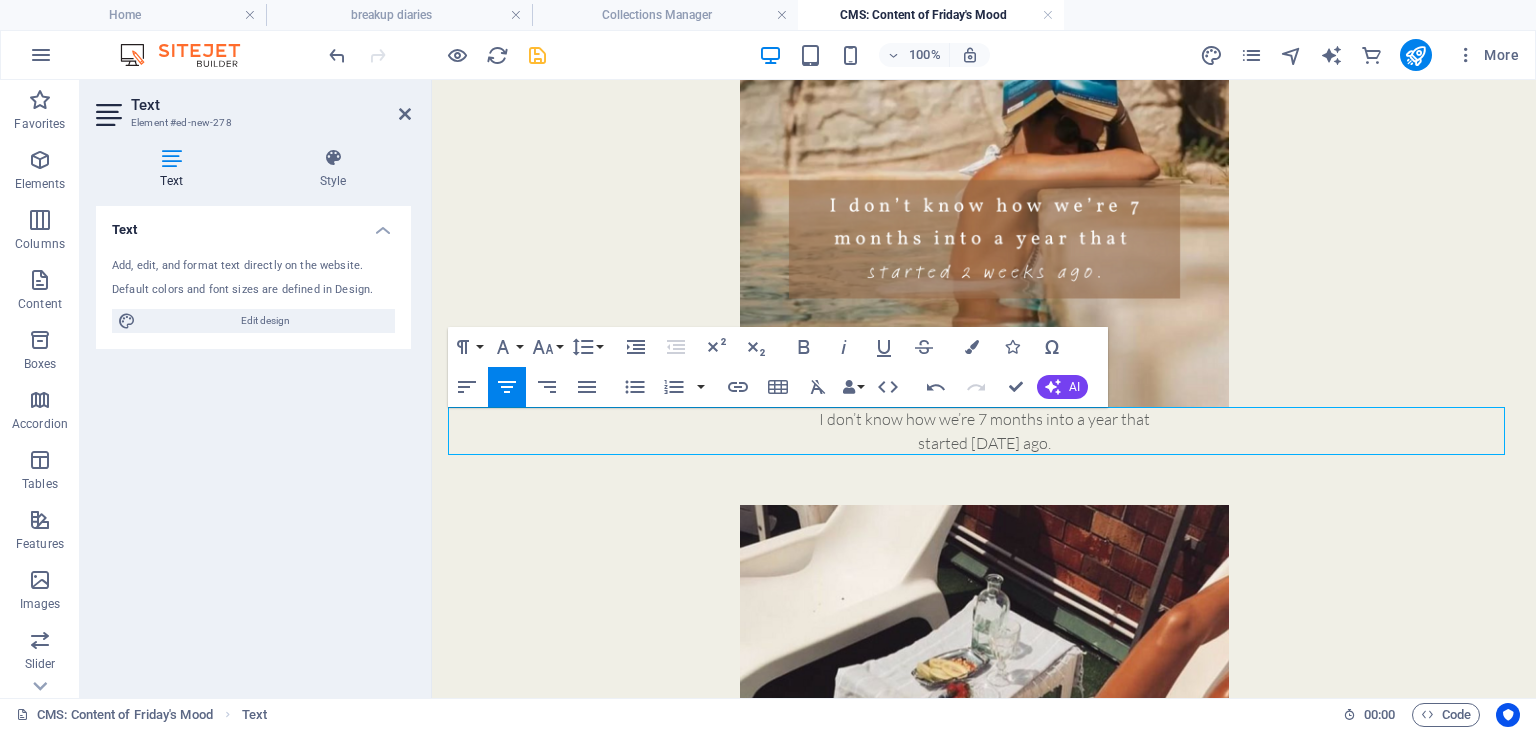 click on "I don’t know how we’re 7 months into a year that" at bounding box center (984, 419) 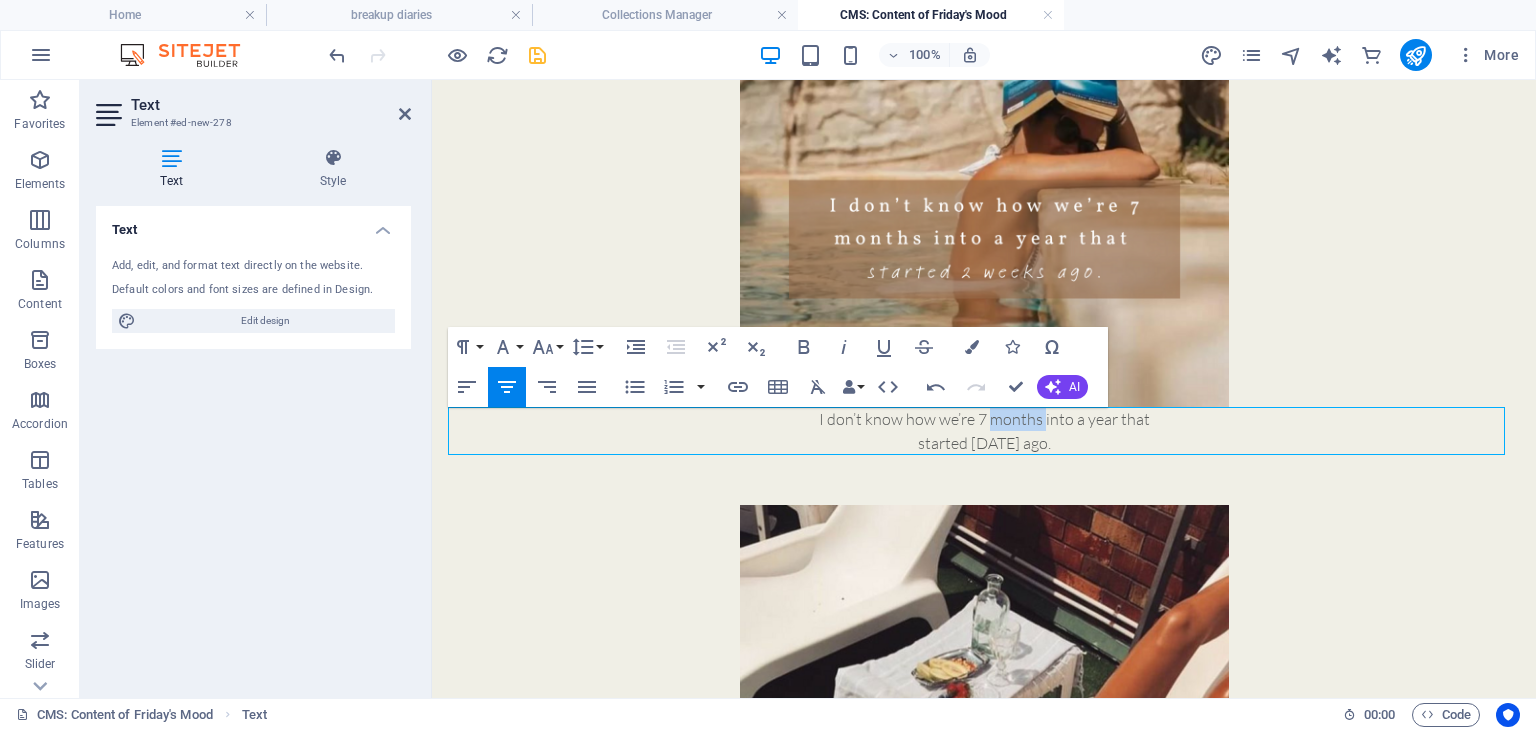 click on "I don’t know how we’re 7 months into a year that" at bounding box center (984, 419) 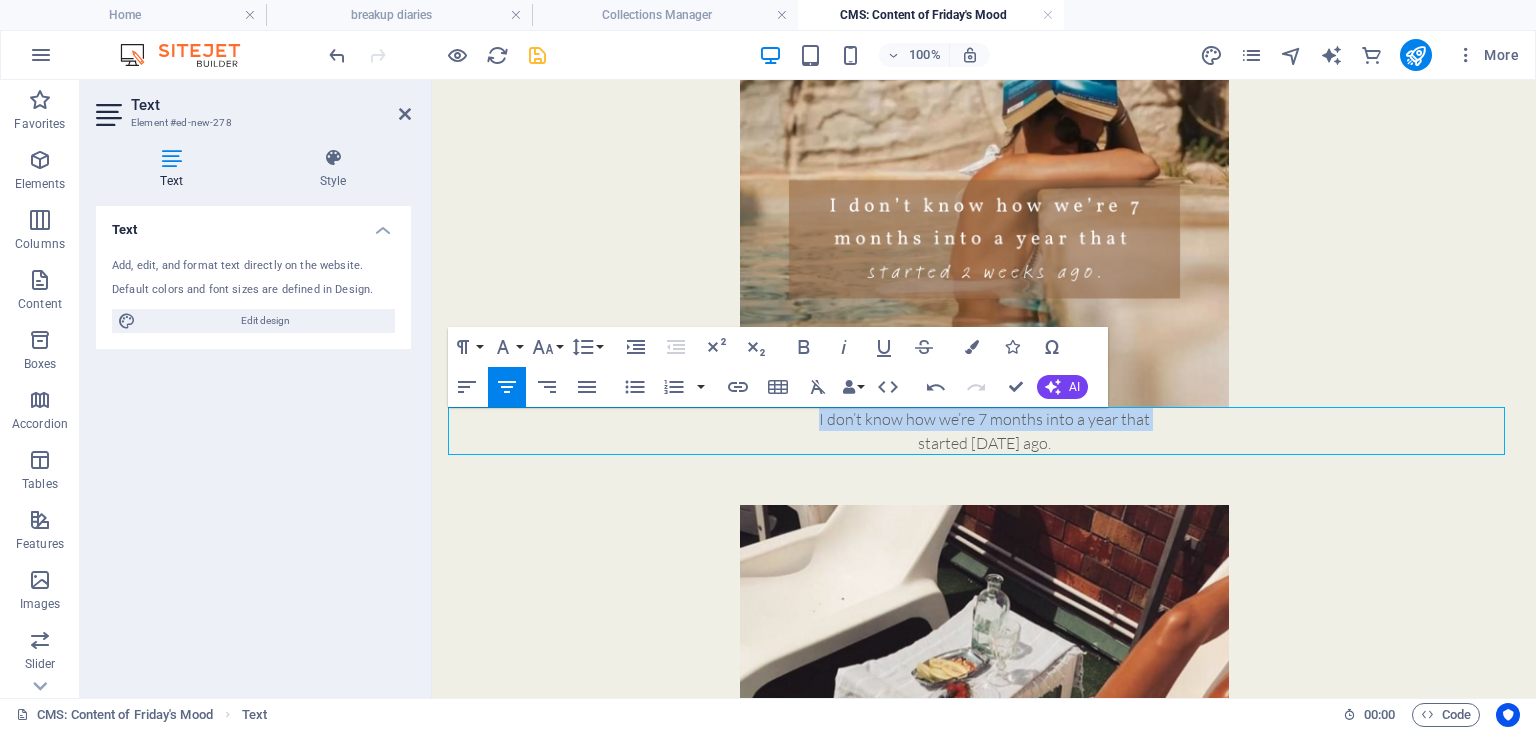 click on "I don’t know how we’re 7 months into a year that" at bounding box center [984, 419] 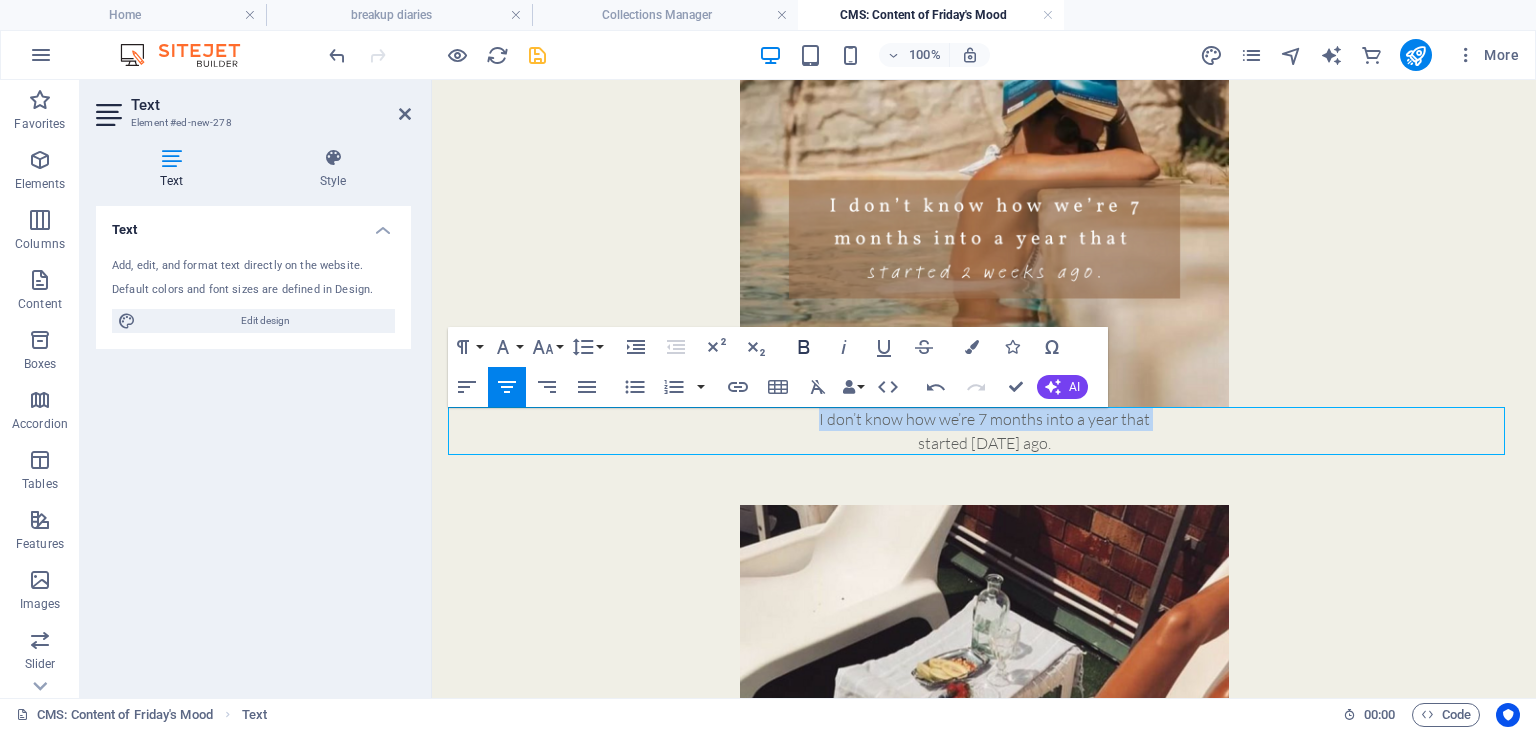 click 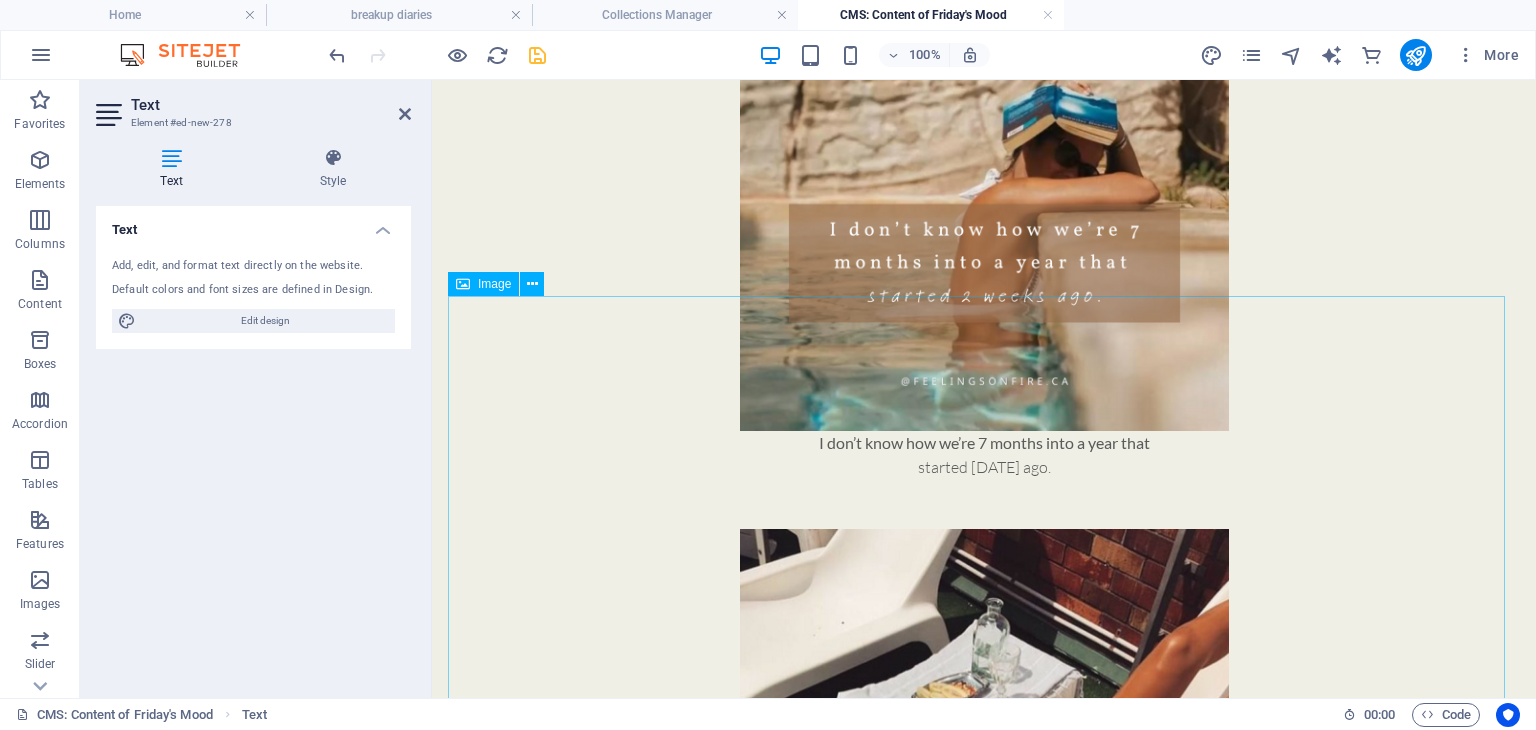 scroll, scrollTop: 500, scrollLeft: 0, axis: vertical 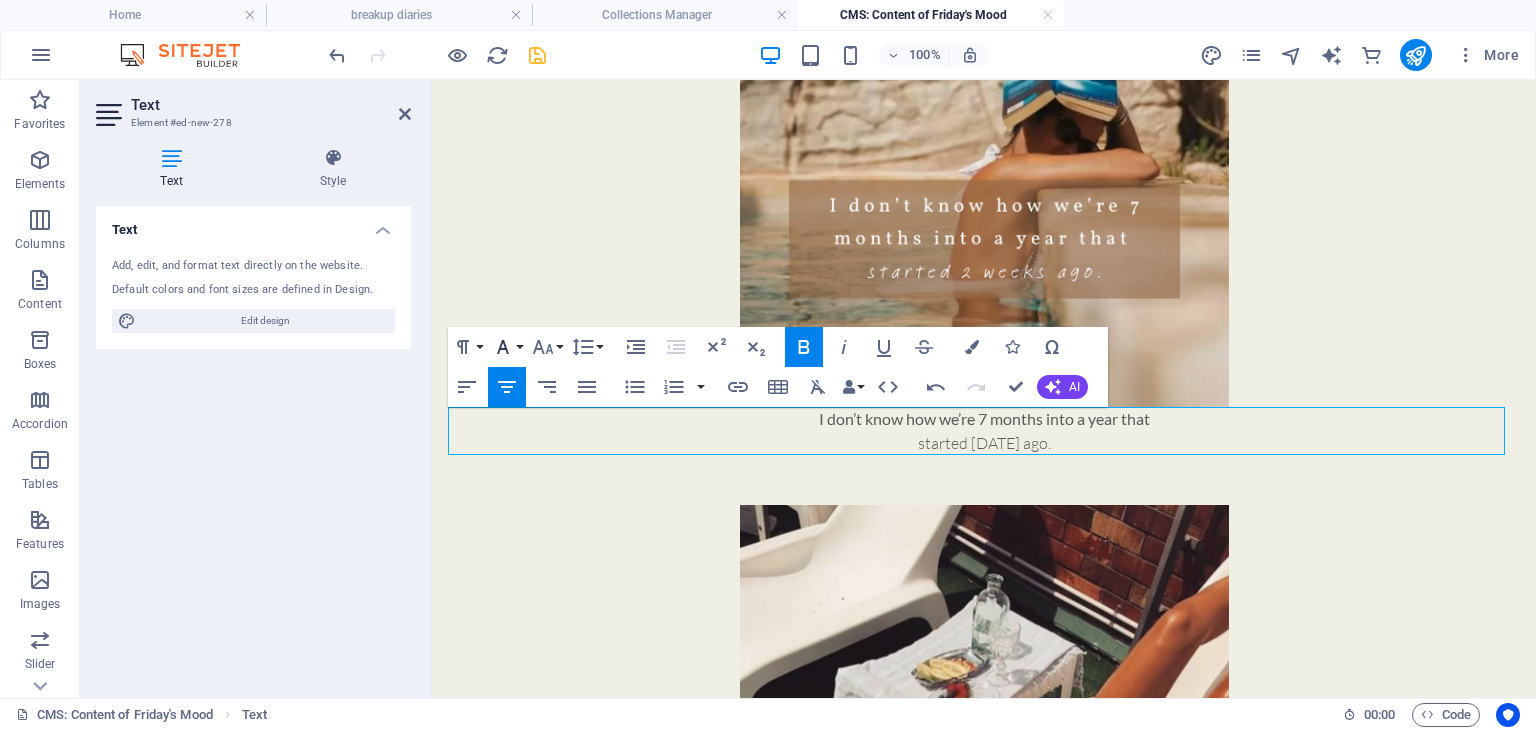 click 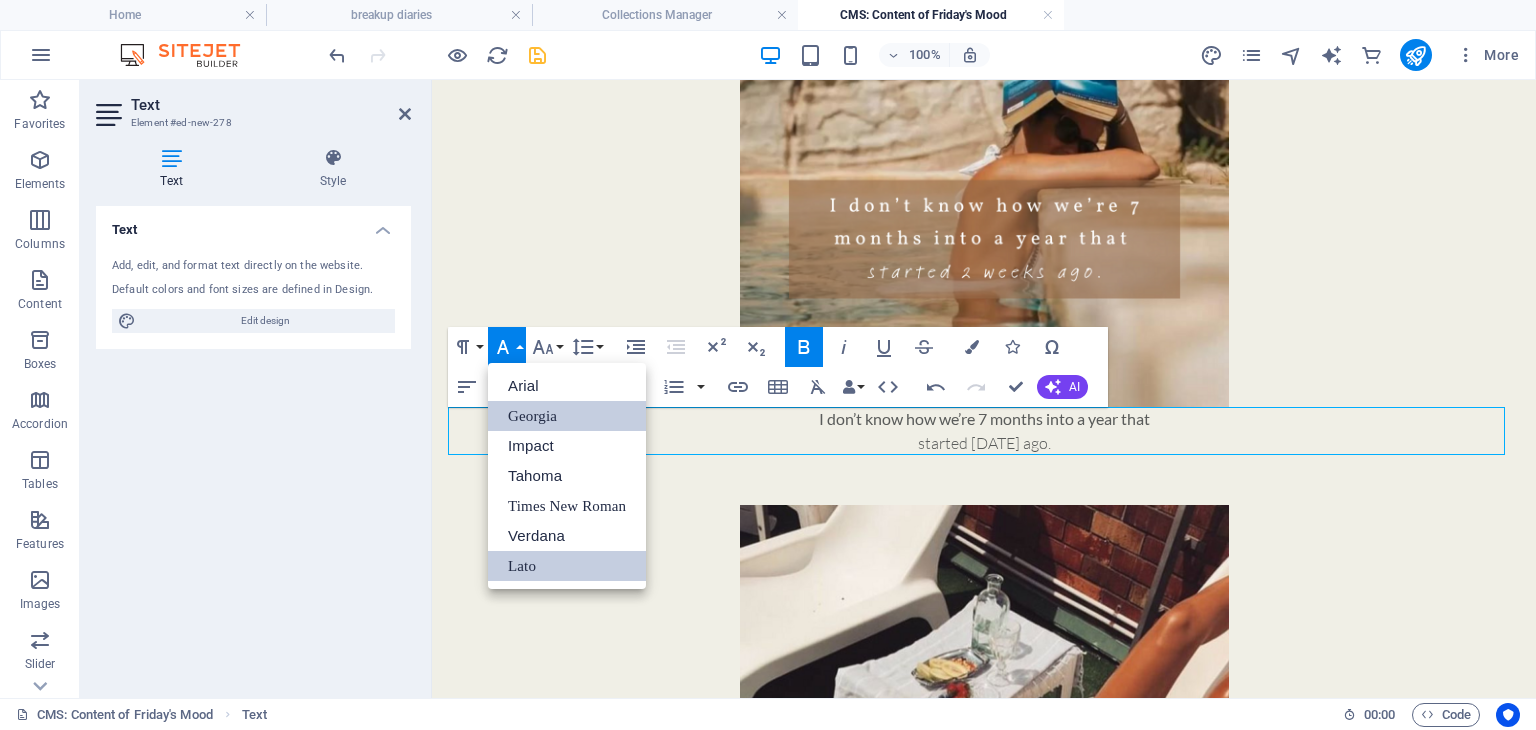 scroll, scrollTop: 0, scrollLeft: 0, axis: both 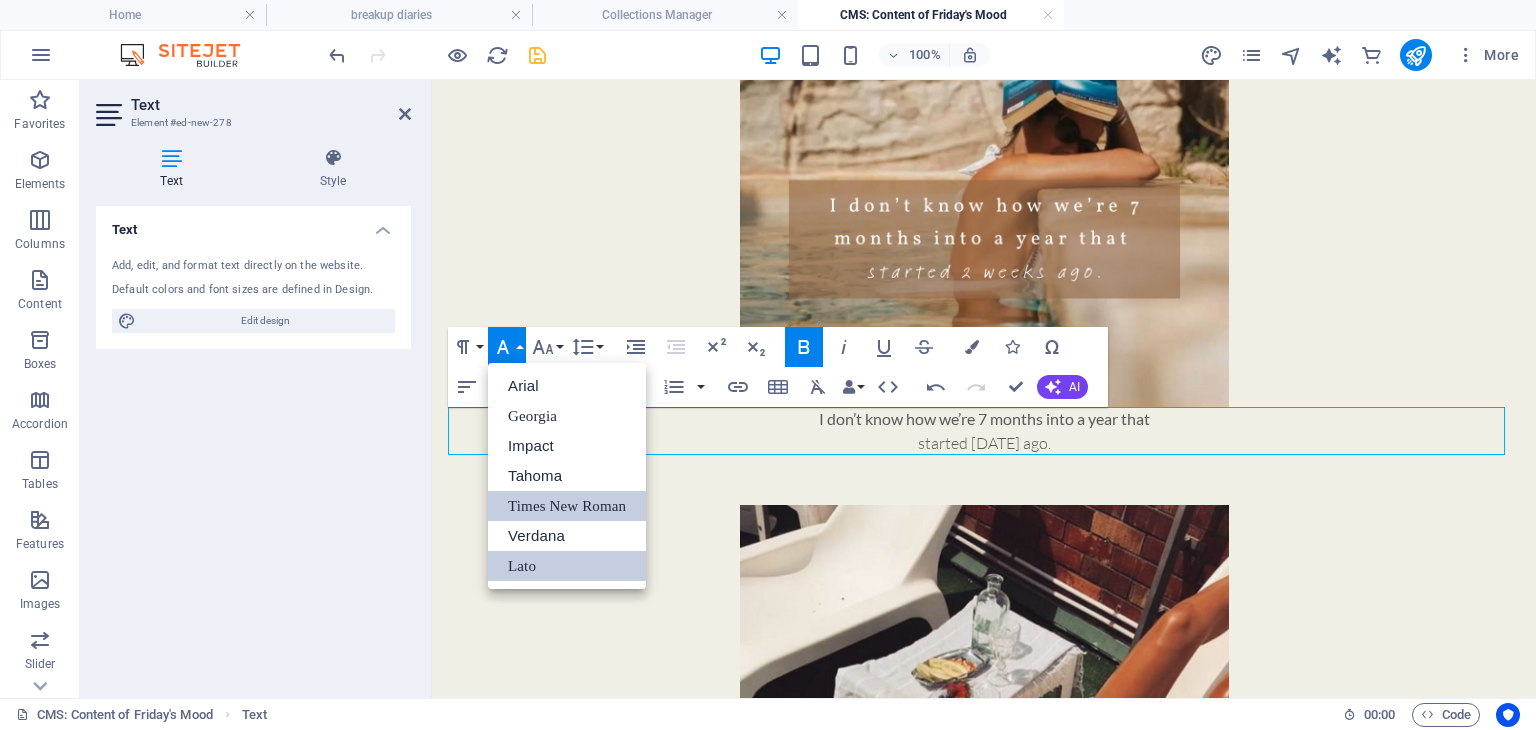 click on "Times New Roman" at bounding box center [567, 506] 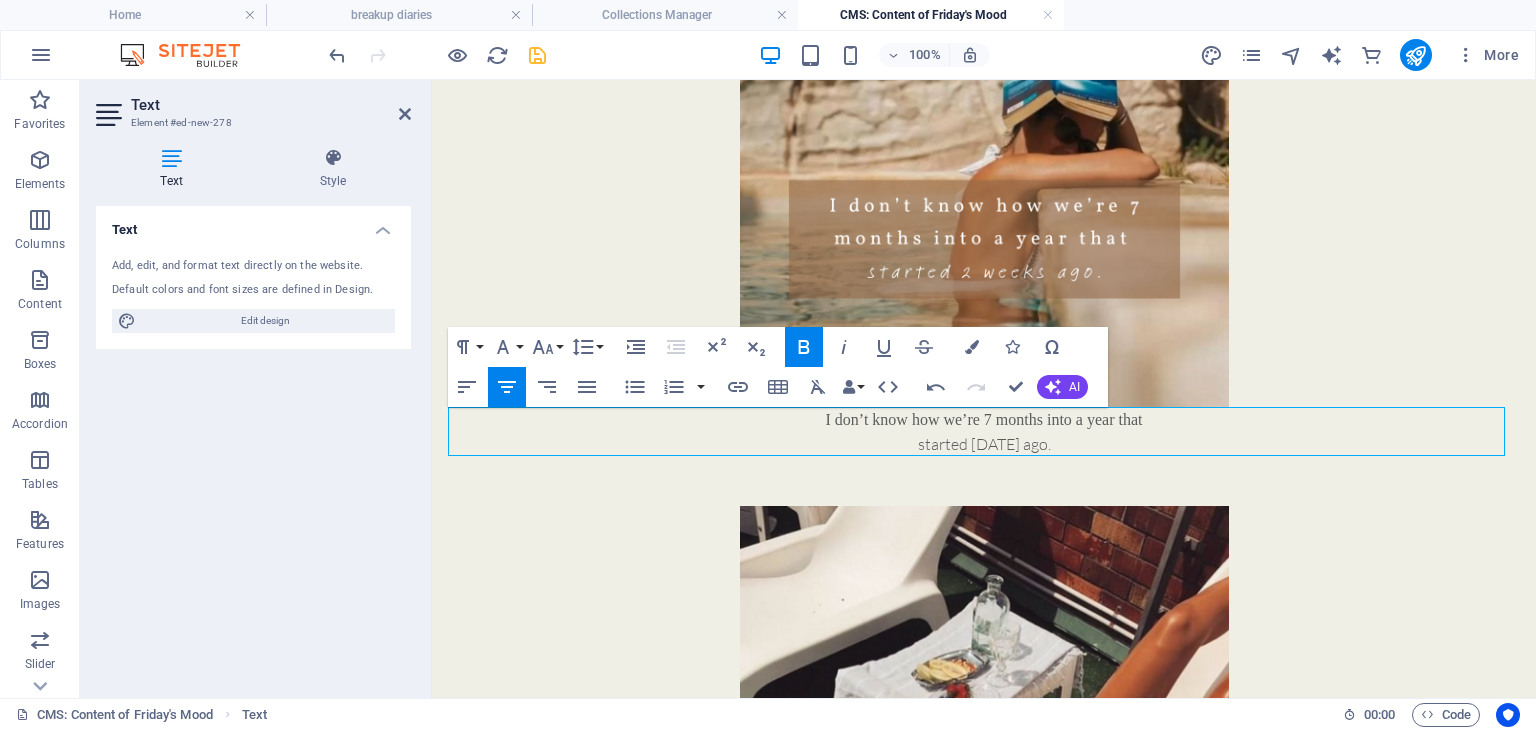 click on "started 2 weeks ago." at bounding box center [984, 444] 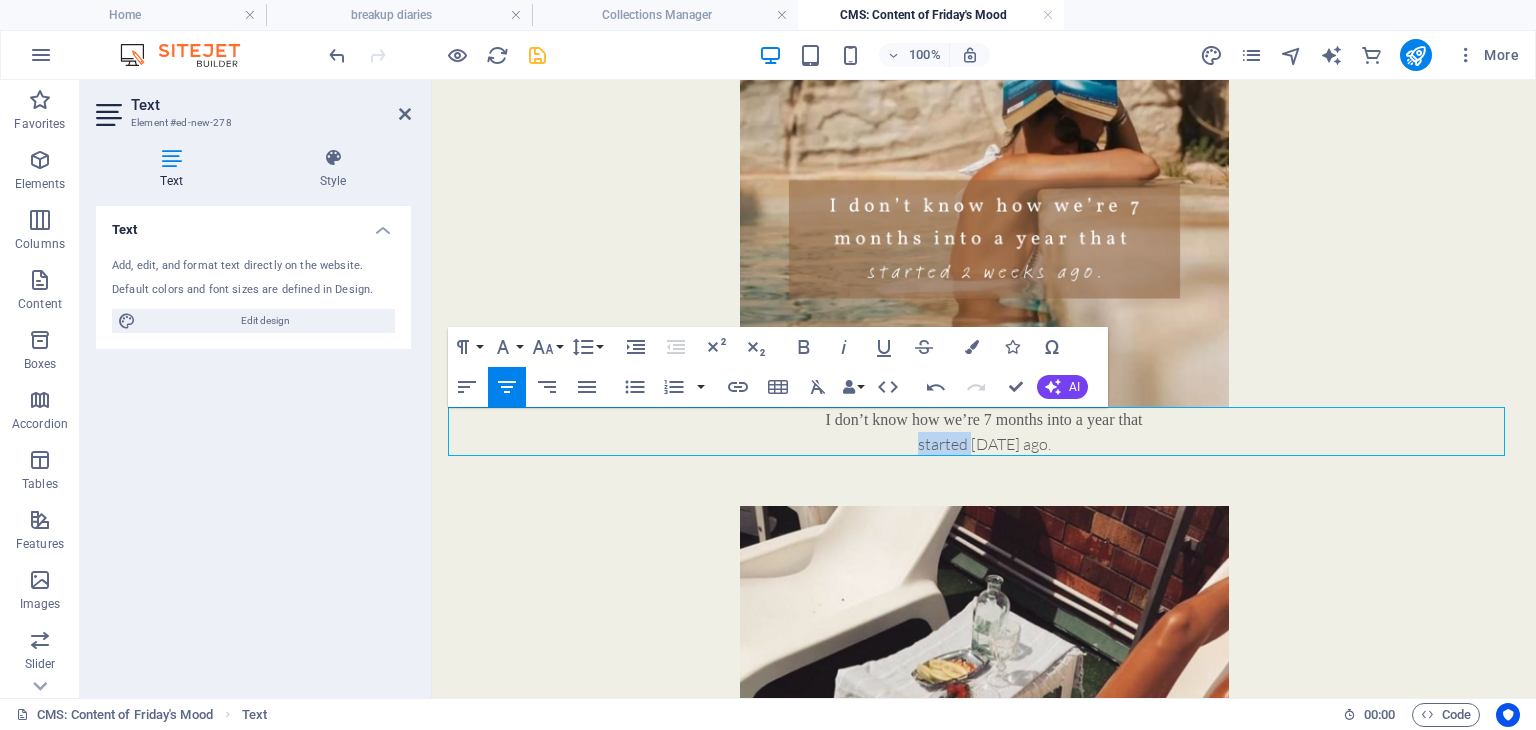 click on "started 2 weeks ago." at bounding box center (984, 444) 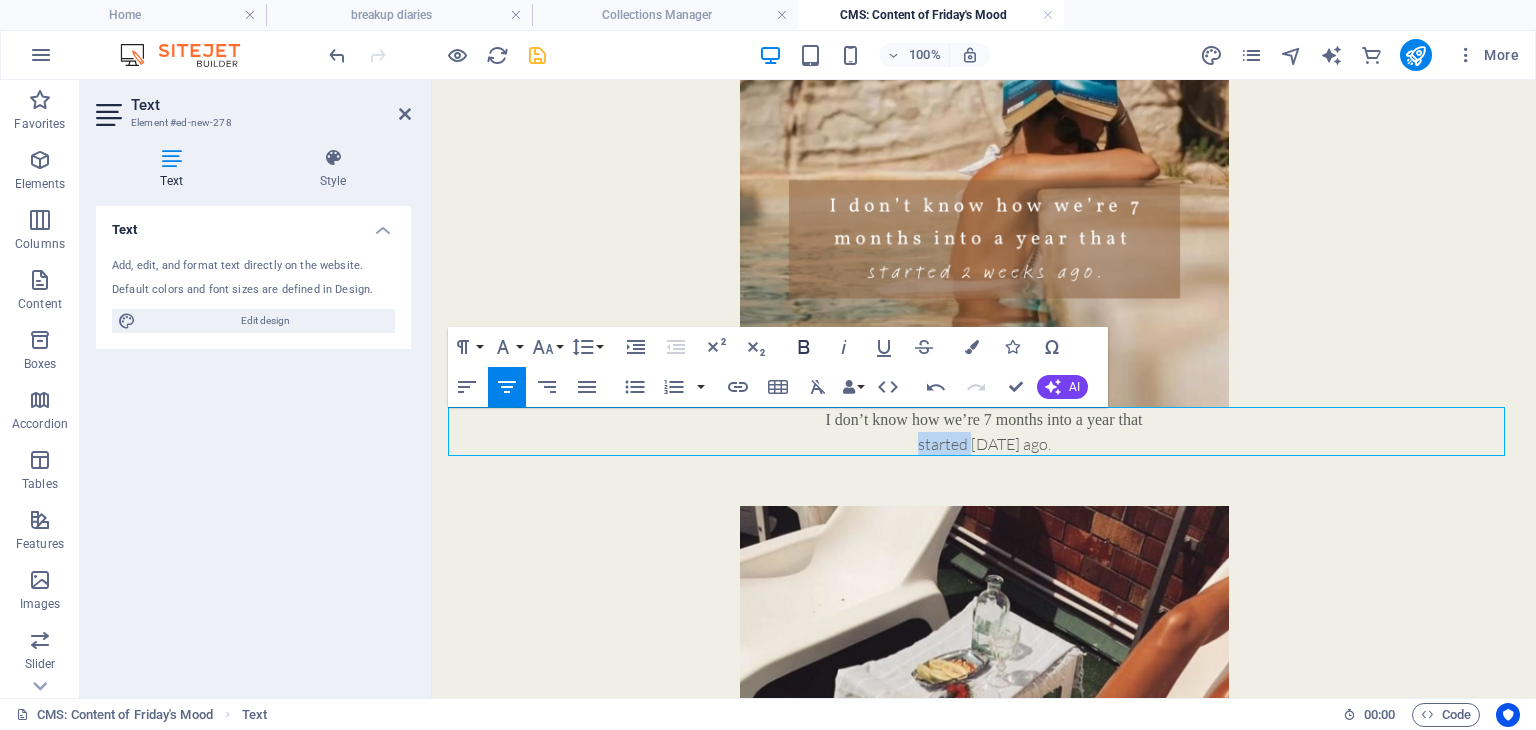 click 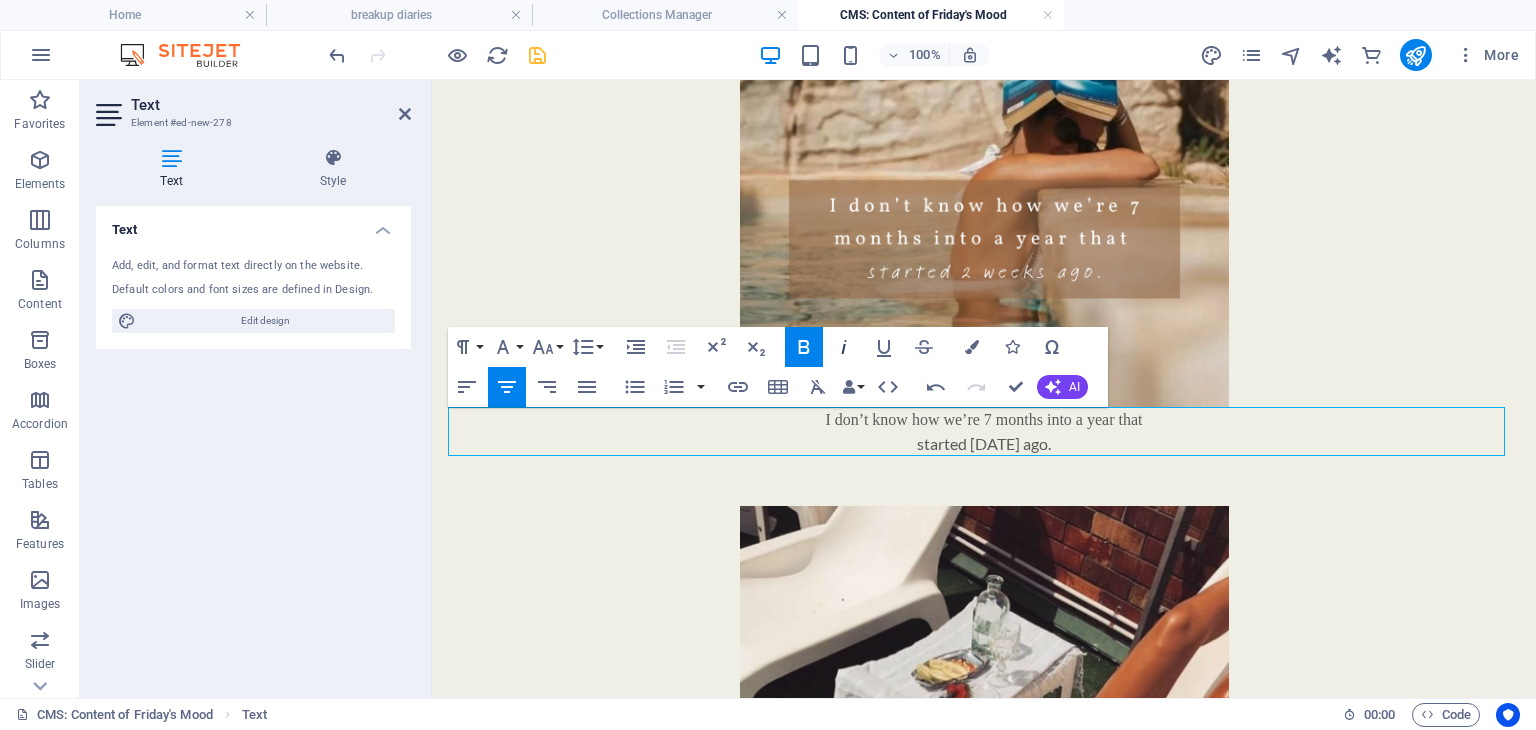 click 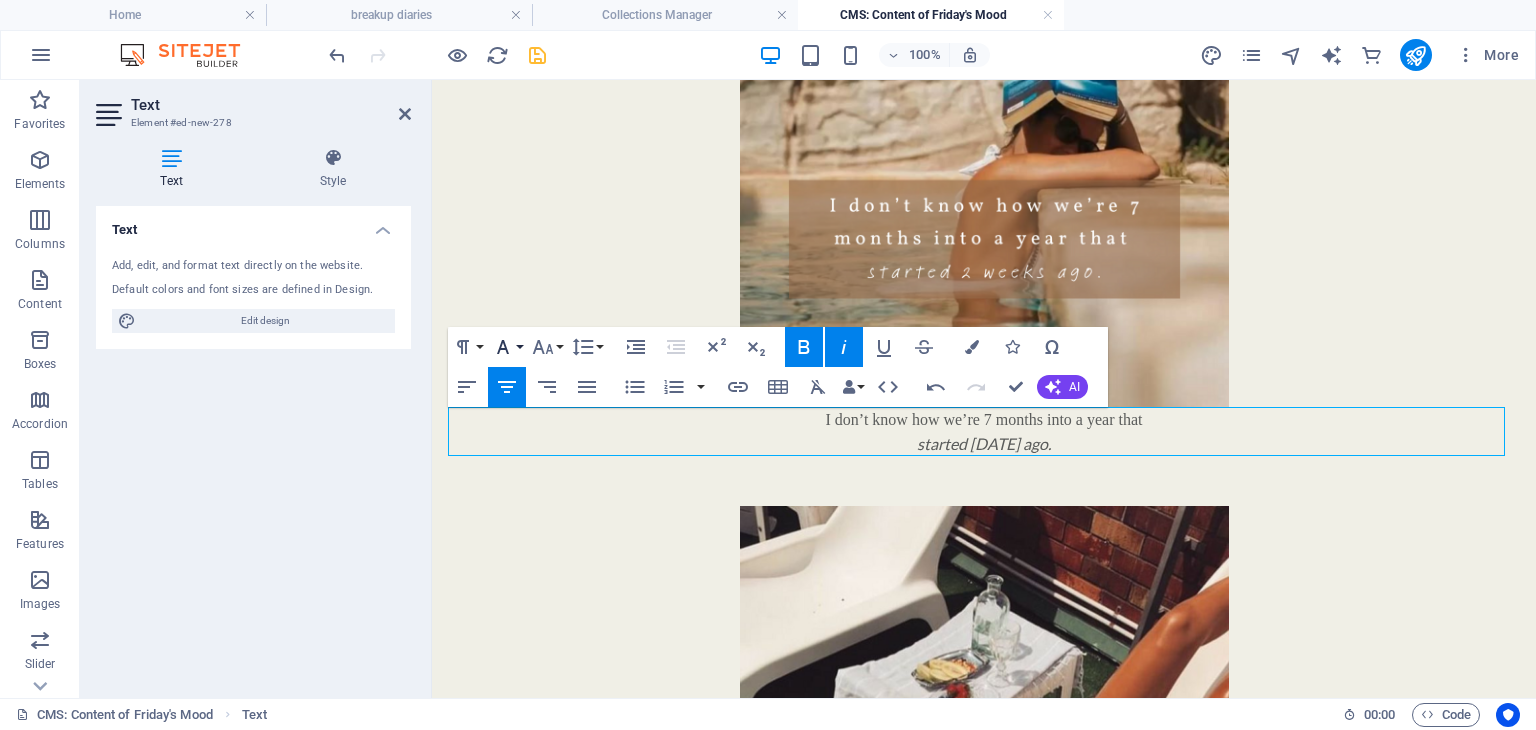 click on "Font Family" at bounding box center (507, 347) 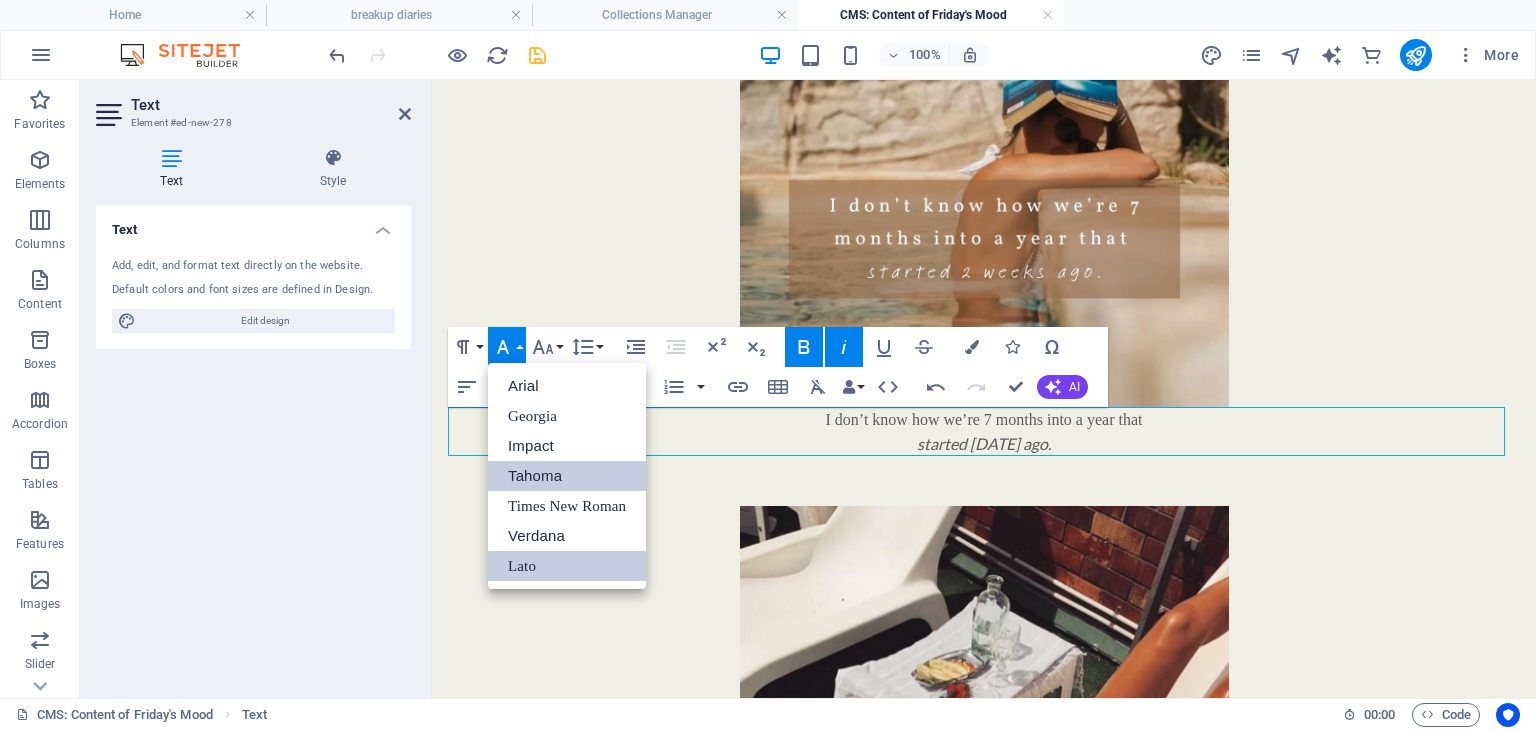 scroll, scrollTop: 0, scrollLeft: 0, axis: both 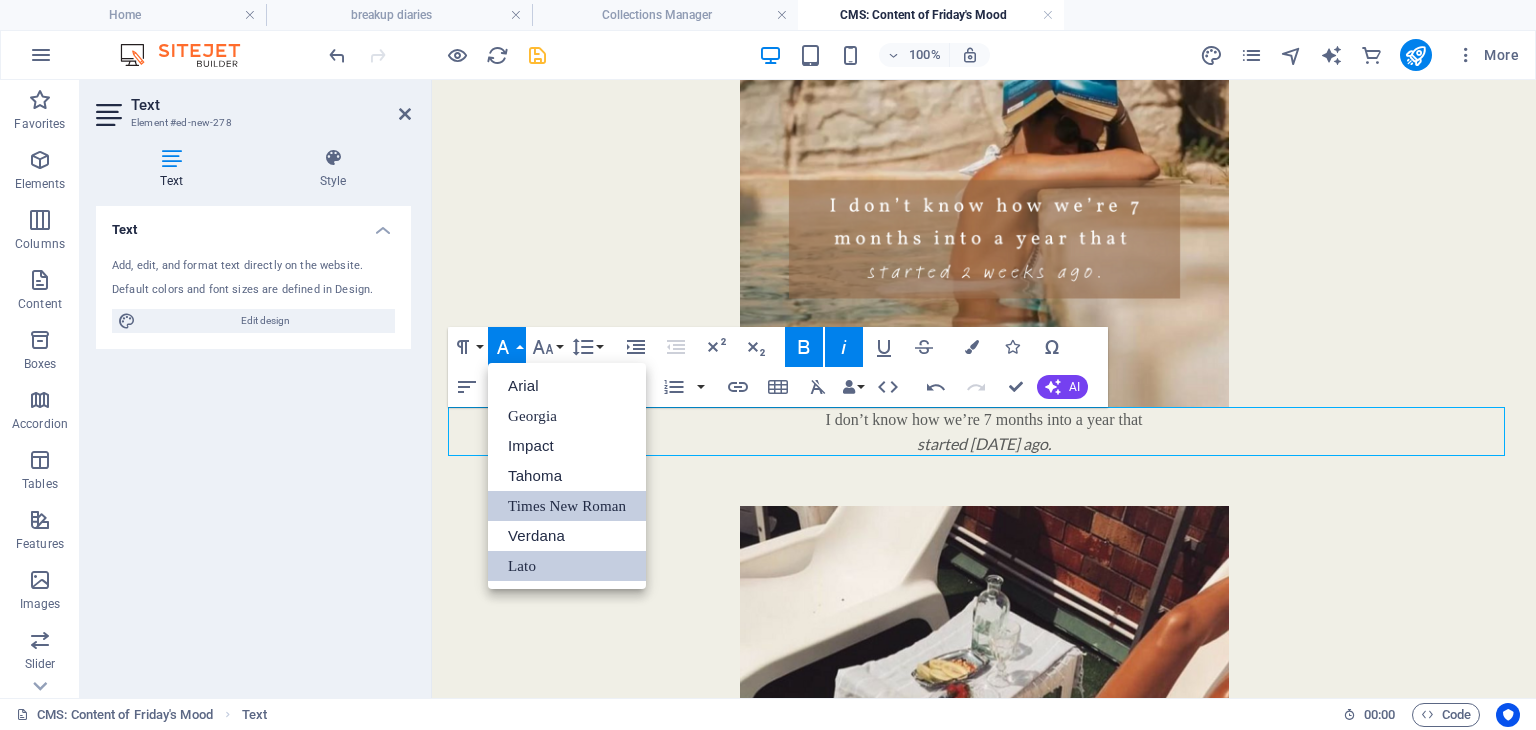 drag, startPoint x: 515, startPoint y: 499, endPoint x: 102, endPoint y: 388, distance: 427.6564 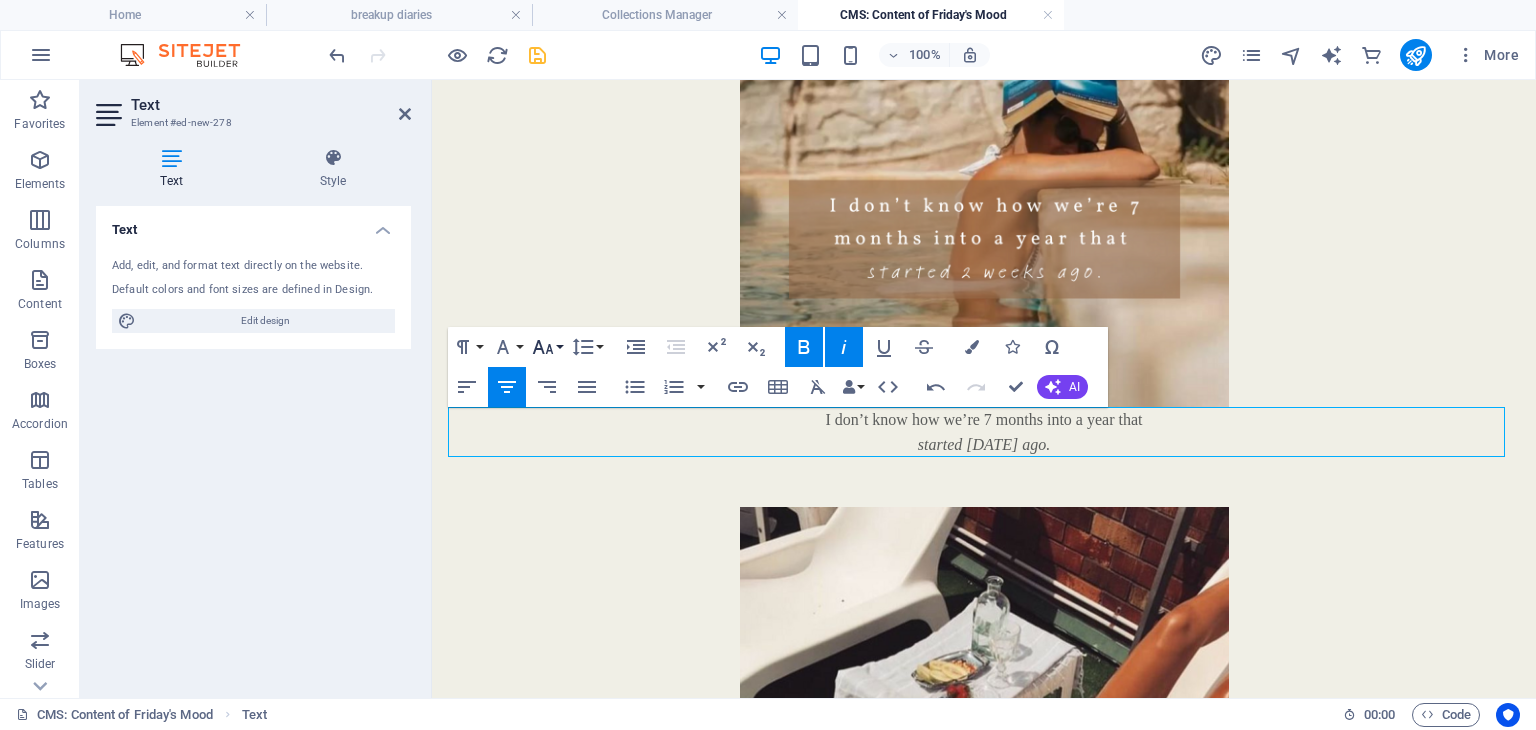 click on "Font Size" at bounding box center (547, 347) 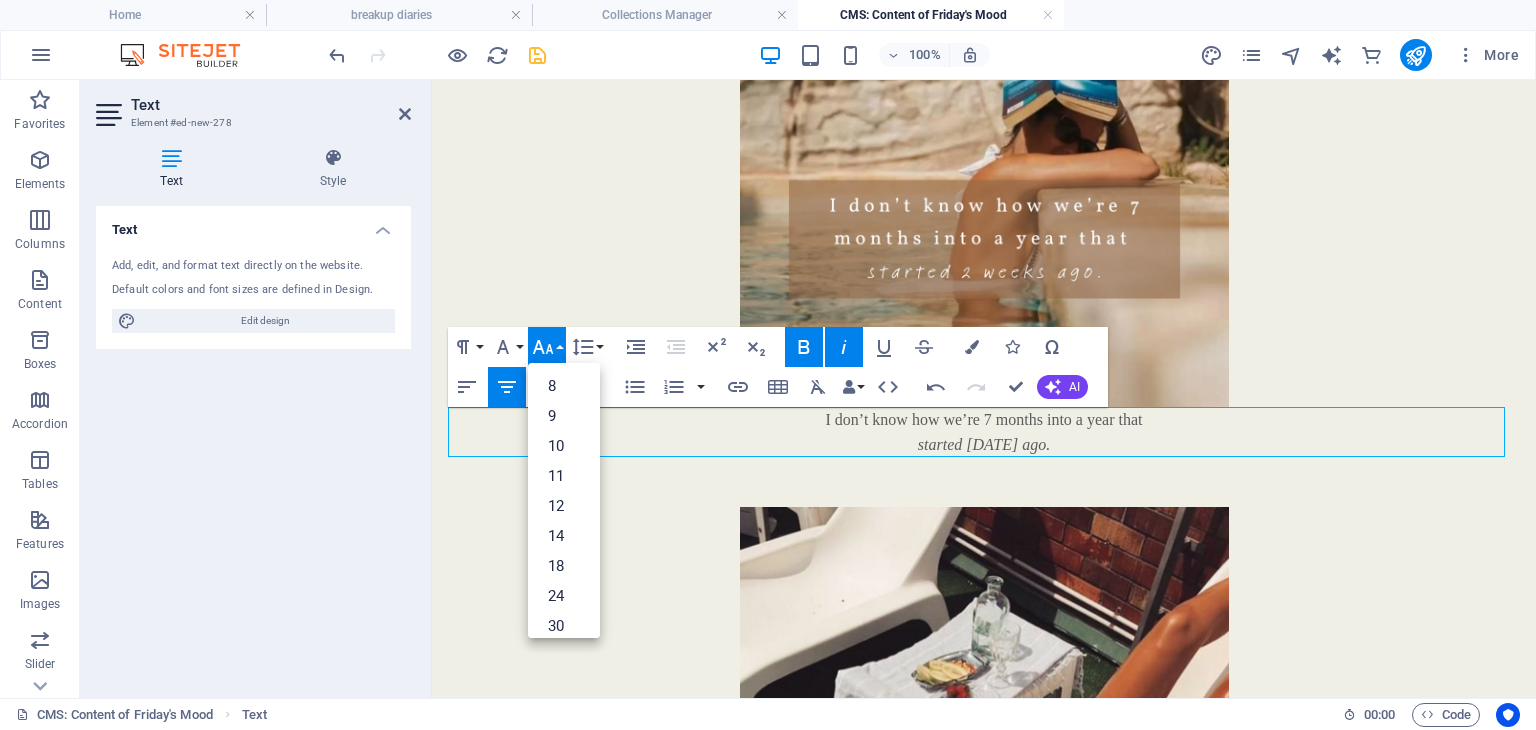 click on "I don’t know how we’re 7 months into a year that" at bounding box center (984, 419) 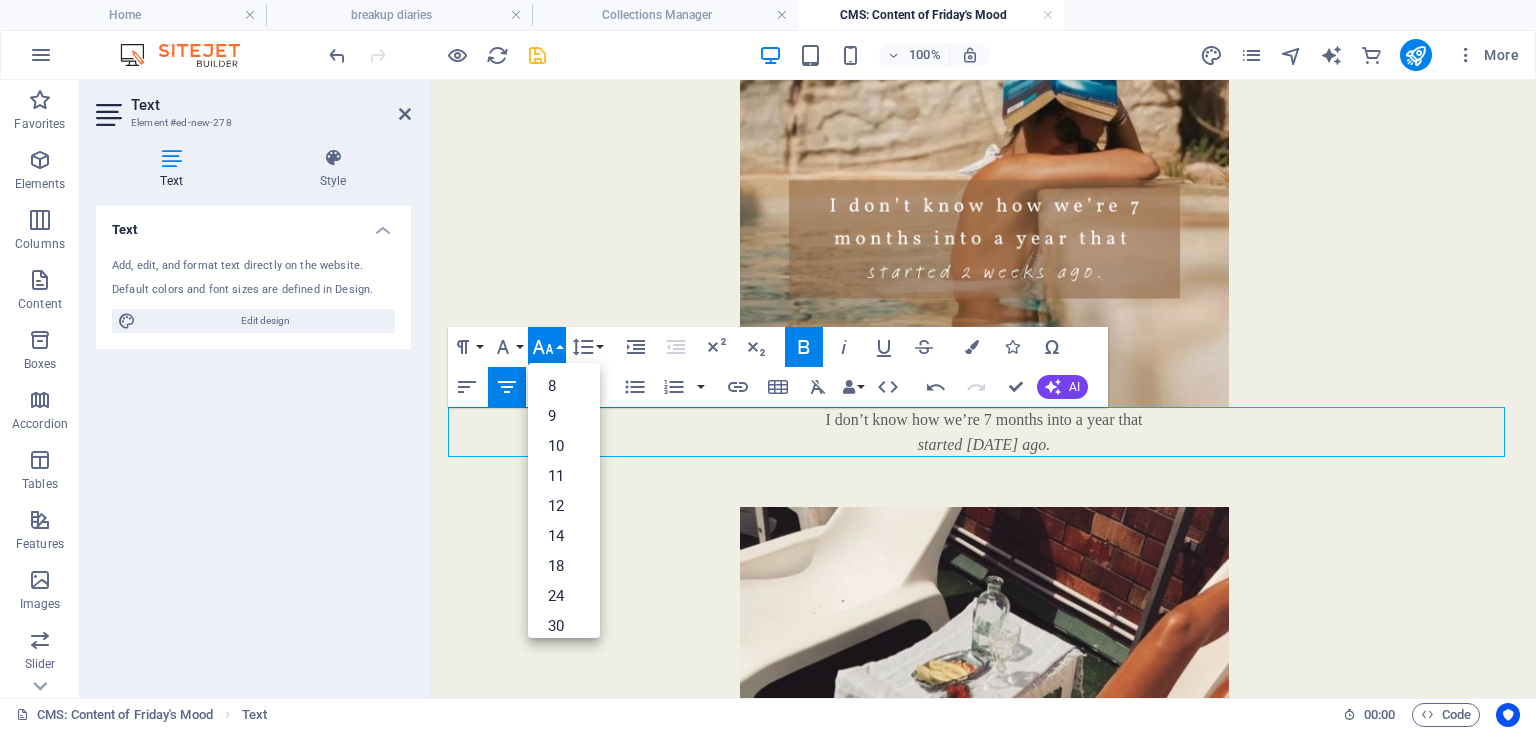 drag, startPoint x: 1072, startPoint y: 445, endPoint x: 778, endPoint y: 417, distance: 295.33032 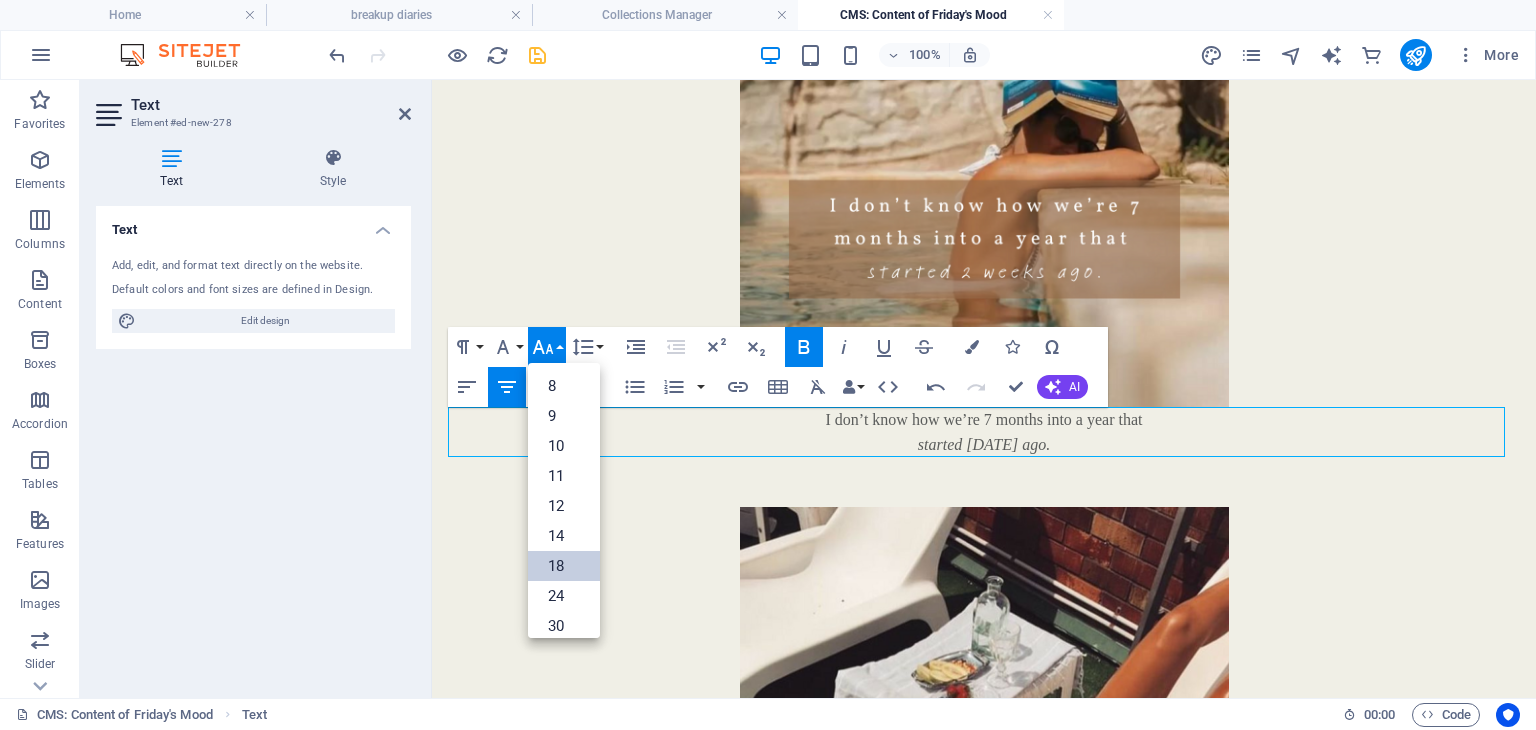 drag, startPoint x: 566, startPoint y: 566, endPoint x: 138, endPoint y: 482, distance: 436.1651 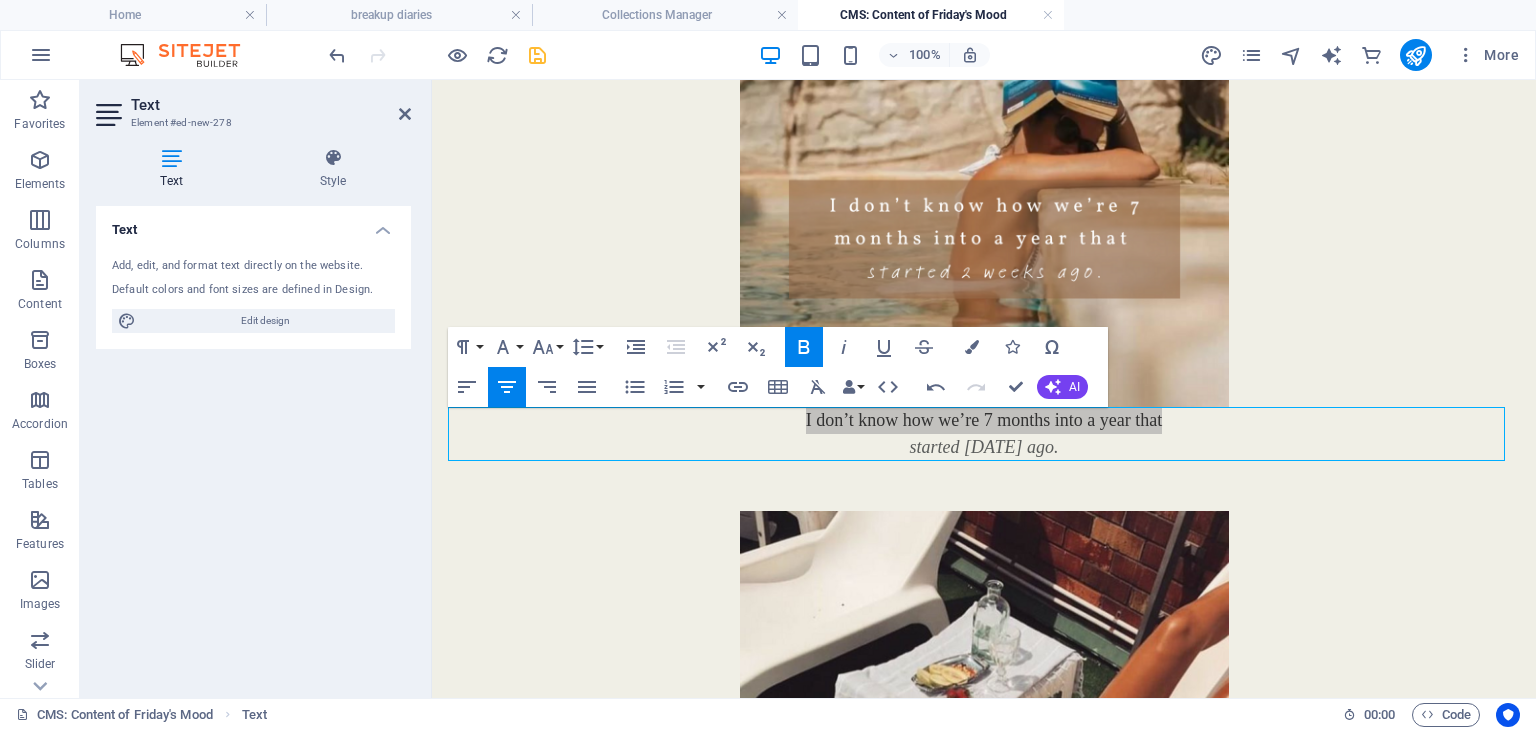 click at bounding box center [537, 55] 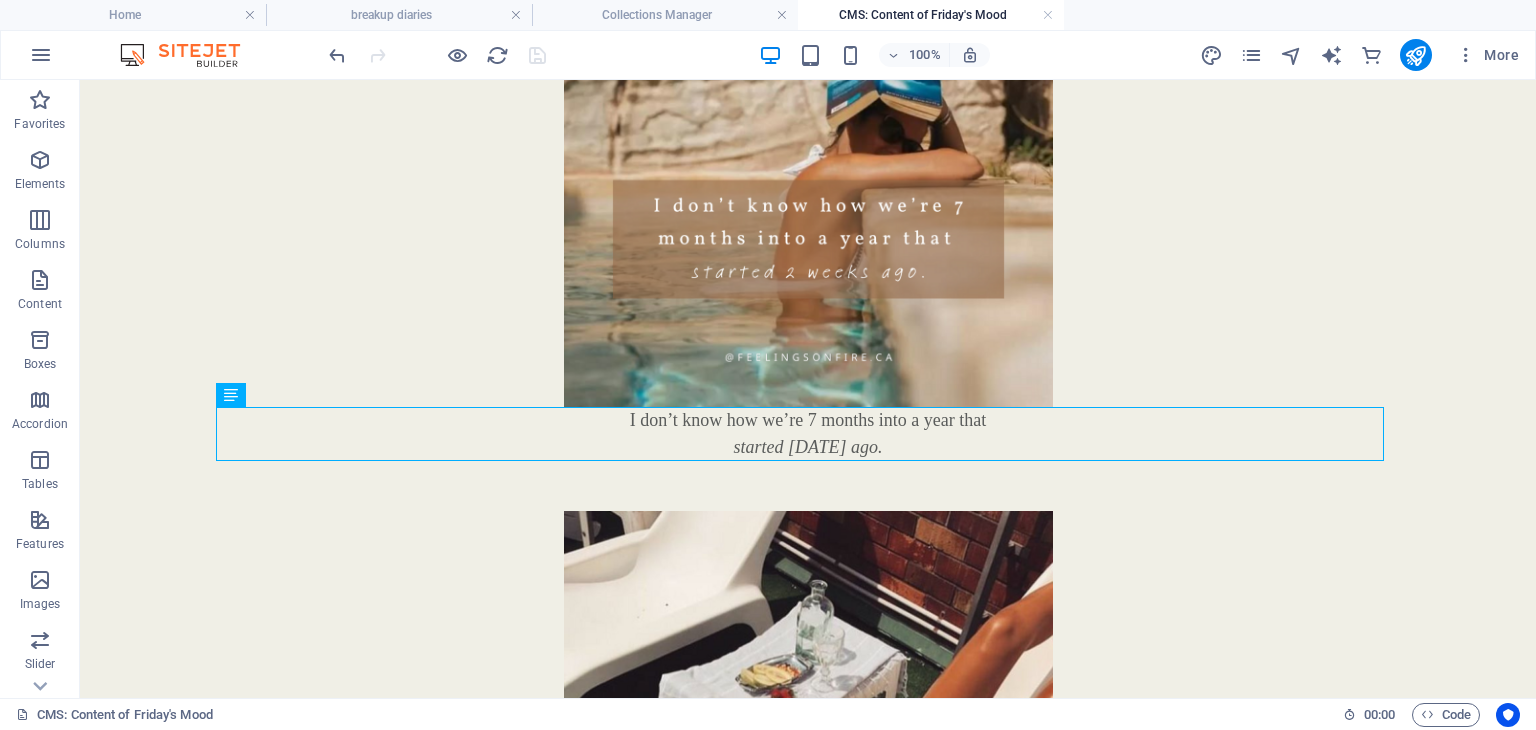 click on "Skip to main content
Stuck somewhere between “I’m still young ” and “damn, I’m almost 30” I don’t know how we’re 7 months into a year that  started 2 weeks ago." at bounding box center [808, 1119] 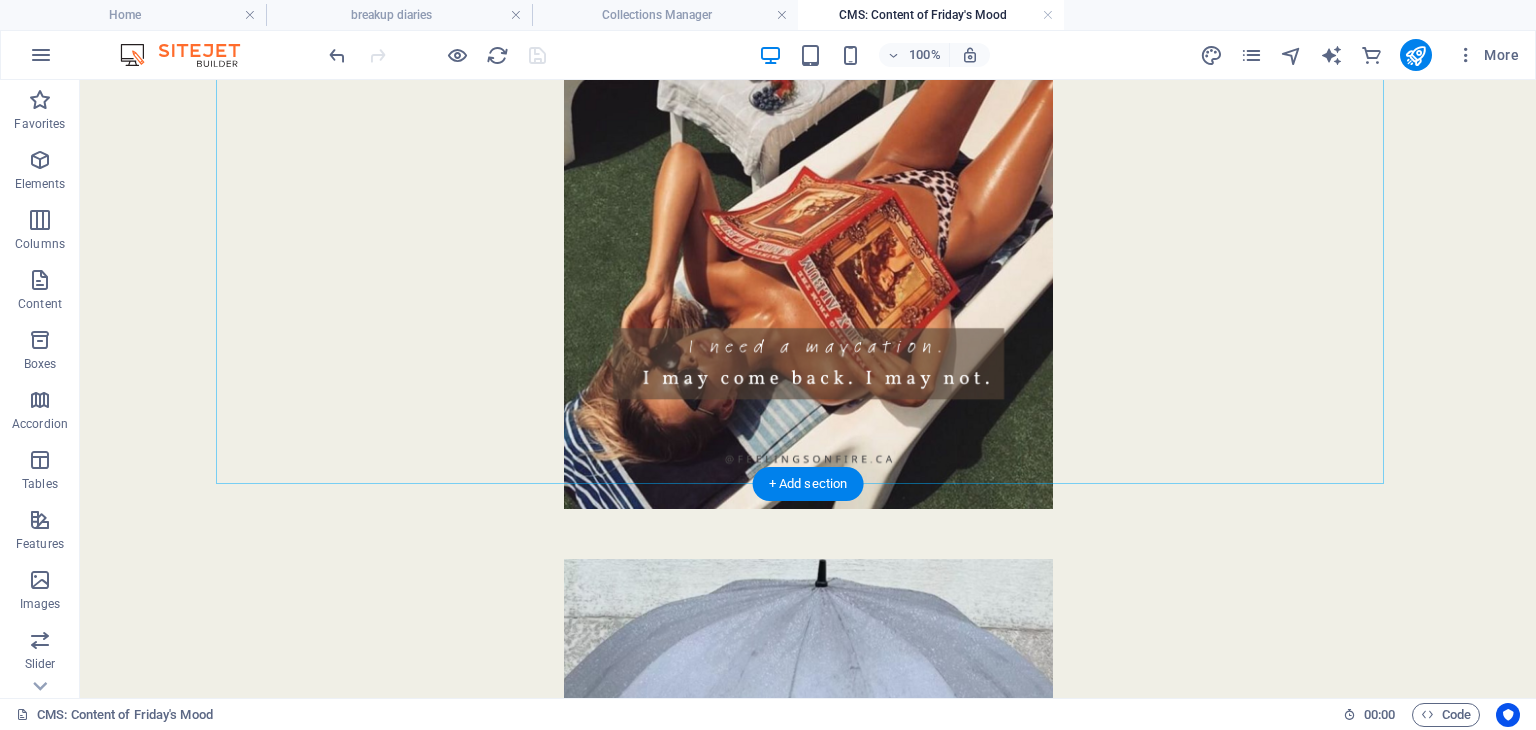 scroll, scrollTop: 1200, scrollLeft: 0, axis: vertical 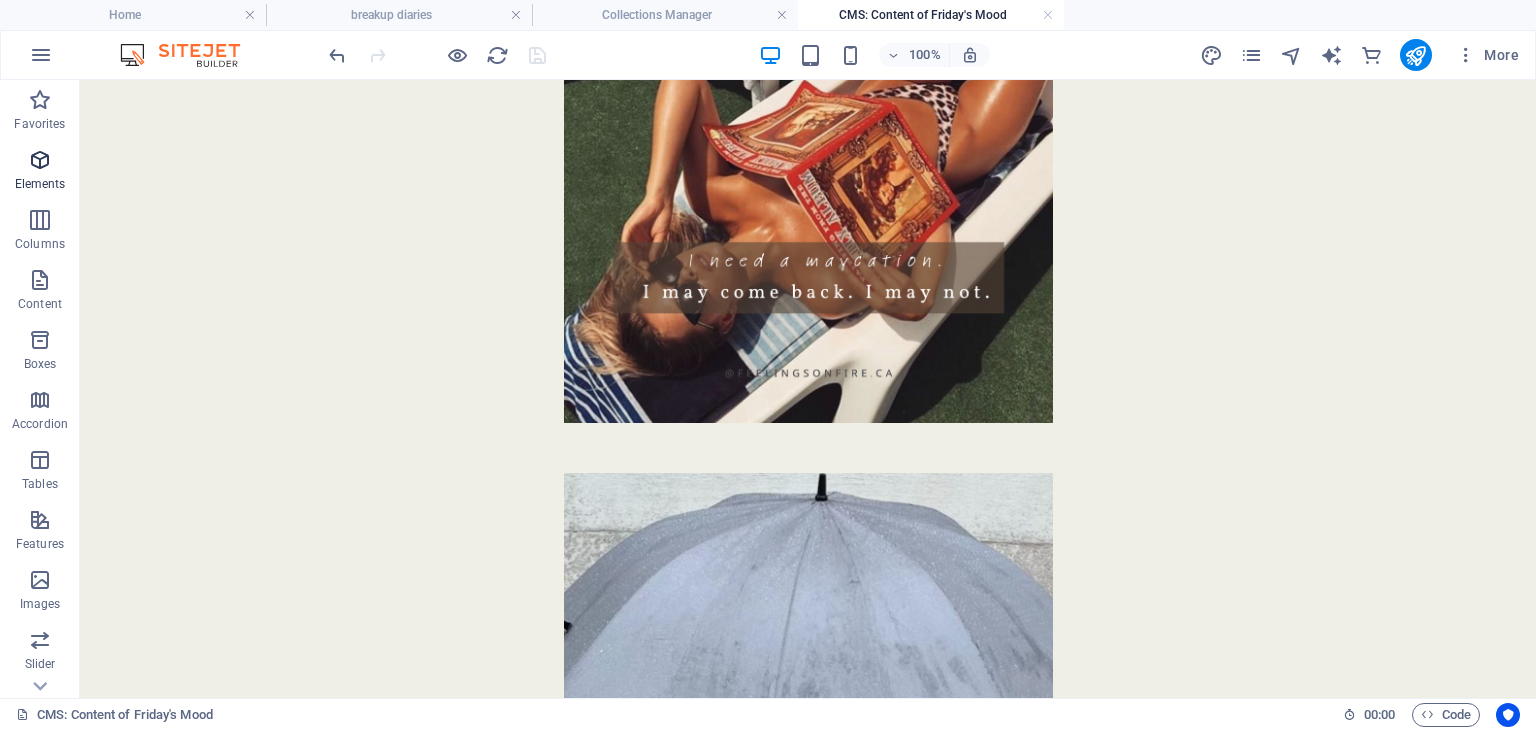 click on "Elements" at bounding box center (40, 172) 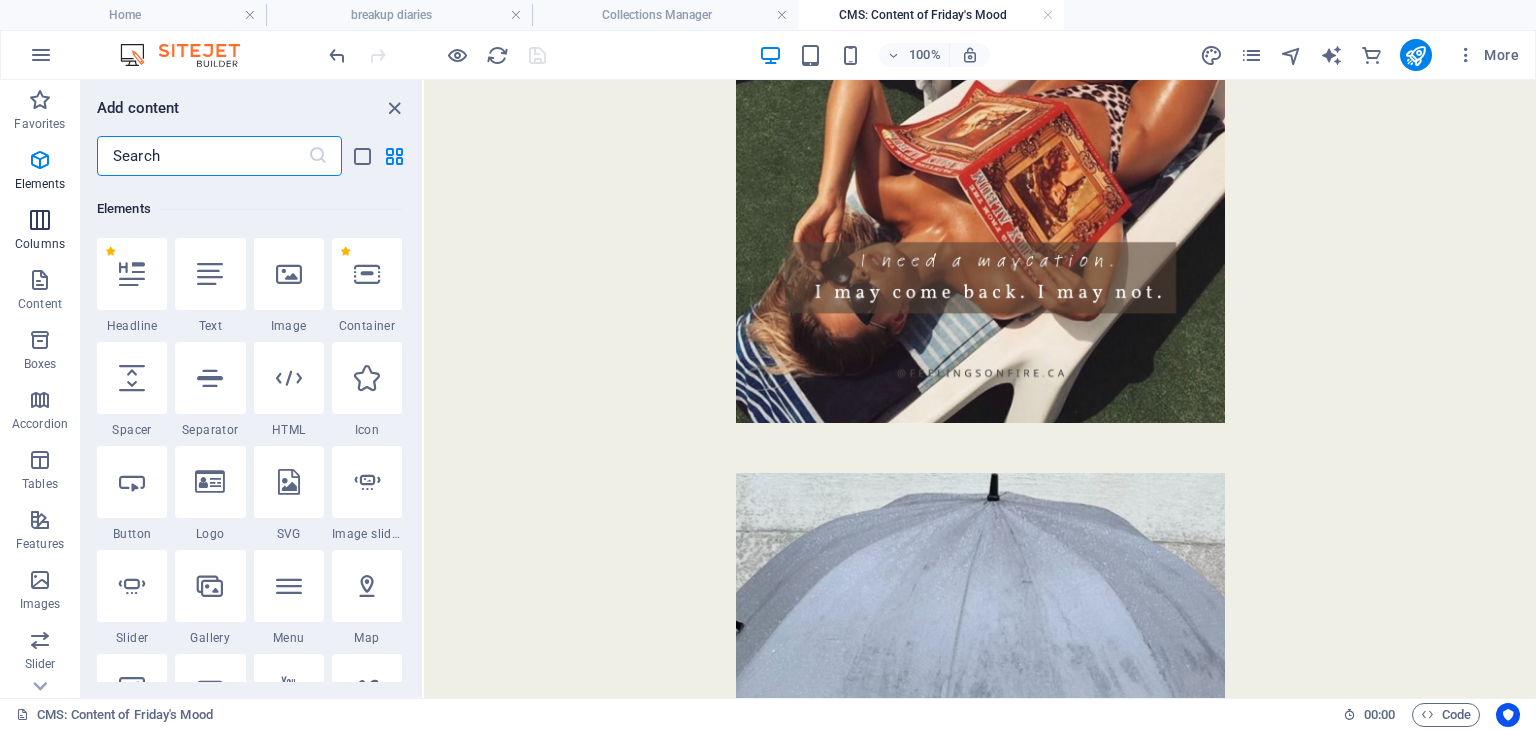 scroll, scrollTop: 212, scrollLeft: 0, axis: vertical 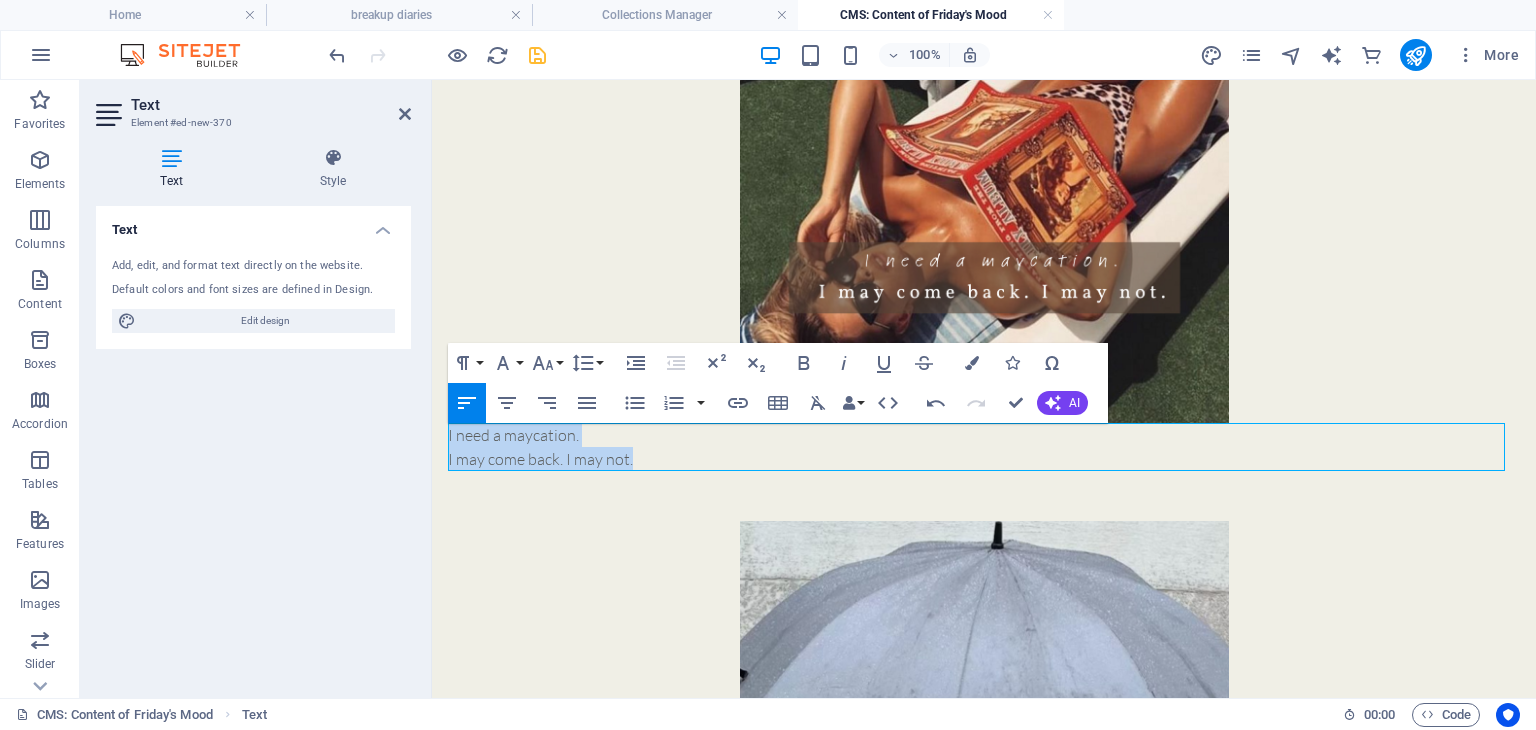 drag, startPoint x: 609, startPoint y: 457, endPoint x: 859, endPoint y: 517, distance: 257.0992 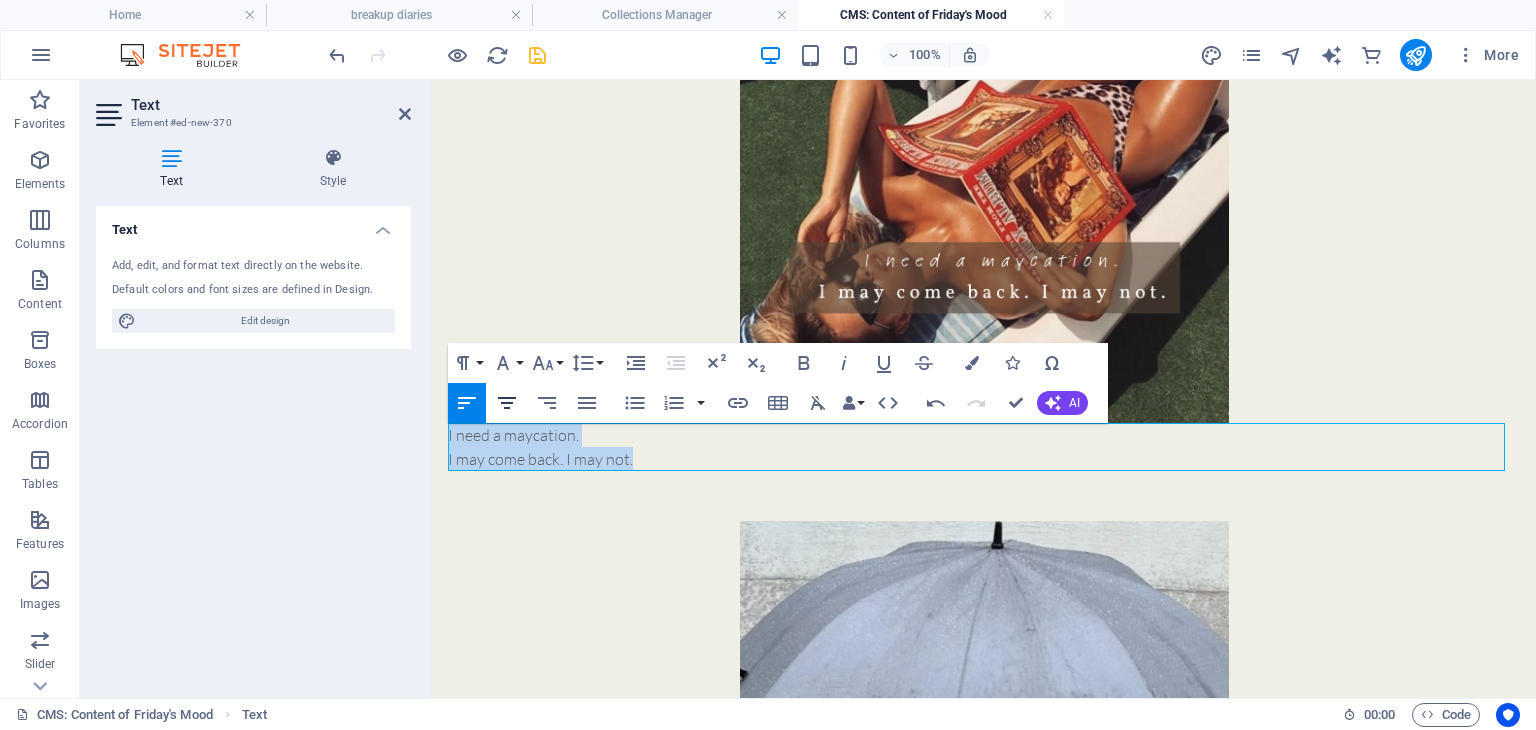 click 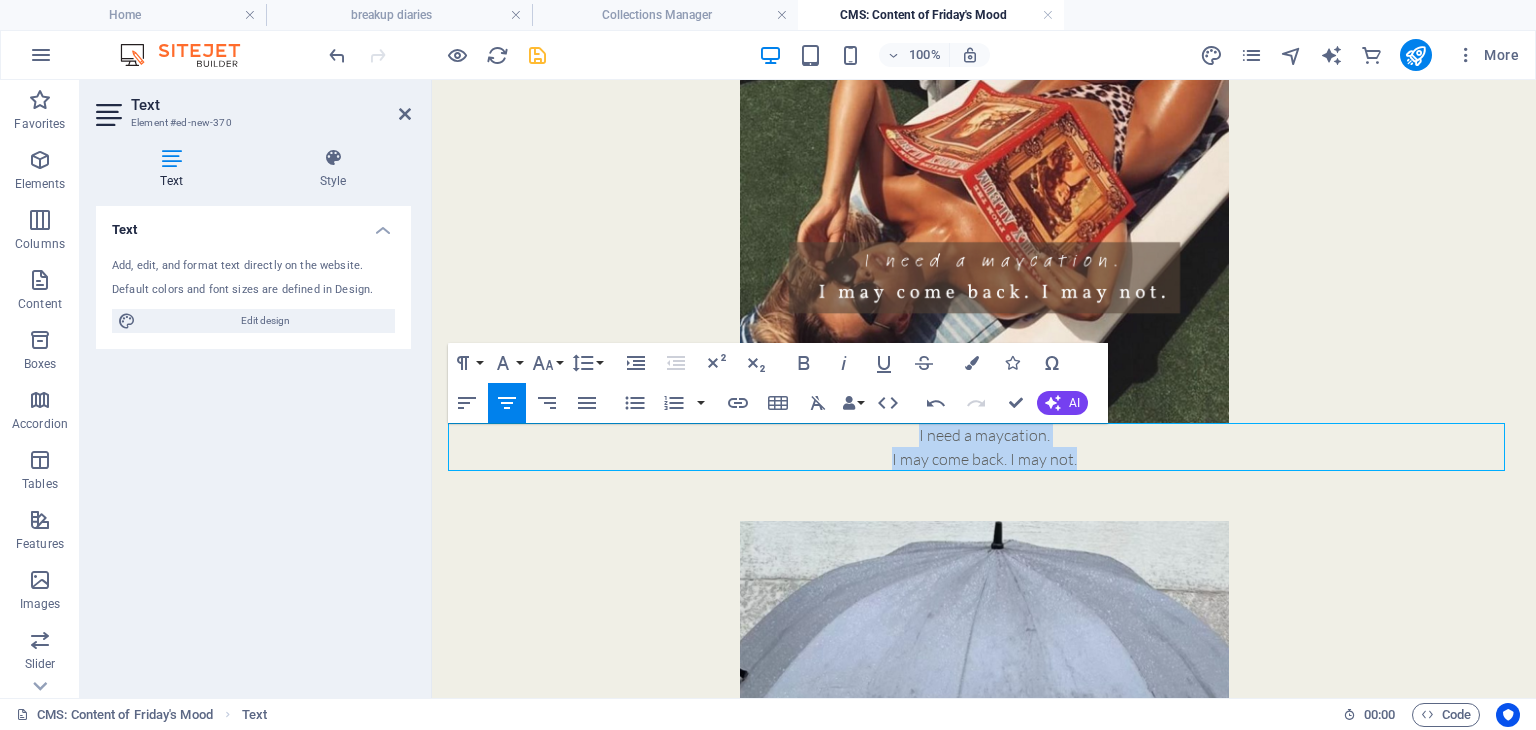click on "I need a maycation." at bounding box center (984, 435) 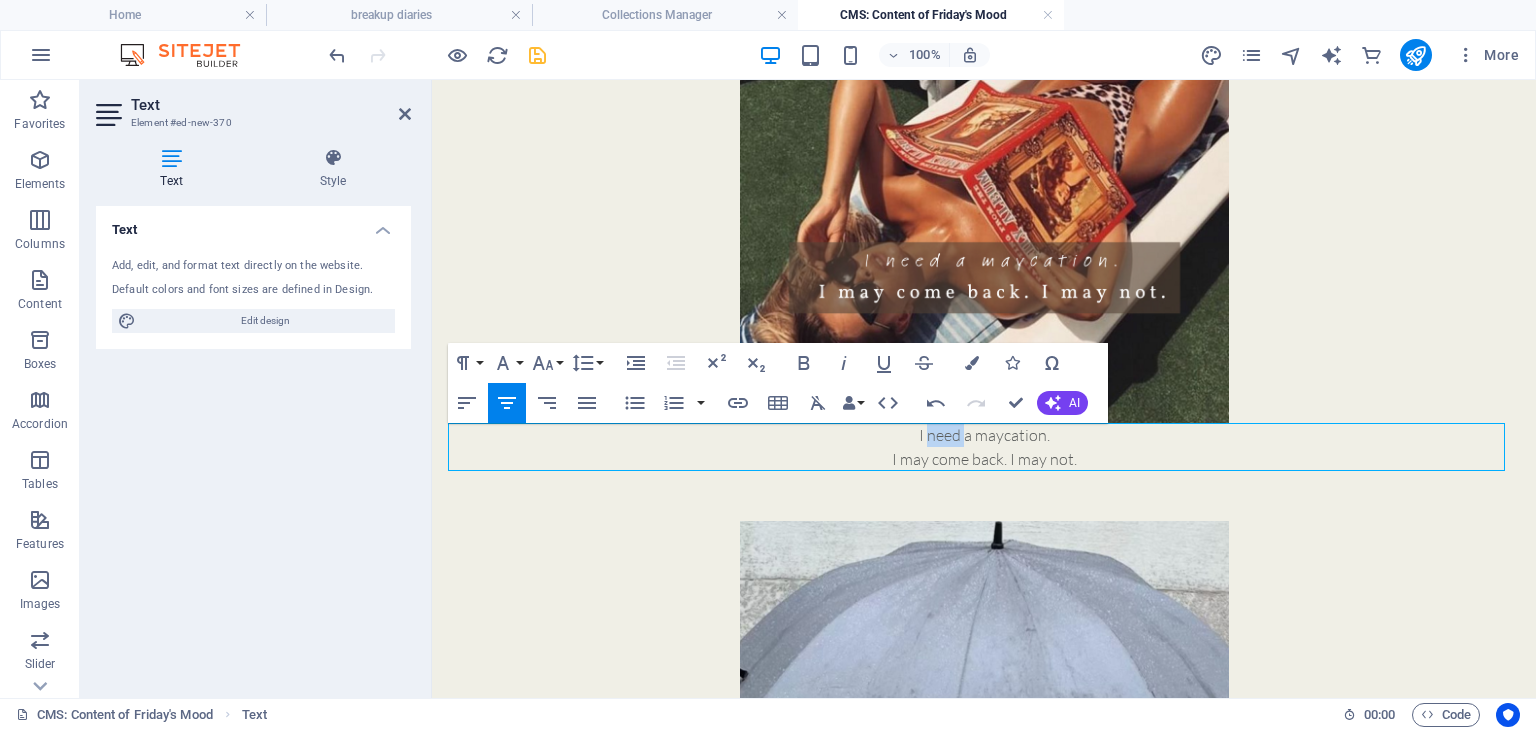 click on "I need a maycation." at bounding box center [984, 435] 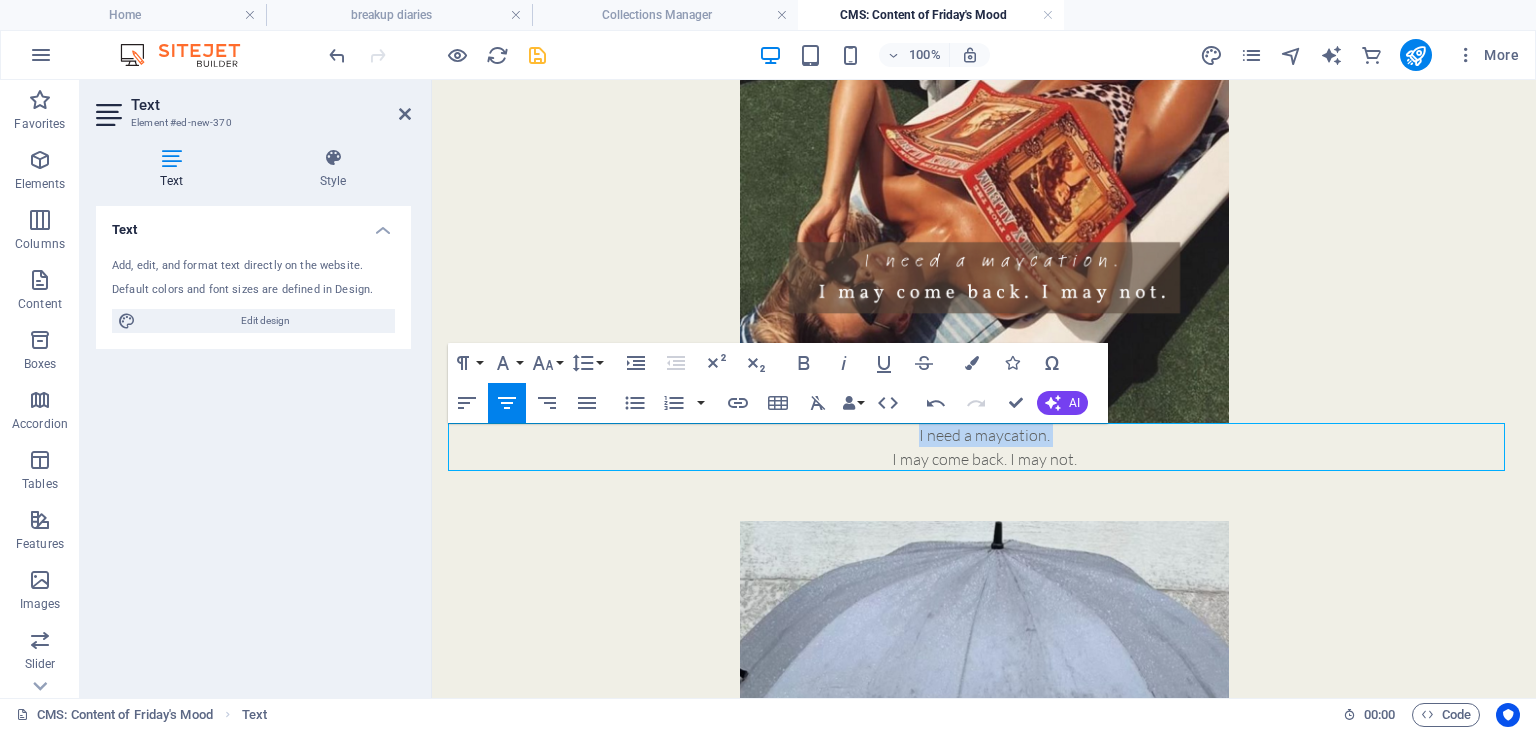 click on "I need a maycation." at bounding box center [984, 435] 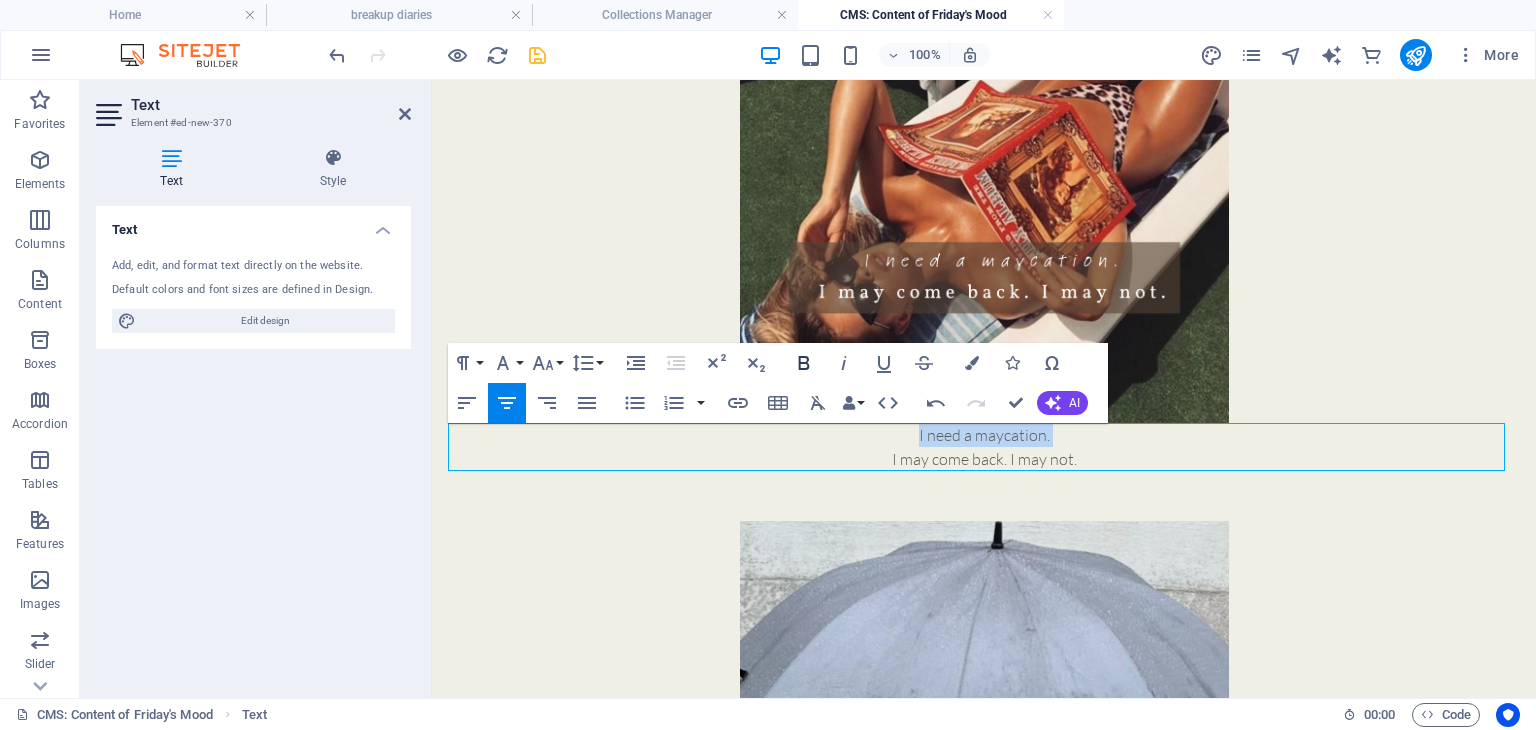 click 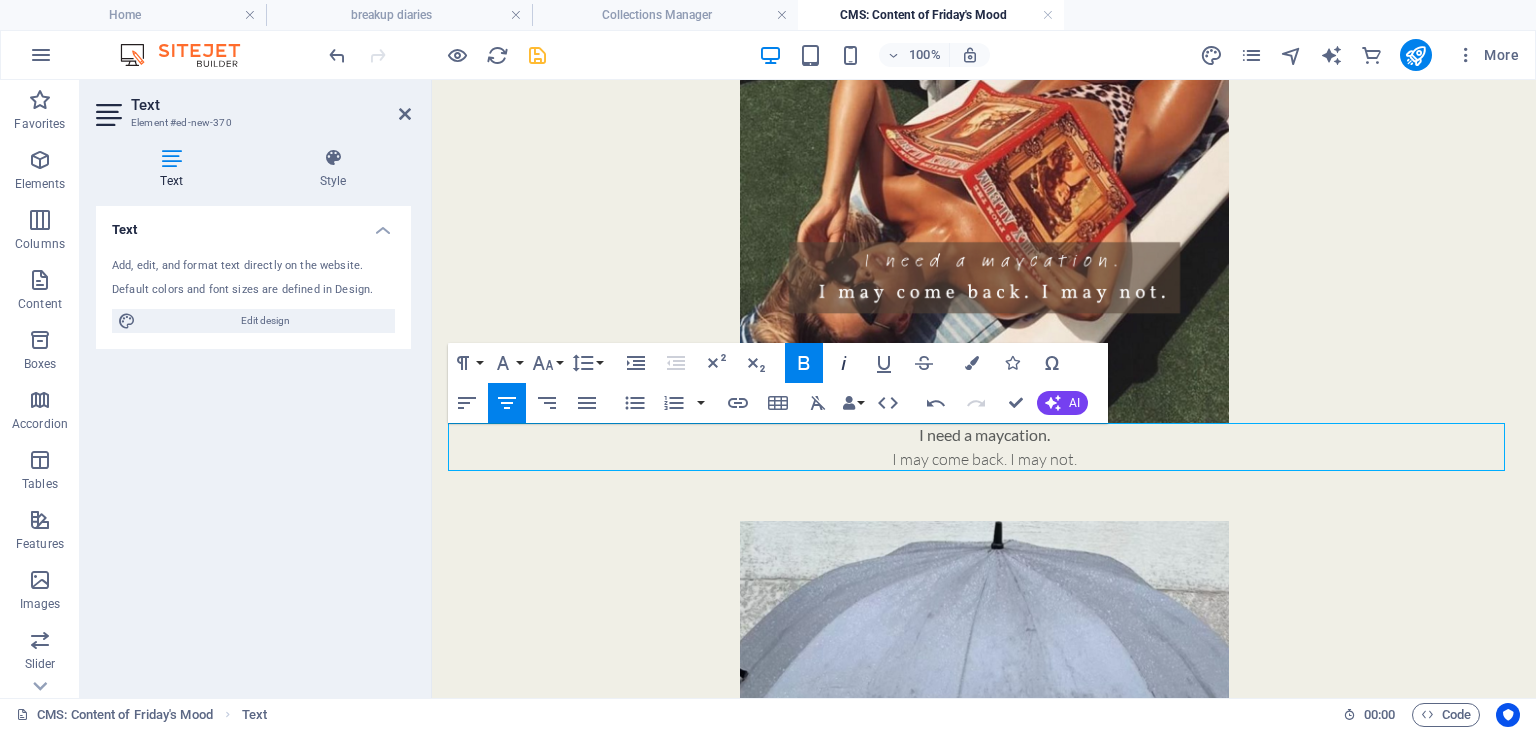 click 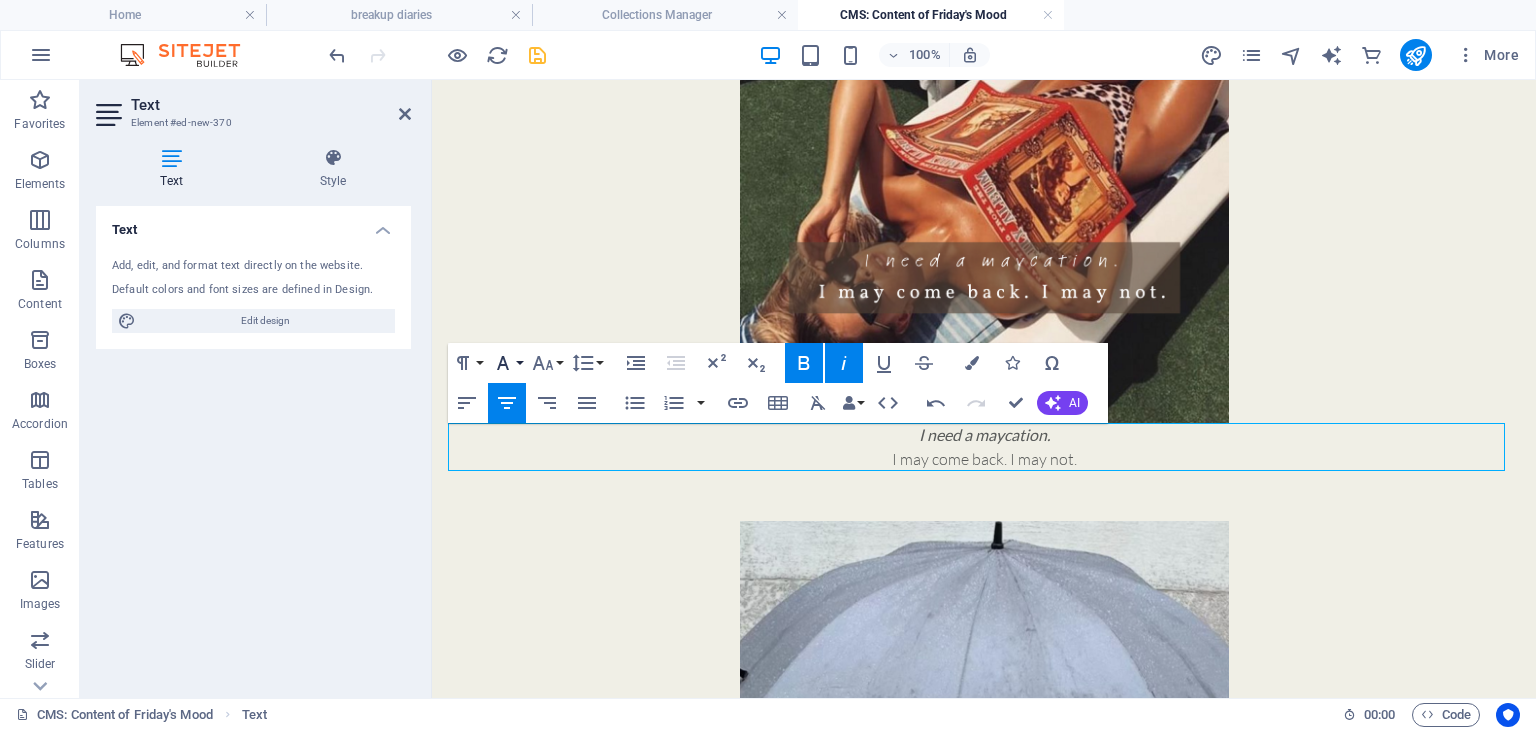 click 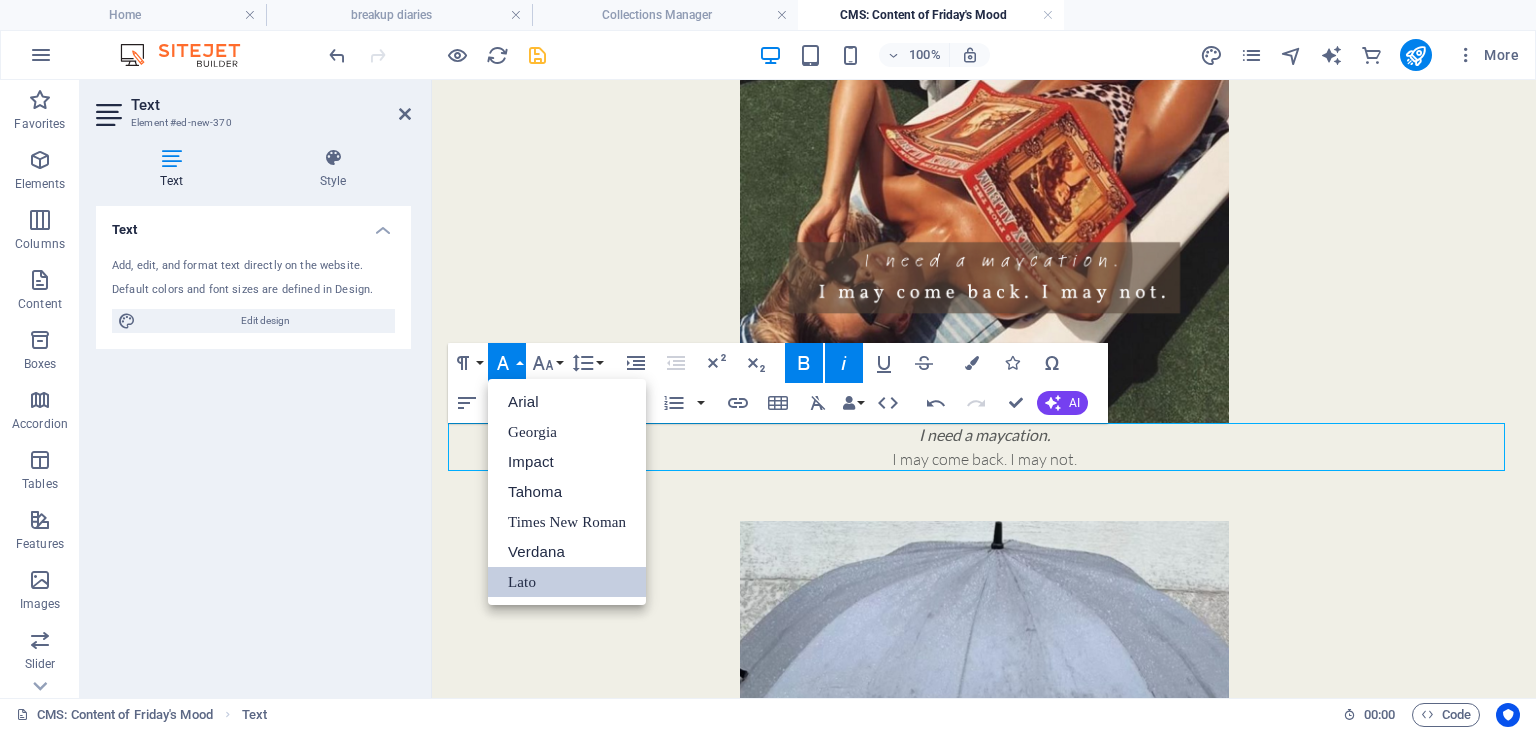 scroll, scrollTop: 0, scrollLeft: 0, axis: both 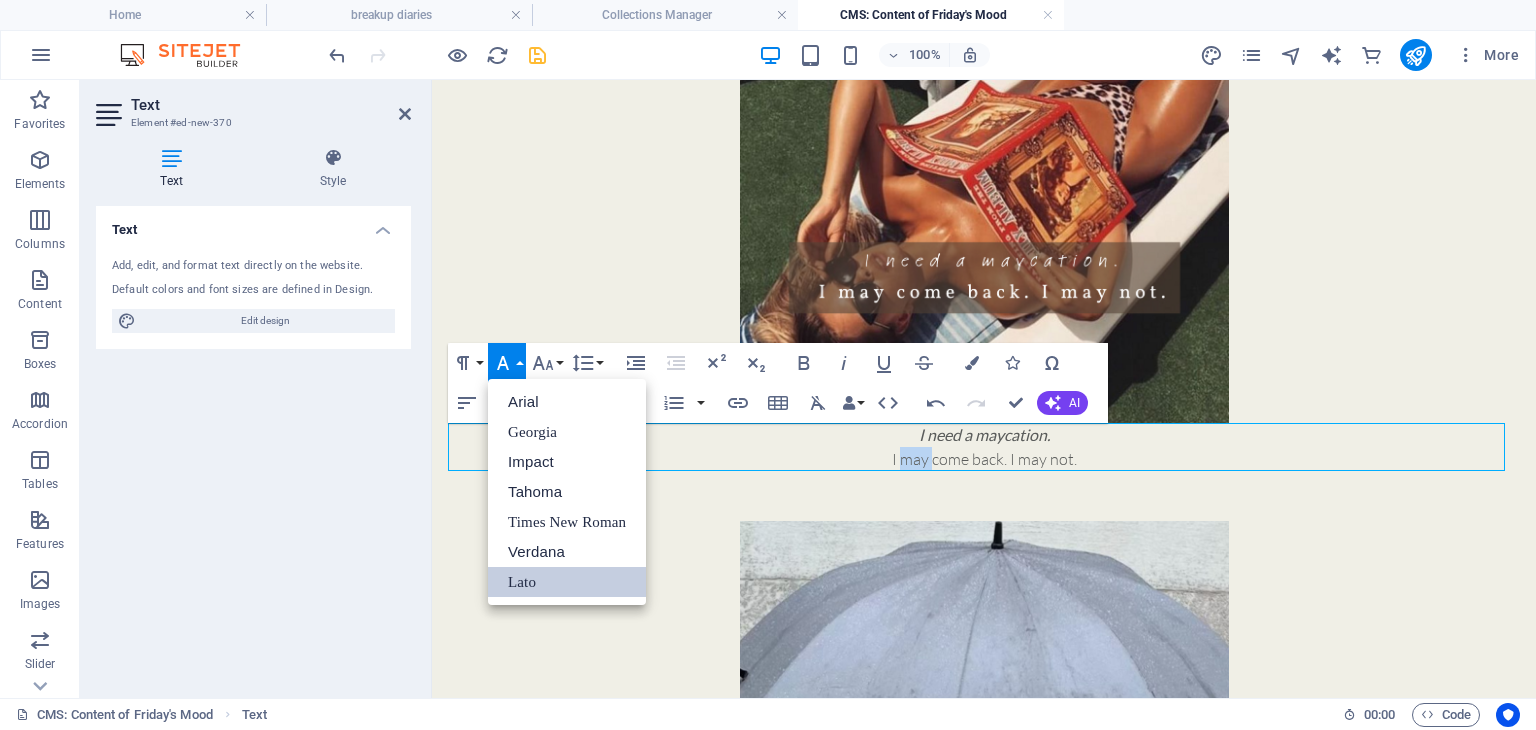click on "I may come back. I may not." at bounding box center (984, 459) 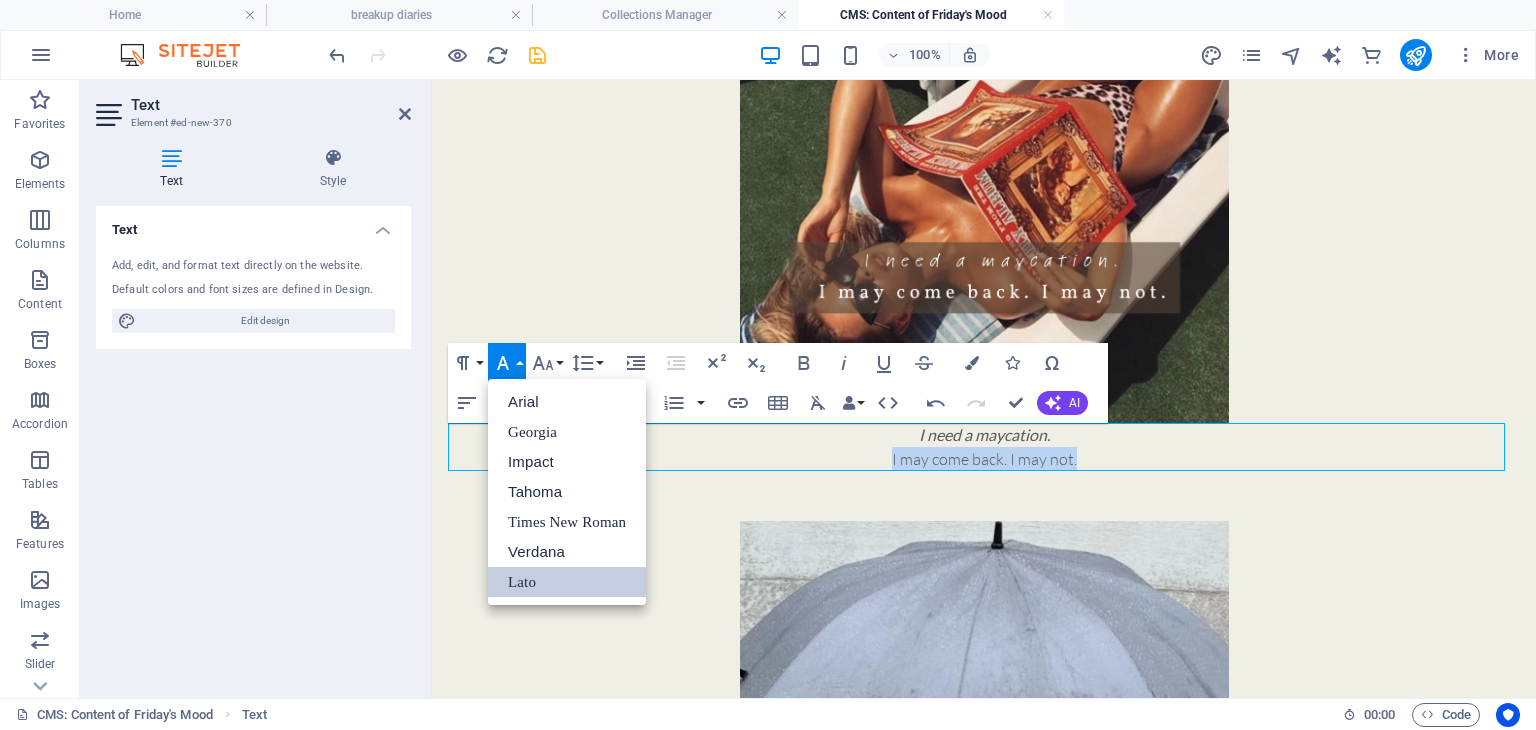 click on "I may come back. I may not." at bounding box center [984, 459] 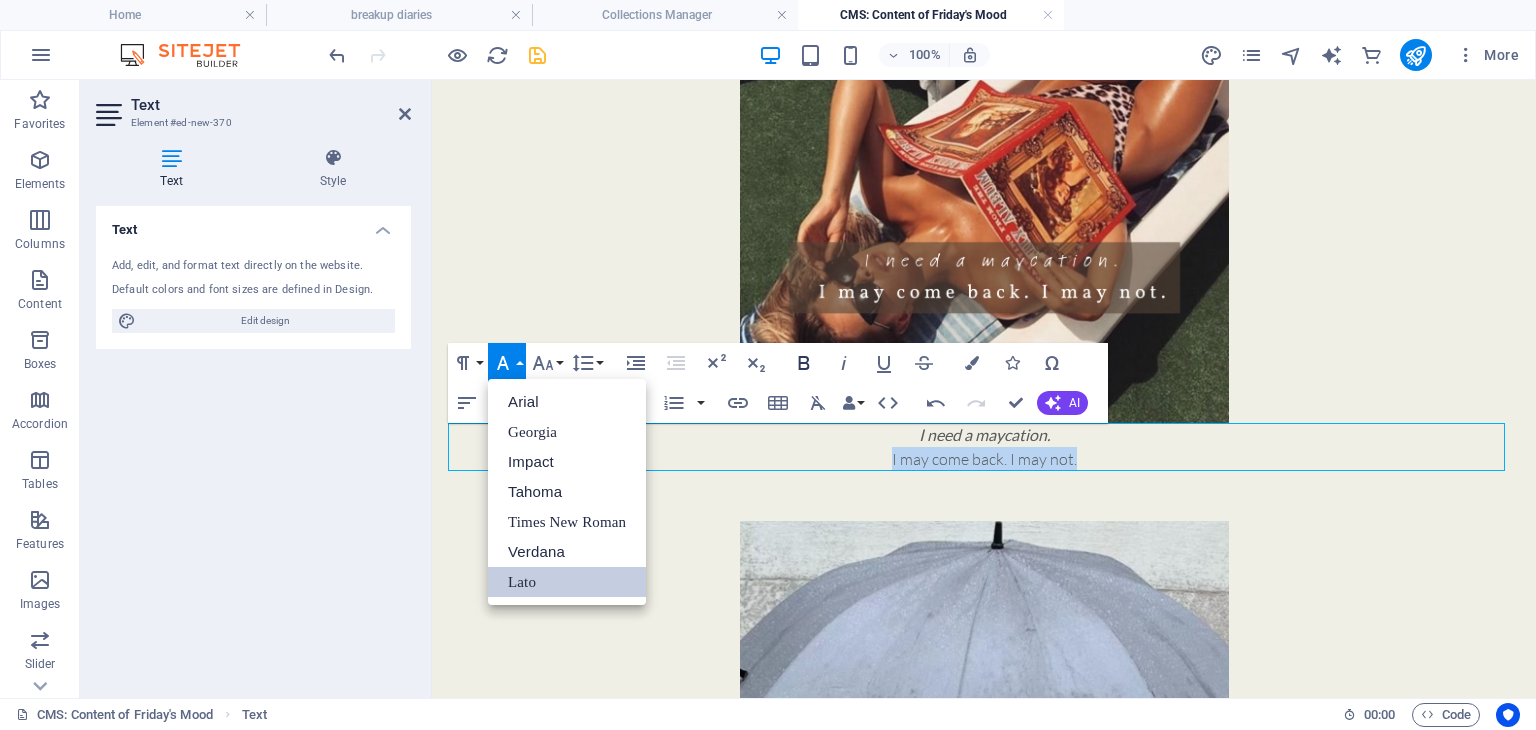 click 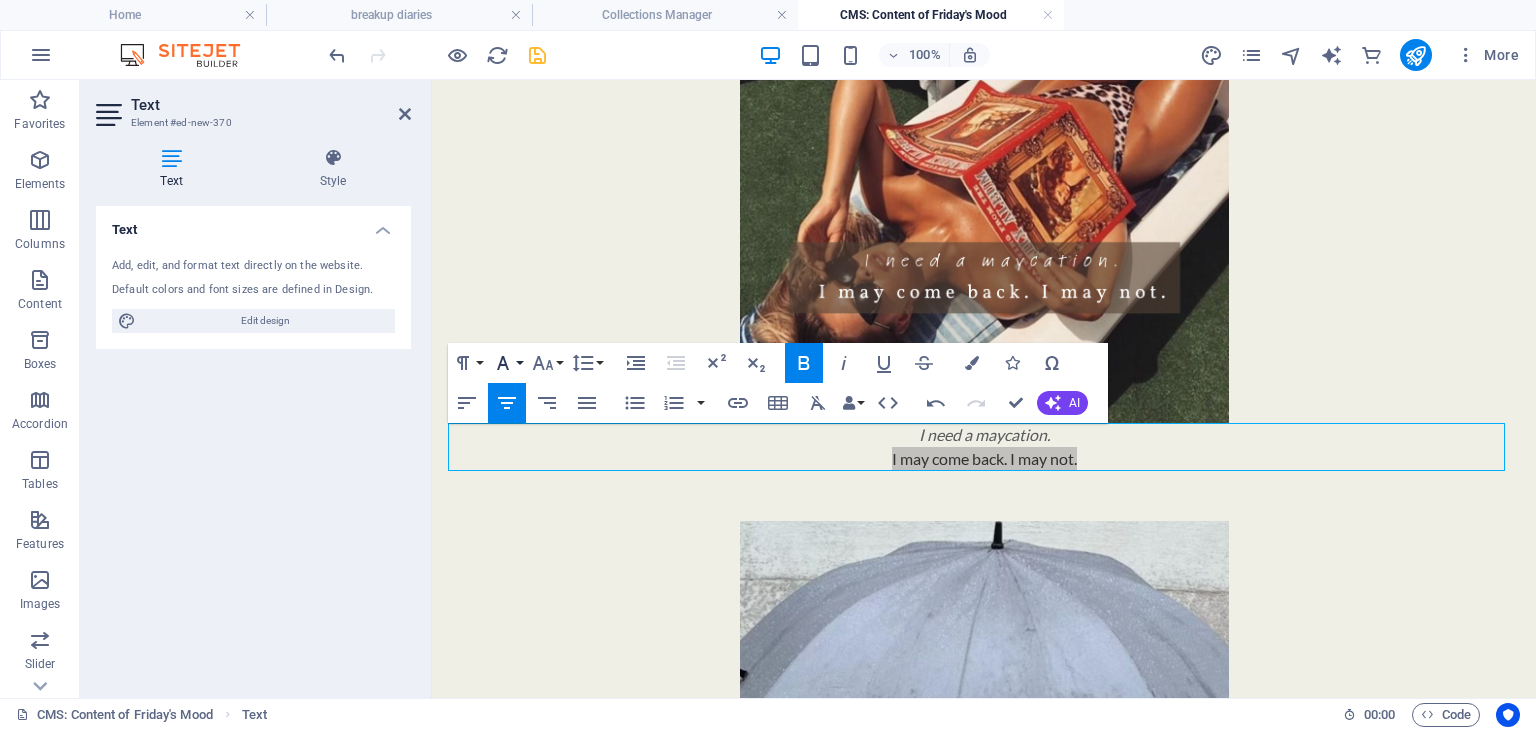 click 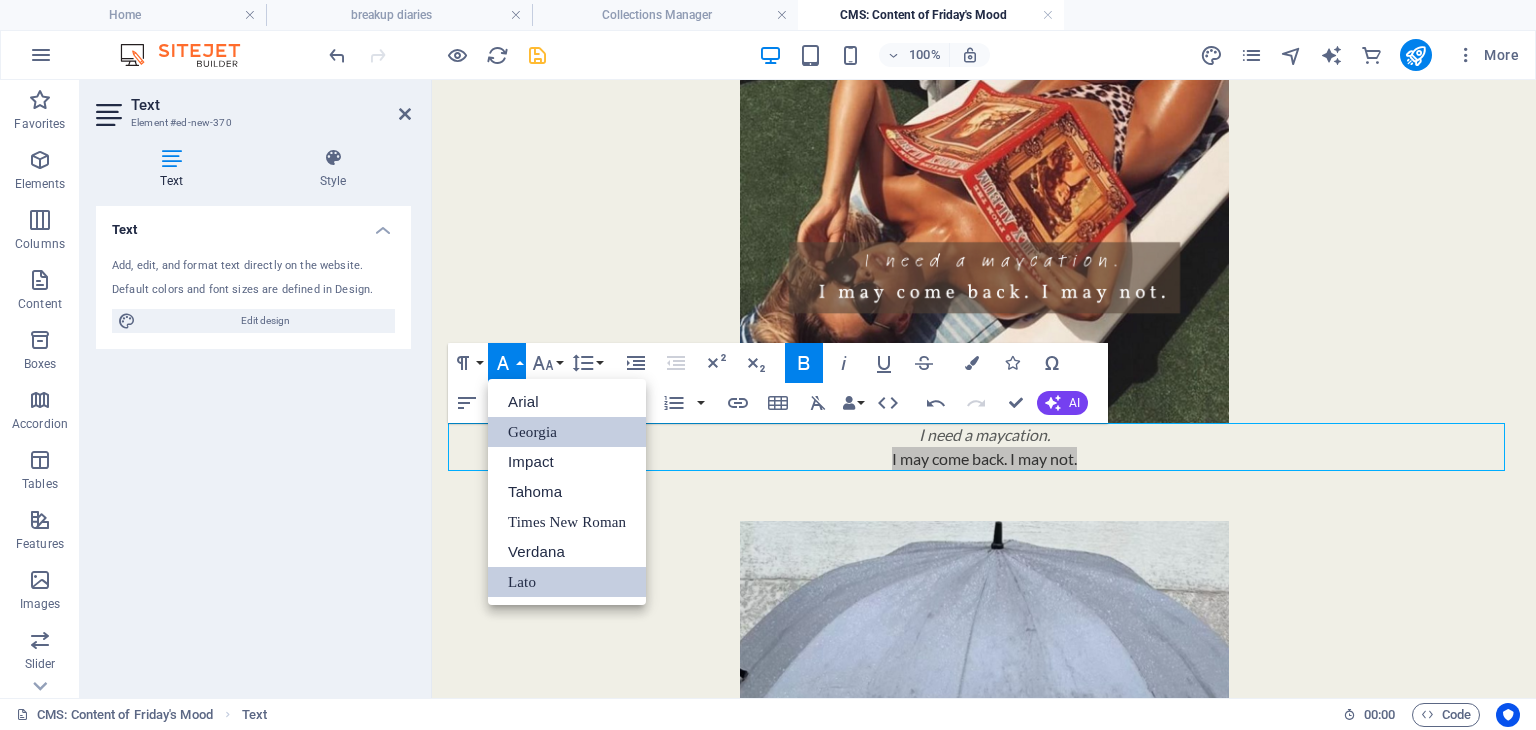 scroll, scrollTop: 0, scrollLeft: 0, axis: both 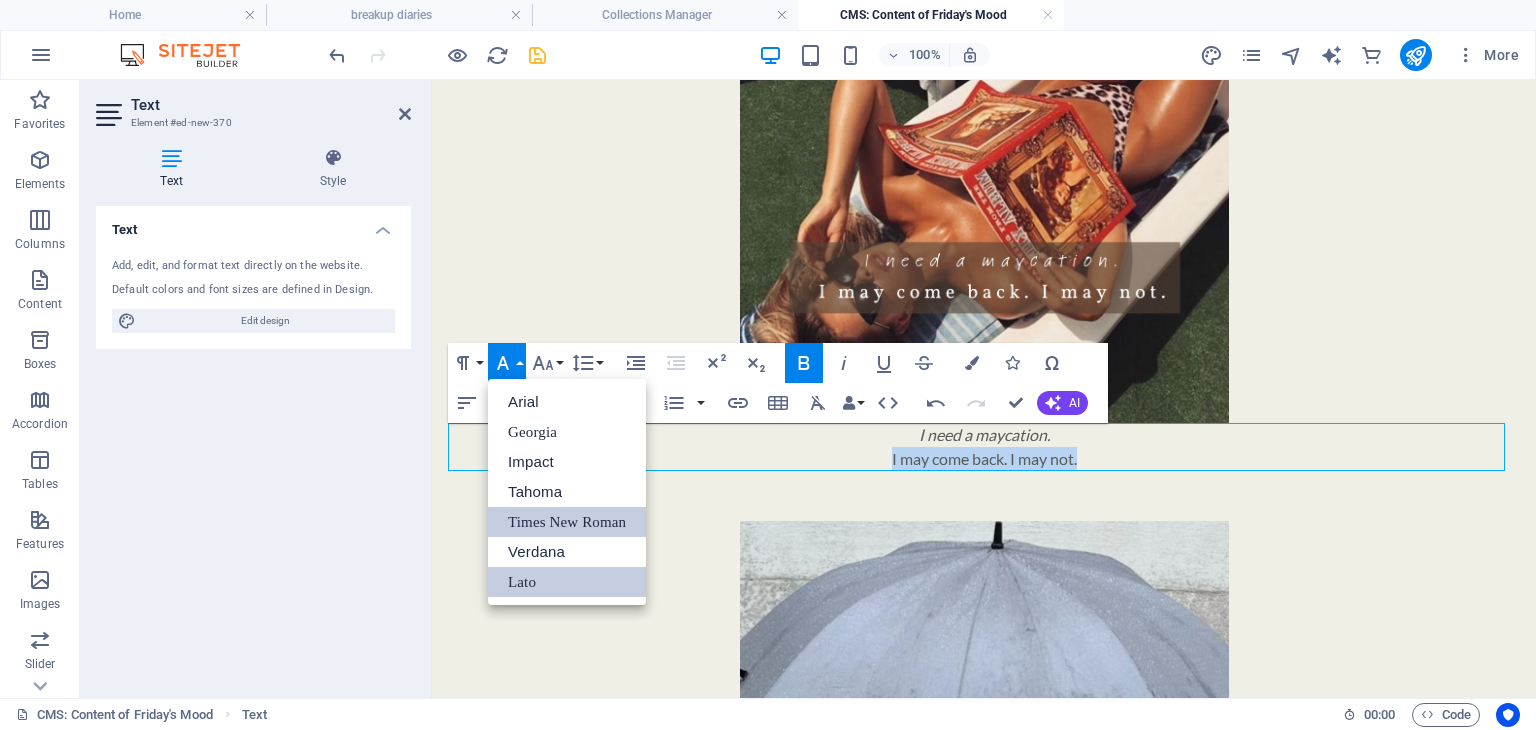 click on "Times New Roman" at bounding box center [567, 522] 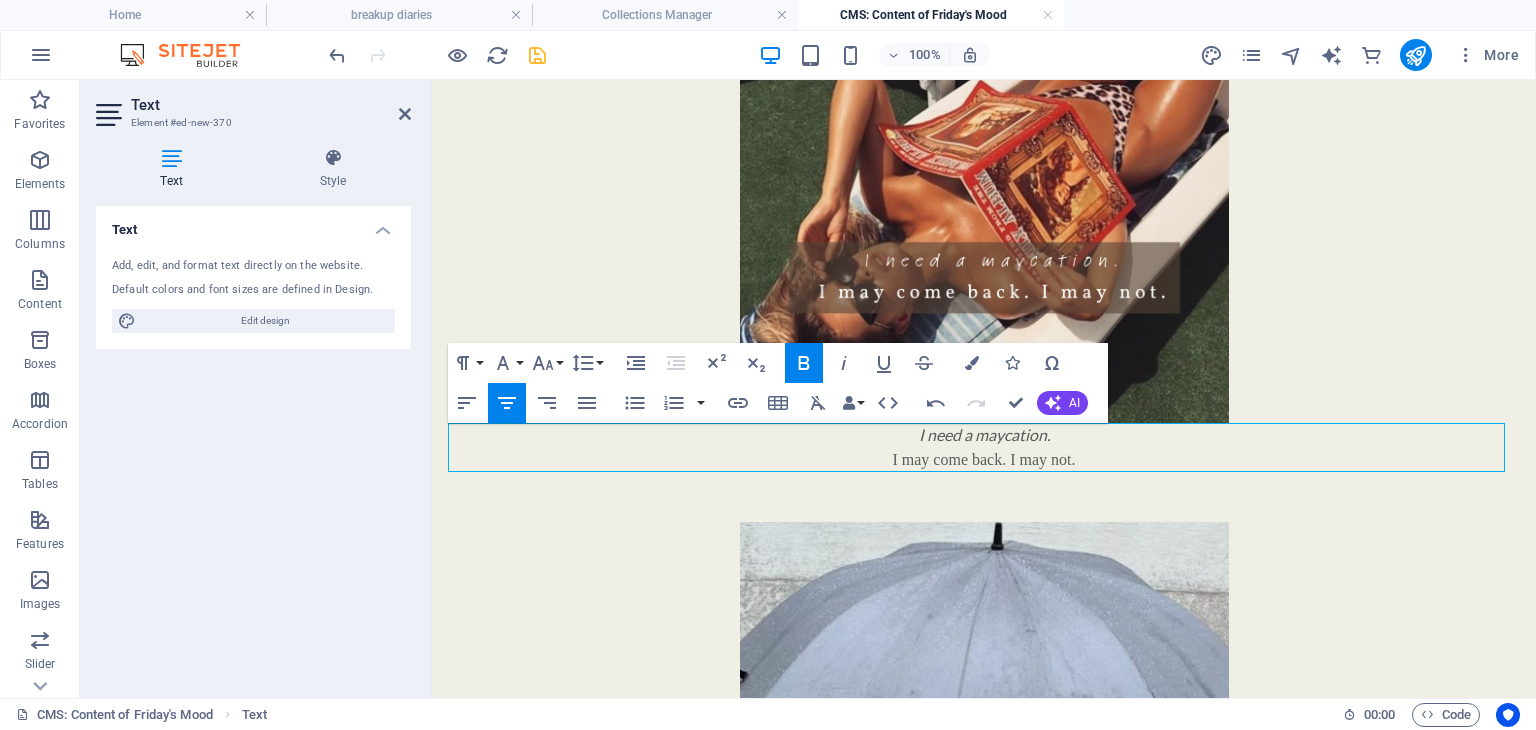 click on "I need a maycation." at bounding box center [984, 434] 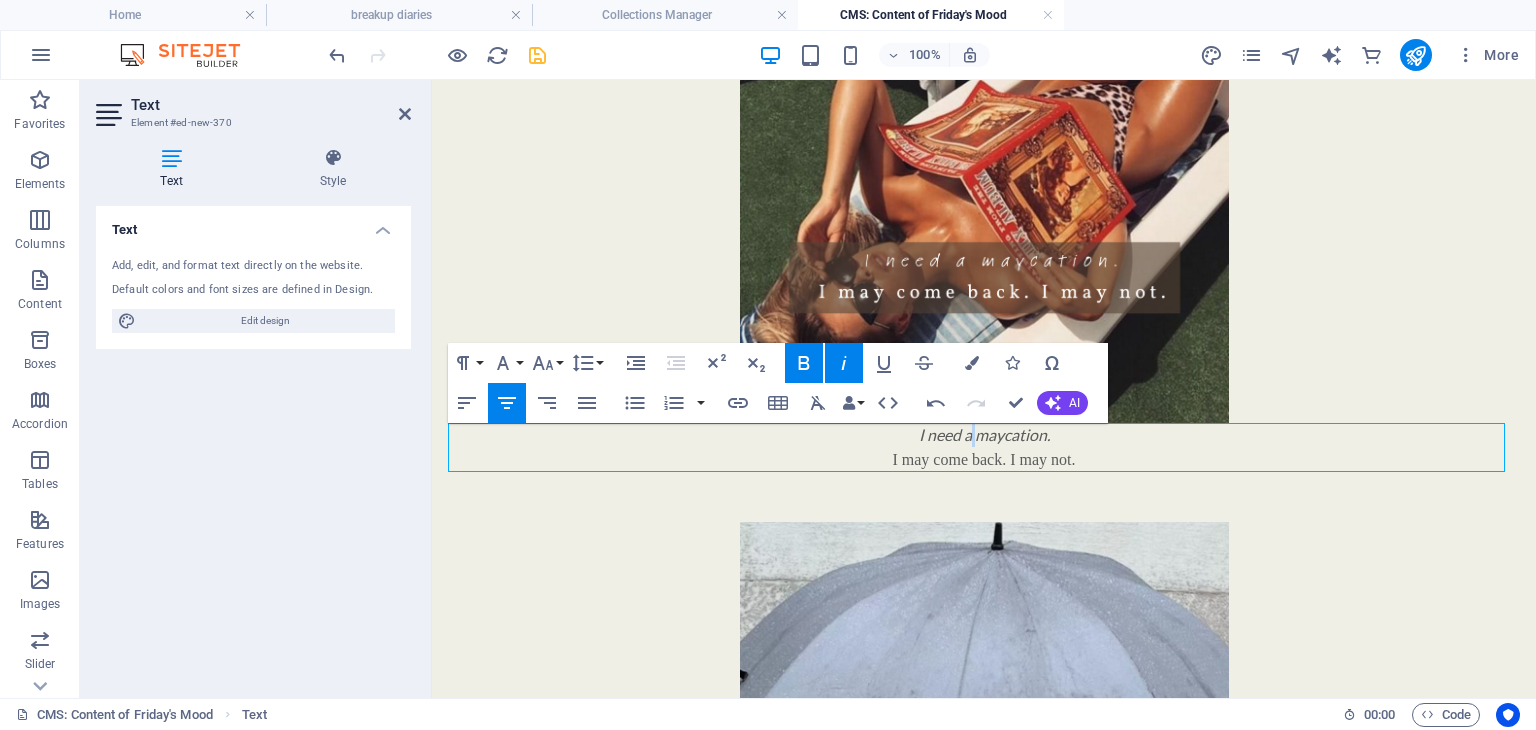 click on "I need a maycation." at bounding box center (984, 434) 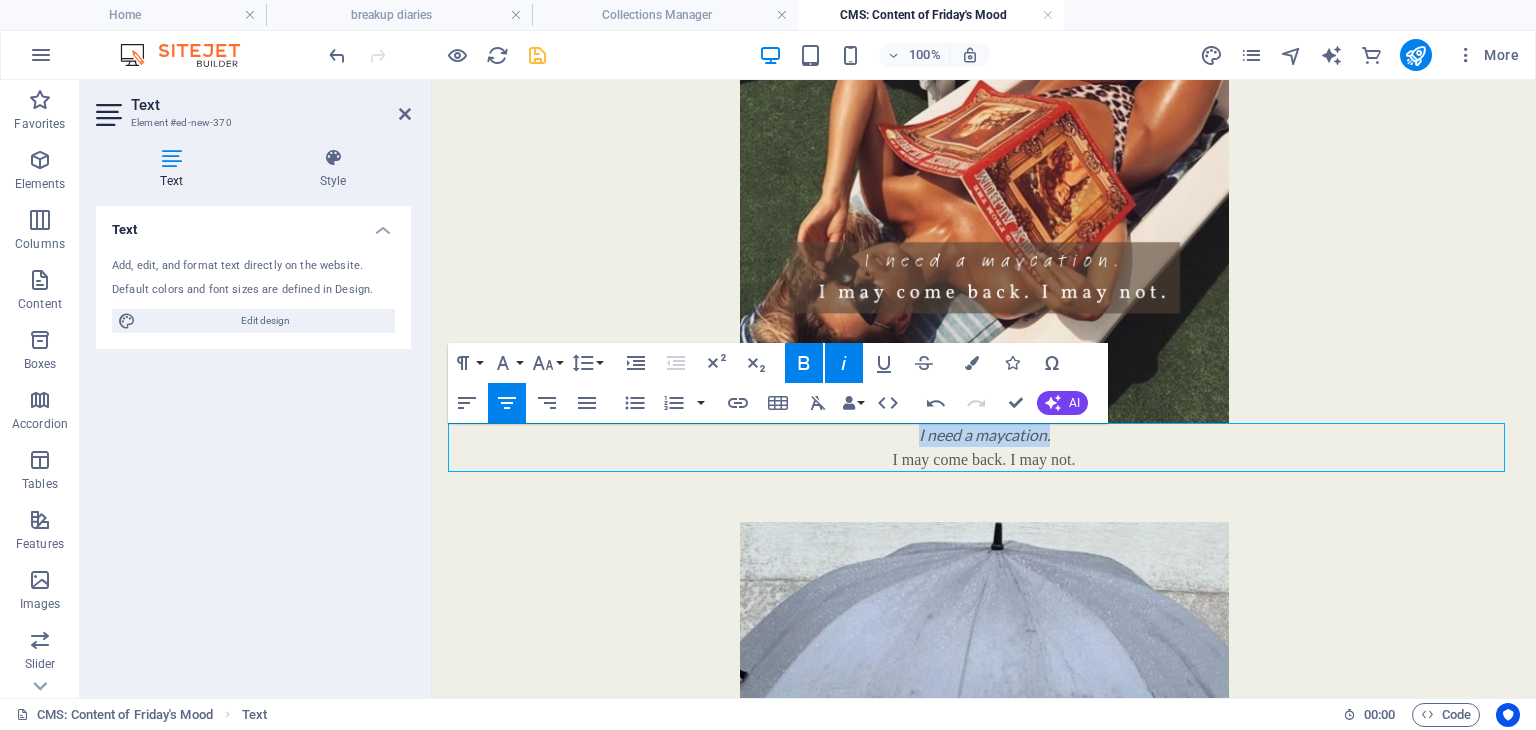 click on "I need a maycation." at bounding box center (984, 434) 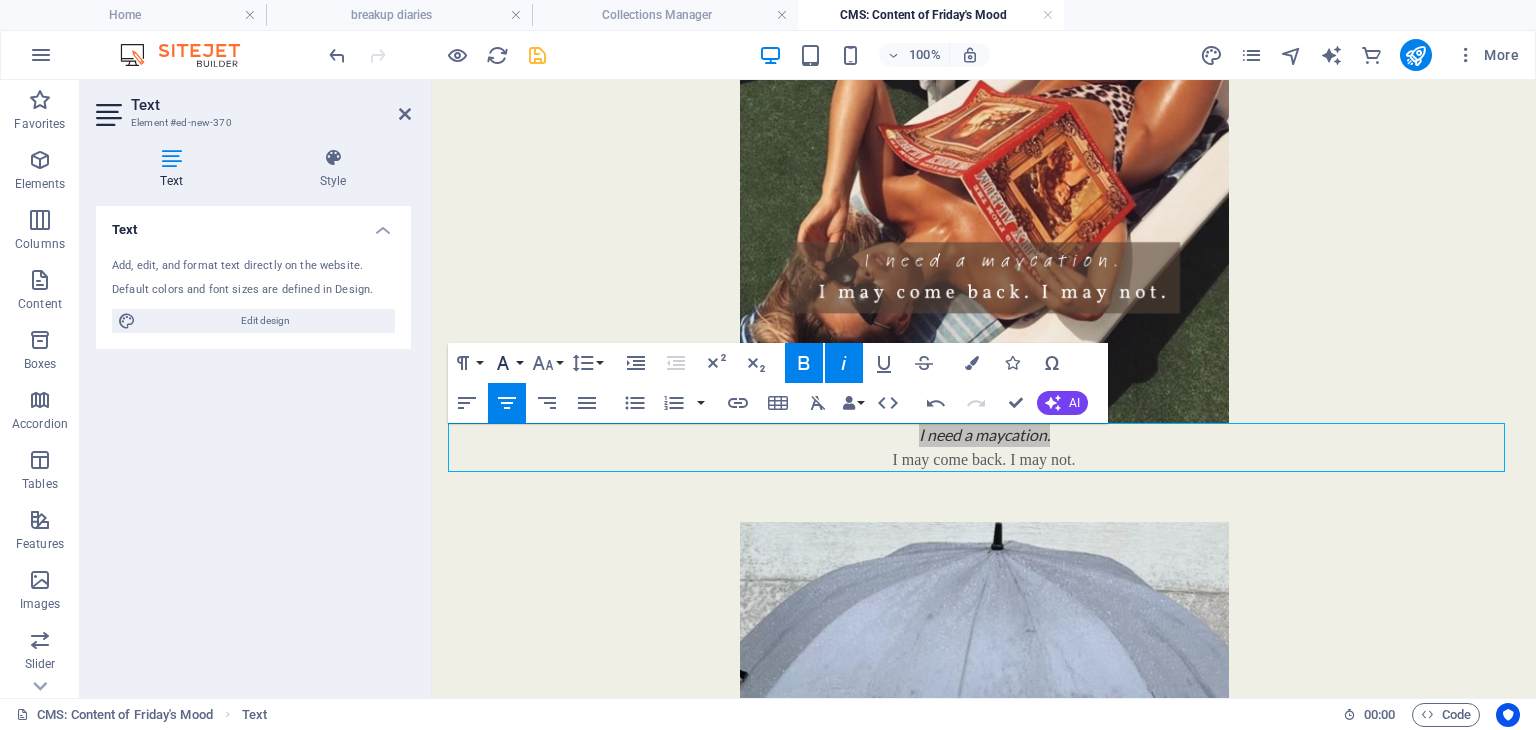click 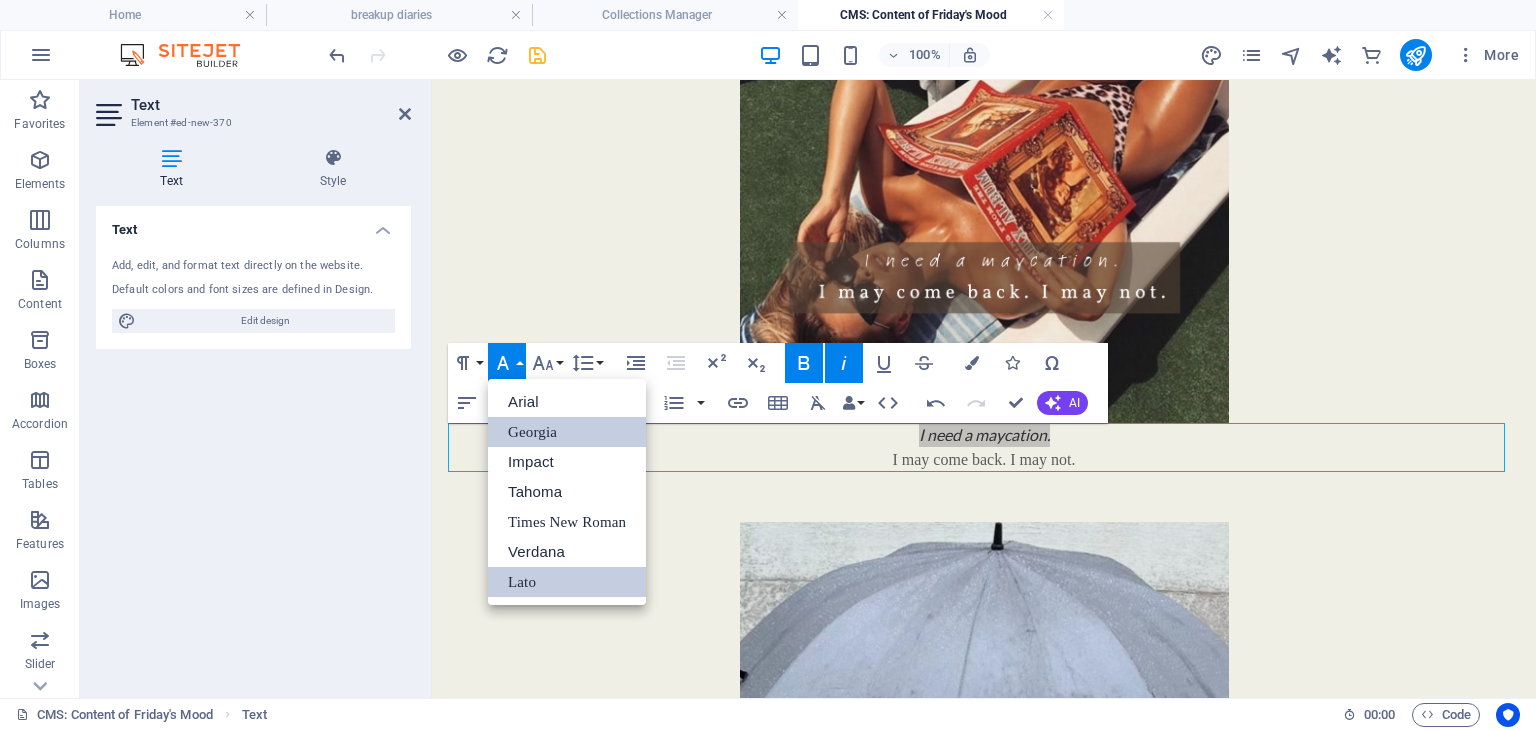 scroll, scrollTop: 0, scrollLeft: 0, axis: both 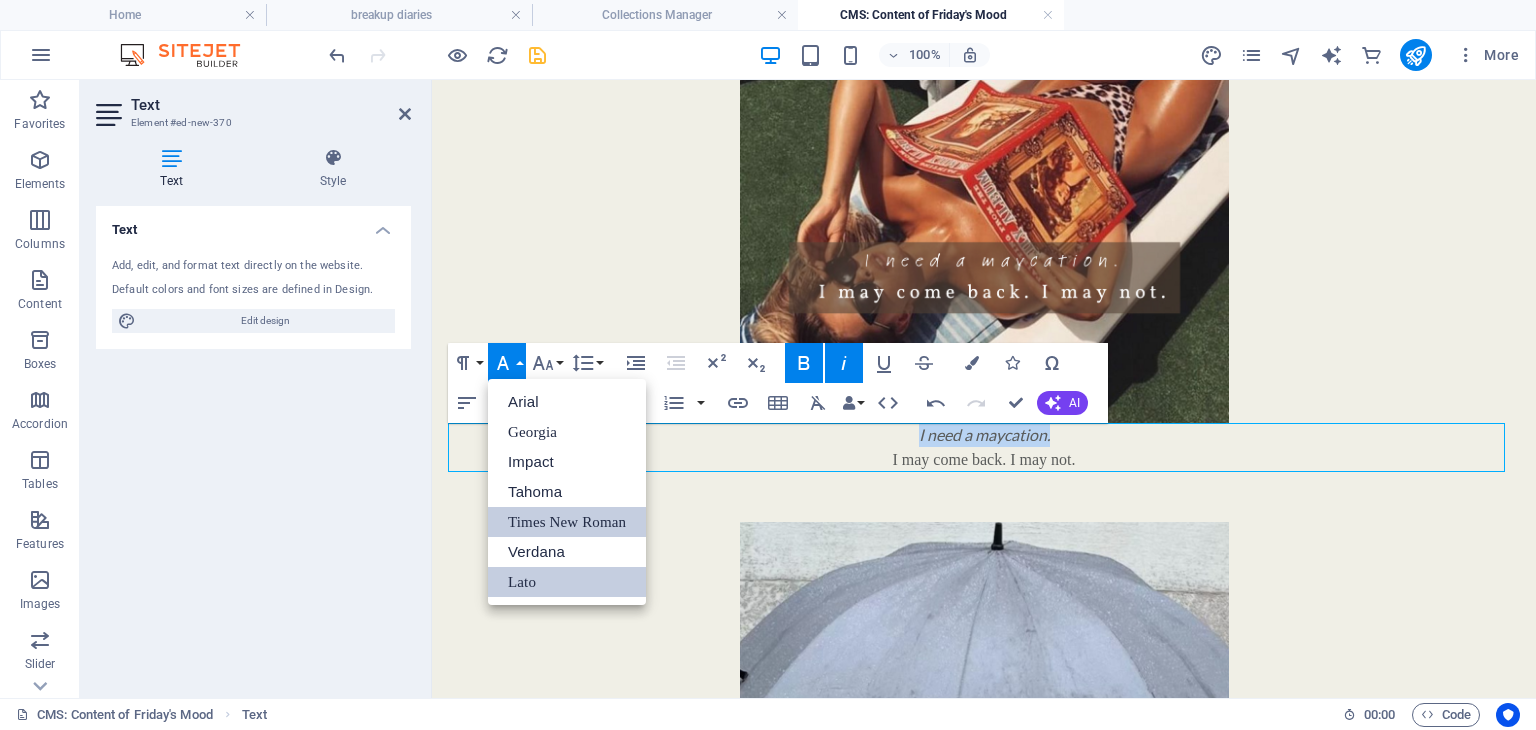 click on "Times New Roman" at bounding box center (567, 522) 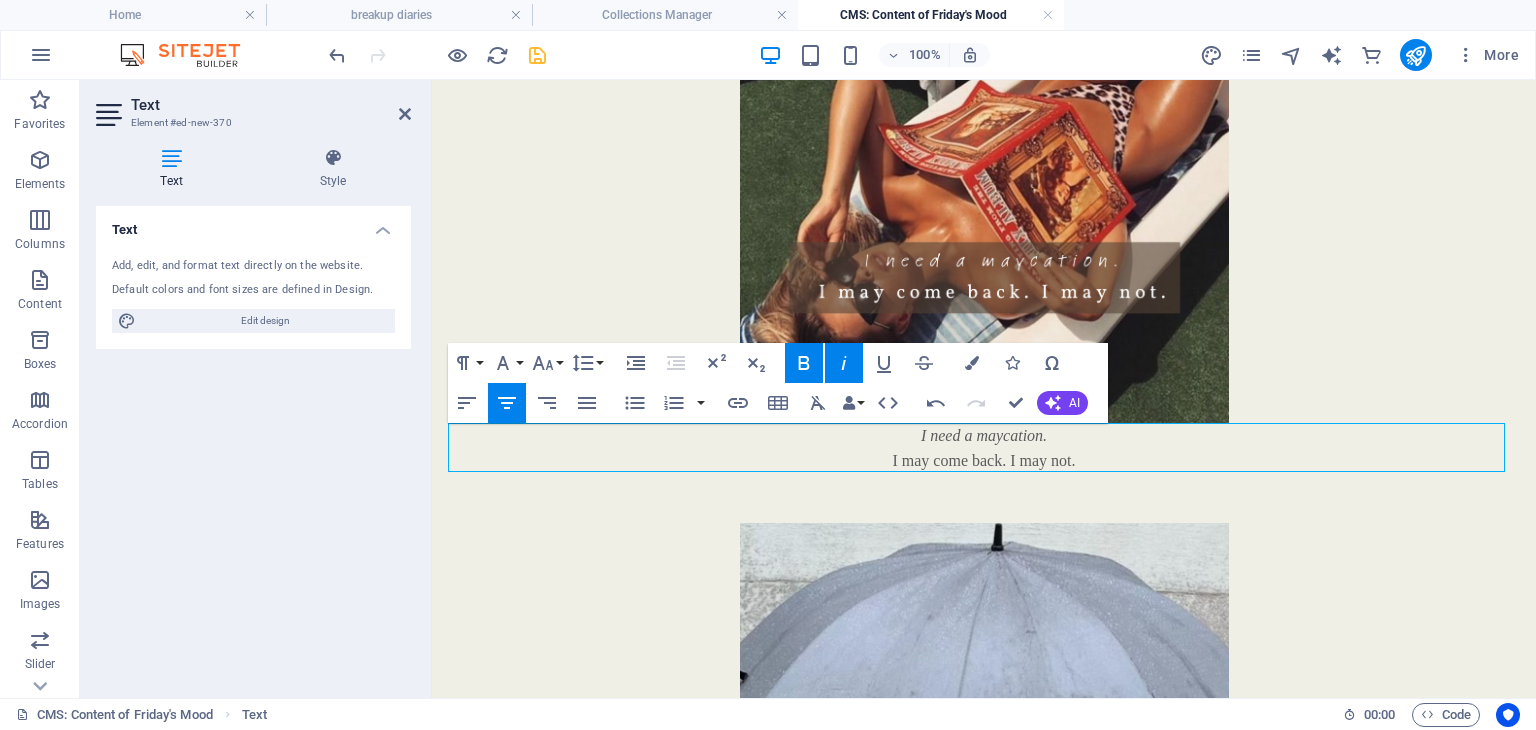 click on "I may come back. I may not." at bounding box center [984, 460] 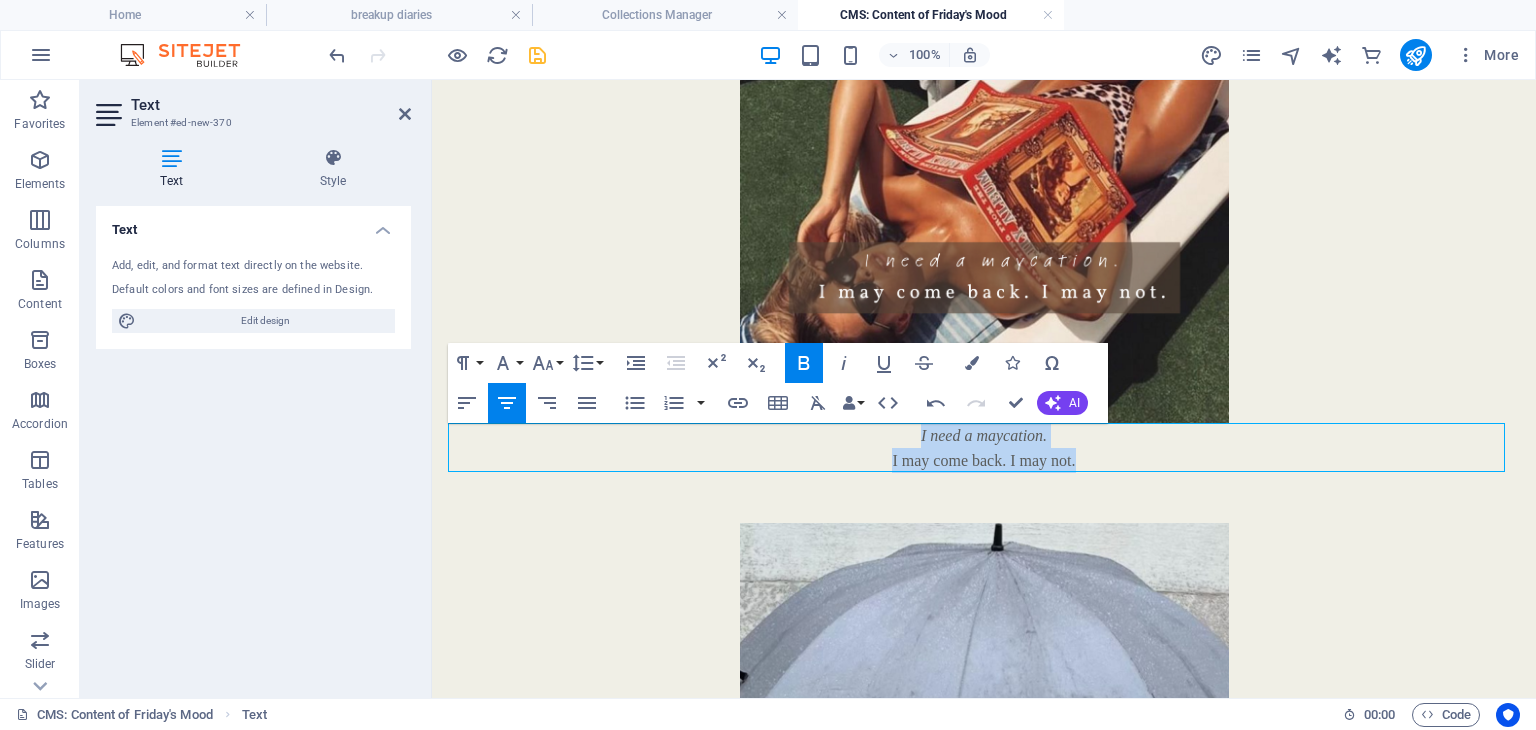 drag, startPoint x: 1102, startPoint y: 462, endPoint x: 865, endPoint y: 433, distance: 238.76767 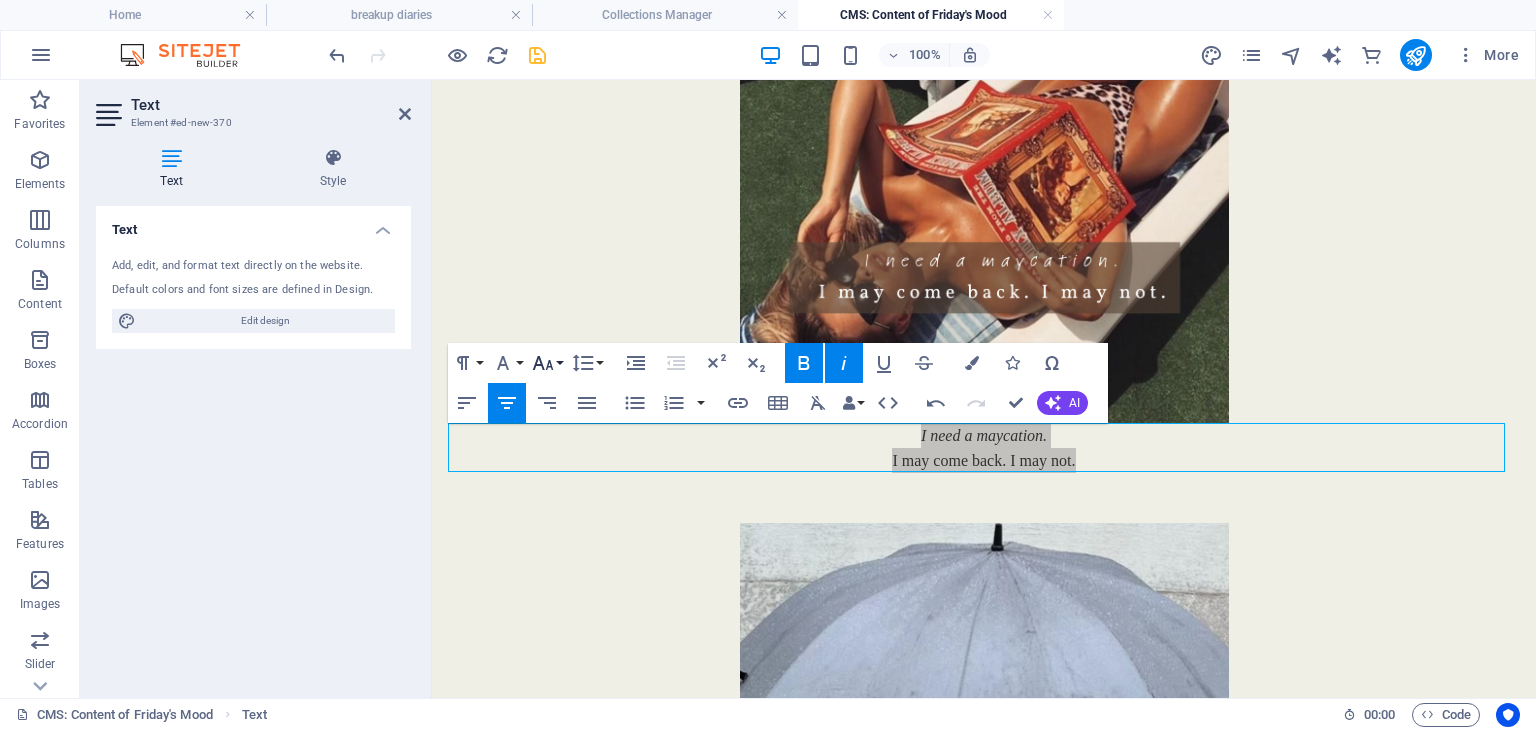 click on "Font Size" at bounding box center [547, 363] 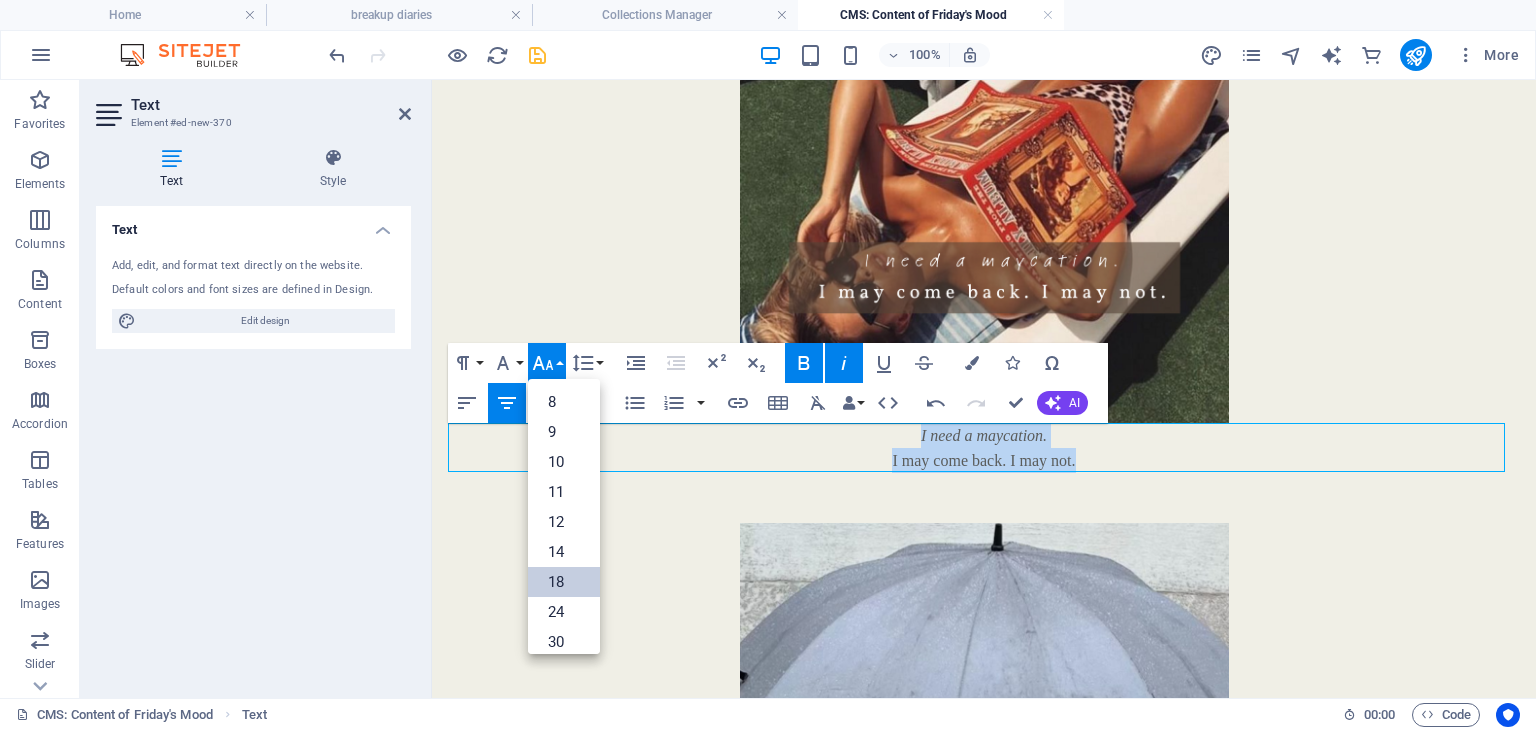 click on "18" at bounding box center (564, 582) 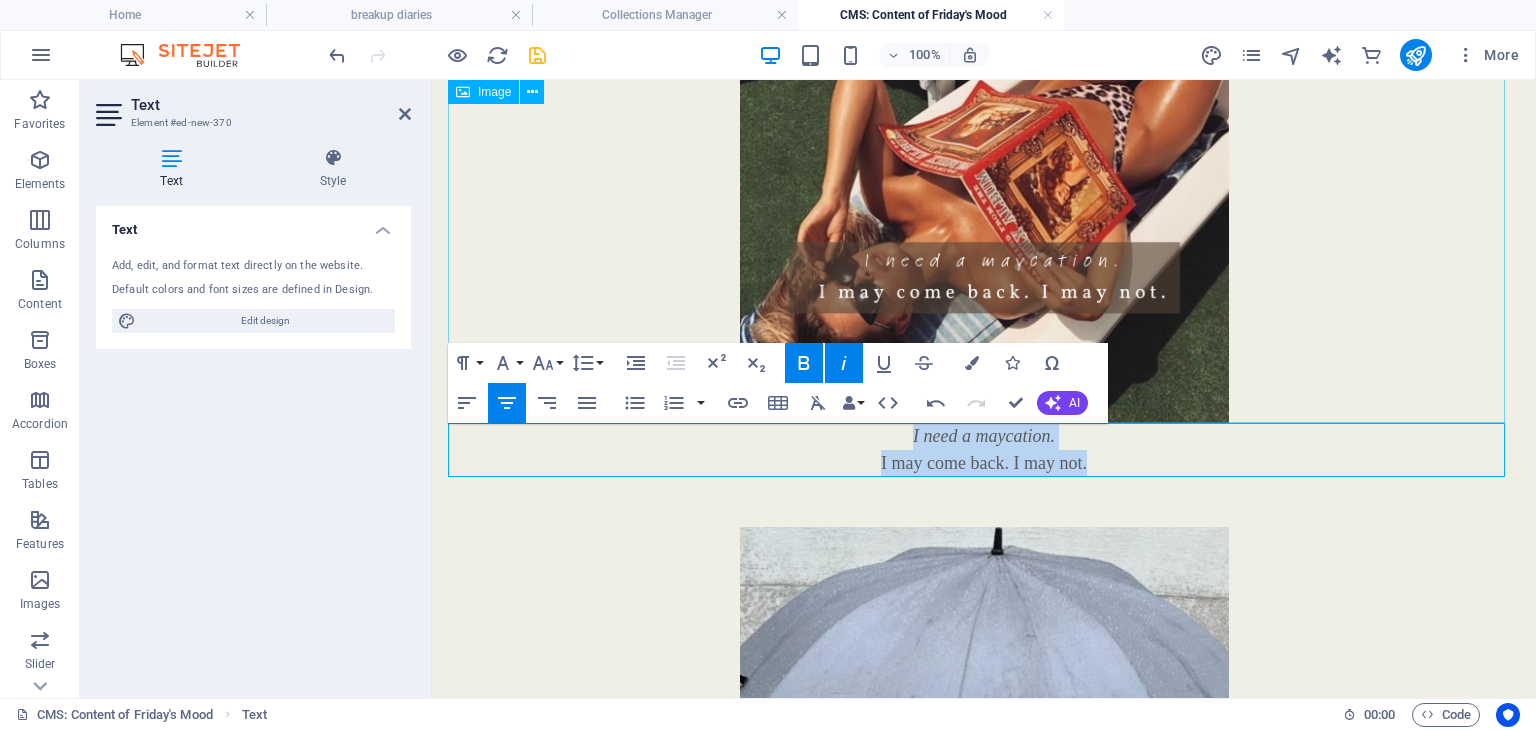 click at bounding box center [984, 116] 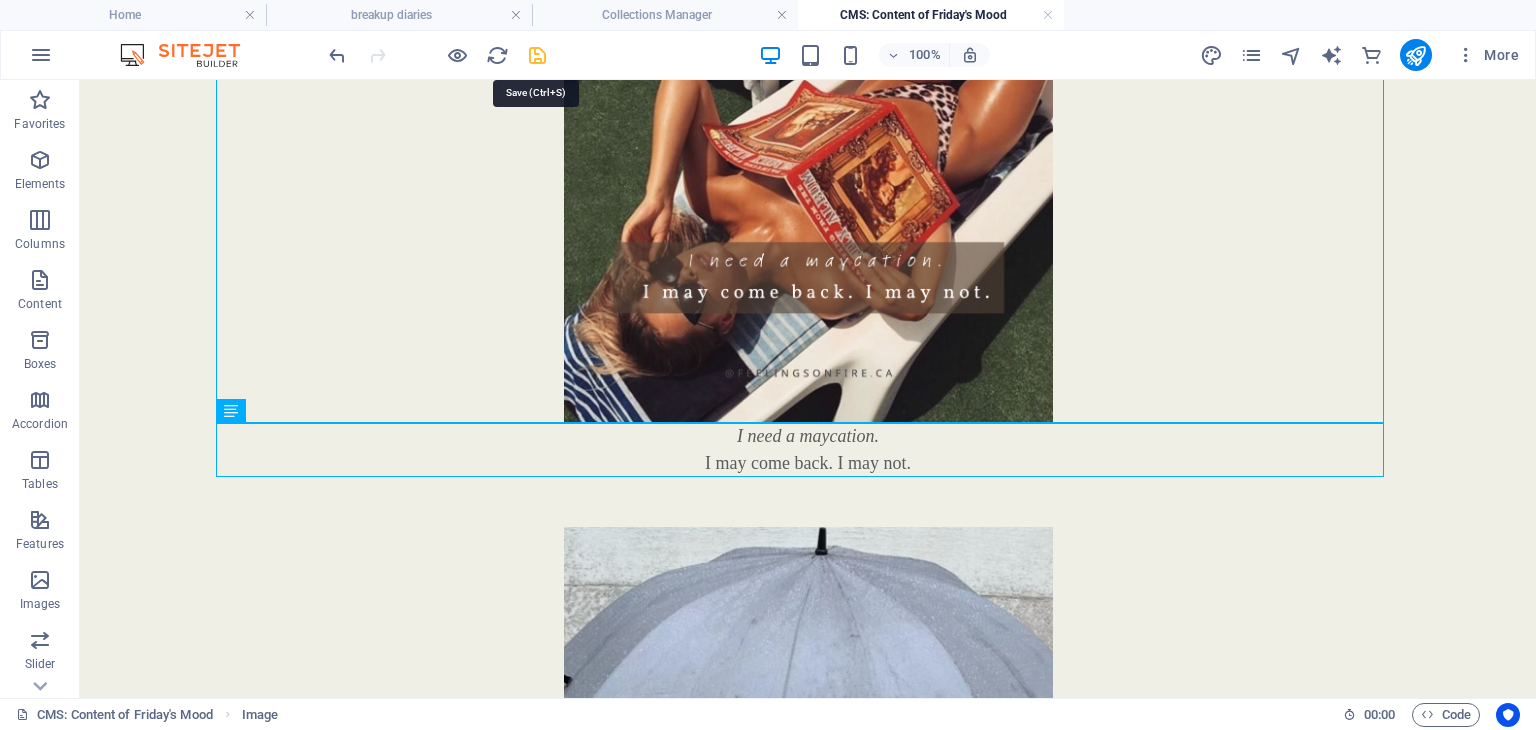 click at bounding box center [537, 55] 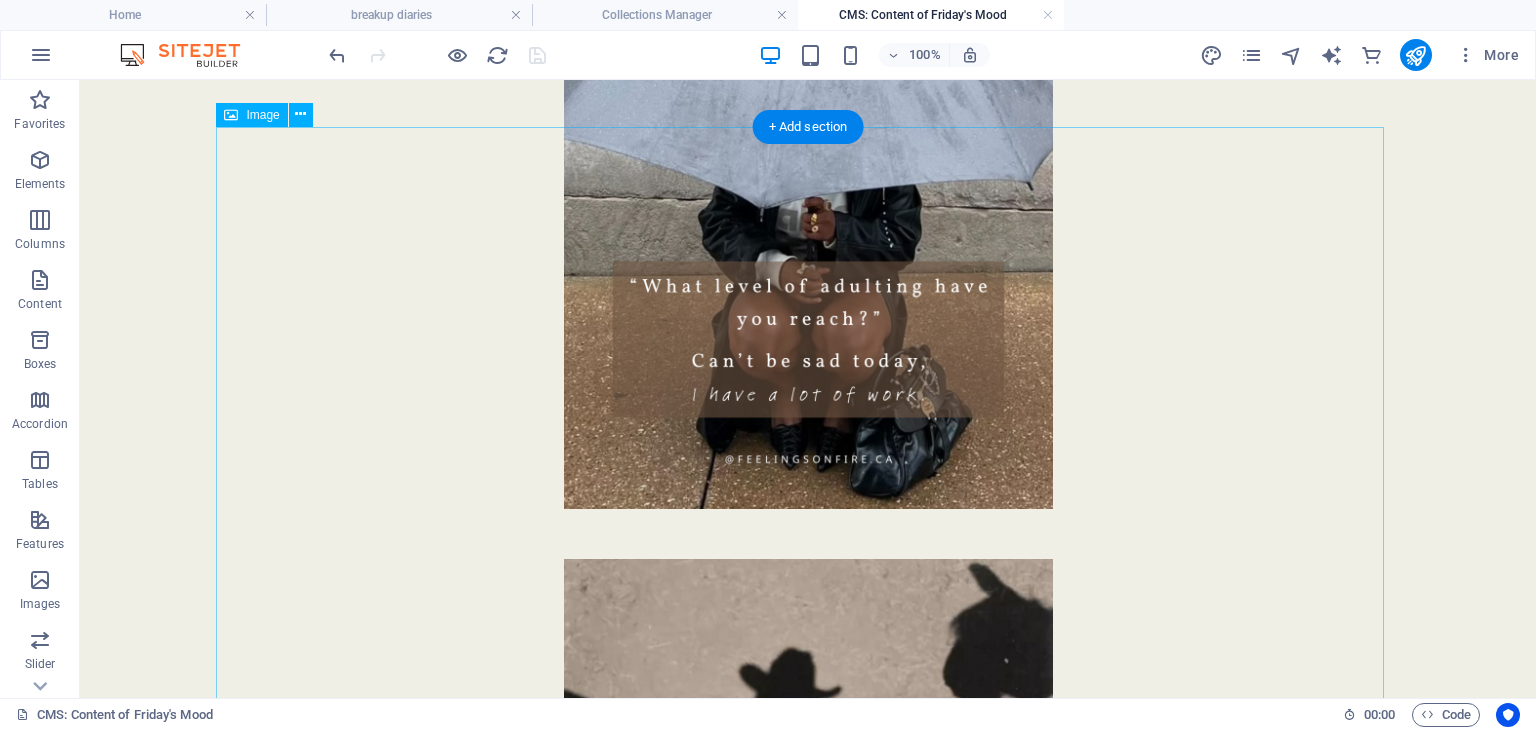 scroll, scrollTop: 1900, scrollLeft: 0, axis: vertical 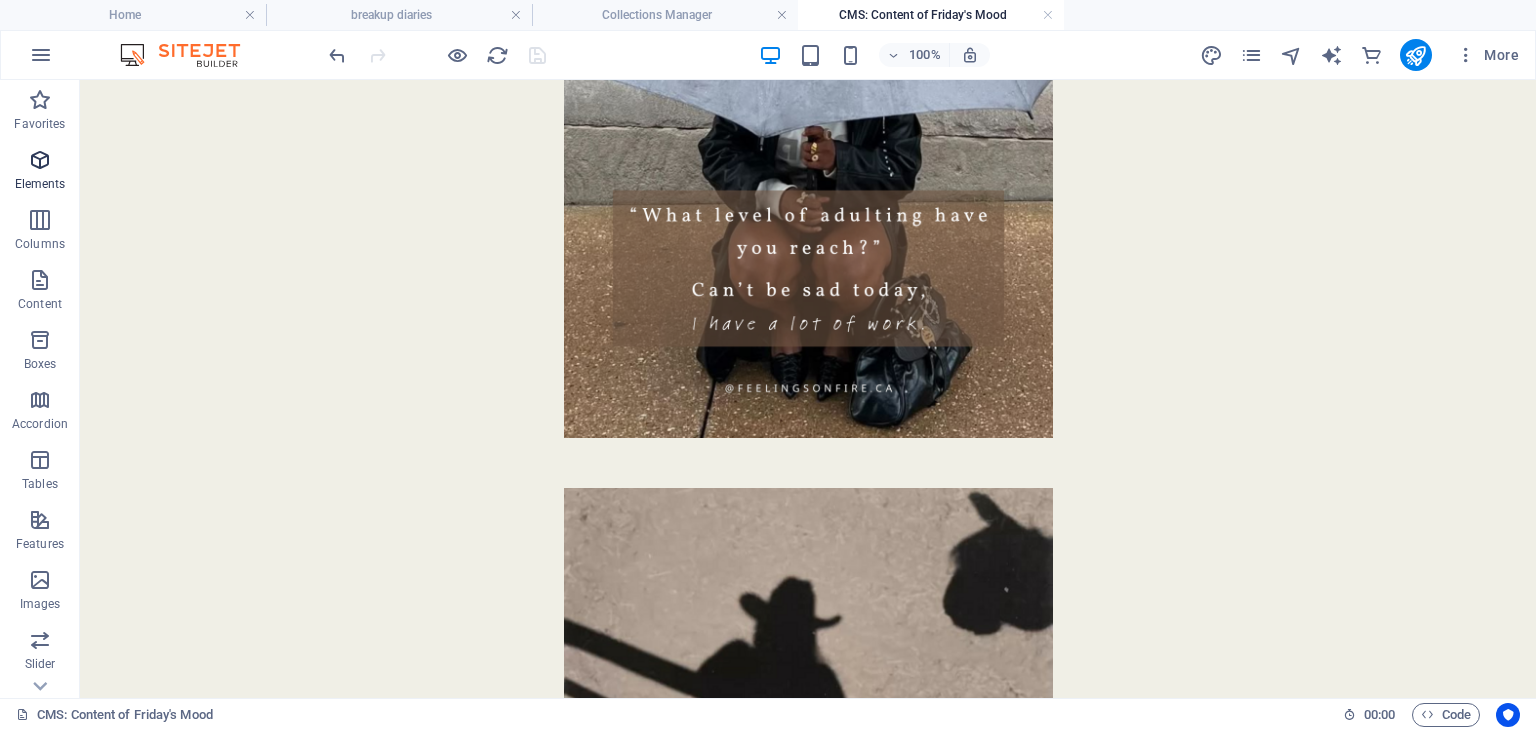 click at bounding box center [40, 160] 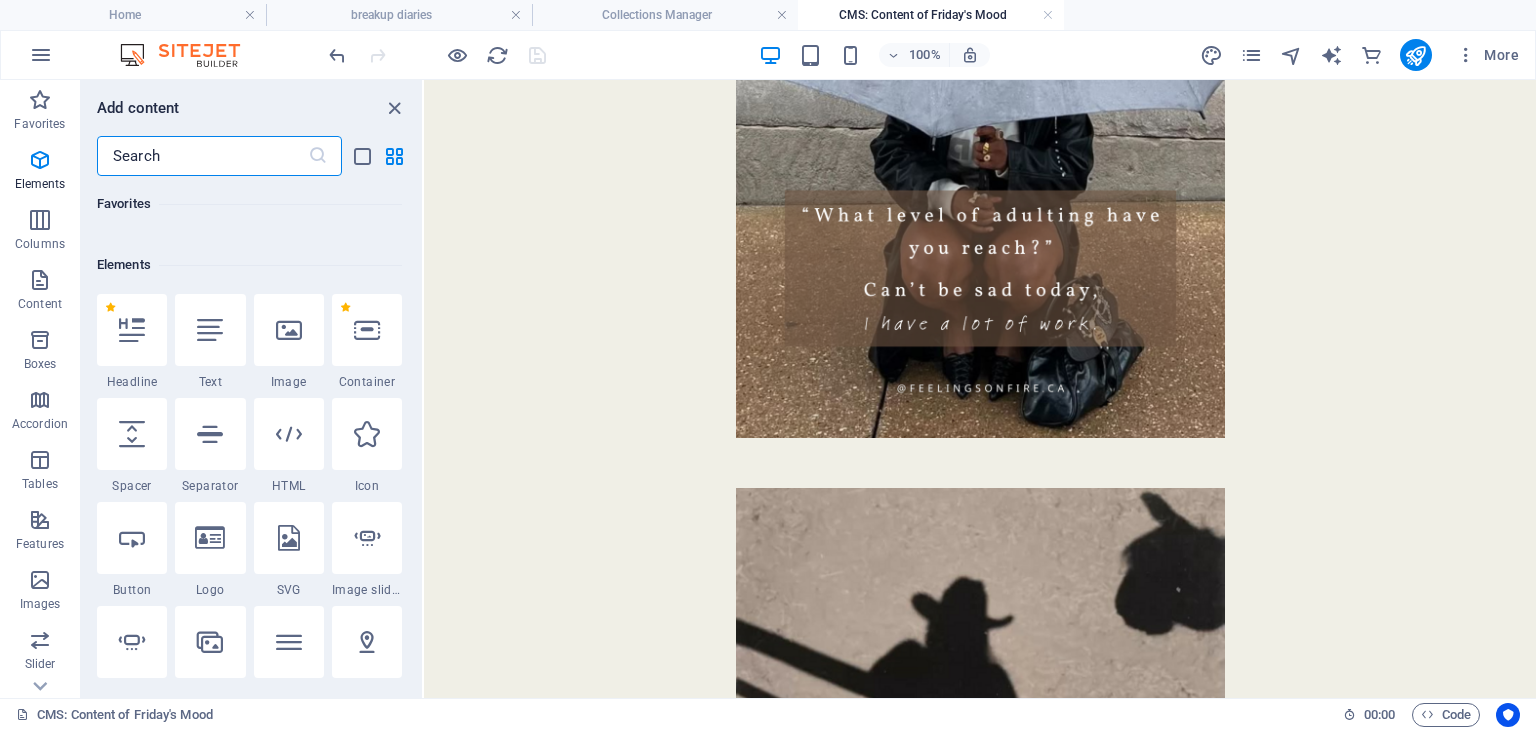 scroll, scrollTop: 212, scrollLeft: 0, axis: vertical 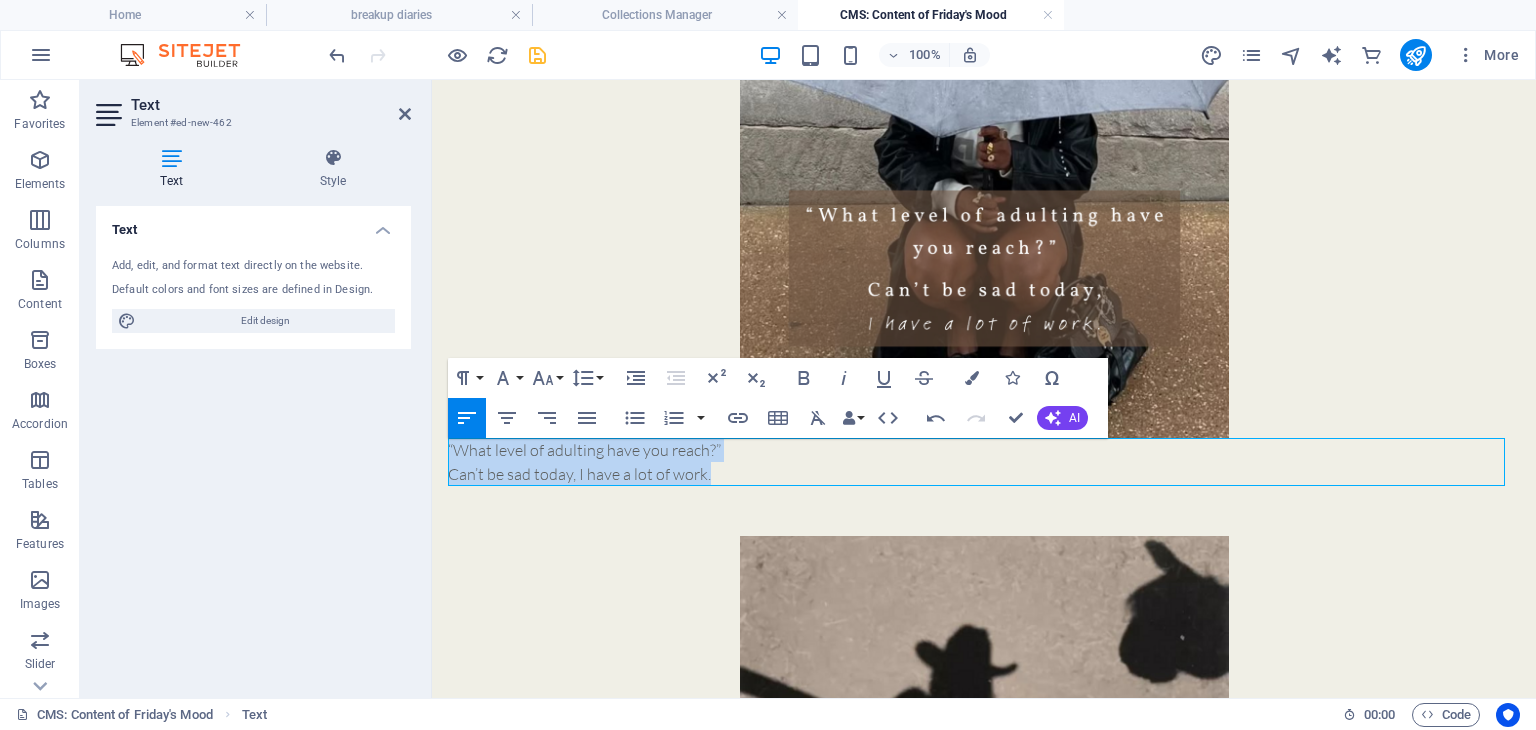 drag, startPoint x: 716, startPoint y: 471, endPoint x: 424, endPoint y: 453, distance: 292.55426 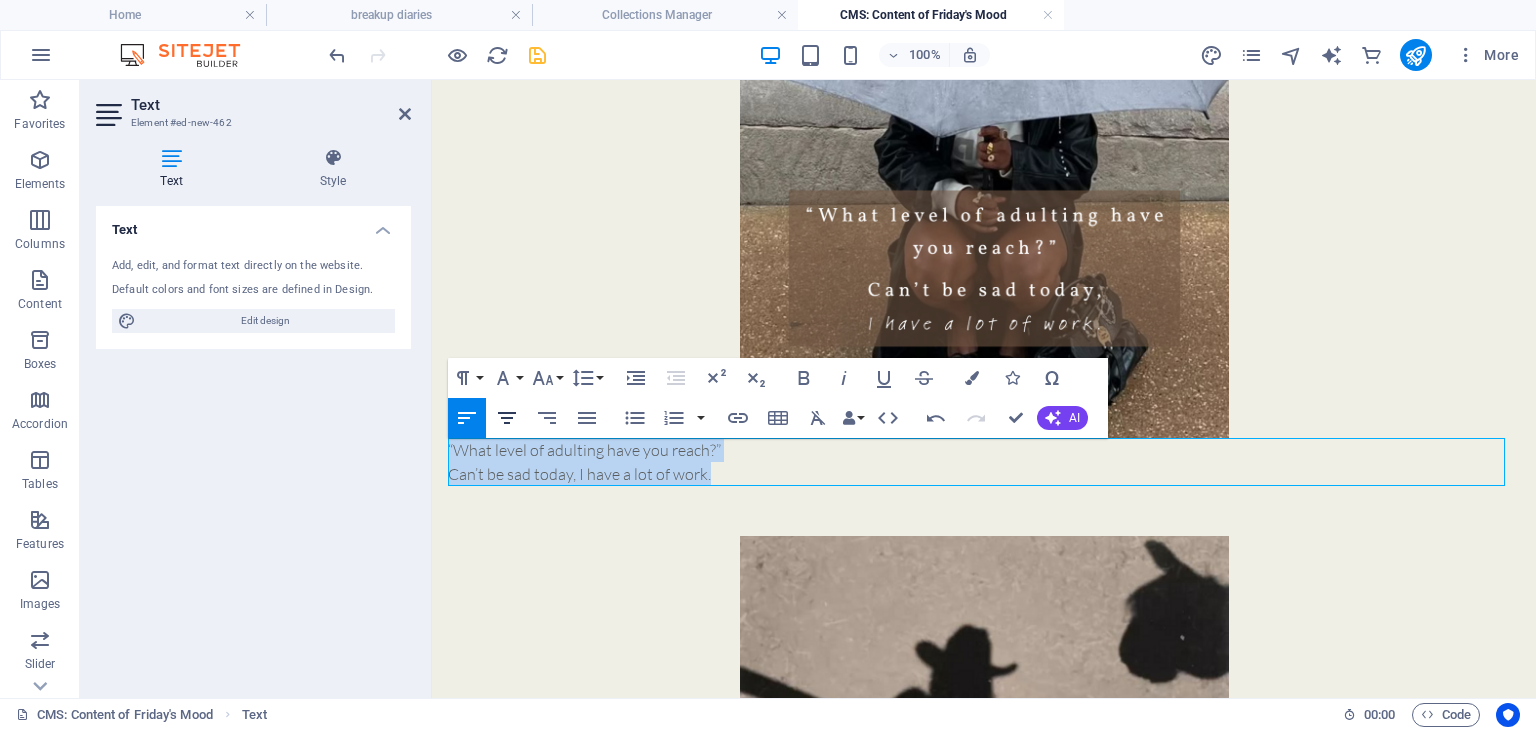 click 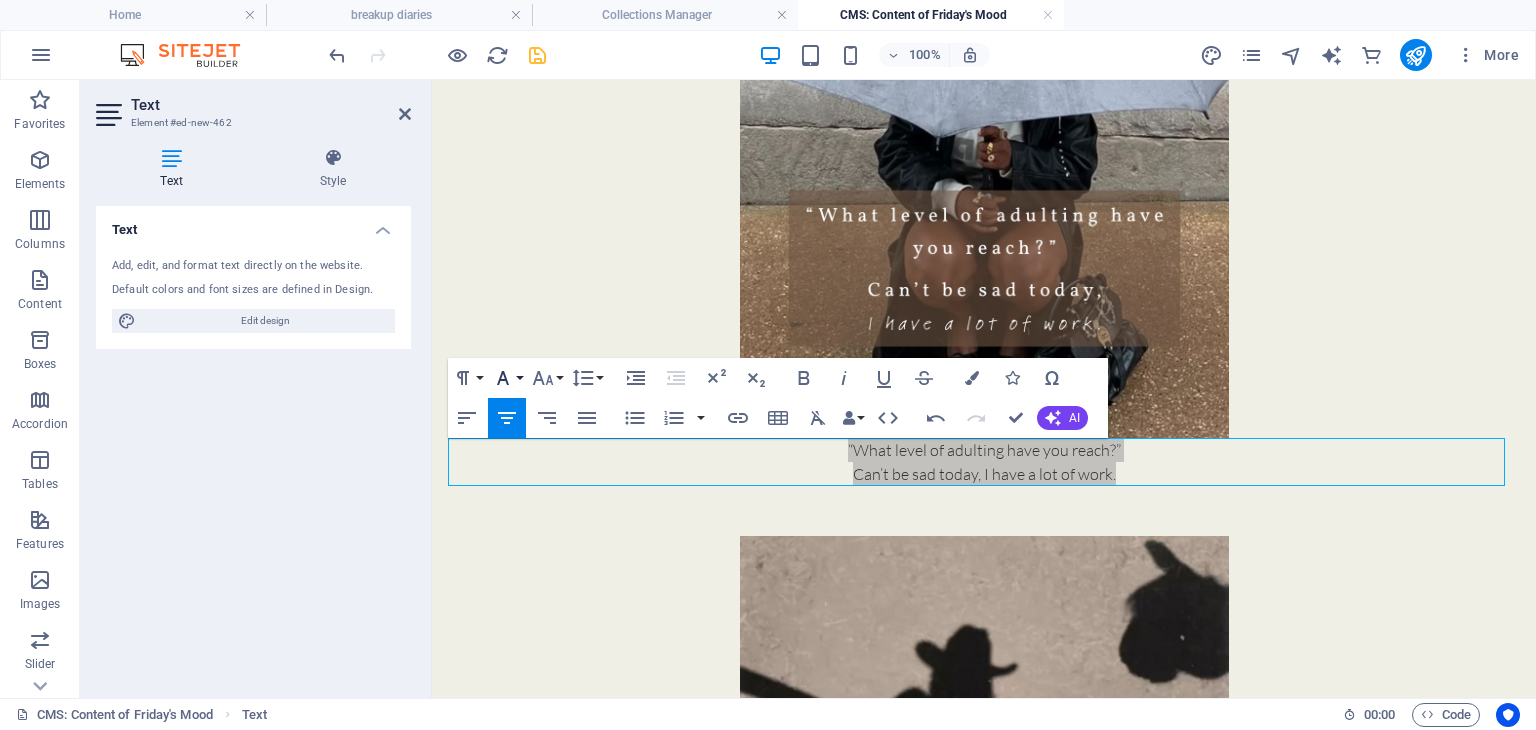 click 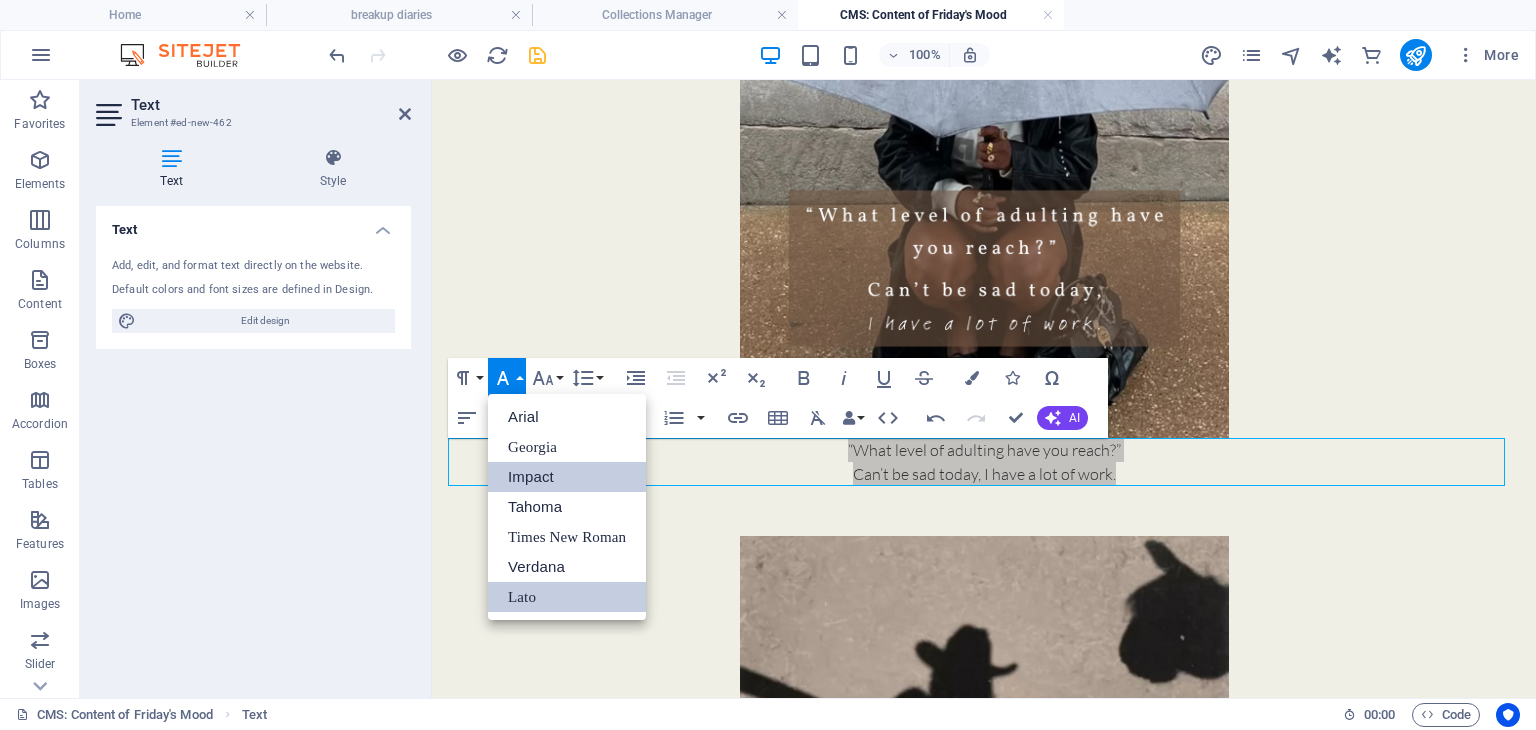 scroll, scrollTop: 0, scrollLeft: 0, axis: both 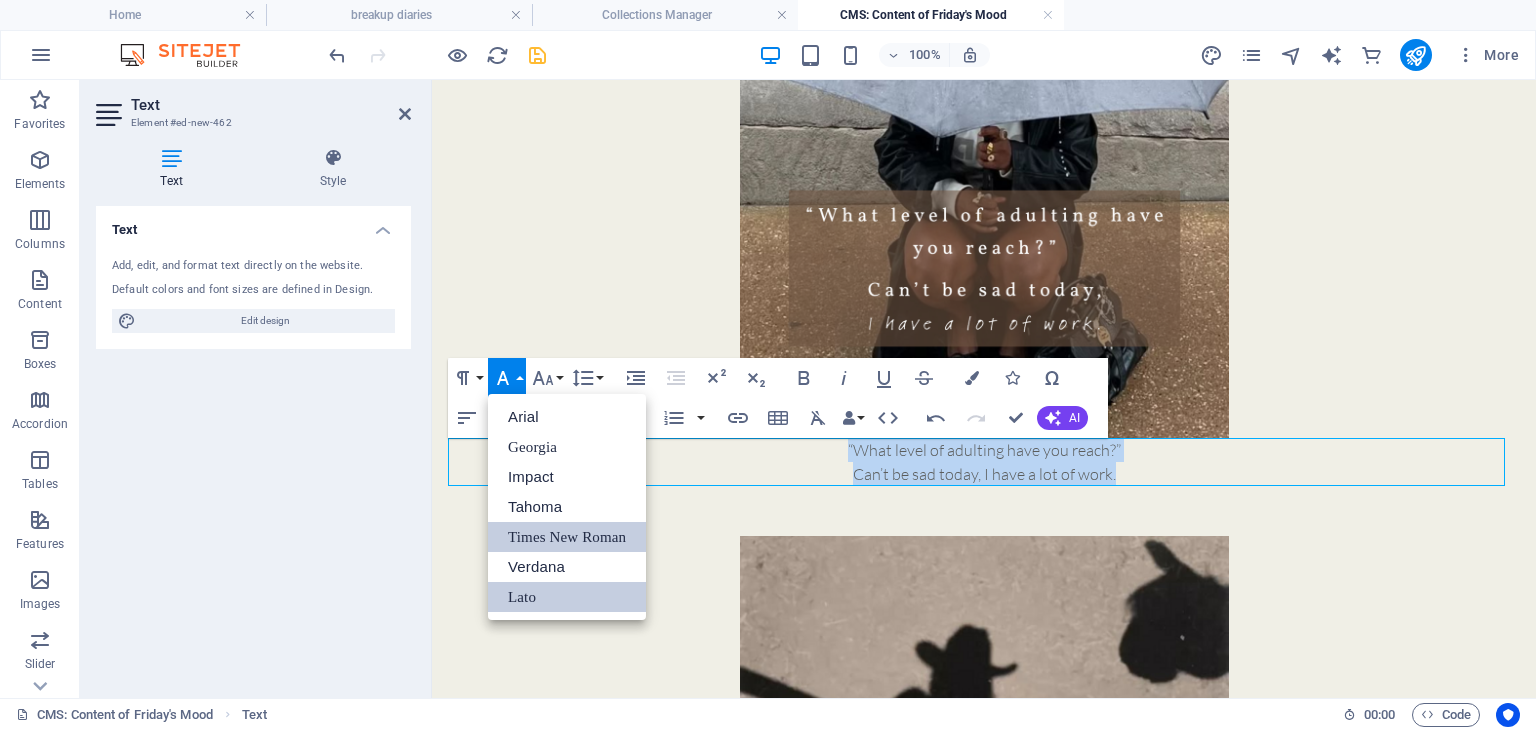 click on "Times New Roman" at bounding box center [567, 537] 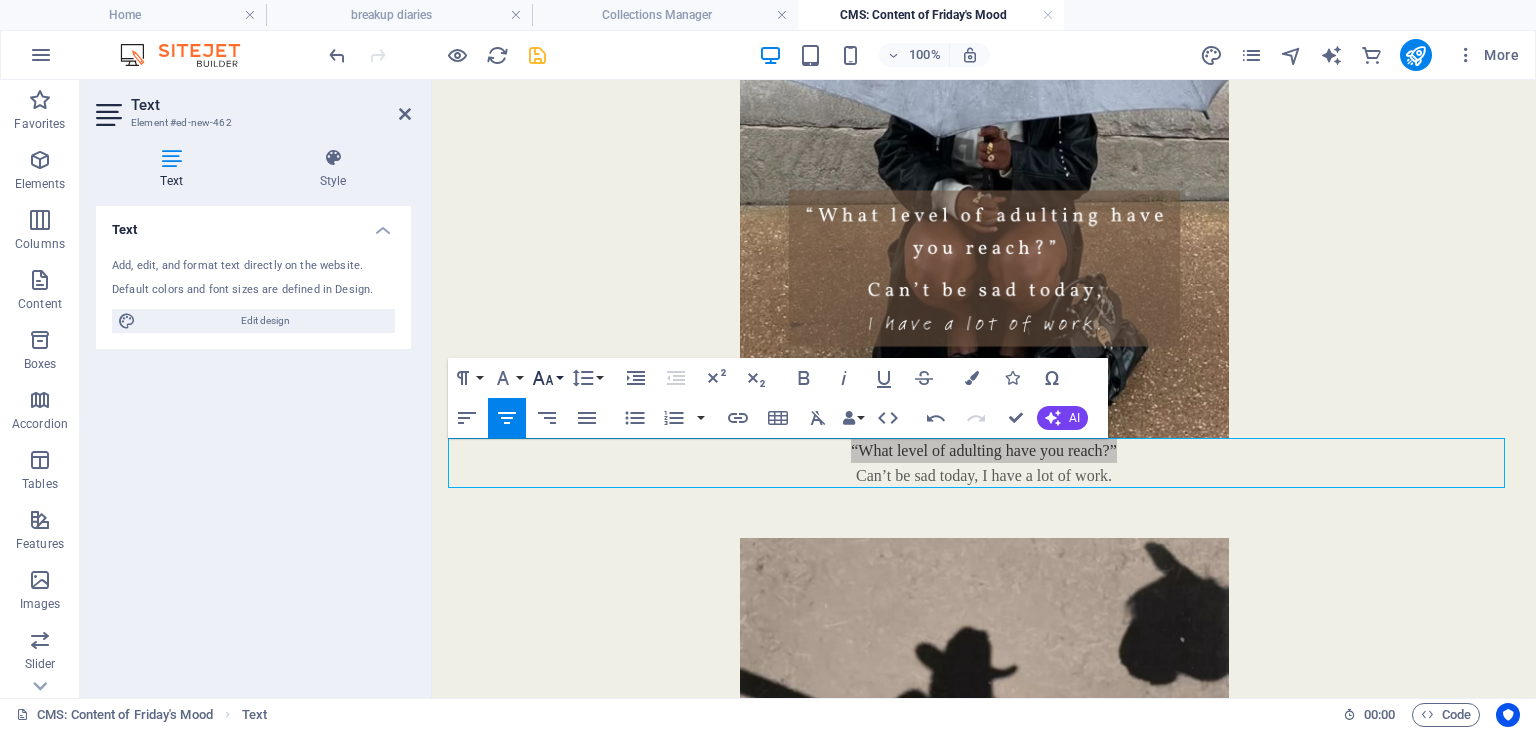 click on "Font Size" at bounding box center (547, 378) 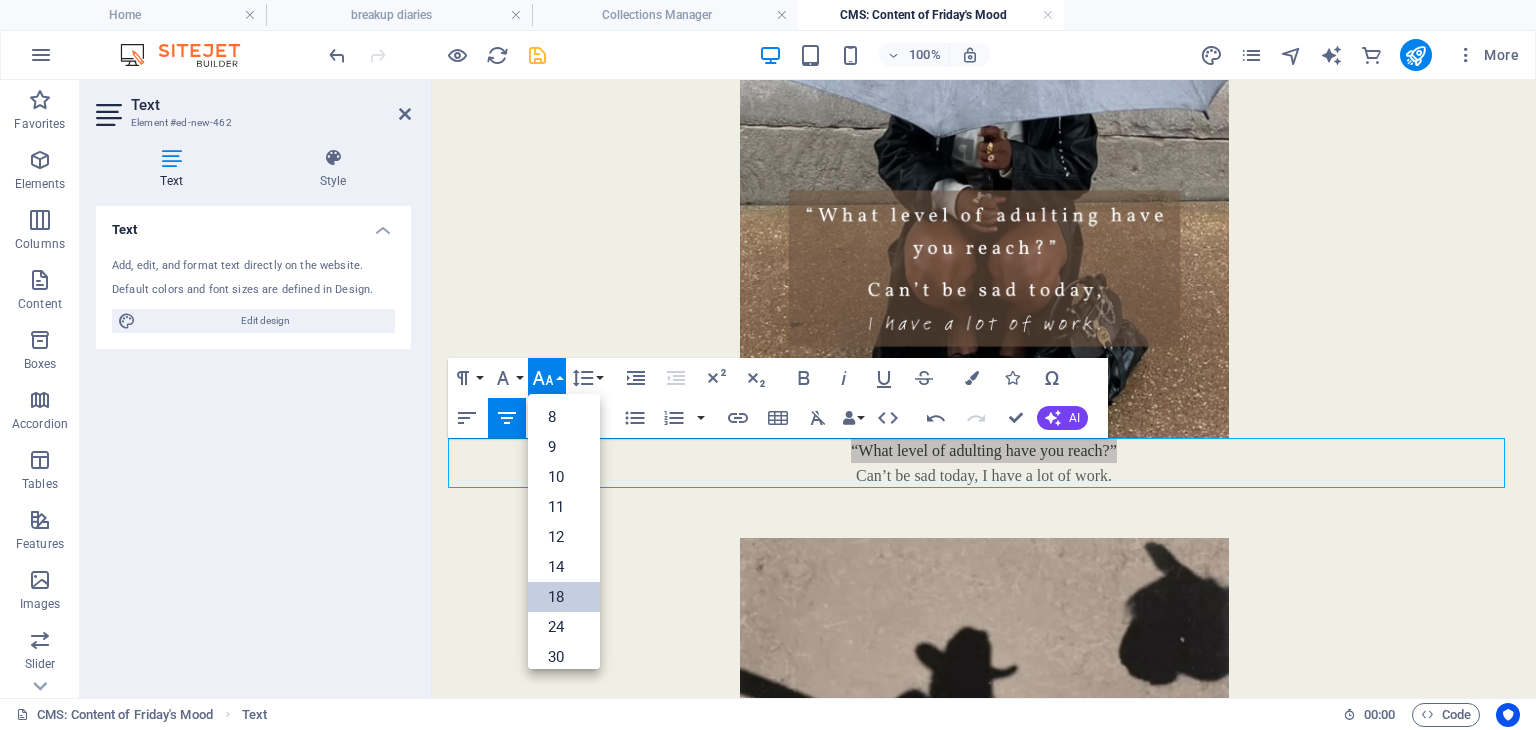 drag, startPoint x: 557, startPoint y: 600, endPoint x: 126, endPoint y: 519, distance: 438.54532 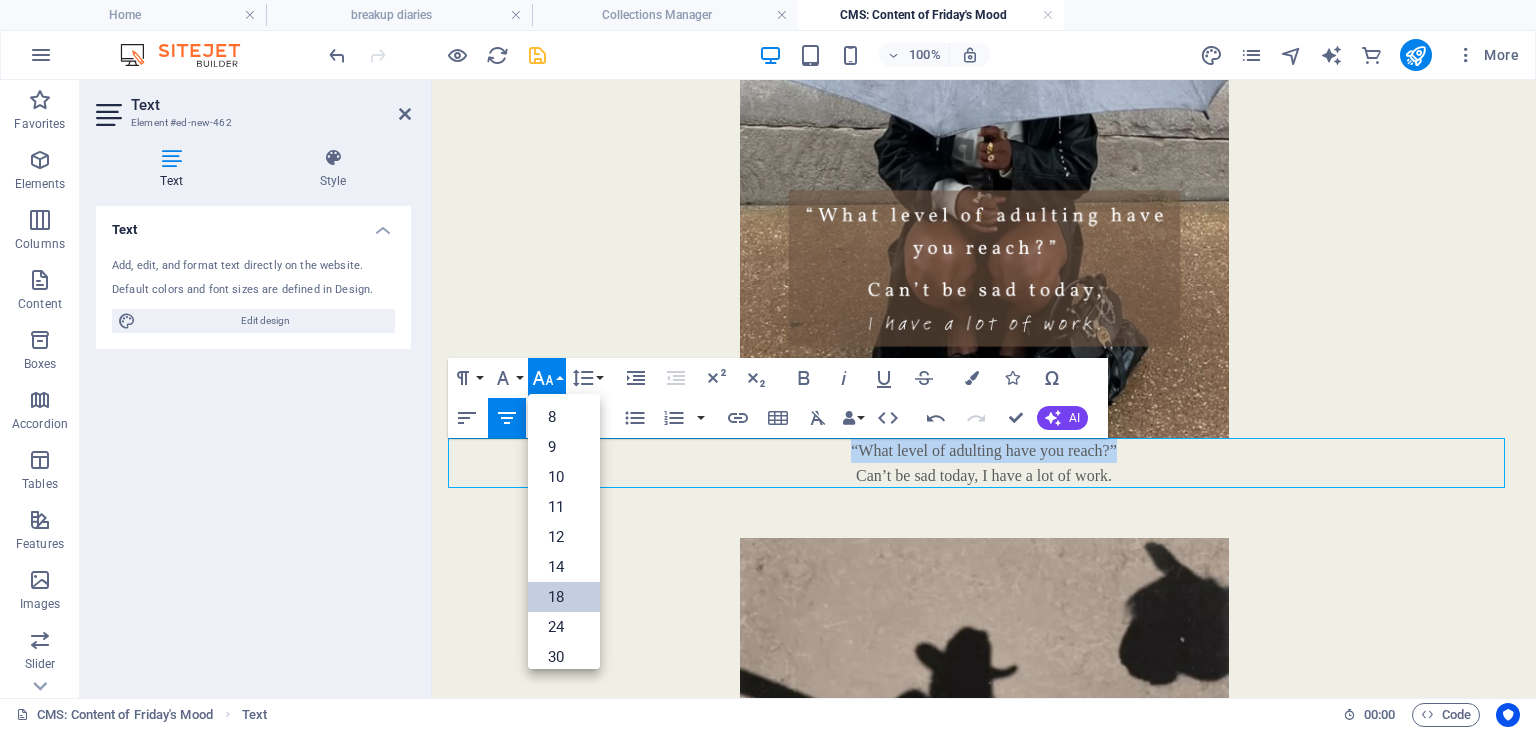 click on "18" at bounding box center [564, 597] 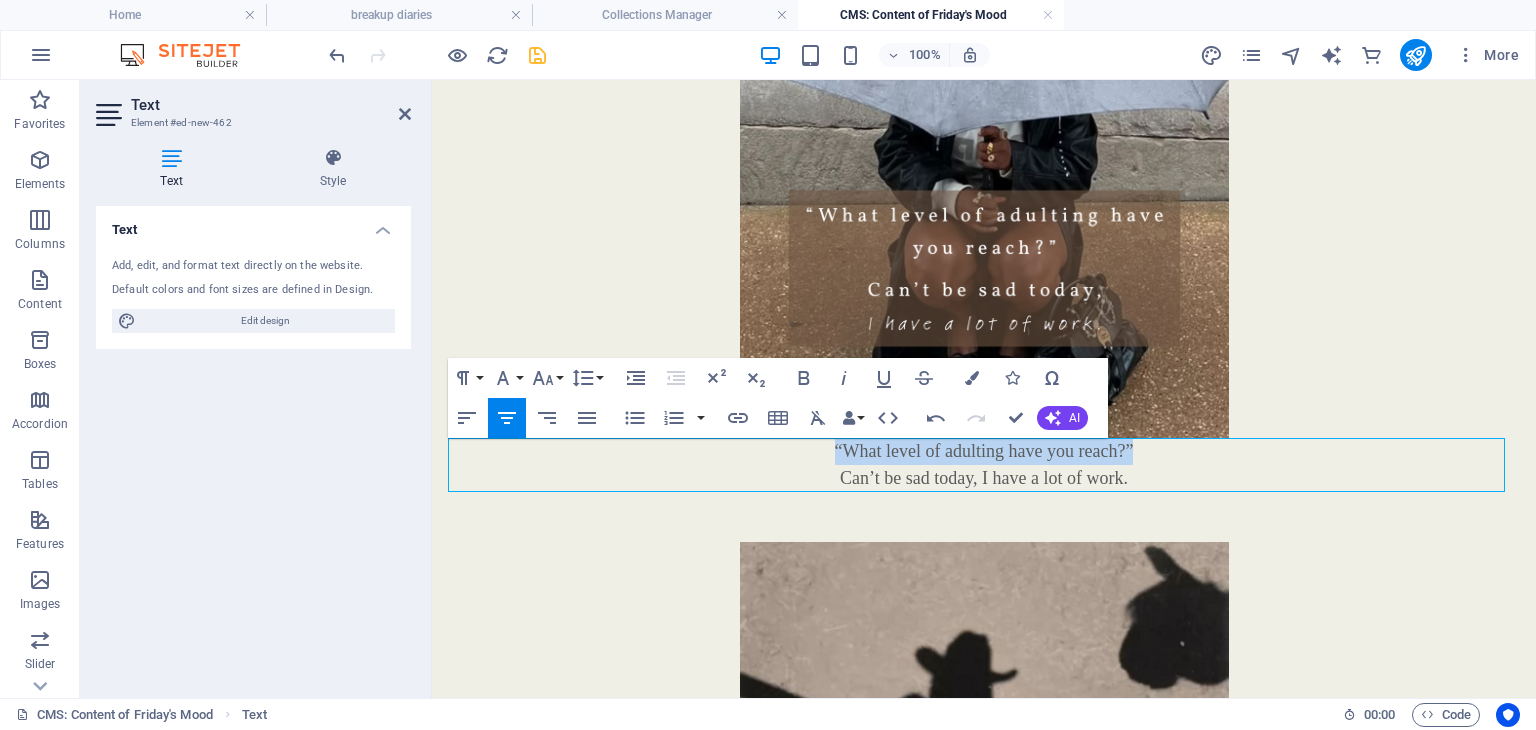 click on "“What level of adulting have you reach?”" at bounding box center [984, 451] 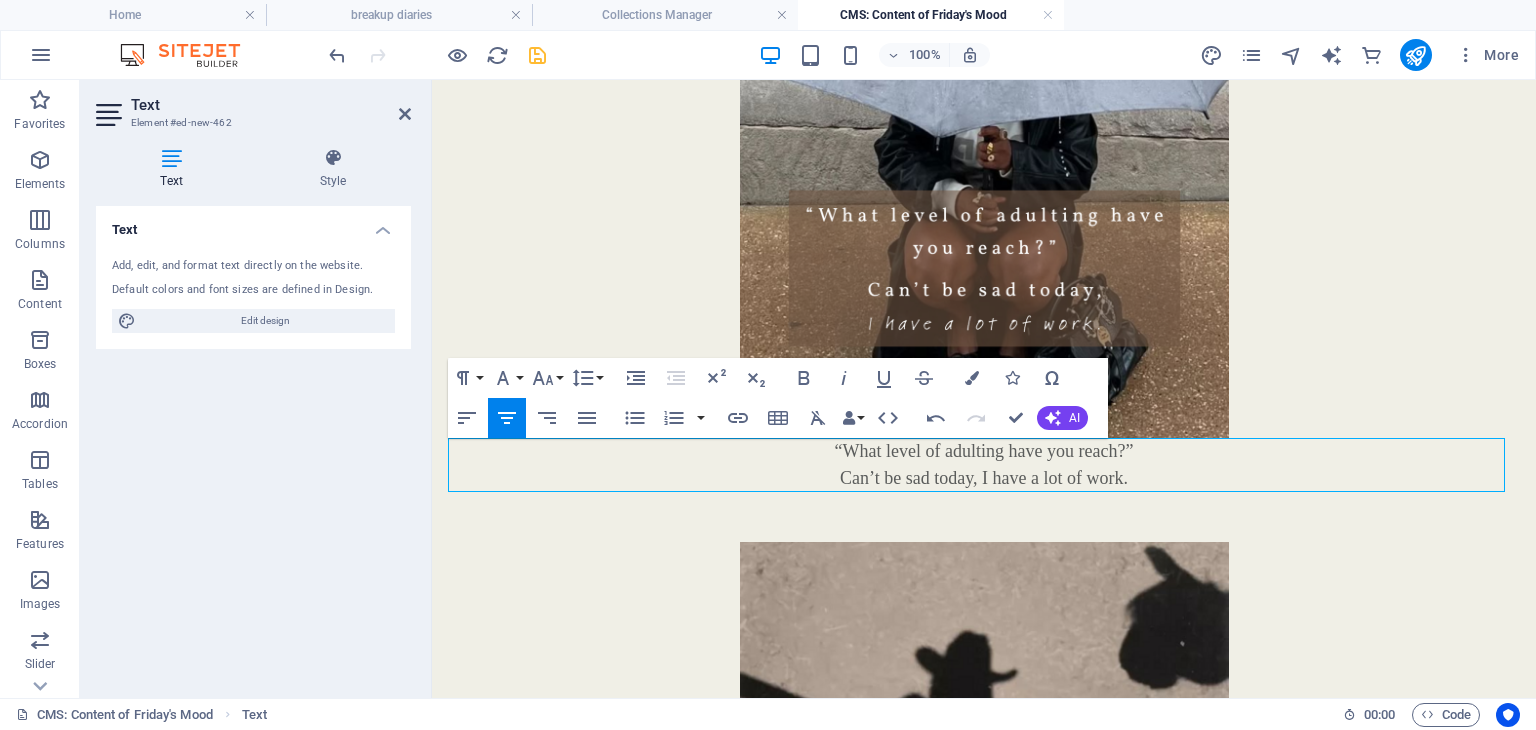 click on "Can’t be sad today, I have a lot of work." at bounding box center [984, 478] 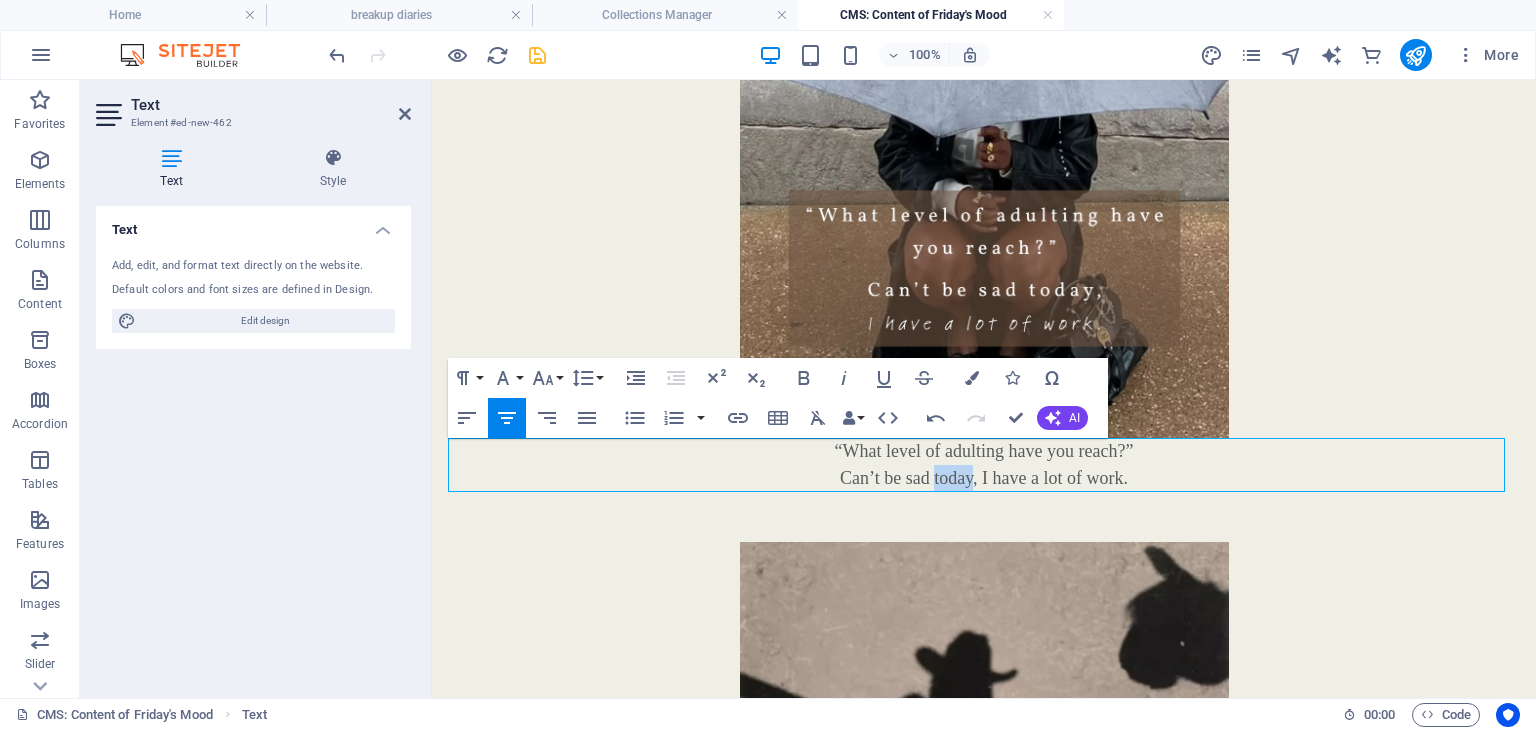 click on "Can’t be sad today, I have a lot of work." at bounding box center (984, 478) 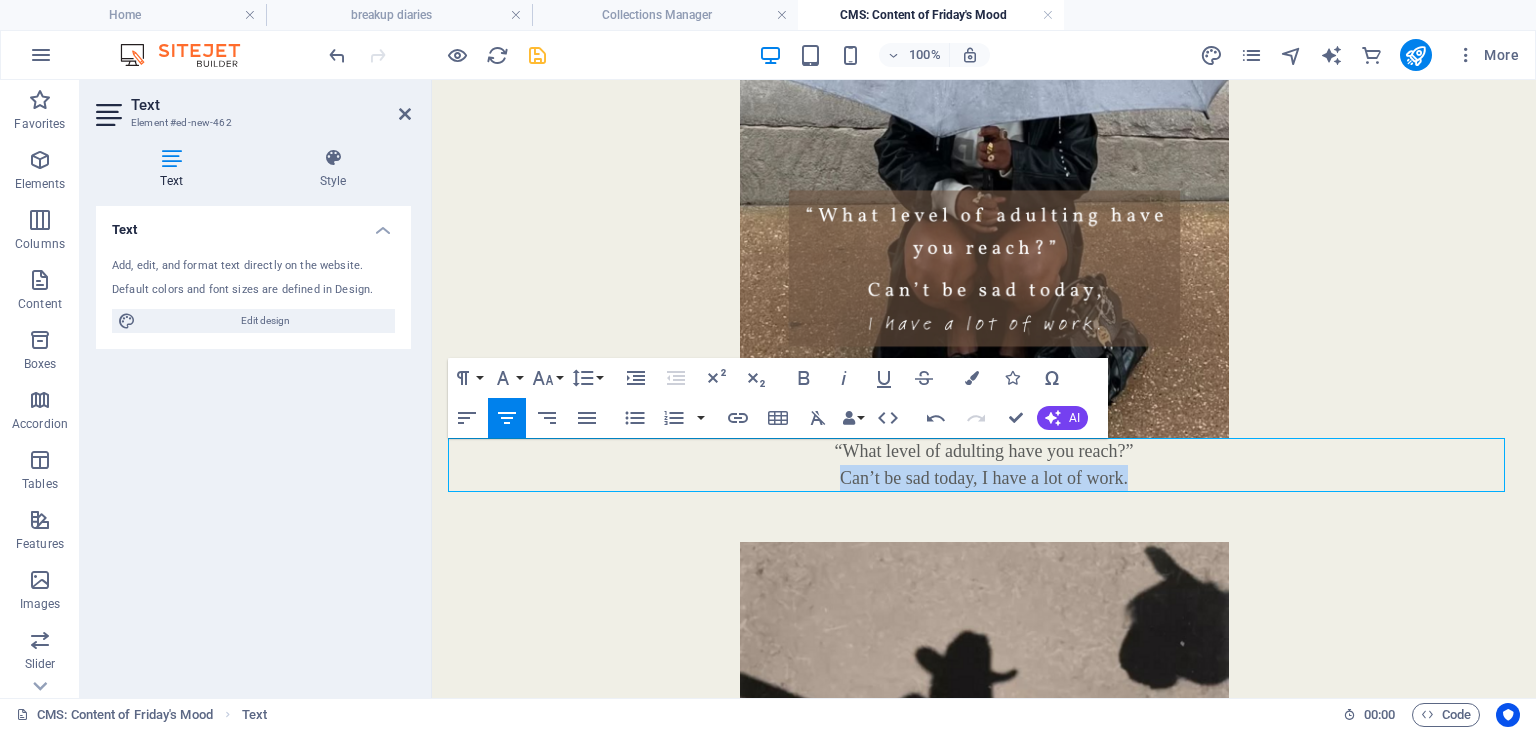click on "Can’t be sad today, I have a lot of work." at bounding box center [984, 478] 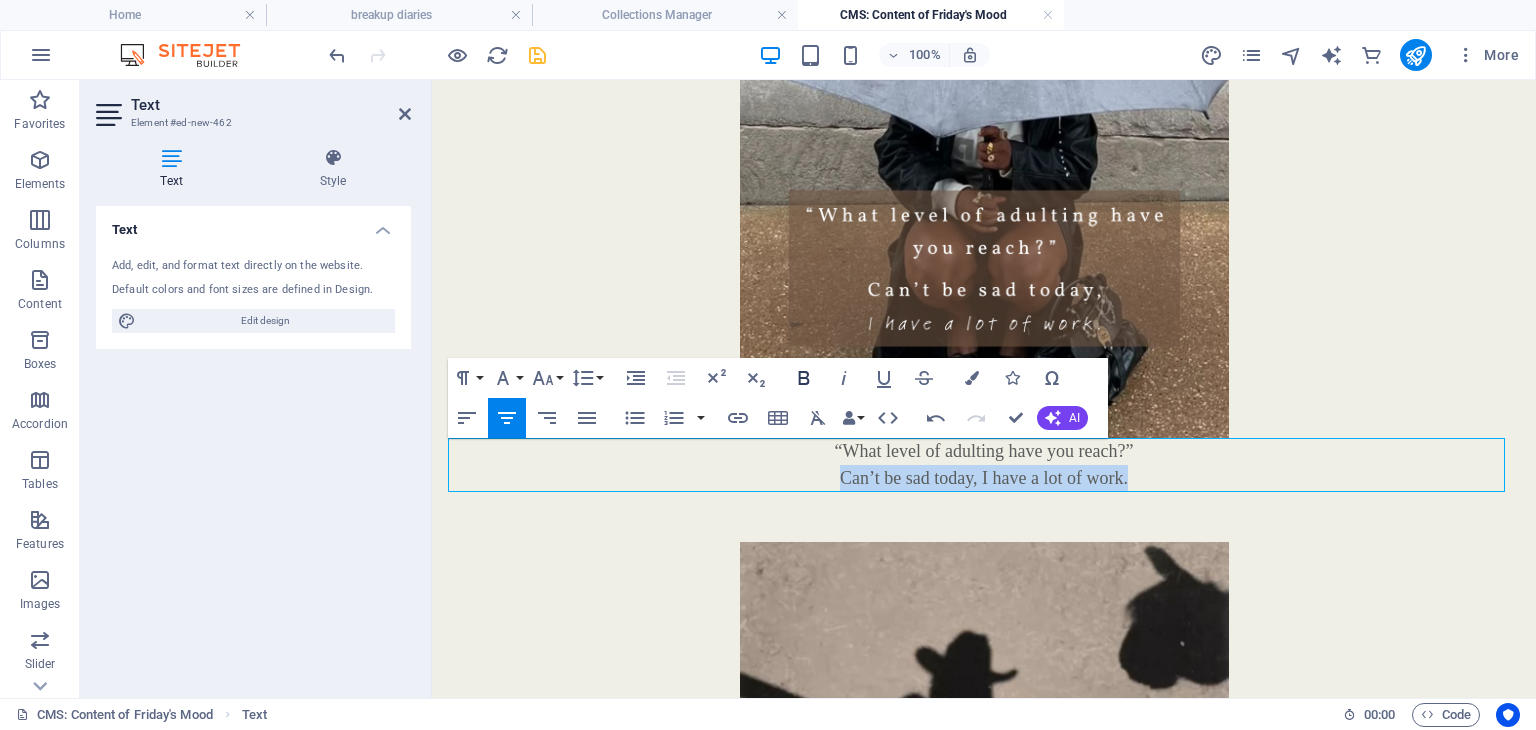 click 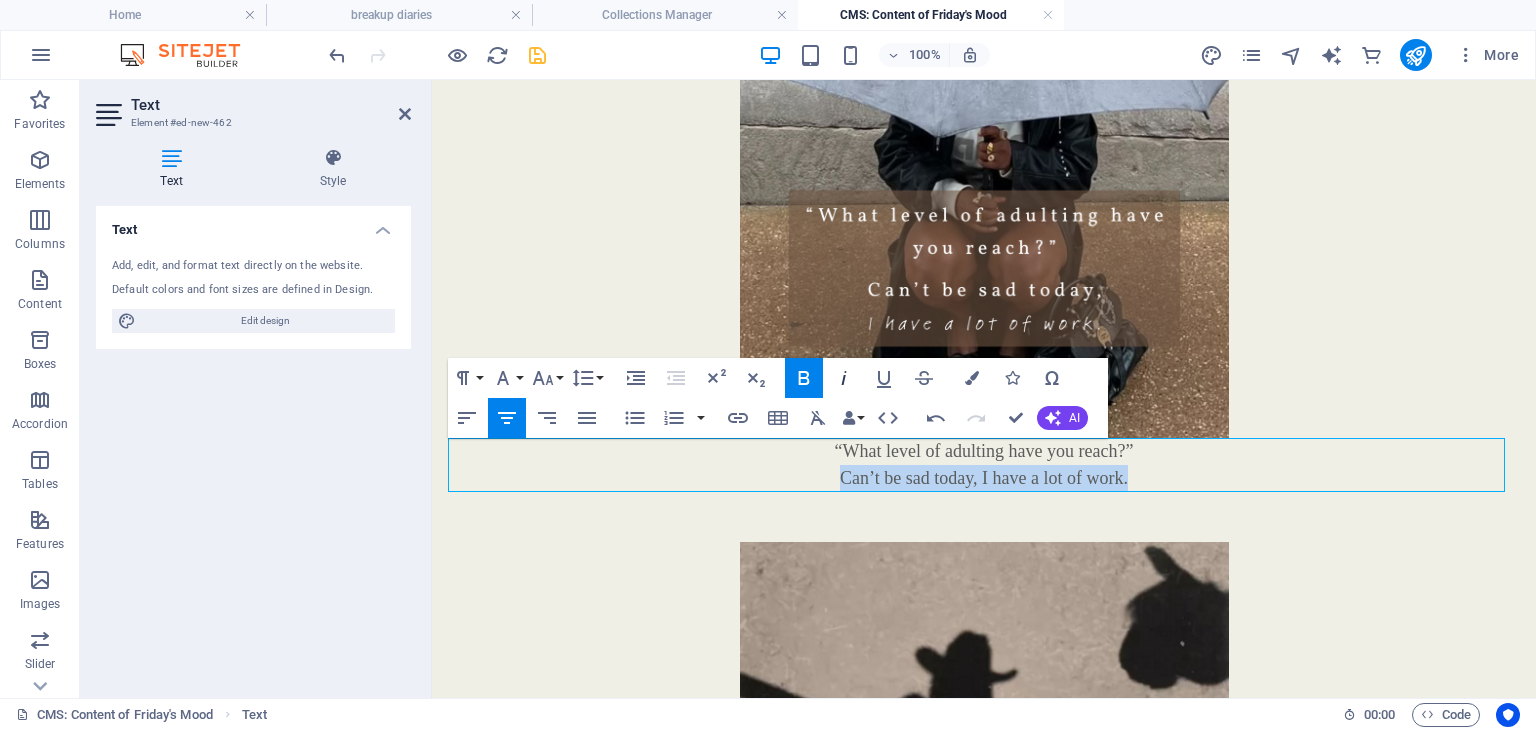 click 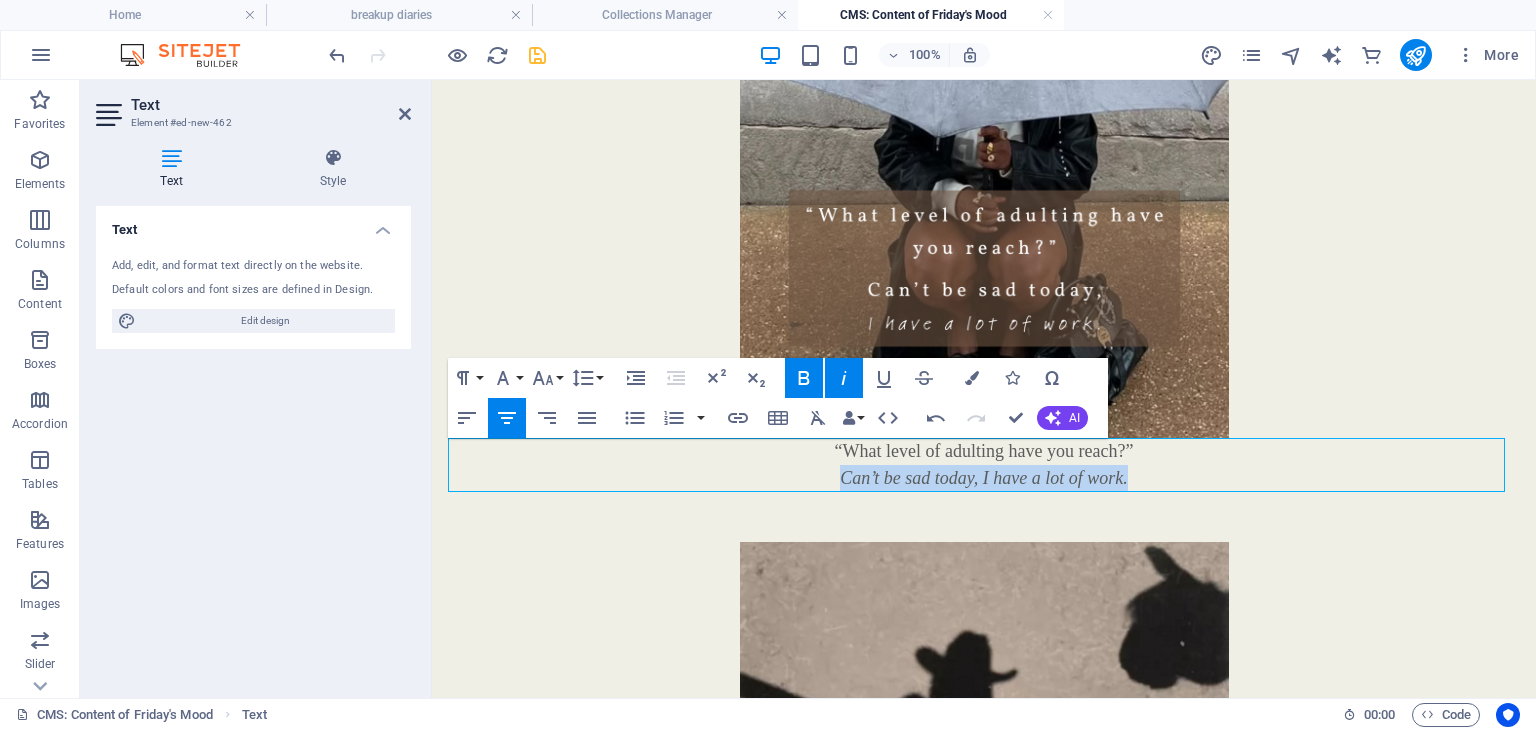 click on "Can’t be sad today, I have a lot of work." at bounding box center (983, 478) 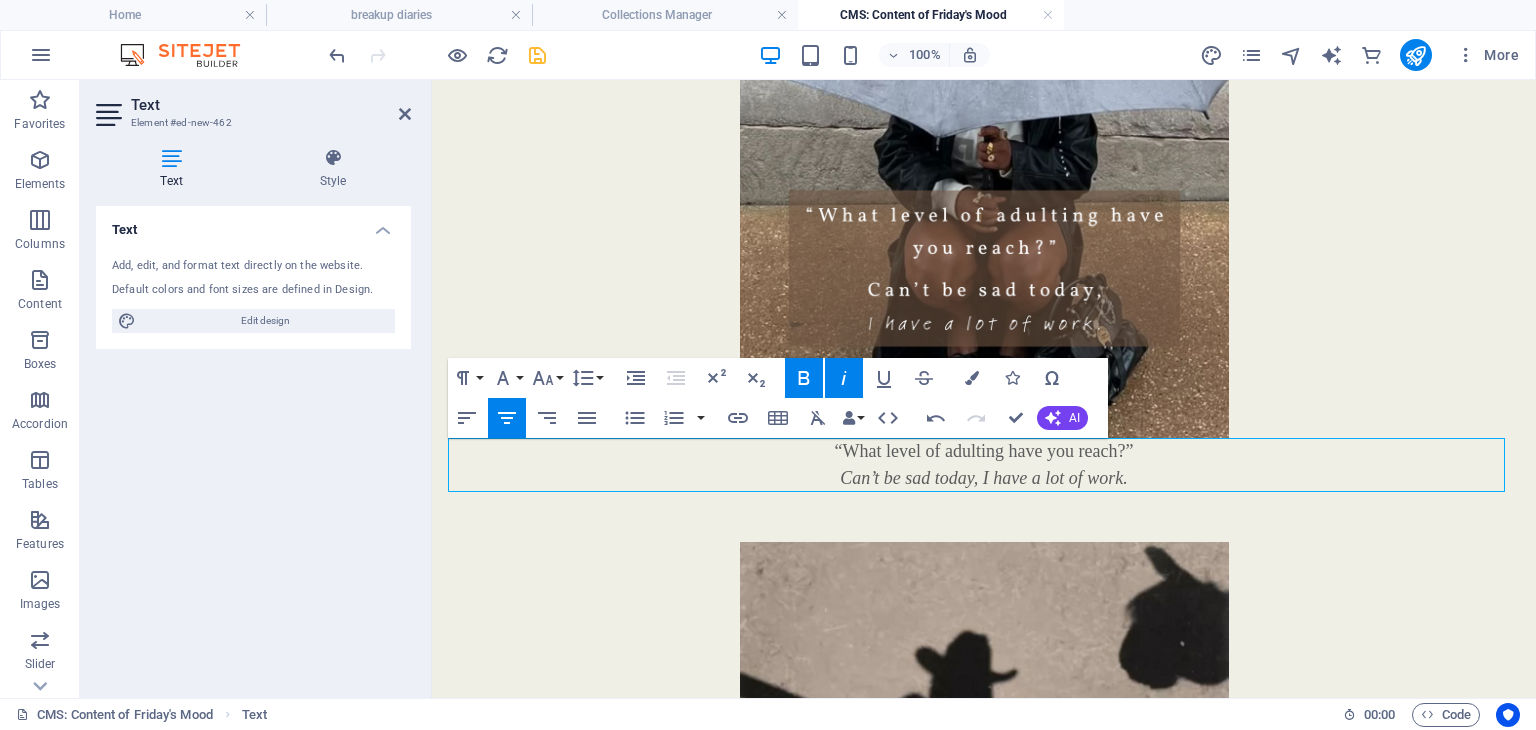 click at bounding box center (537, 55) 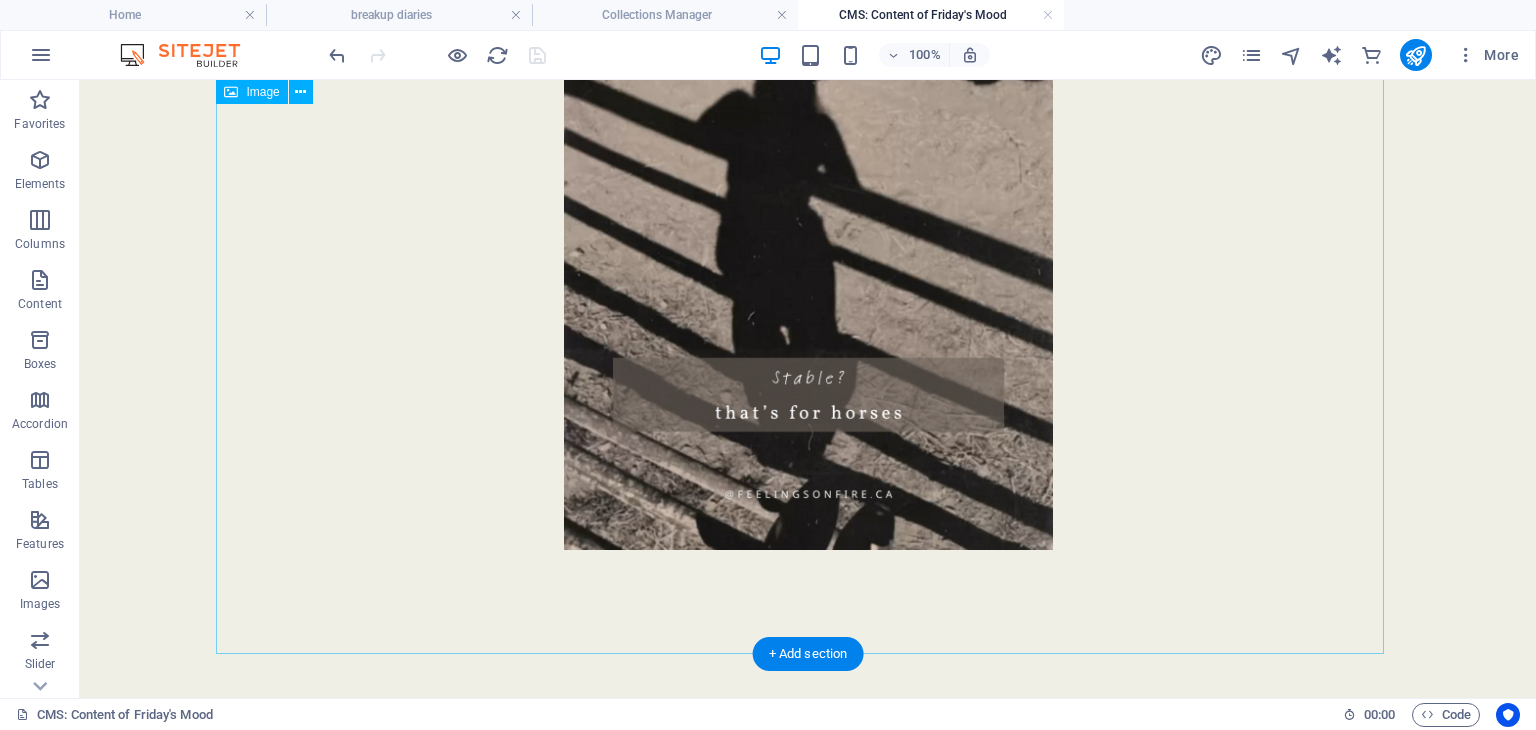 scroll, scrollTop: 2568, scrollLeft: 0, axis: vertical 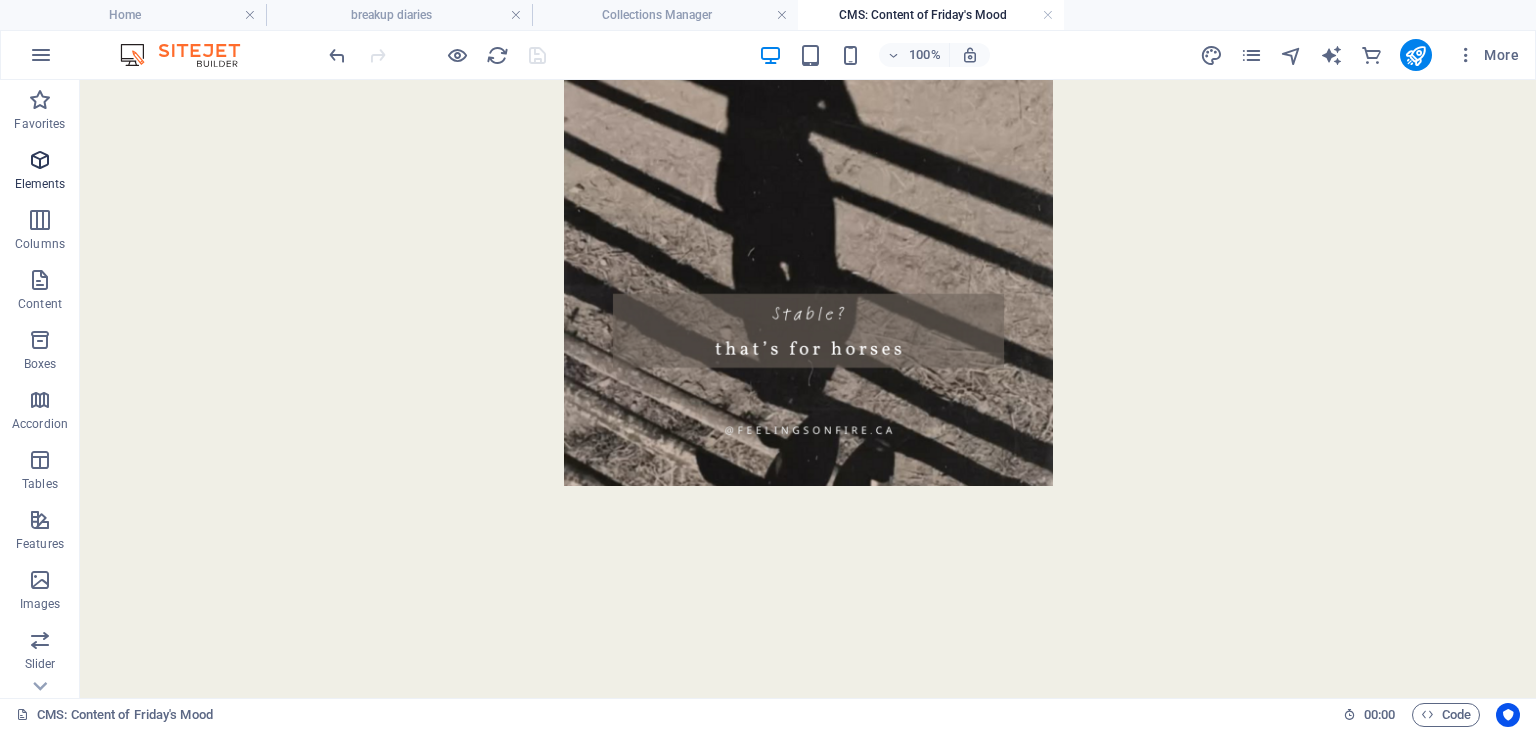 click at bounding box center (40, 160) 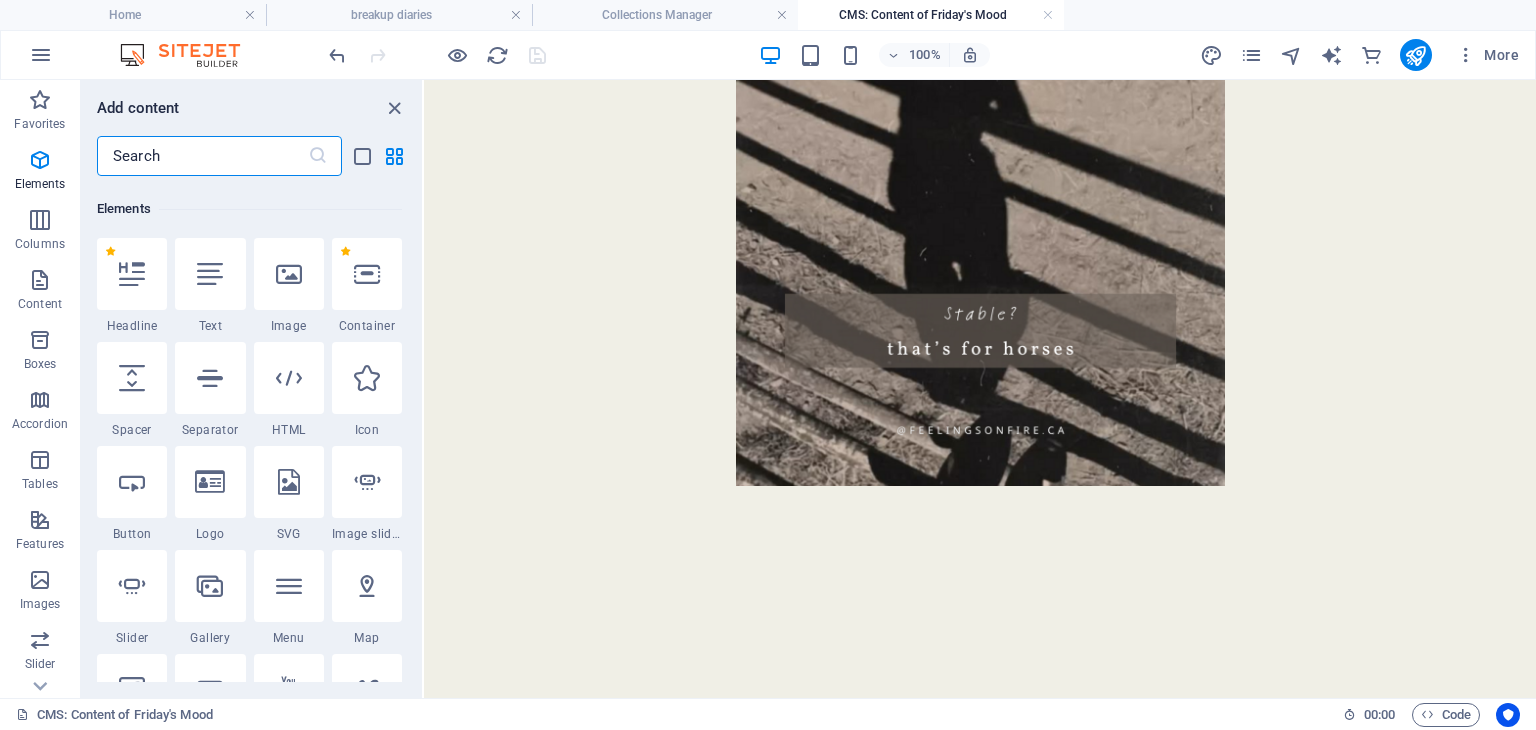 scroll, scrollTop: 212, scrollLeft: 0, axis: vertical 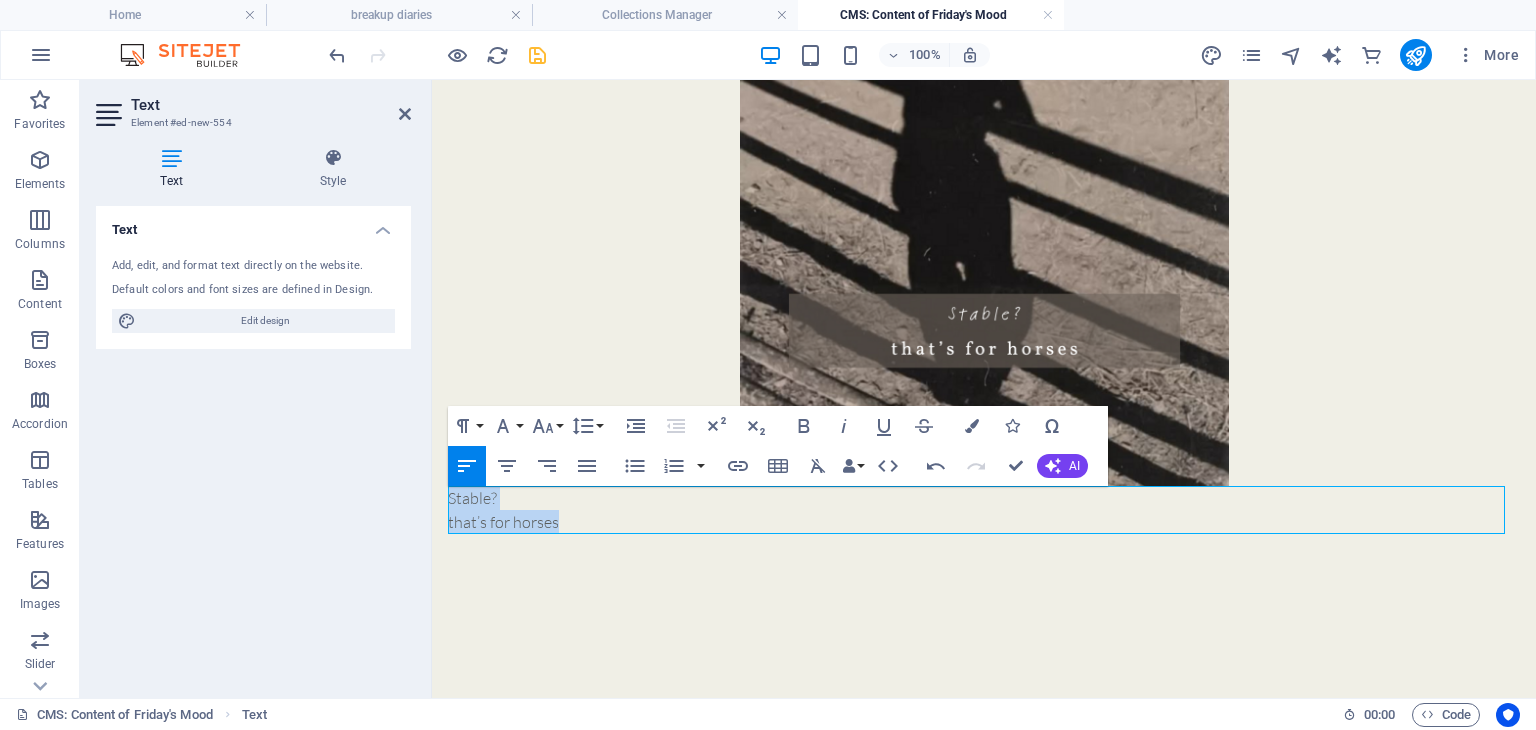 drag, startPoint x: 594, startPoint y: 521, endPoint x: 441, endPoint y: 504, distance: 153.94154 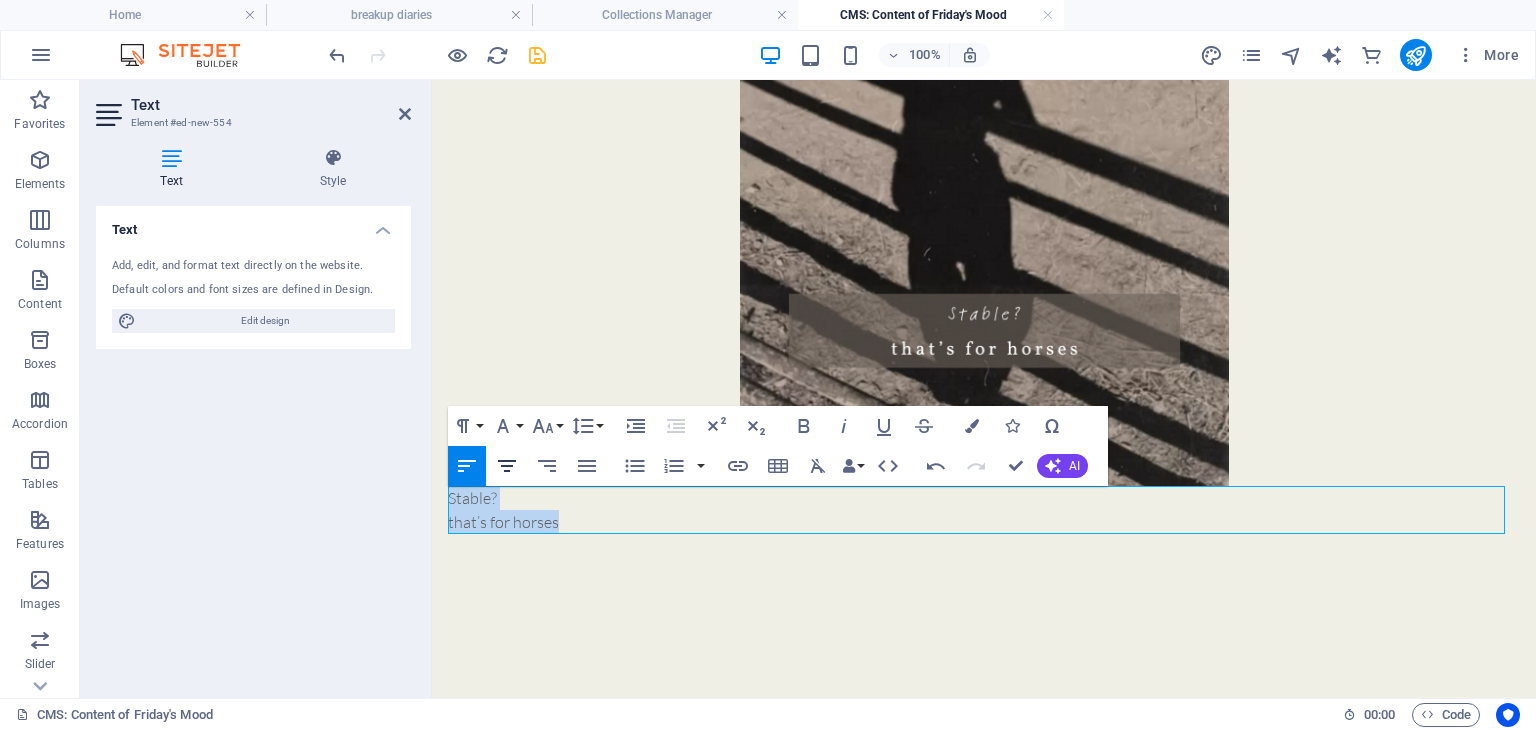 click 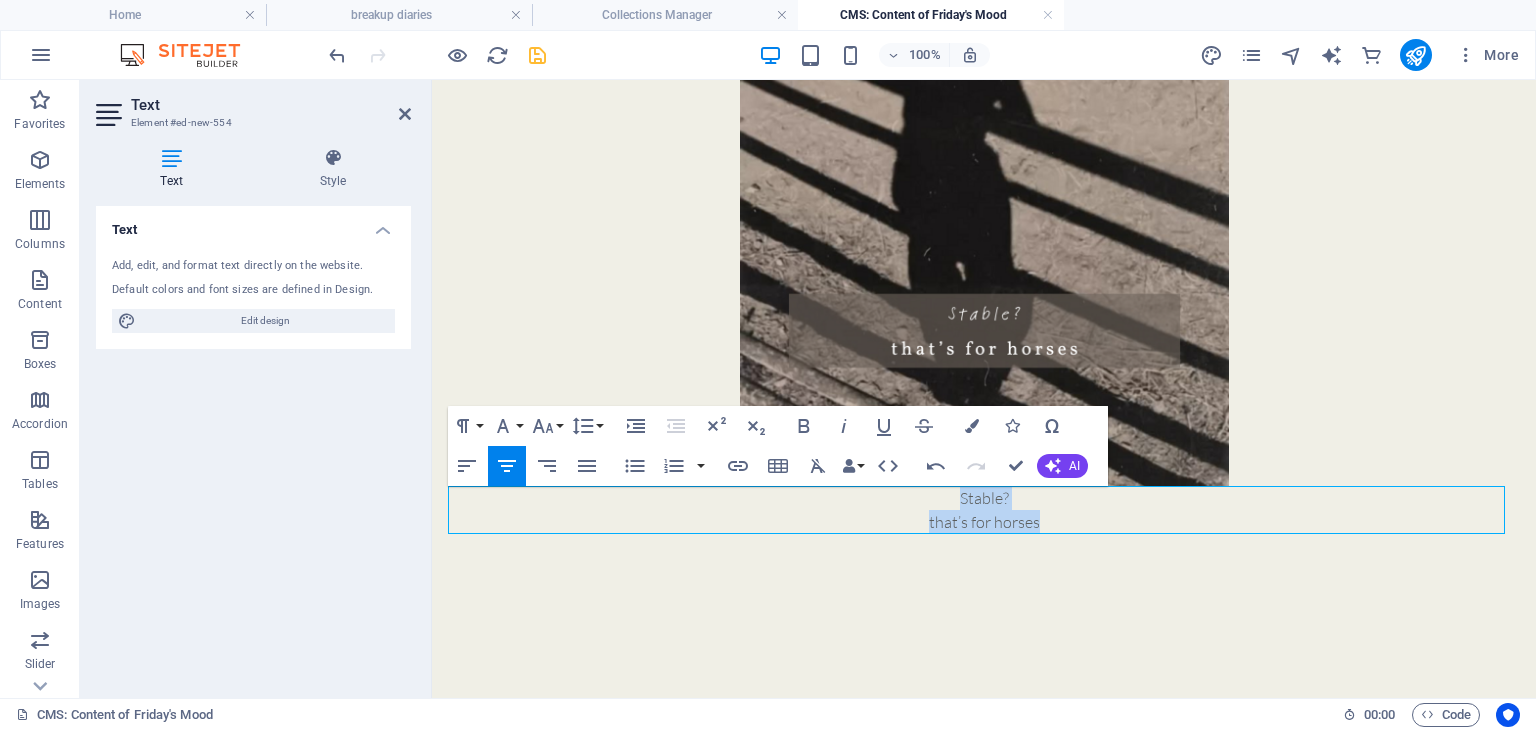 click on "Stable?" at bounding box center [984, 498] 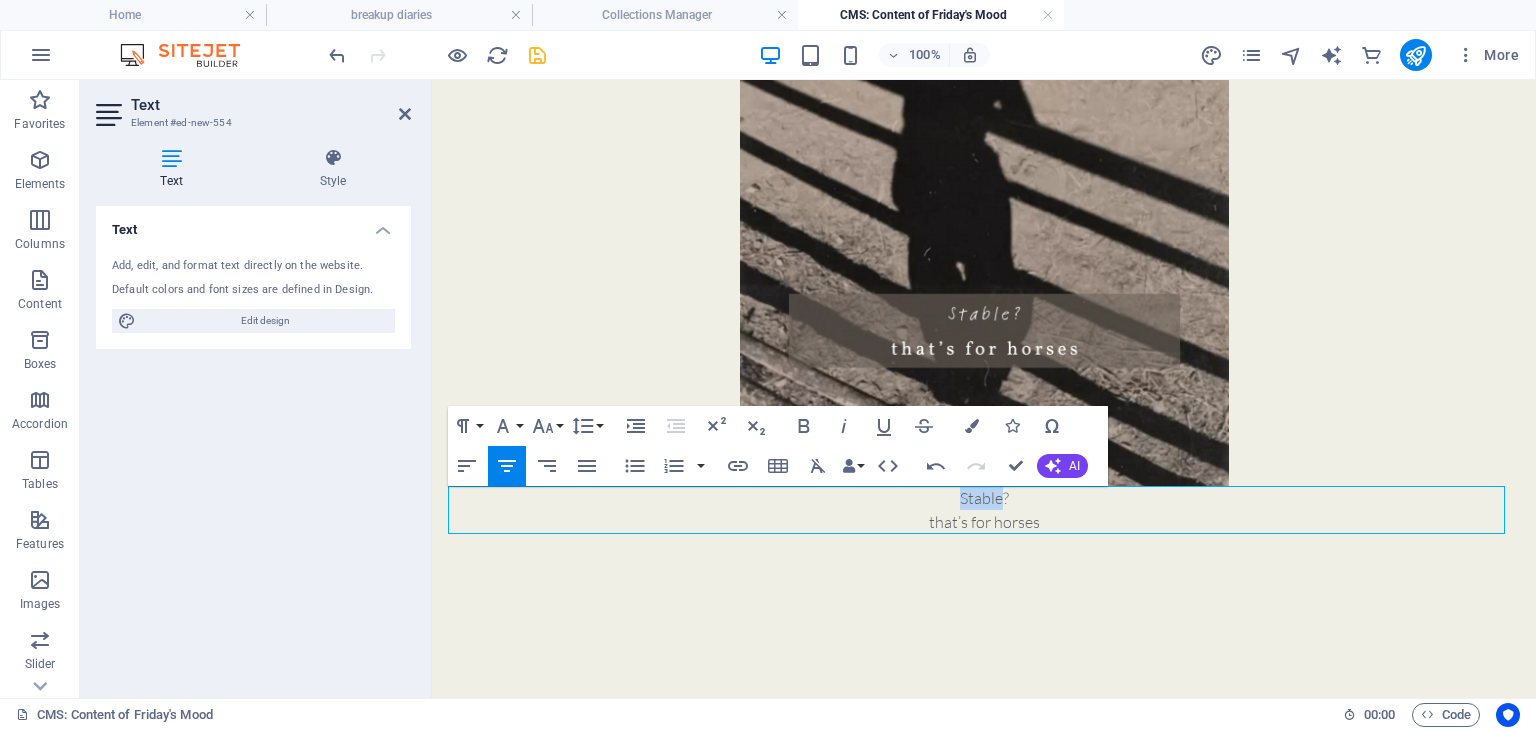 click on "Stable?" at bounding box center (984, 498) 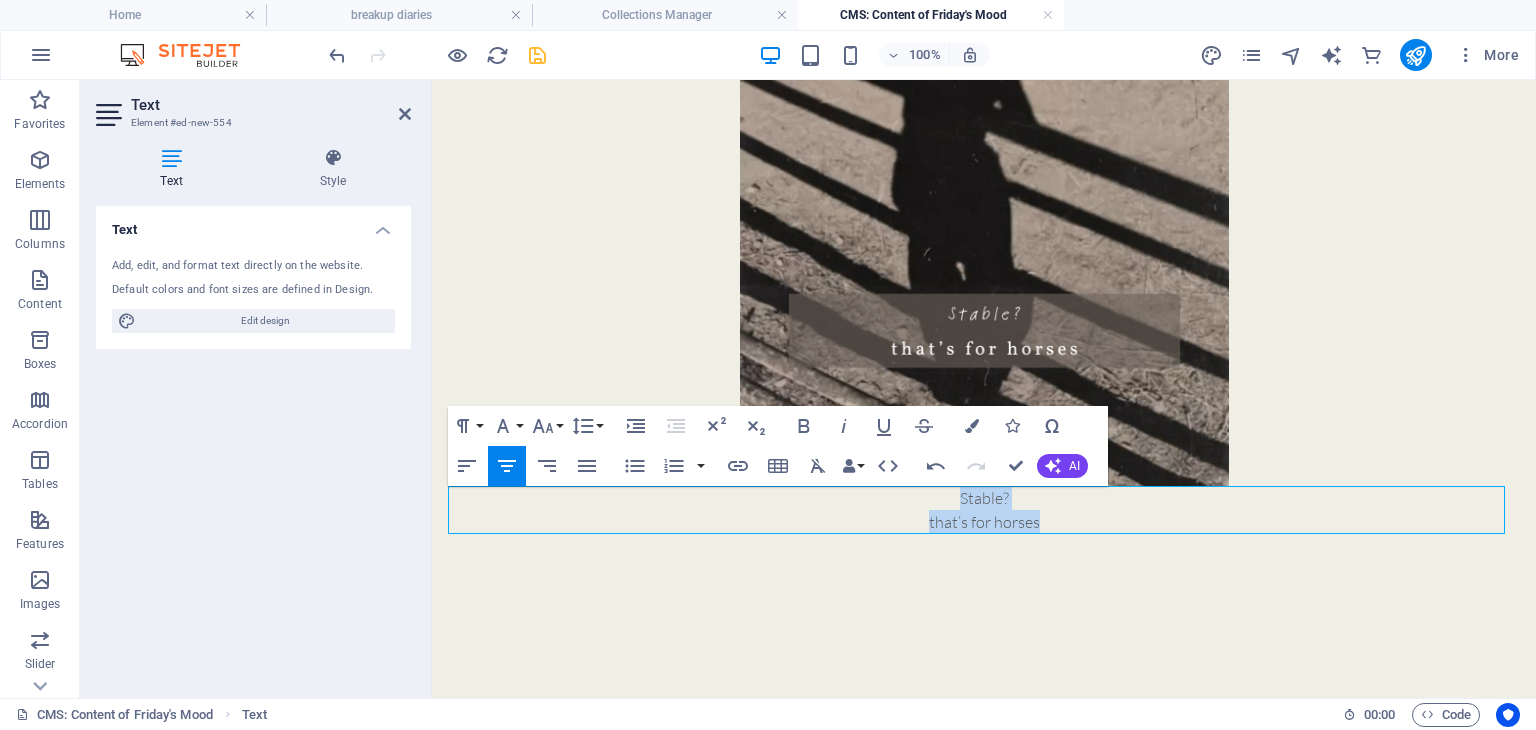 drag, startPoint x: 1046, startPoint y: 518, endPoint x: 925, endPoint y: 500, distance: 122.33152 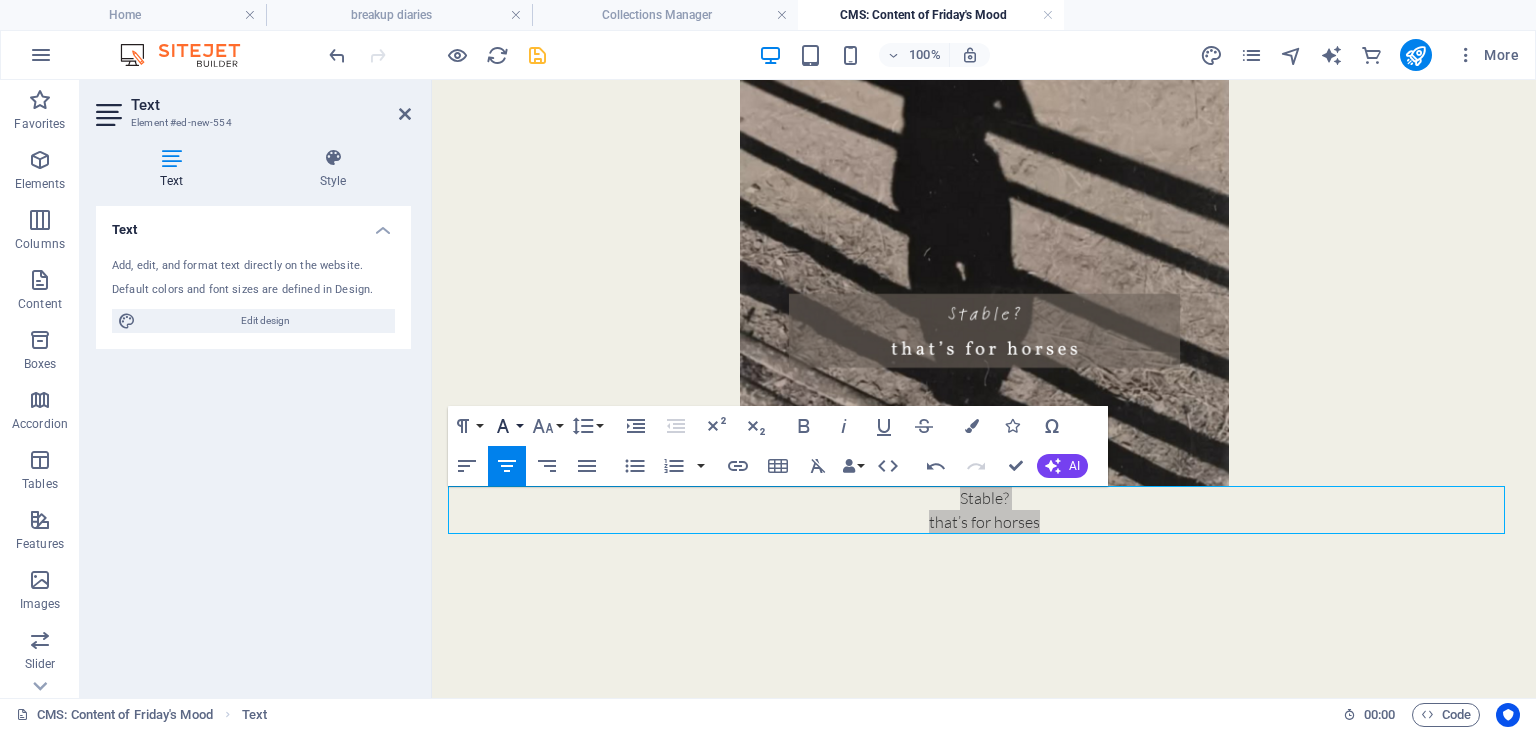 click 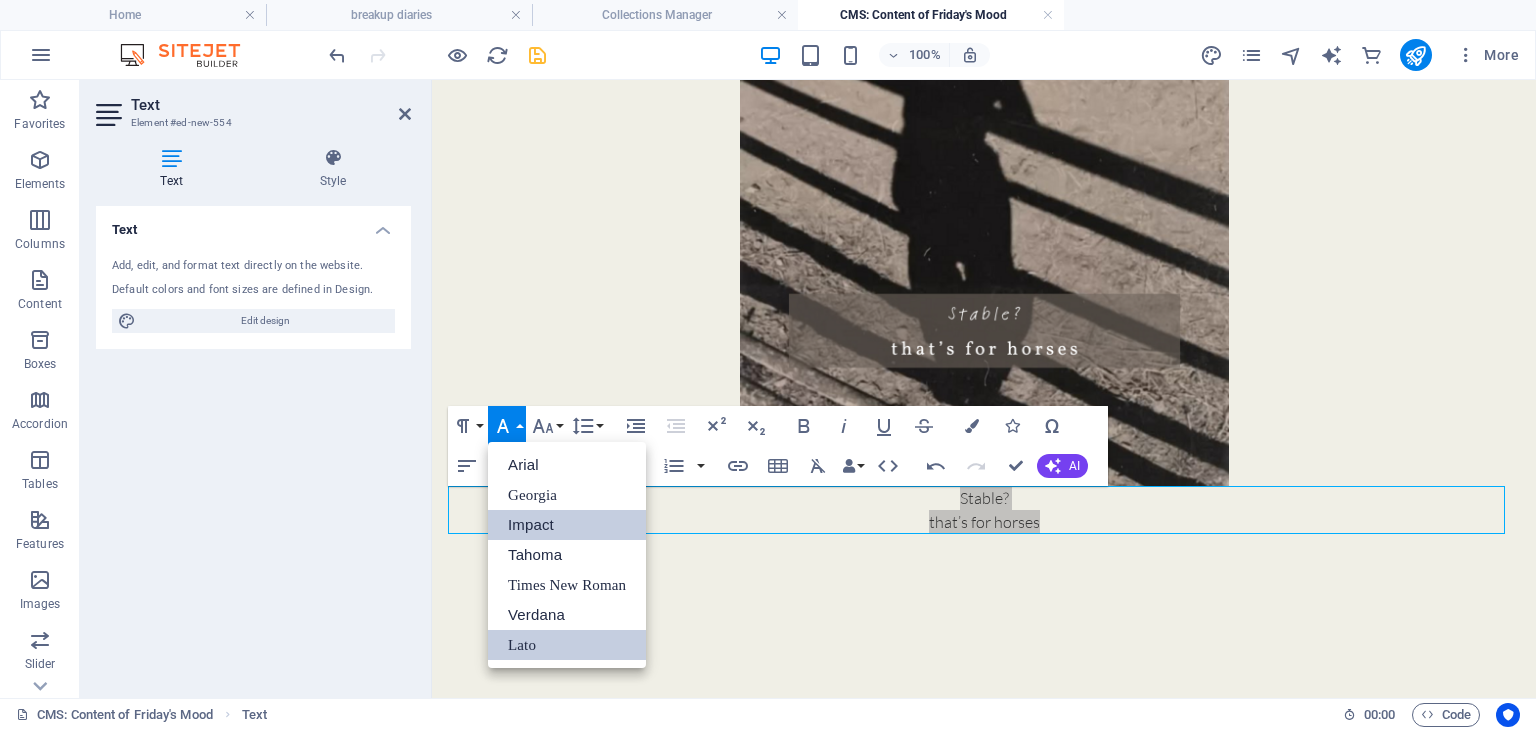 scroll, scrollTop: 0, scrollLeft: 0, axis: both 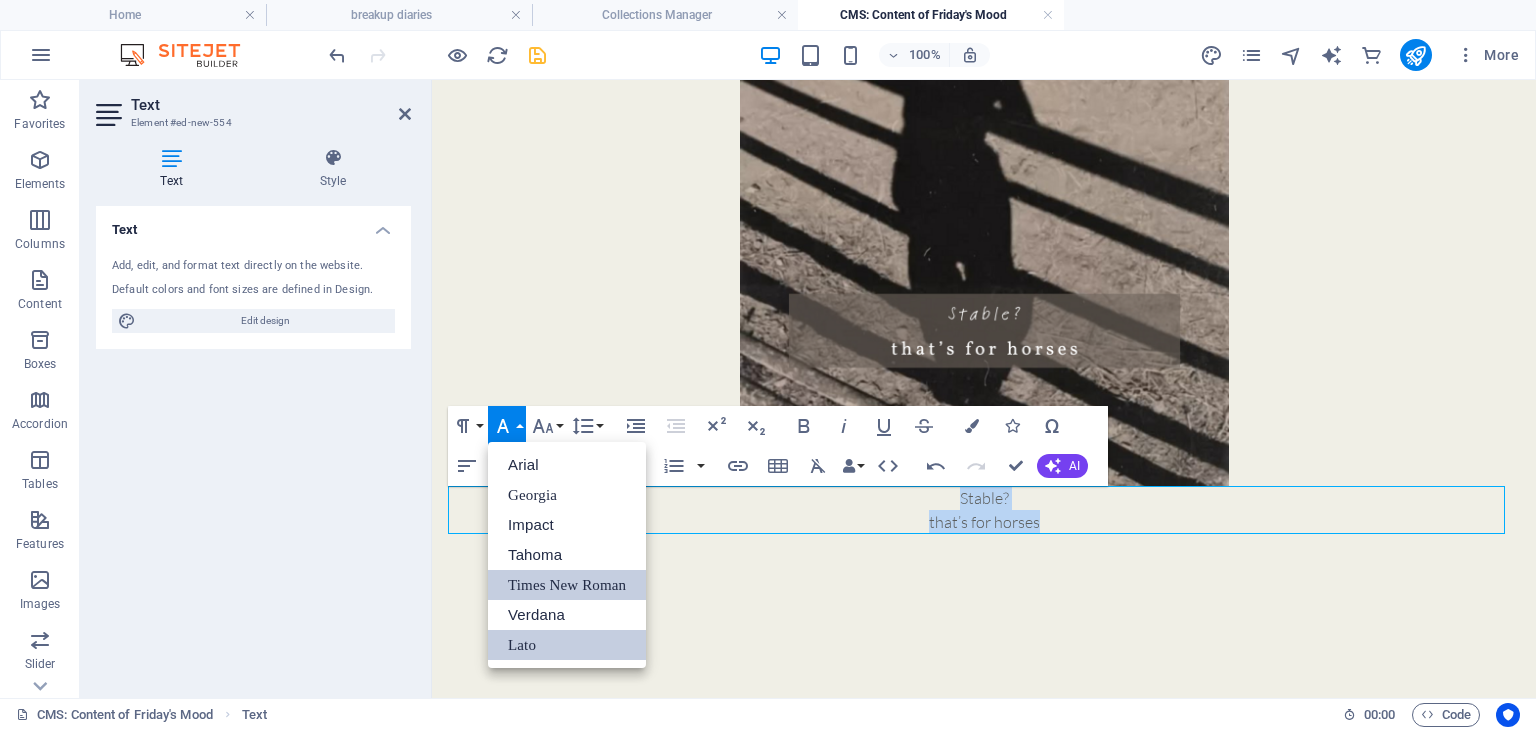 click on "Times New Roman" at bounding box center (567, 585) 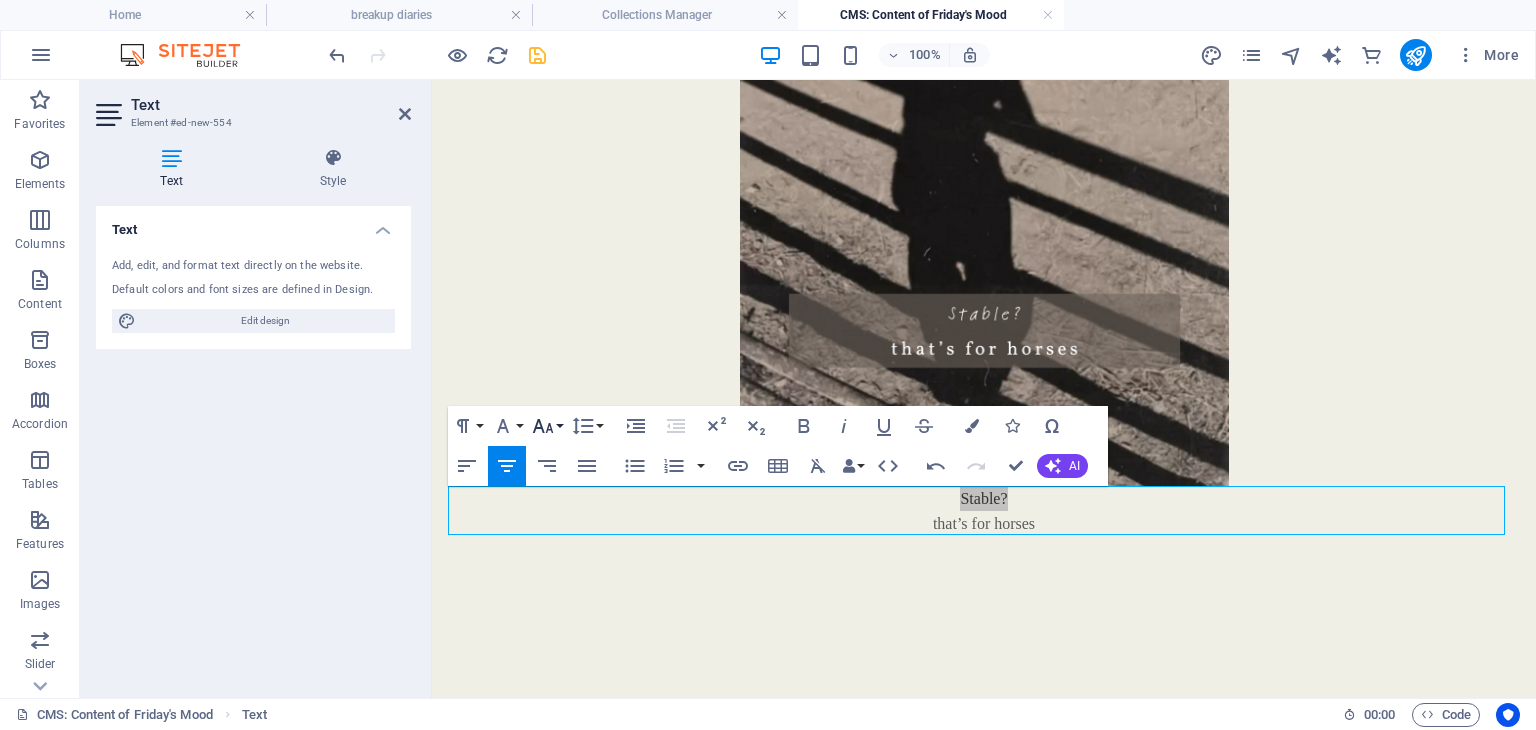 click 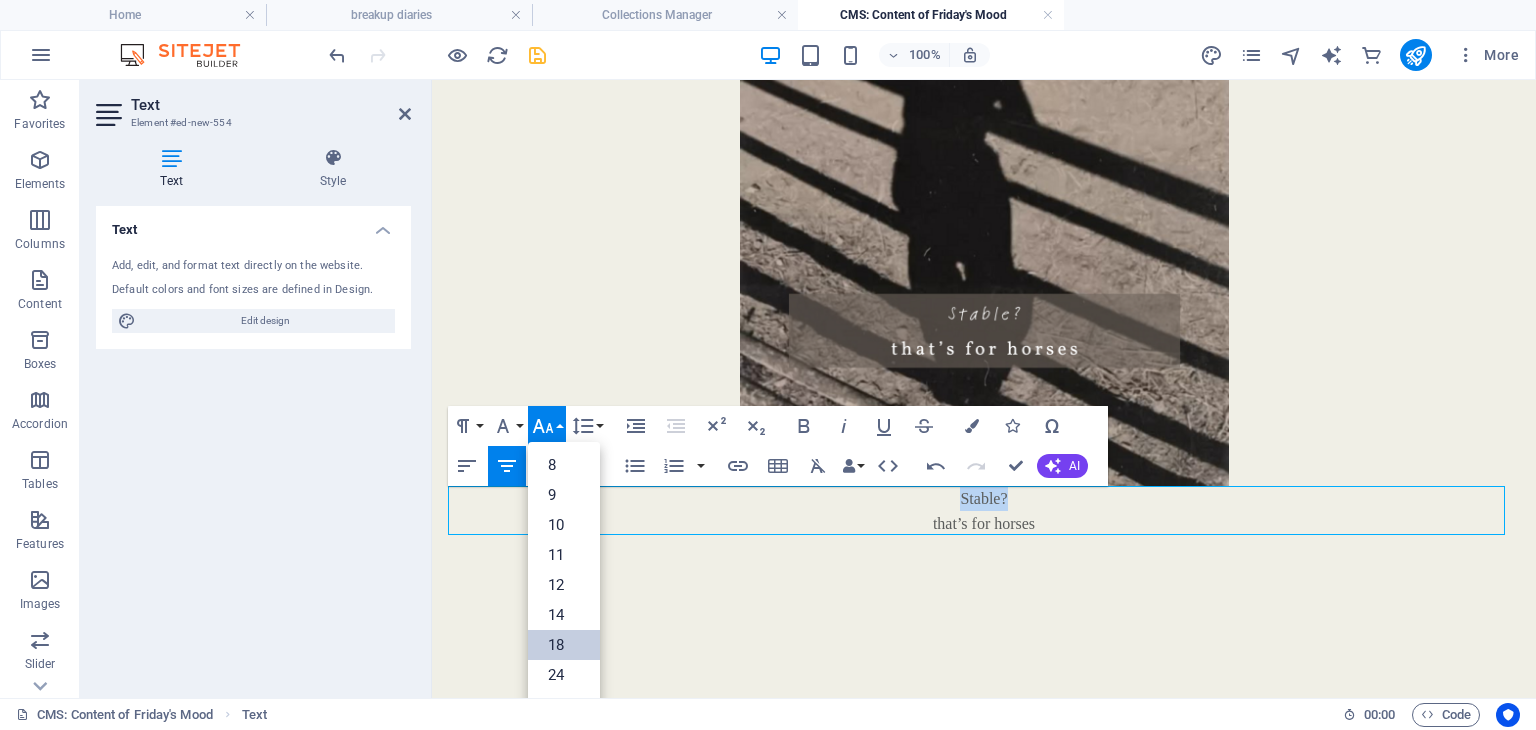 click on "18" at bounding box center (564, 645) 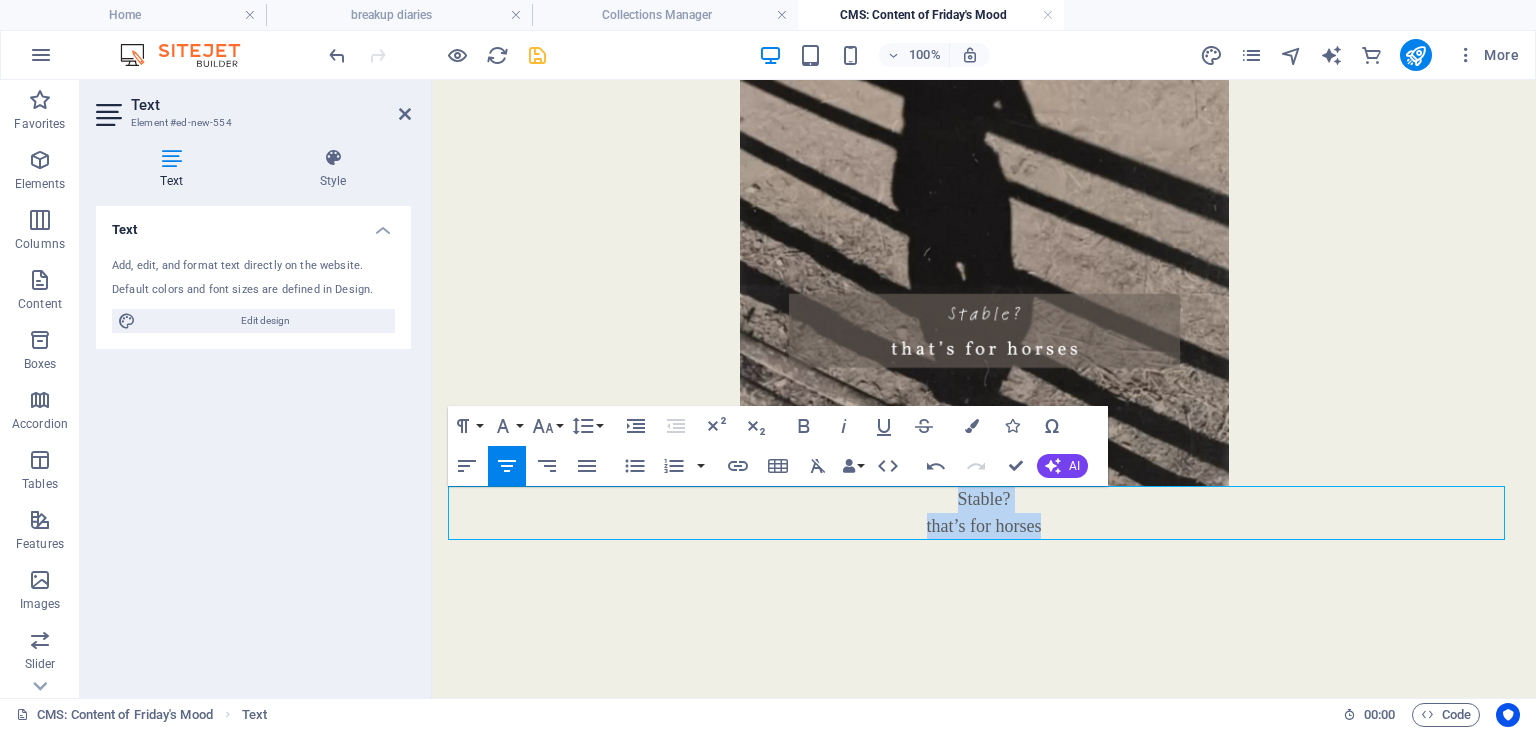 click on "Stable?" at bounding box center (984, 499) 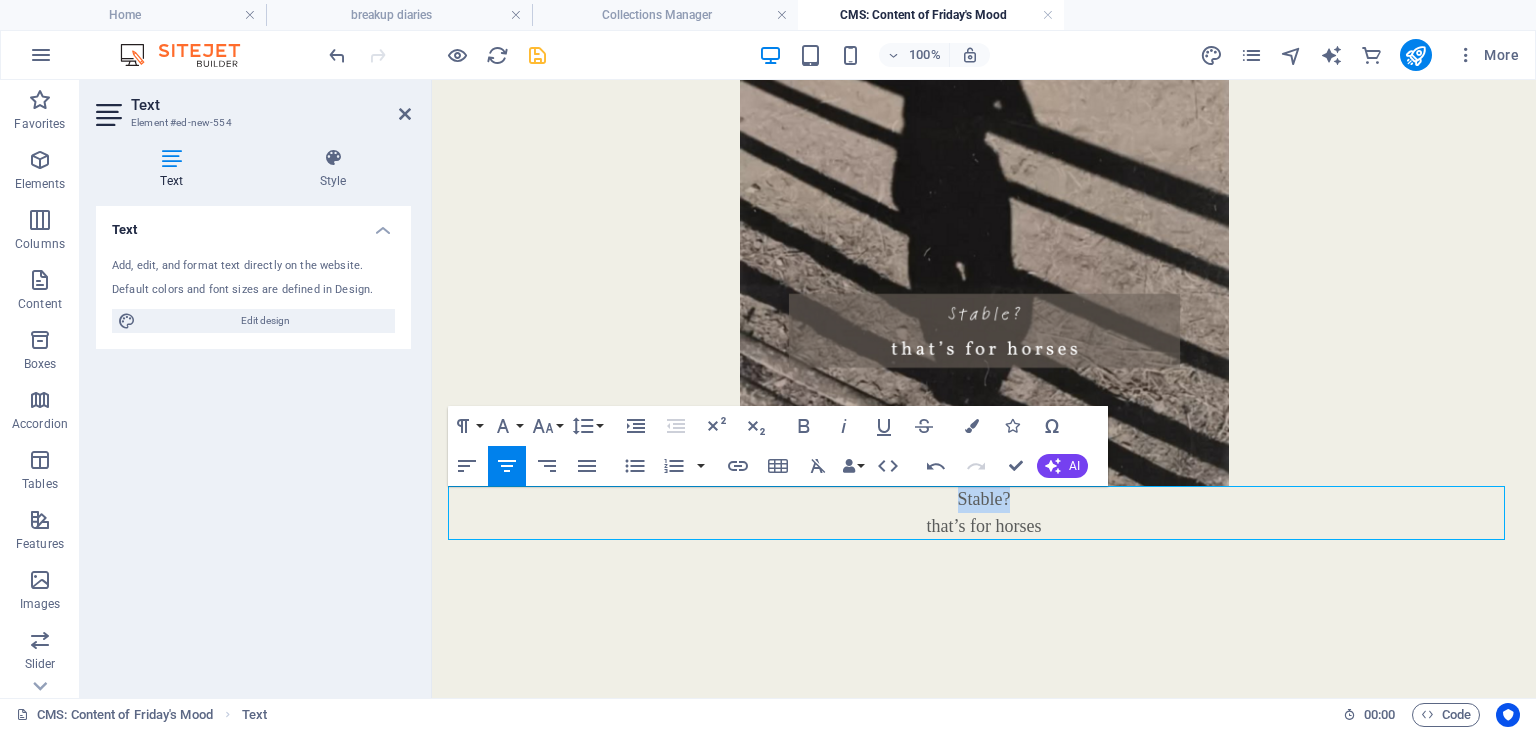 click on "Stable?" at bounding box center (984, 499) 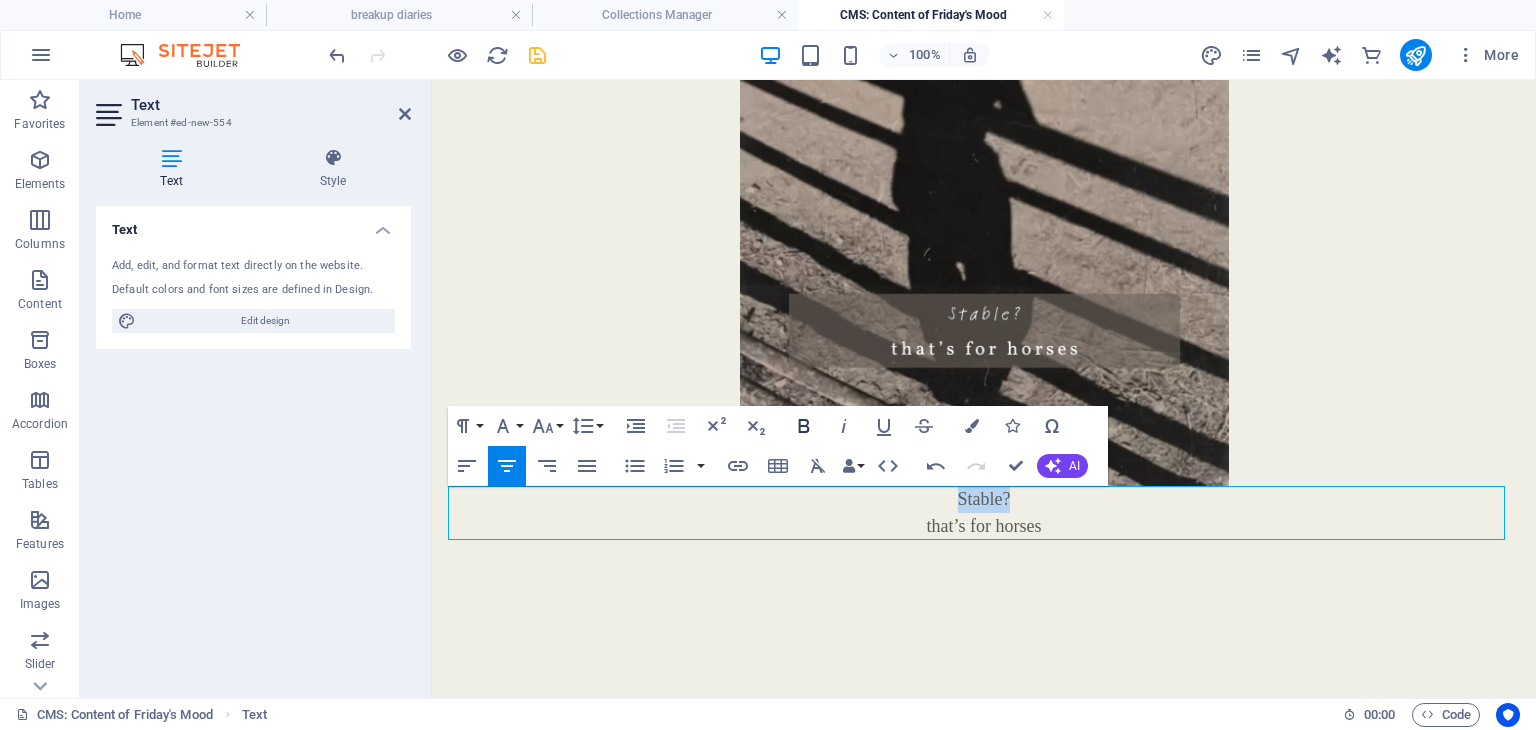 click 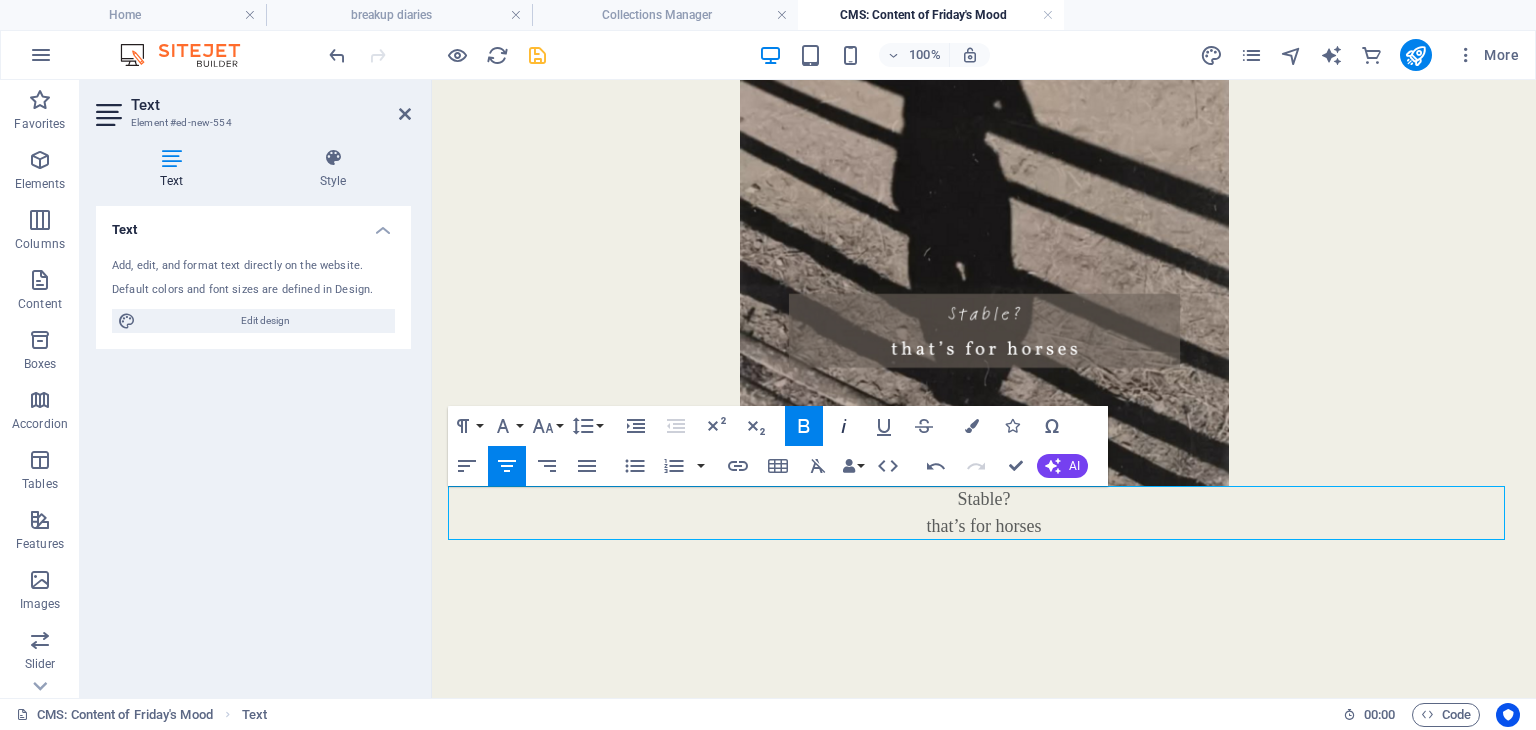 click 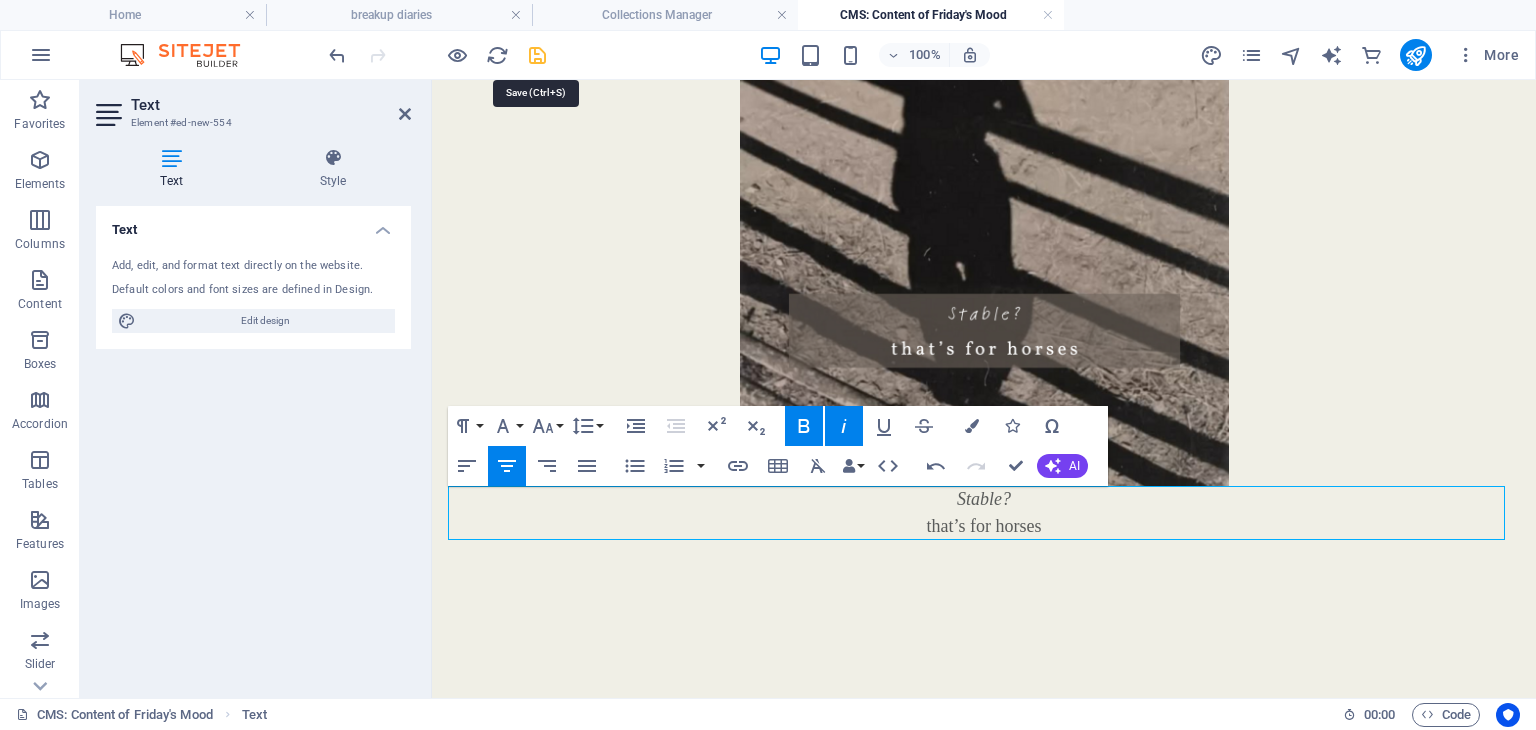 click at bounding box center (537, 55) 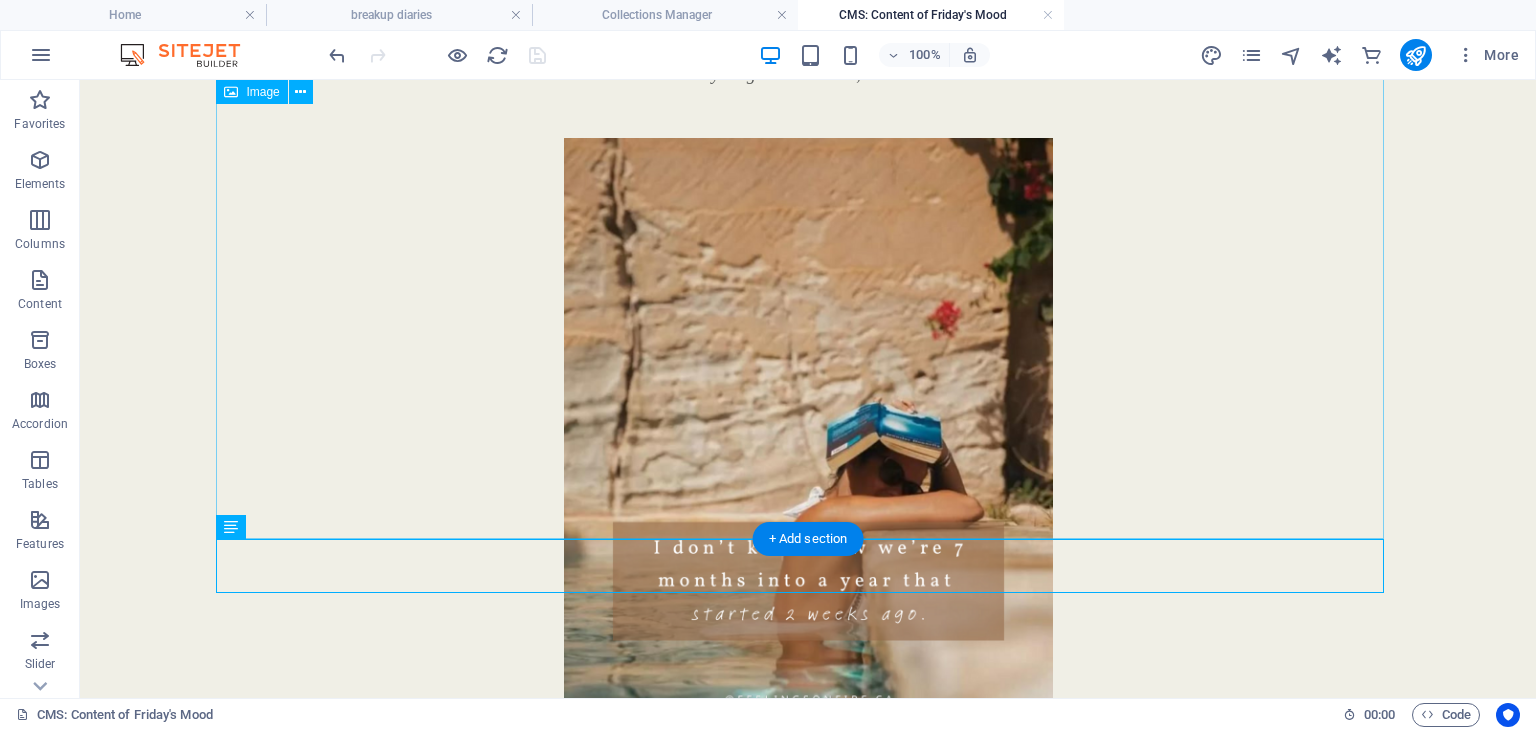 scroll, scrollTop: 0, scrollLeft: 0, axis: both 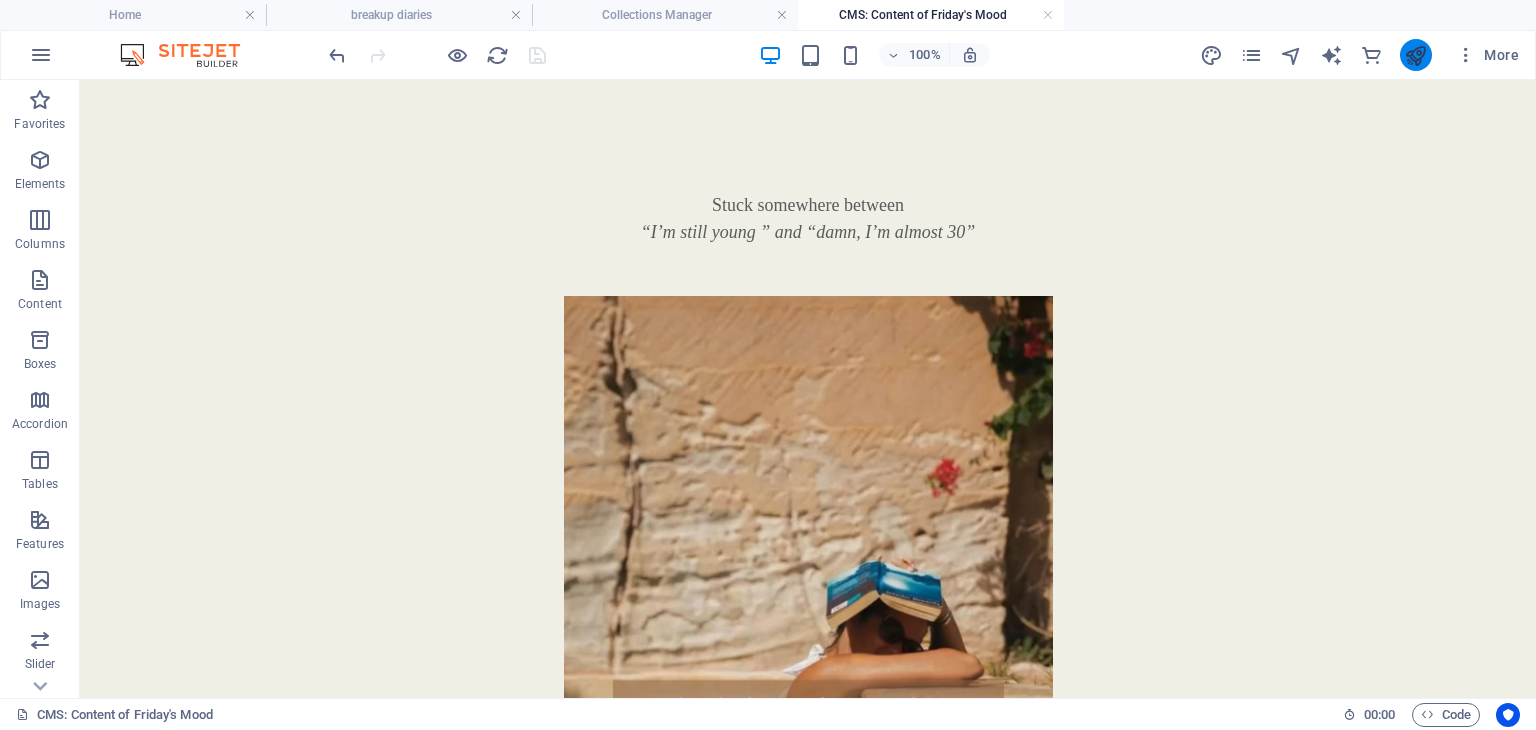 click at bounding box center (1415, 55) 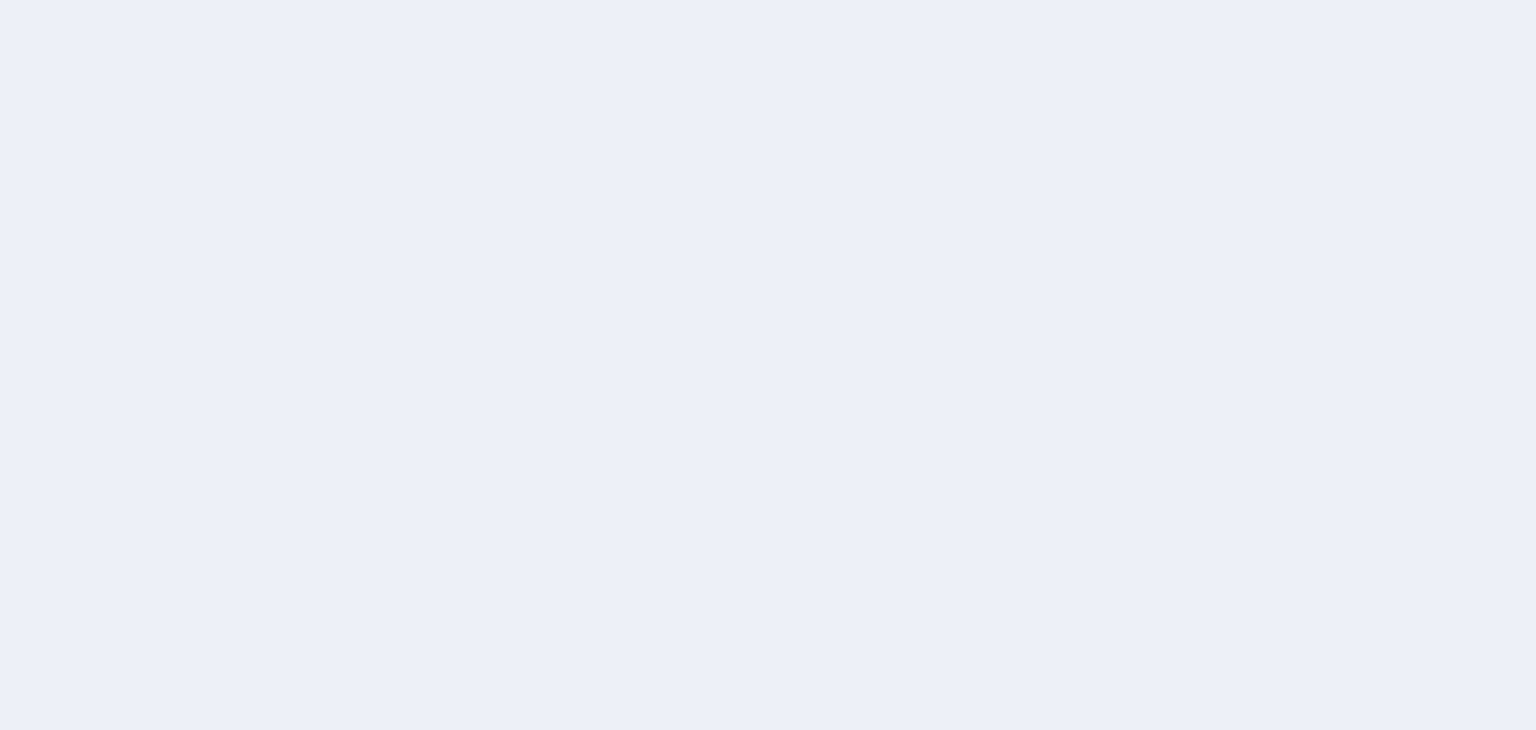 scroll, scrollTop: 0, scrollLeft: 0, axis: both 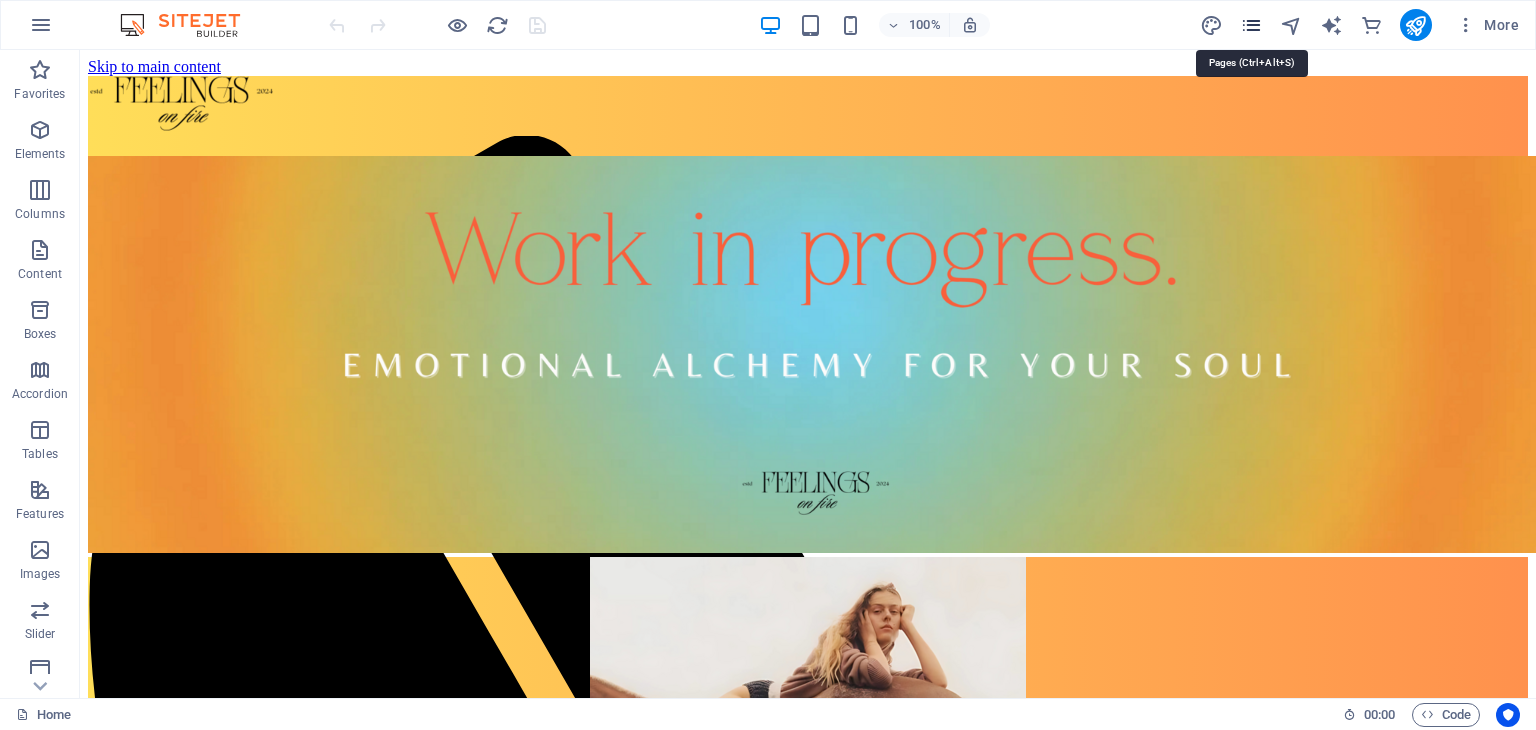 click at bounding box center [1251, 25] 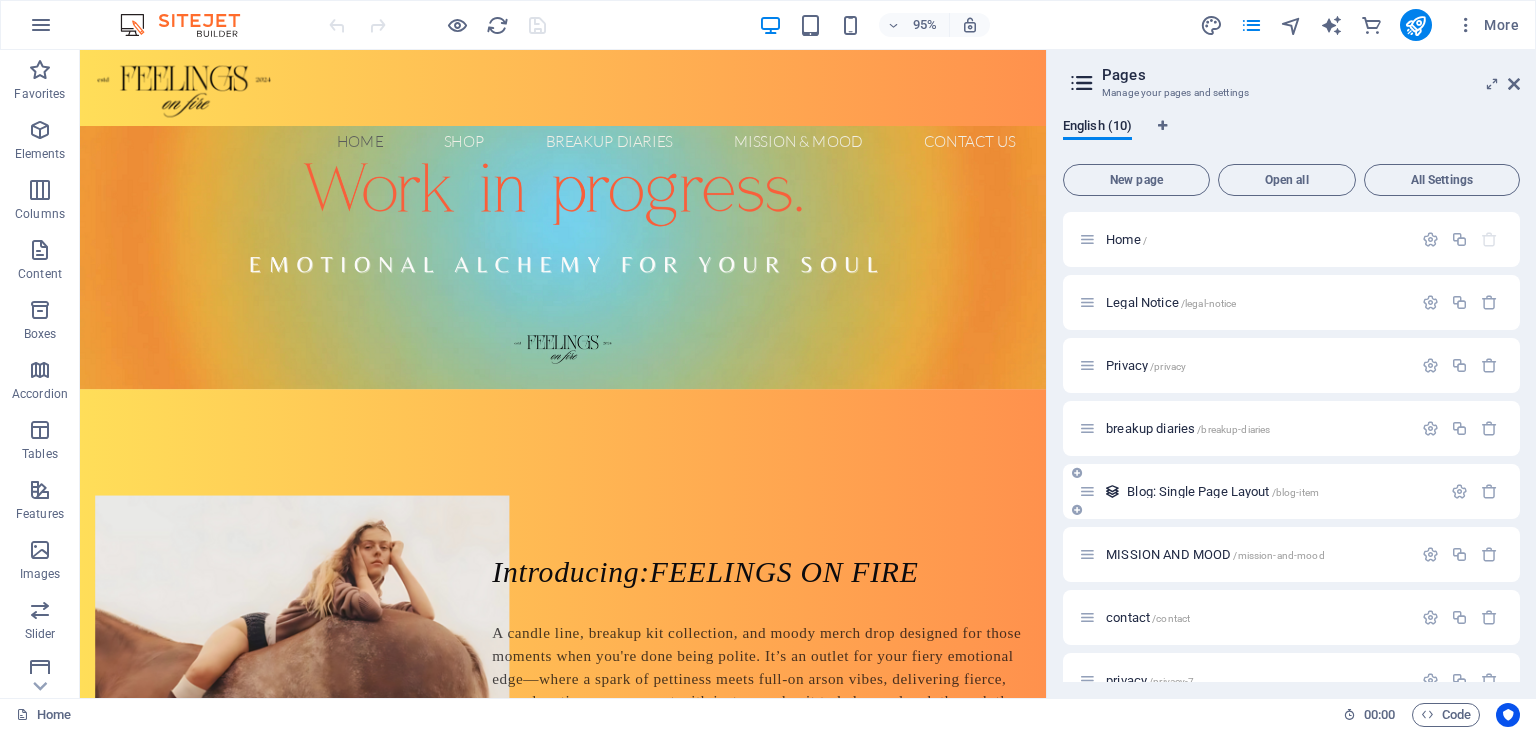 click on "Blog: Single Page Layout /blog-item" at bounding box center (1260, 491) 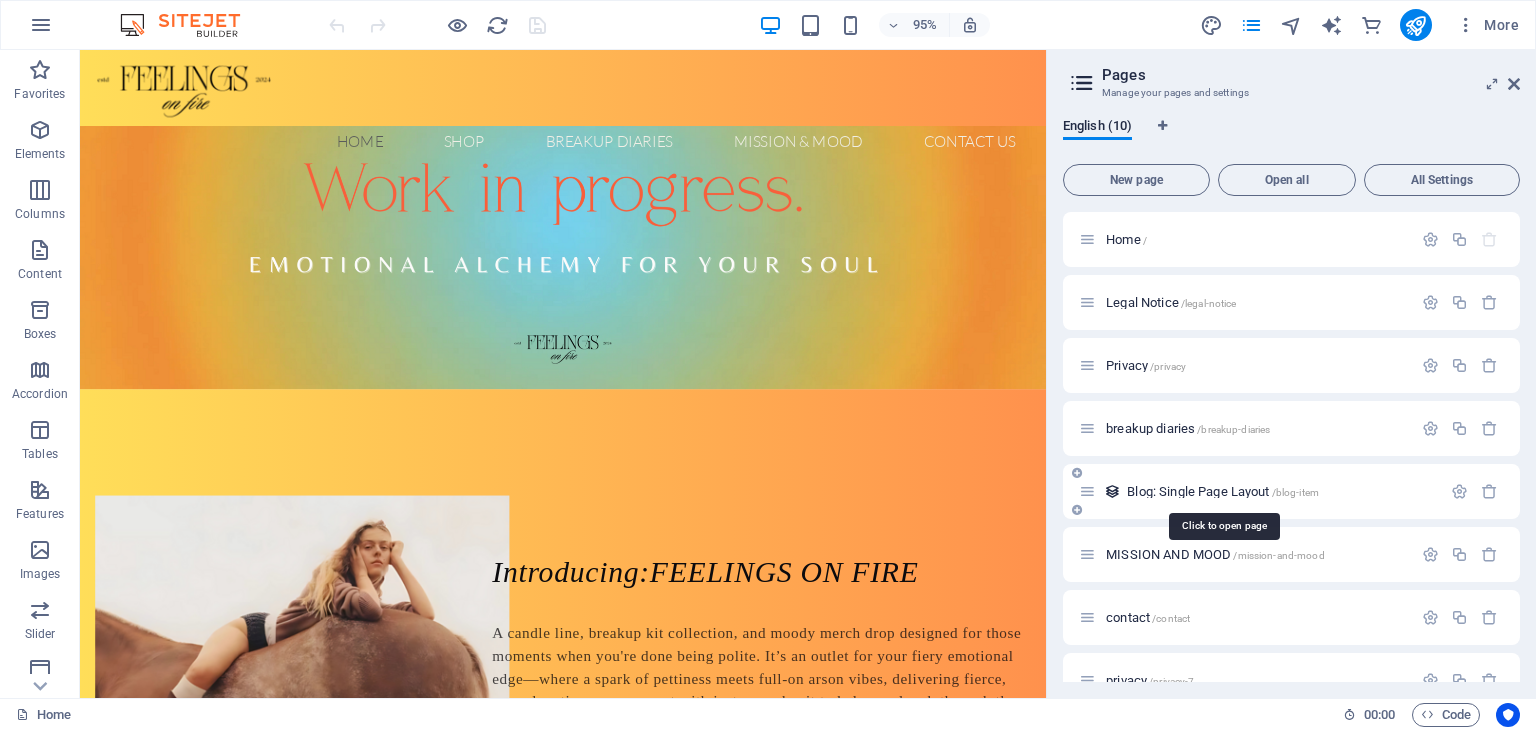 click on "Blog: Single Page Layout /blog-item" at bounding box center [1223, 491] 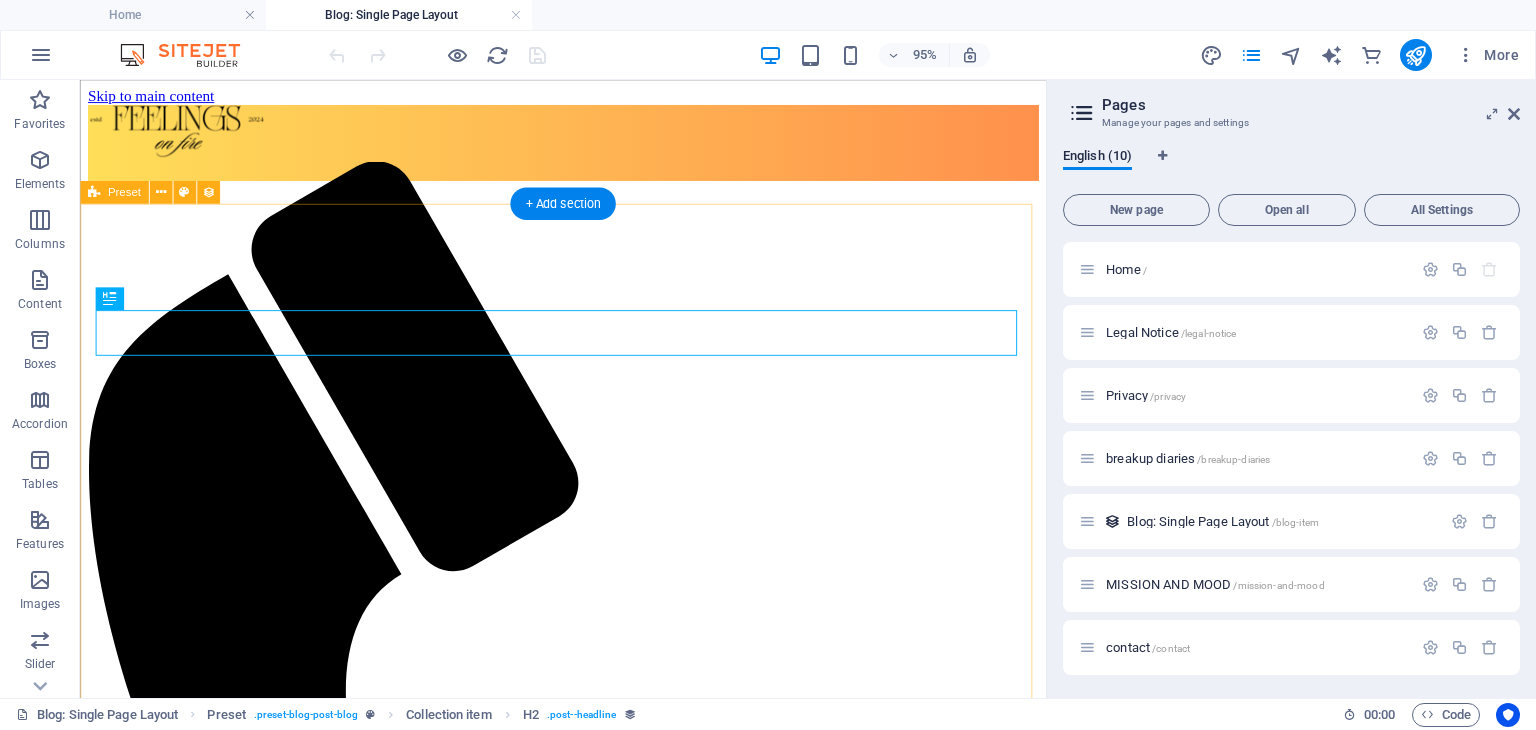 scroll, scrollTop: 0, scrollLeft: 0, axis: both 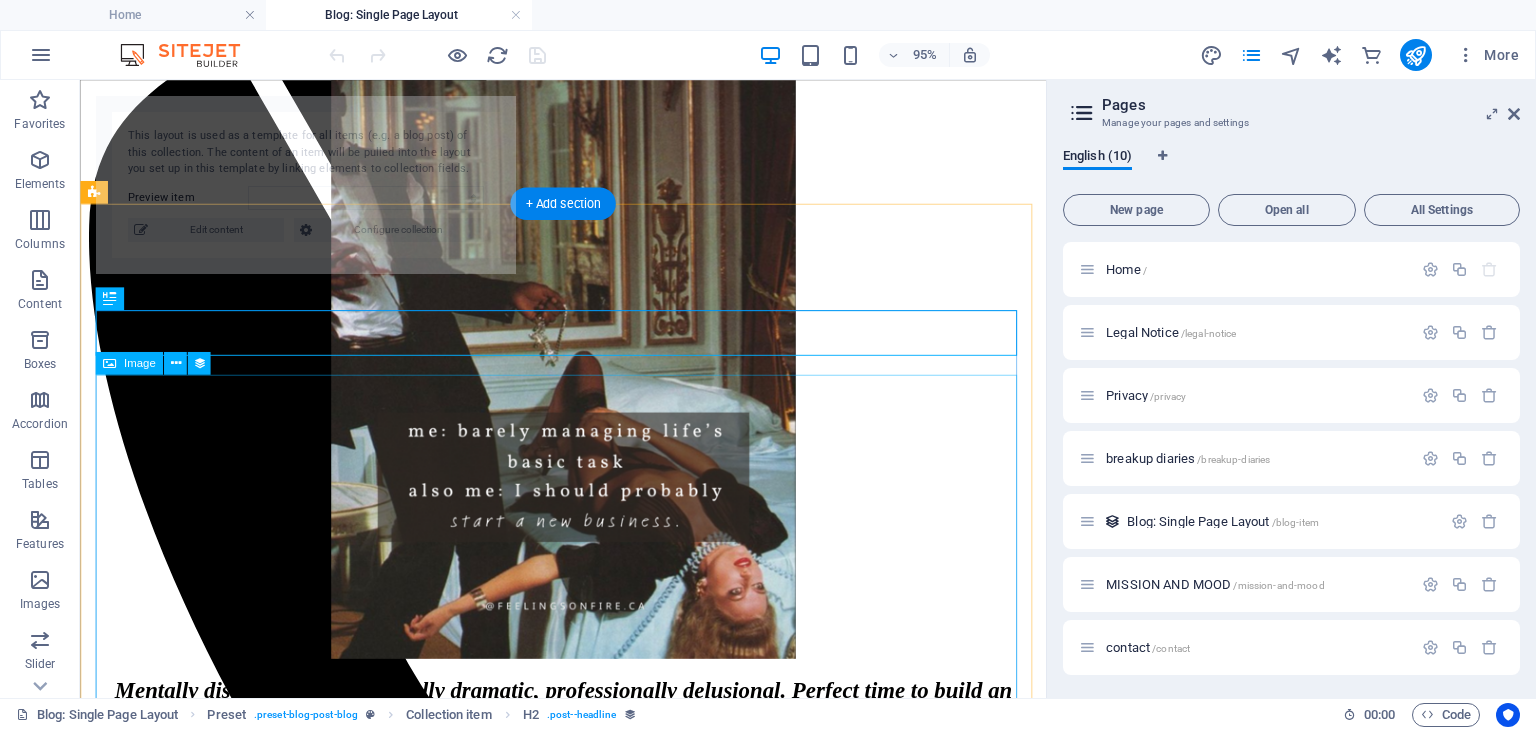 select on "688d25731536d04022034fc0" 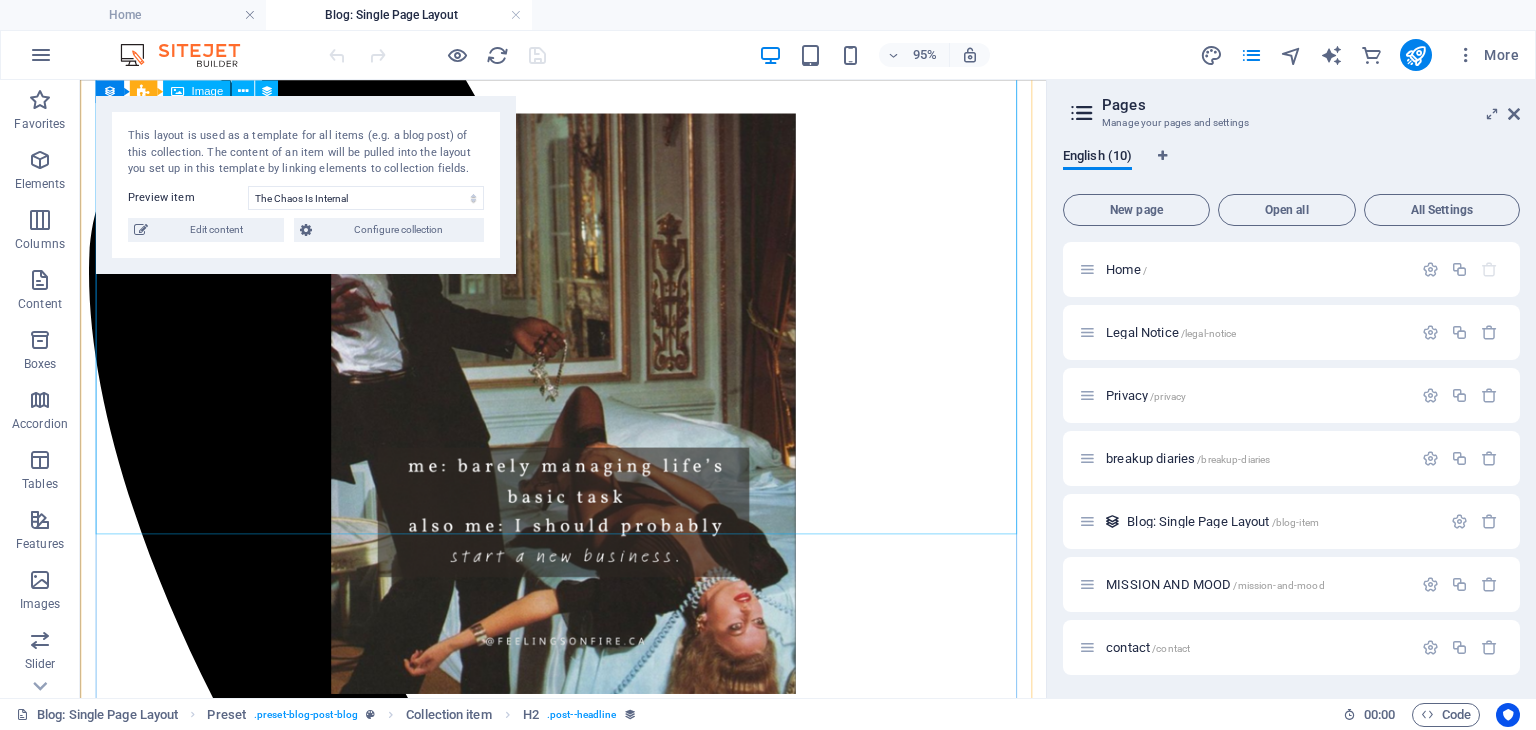 scroll, scrollTop: 0, scrollLeft: 0, axis: both 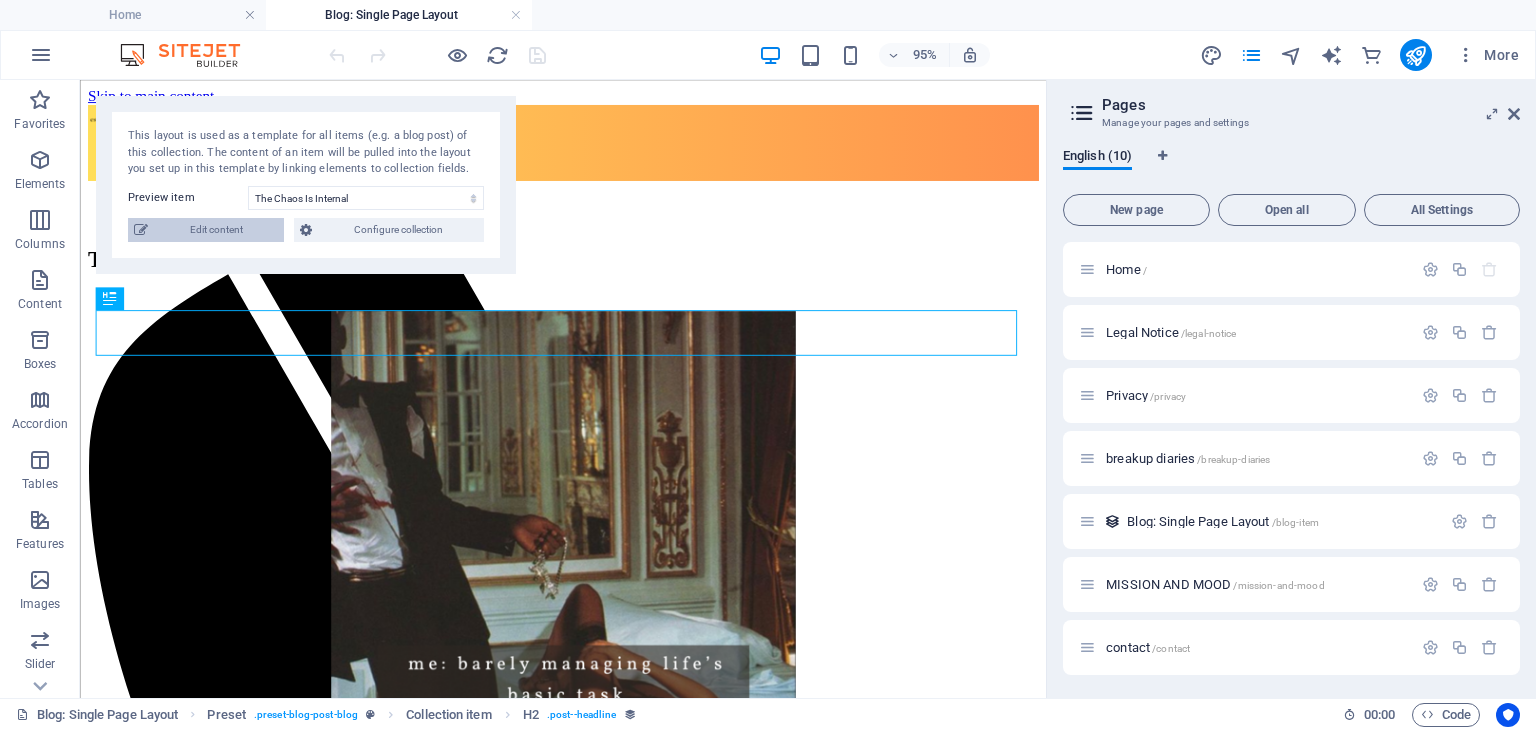 click on "Edit content" at bounding box center [216, 230] 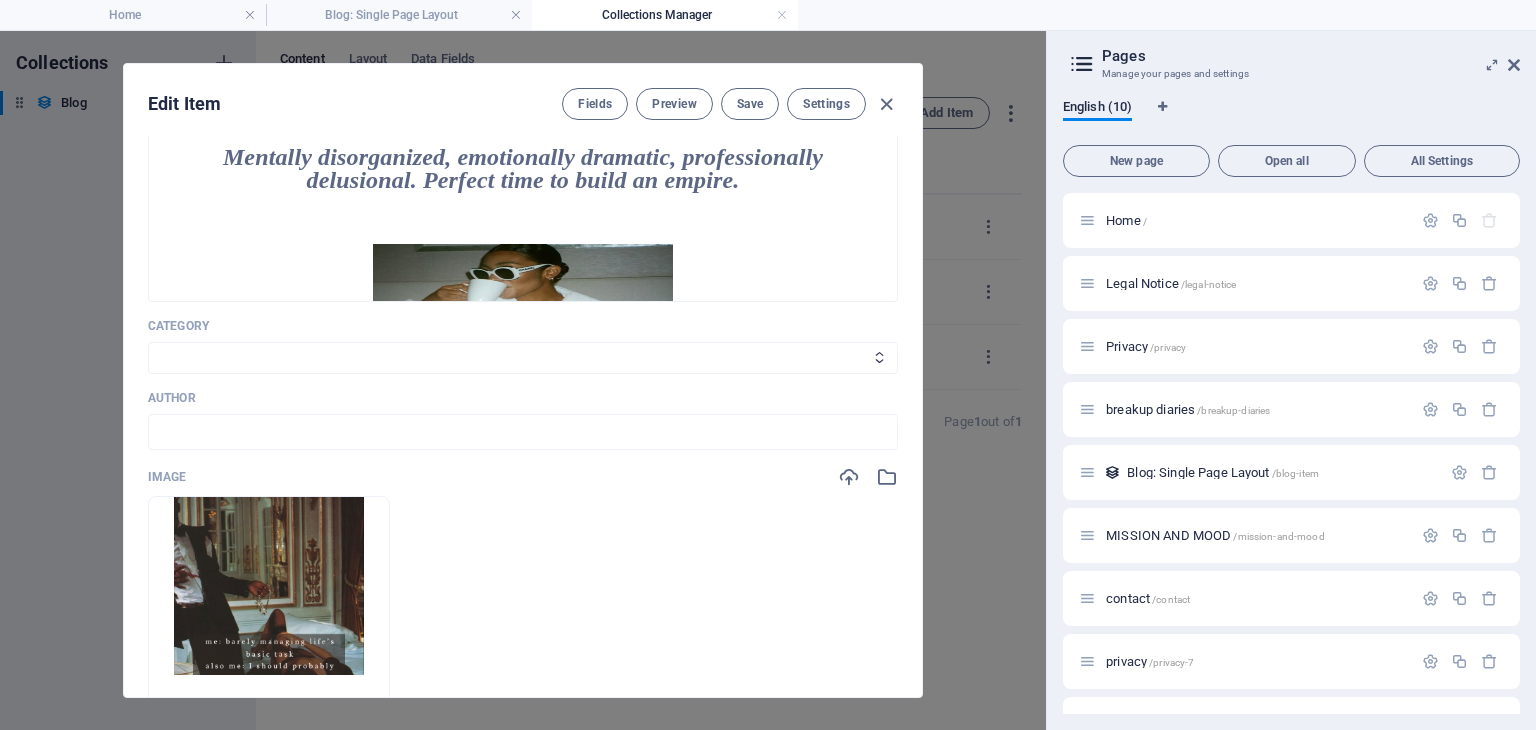 scroll, scrollTop: 0, scrollLeft: 0, axis: both 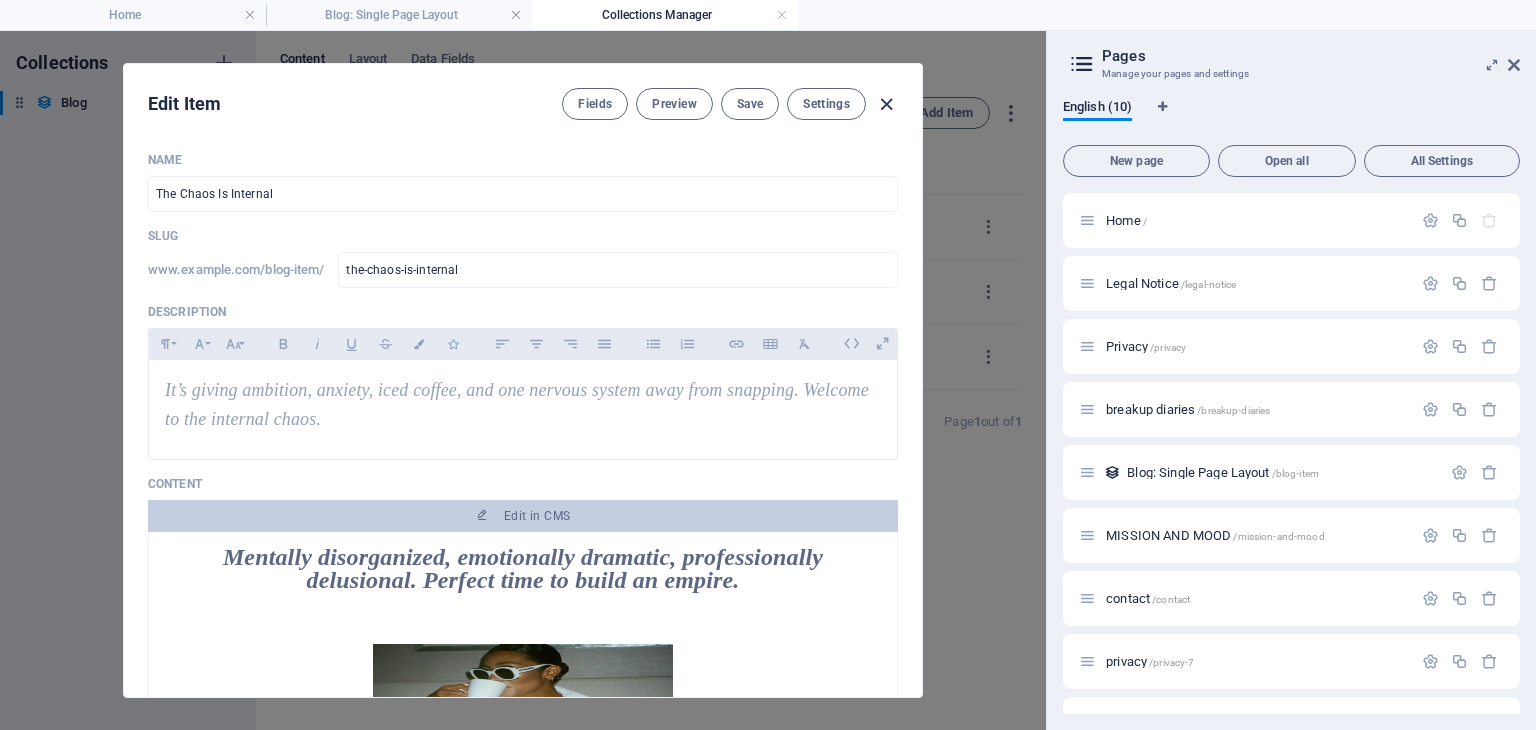click at bounding box center [886, 104] 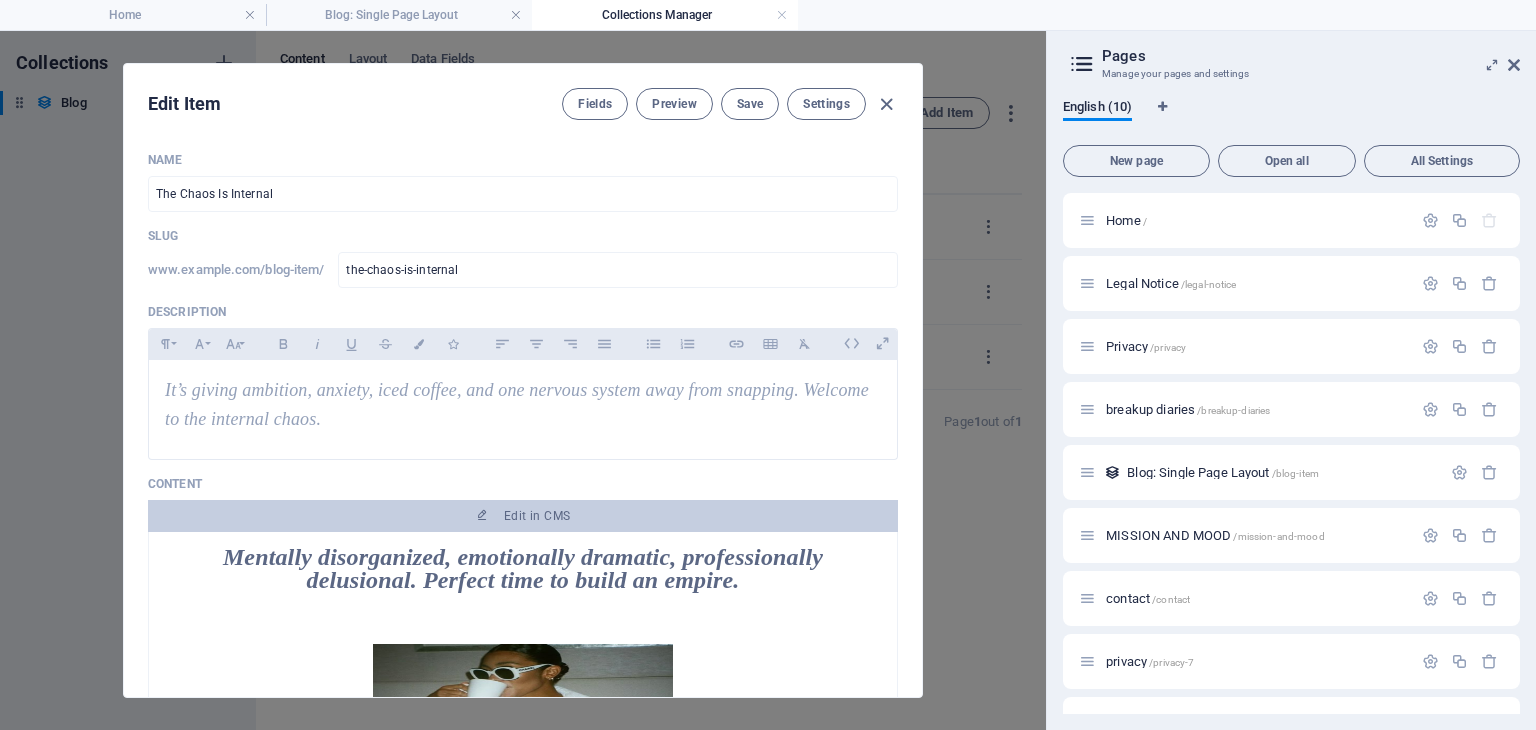 type on "2025-08-05" 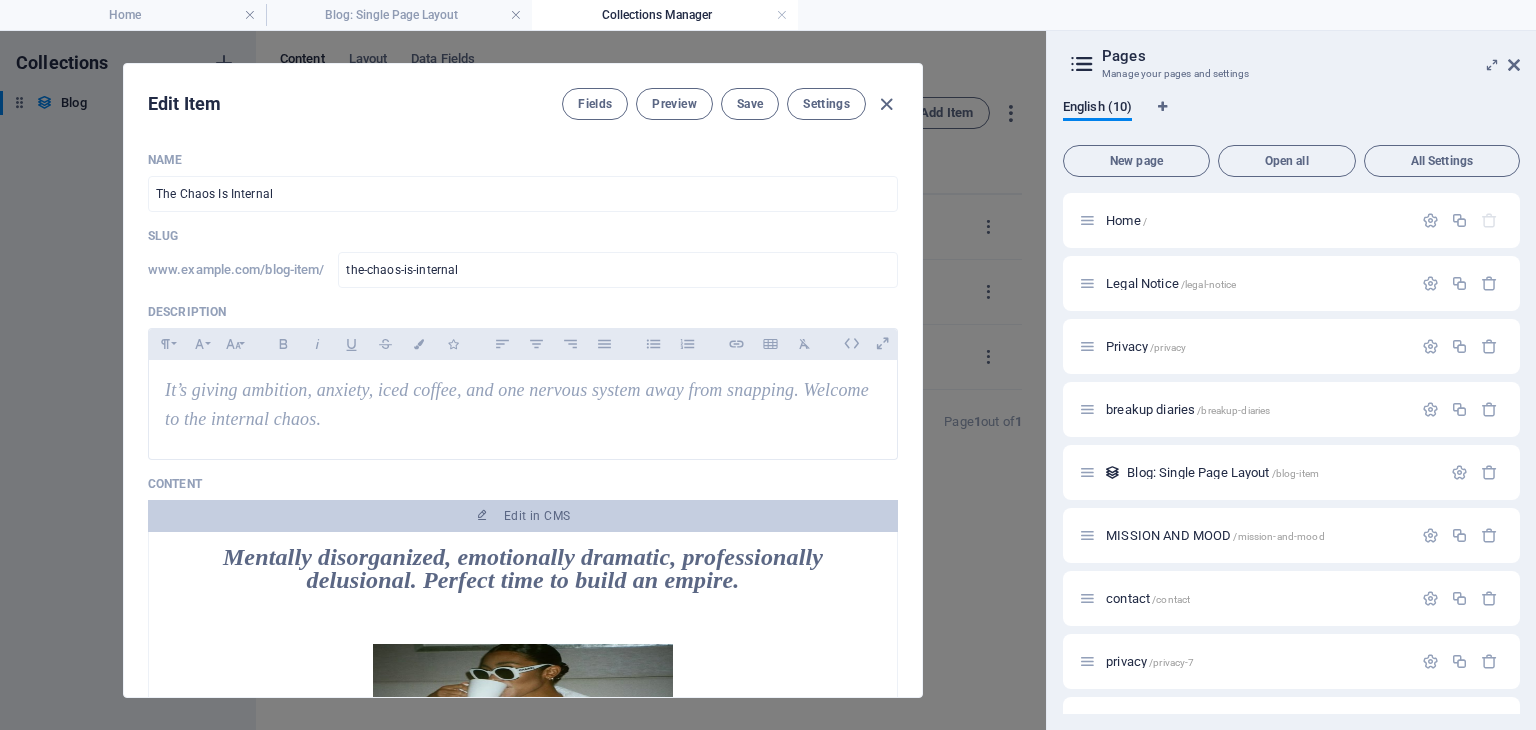 type on "the-chaos-is-internal" 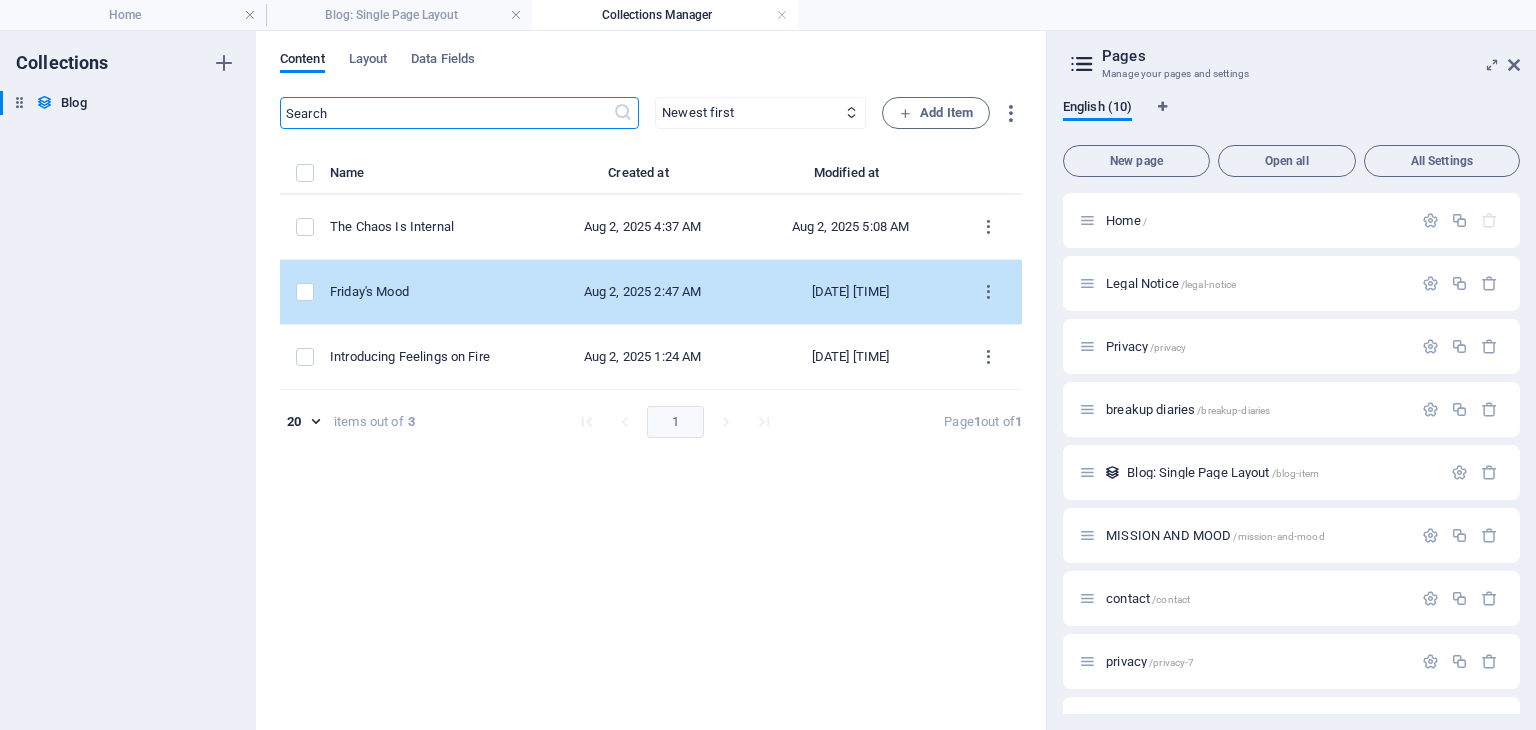 click on "Friday's Mood" at bounding box center [426, 292] 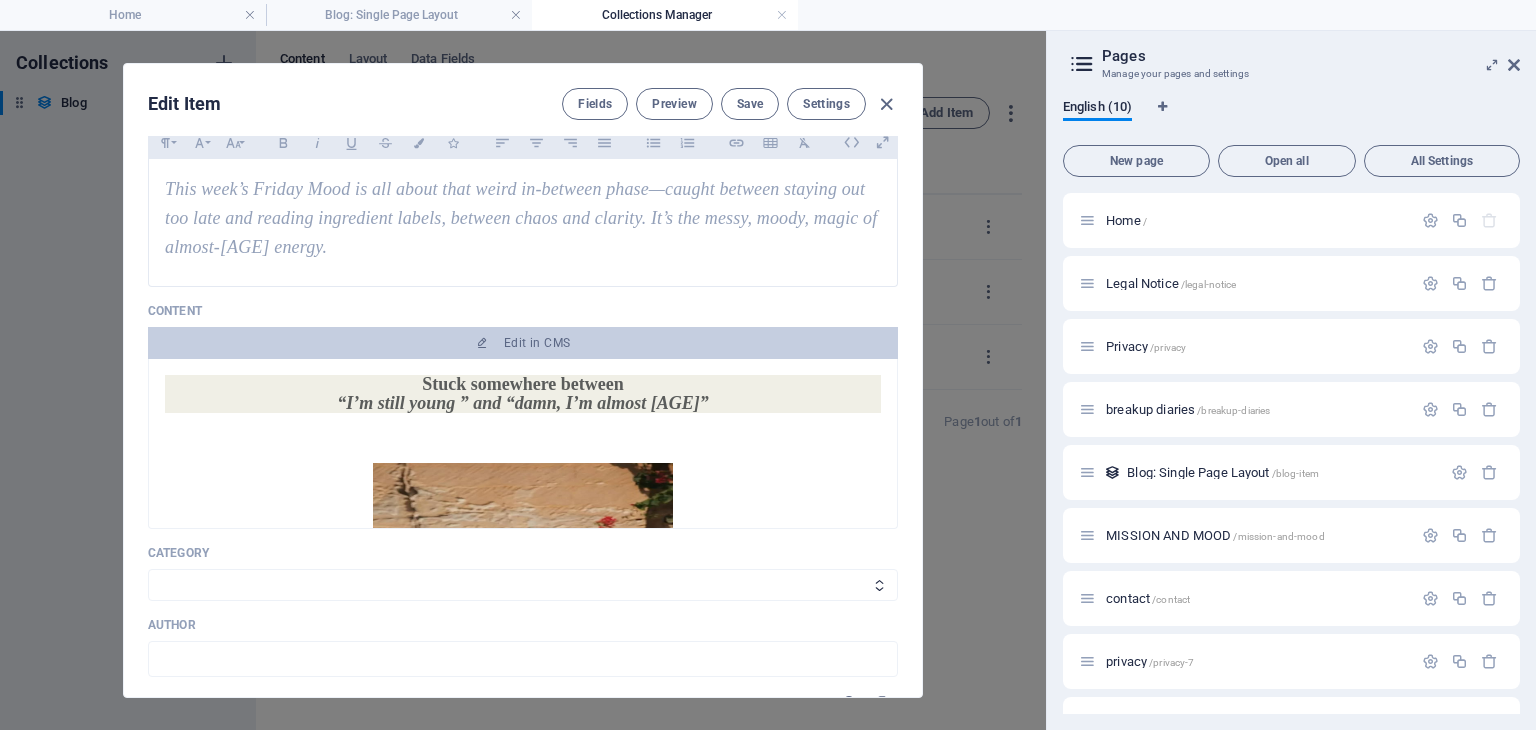 scroll, scrollTop: 200, scrollLeft: 0, axis: vertical 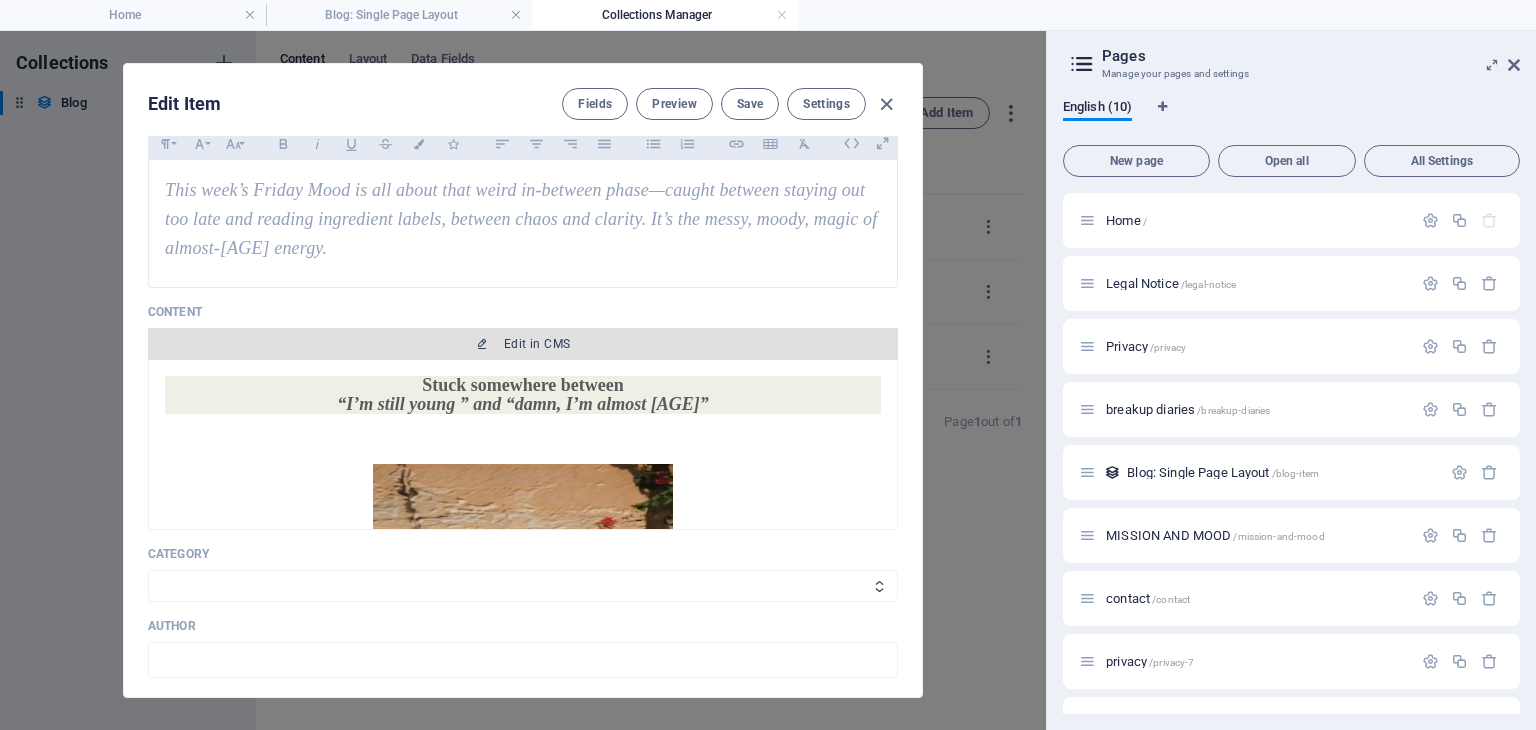 click on "Edit in CMS" at bounding box center [523, 344] 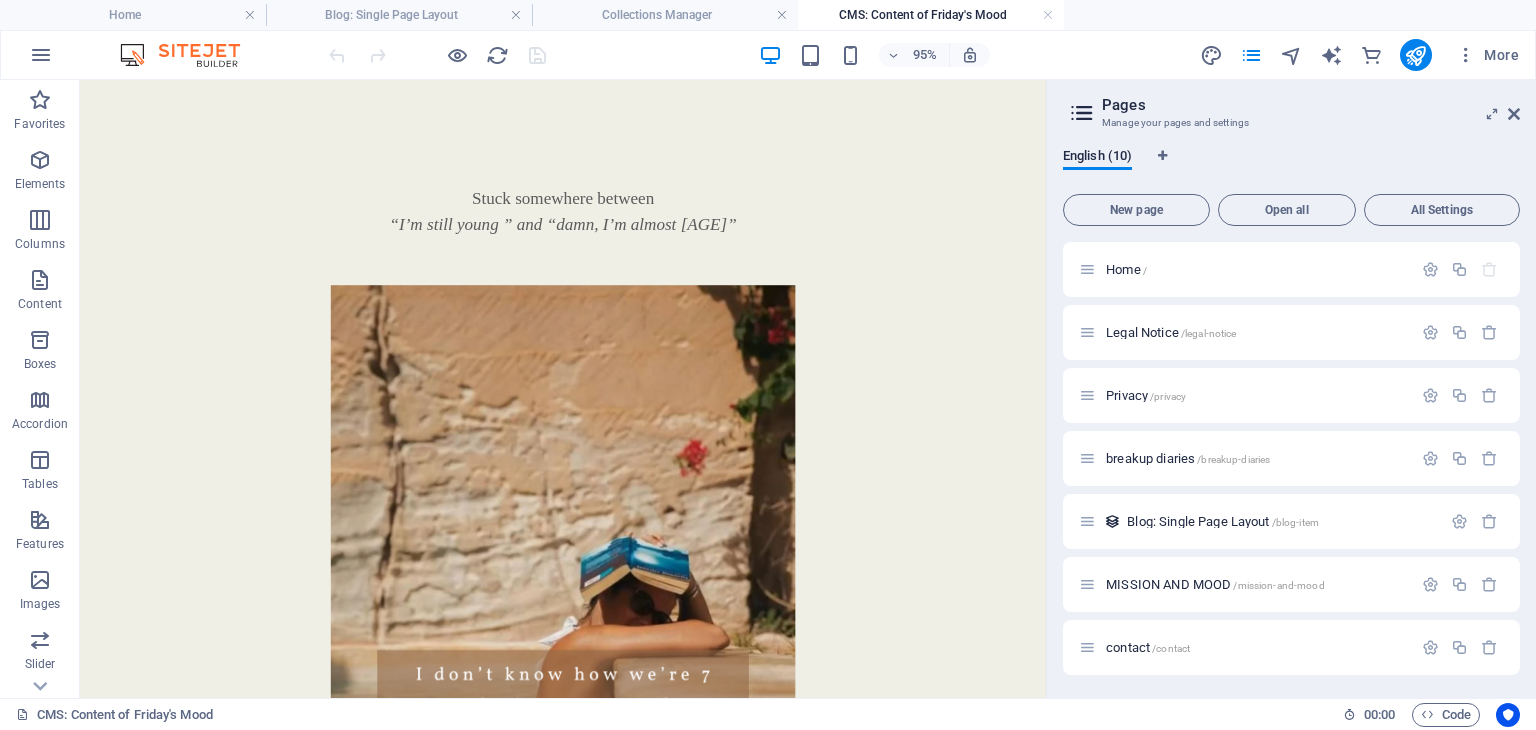 scroll, scrollTop: 0, scrollLeft: 0, axis: both 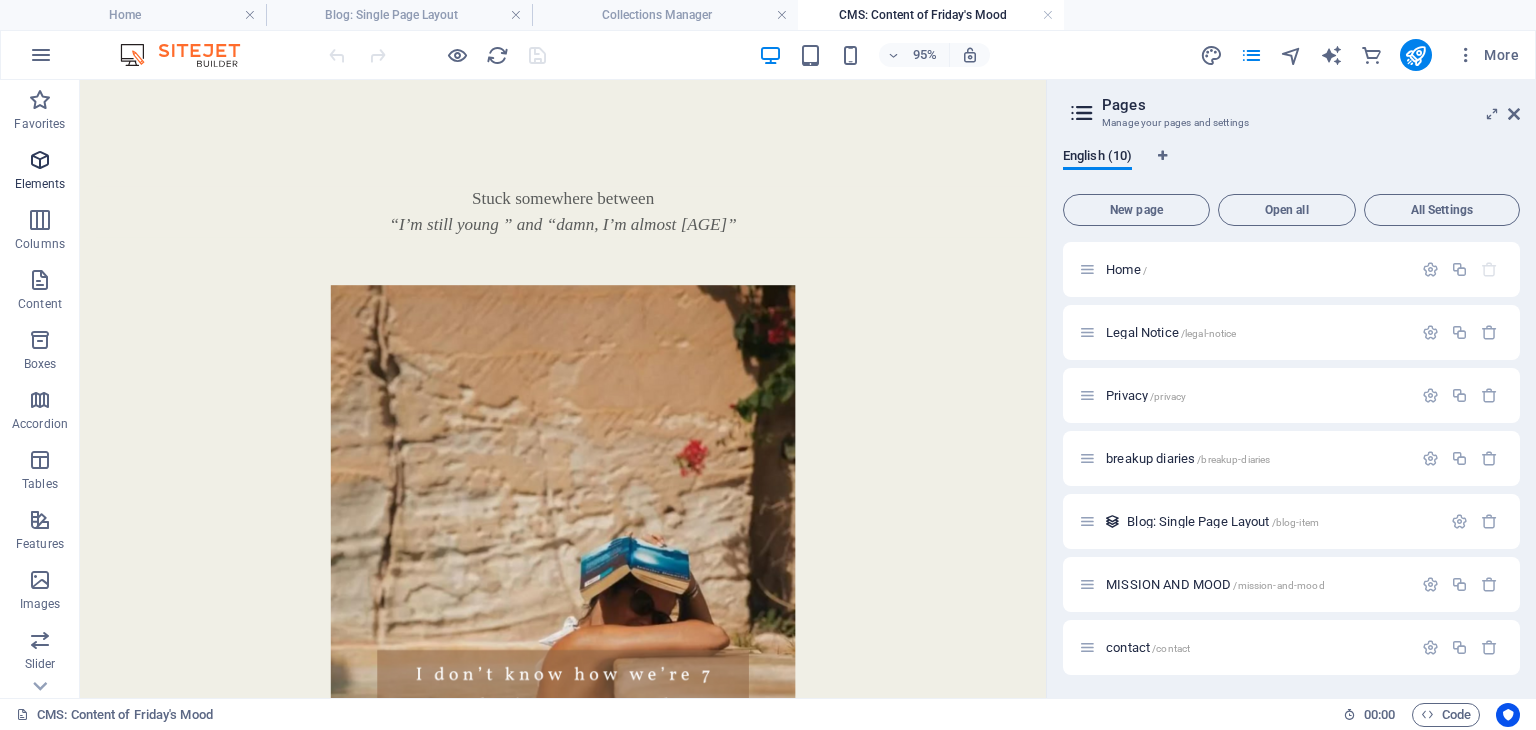 click on "Elements" at bounding box center (40, 172) 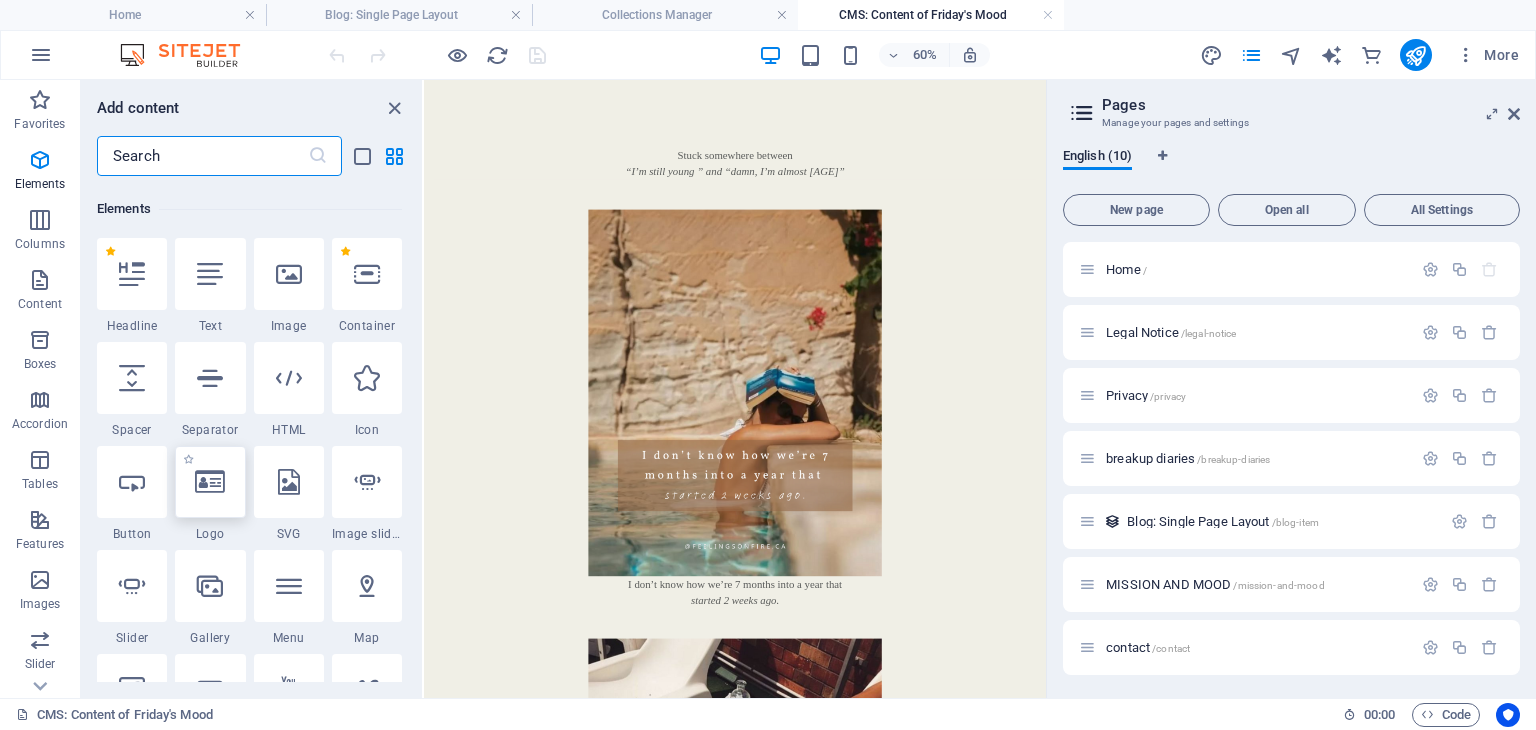 scroll, scrollTop: 212, scrollLeft: 0, axis: vertical 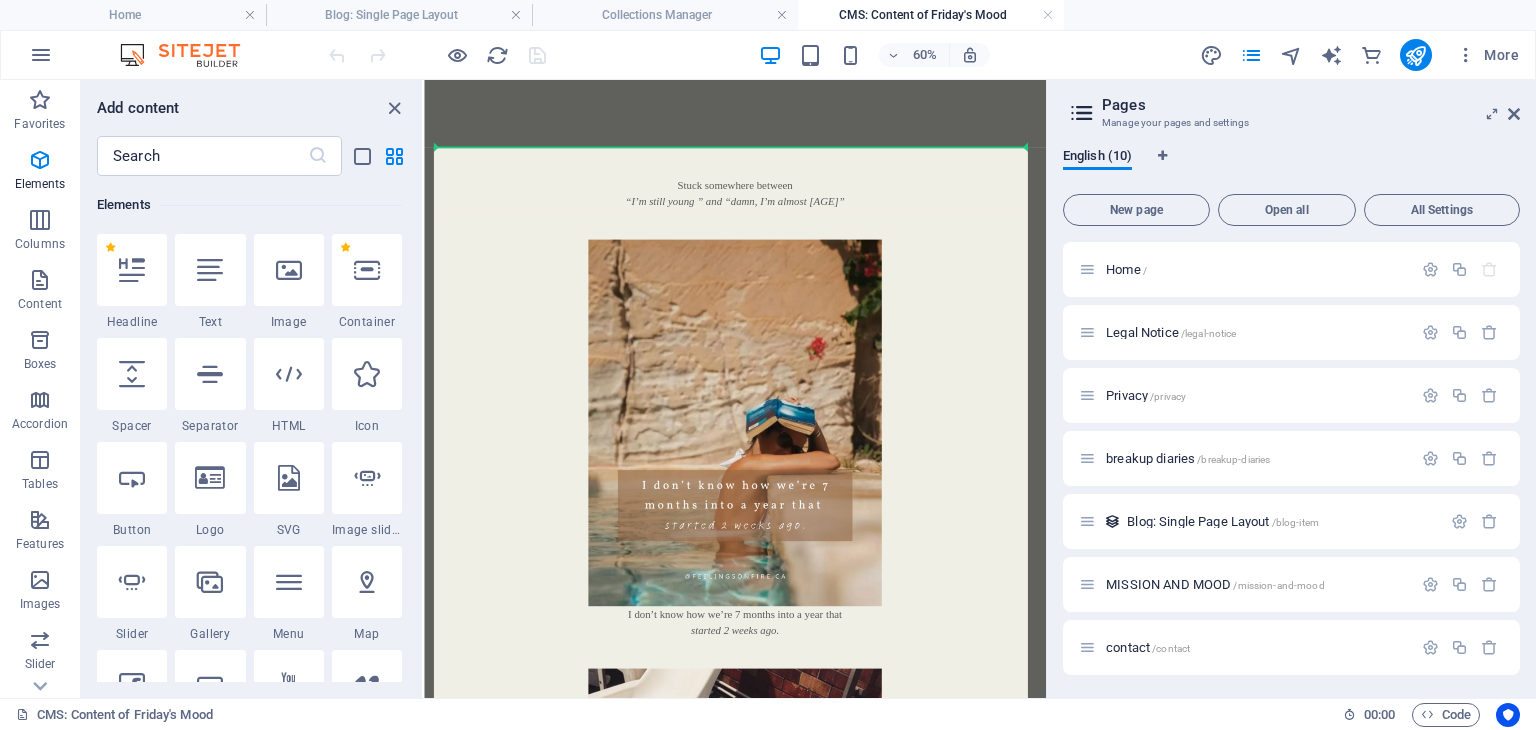 select on "px" 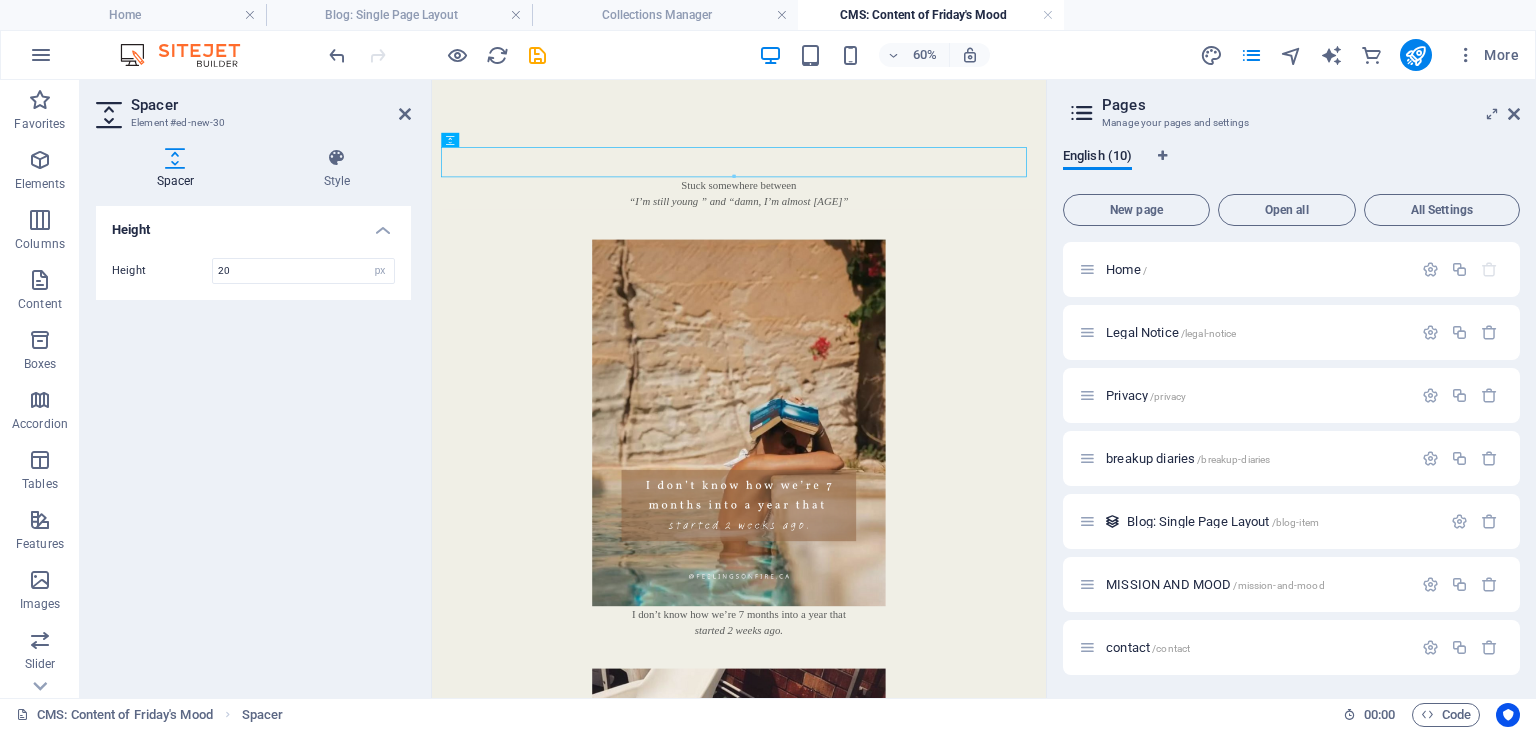 type on "20" 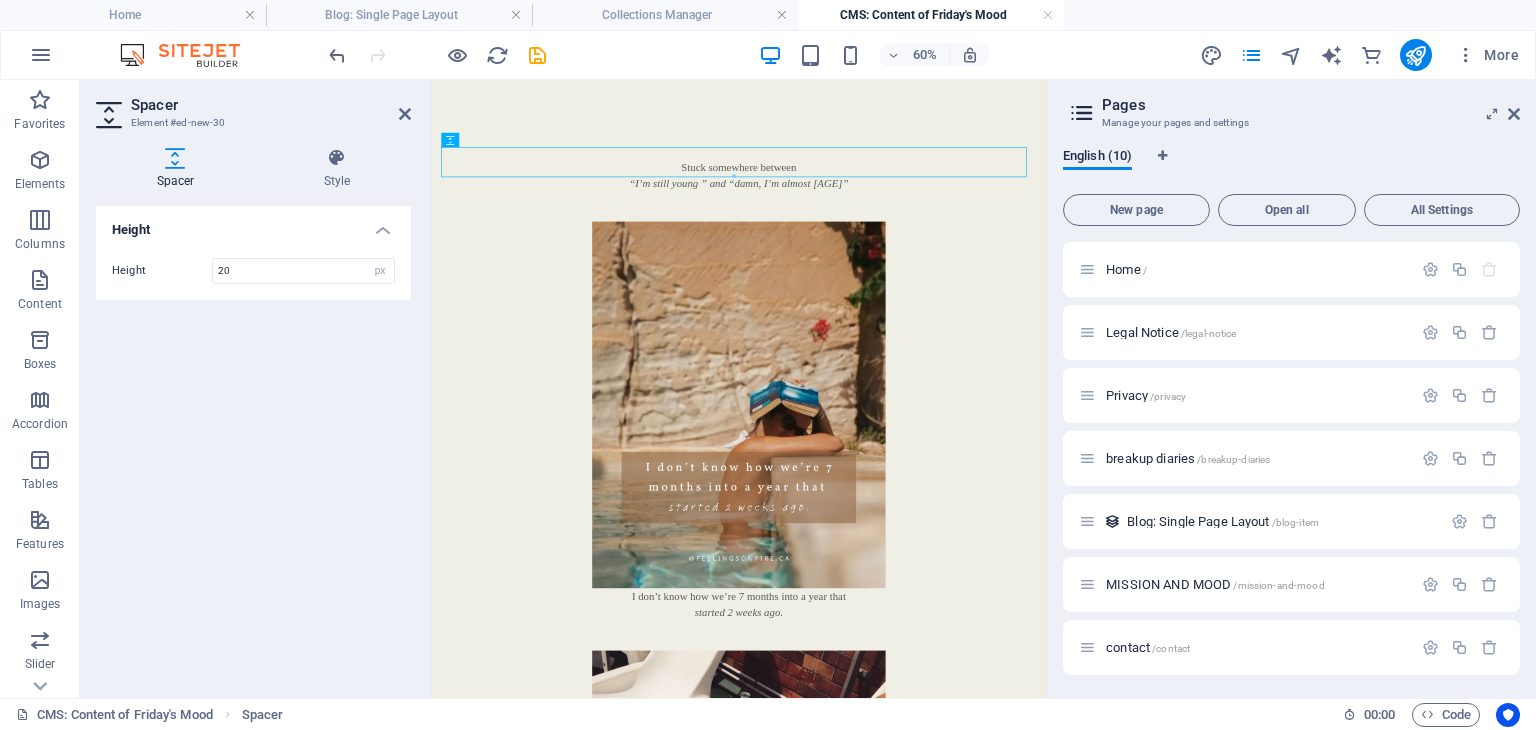 click on "Height Height 20 px rem vh vw" at bounding box center (253, 444) 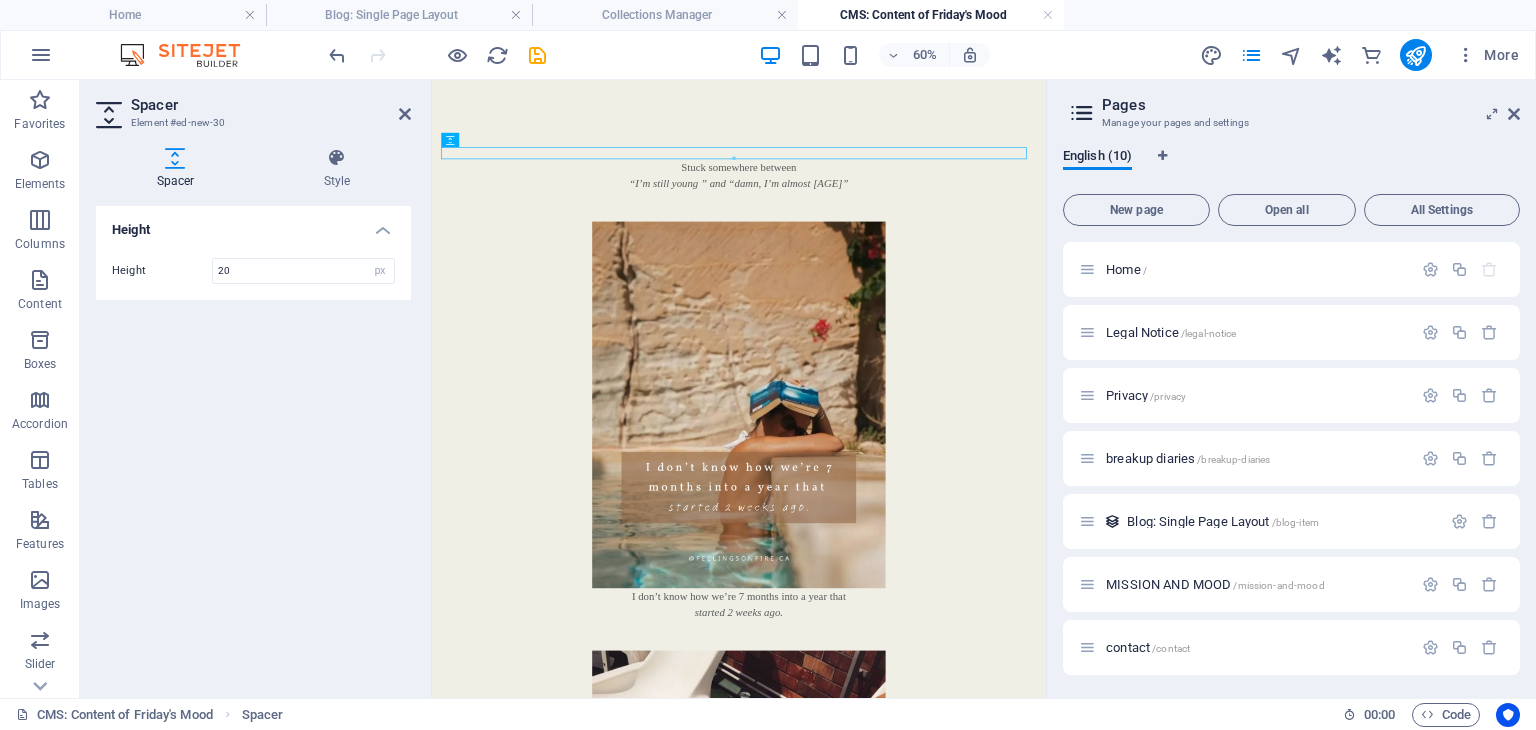 click on "Height Height 20 px rem vh vw" at bounding box center [253, 444] 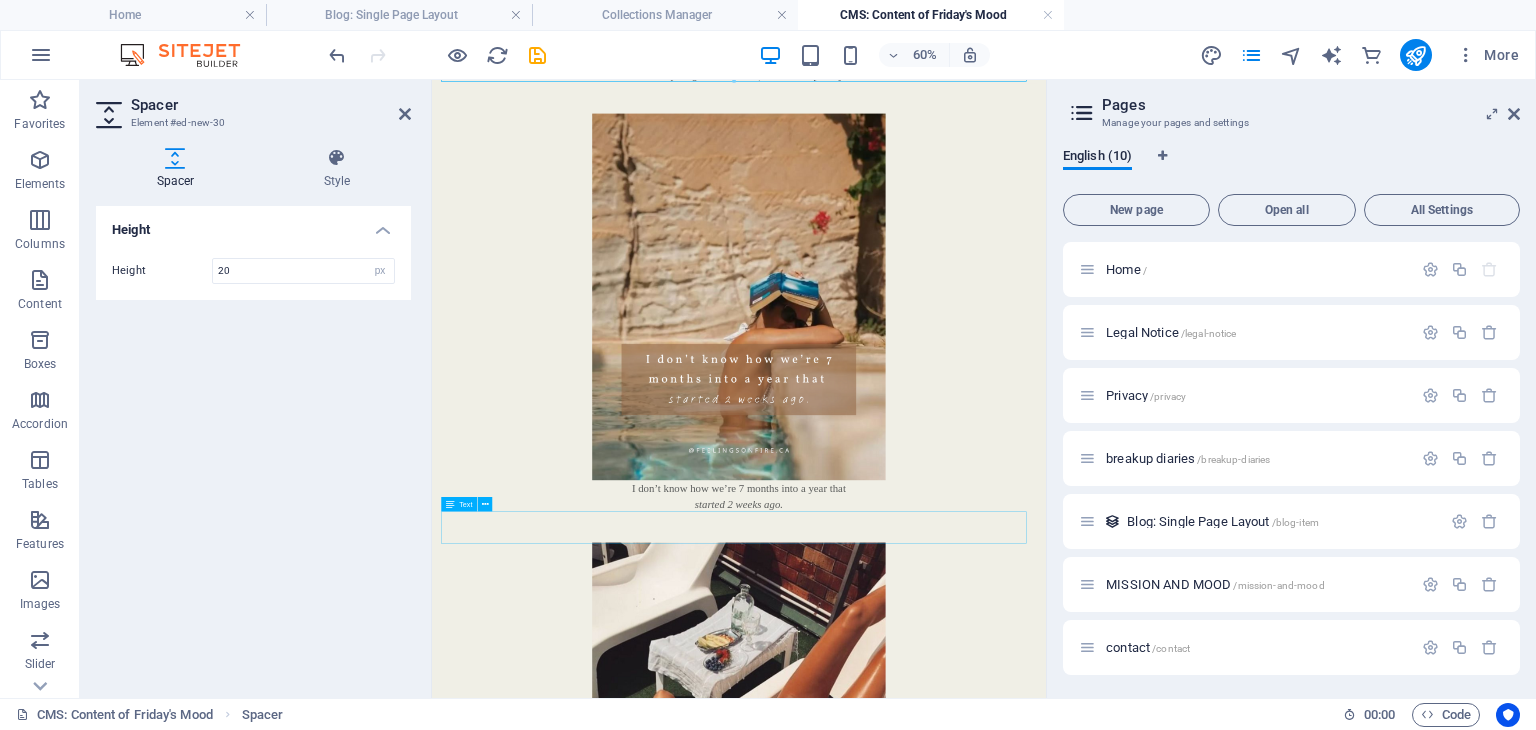 scroll, scrollTop: 300, scrollLeft: 0, axis: vertical 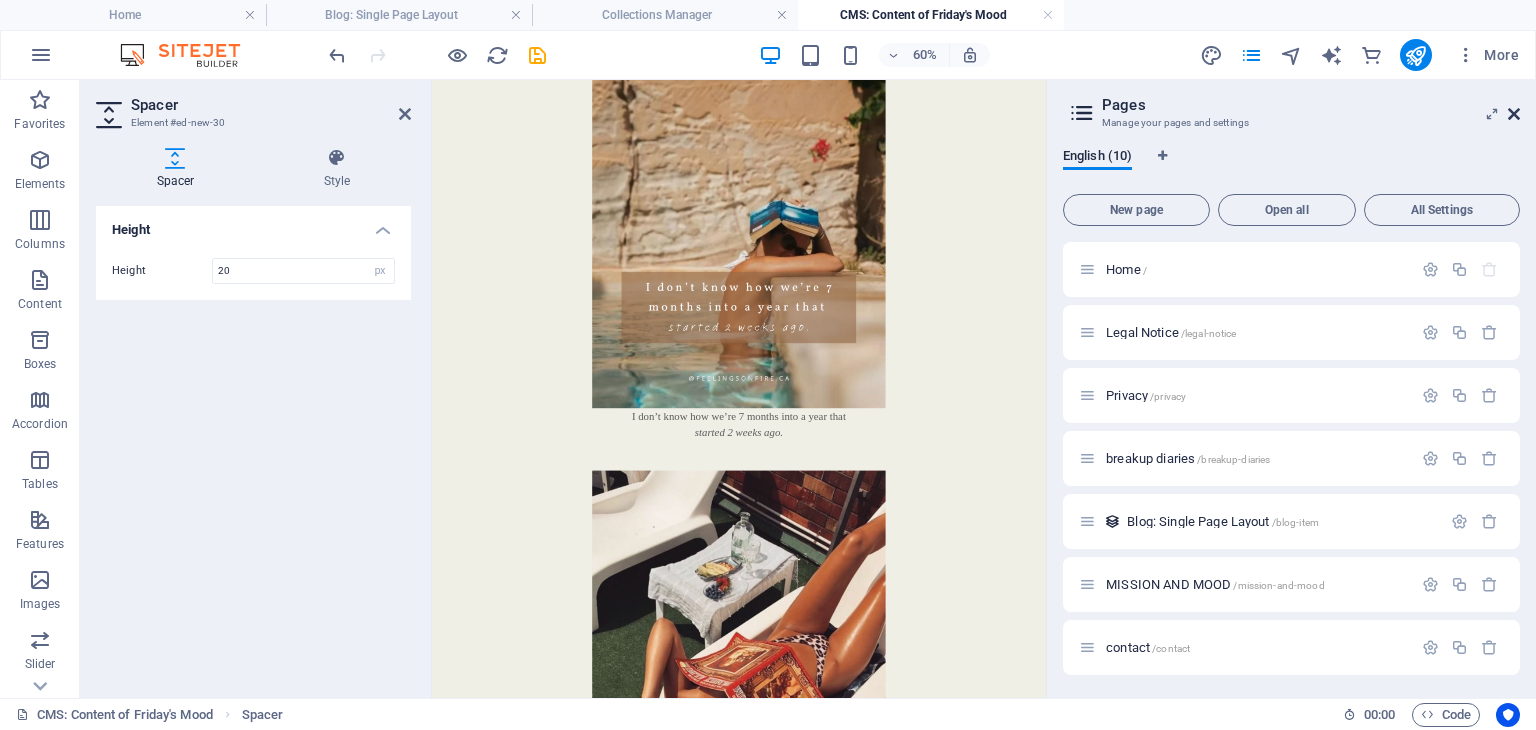 click at bounding box center [1514, 114] 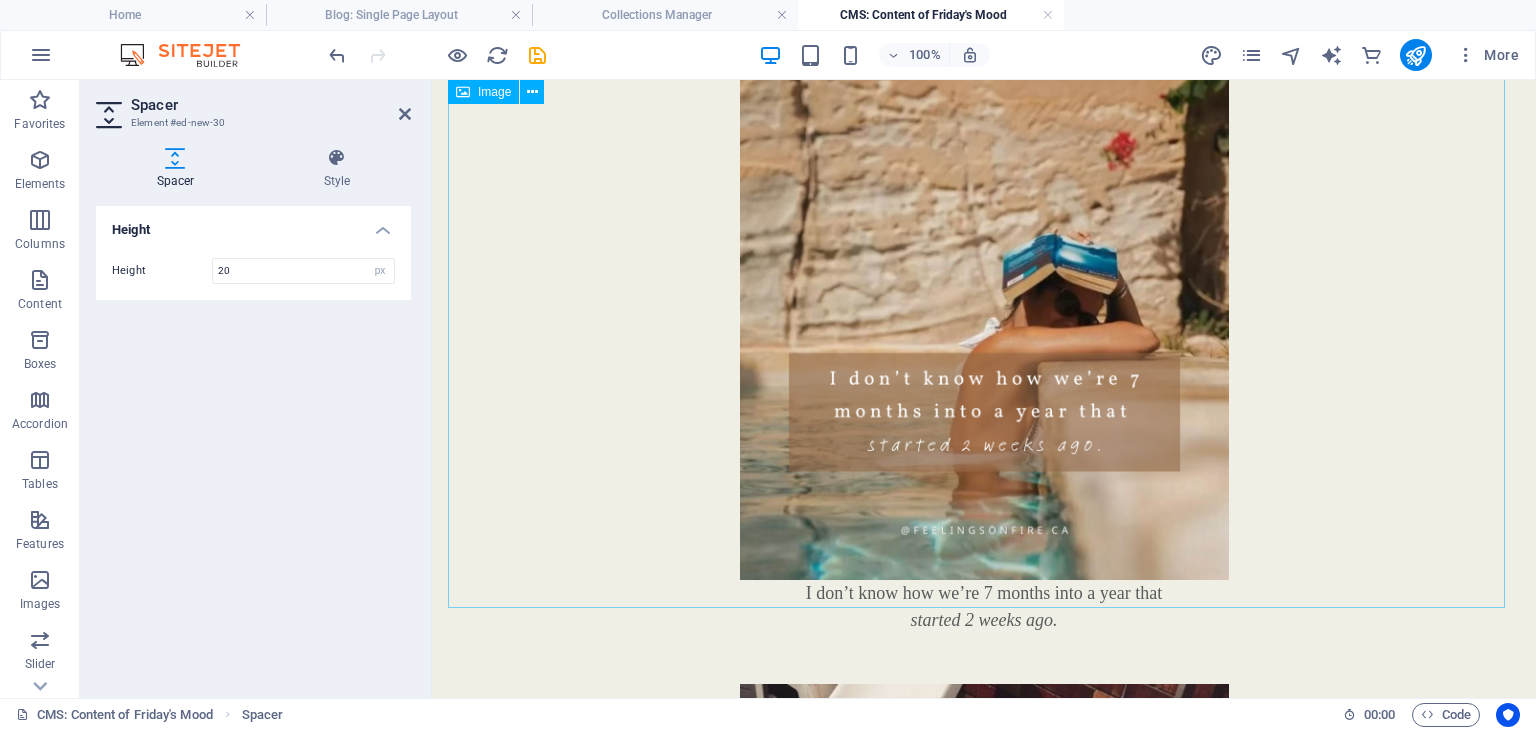 scroll, scrollTop: 600, scrollLeft: 0, axis: vertical 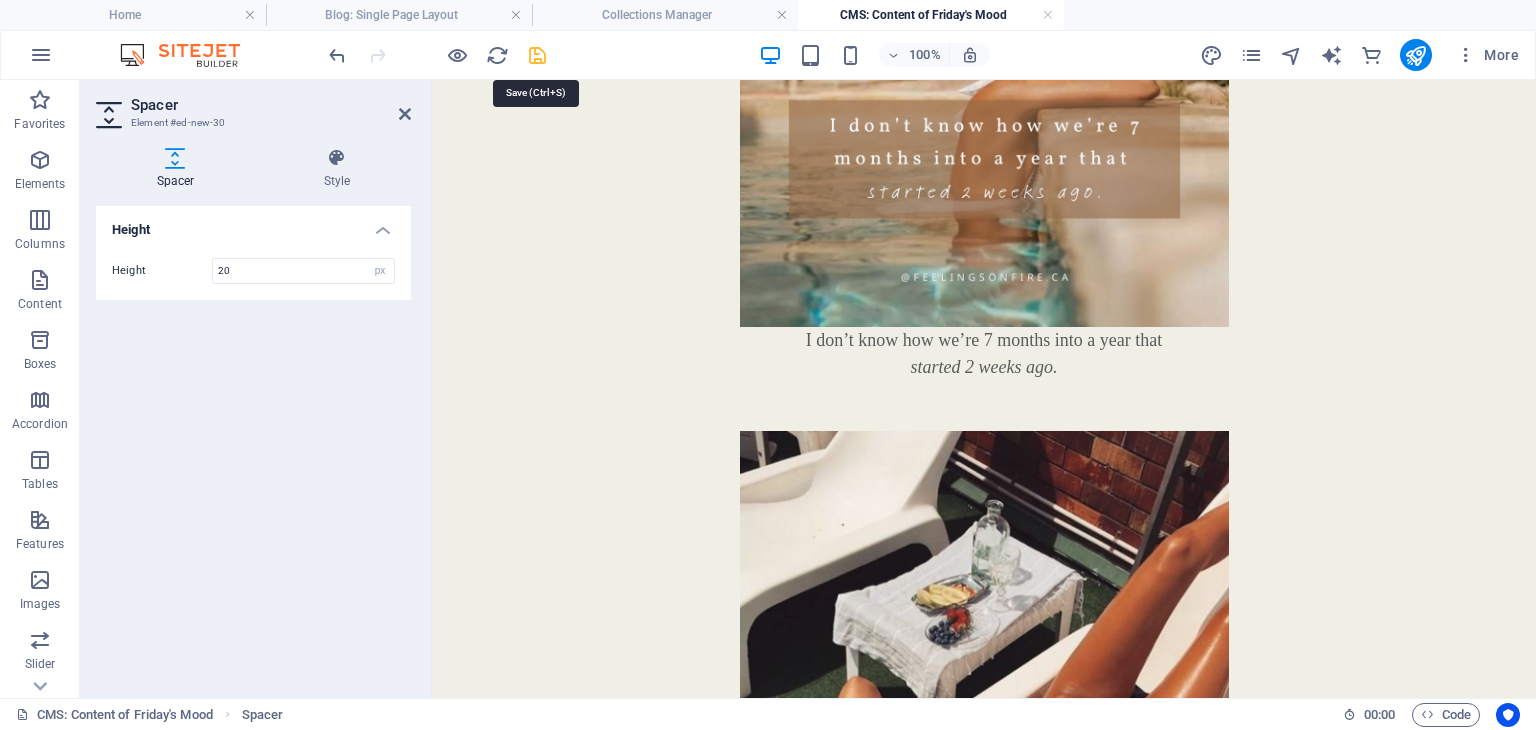 drag, startPoint x: 541, startPoint y: 52, endPoint x: 363, endPoint y: 50, distance: 178.01123 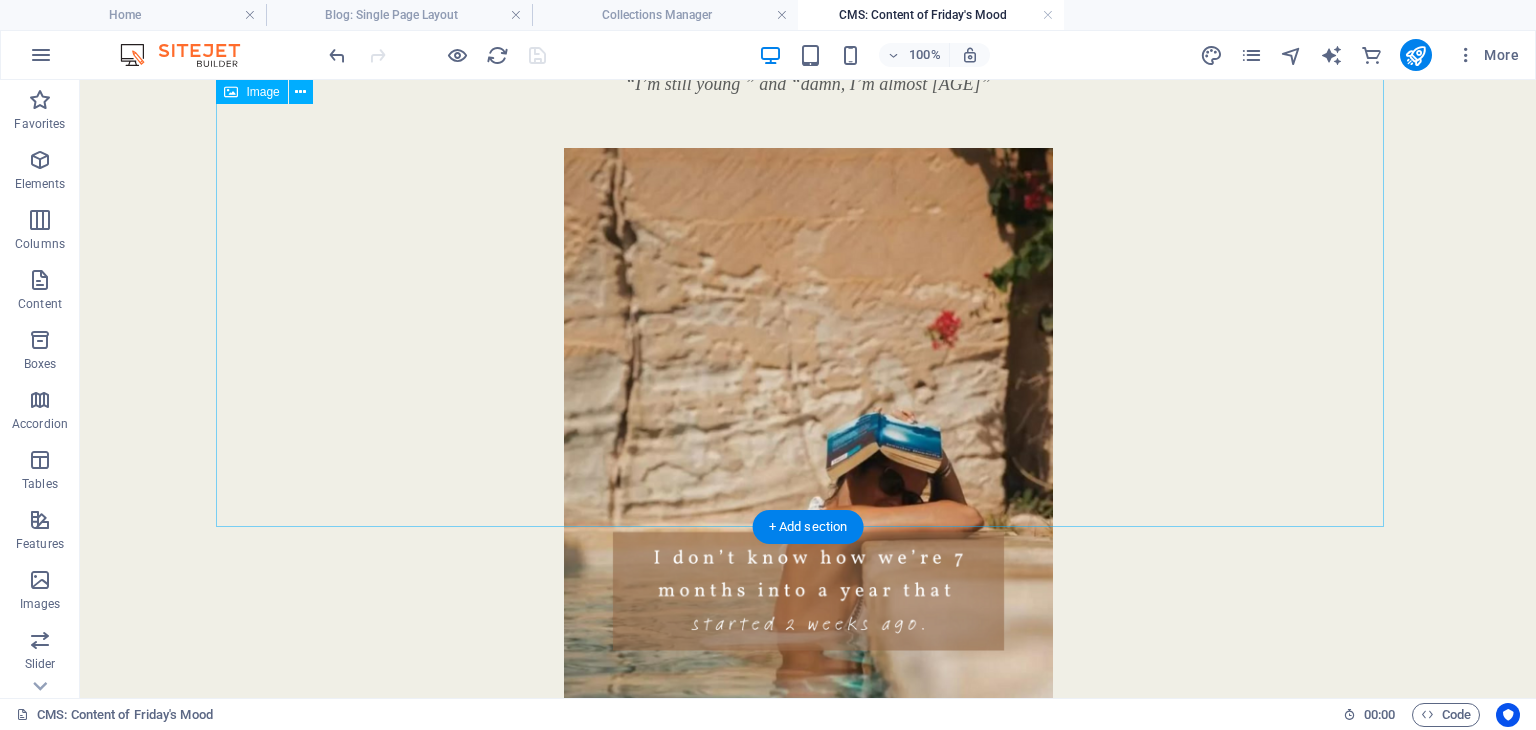 scroll, scrollTop: 0, scrollLeft: 0, axis: both 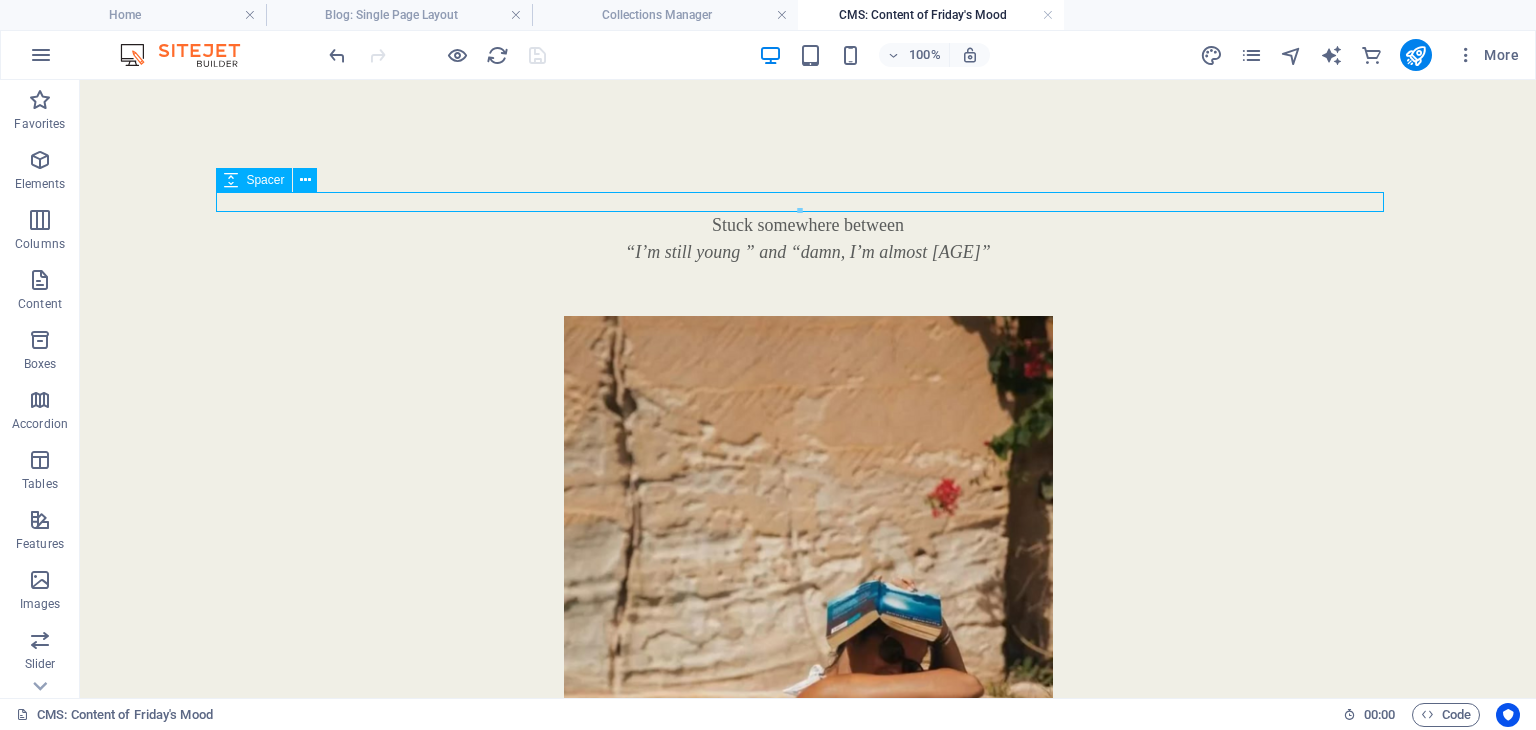 click at bounding box center [808, 202] 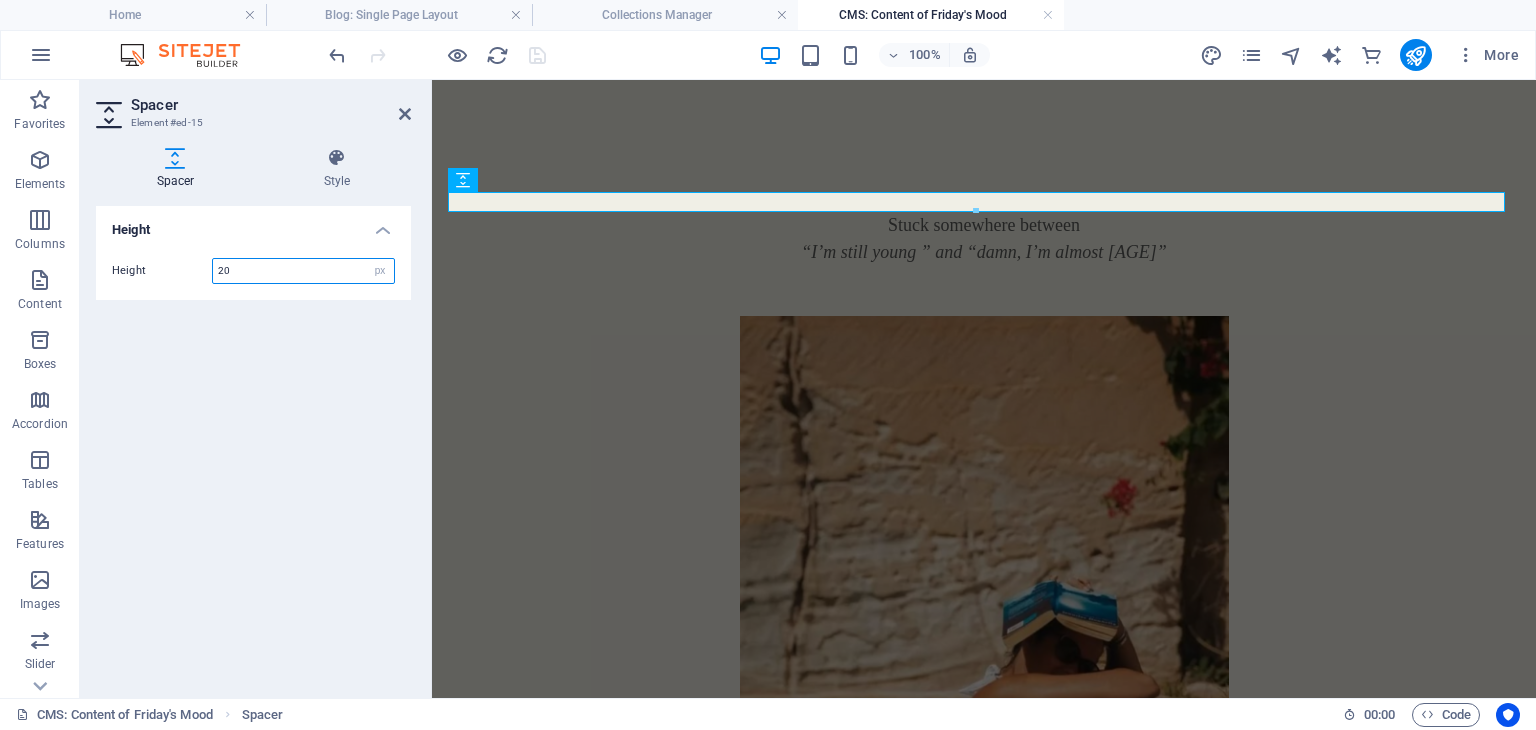 click on "20" at bounding box center (303, 271) 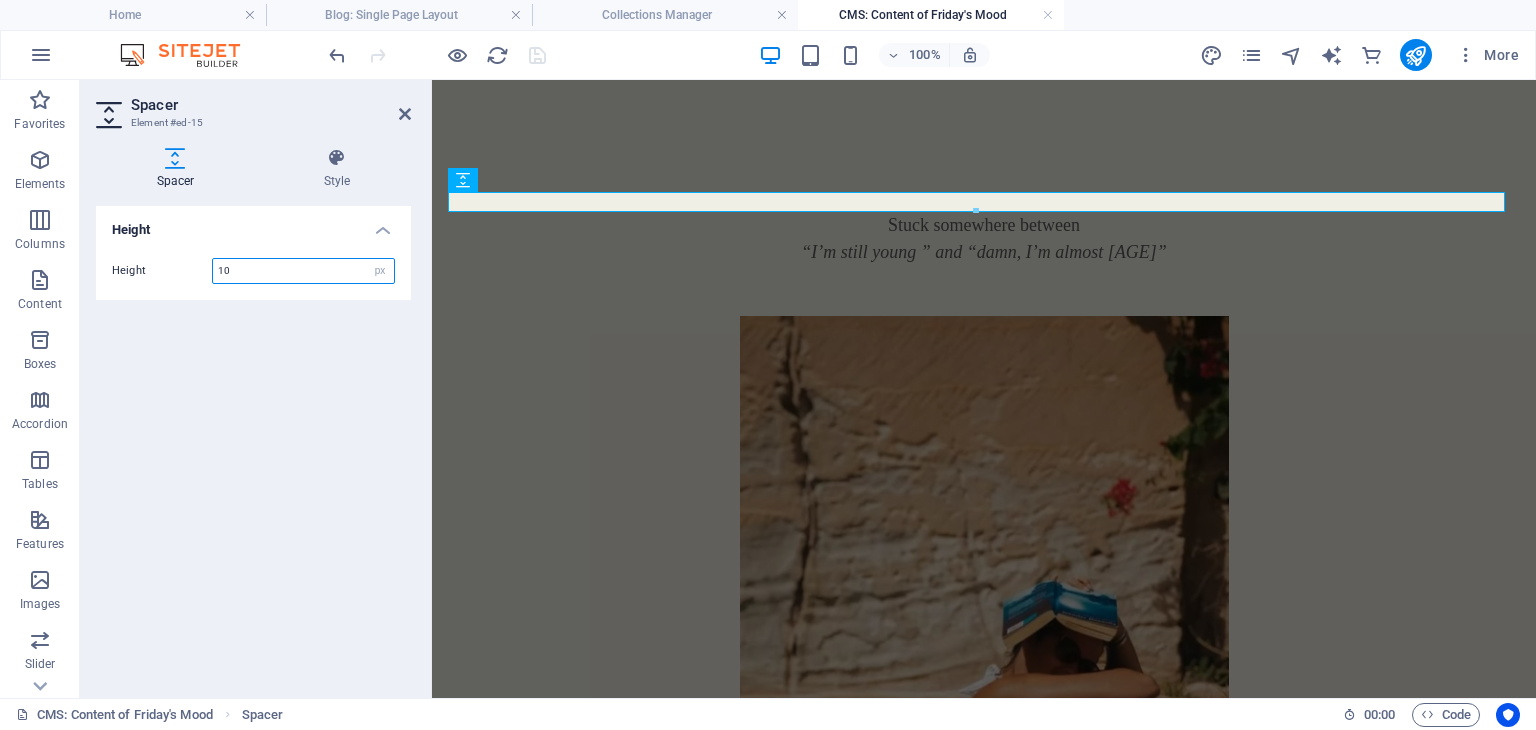 type on "10" 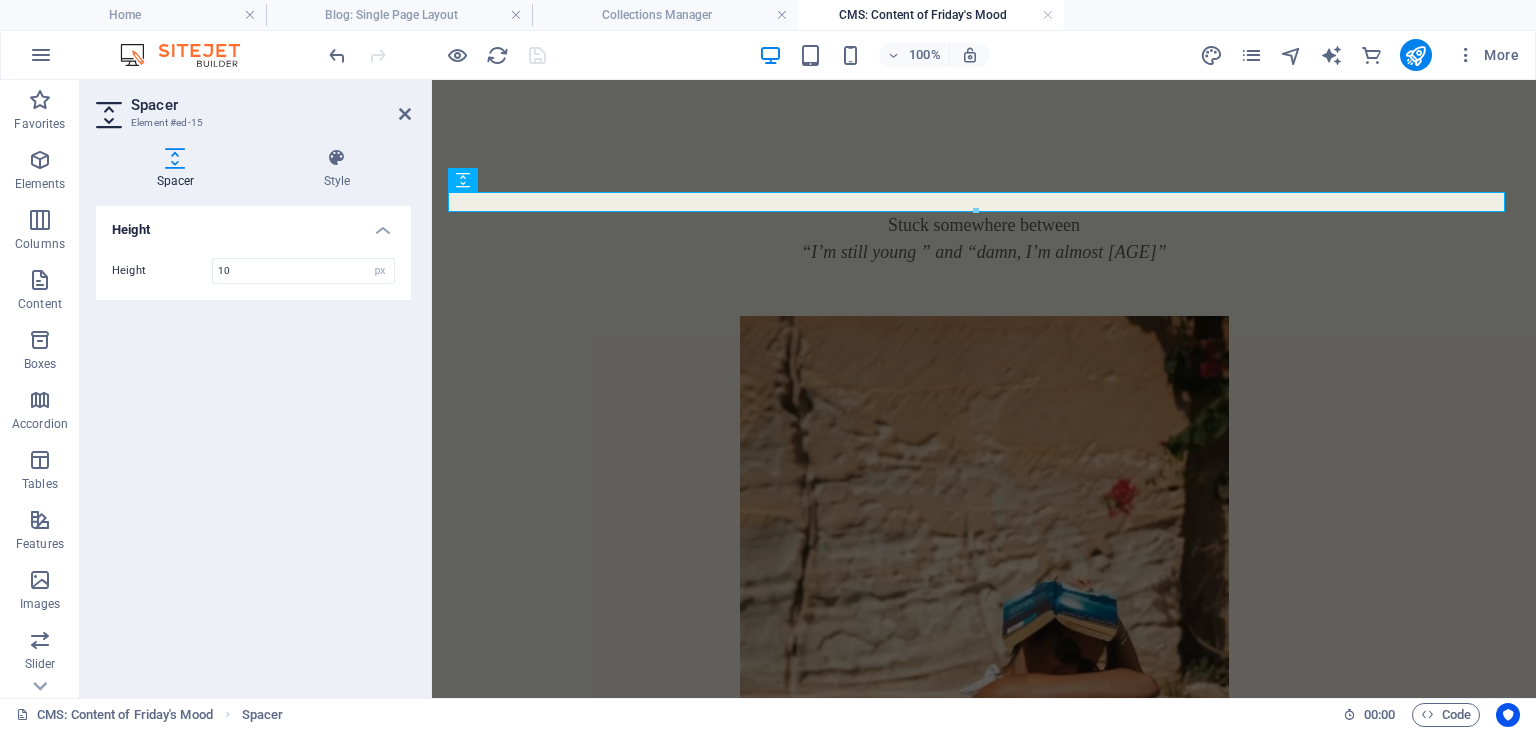 click on "Height Height 10 px rem vh vw" at bounding box center (253, 444) 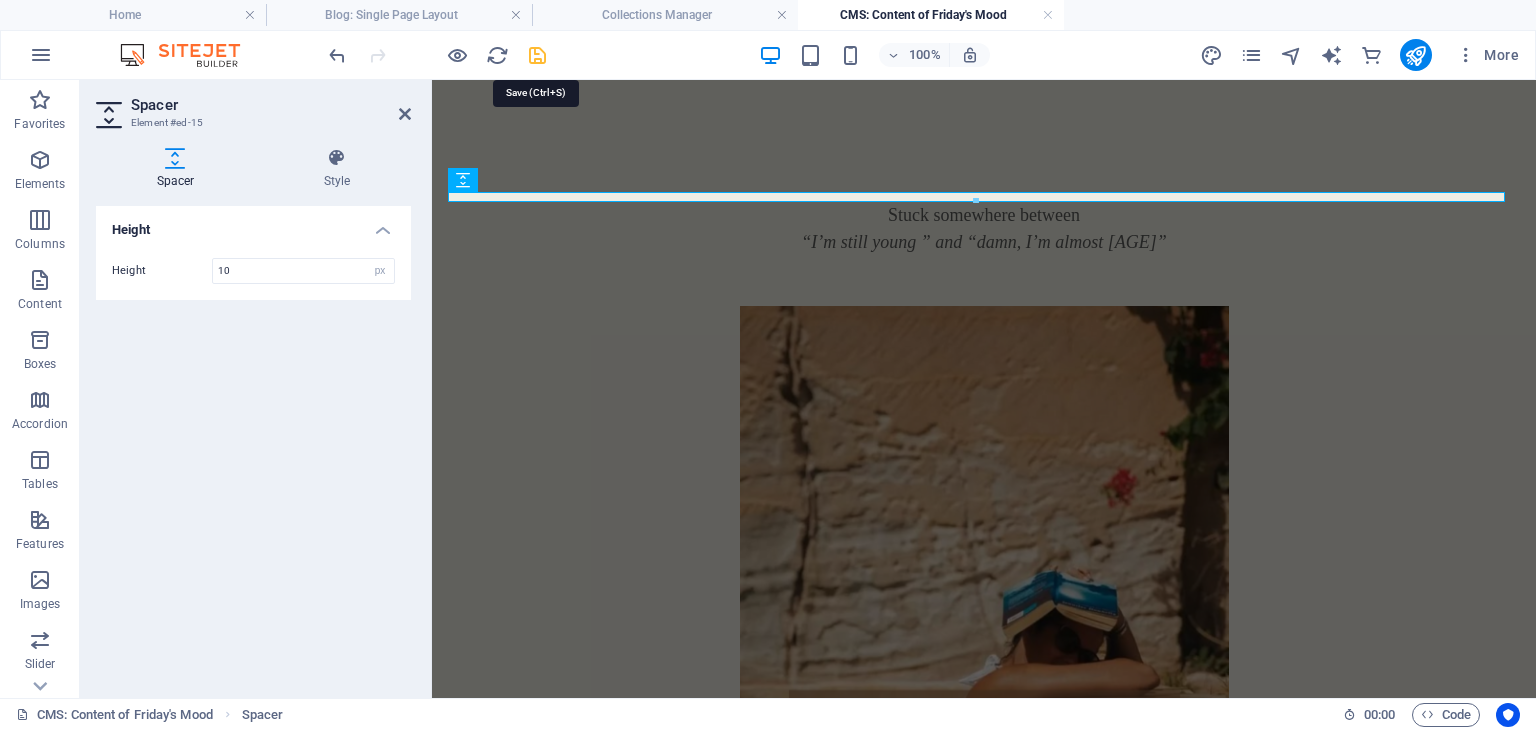 click at bounding box center (537, 55) 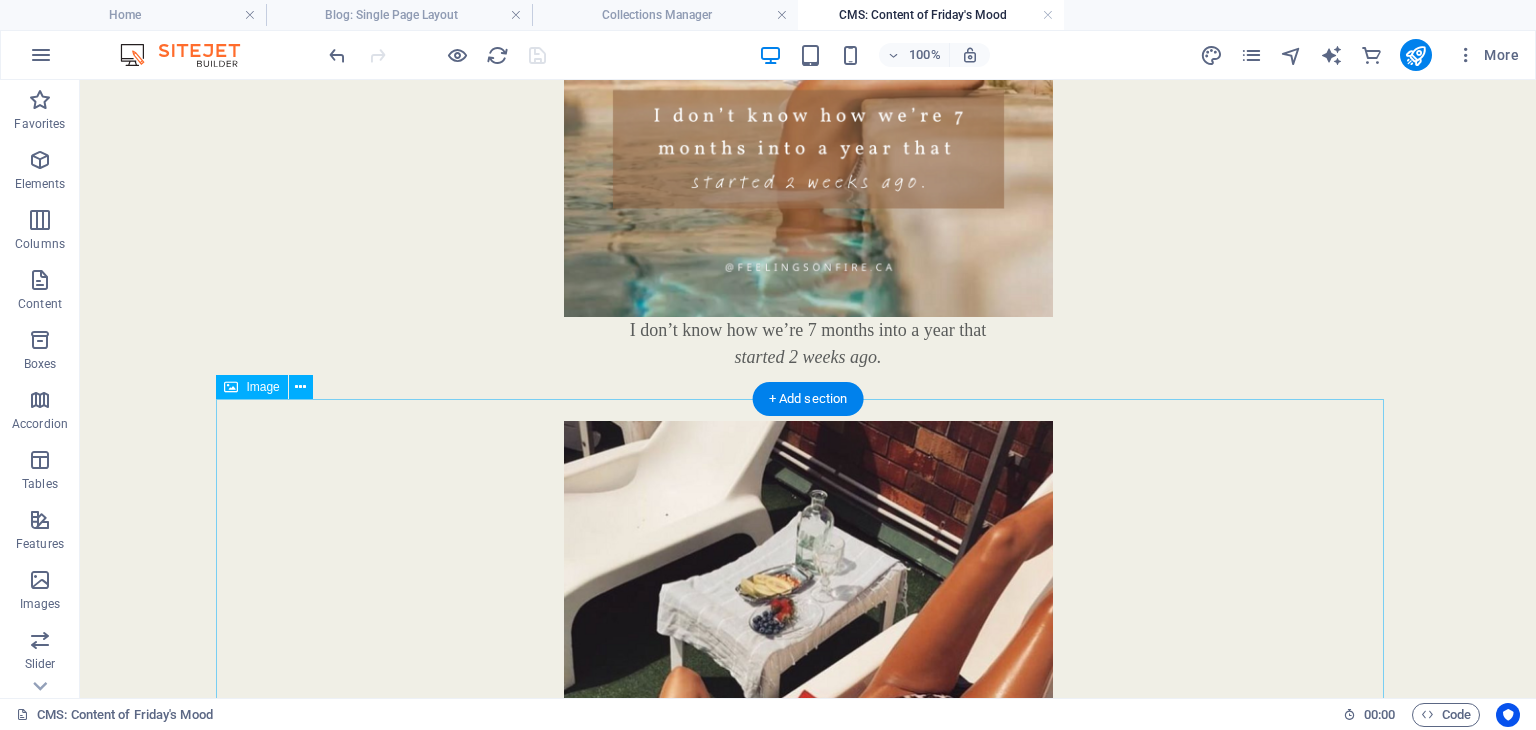 scroll, scrollTop: 600, scrollLeft: 0, axis: vertical 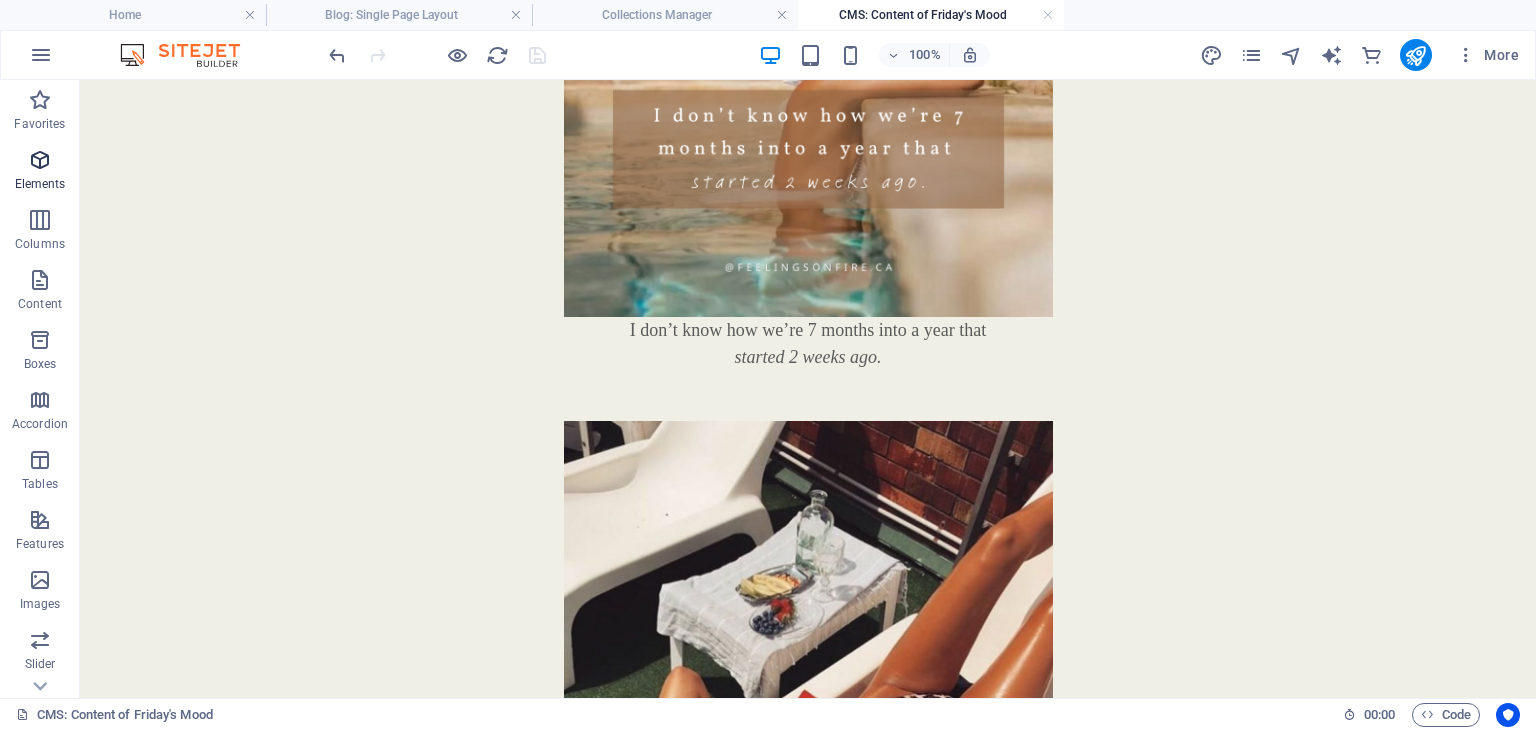 click on "Elements" at bounding box center (40, 184) 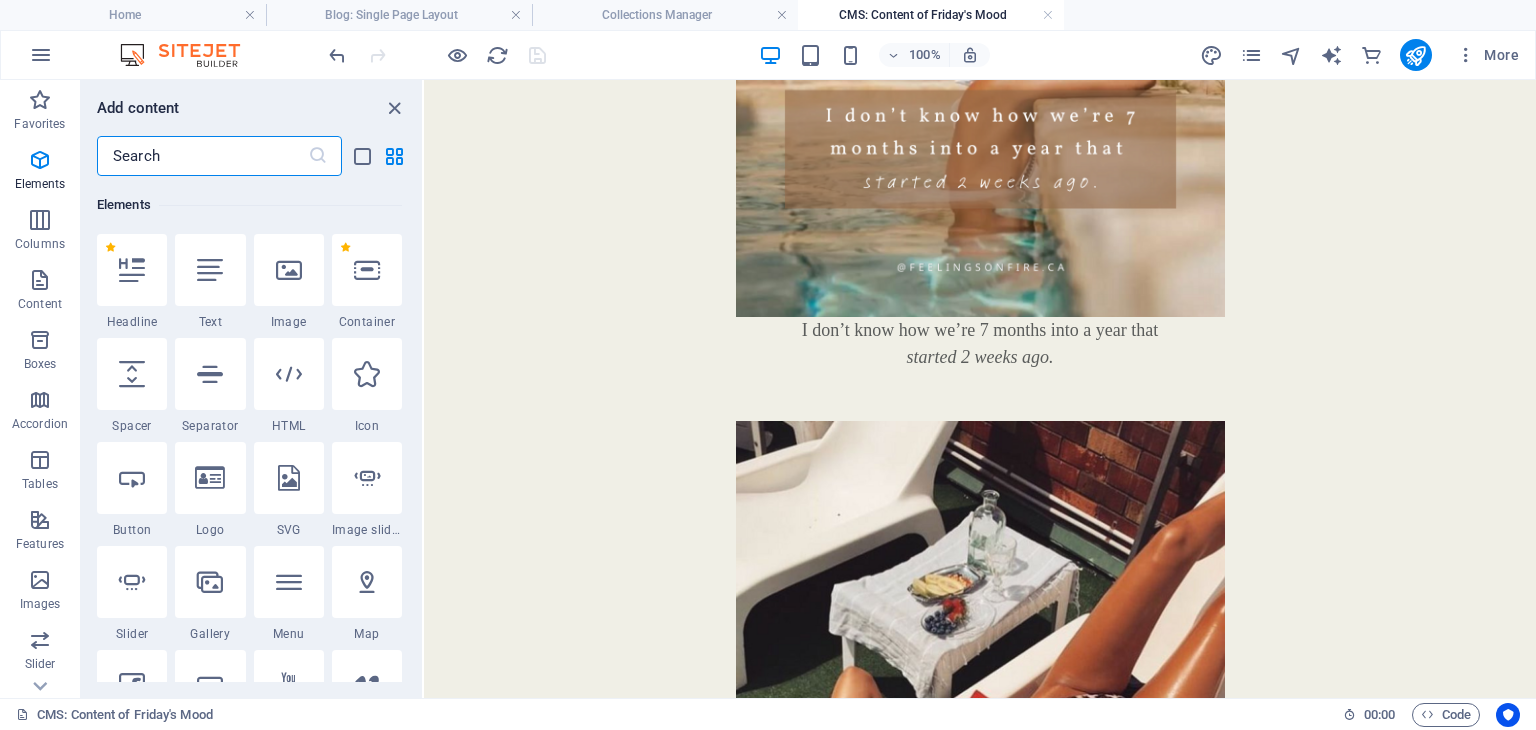 scroll, scrollTop: 212, scrollLeft: 0, axis: vertical 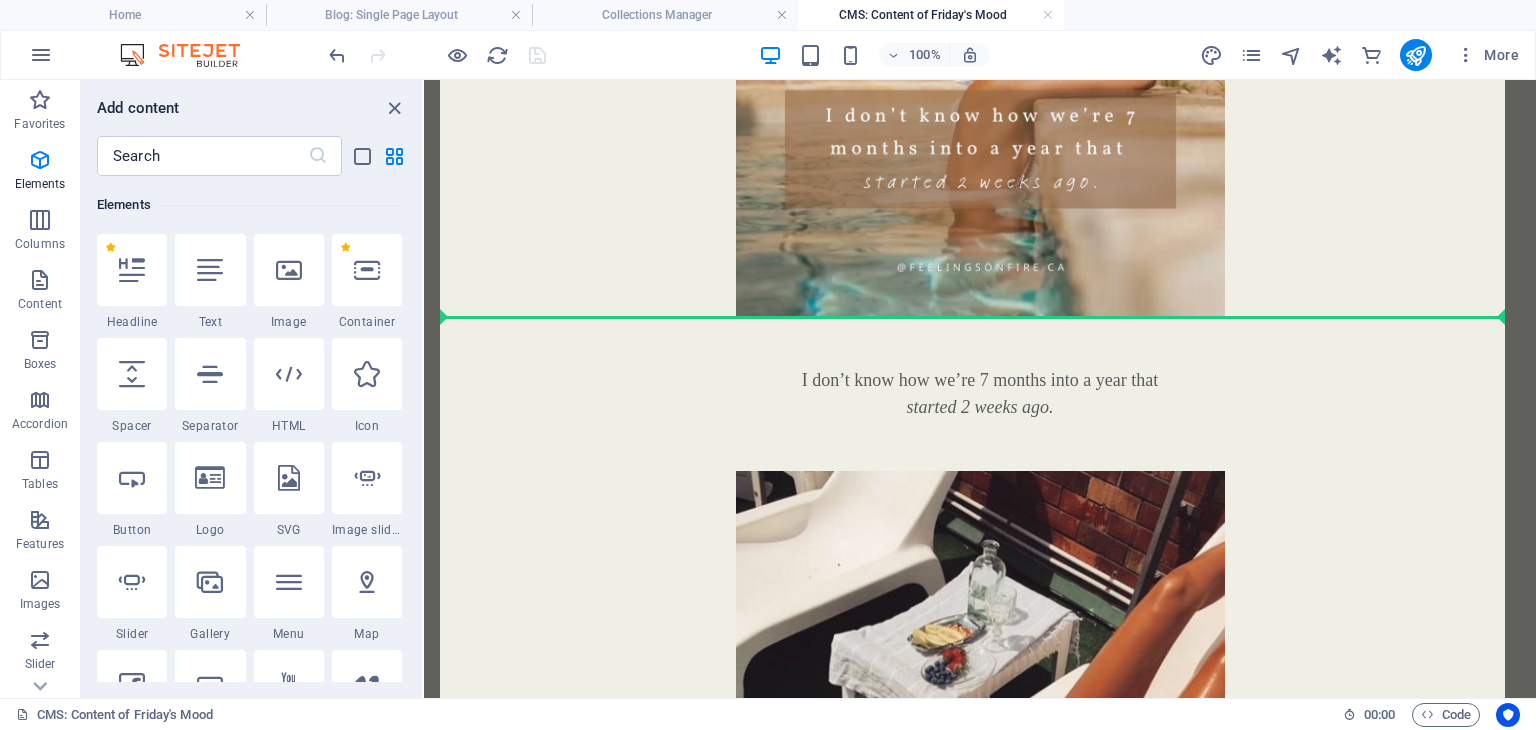 select on "px" 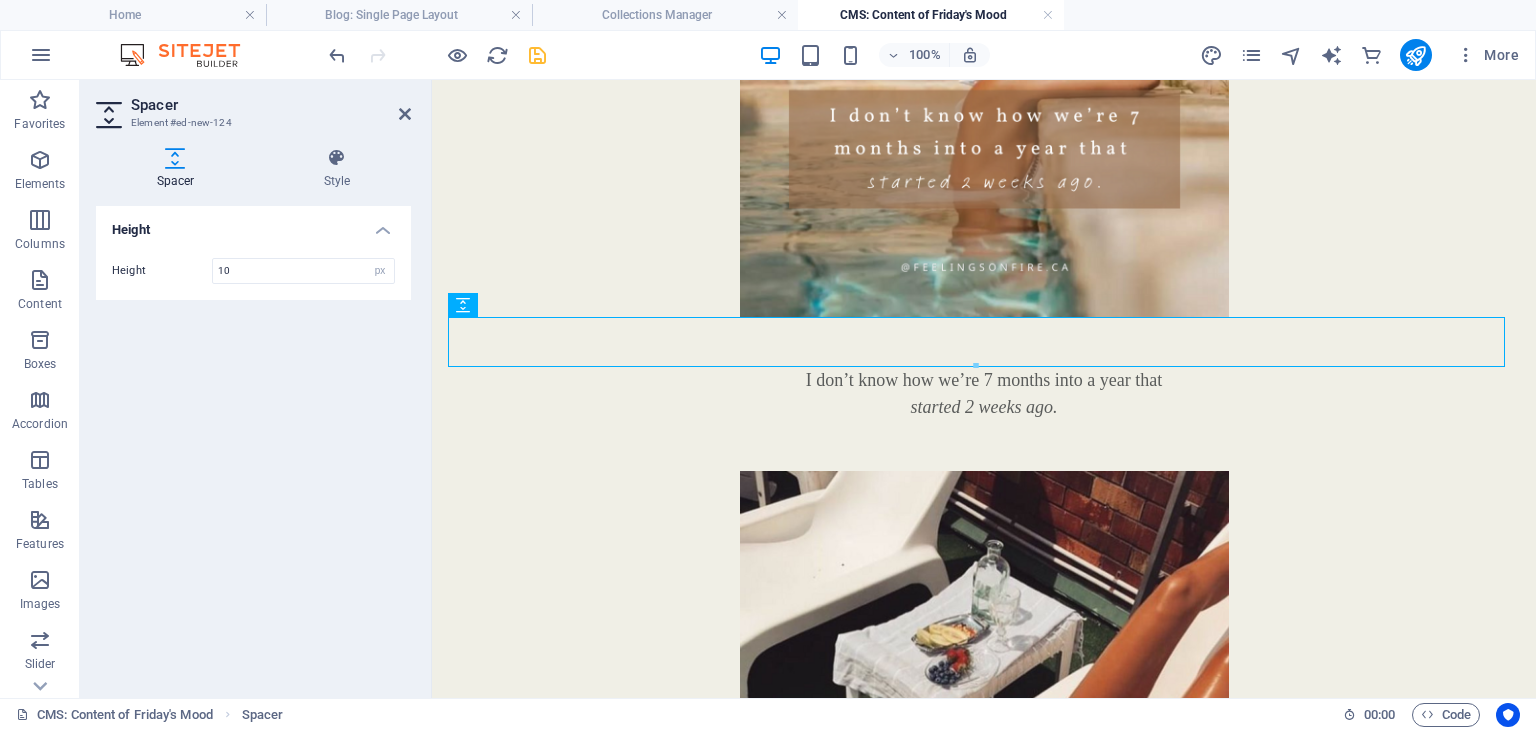 type on "10" 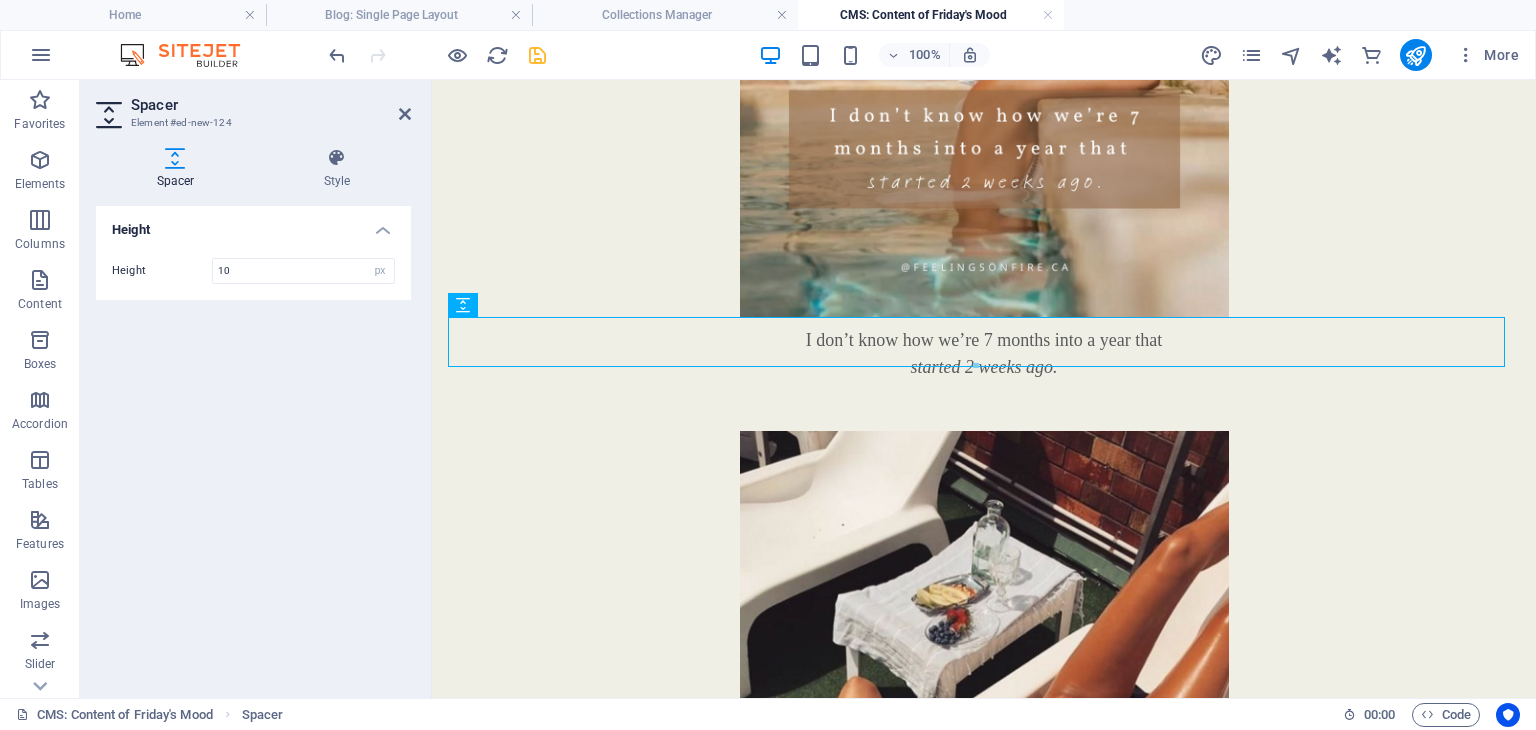 click on "Height Height 10 px rem vh vw" at bounding box center [253, 444] 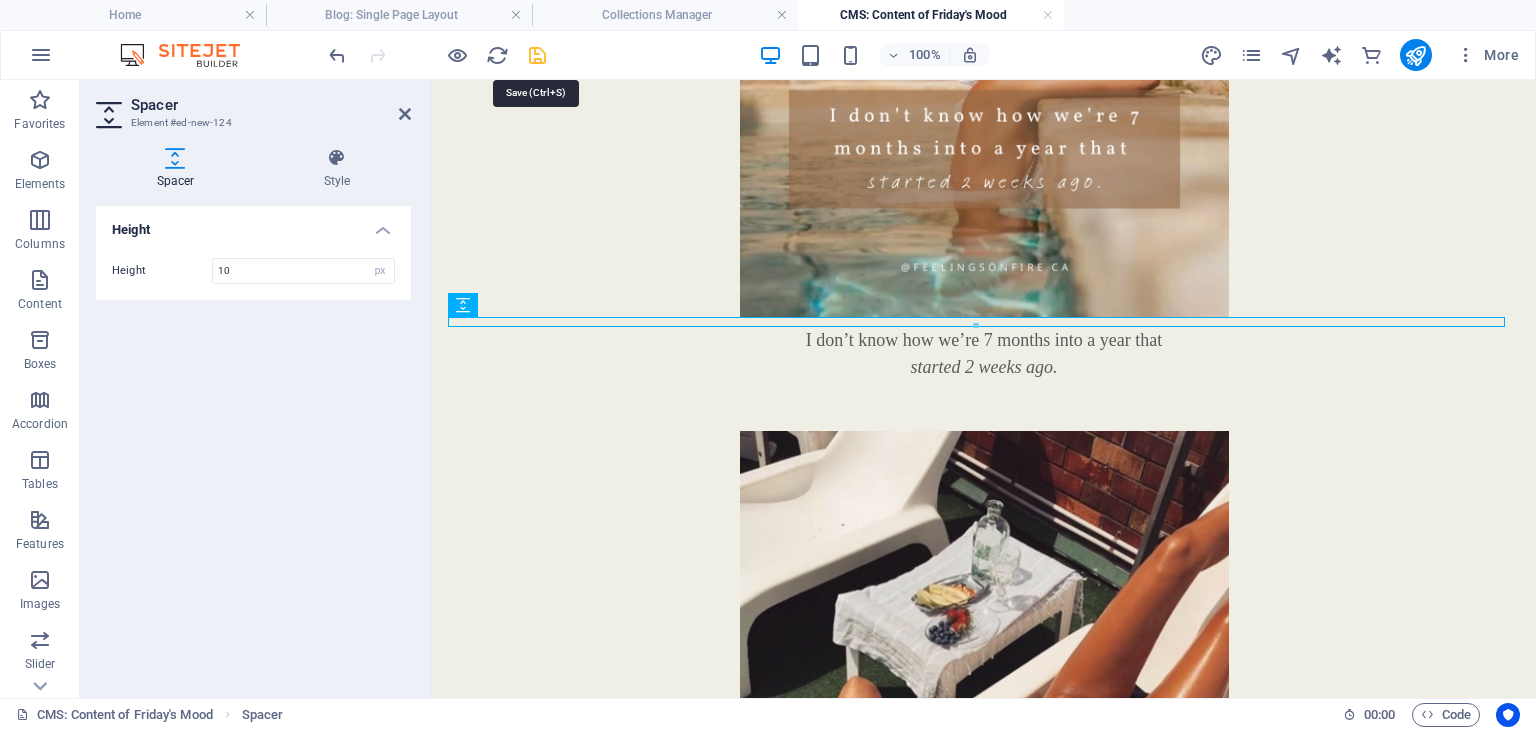 drag, startPoint x: 536, startPoint y: 49, endPoint x: 380, endPoint y: 20, distance: 158.67262 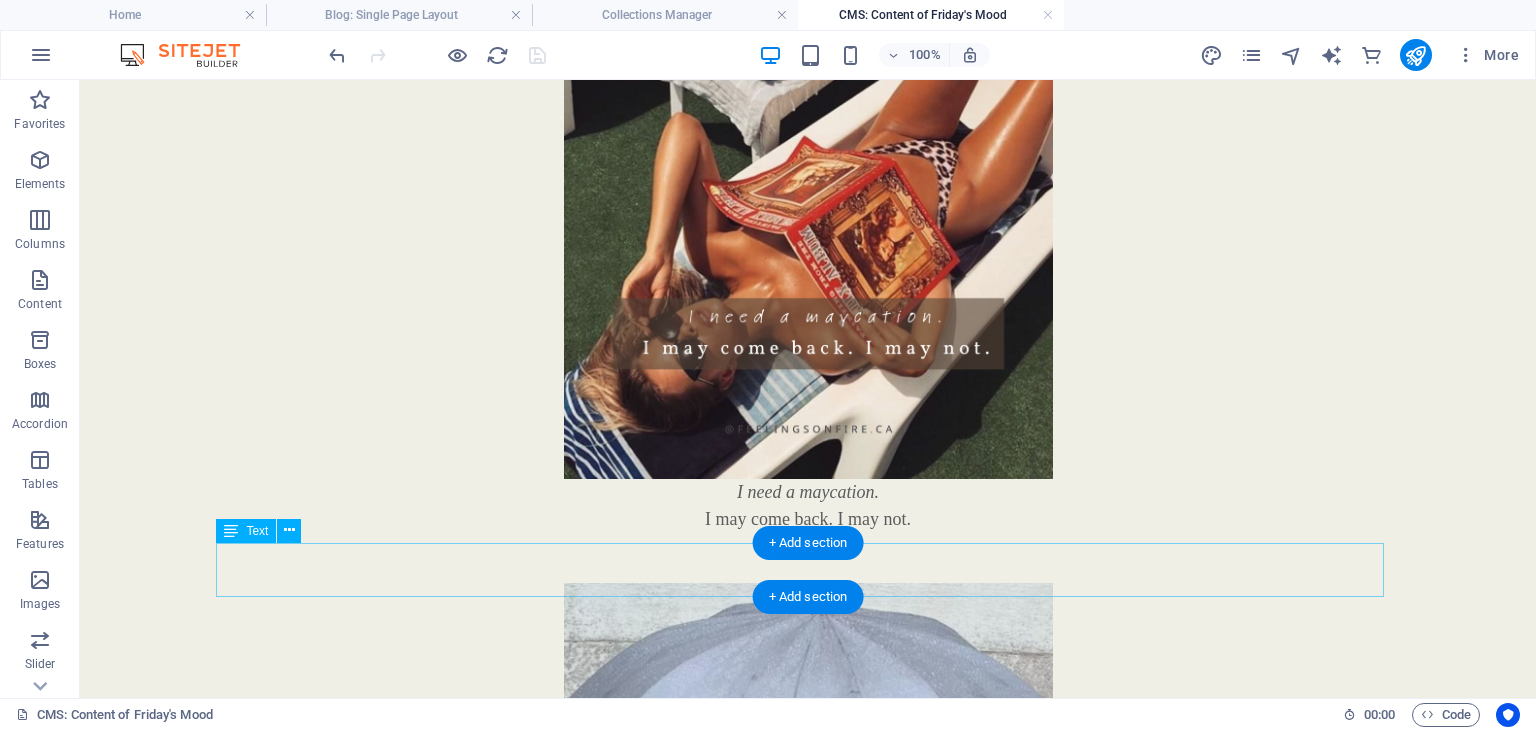 scroll, scrollTop: 1200, scrollLeft: 0, axis: vertical 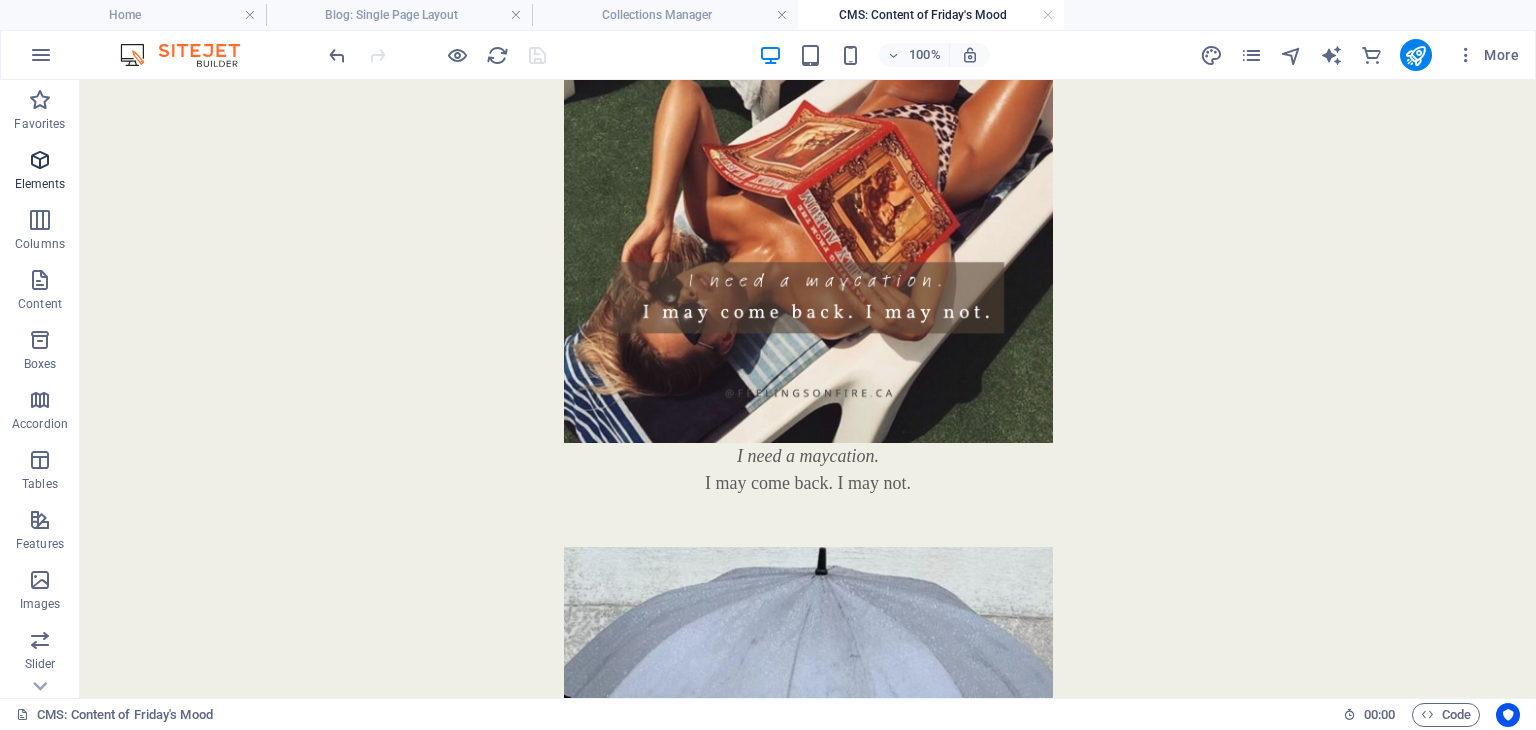 click on "Elements" at bounding box center (40, 184) 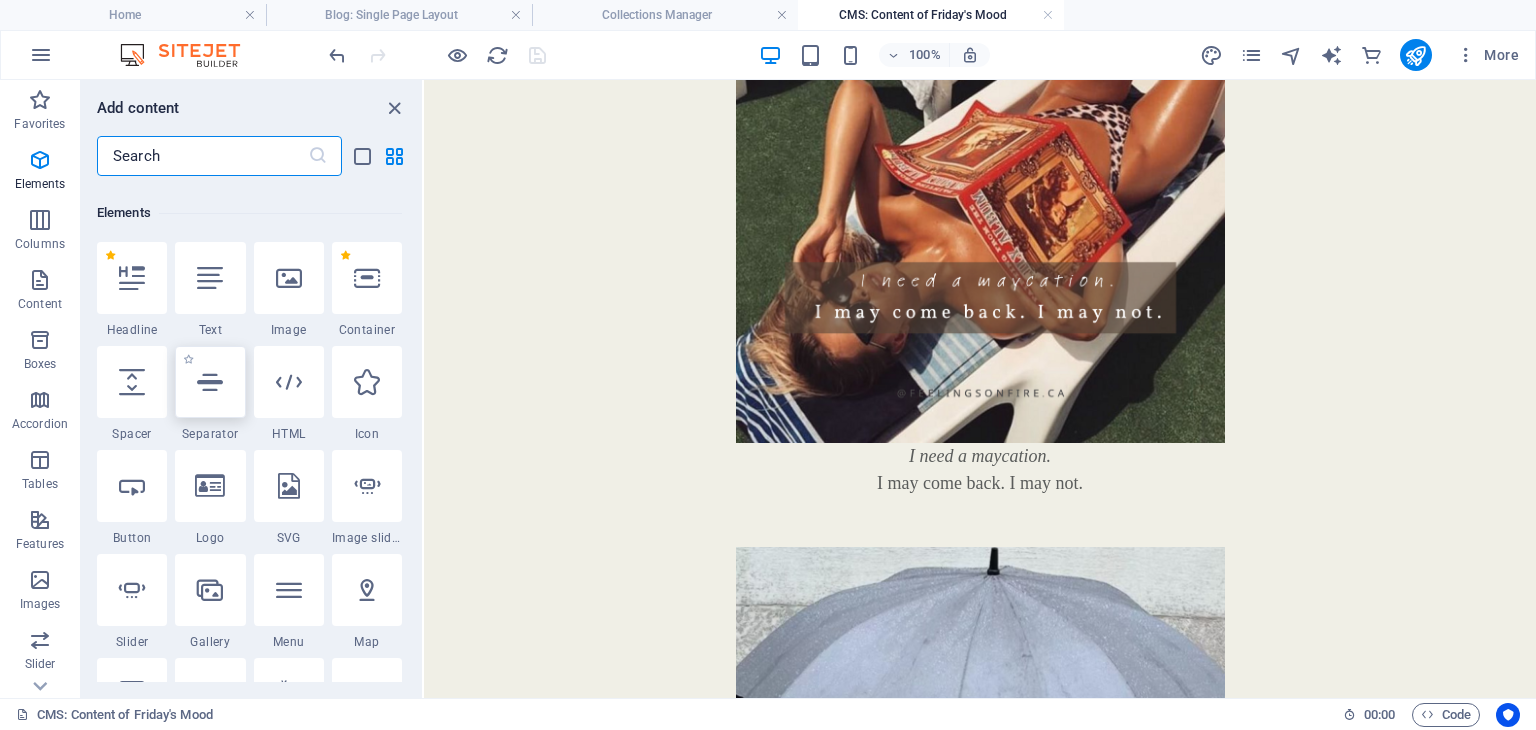 scroll, scrollTop: 212, scrollLeft: 0, axis: vertical 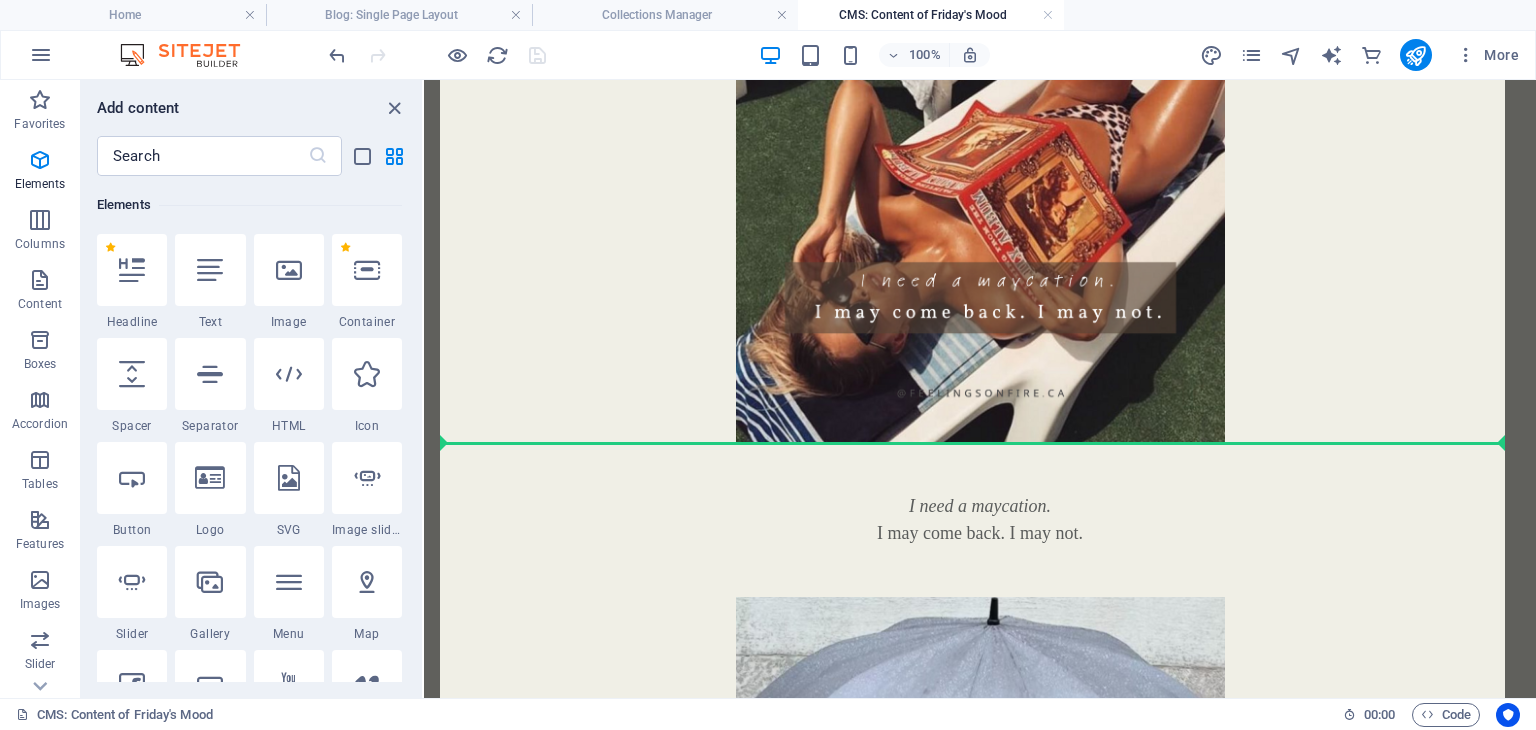 select on "px" 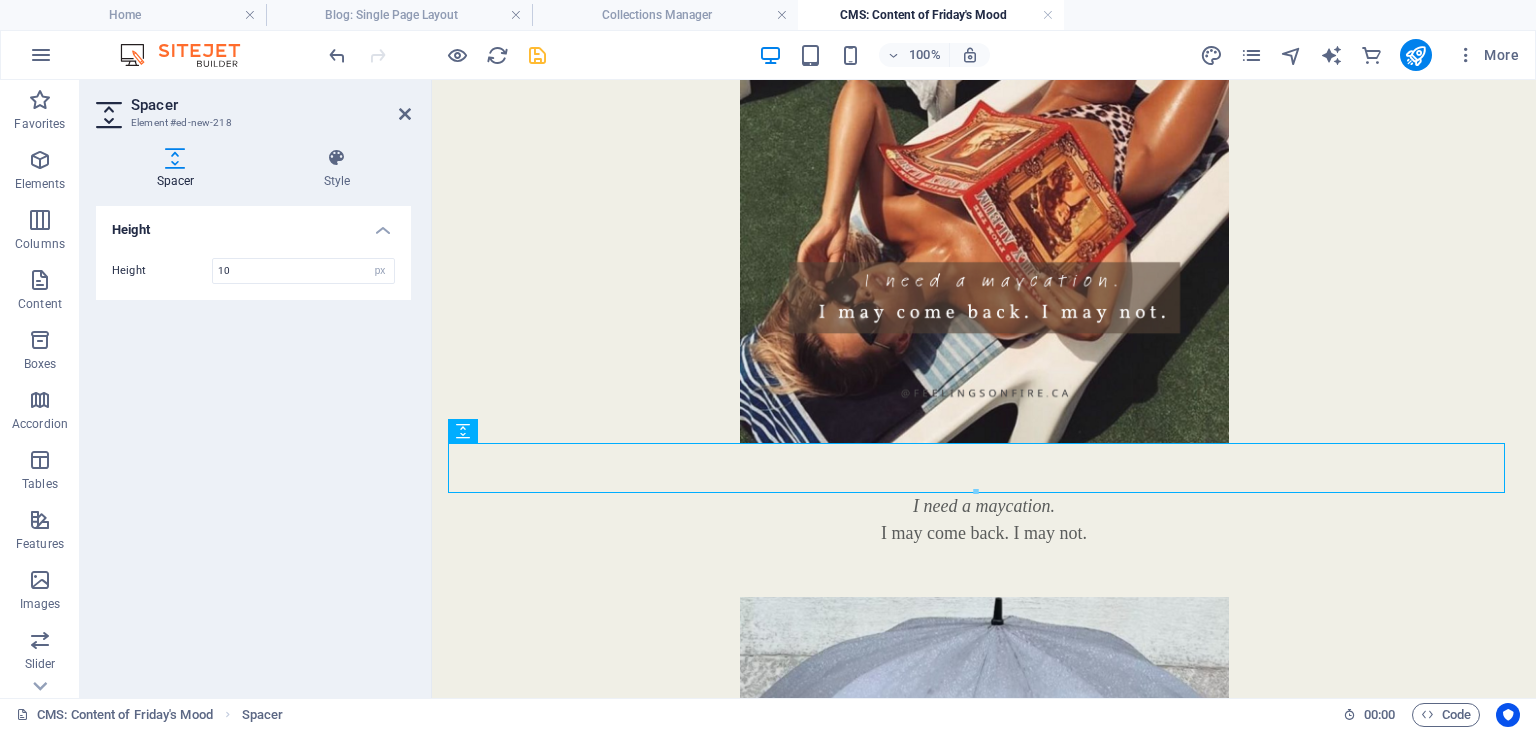 type on "10" 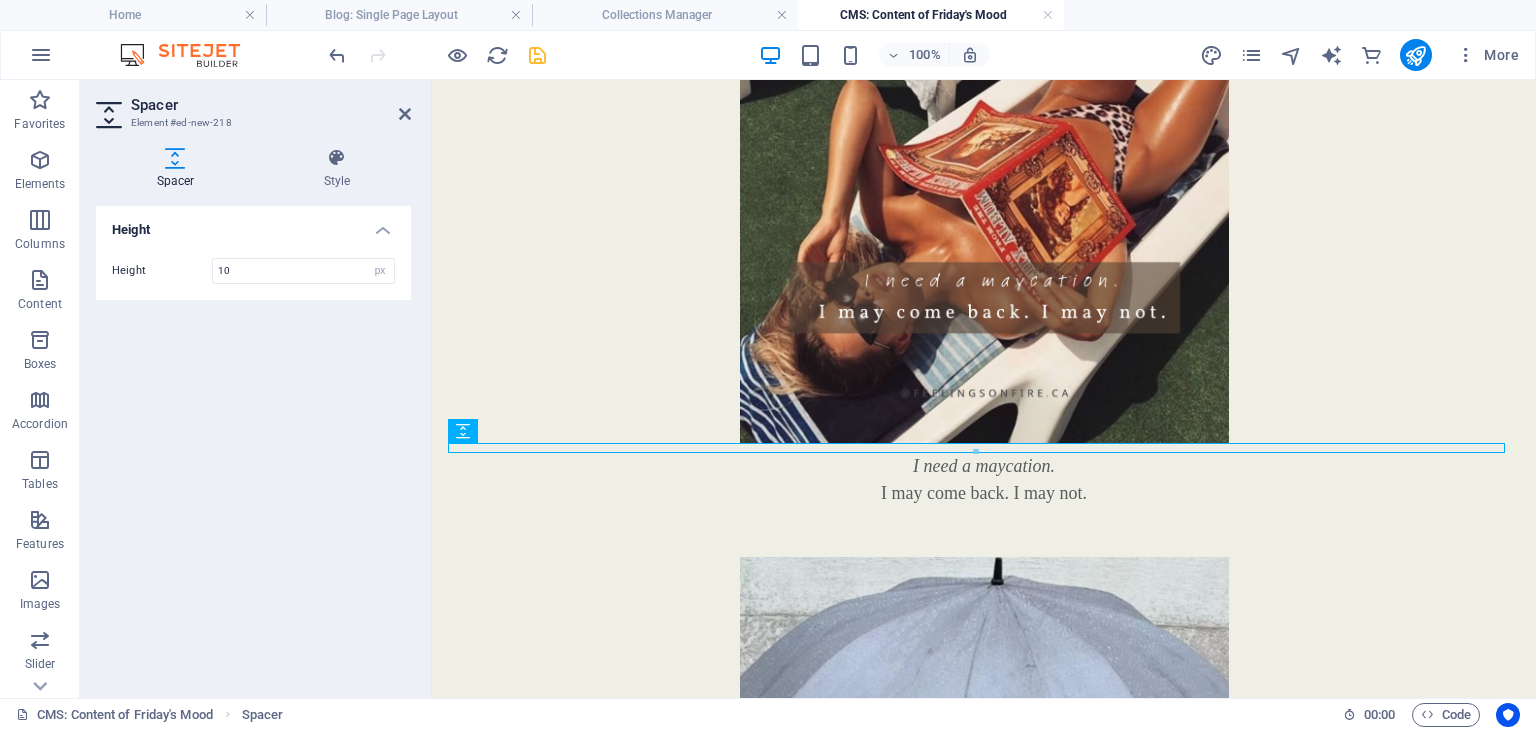 click on "100% More" at bounding box center [926, 55] 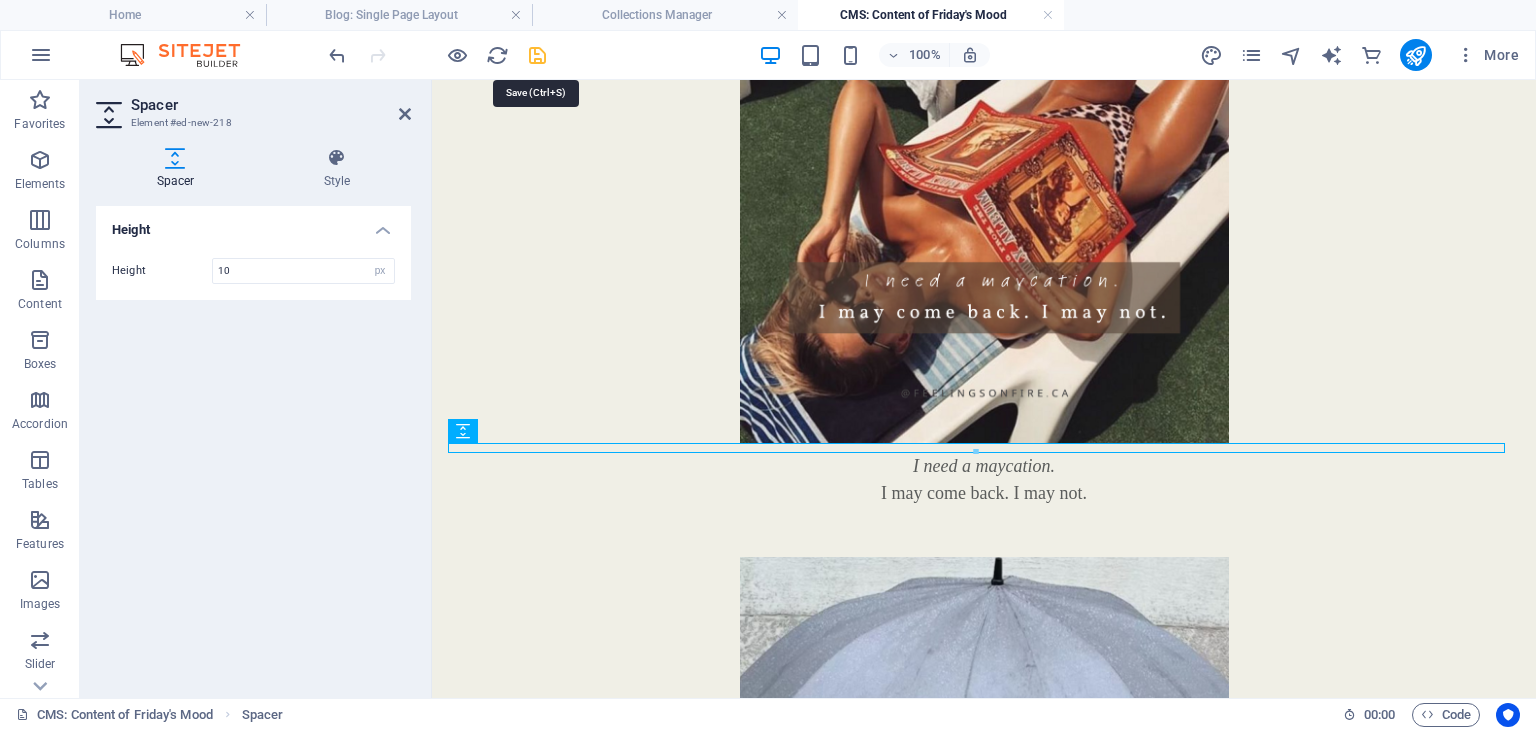 drag, startPoint x: 543, startPoint y: 54, endPoint x: 471, endPoint y: 117, distance: 95.67131 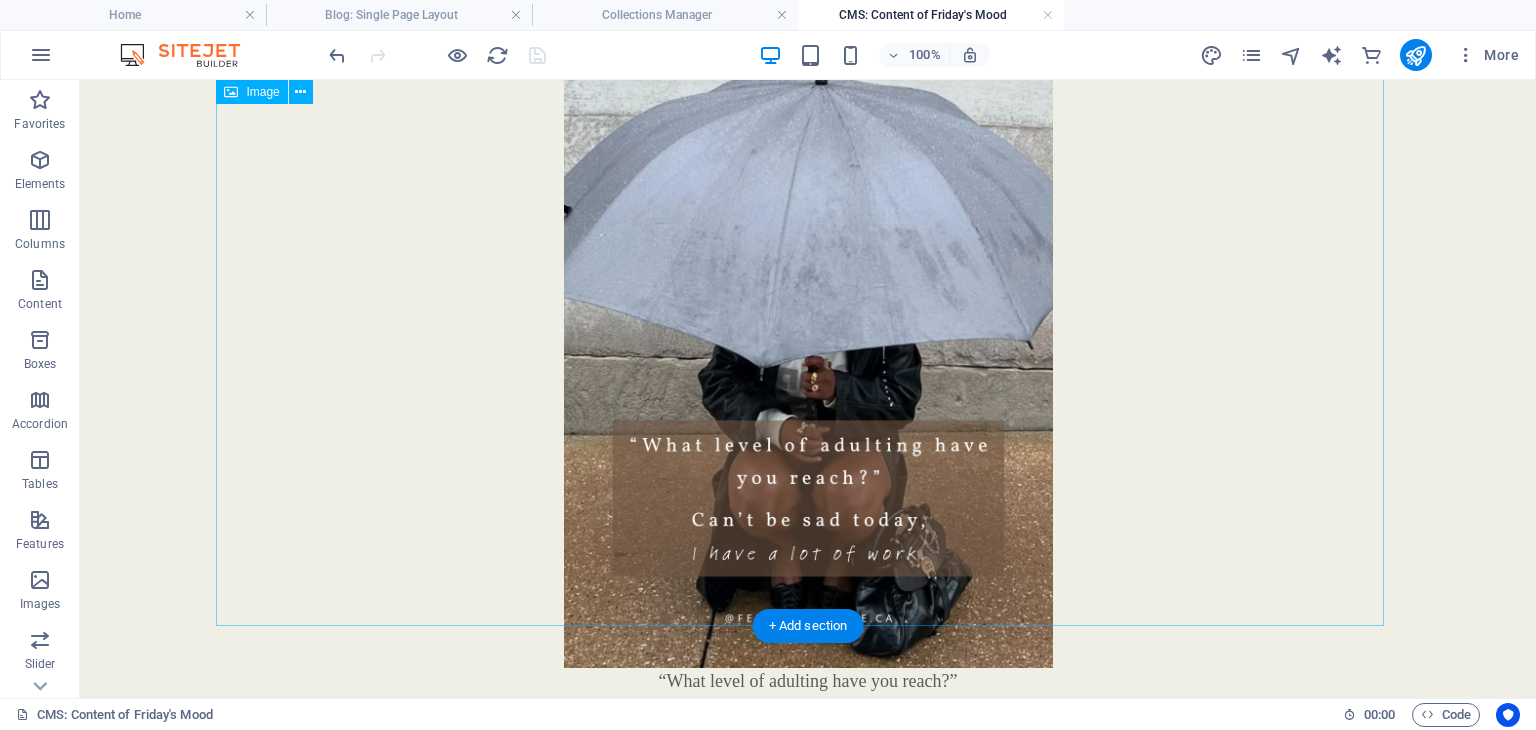 scroll, scrollTop: 1900, scrollLeft: 0, axis: vertical 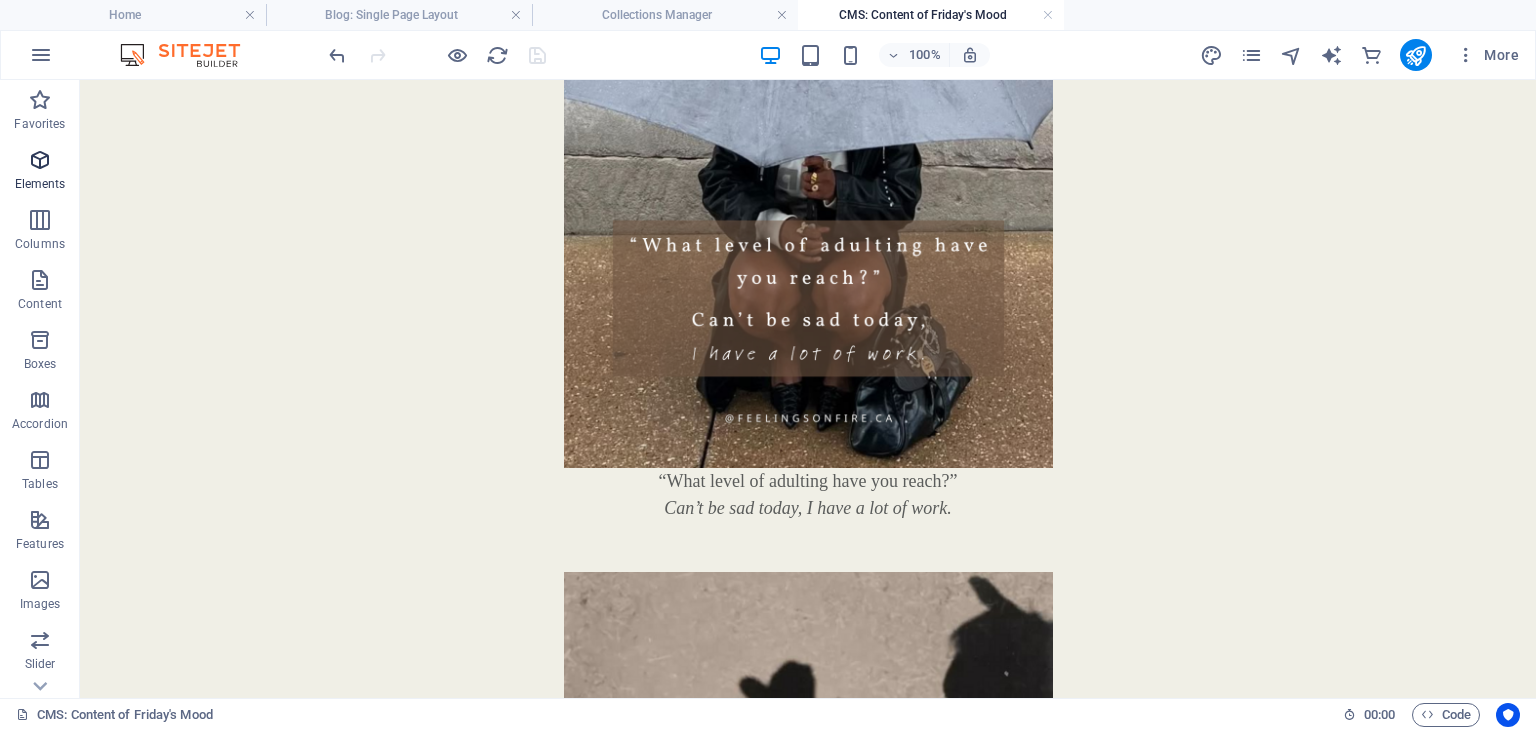 click at bounding box center [40, 160] 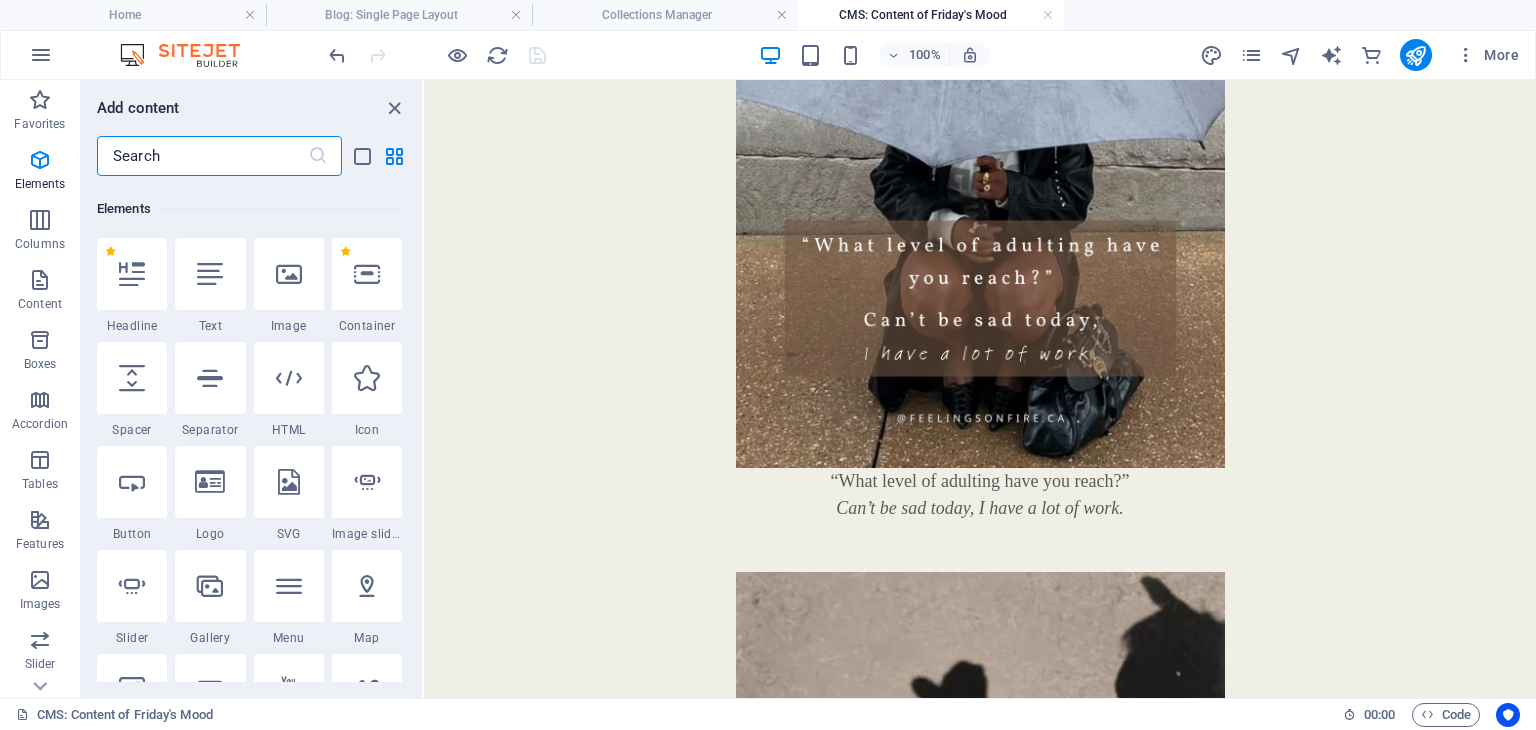 scroll, scrollTop: 212, scrollLeft: 0, axis: vertical 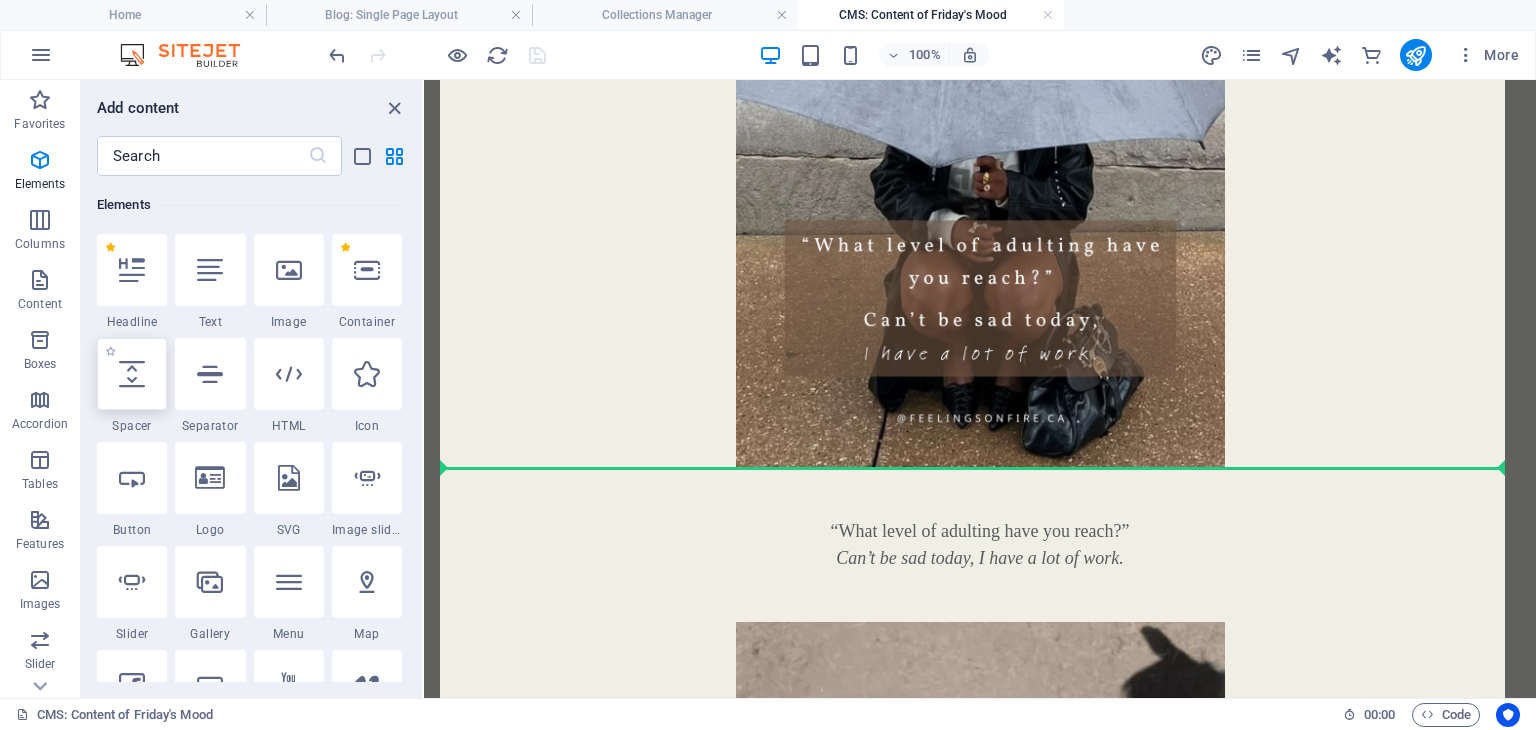 select on "px" 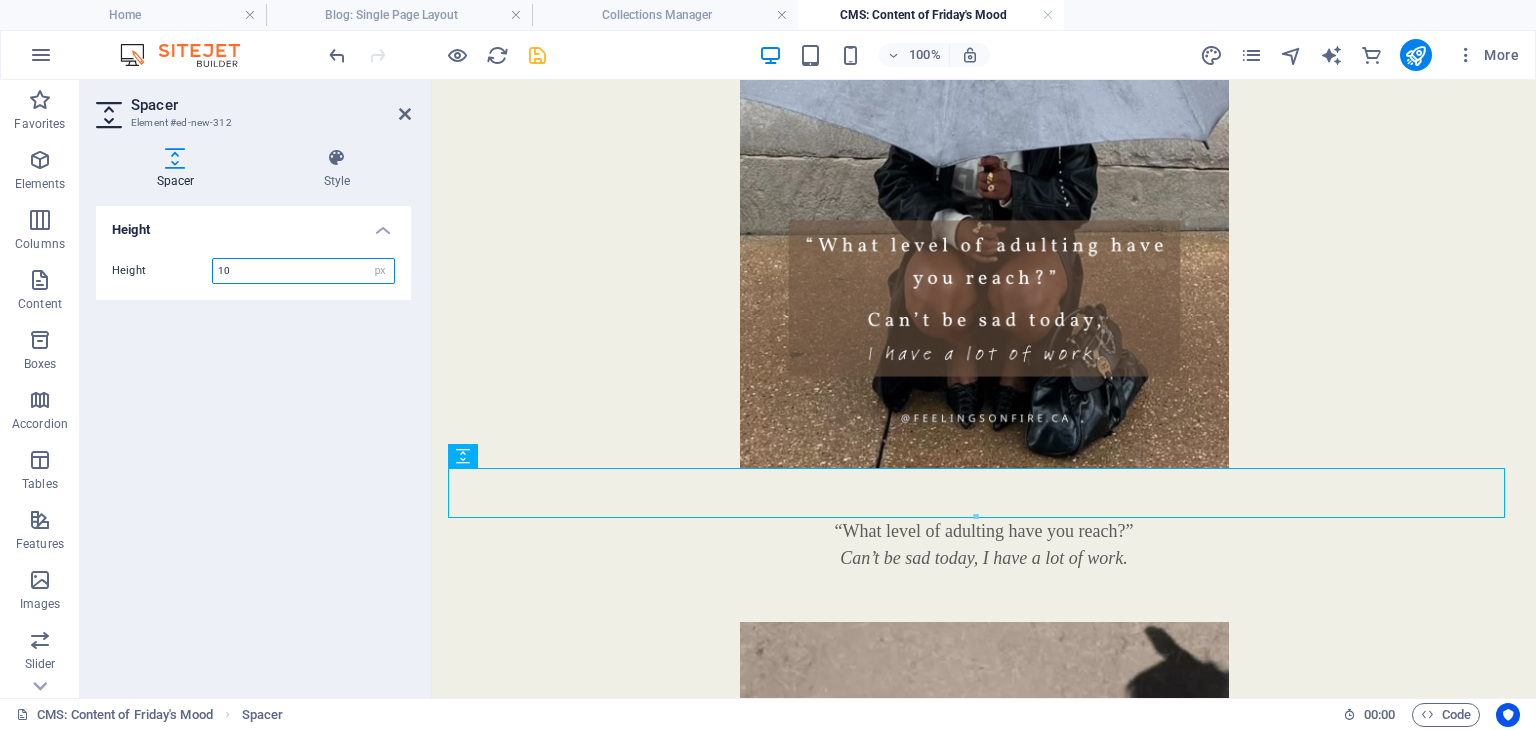 type on "10" 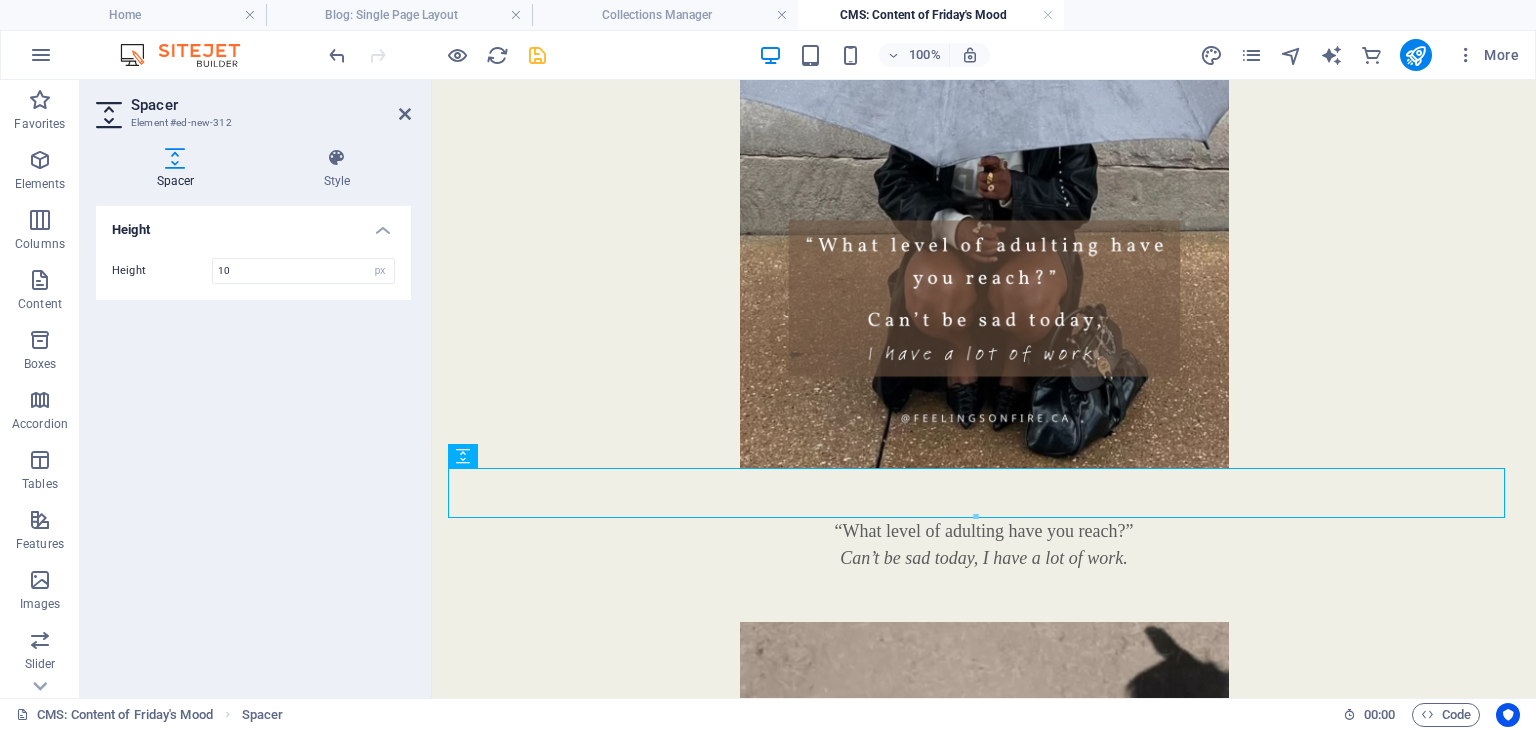 click on "Height Height 10 px rem vh vw" at bounding box center (253, 444) 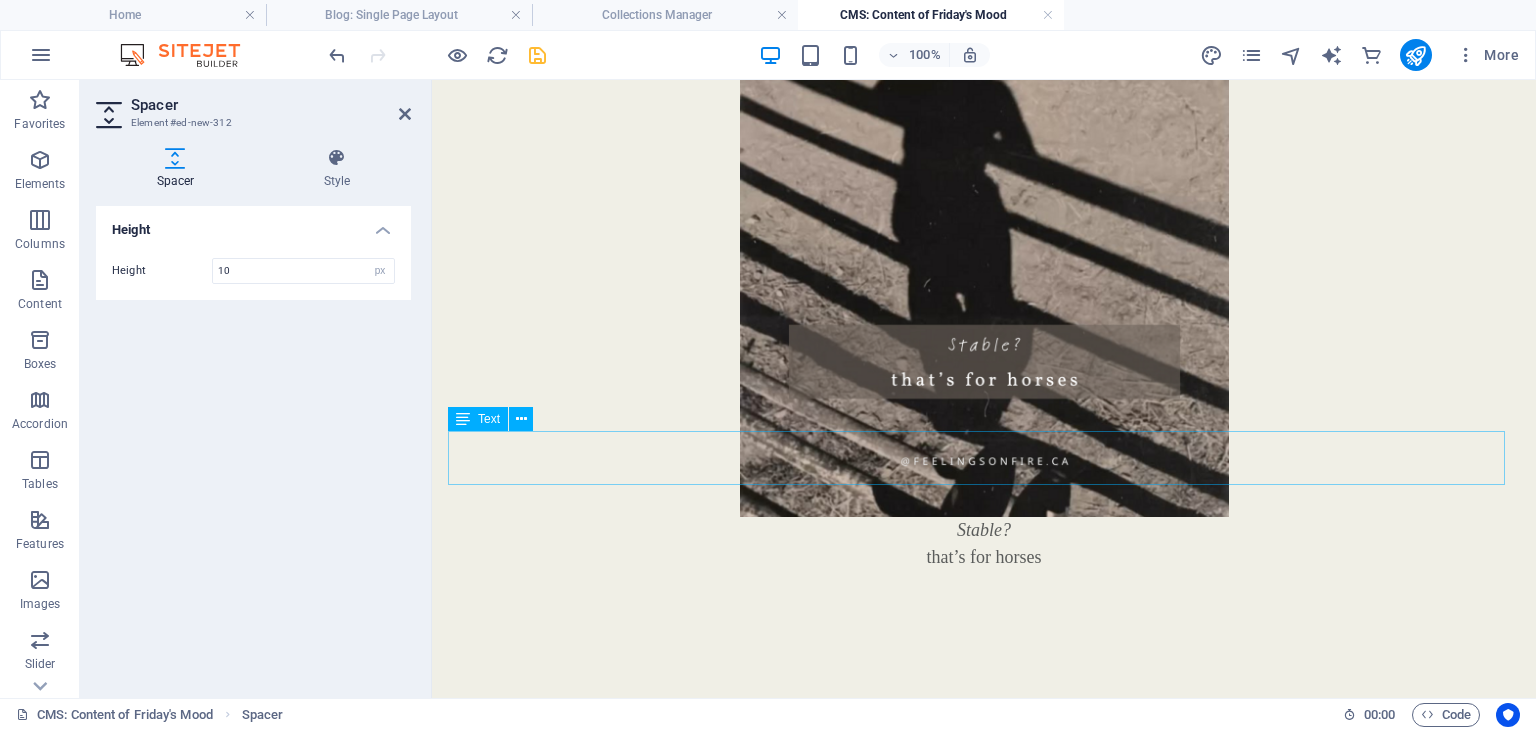scroll, scrollTop: 2662, scrollLeft: 0, axis: vertical 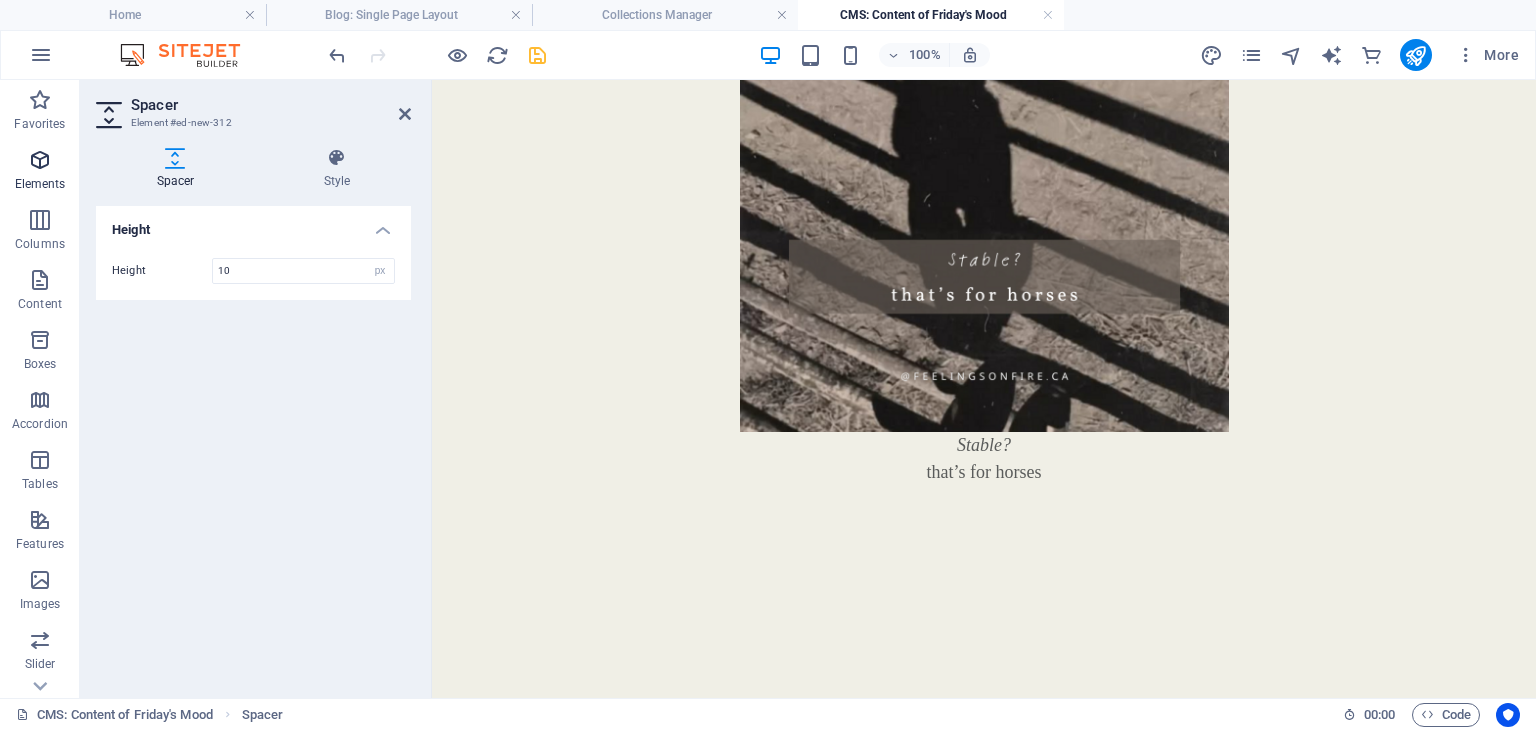 click at bounding box center [40, 160] 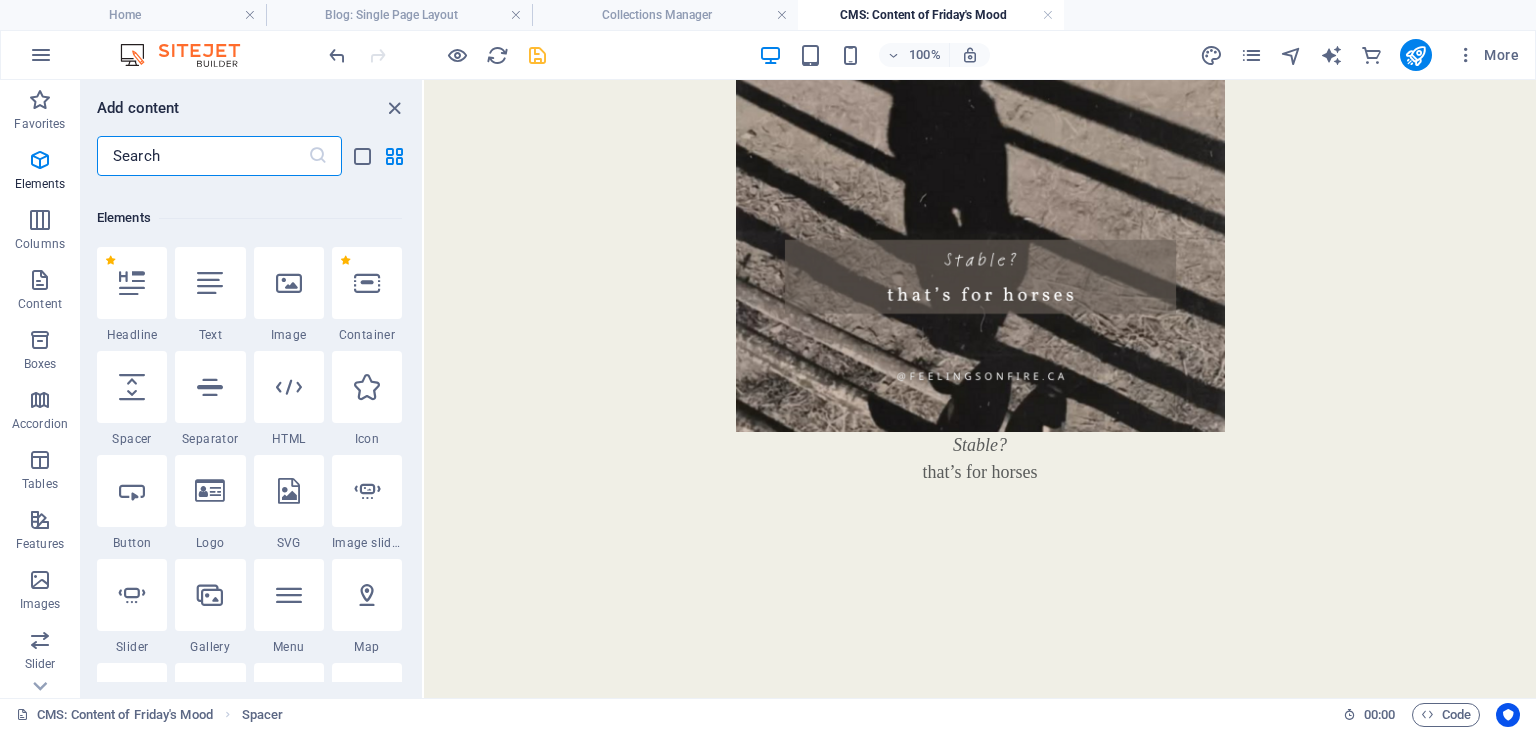 scroll, scrollTop: 212, scrollLeft: 0, axis: vertical 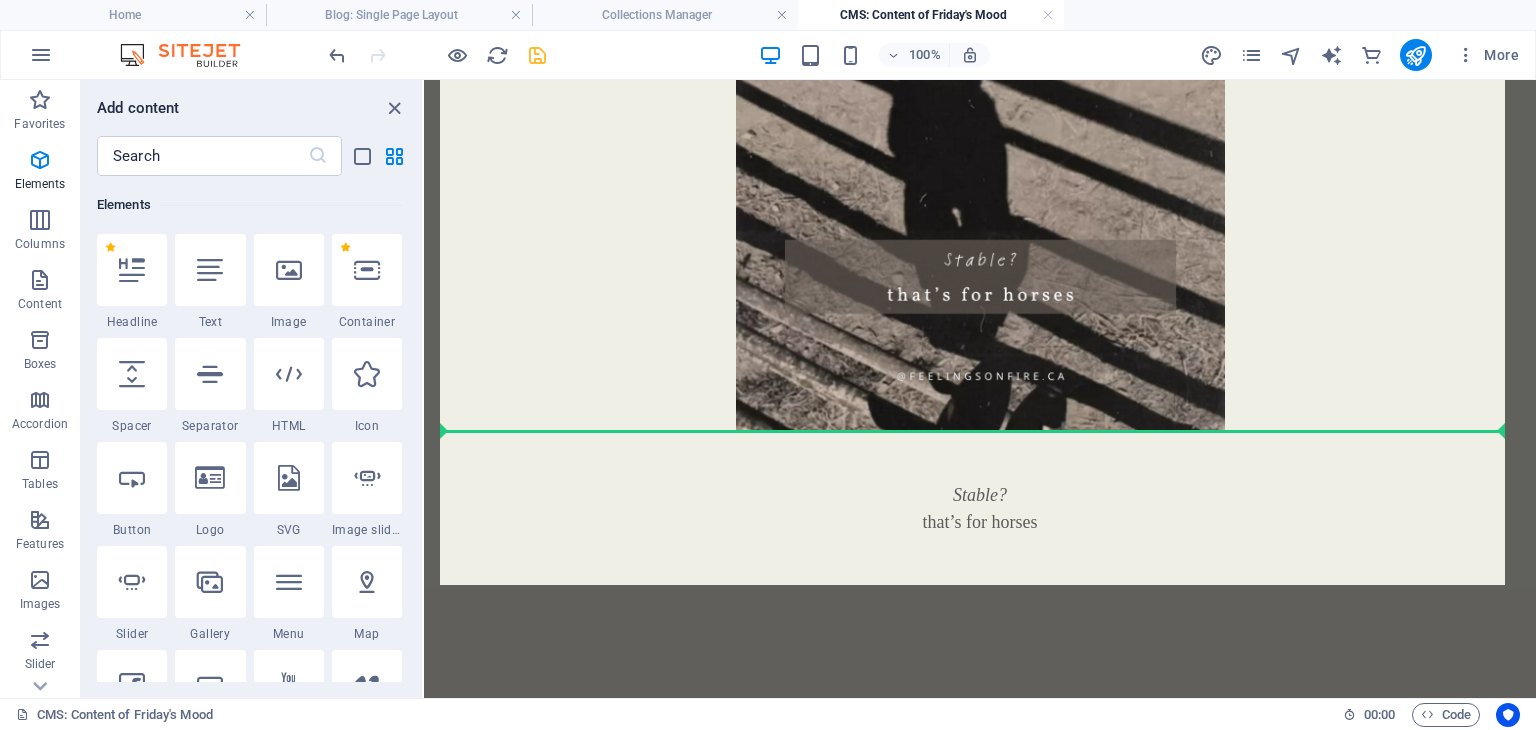 select on "px" 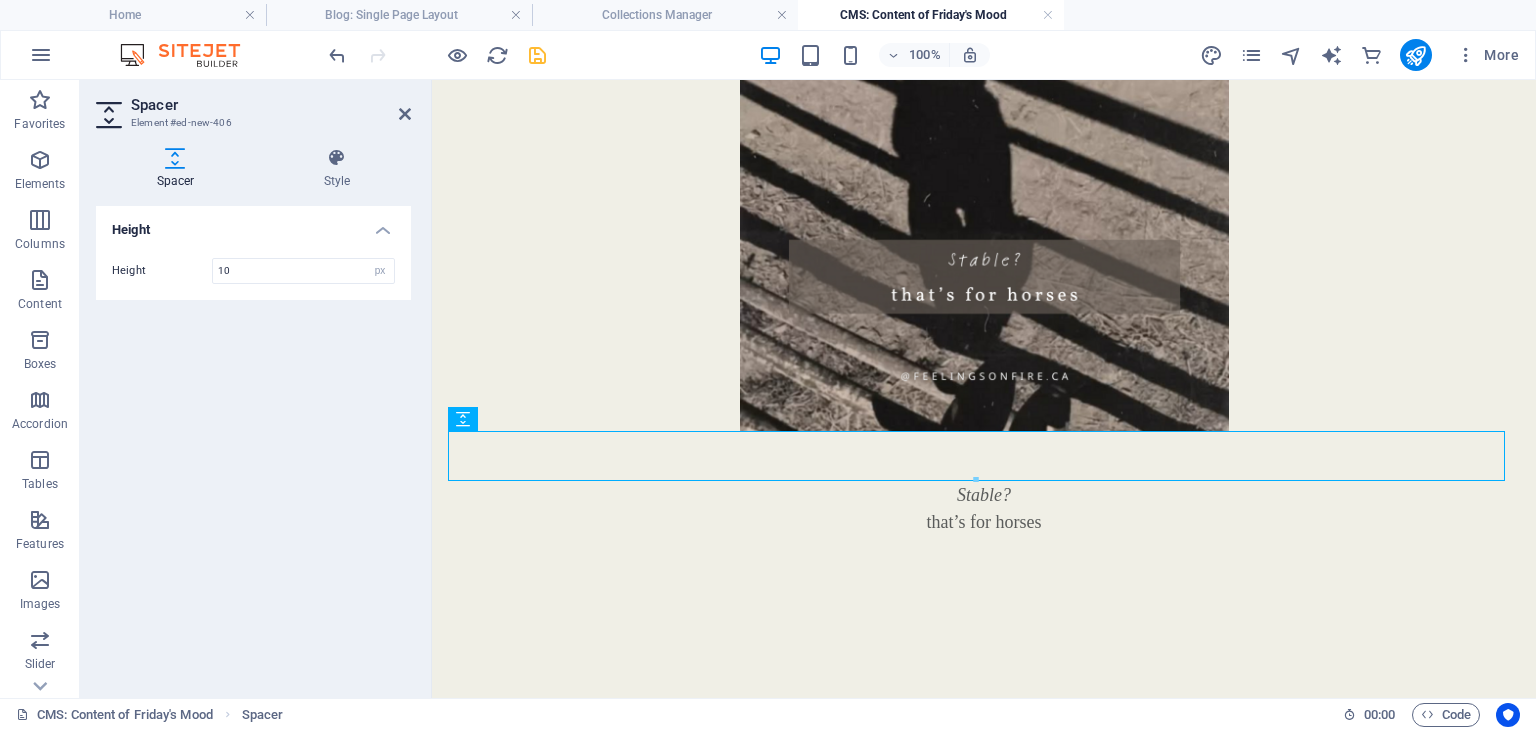 type on "10" 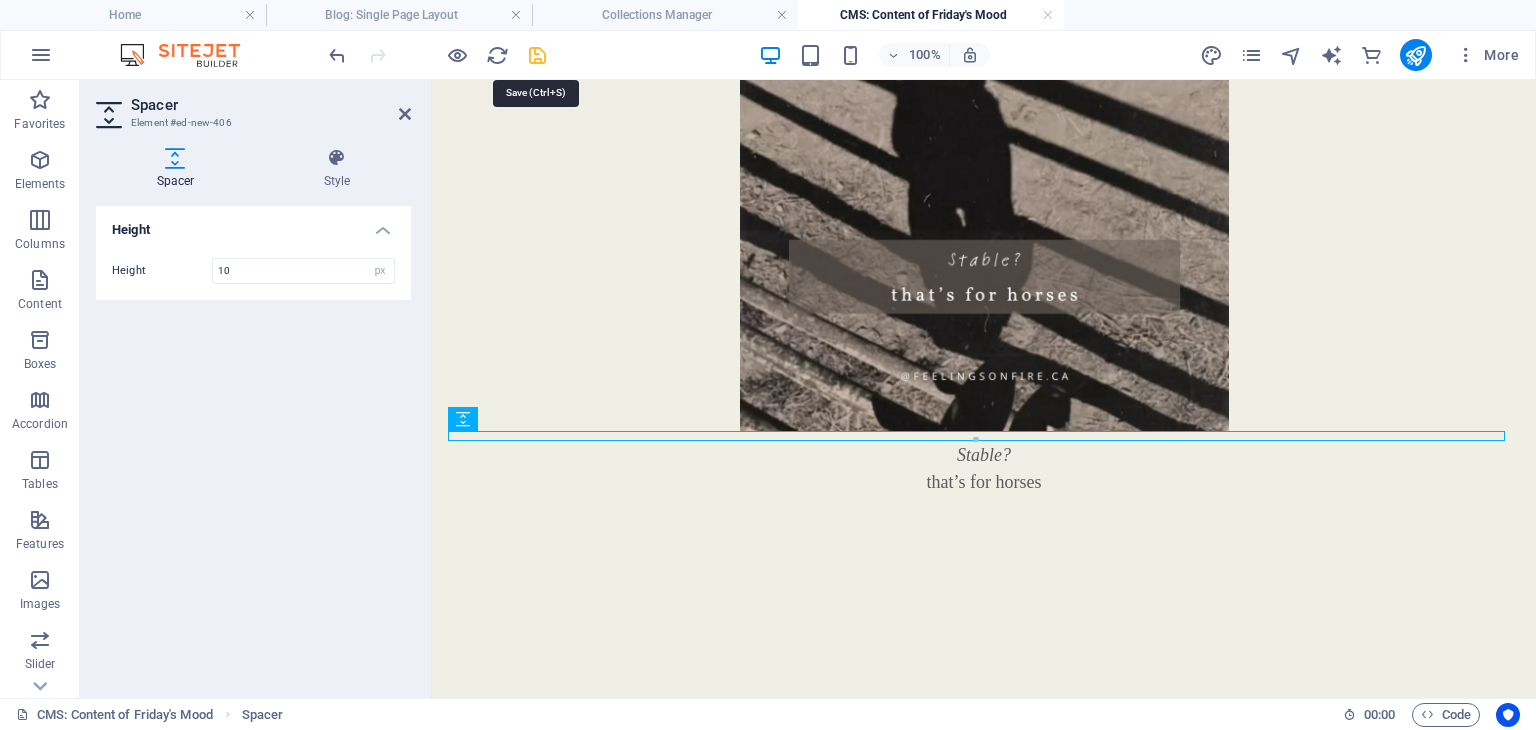 click at bounding box center (537, 55) 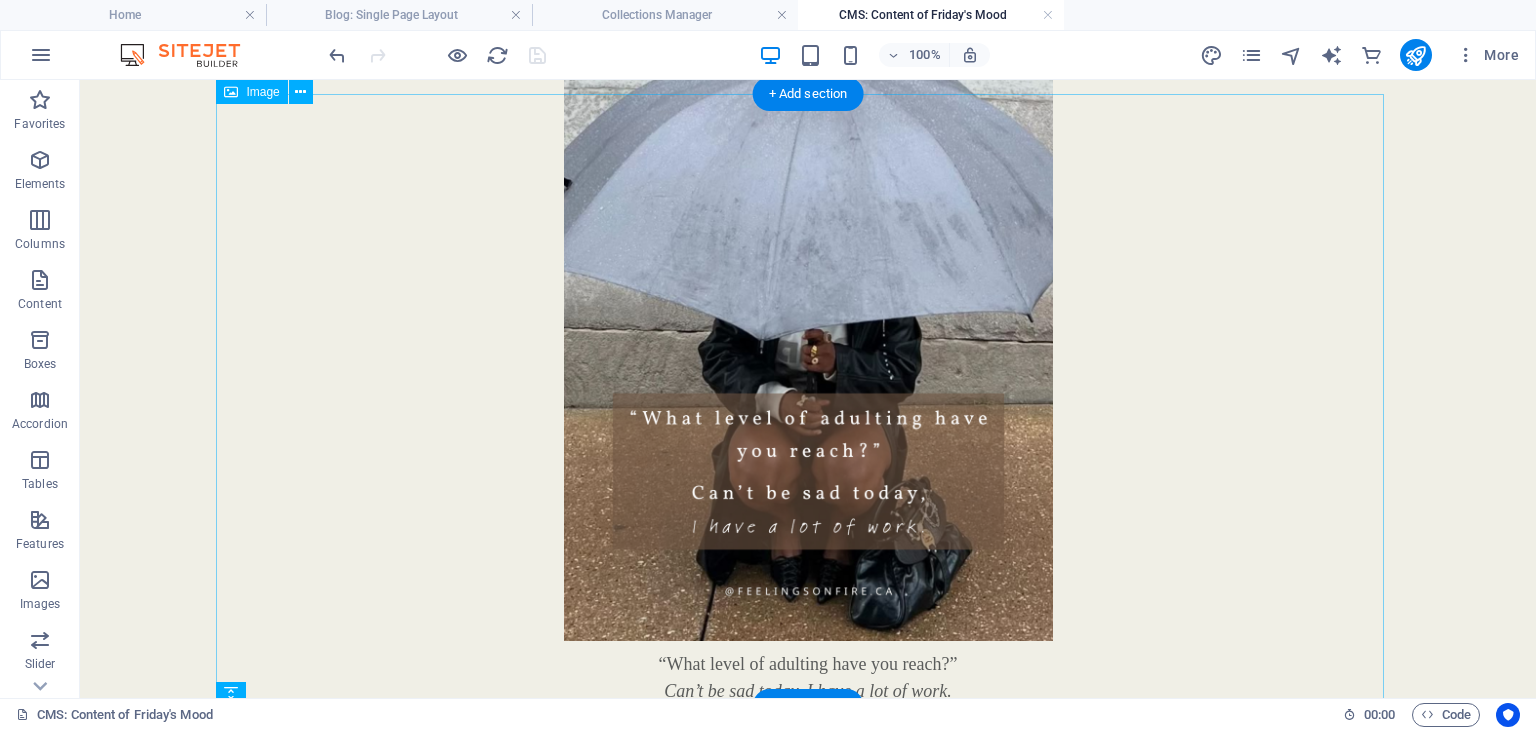 scroll, scrollTop: 1662, scrollLeft: 0, axis: vertical 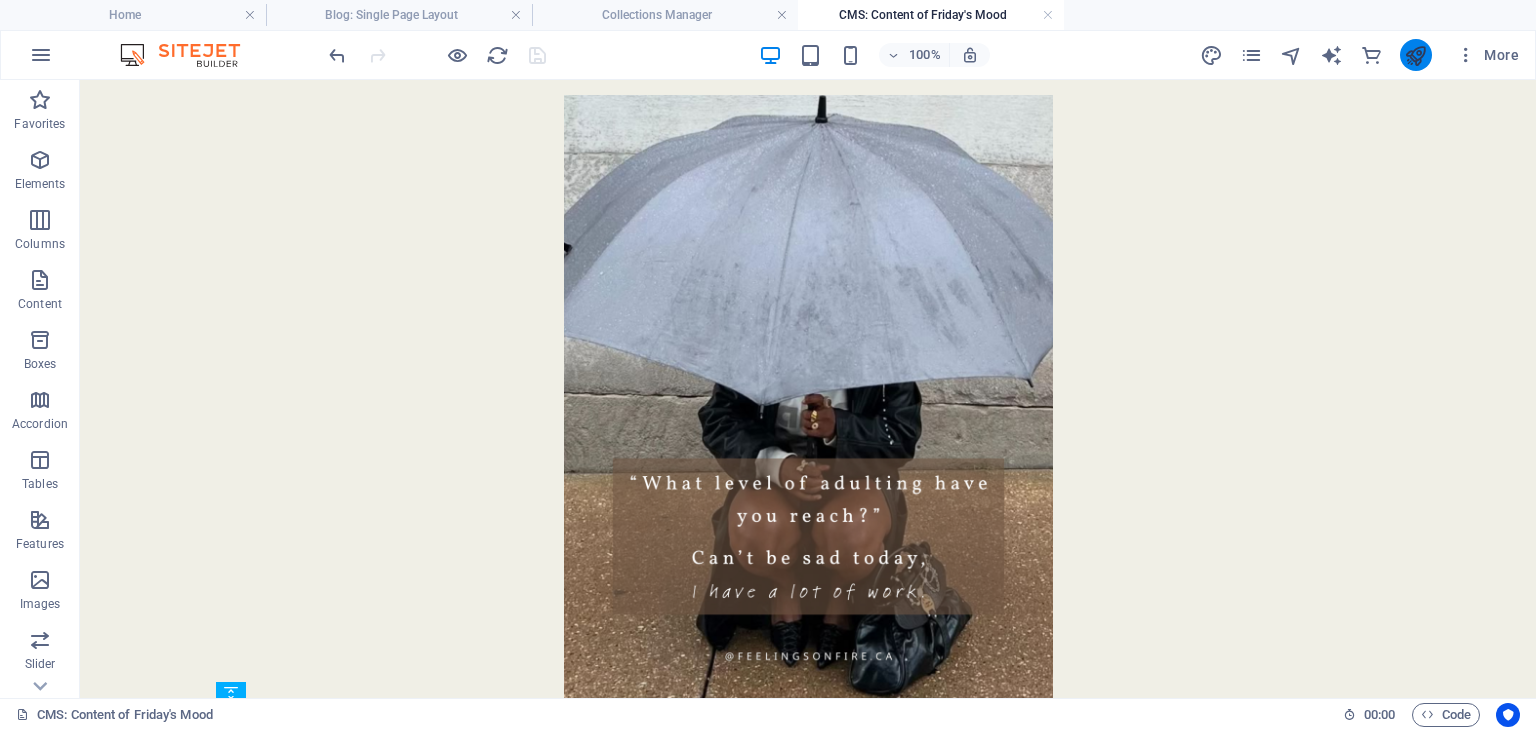click at bounding box center (1416, 55) 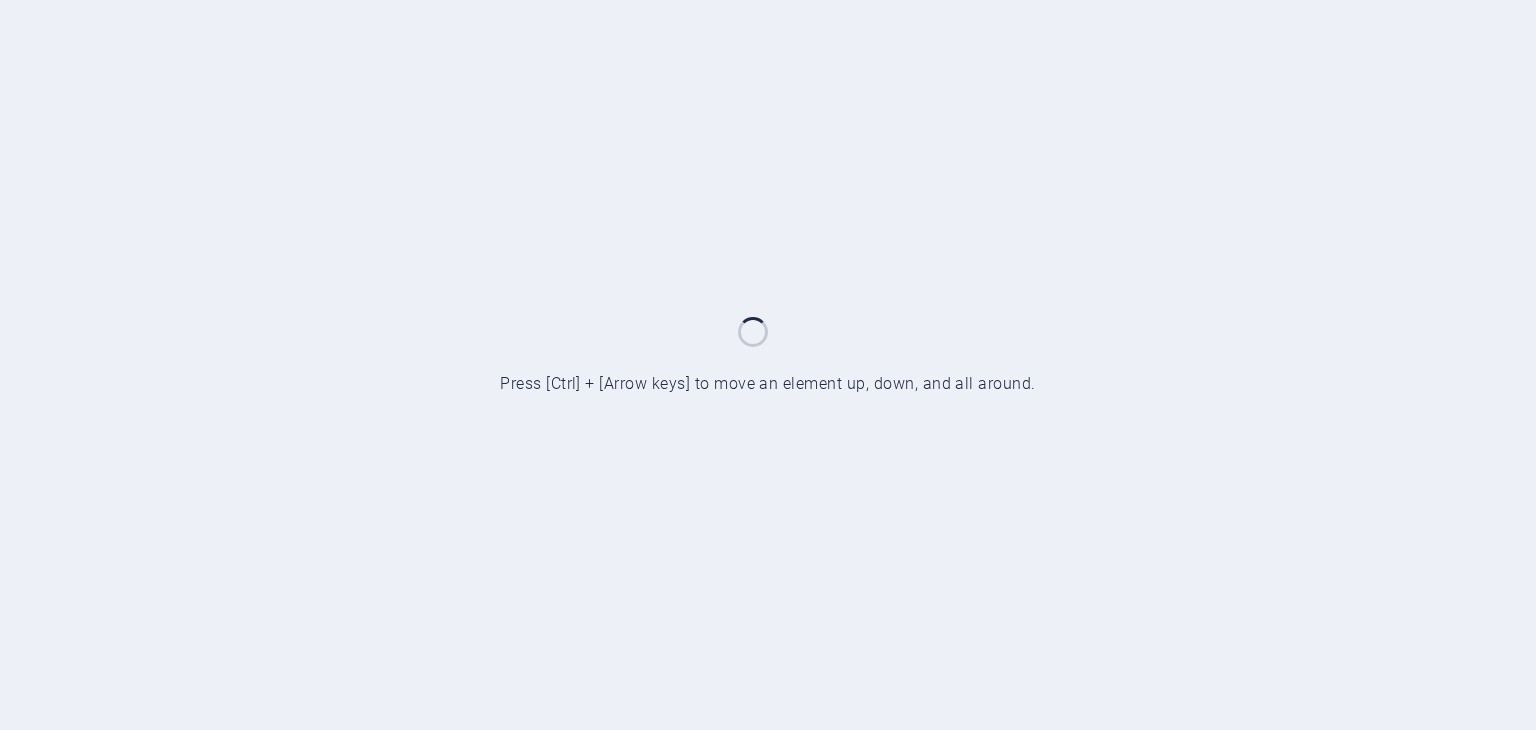 scroll, scrollTop: 0, scrollLeft: 0, axis: both 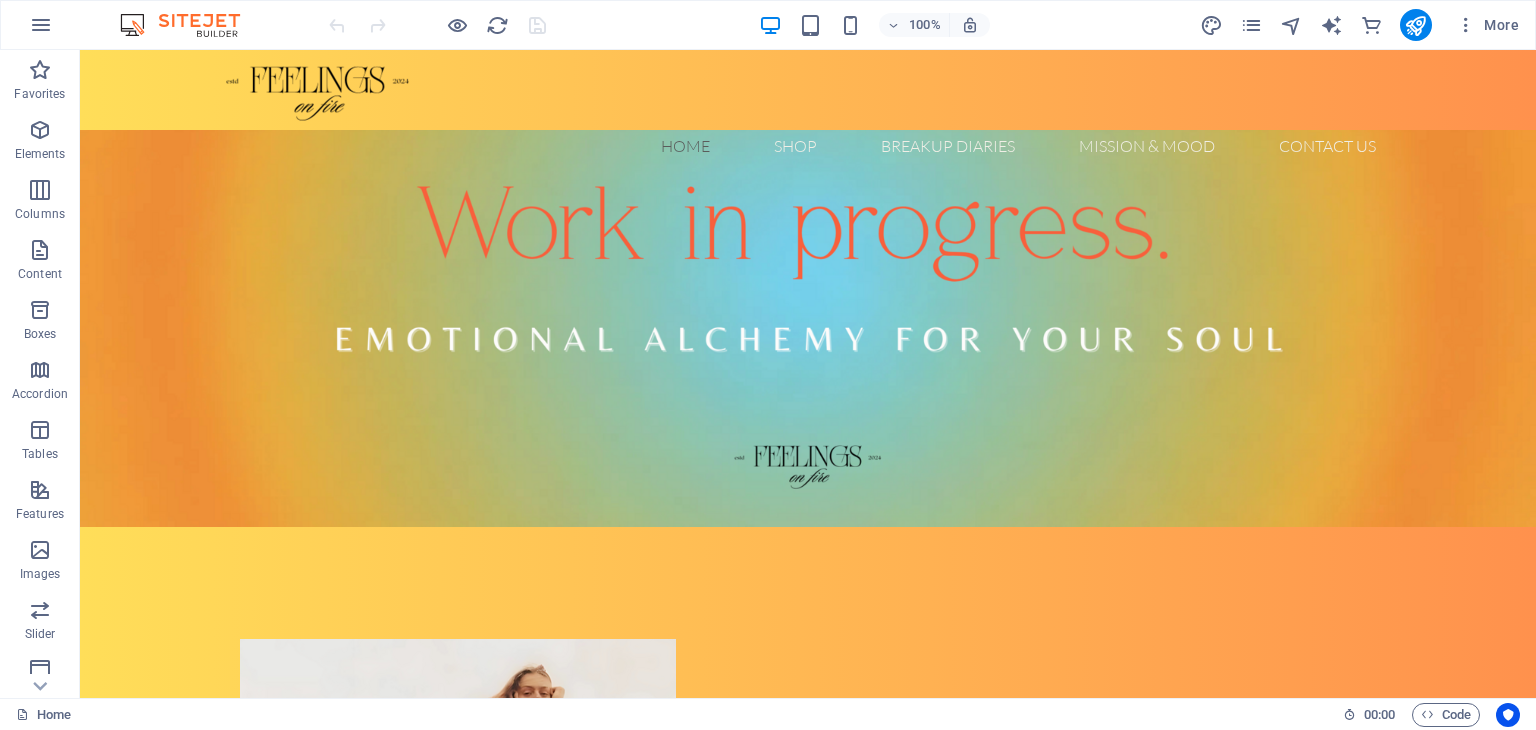 click on "More" at bounding box center (1363, 25) 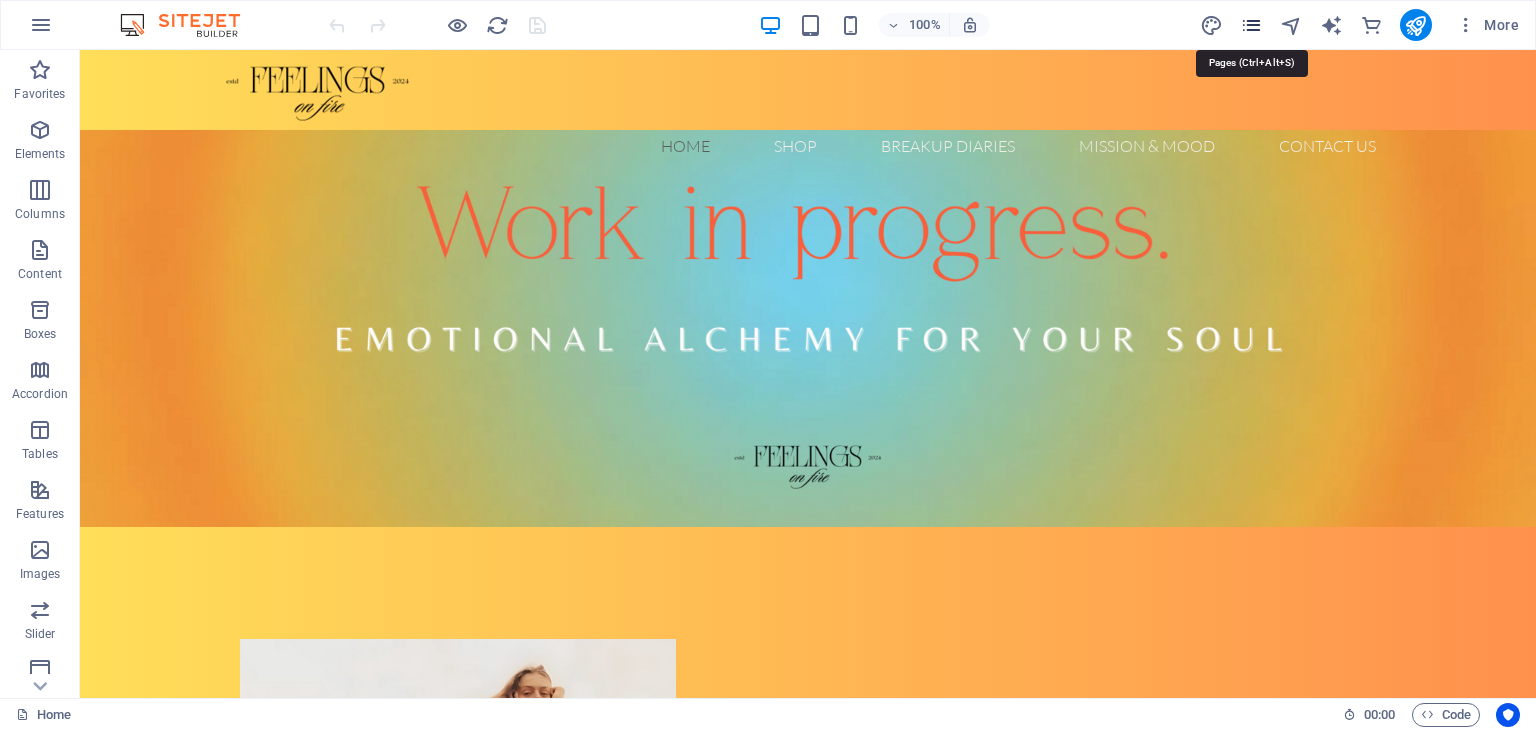 click at bounding box center (1251, 25) 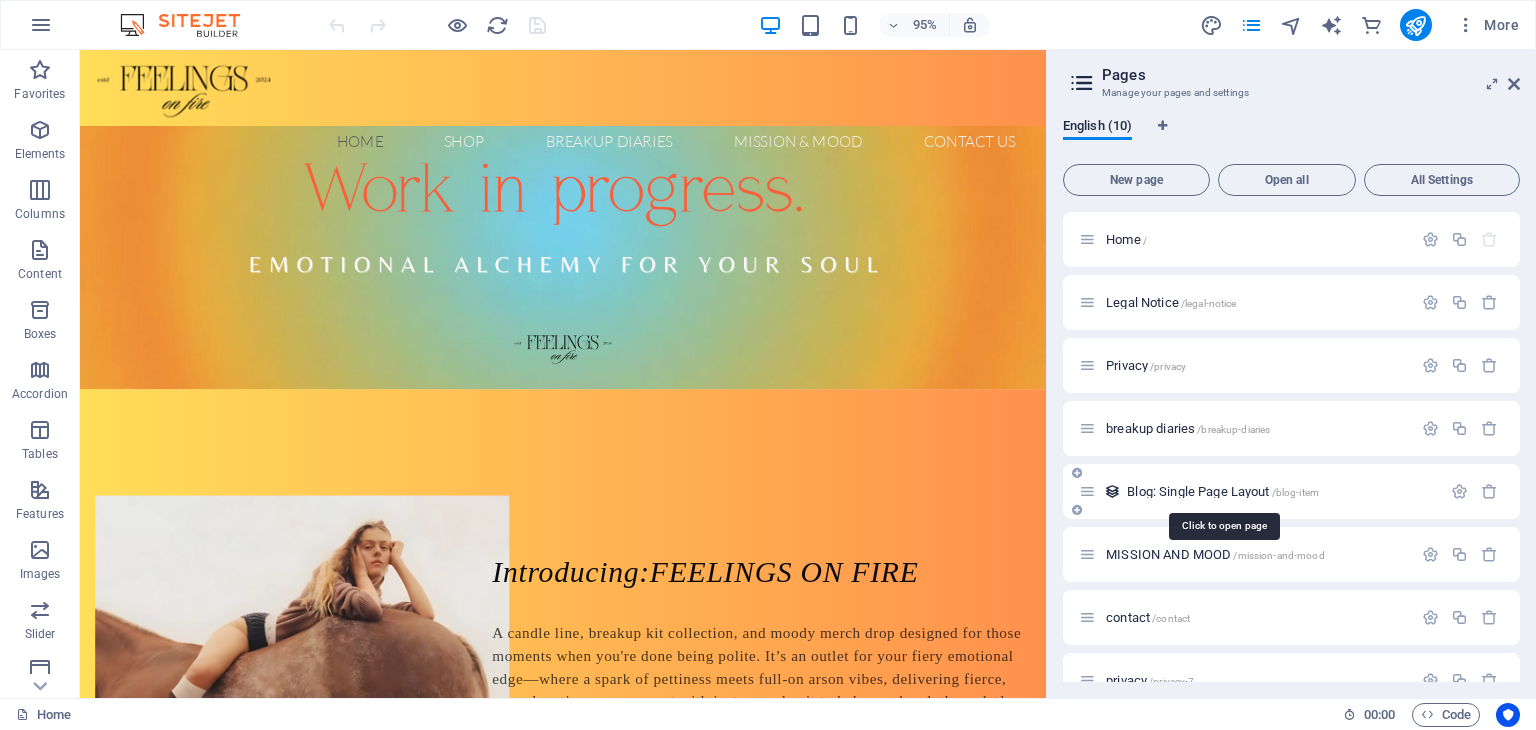 click on "Blog: Single Page Layout /blog-item" at bounding box center [1223, 491] 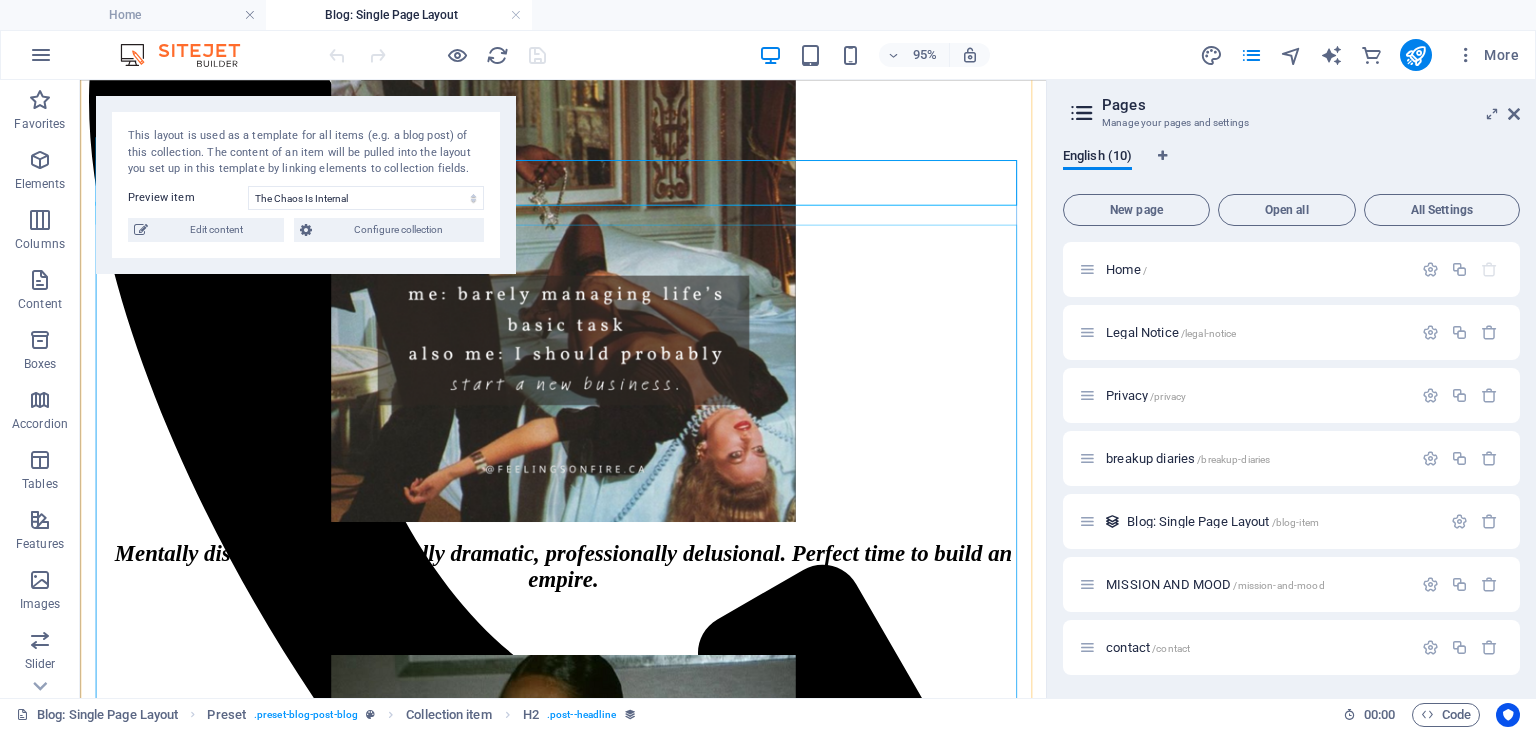 scroll, scrollTop: 400, scrollLeft: 0, axis: vertical 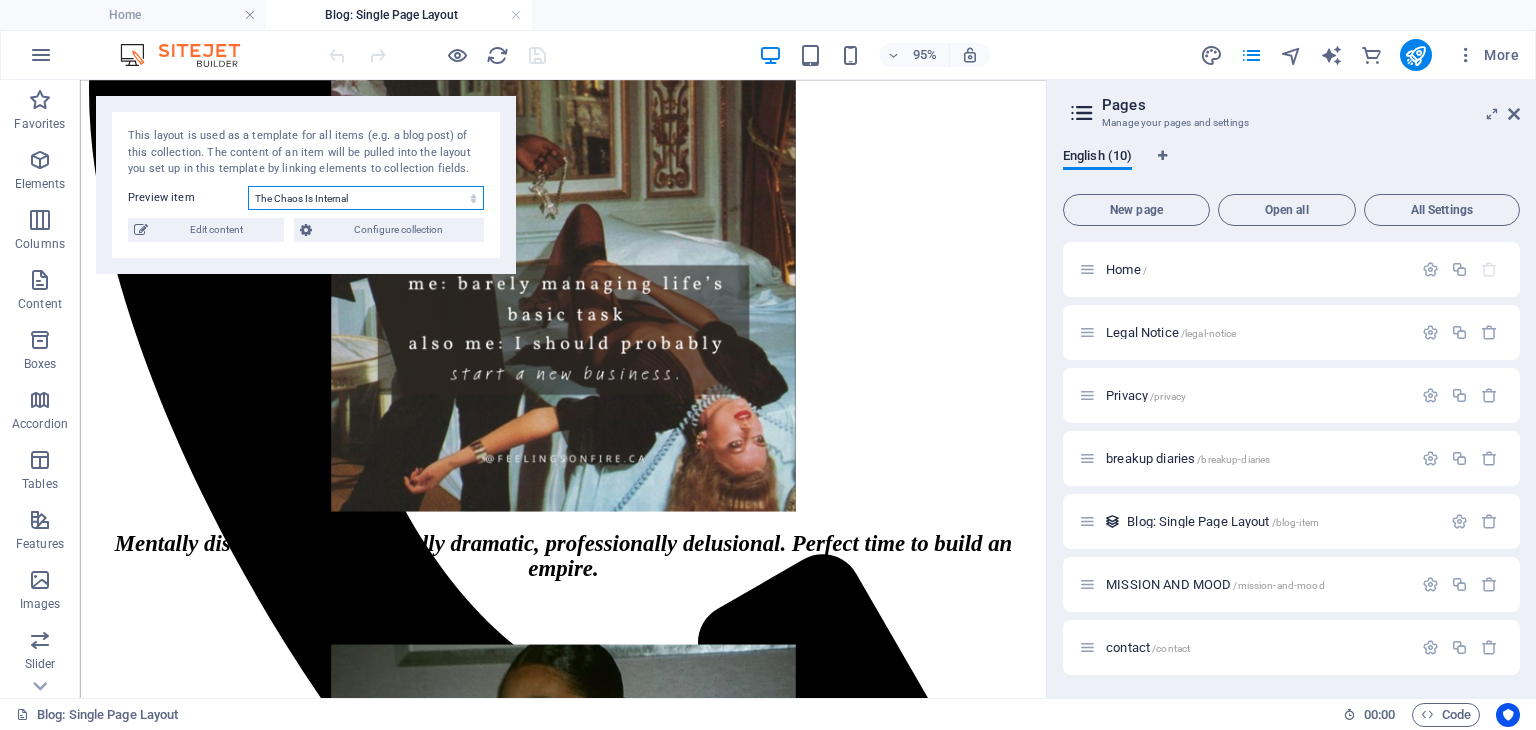 click on "The Chaos Is Internal Friday's Mood Introducing Feelings on Fire" at bounding box center [366, 198] 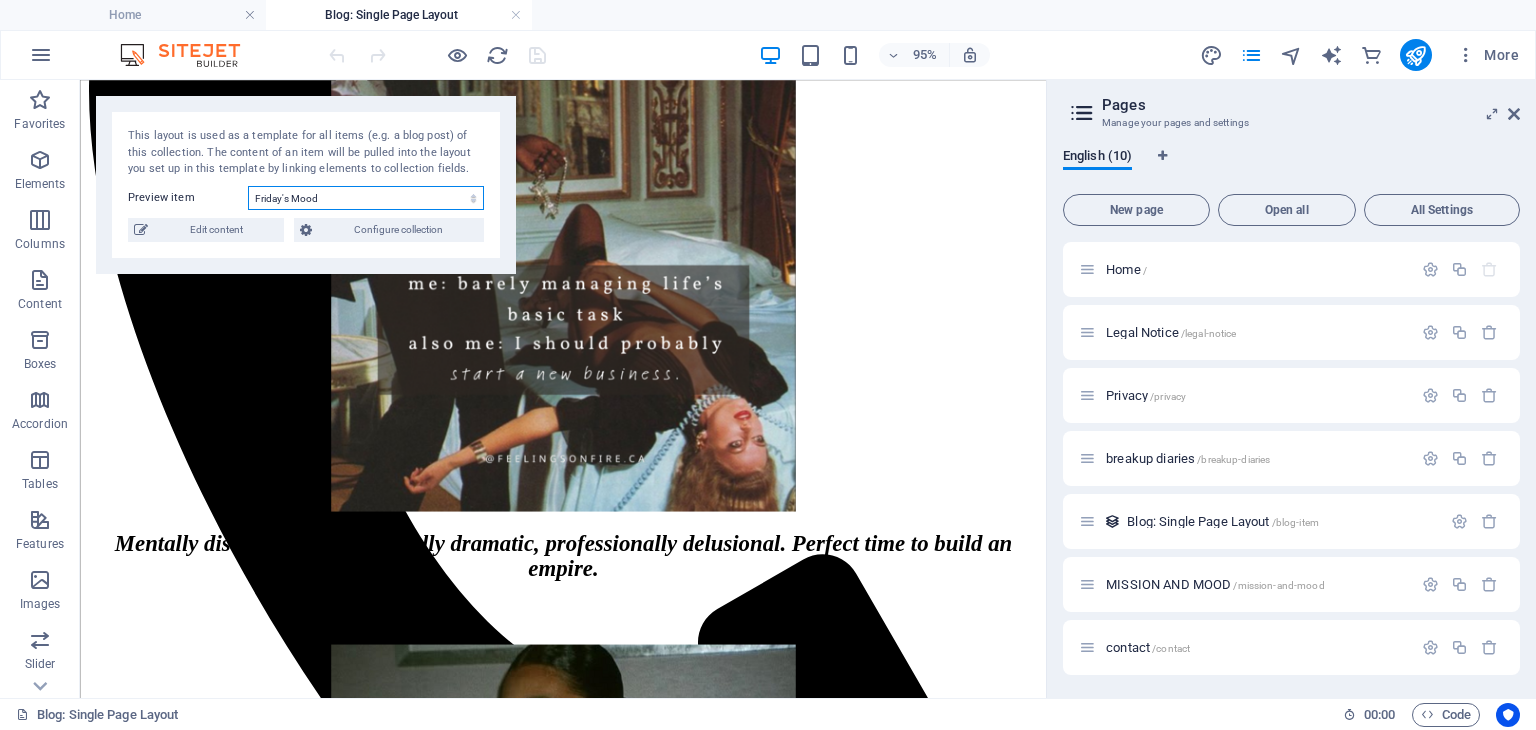 click on "The Chaos Is Internal Friday's Mood Introducing Feelings on Fire" at bounding box center [366, 198] 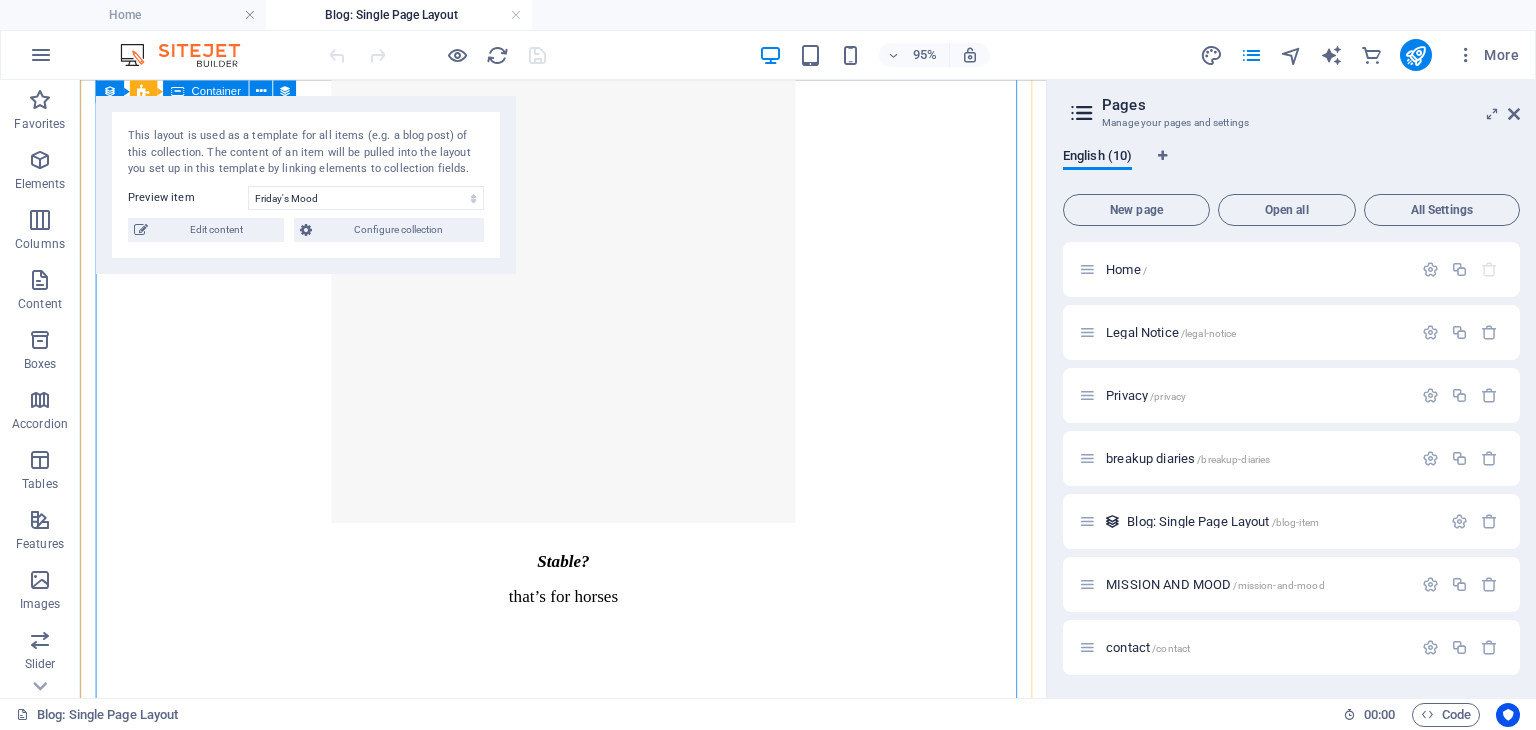 scroll, scrollTop: 3175, scrollLeft: 0, axis: vertical 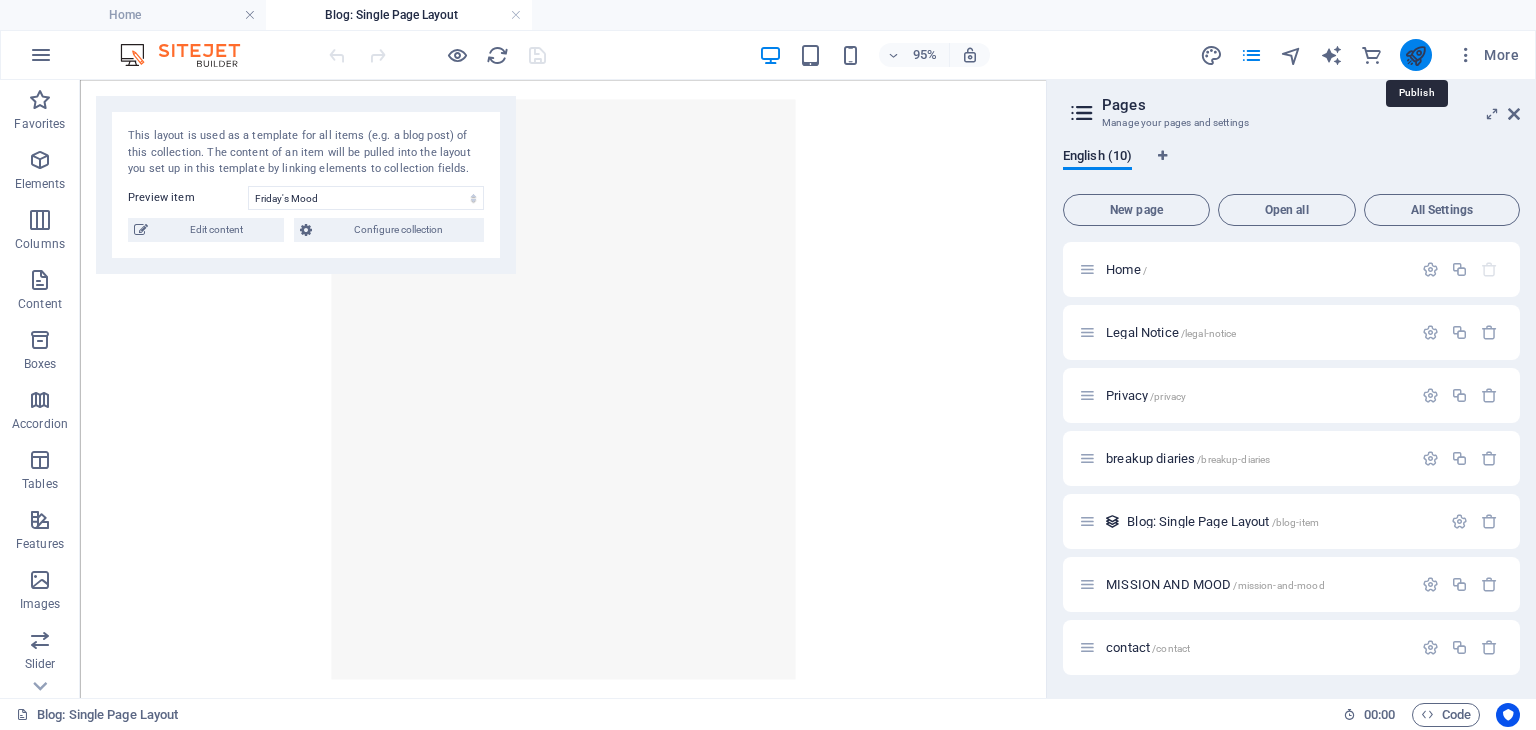 click at bounding box center [1415, 55] 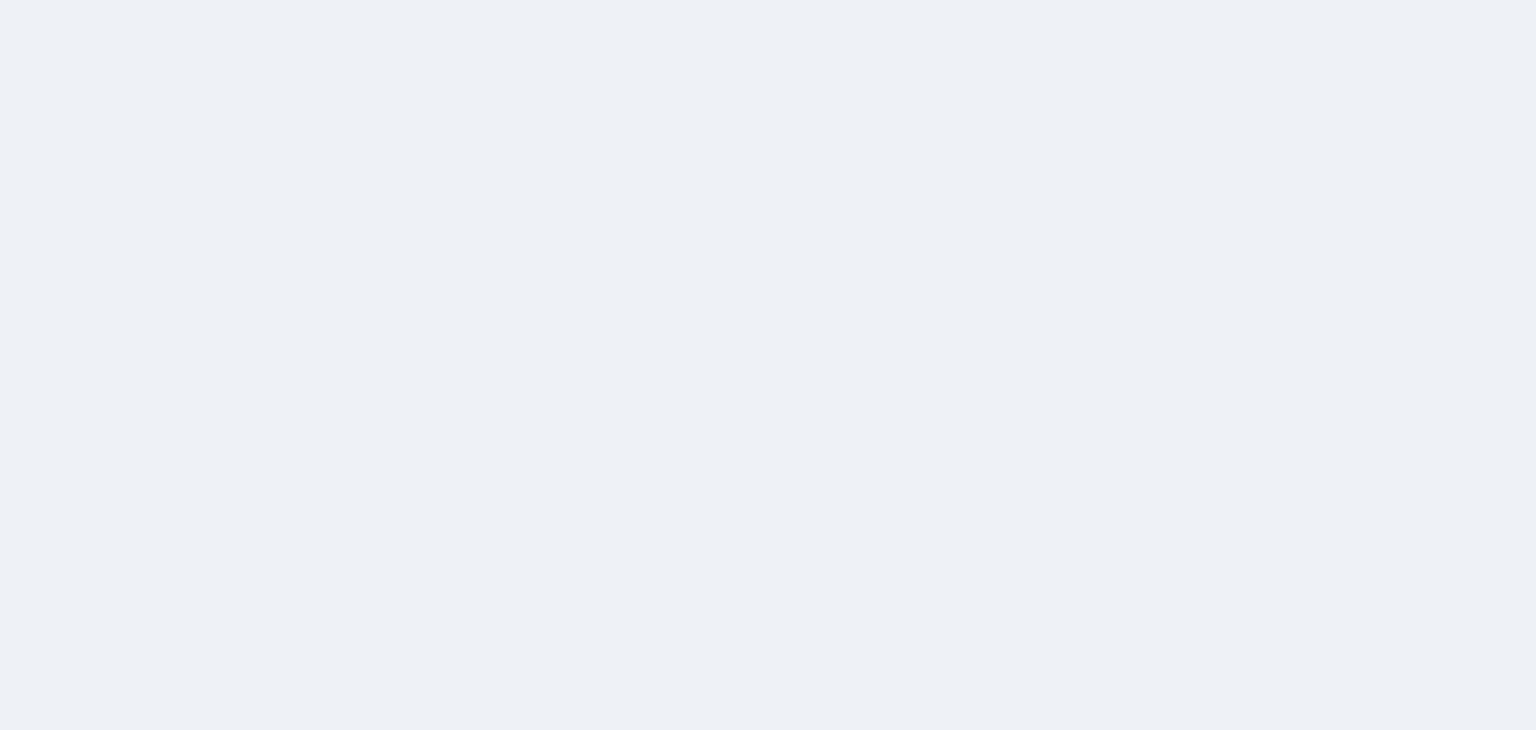 scroll, scrollTop: 0, scrollLeft: 0, axis: both 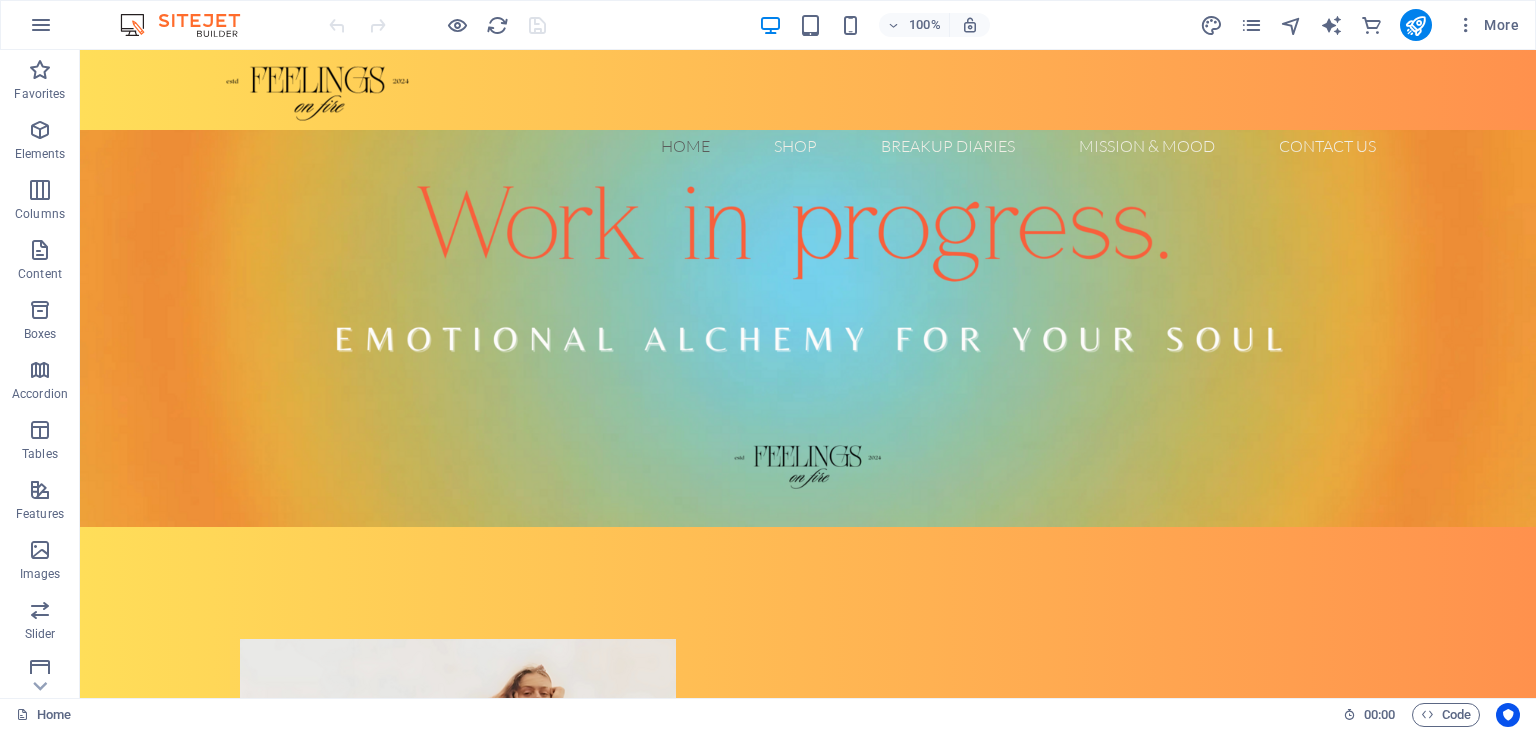 click on "More" at bounding box center (1363, 25) 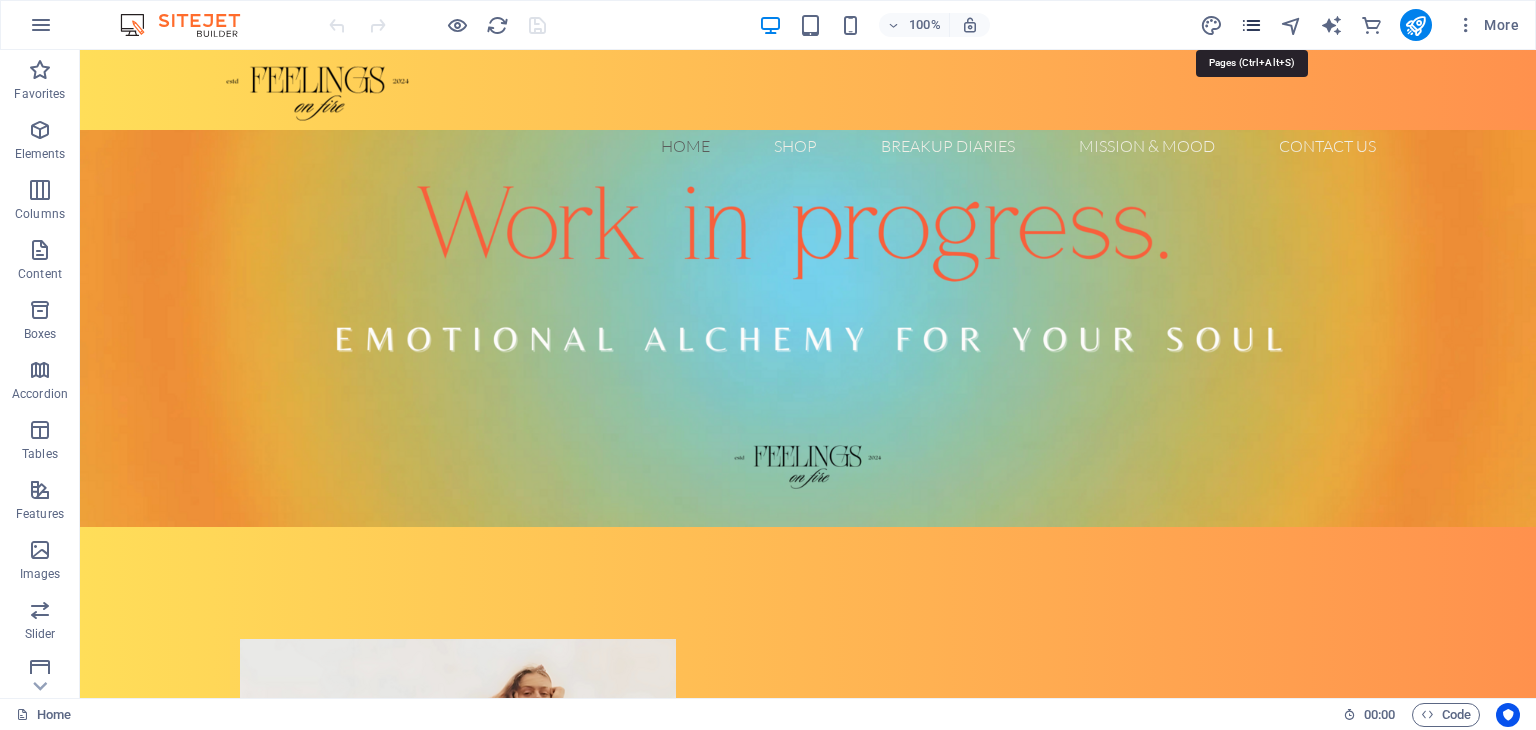 click at bounding box center (1251, 25) 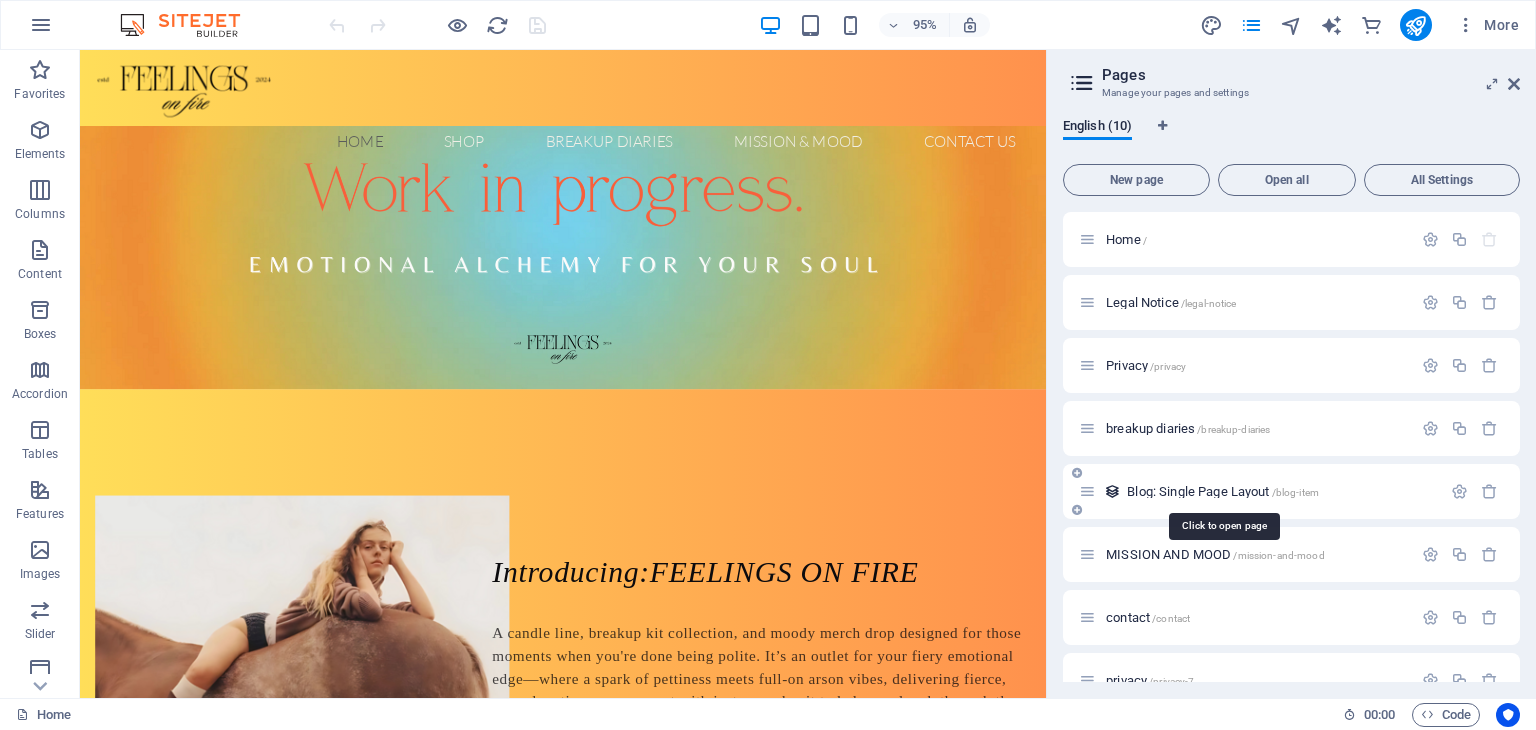 click on "Blog: Single Page Layout /blog-item" at bounding box center [1223, 491] 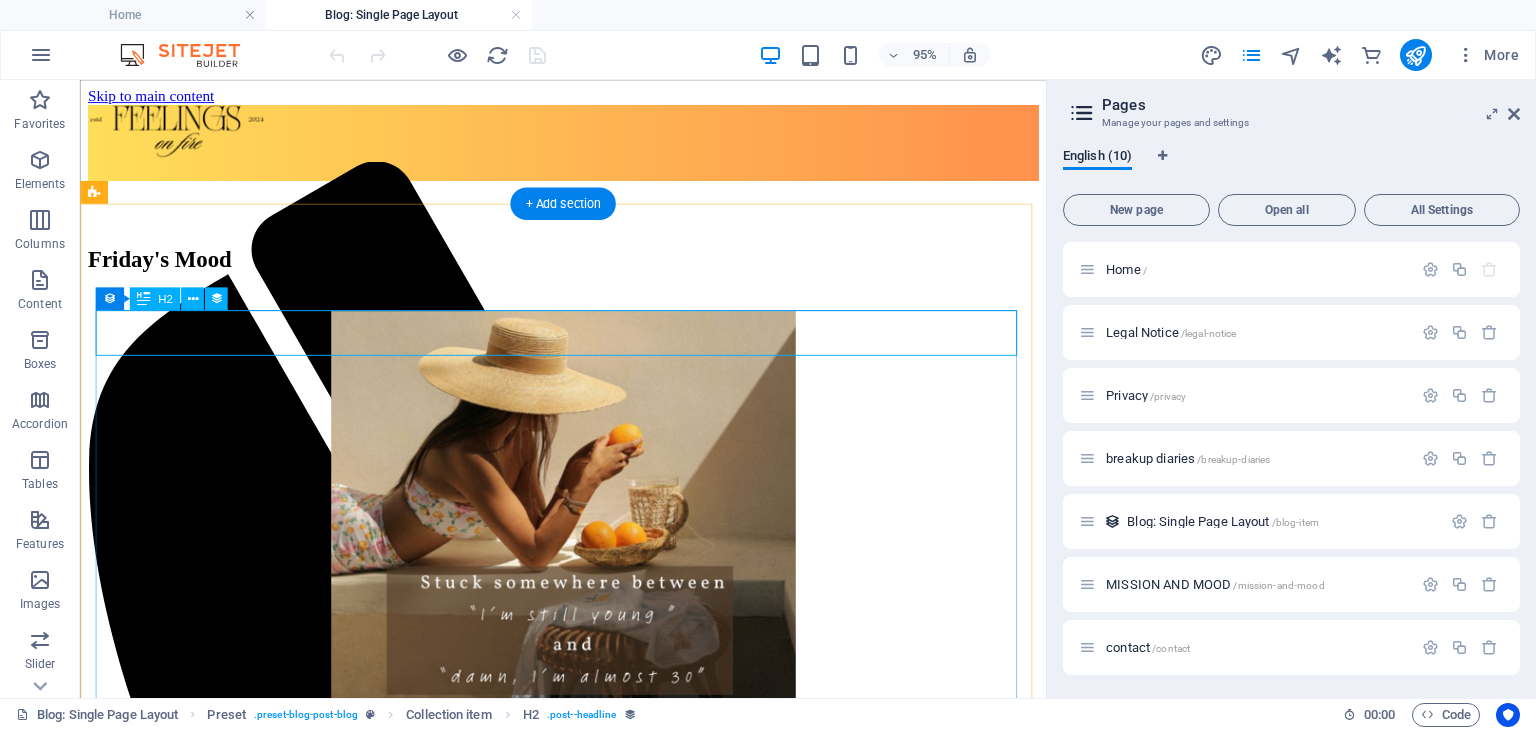 scroll, scrollTop: 0, scrollLeft: 0, axis: both 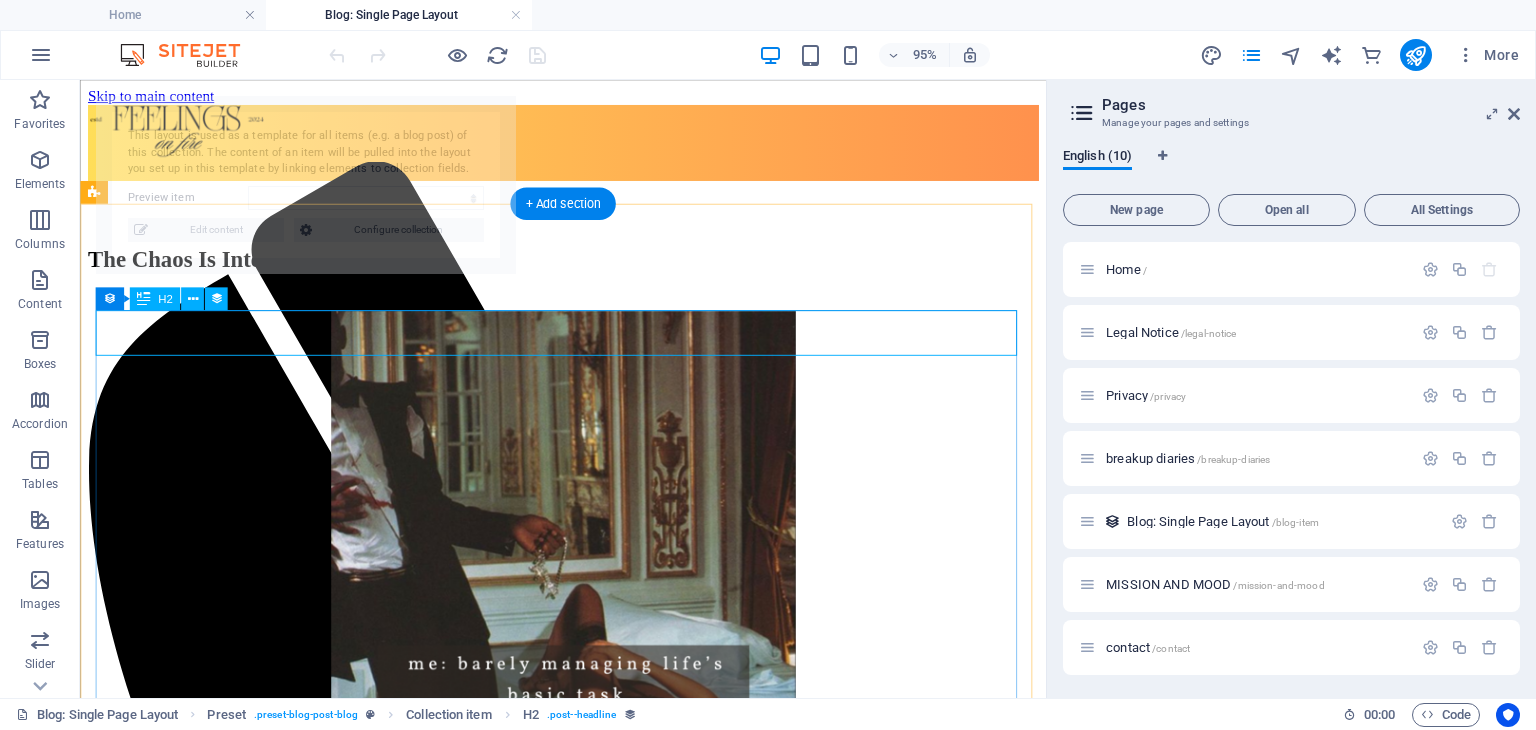 select on "688d25731536d04022034fc0" 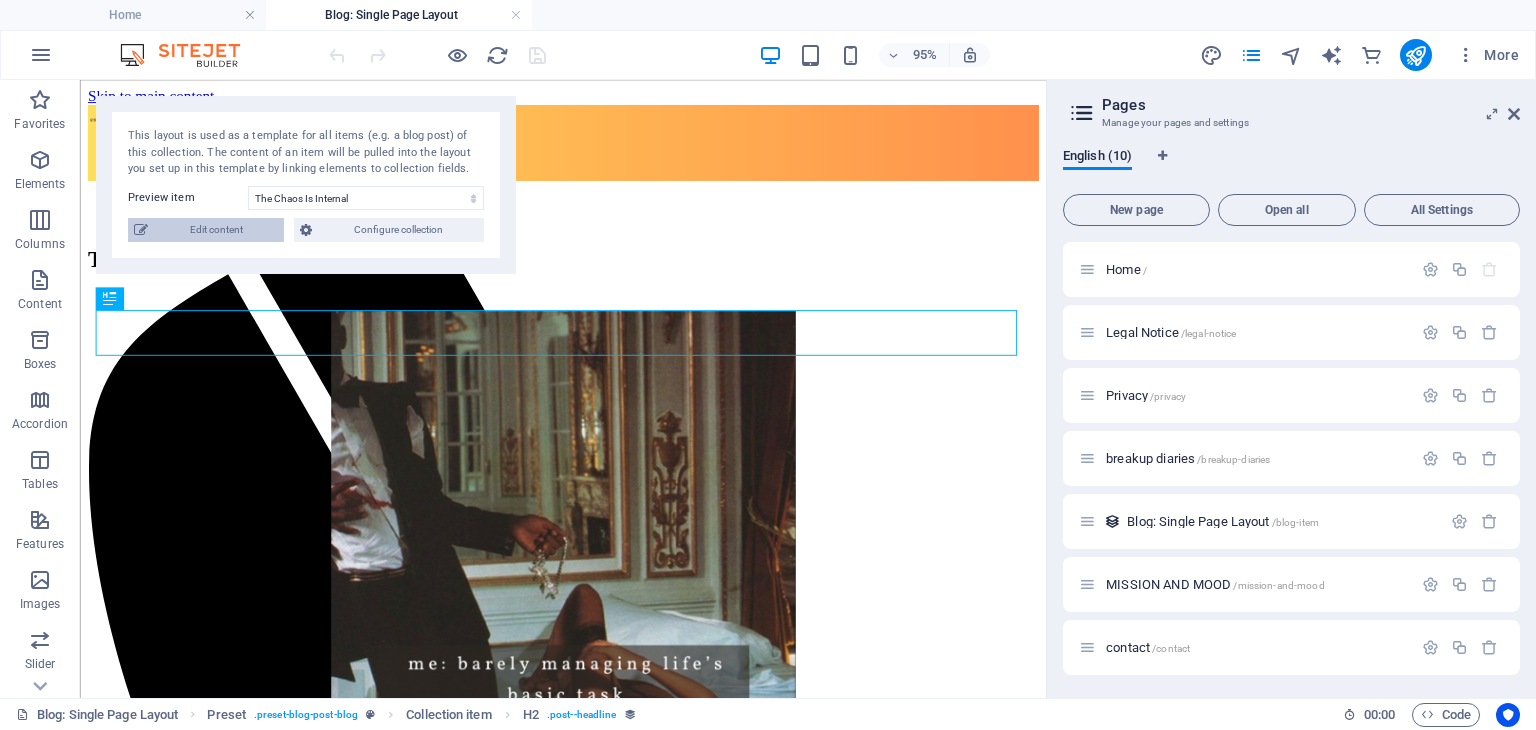 click on "Edit content" at bounding box center (216, 230) 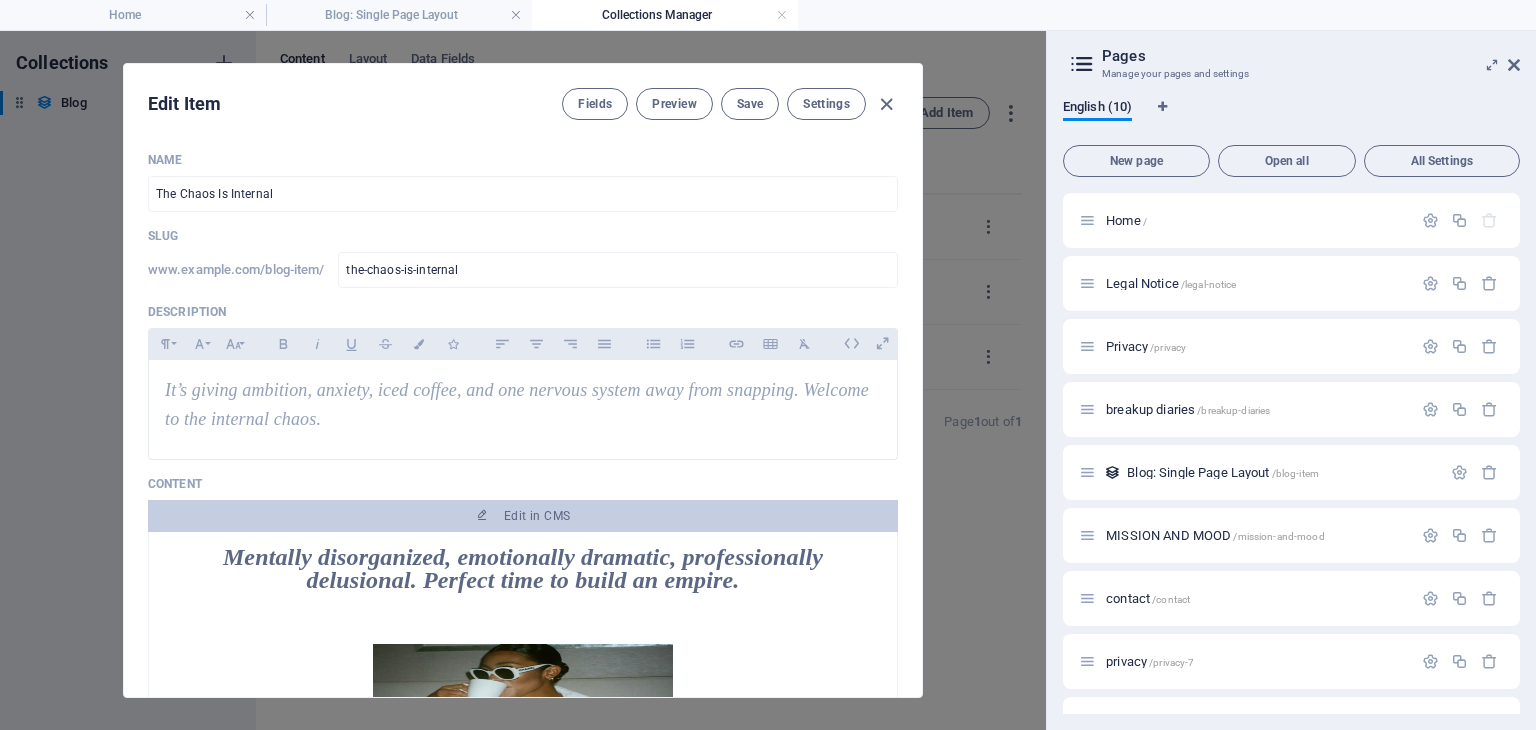 click on "Fields Preview Save Settings" at bounding box center [730, 104] 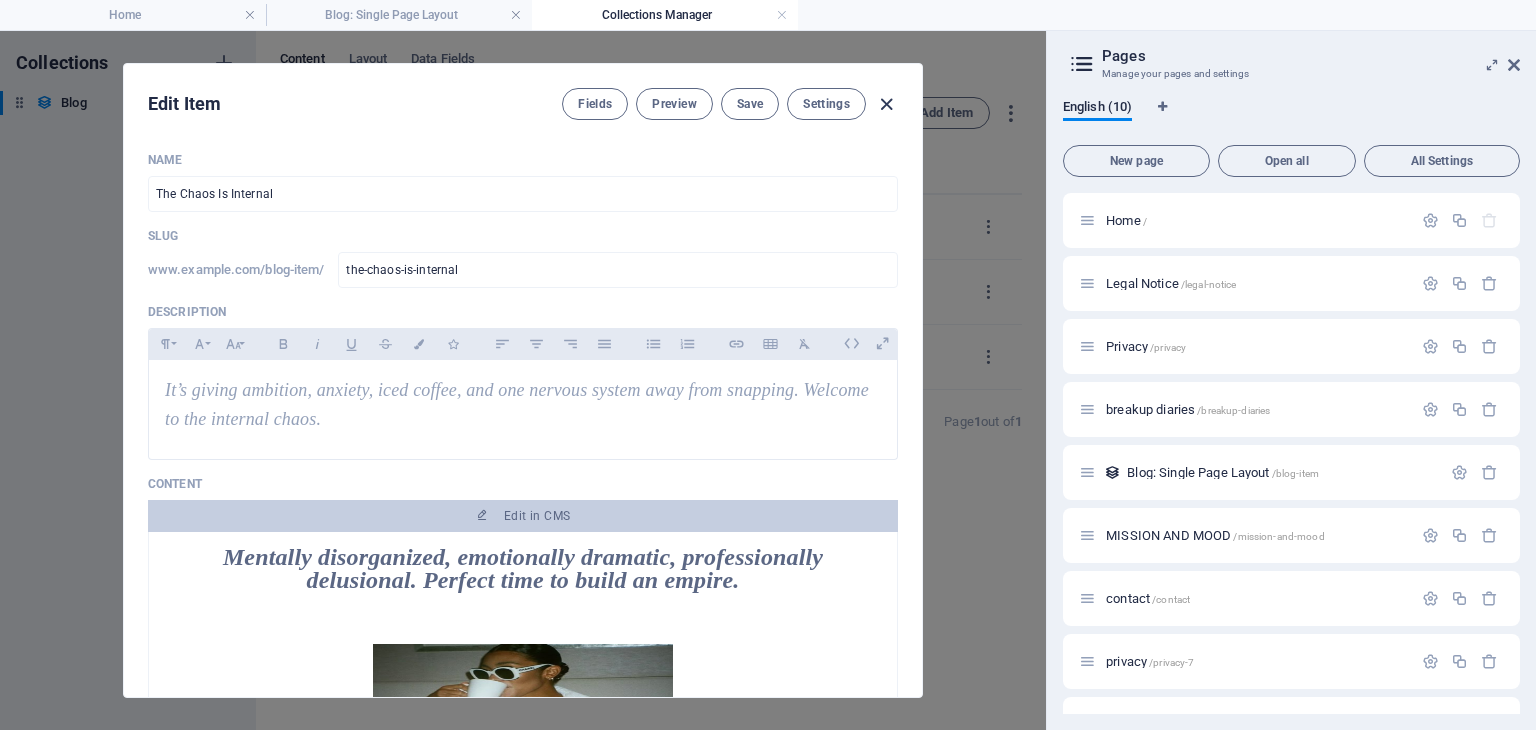 click at bounding box center [886, 104] 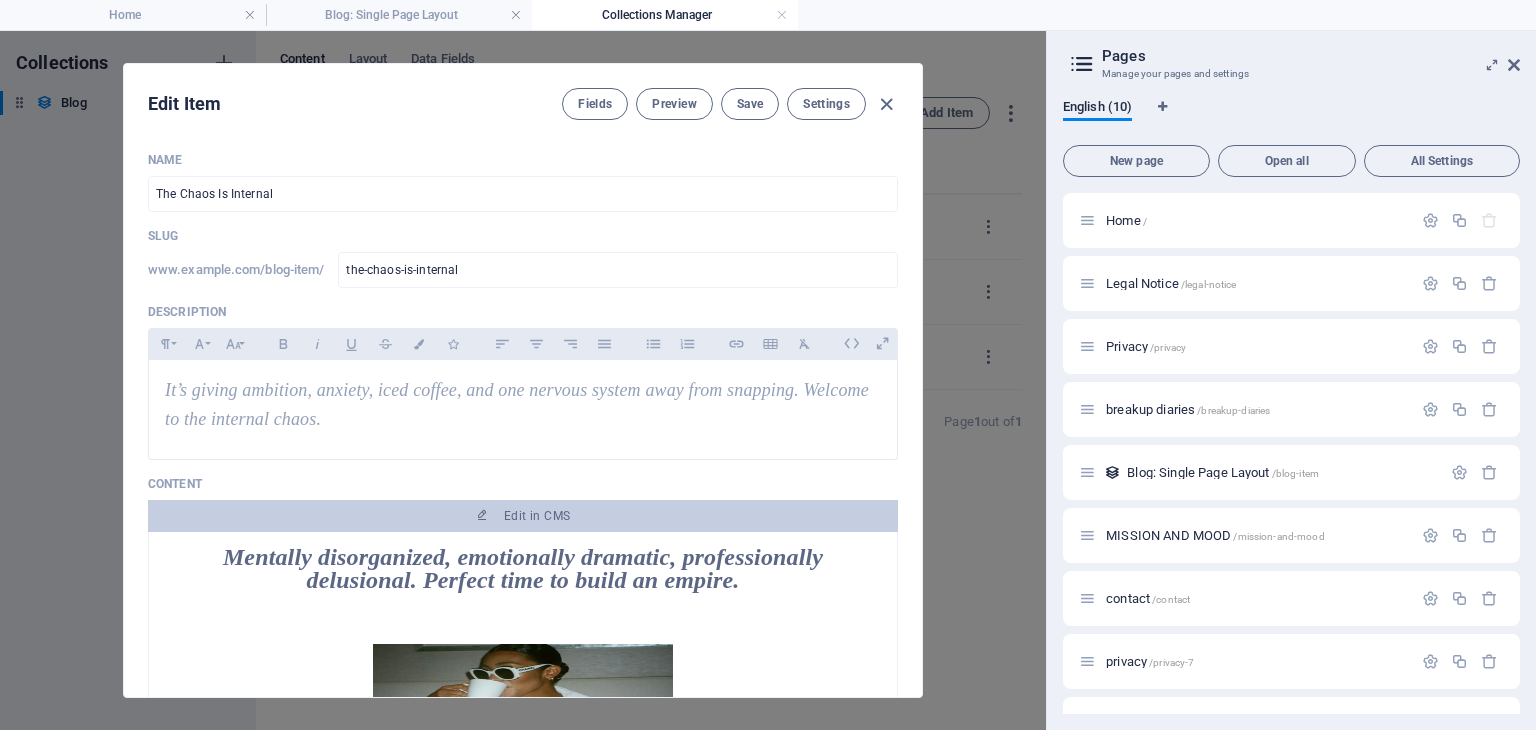 type on "2025-08-05" 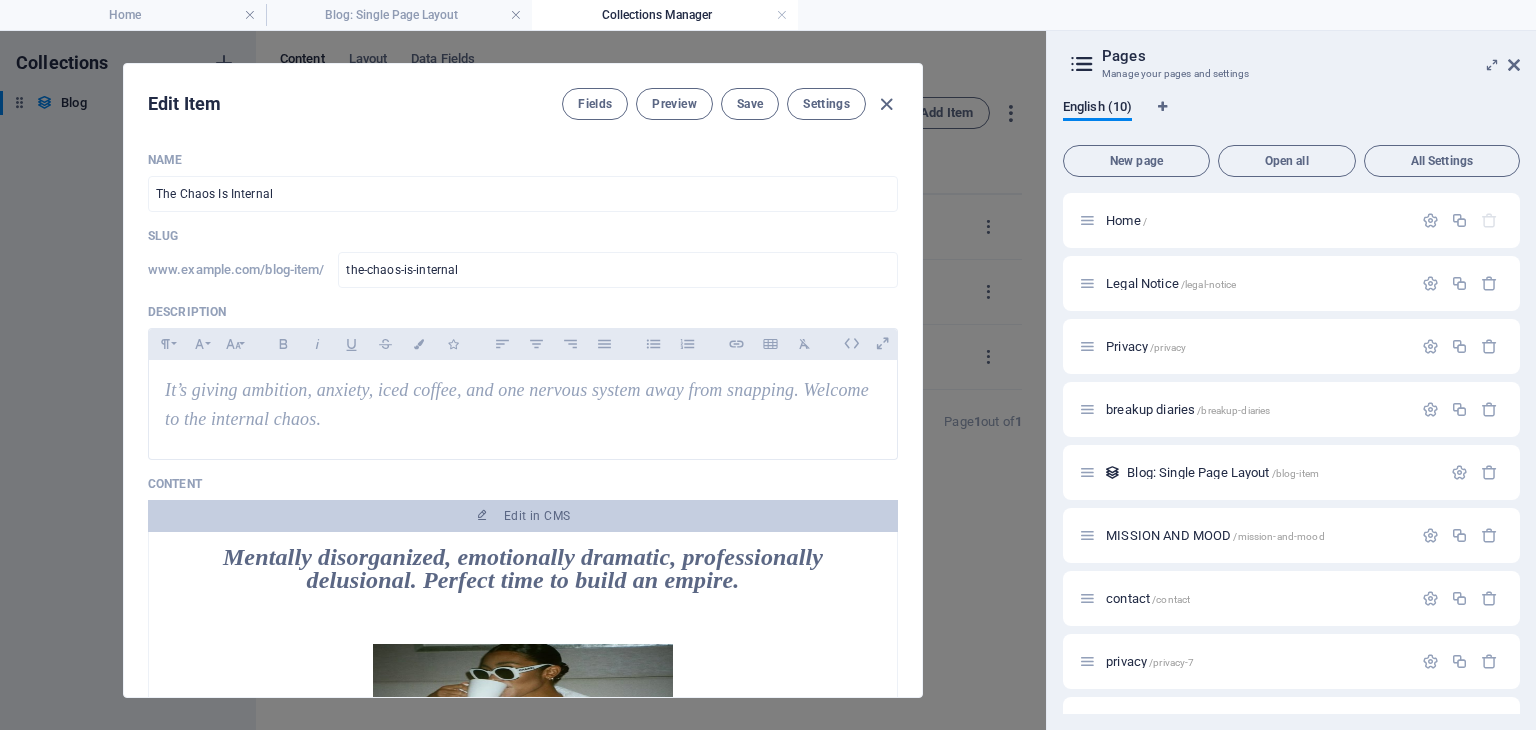 type on "the-chaos-is-internal" 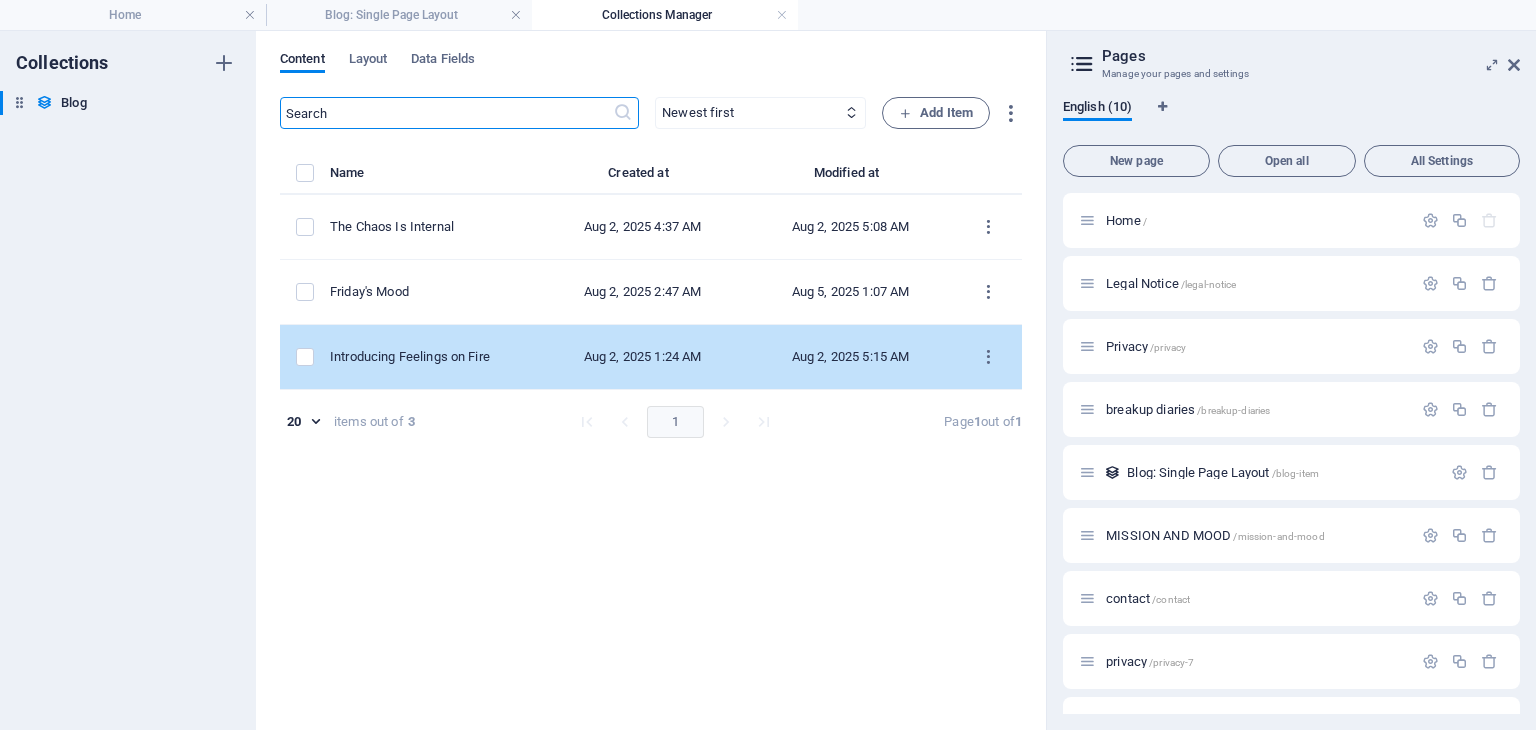 click on "Introducing Feelings on Fire" at bounding box center [434, 357] 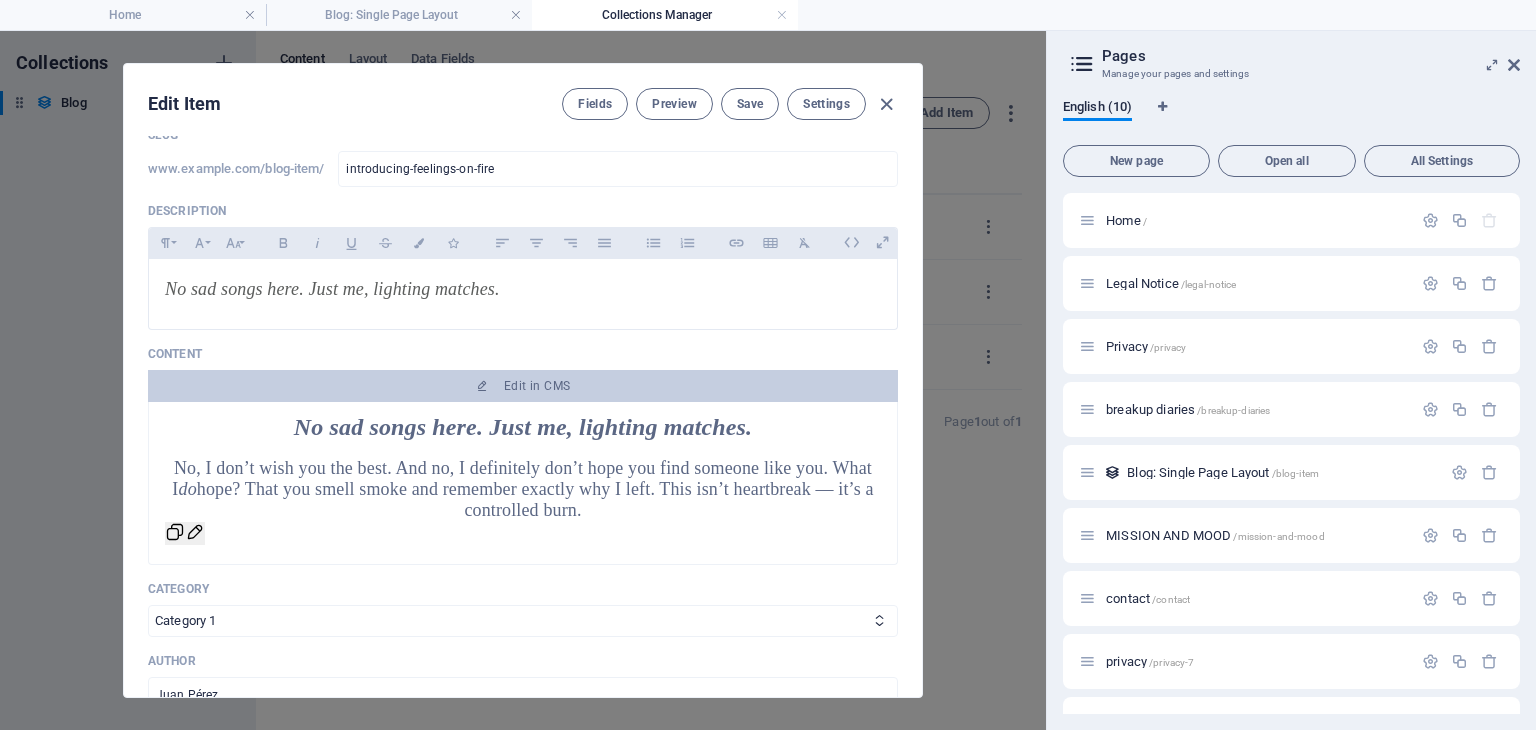 scroll, scrollTop: 100, scrollLeft: 0, axis: vertical 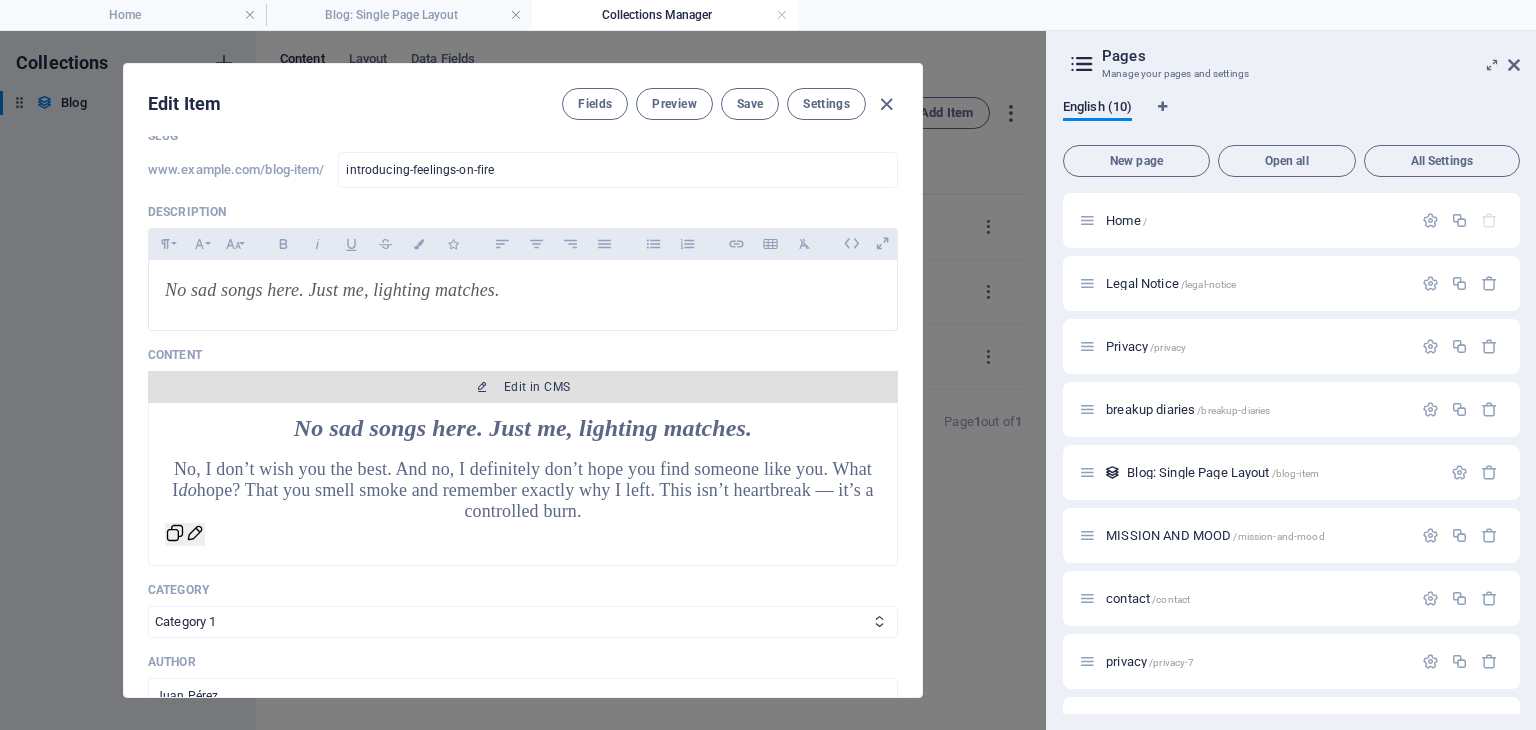 click on "Edit in CMS" at bounding box center [523, 387] 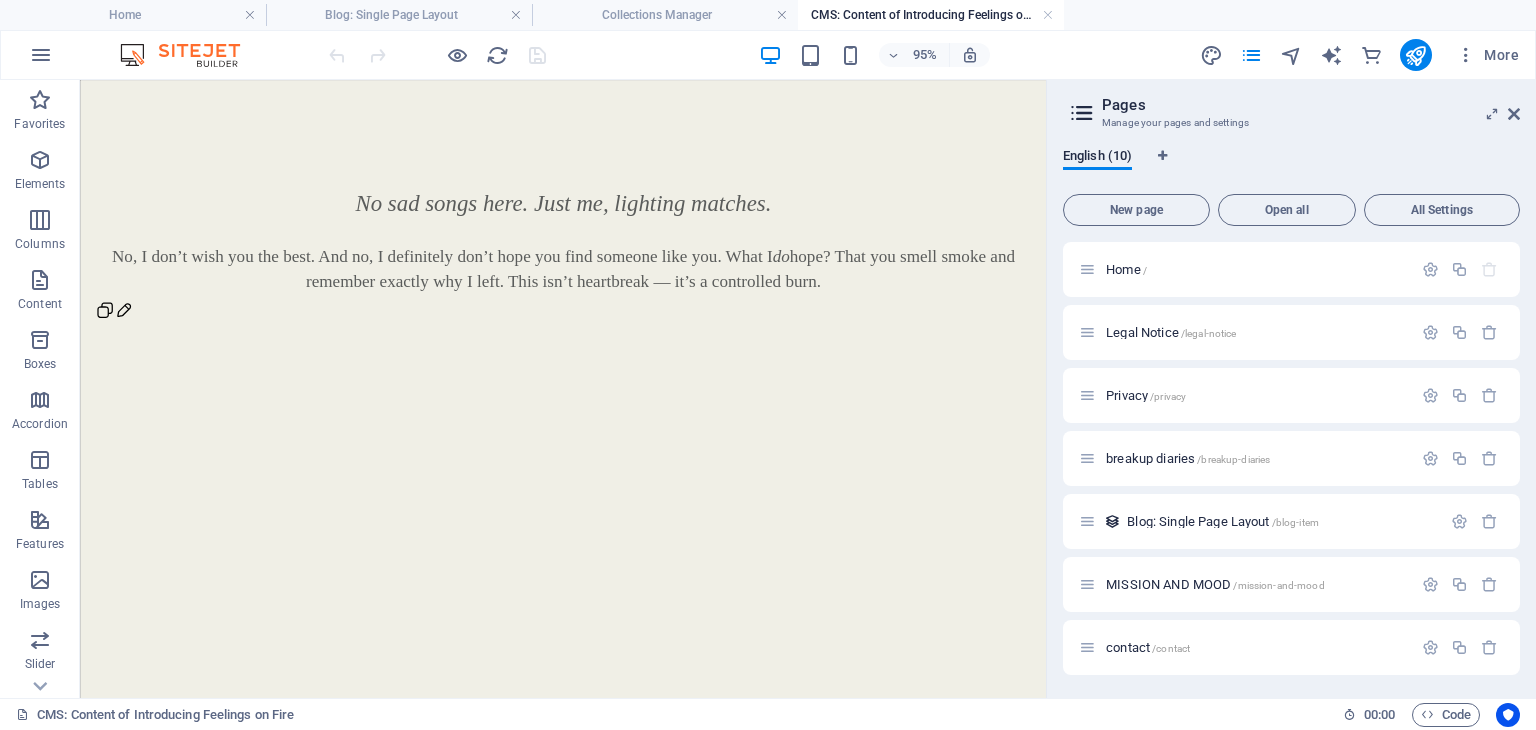 scroll, scrollTop: 0, scrollLeft: 0, axis: both 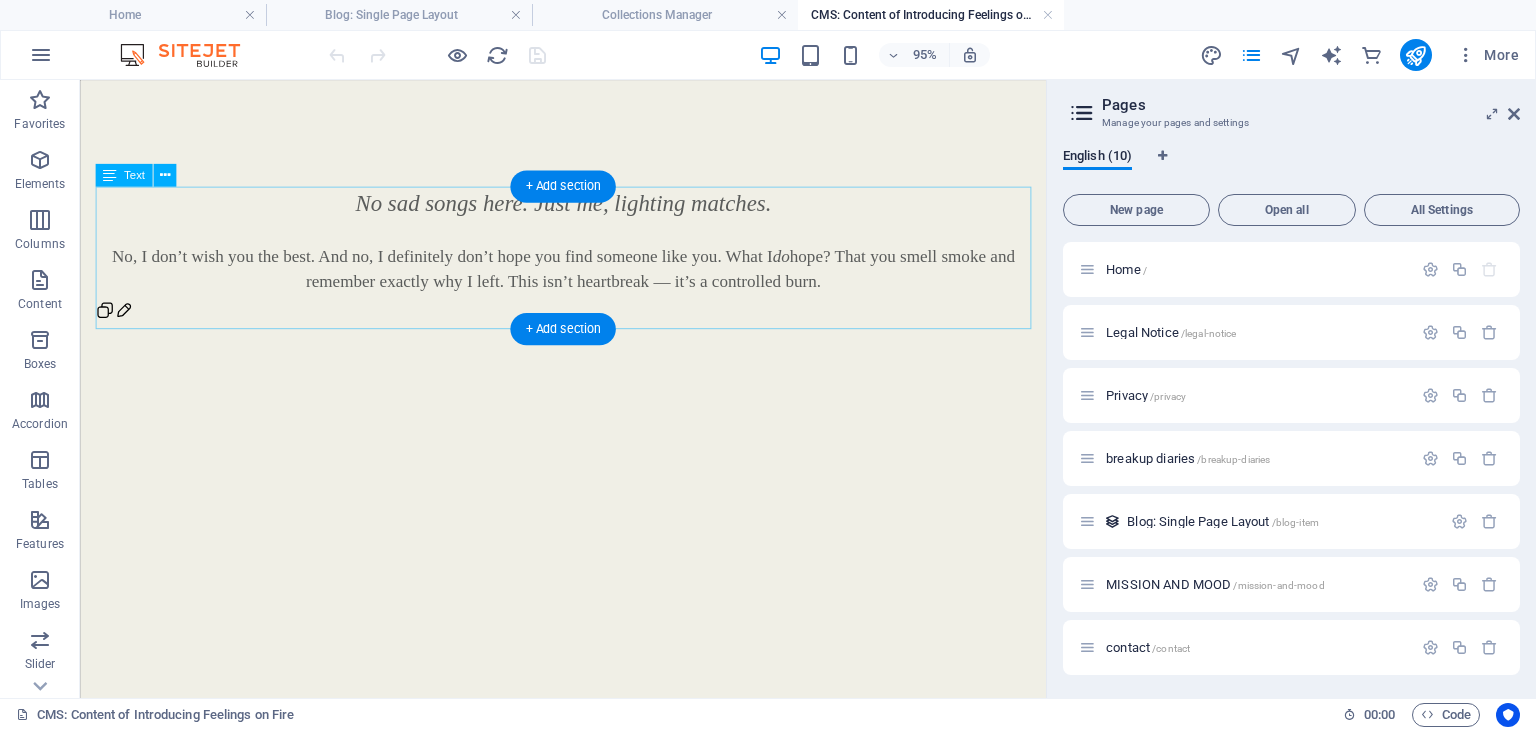 click on "No sad songs here. Just me, lighting matches. No, I don’t wish you the best. And no, I definitely don’t hope you find someone like you. What I  do  hope? That you smell smoke and remember exactly why I left. This isn’t heartbreak — it’s a controlled burn." at bounding box center (588, 267) 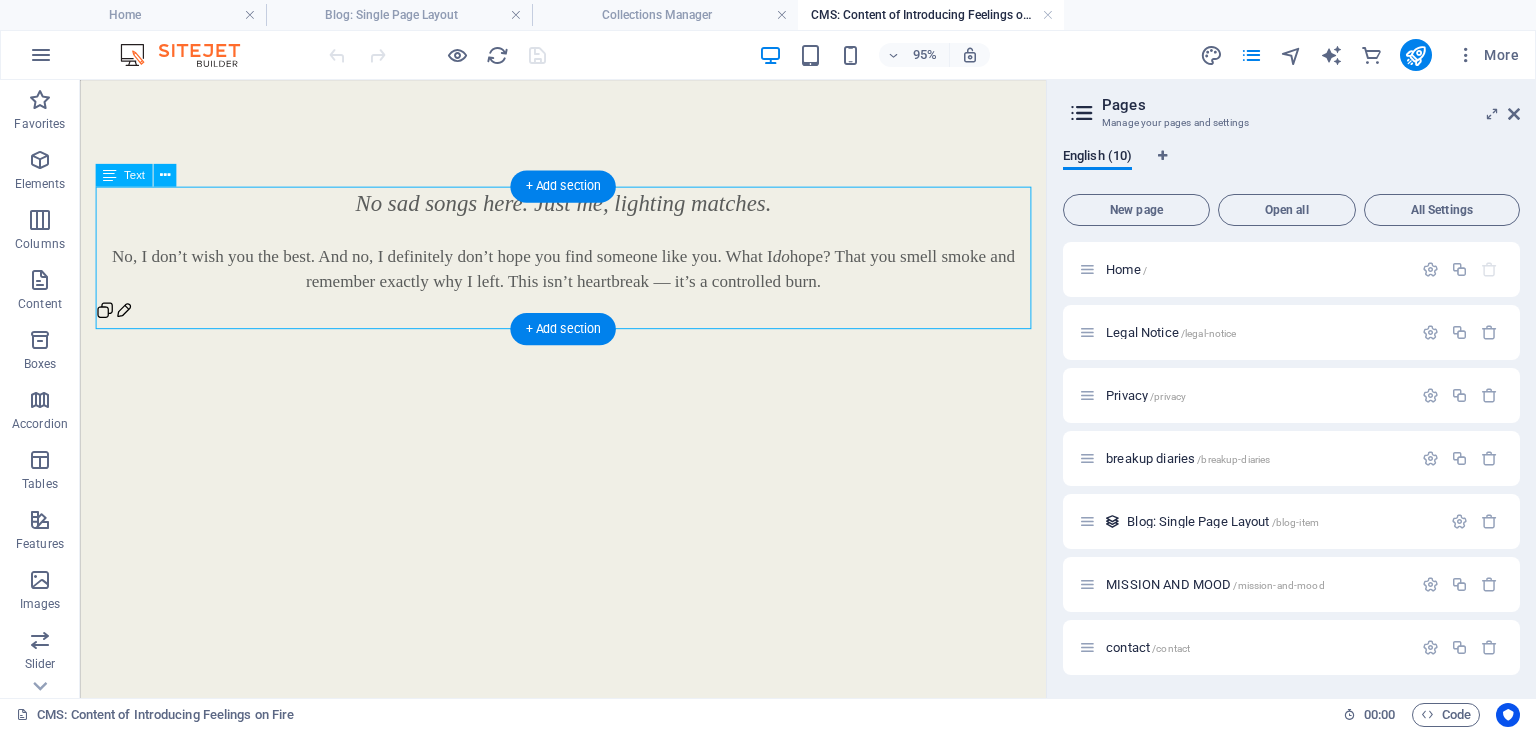 click on "No sad songs here. Just me, lighting matches. No, I don’t wish you the best. And no, I definitely don’t hope you find someone like you. What I  do  hope? That you smell smoke and remember exactly why I left. This isn’t heartbreak — it’s a controlled burn." at bounding box center [588, 267] 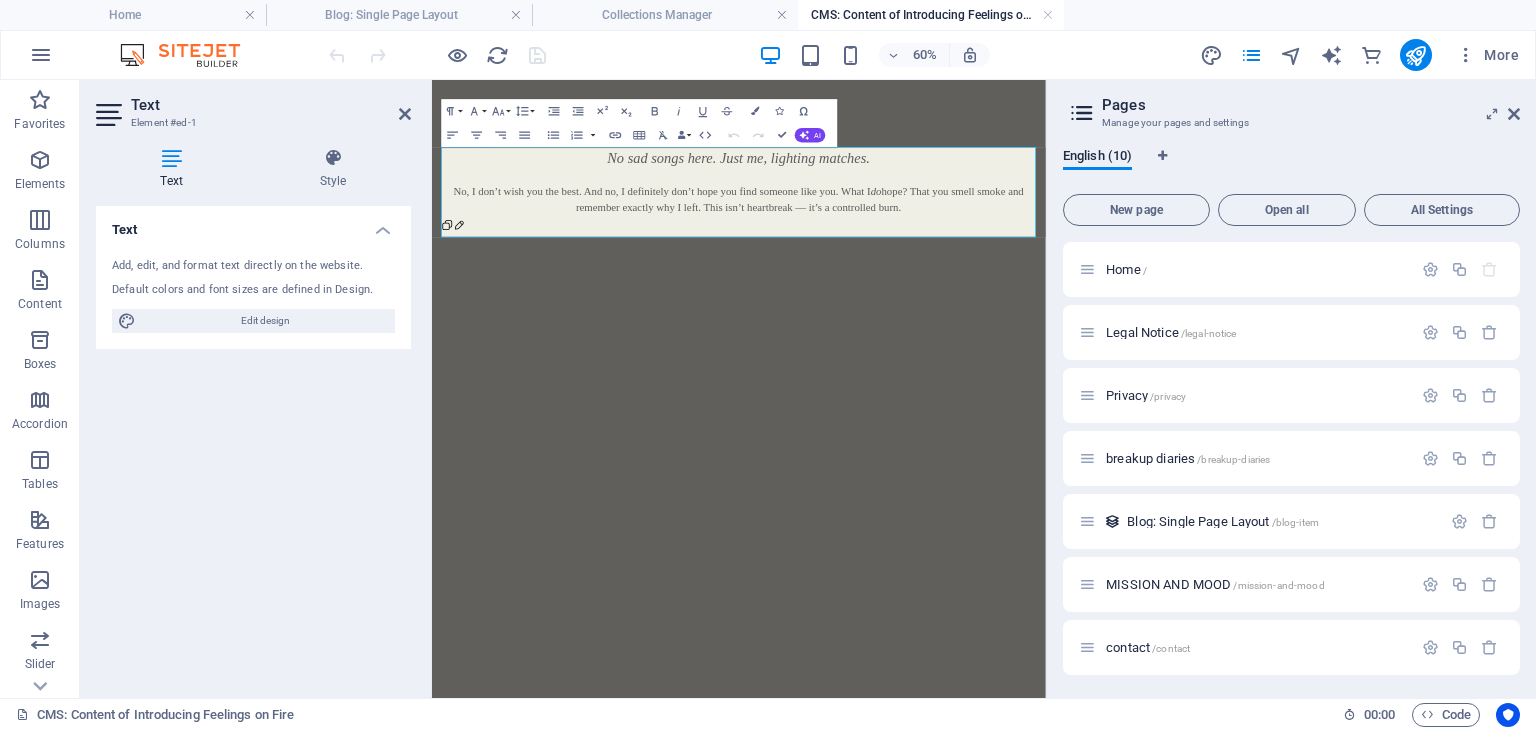 click on "No, I don’t wish you the best. And no, I definitely don’t hope you find someone like you. What I  do  hope? That you smell smoke and remember exactly why I left. This isn’t heartbreak — it’s a controlled burn." at bounding box center (943, 278) 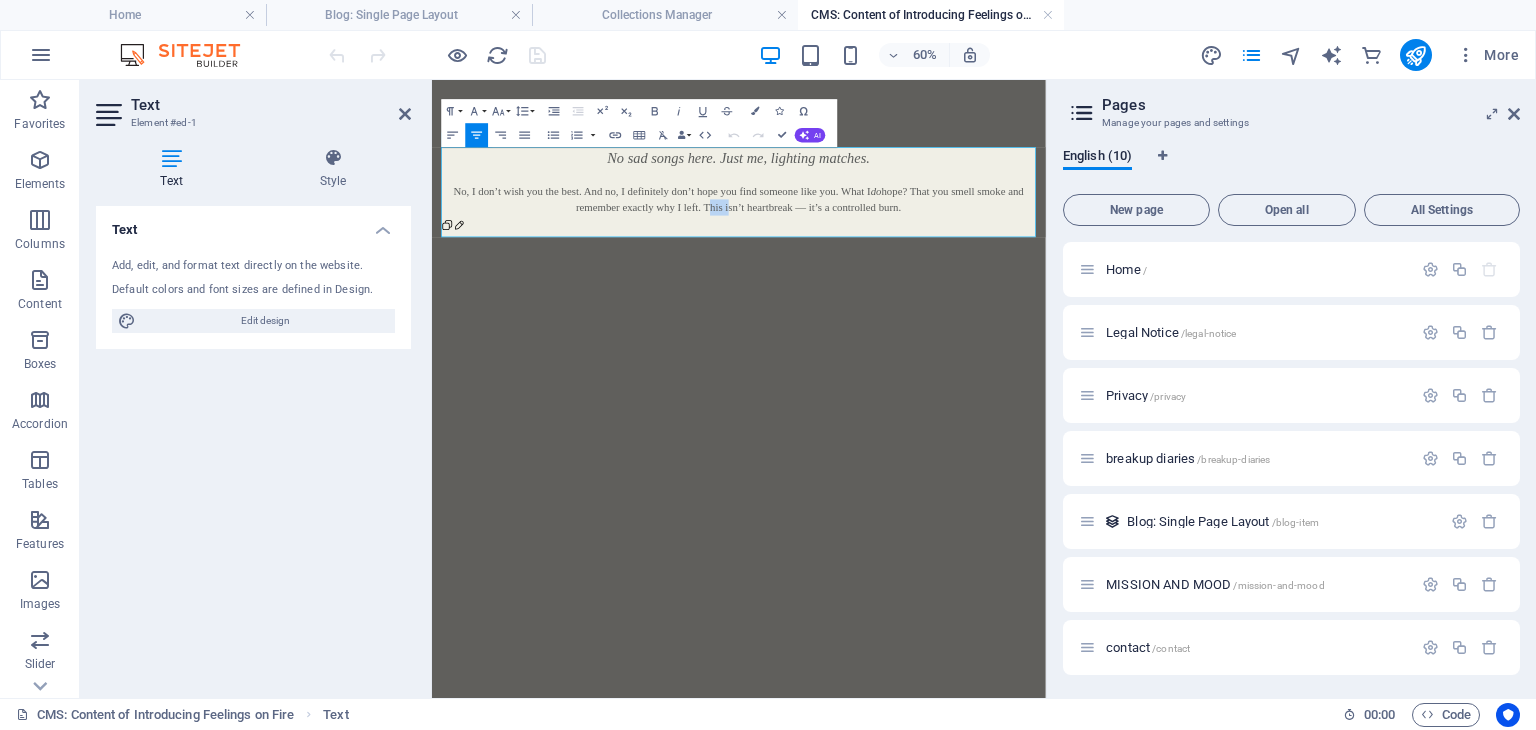click on "No, I don’t wish you the best. And no, I definitely don’t hope you find someone like you. What I  do  hope? That you smell smoke and remember exactly why I left. This isn’t heartbreak — it’s a controlled burn." at bounding box center [943, 278] 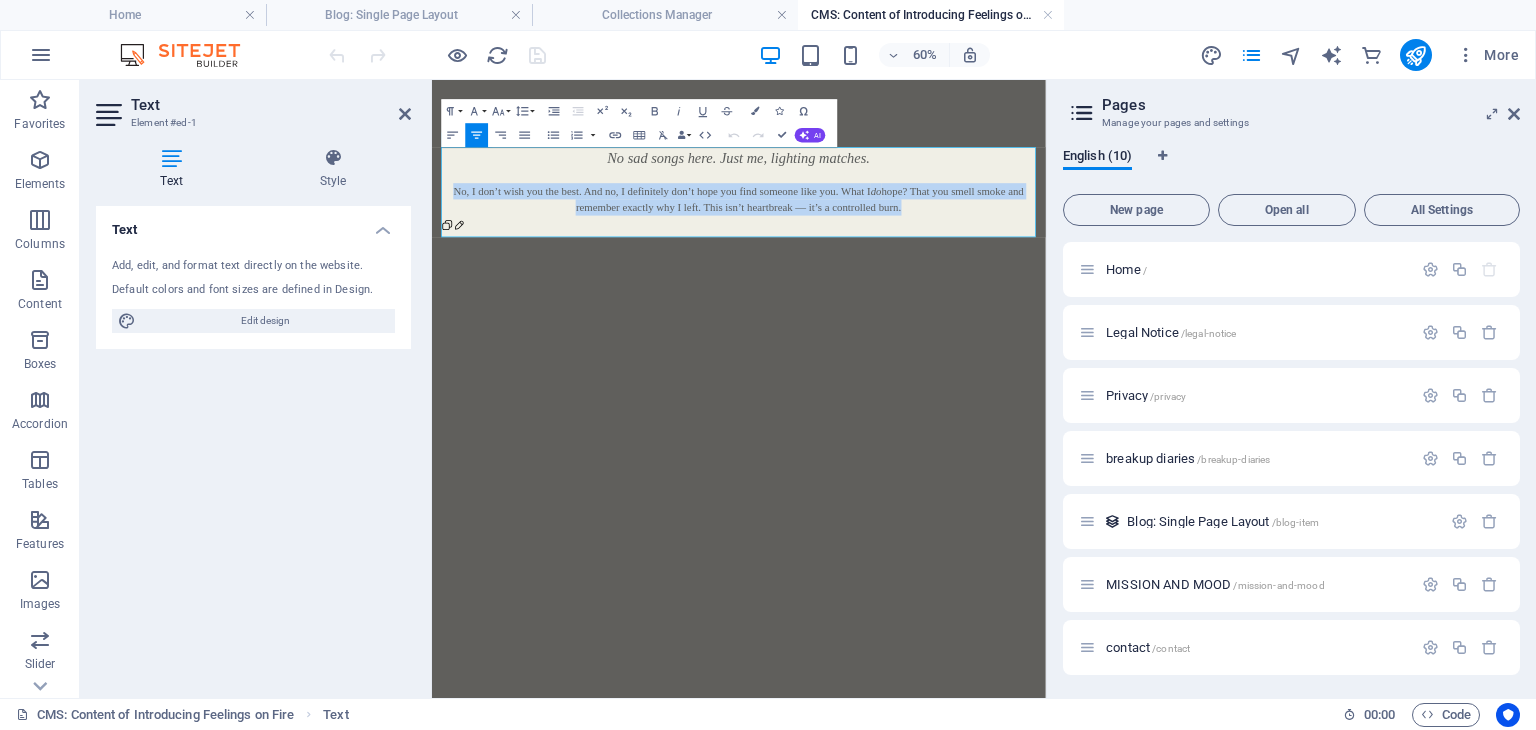click on "No, I don’t wish you the best. And no, I definitely don’t hope you find someone like you. What I  do  hope? That you smell smoke and remember exactly why I left. This isn’t heartbreak — it’s a controlled burn." at bounding box center (943, 278) 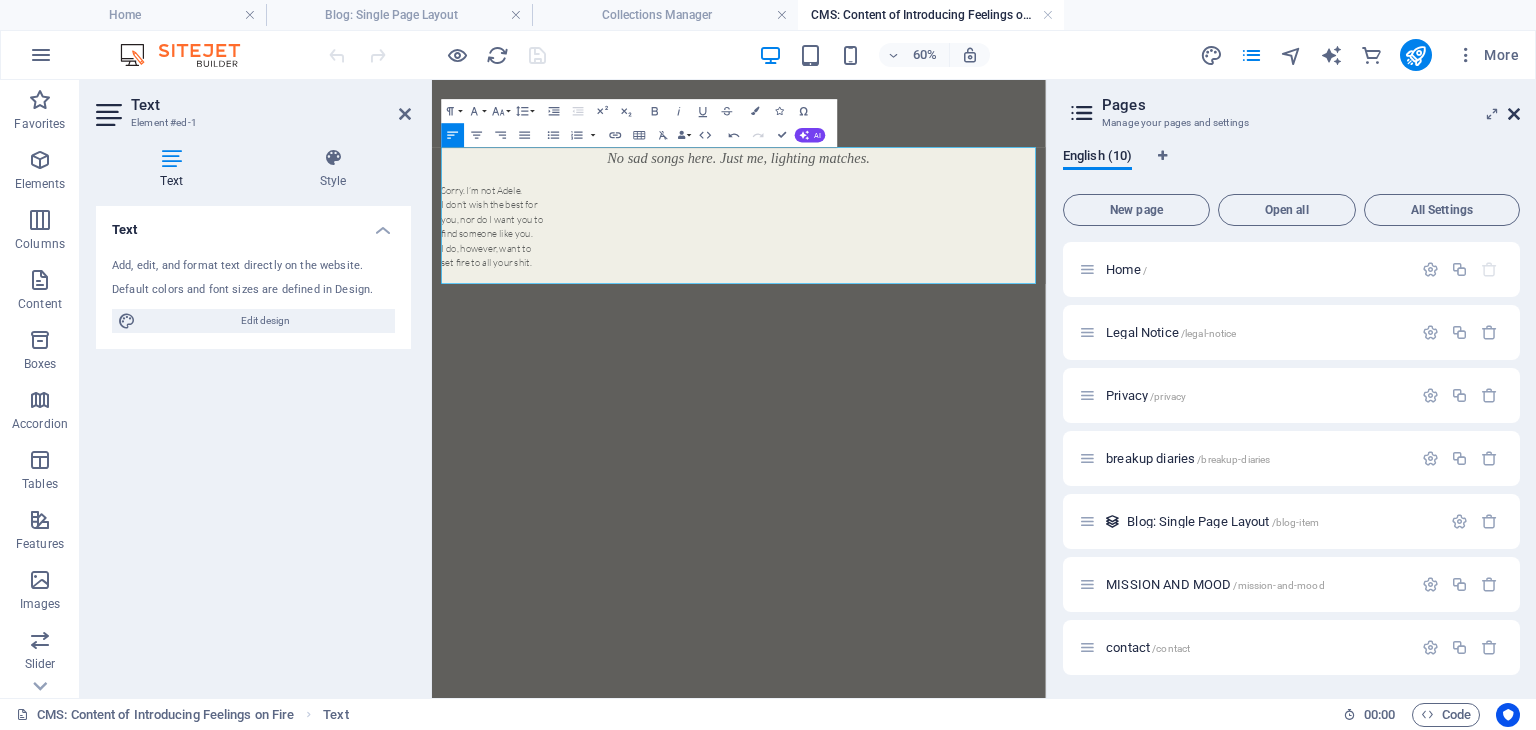 click at bounding box center [1514, 114] 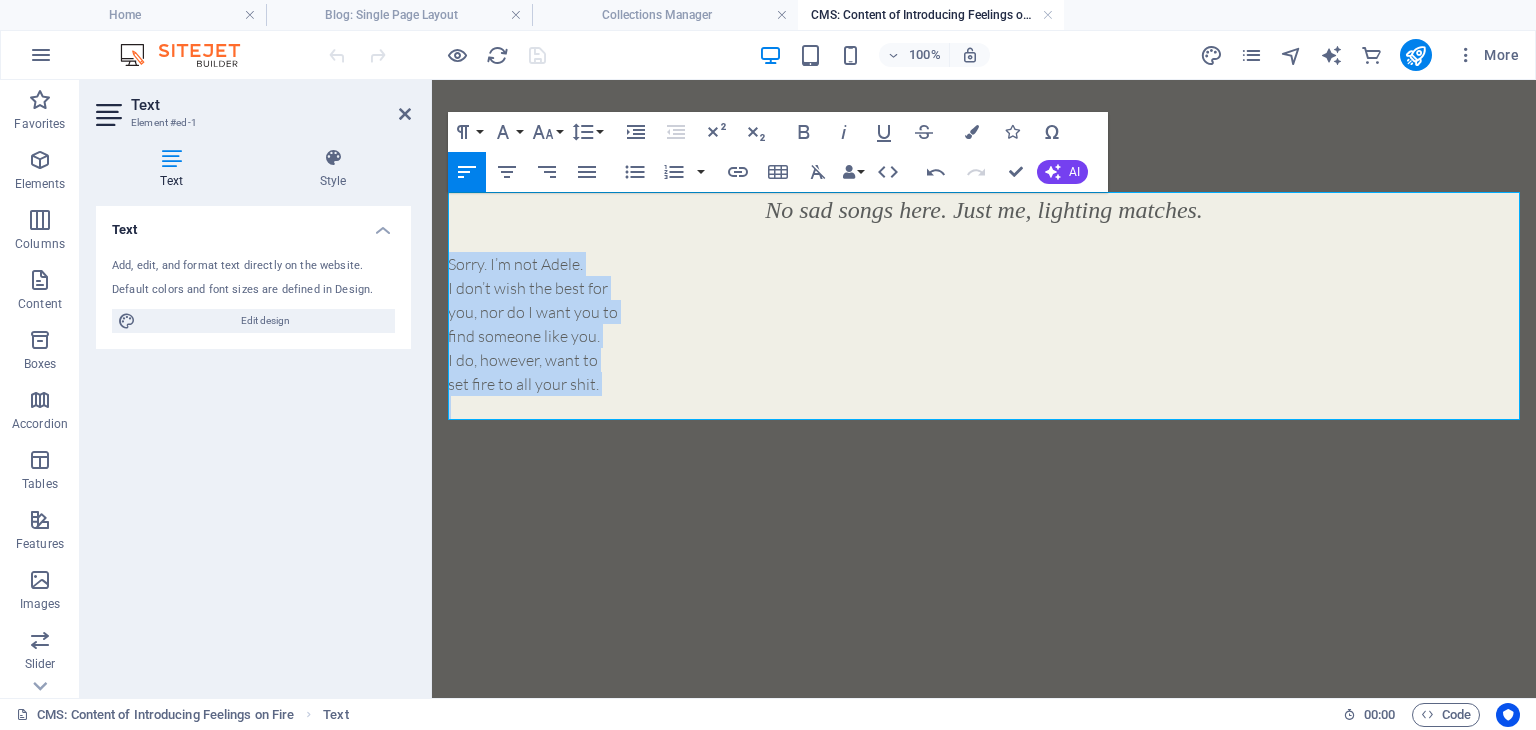 drag, startPoint x: 620, startPoint y: 388, endPoint x: 425, endPoint y: 254, distance: 236.60304 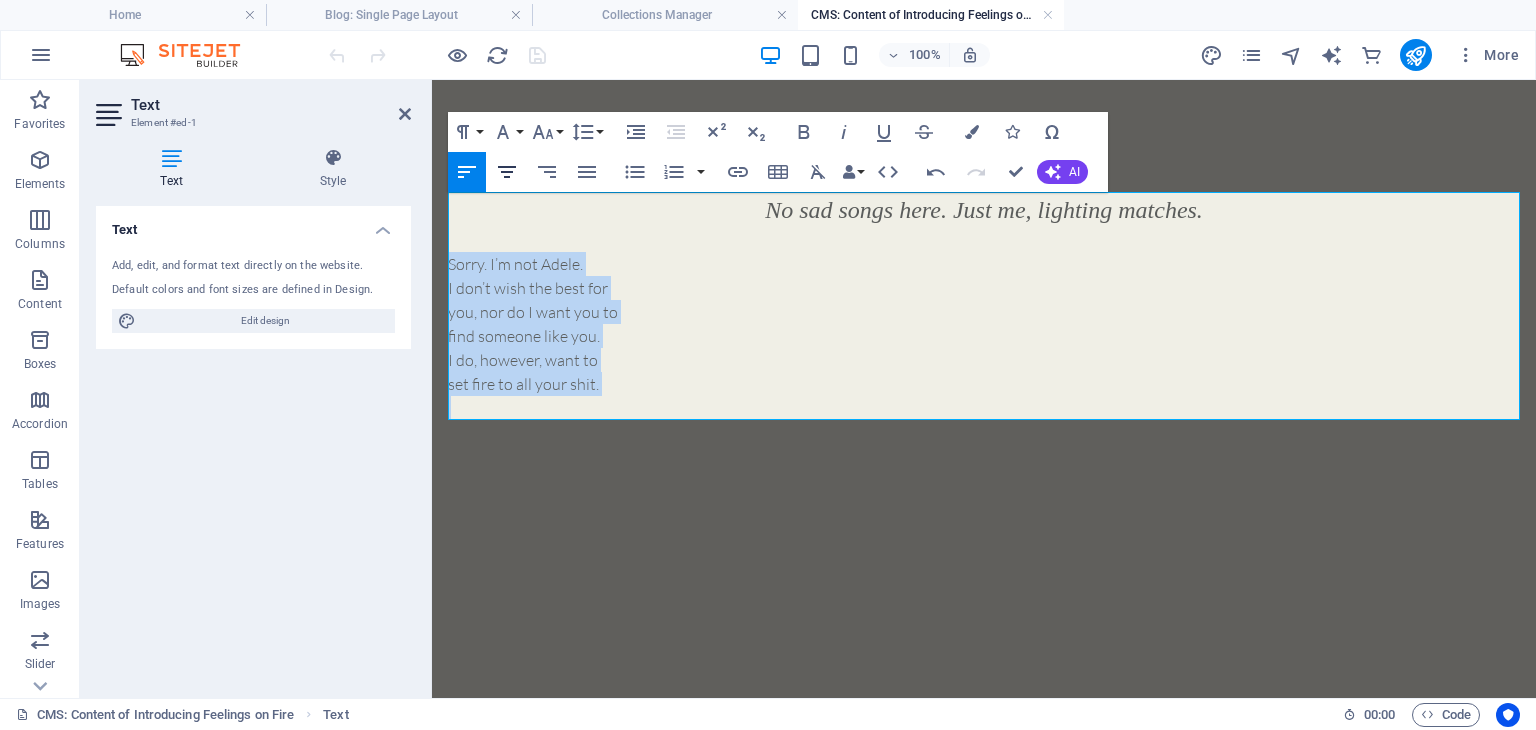 click 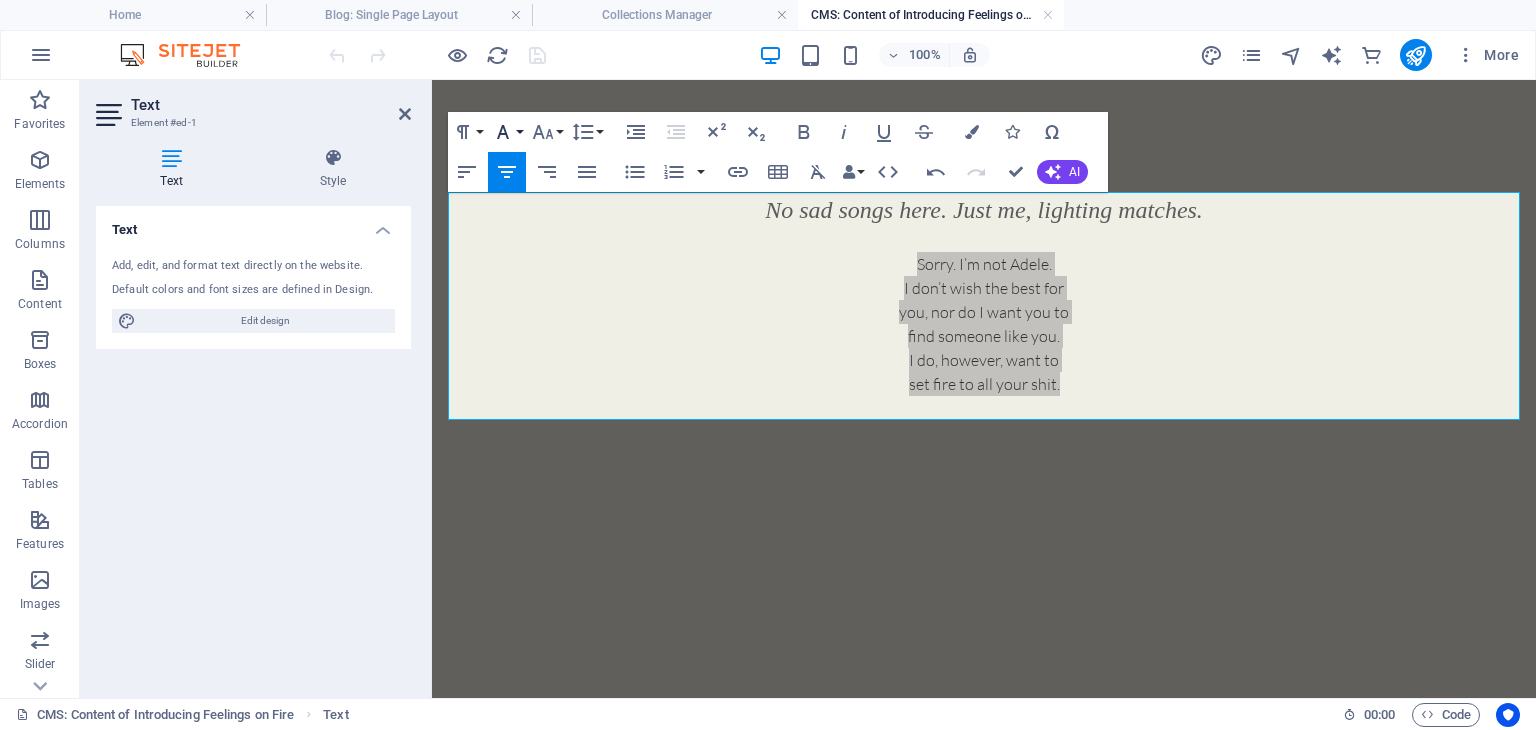 click 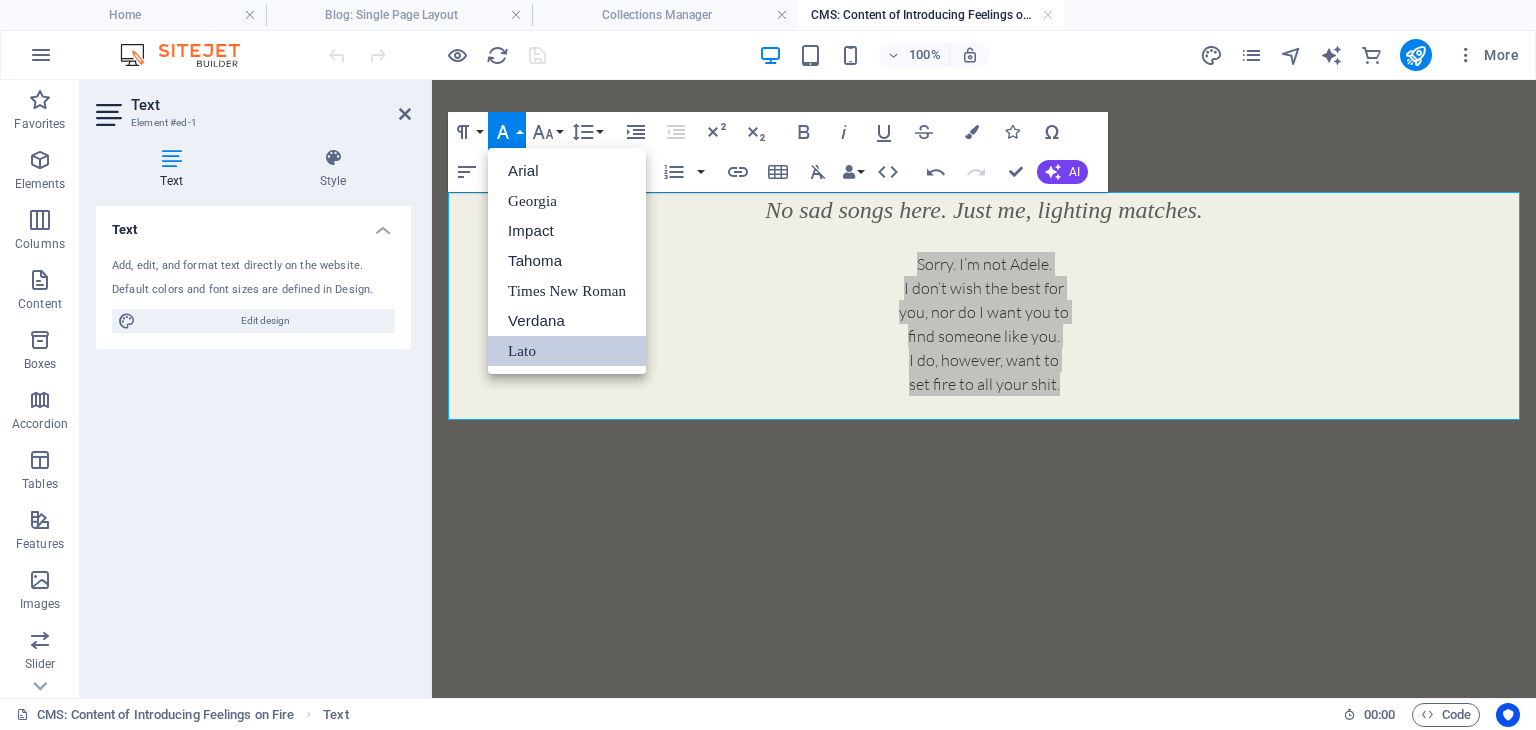 scroll, scrollTop: 0, scrollLeft: 0, axis: both 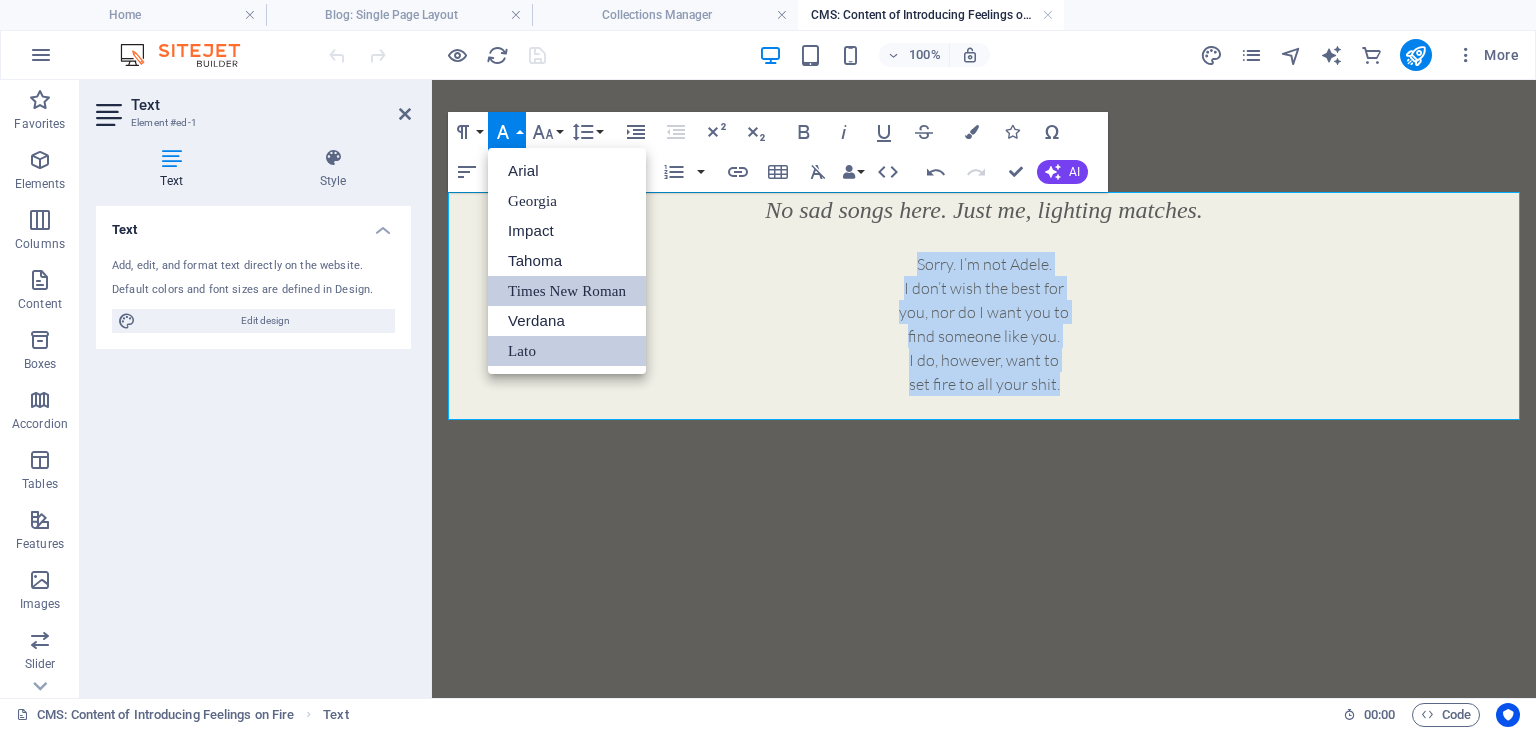 click on "Times New Roman" at bounding box center (567, 291) 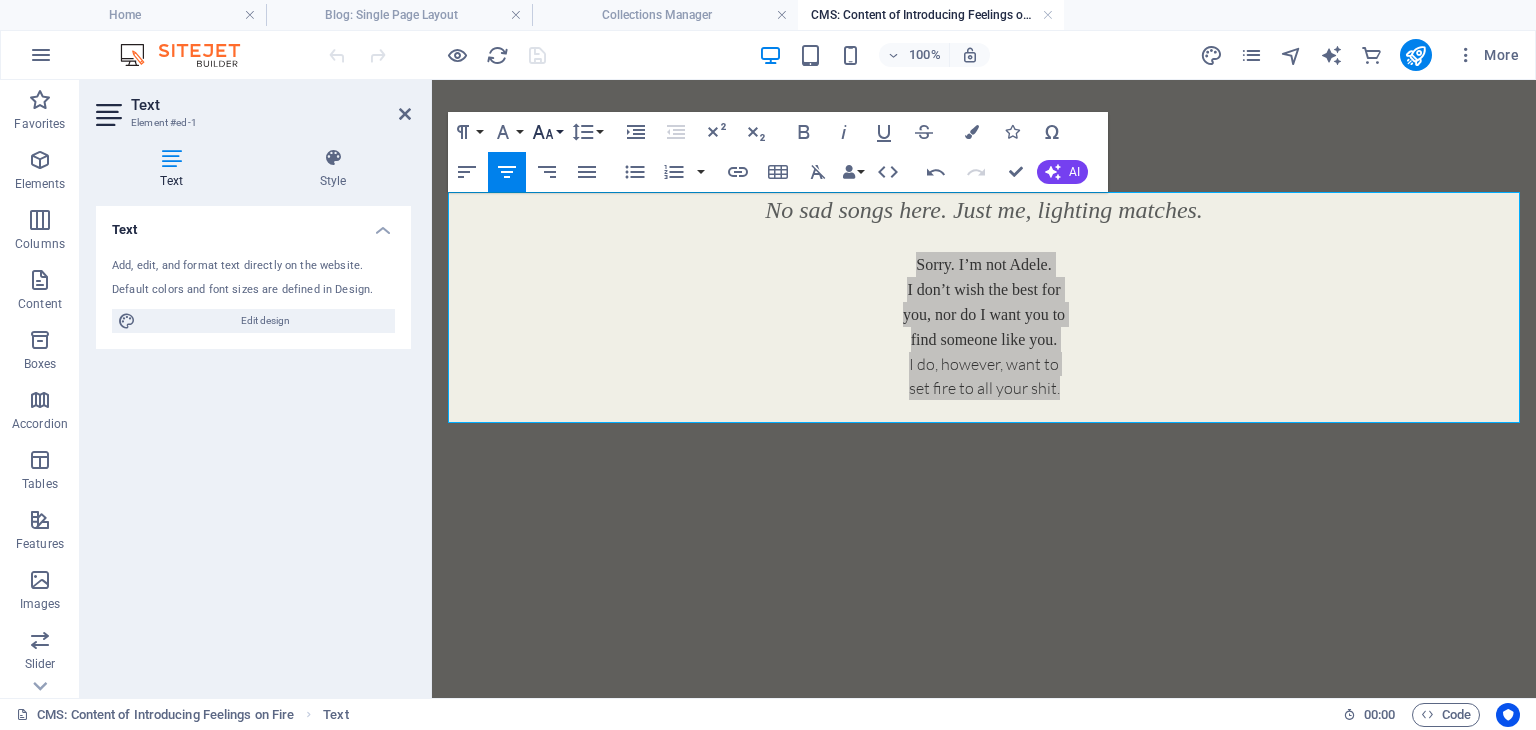 click 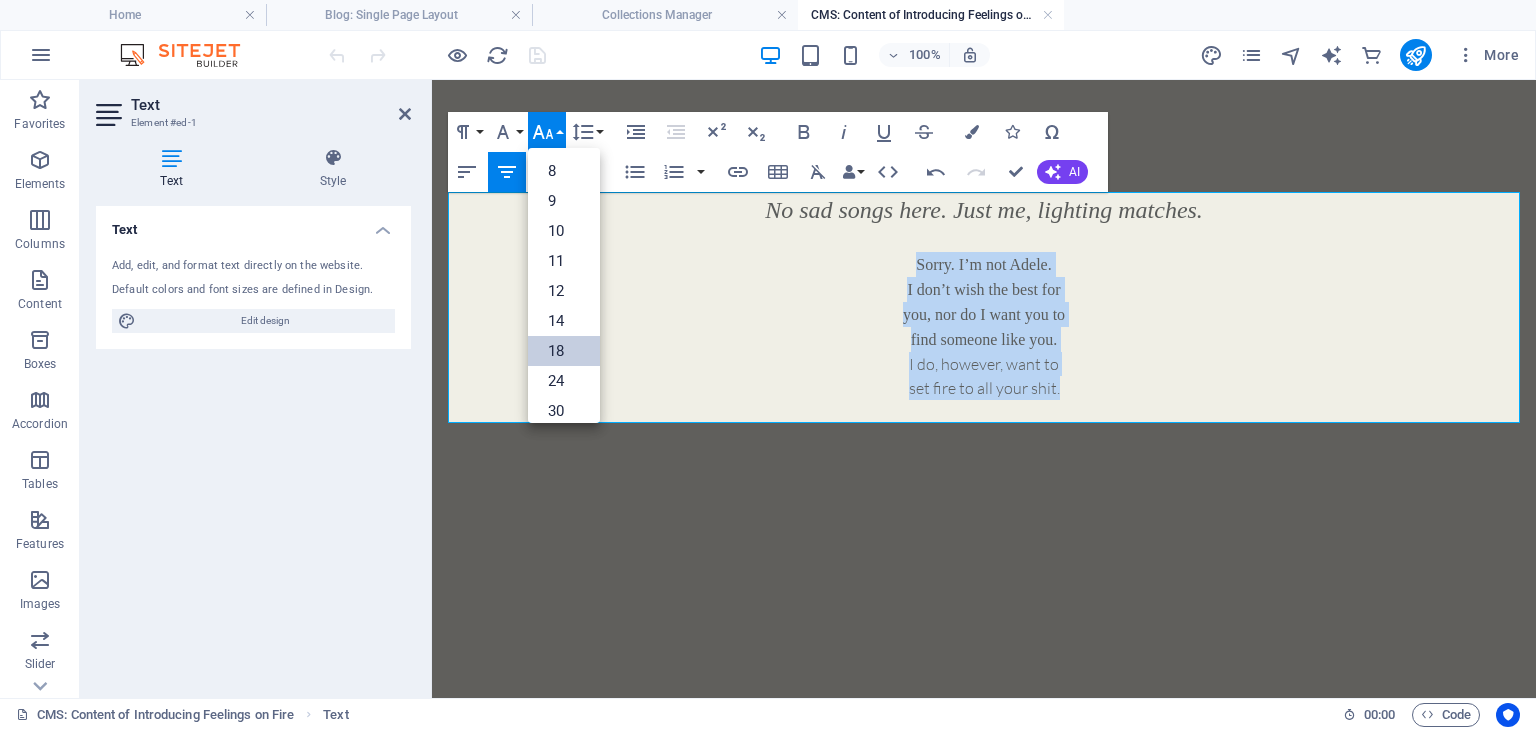 click on "18" at bounding box center [564, 351] 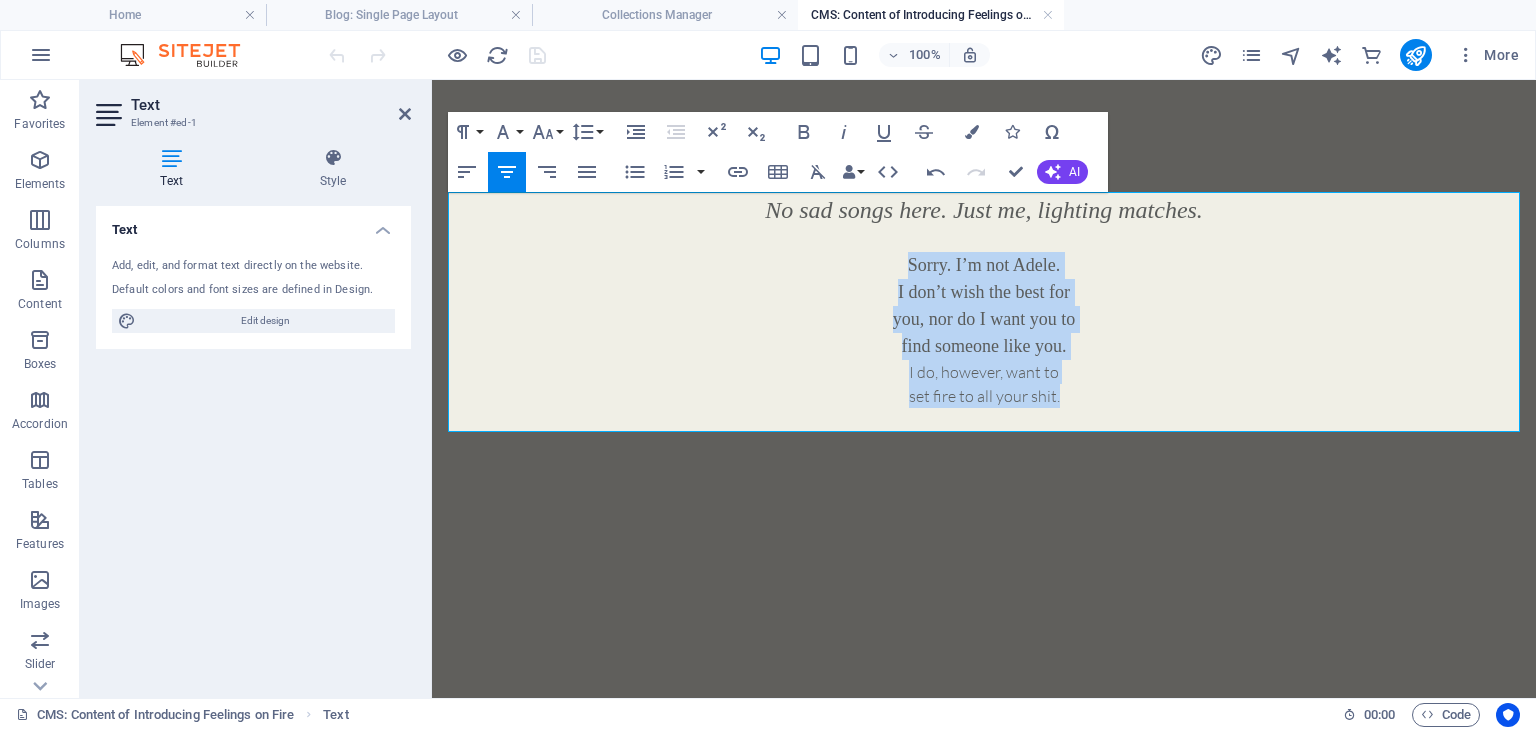 click on "you, nor do I want you to" at bounding box center (984, 319) 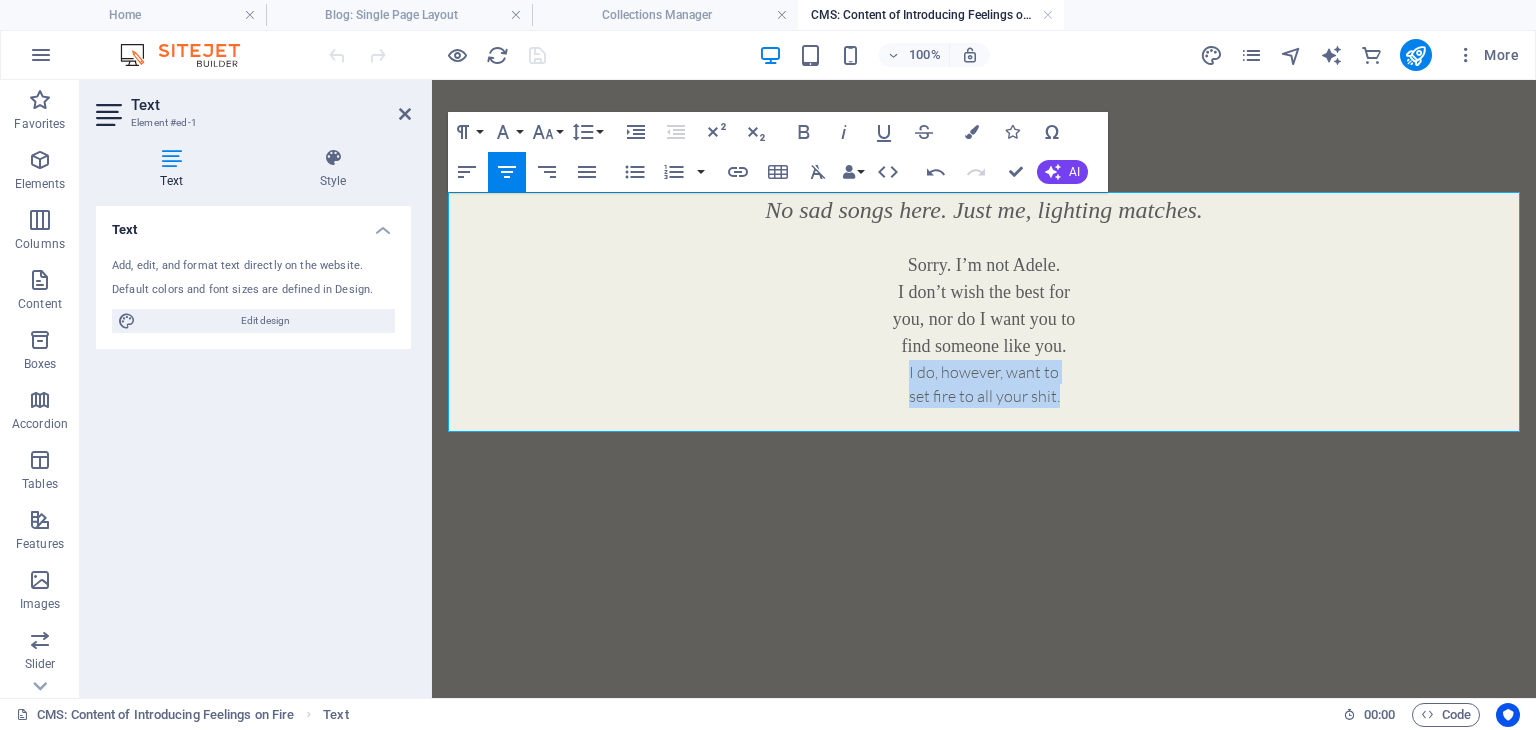 drag, startPoint x: 1091, startPoint y: 390, endPoint x: 891, endPoint y: 376, distance: 200.4894 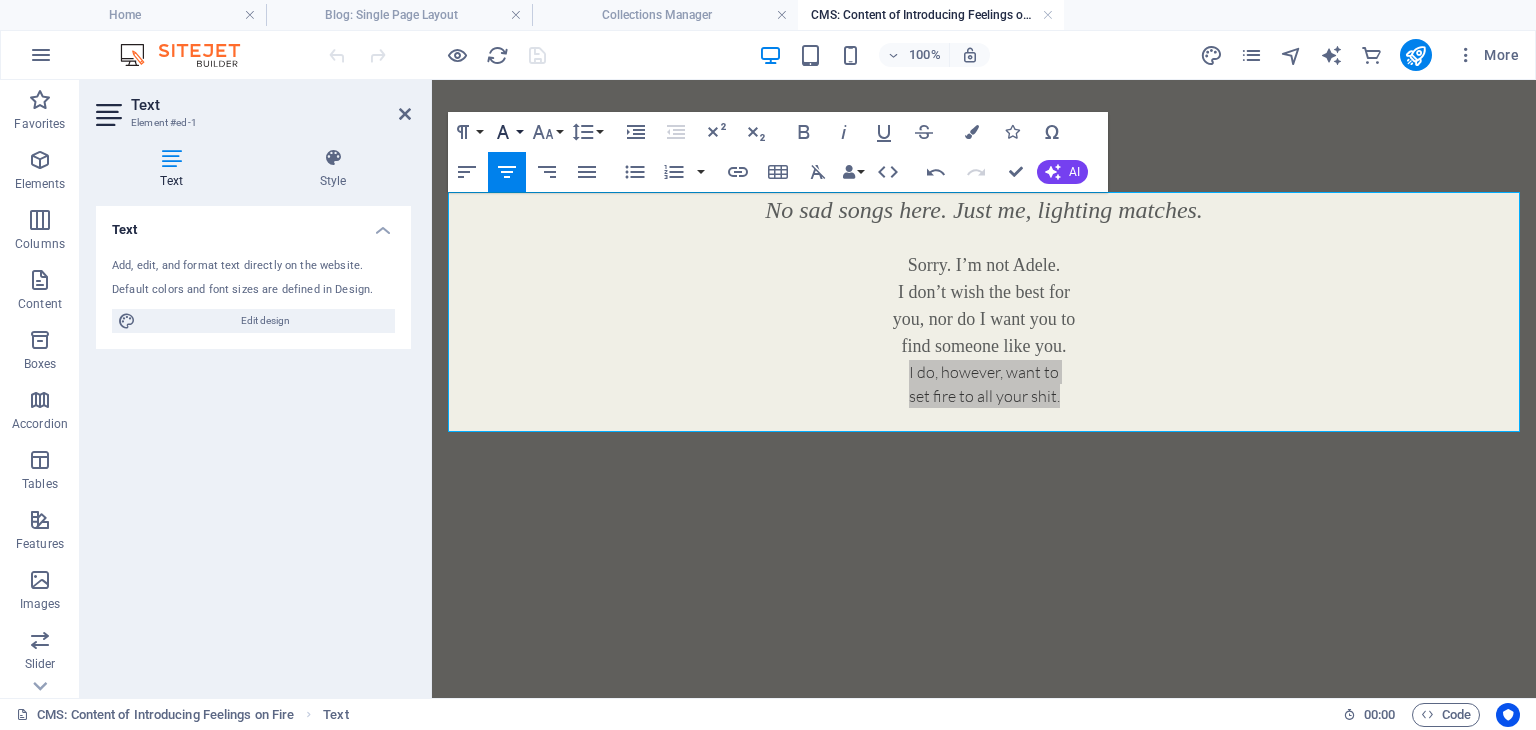 click 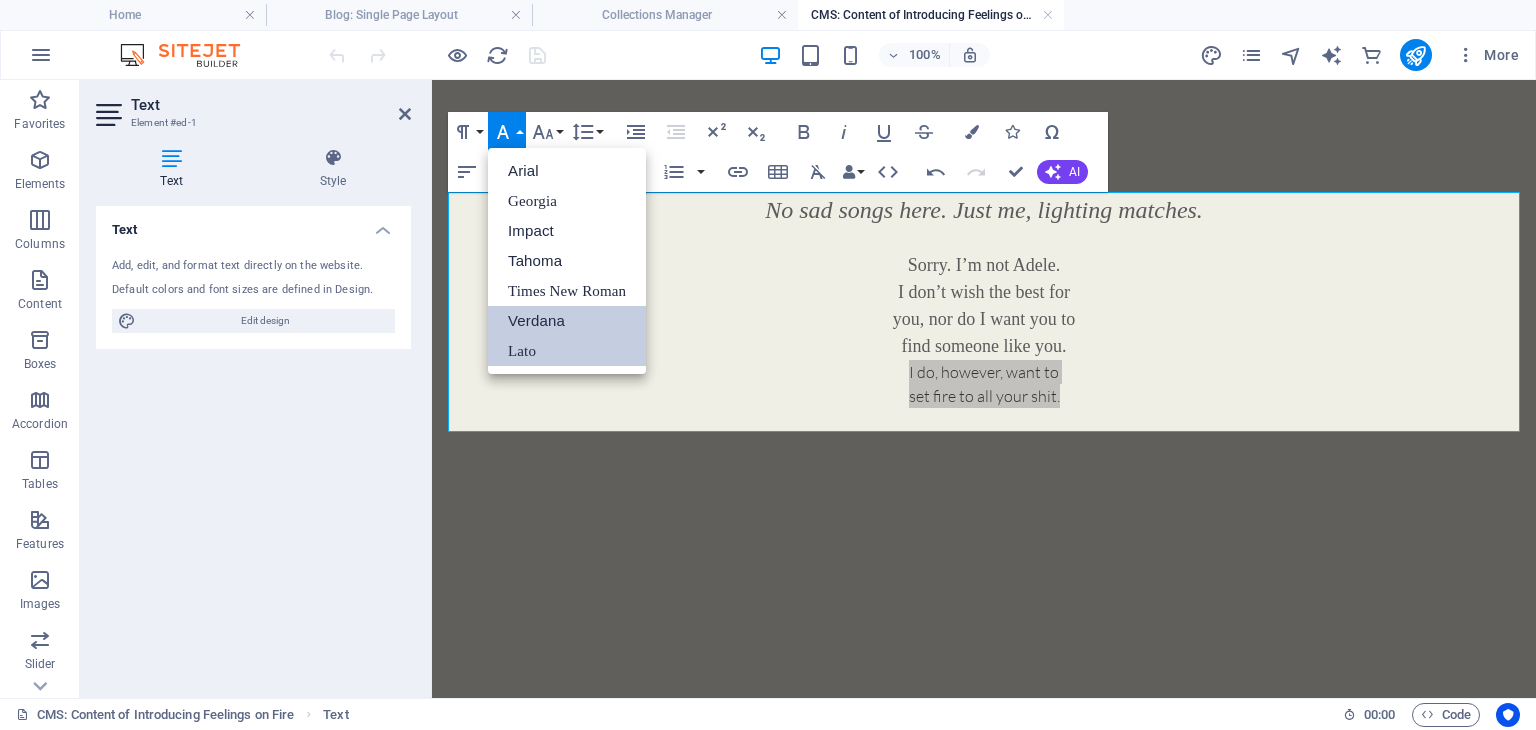 scroll, scrollTop: 0, scrollLeft: 0, axis: both 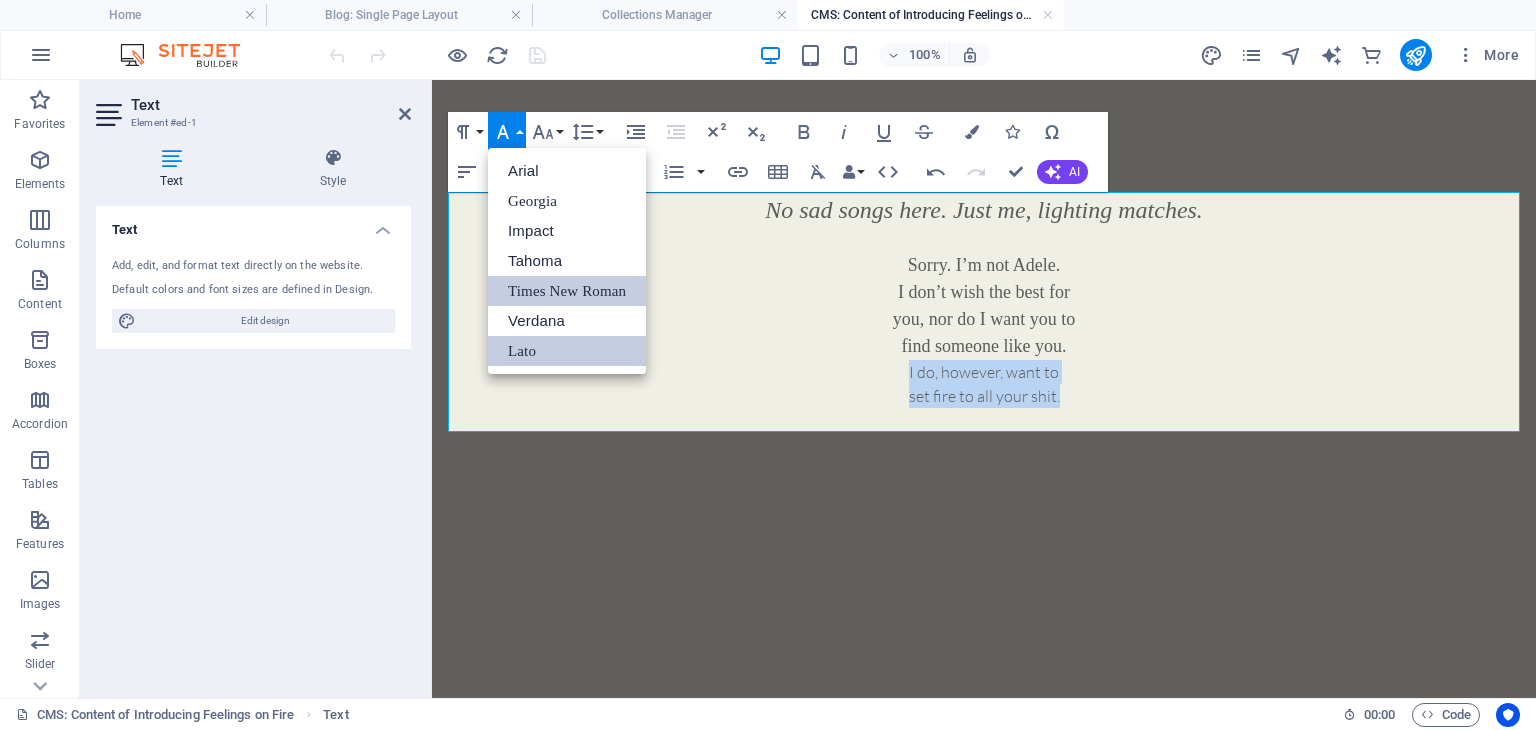 click on "Times New Roman" at bounding box center [567, 291] 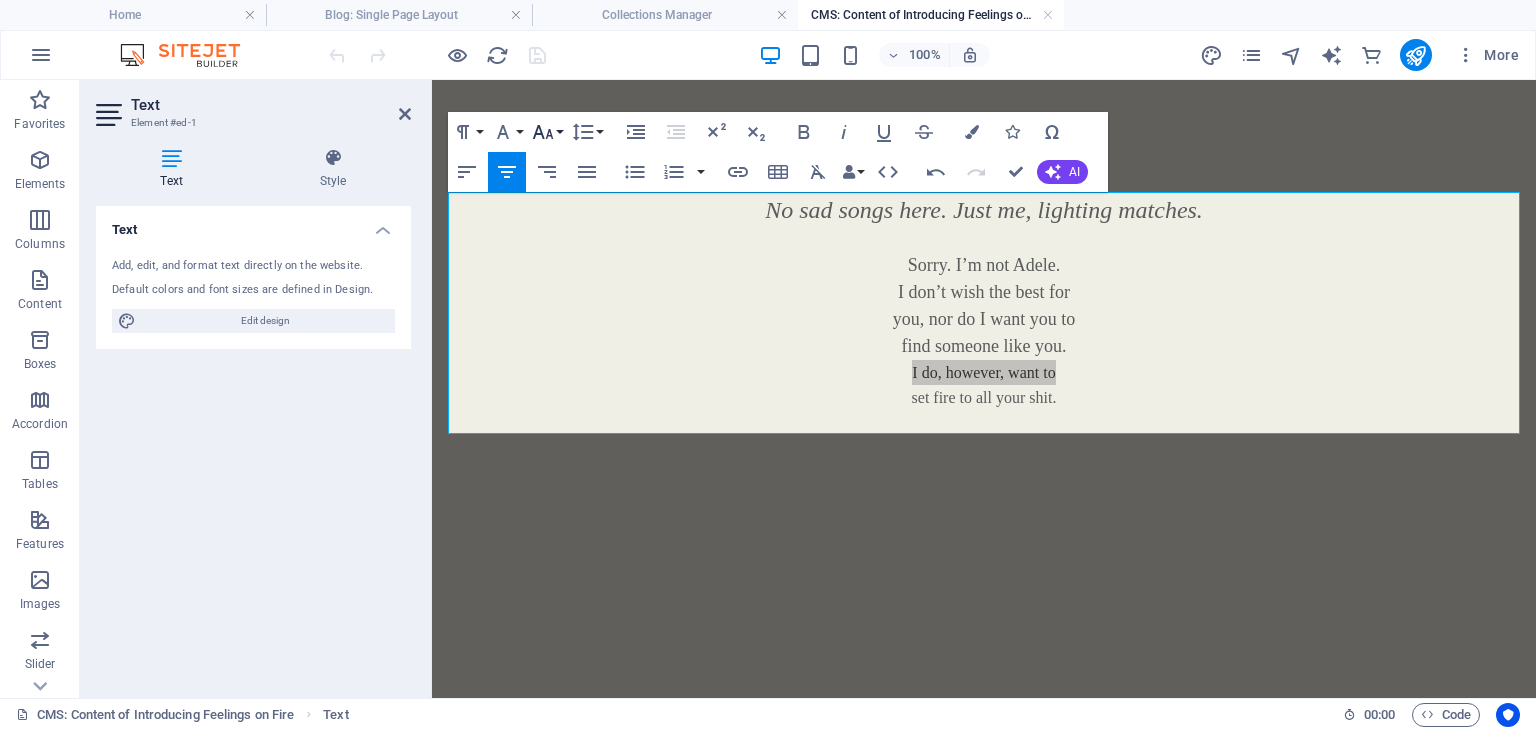 click 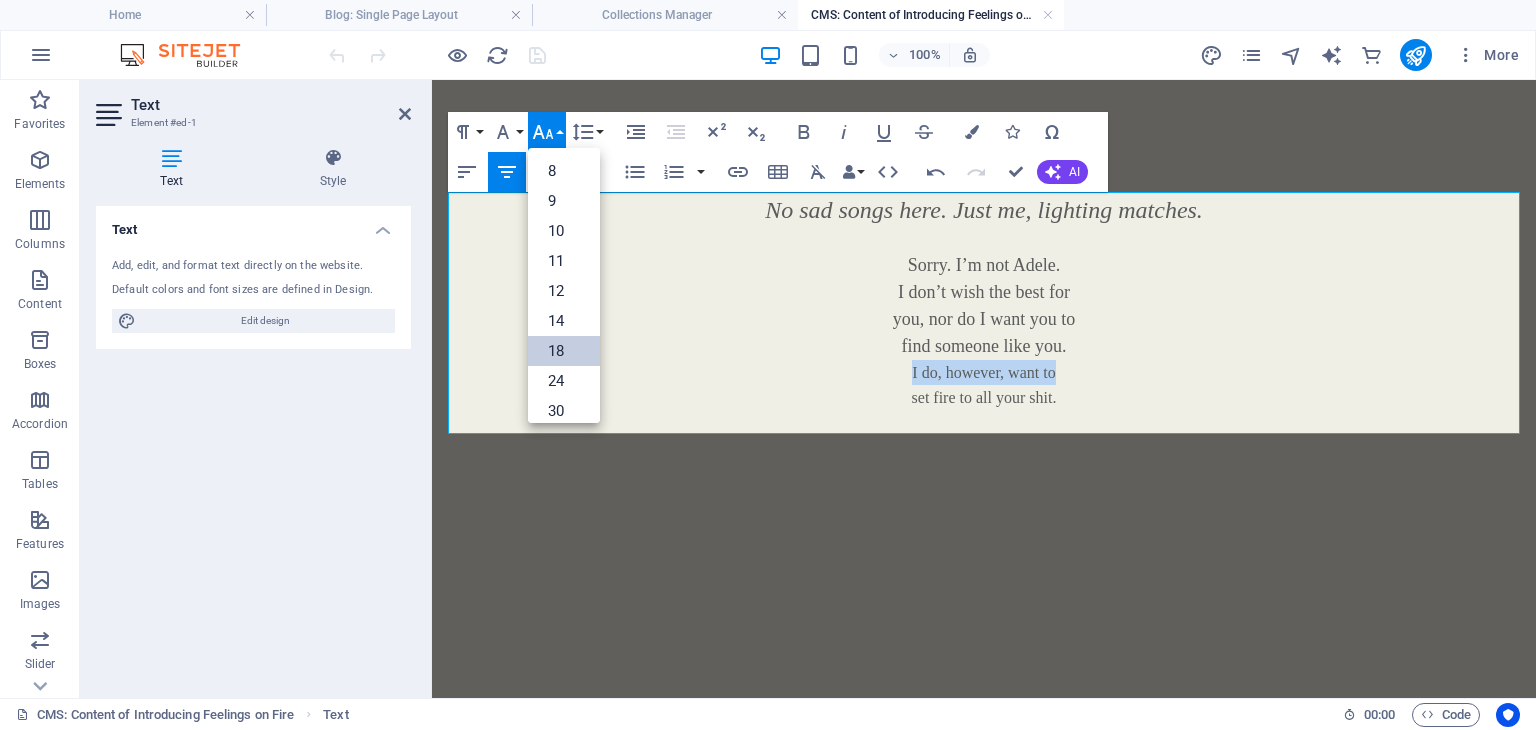 click on "18" at bounding box center (564, 351) 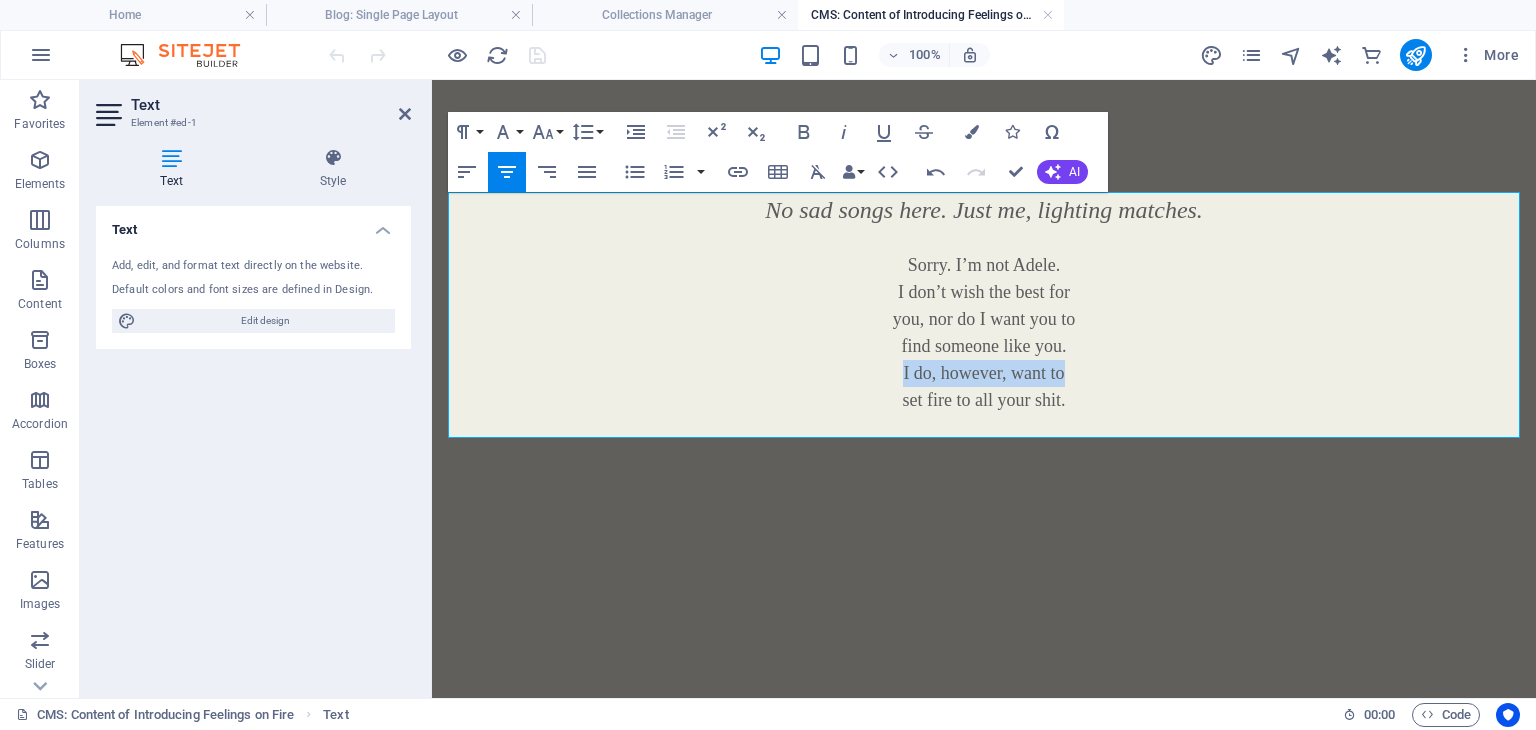 click on "set fire to all your shit." at bounding box center [984, 400] 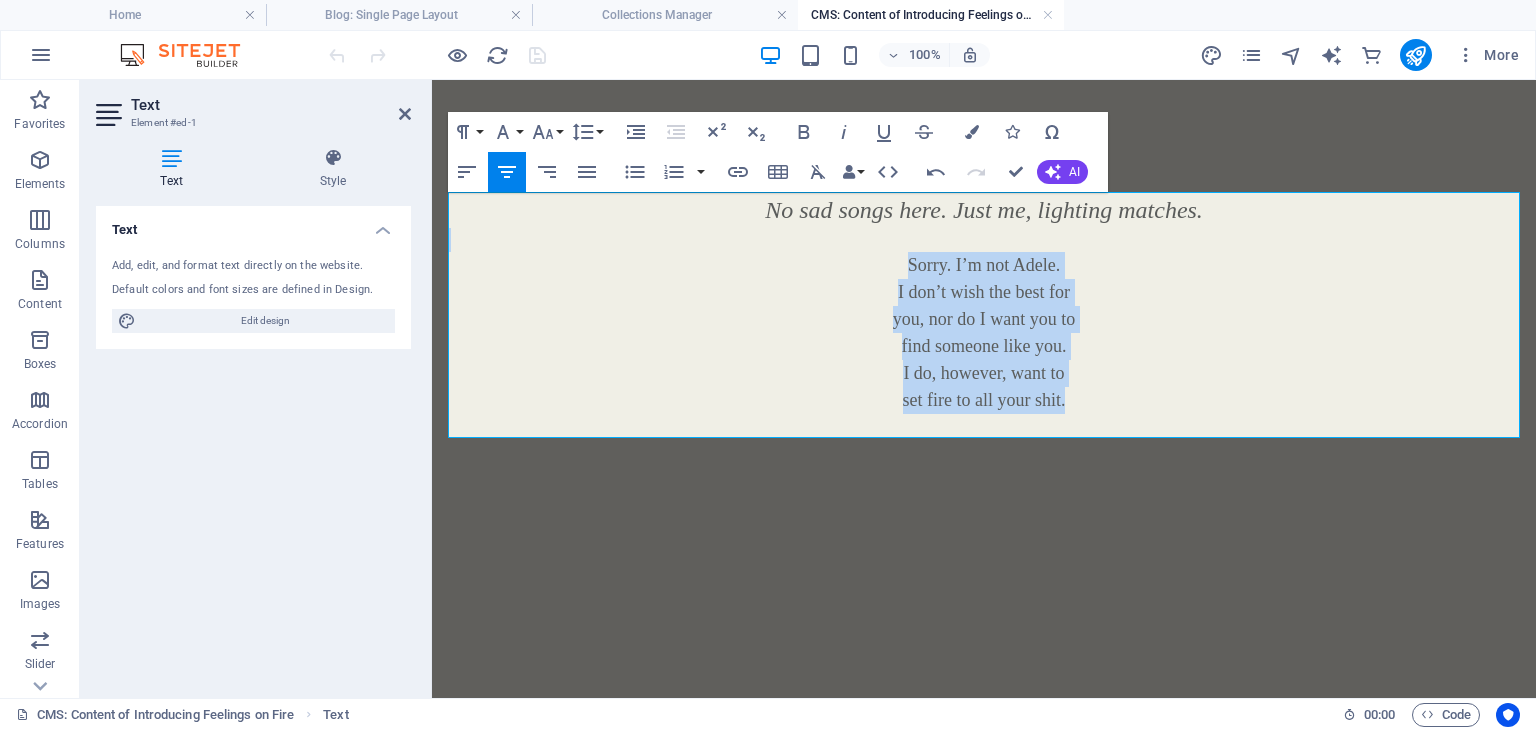 drag, startPoint x: 1089, startPoint y: 409, endPoint x: 877, endPoint y: 248, distance: 266.2048 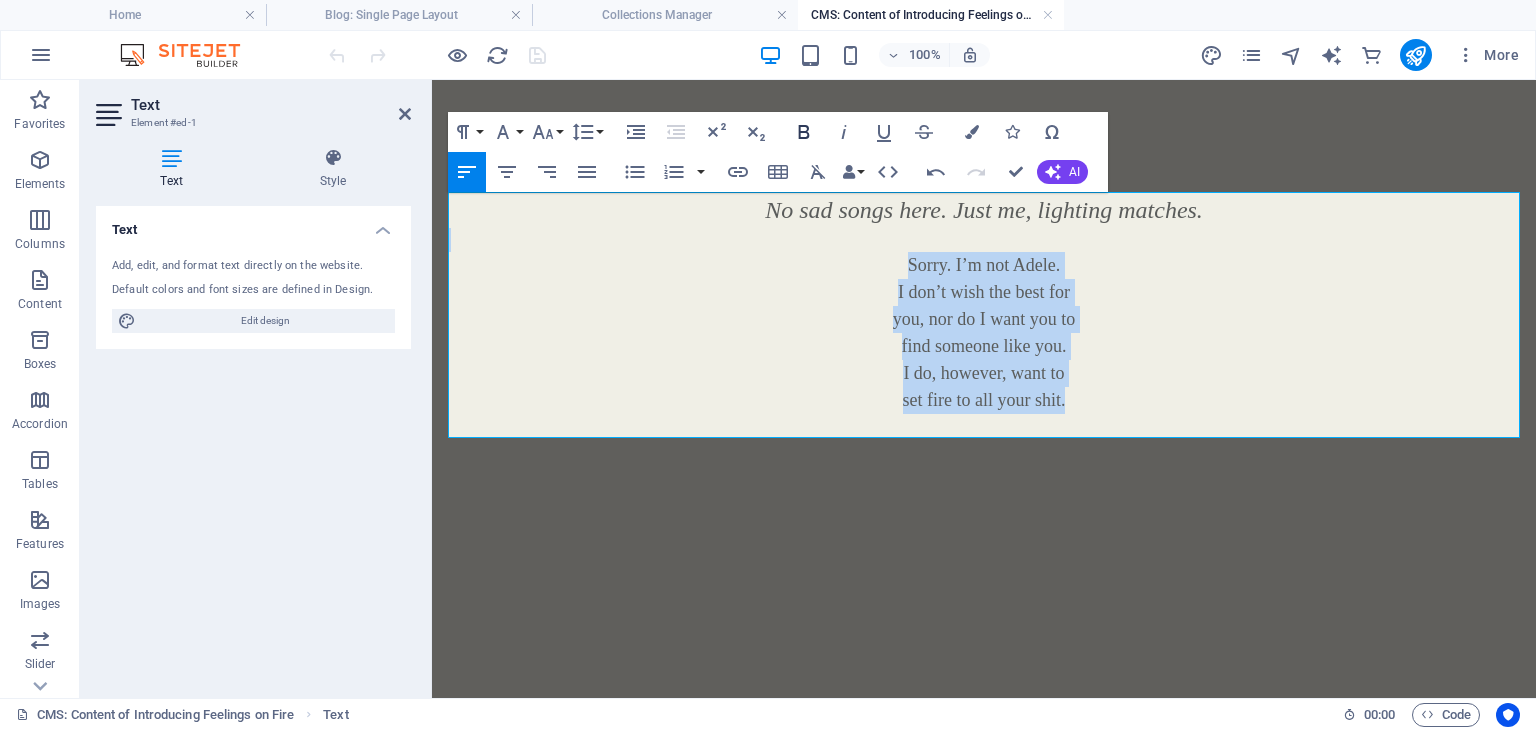 click 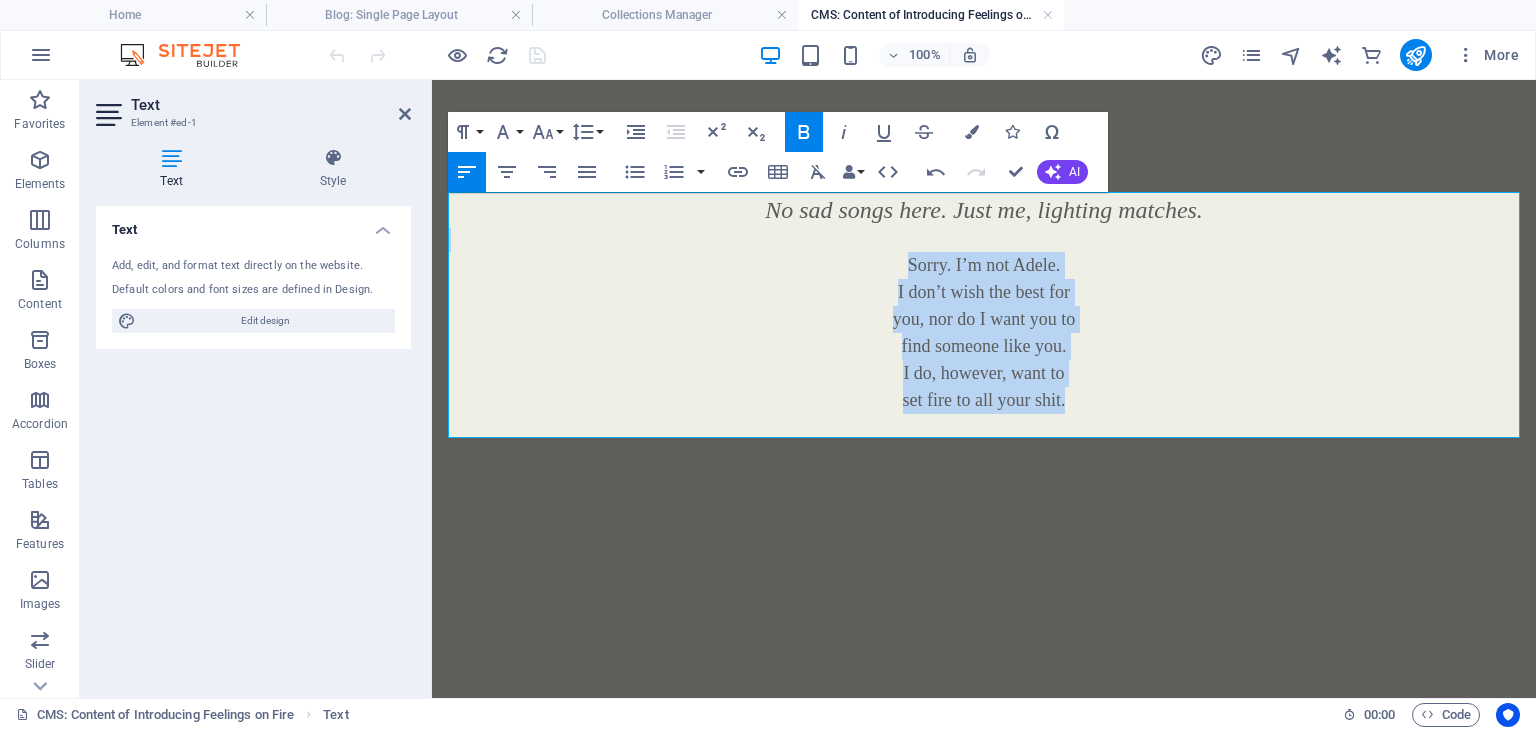 click on "you, nor do I want you to" at bounding box center [984, 319] 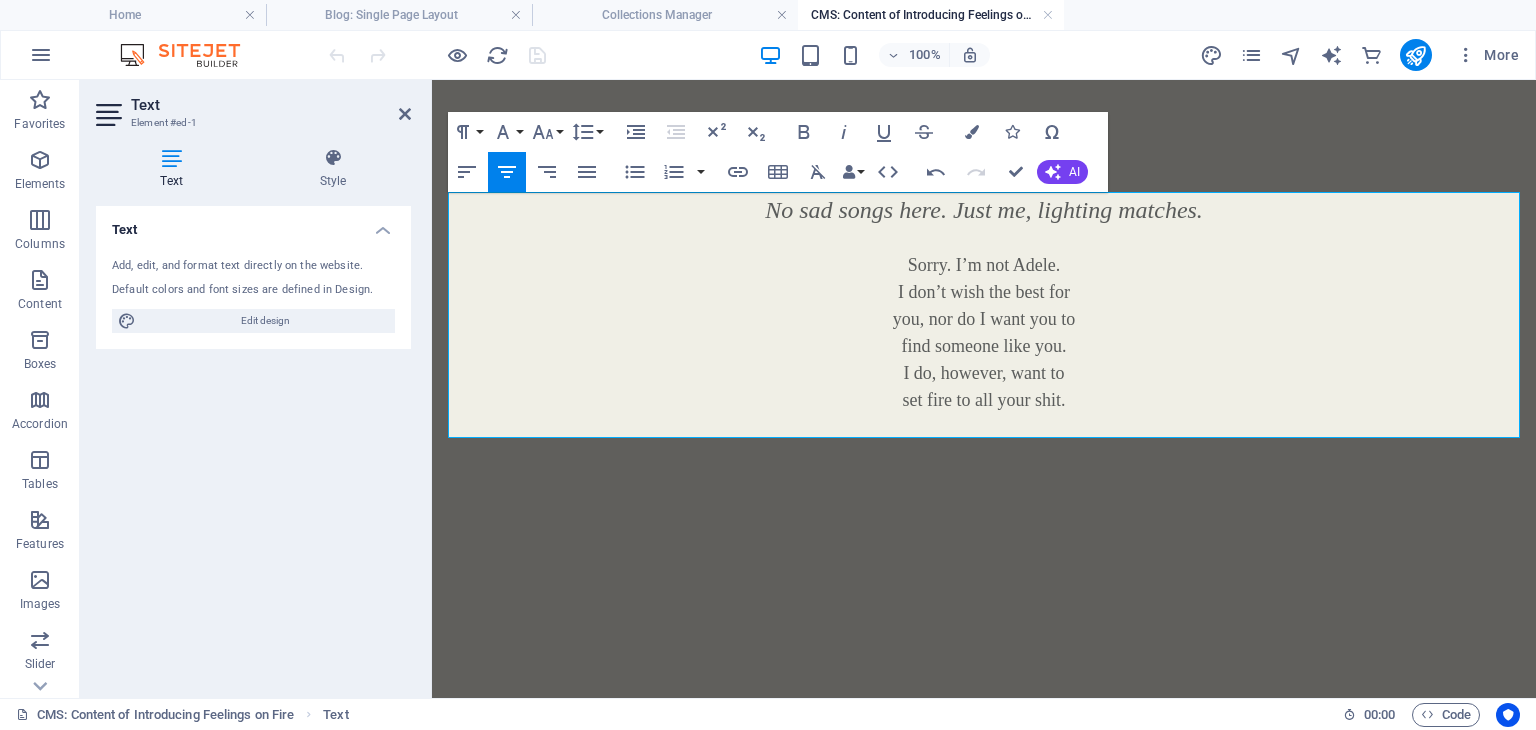 click on "set fire to all your shit." at bounding box center (984, 400) 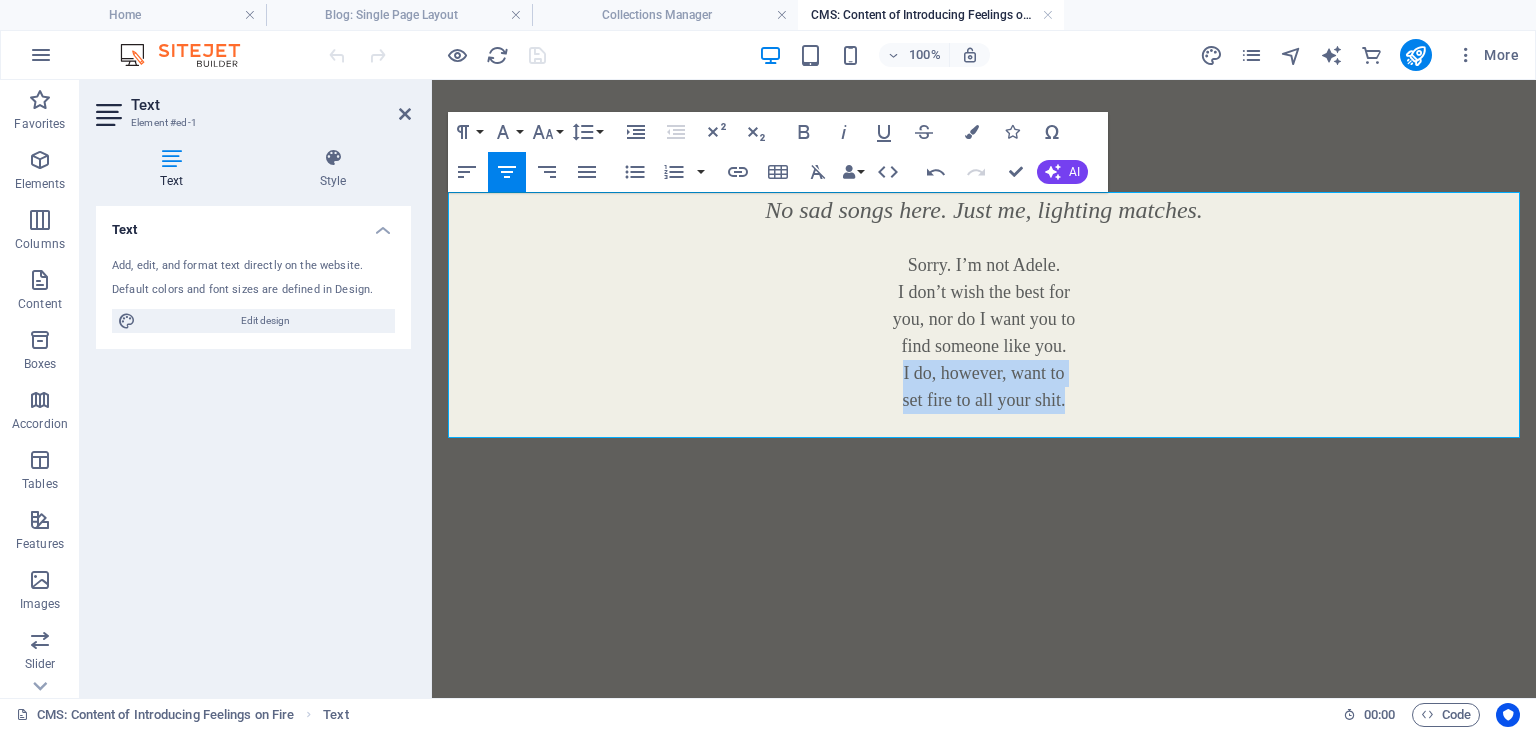drag, startPoint x: 1065, startPoint y: 399, endPoint x: 888, endPoint y: 378, distance: 178.24141 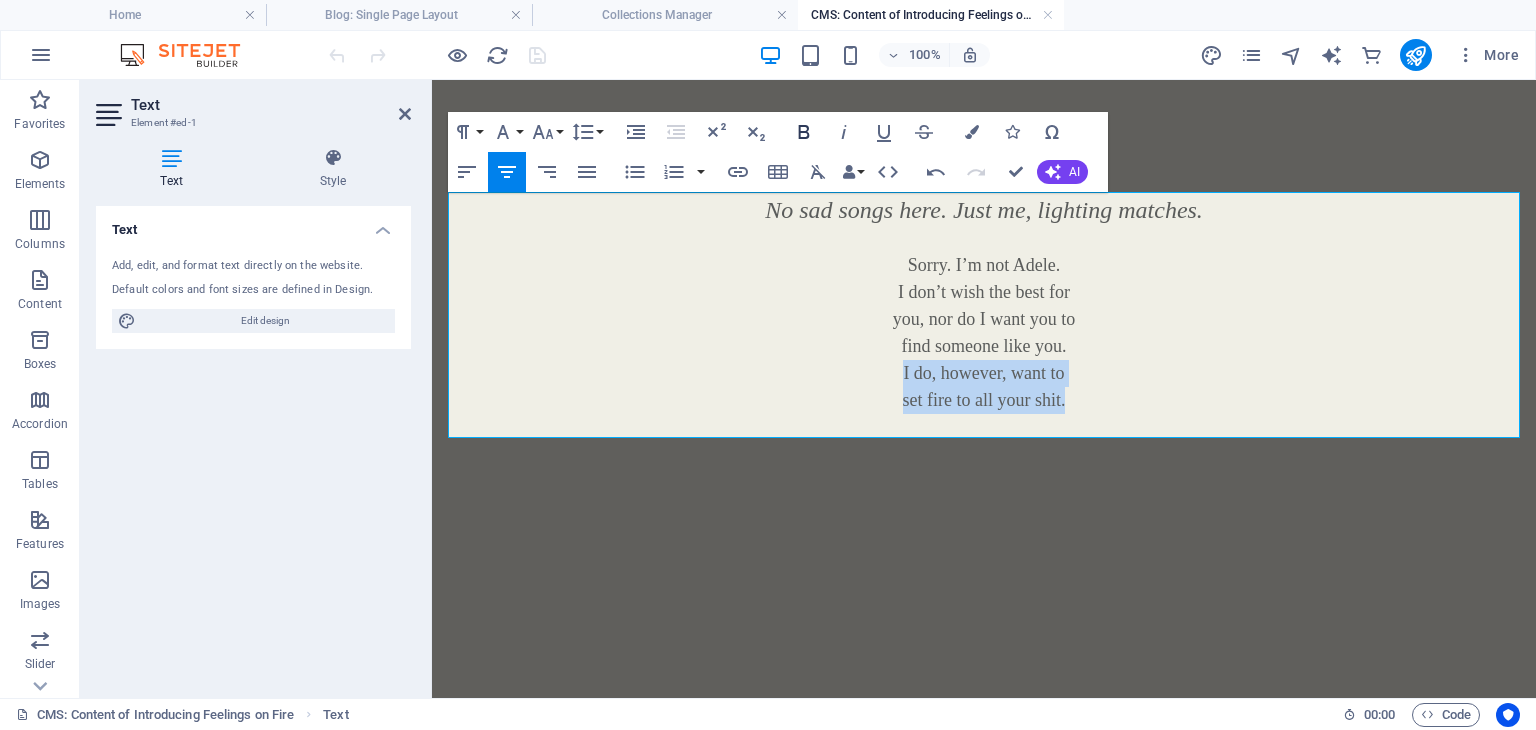 click 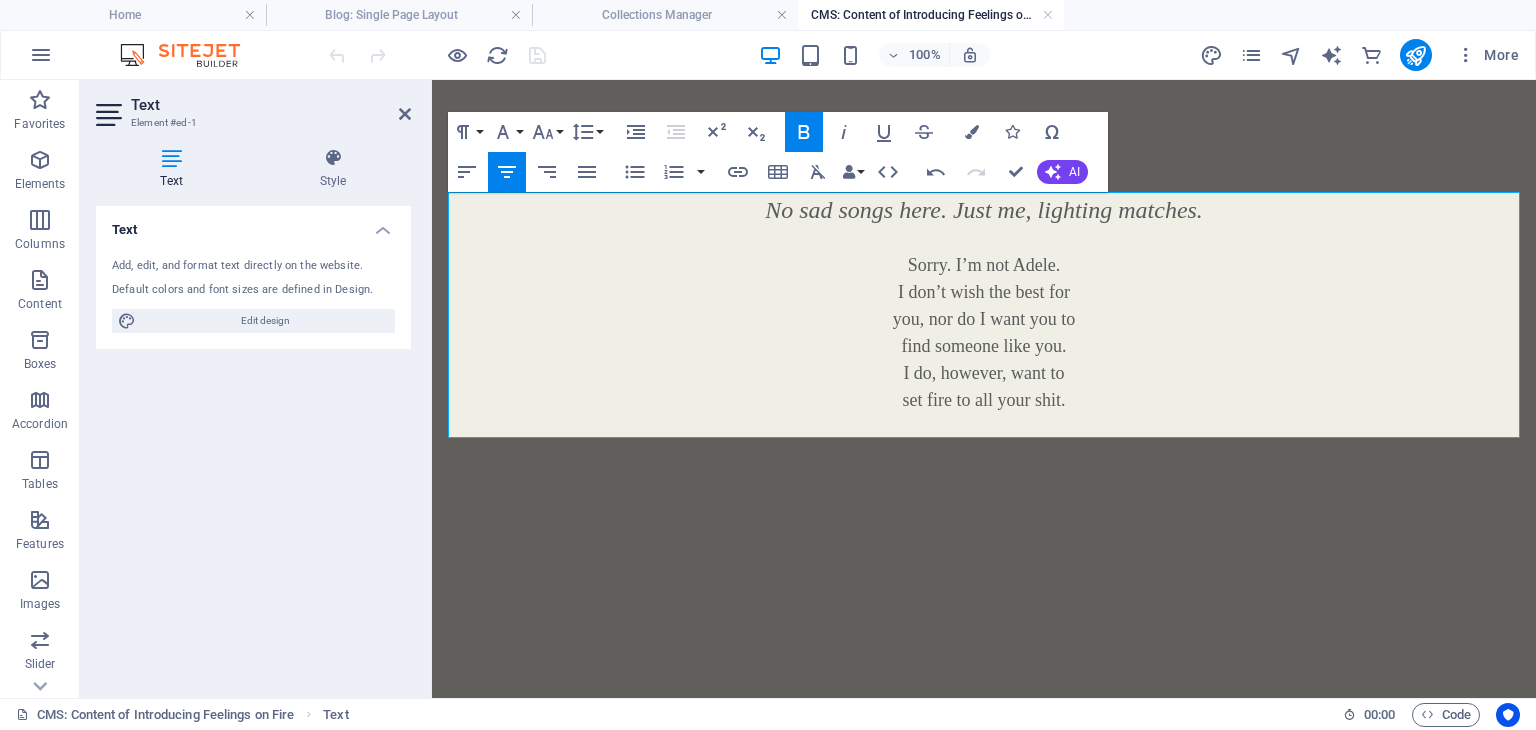 click on "find someone like you." at bounding box center (984, 346) 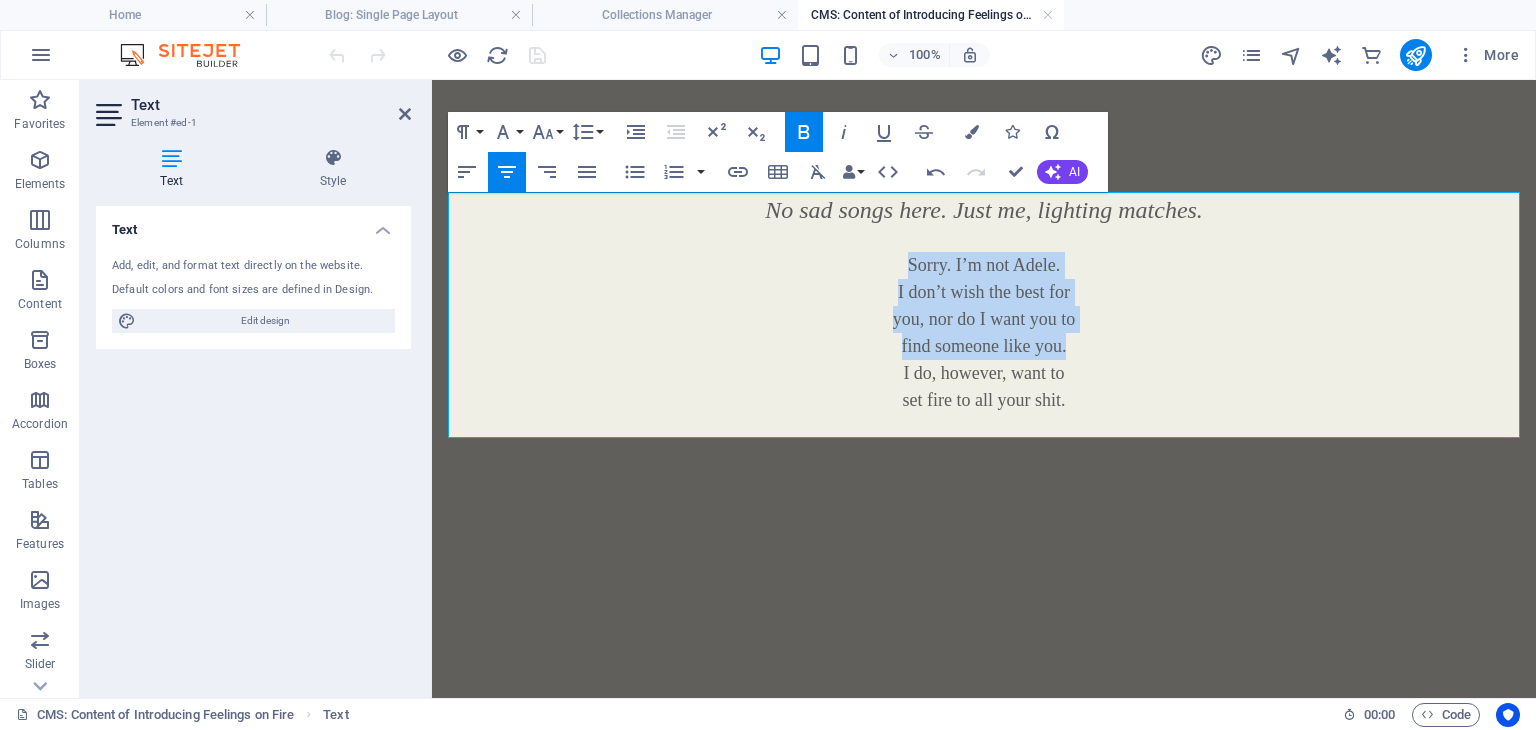 drag, startPoint x: 1088, startPoint y: 345, endPoint x: 876, endPoint y: 269, distance: 225.21101 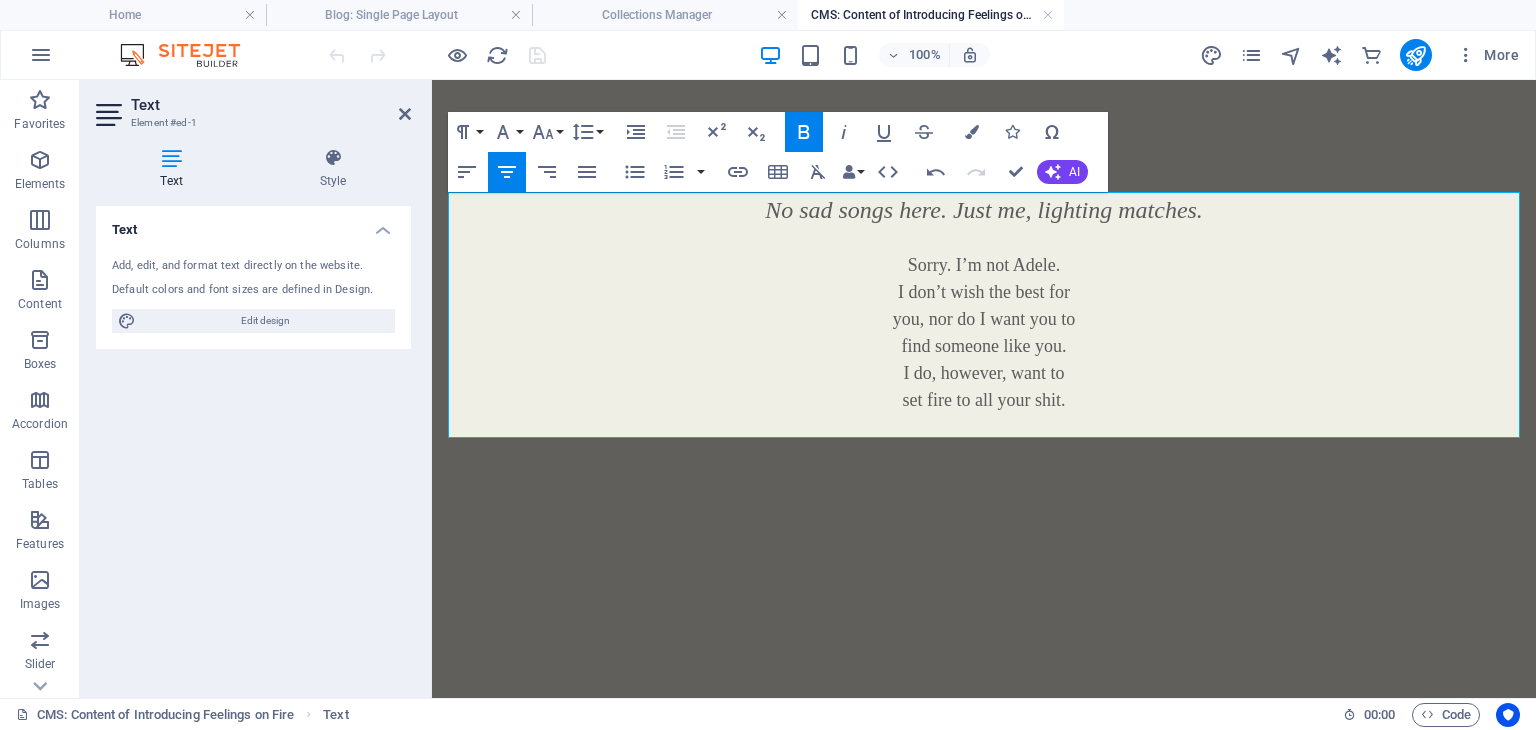 click on "I do, however, want to" at bounding box center [984, 373] 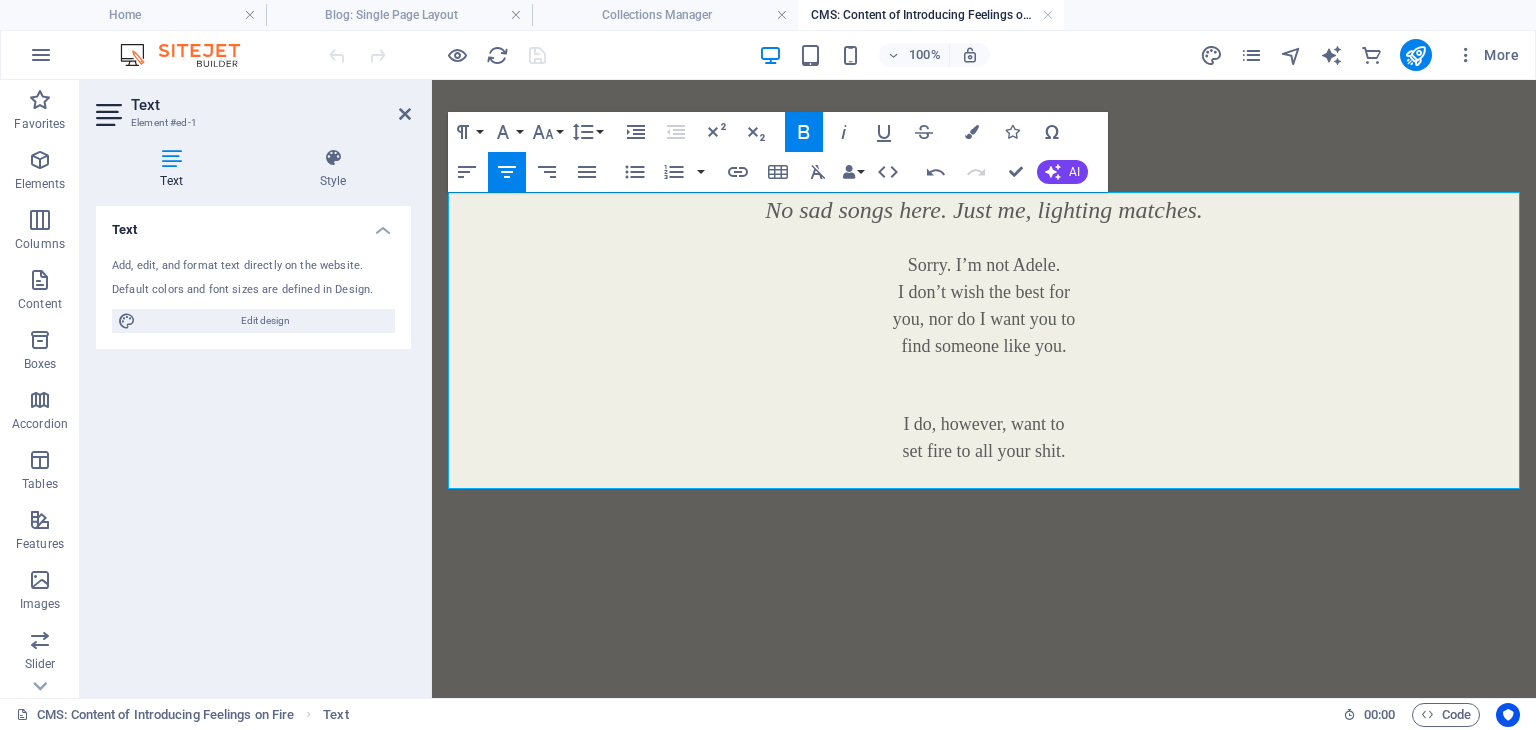 click on "find someone like you. ​" at bounding box center (984, 360) 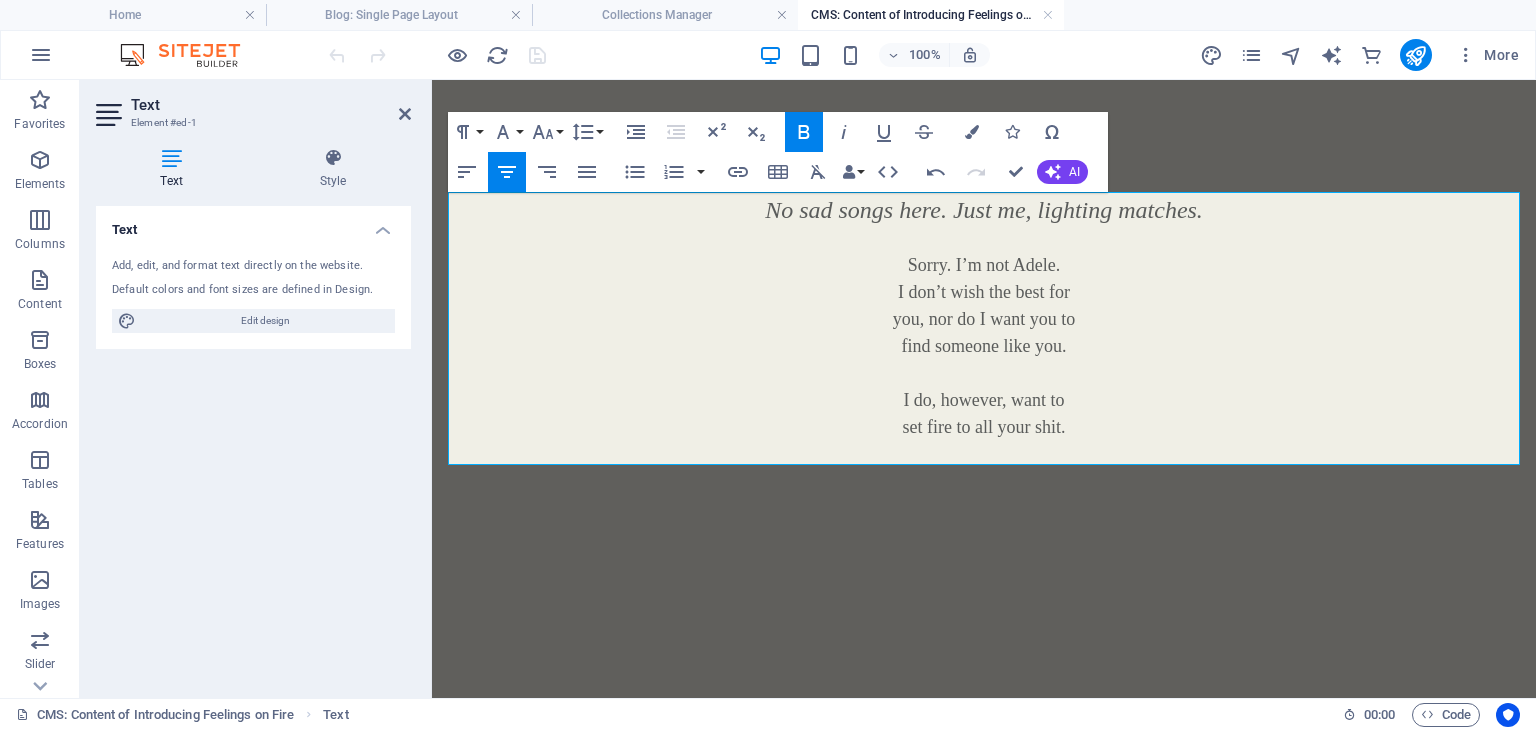 click on "you, nor do I want you to" at bounding box center (984, 319) 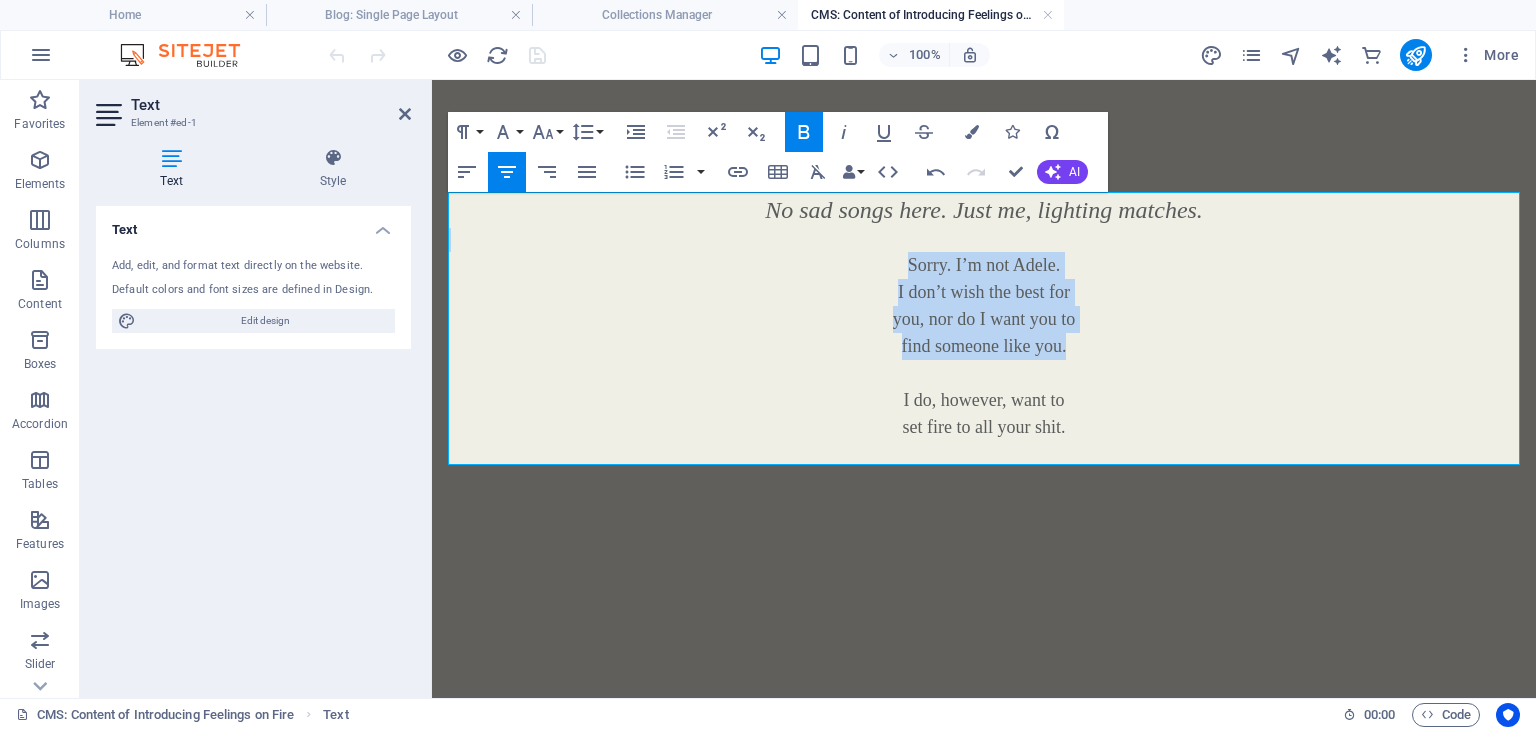 drag, startPoint x: 1070, startPoint y: 345, endPoint x: 864, endPoint y: 240, distance: 231.21635 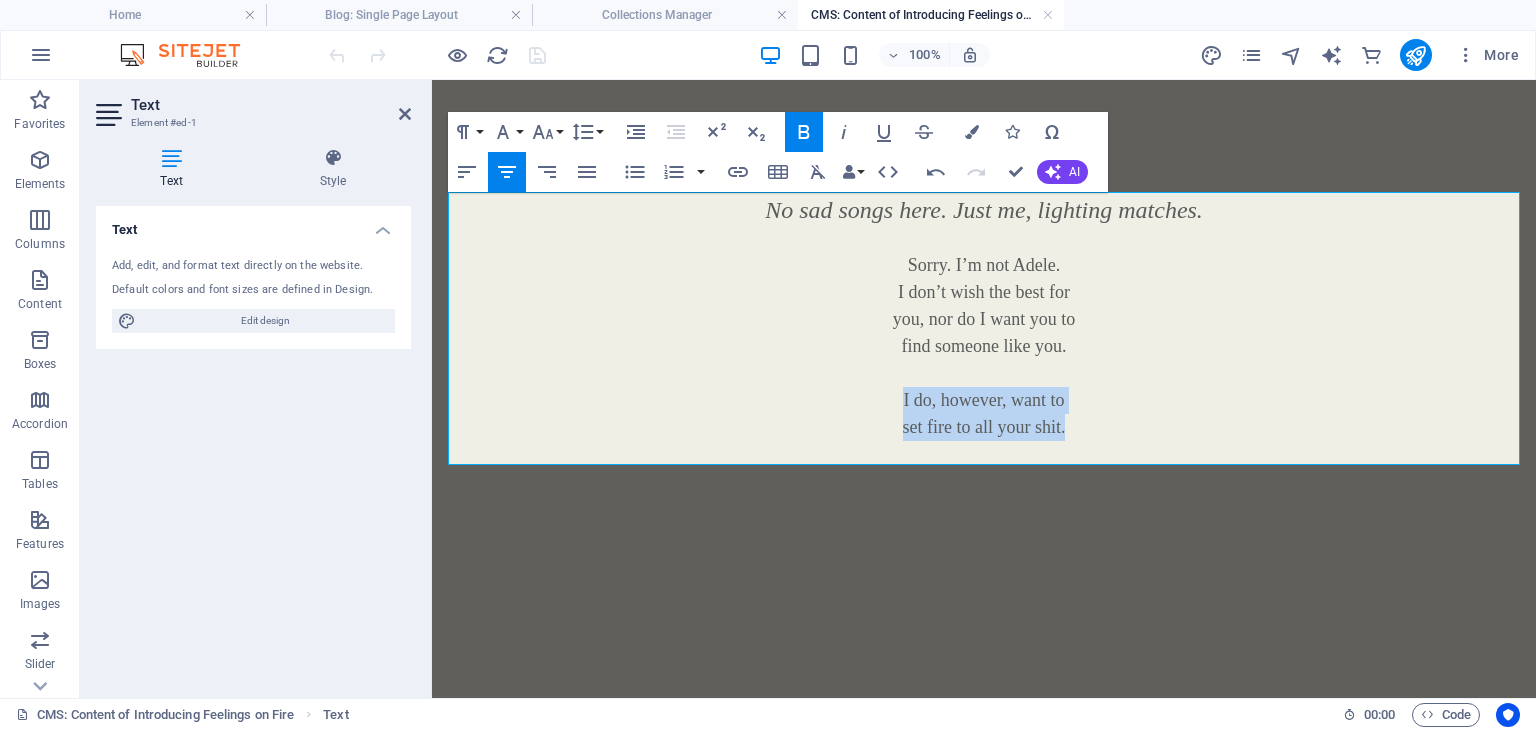 drag, startPoint x: 1088, startPoint y: 433, endPoint x: 882, endPoint y: 400, distance: 208.62646 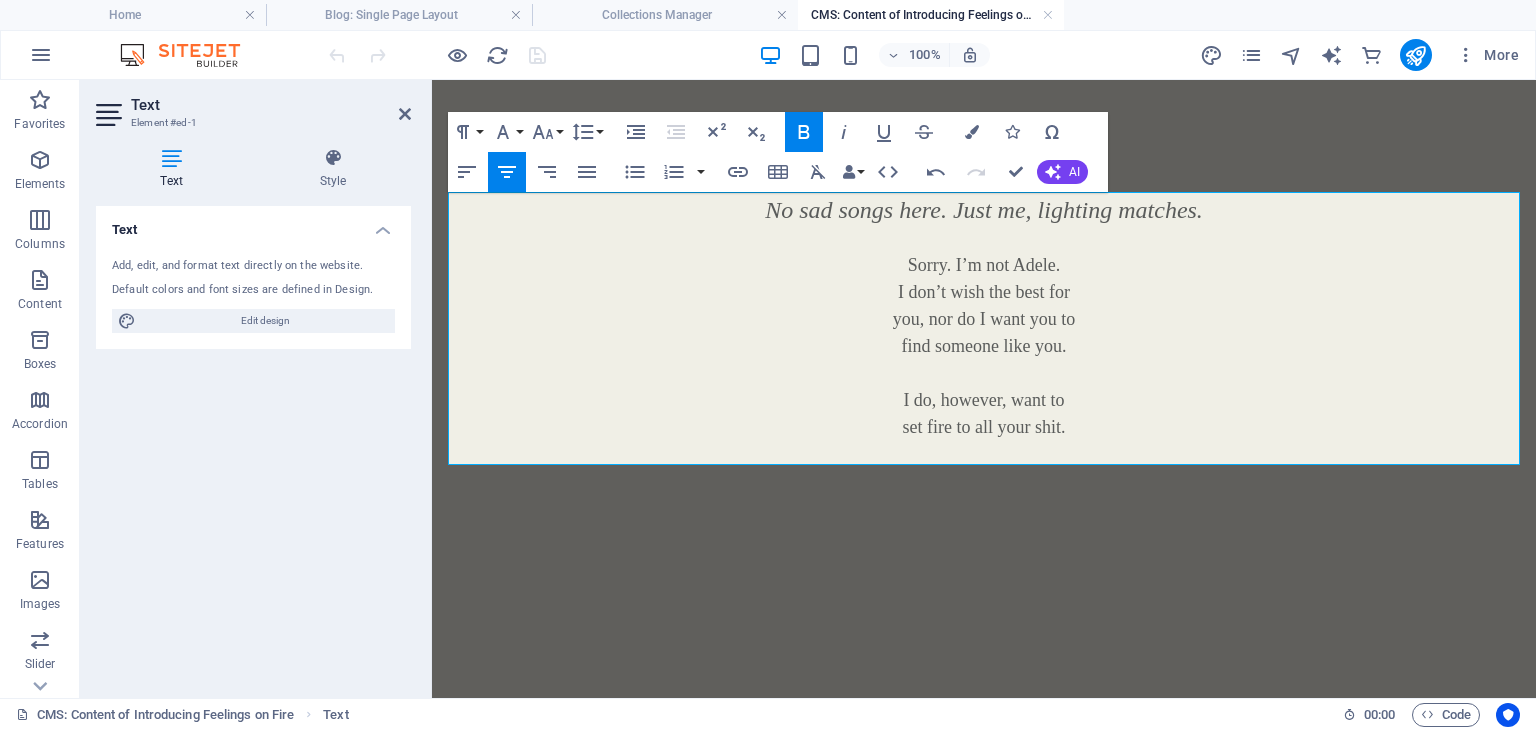 click on "find someone like you. ​" at bounding box center [984, 360] 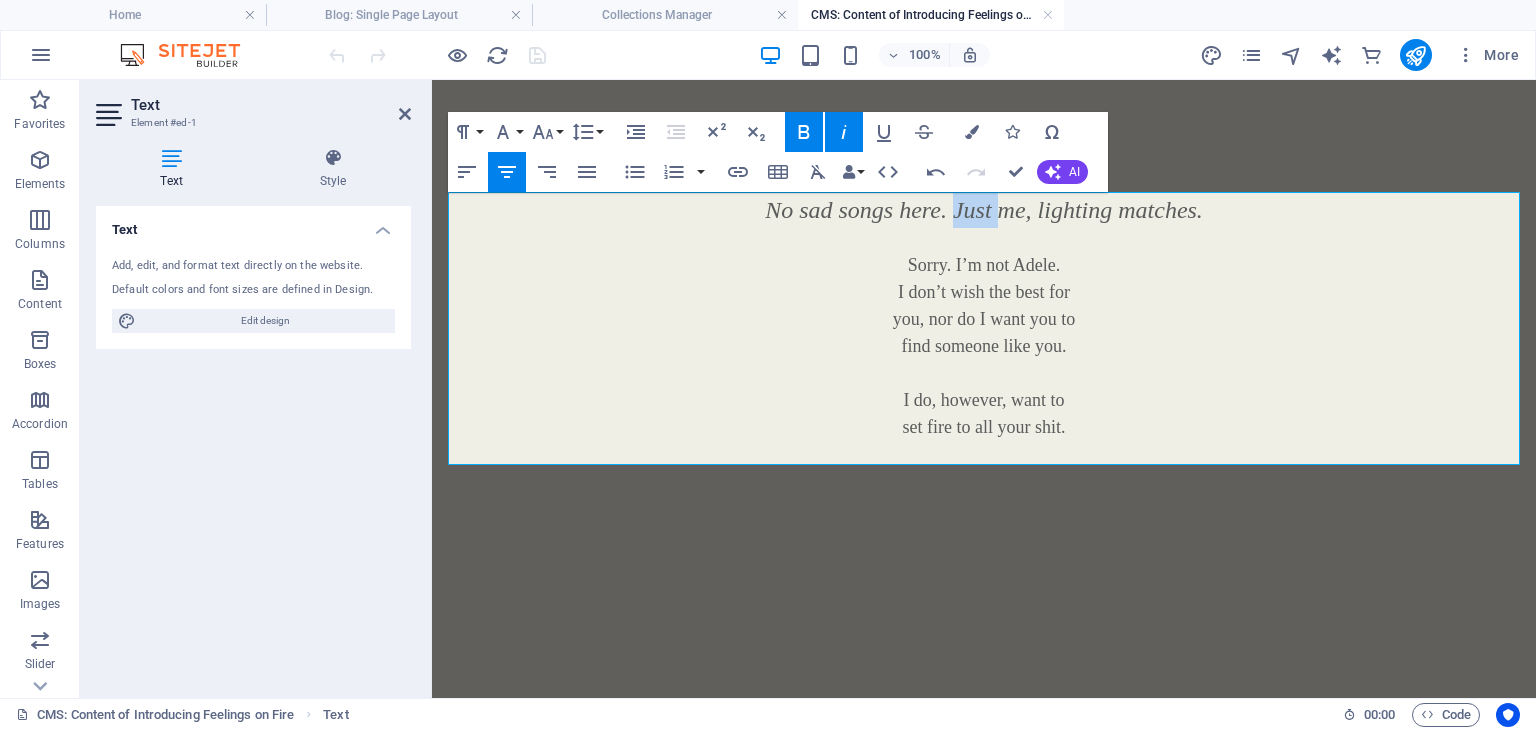 click on "No sad songs here. Just me, lighting matches." at bounding box center [984, 210] 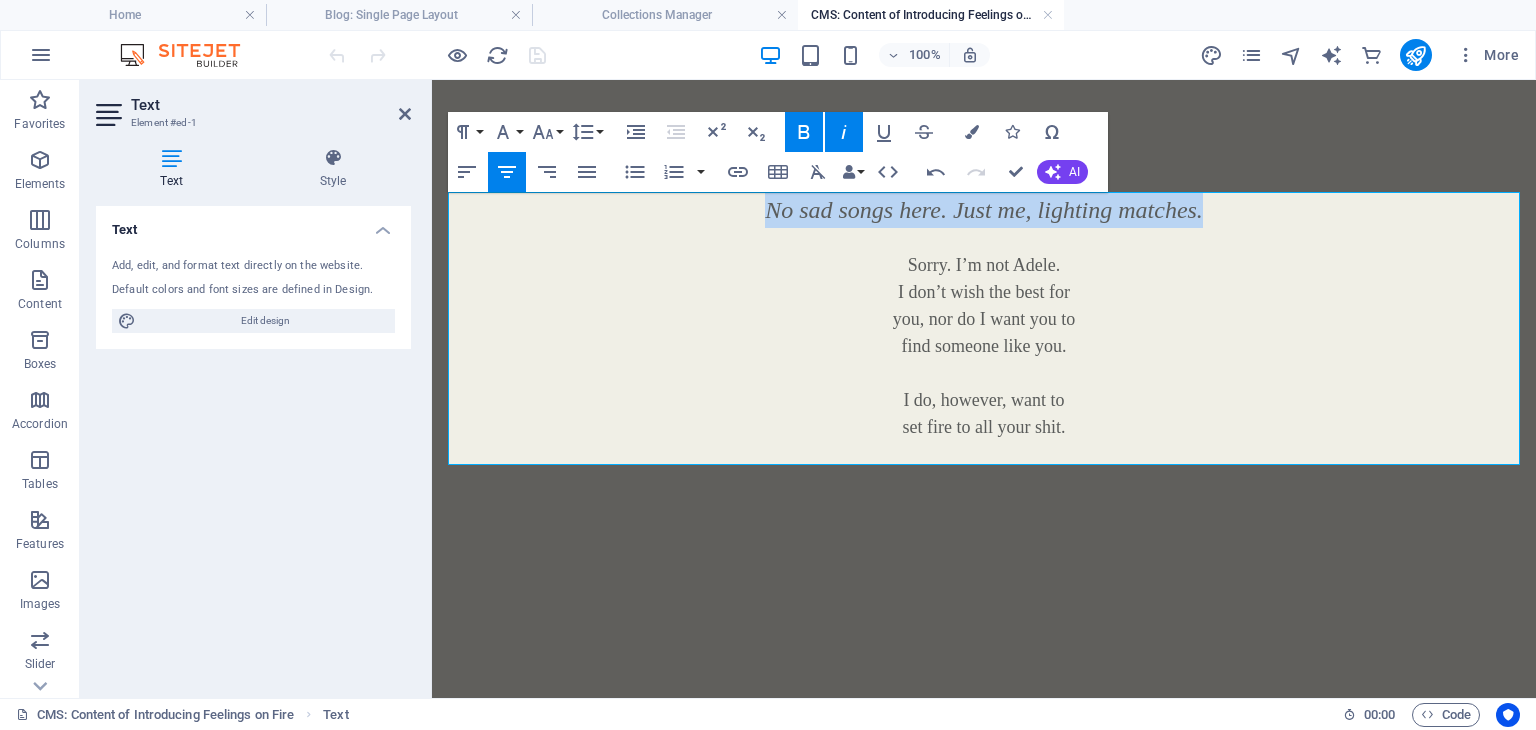 click on "No sad songs here. Just me, lighting matches." at bounding box center [984, 210] 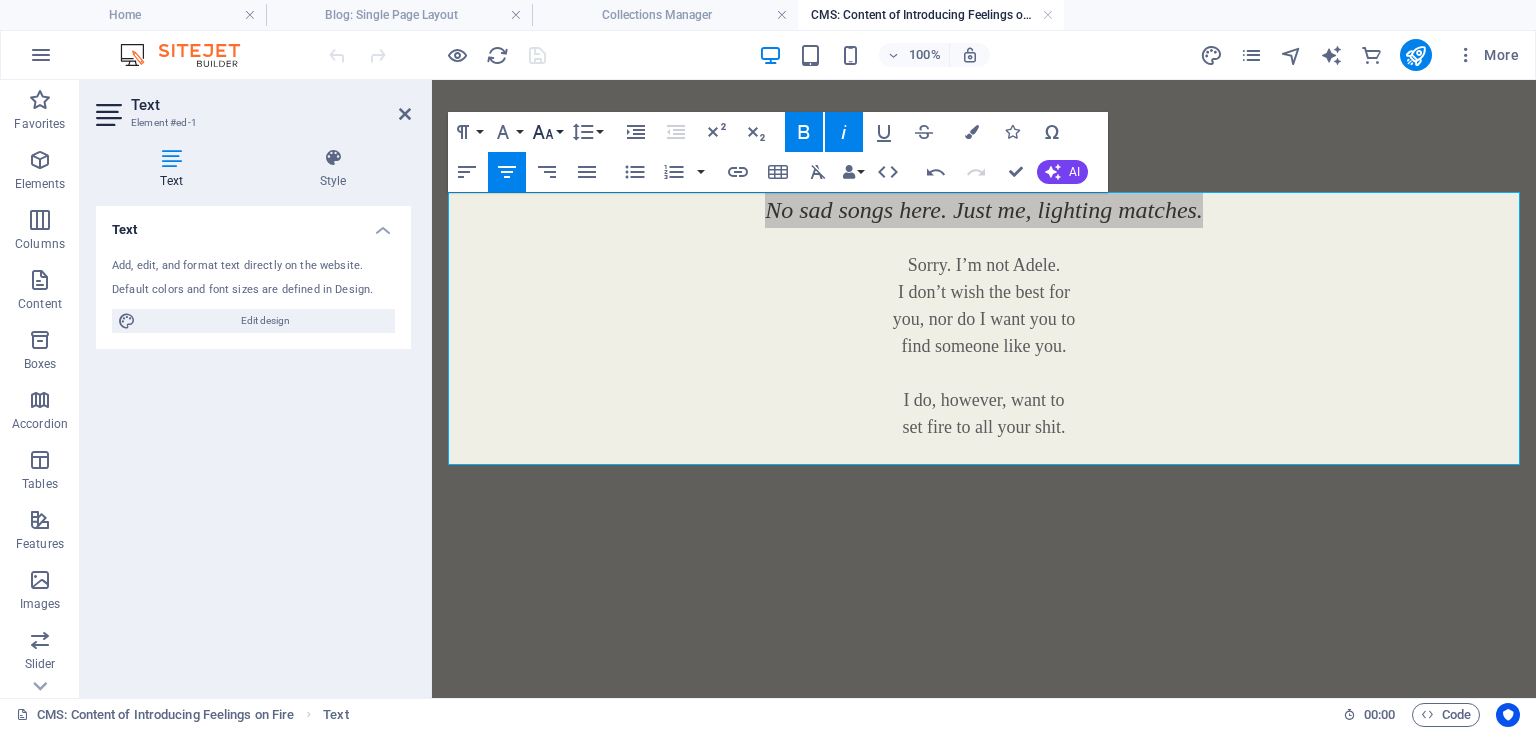 click 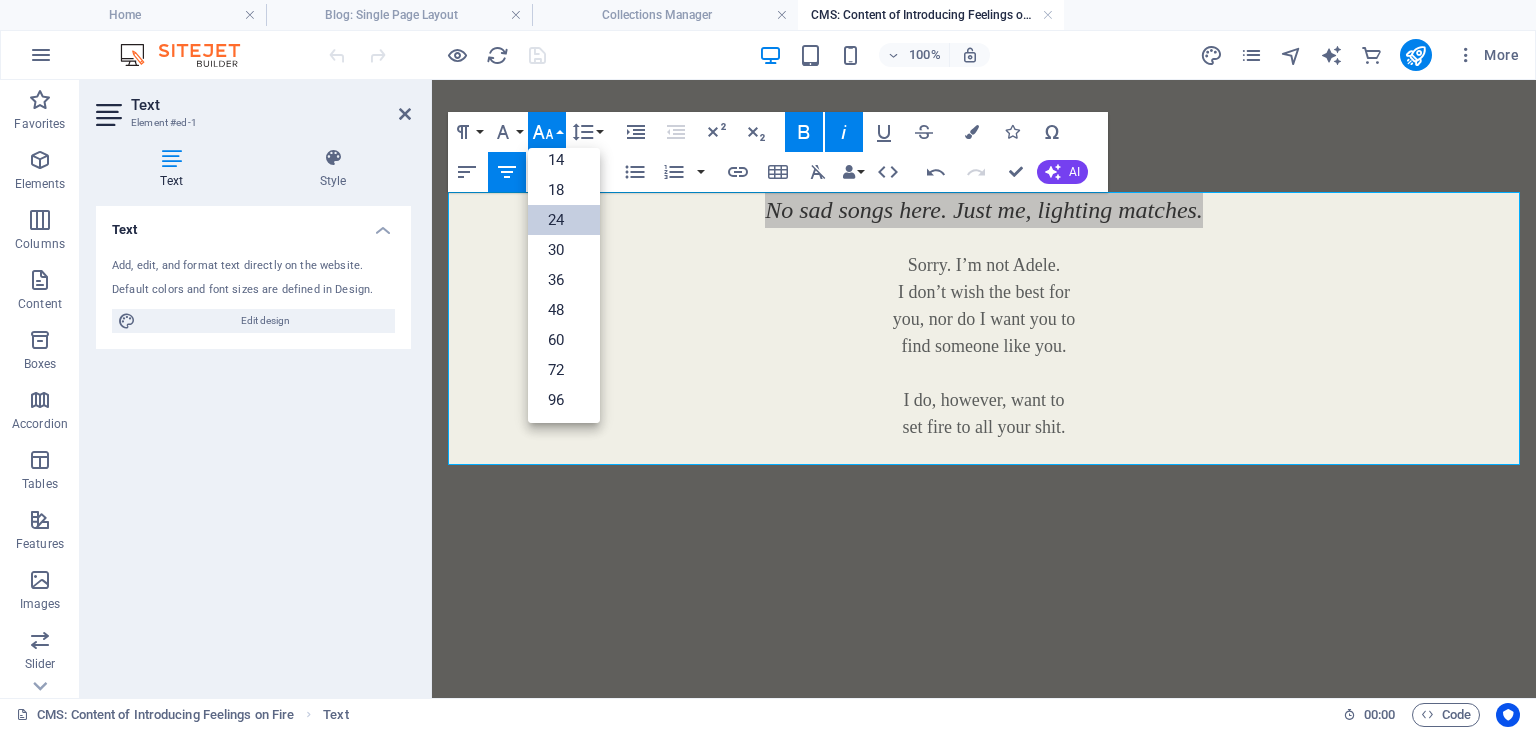 scroll, scrollTop: 160, scrollLeft: 0, axis: vertical 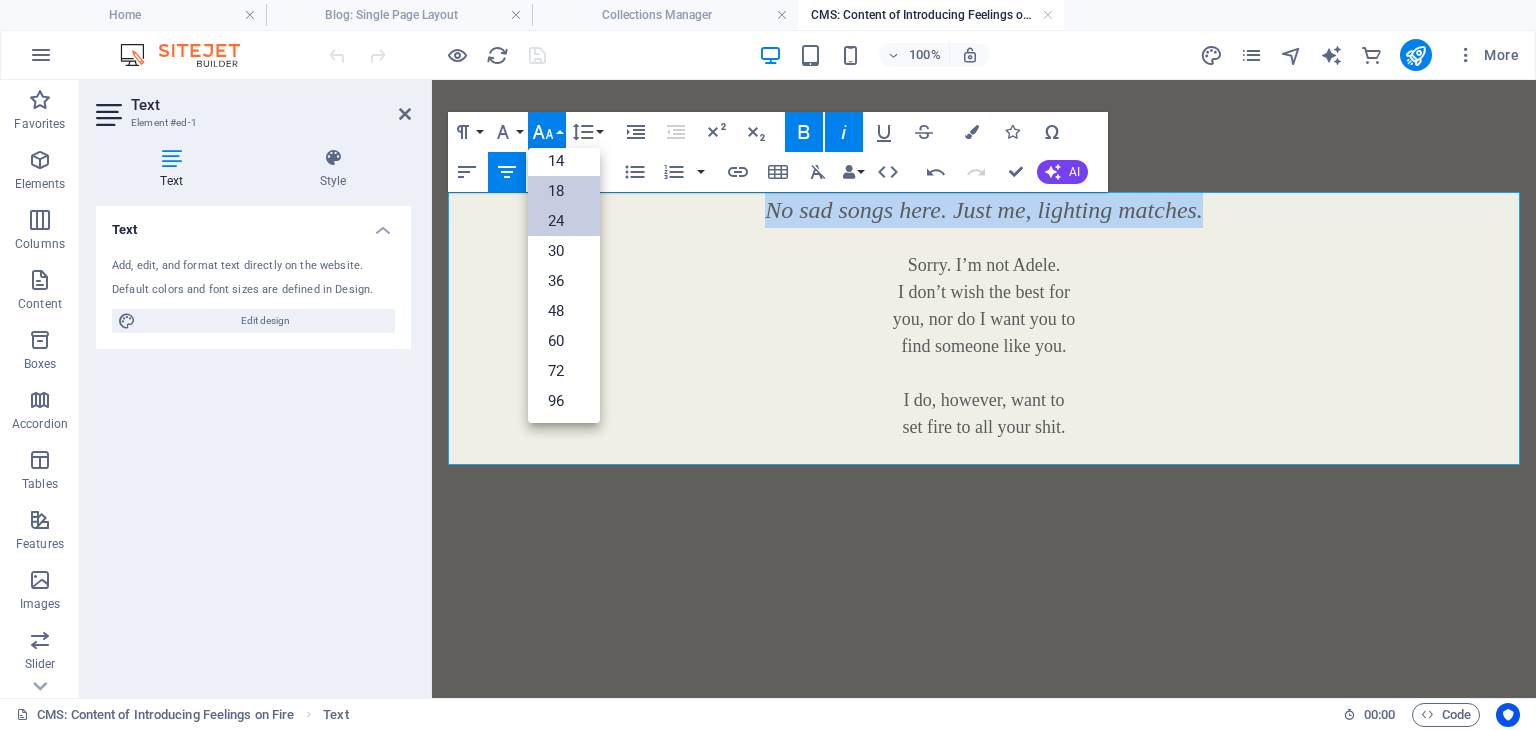 click on "18" at bounding box center [564, 191] 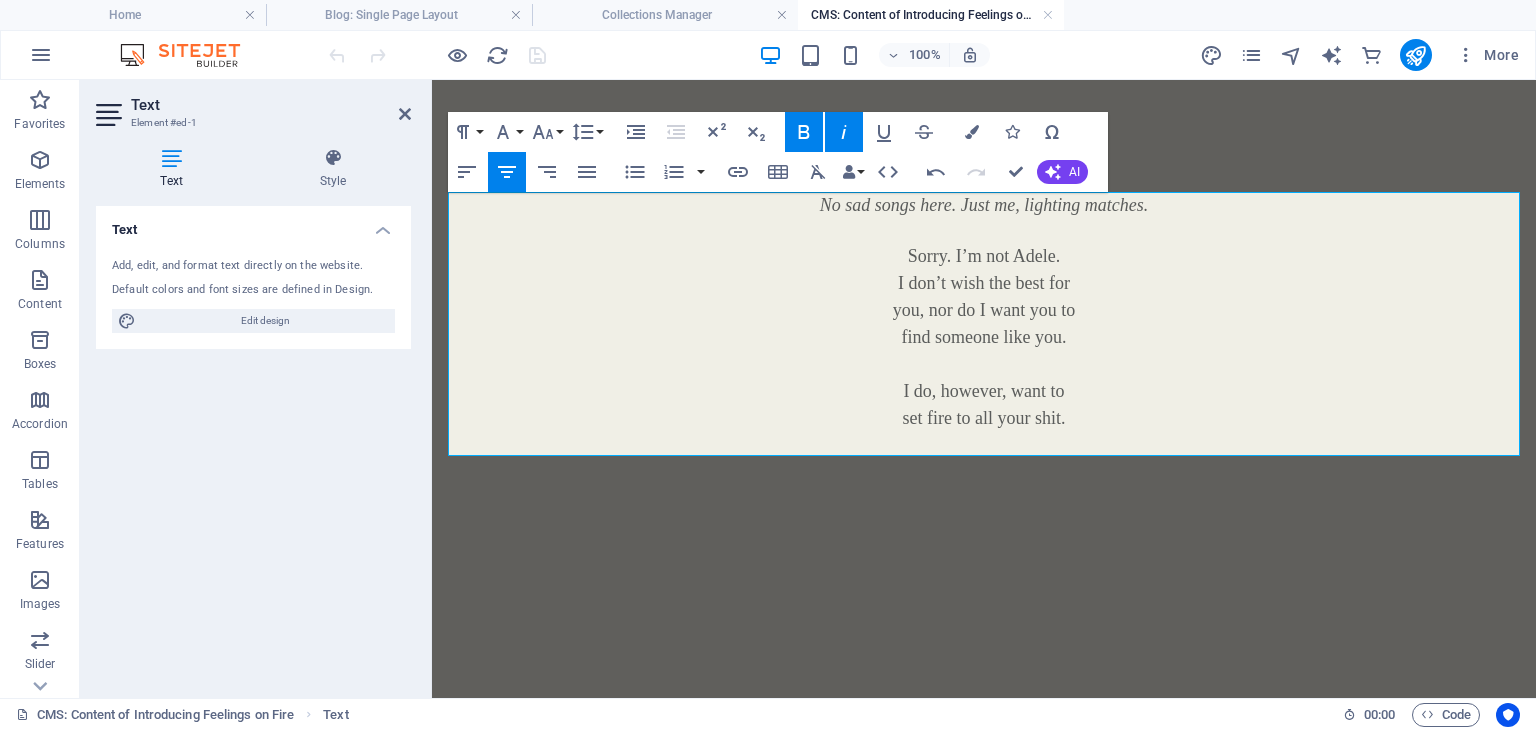 click on "100% More" at bounding box center (926, 55) 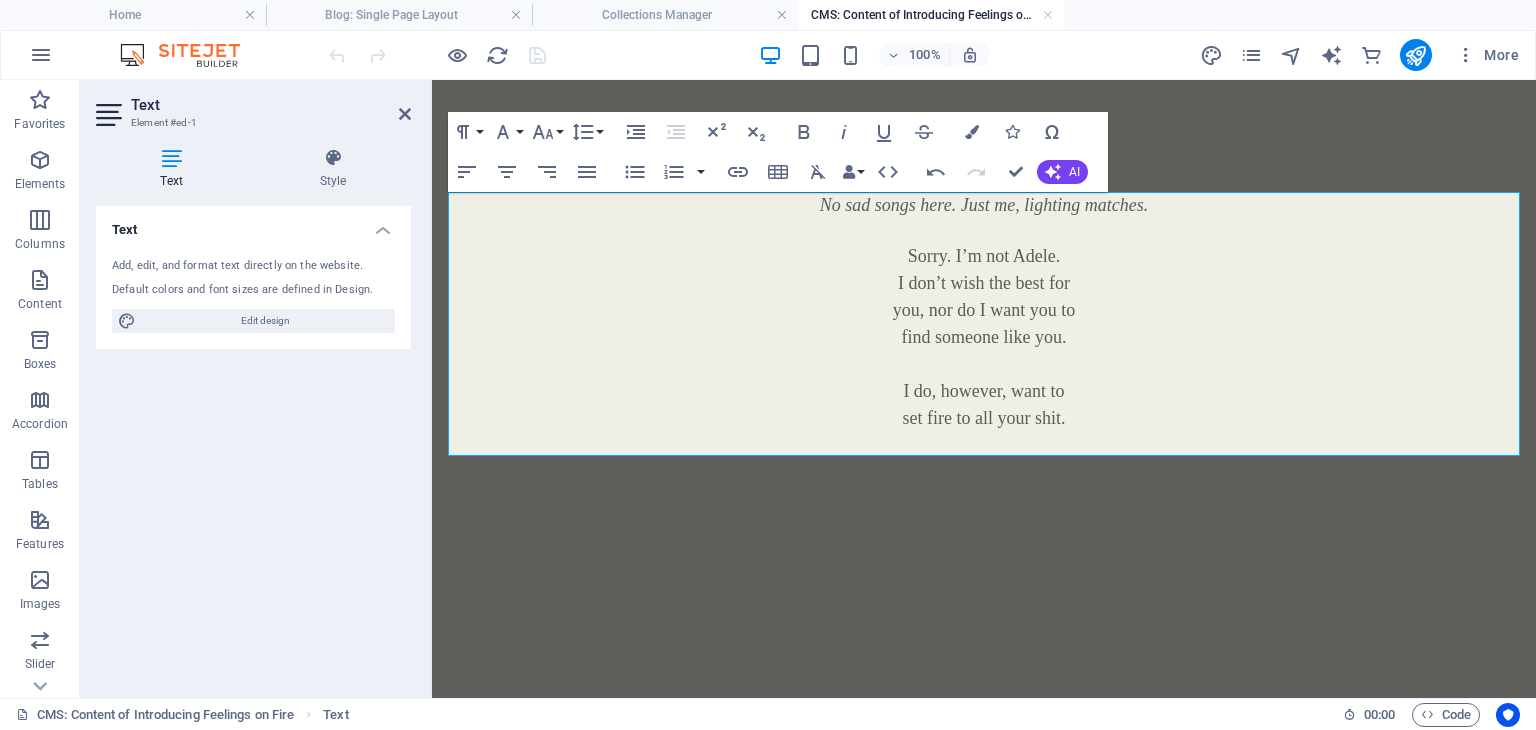 click on "you, nor do I want you to" at bounding box center (984, 310) 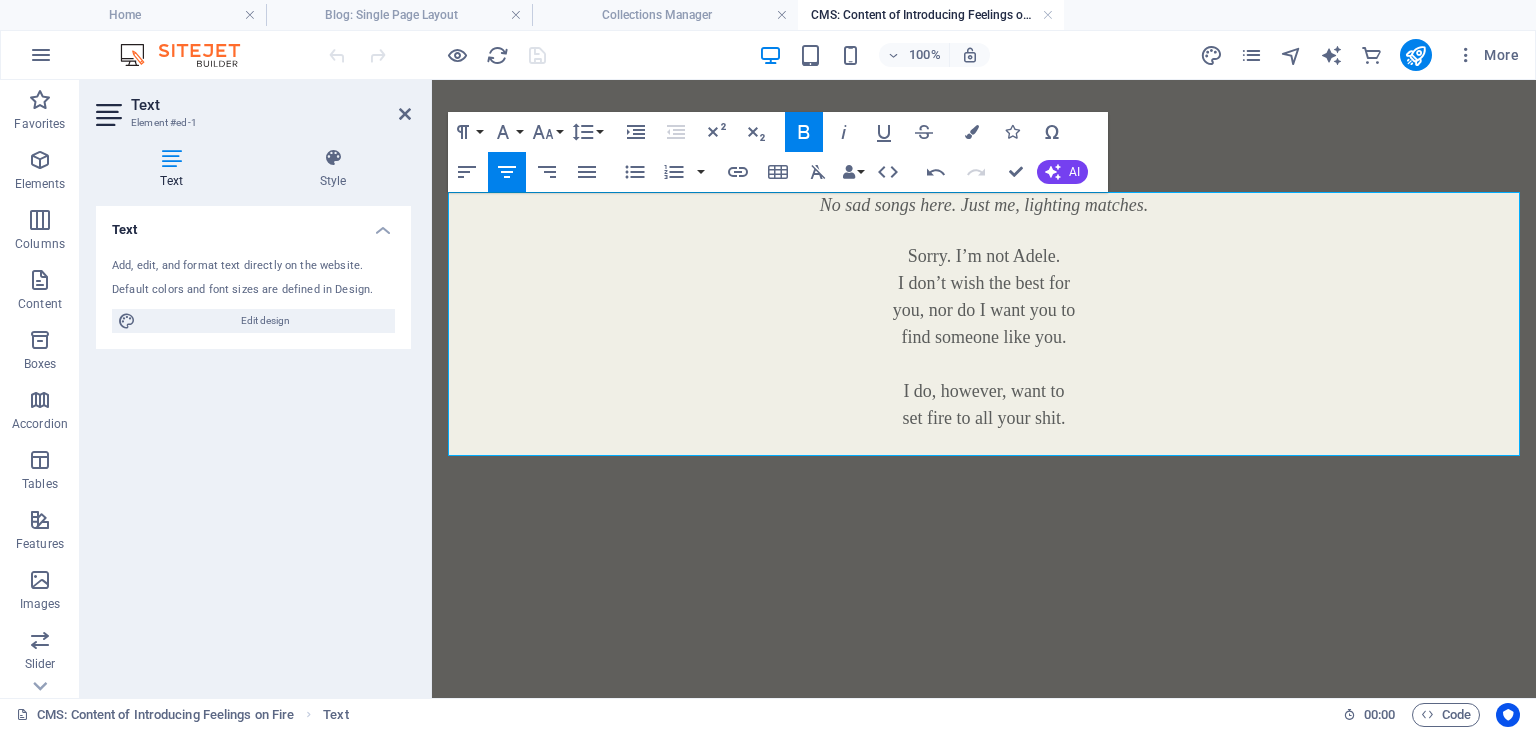 click on "100% More" at bounding box center (926, 55) 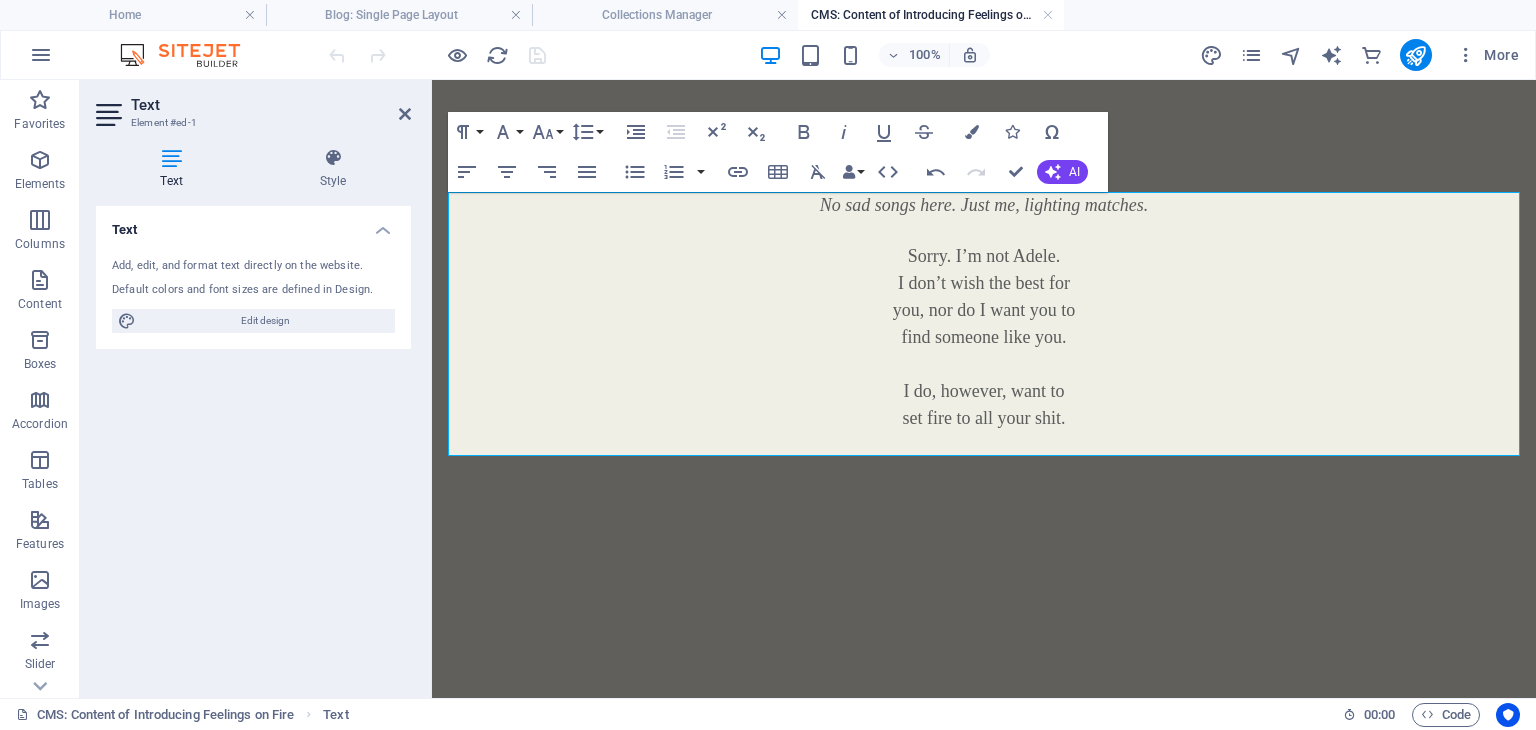 click on "Skip to main content
No sad songs here. Just me, lighting matches. Sorry. I’m not Adele. I don’t wish the best for you, nor do I want you to find someone like you. ​ I do, however, want to set fire to all your shit." at bounding box center [984, 324] 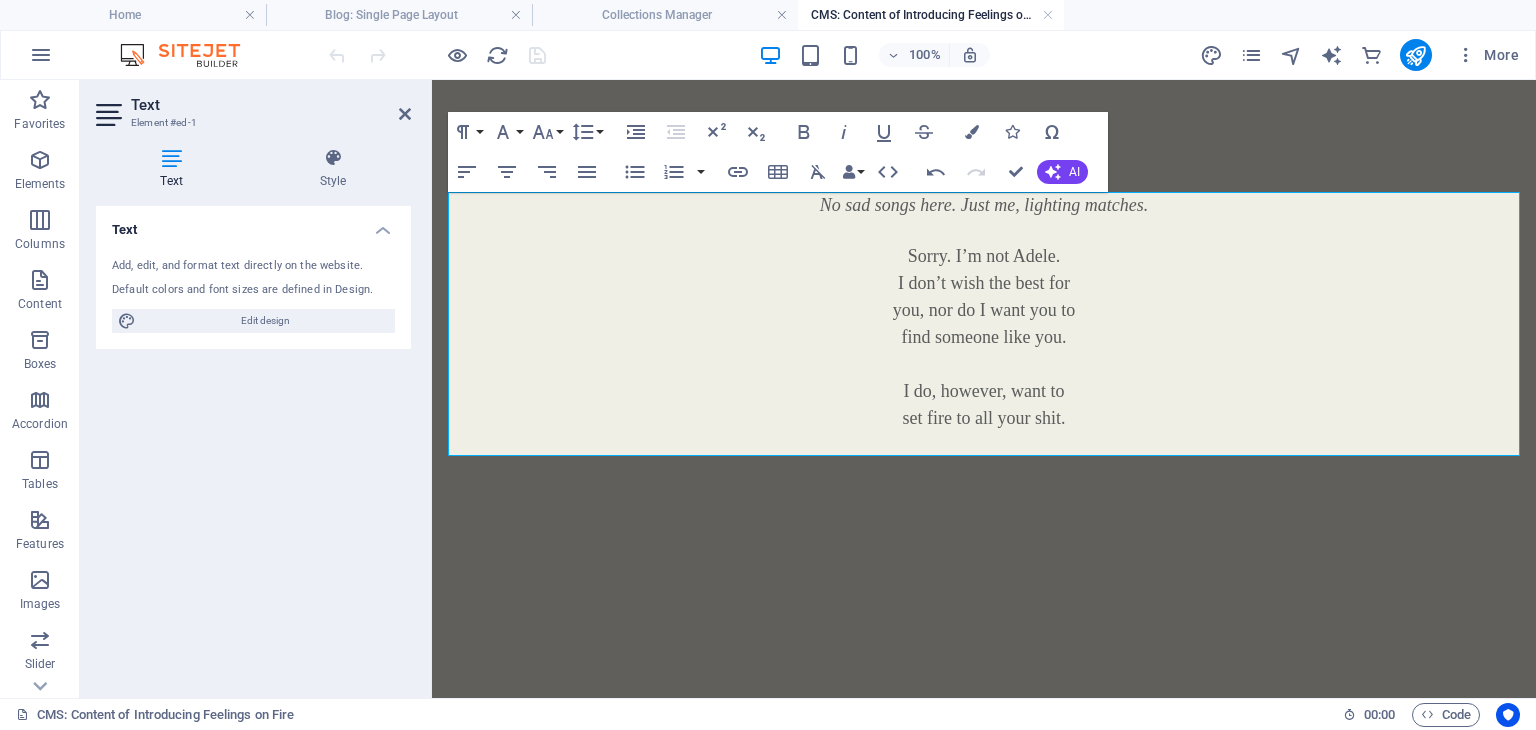 click on "Text Element #ed-1" at bounding box center (253, 106) 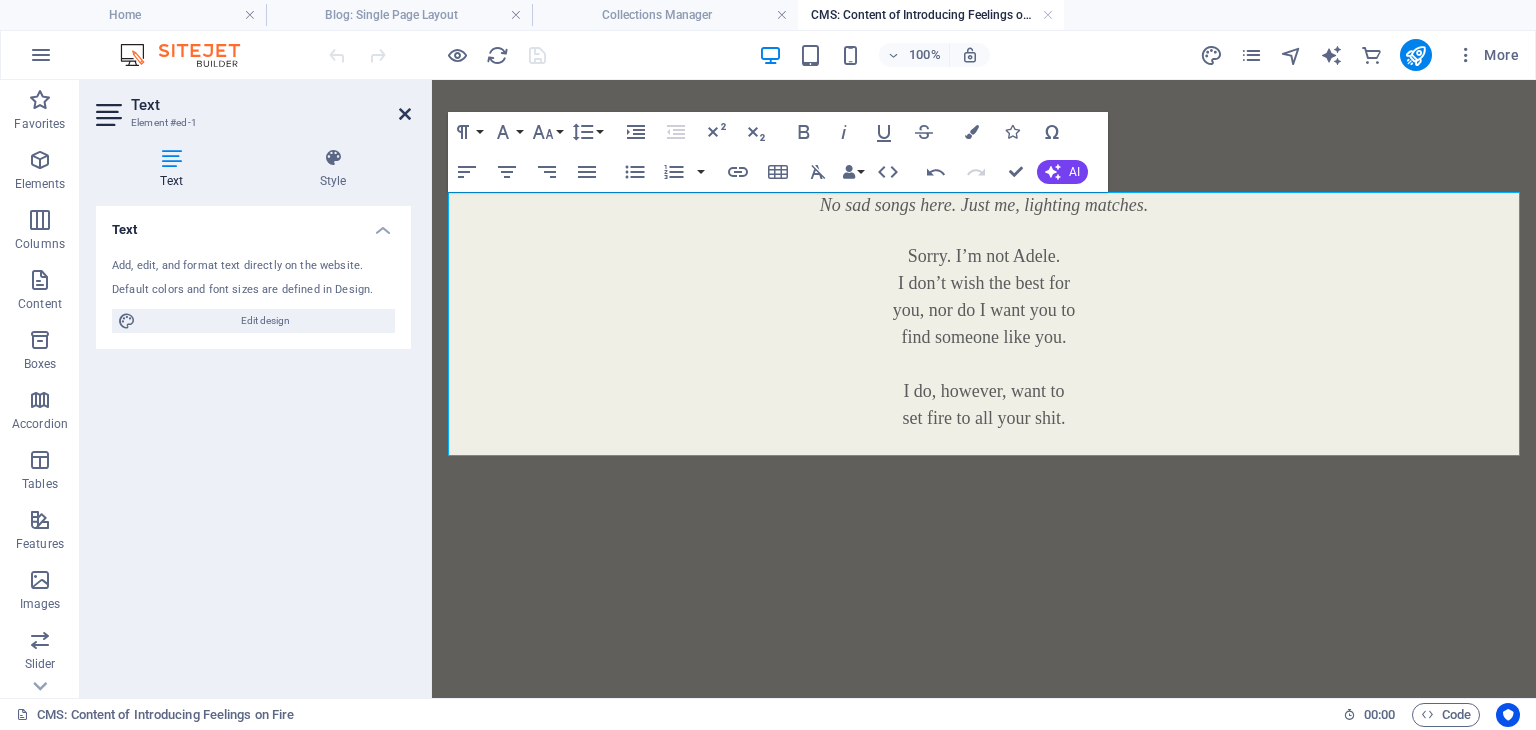 click at bounding box center (405, 114) 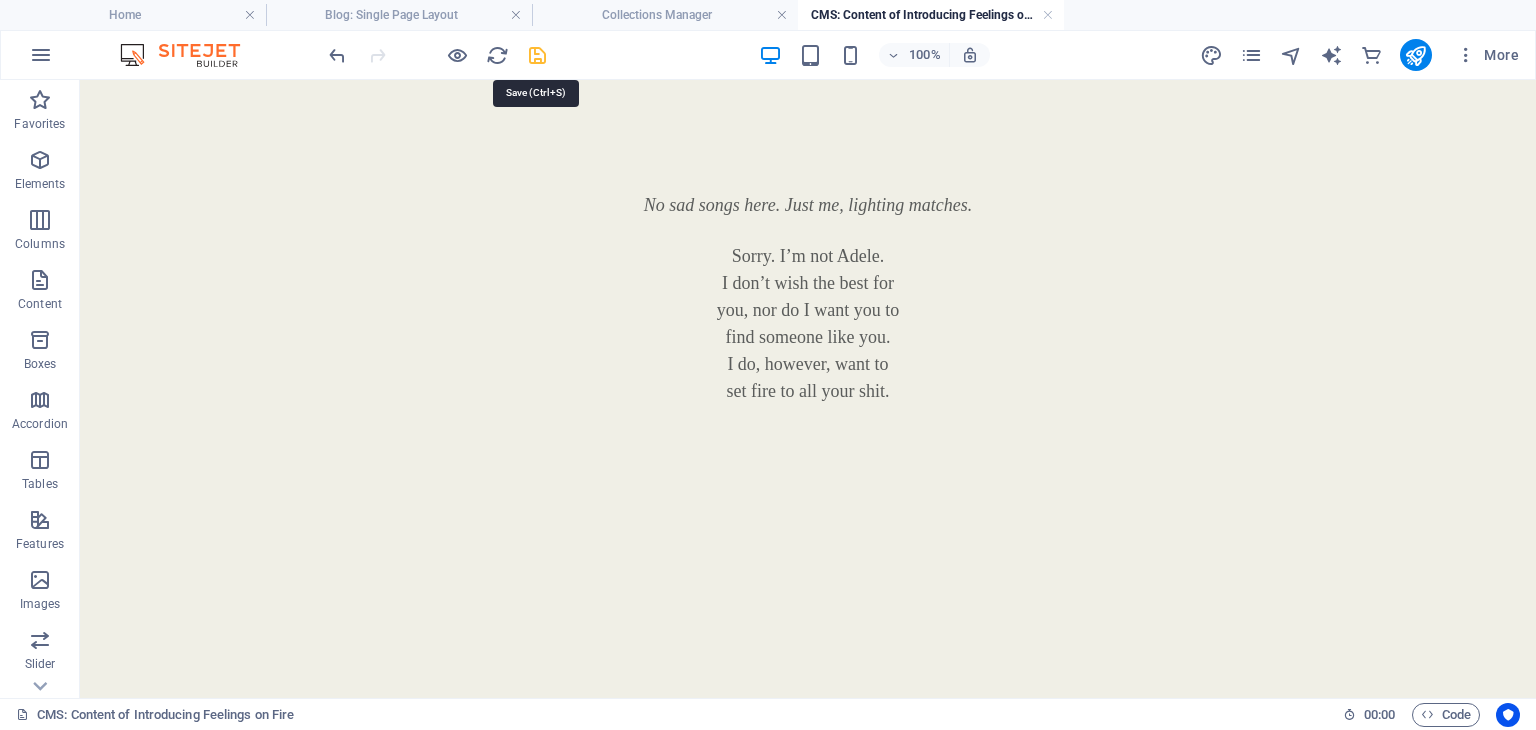 click at bounding box center (537, 55) 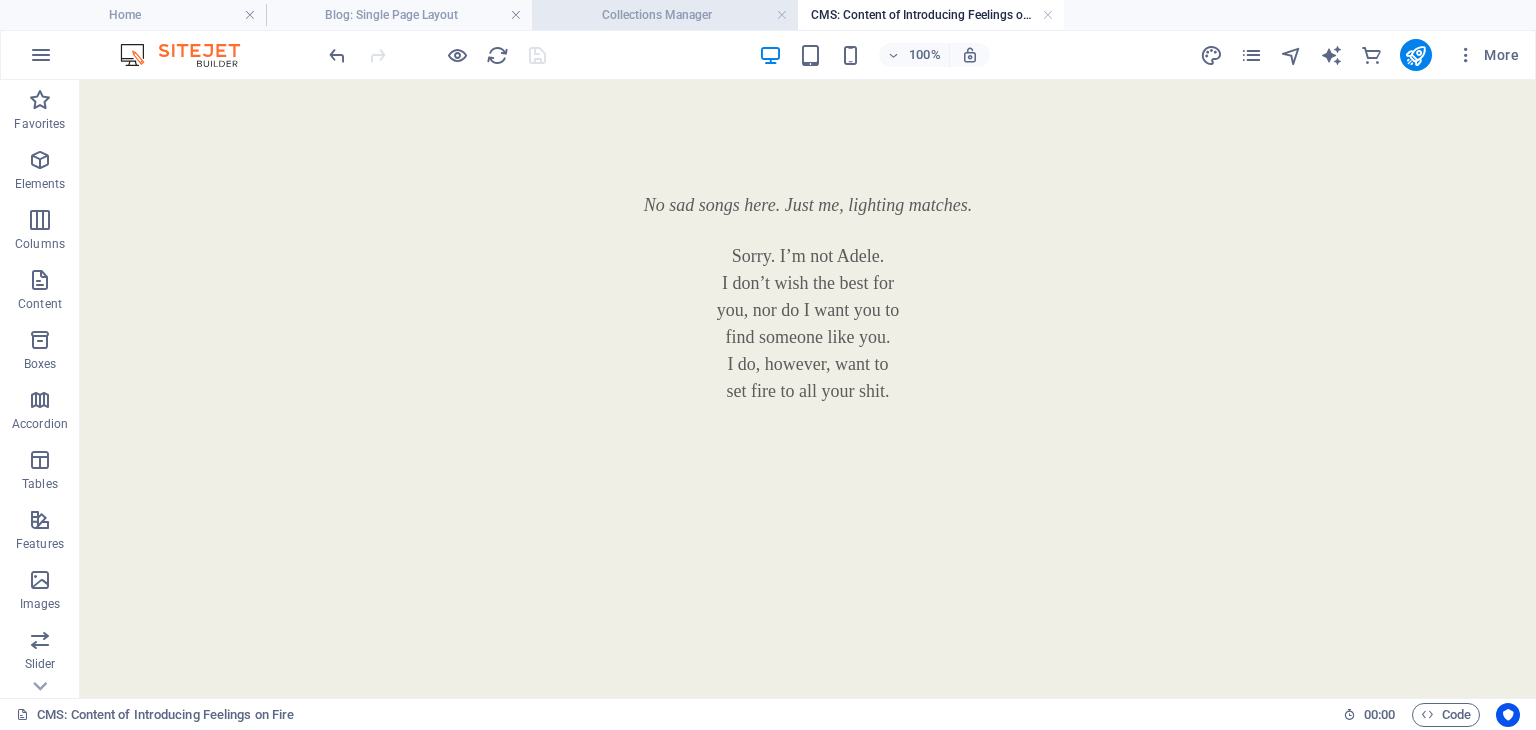 click on "Collections Manager" at bounding box center (665, 15) 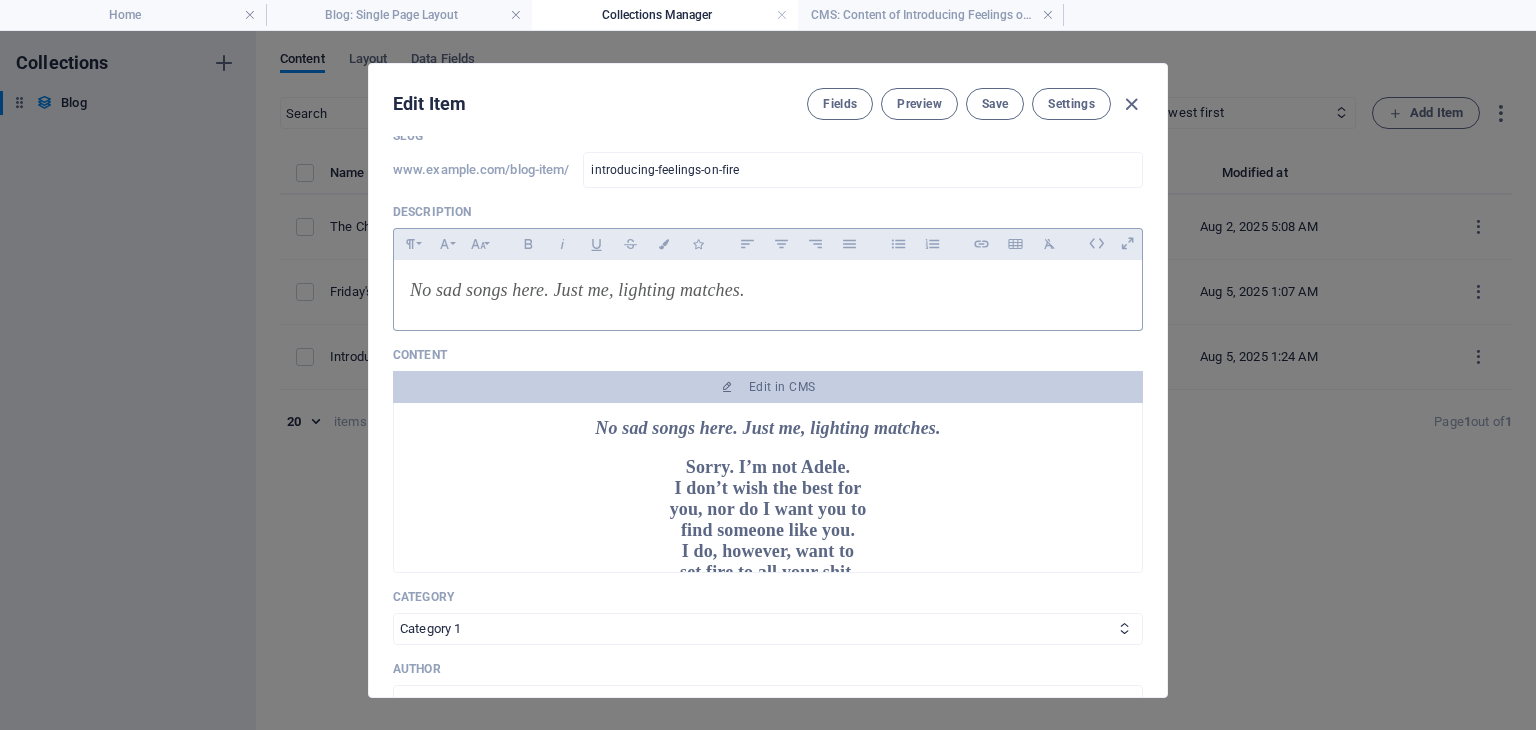 click on "No sad songs here. Just me, lighting matches." at bounding box center (577, 290) 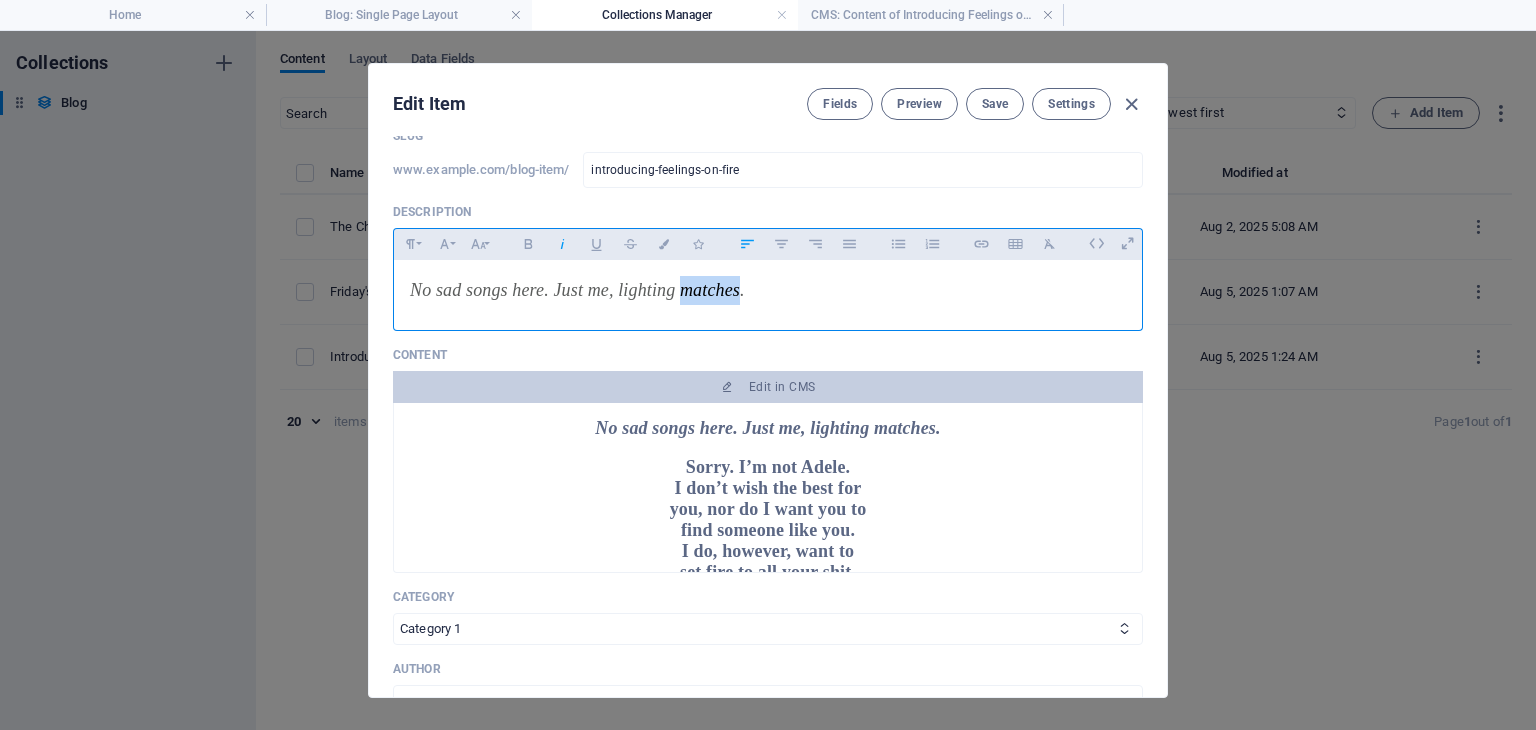 click on "No sad songs here. Just me, lighting matches." at bounding box center [577, 290] 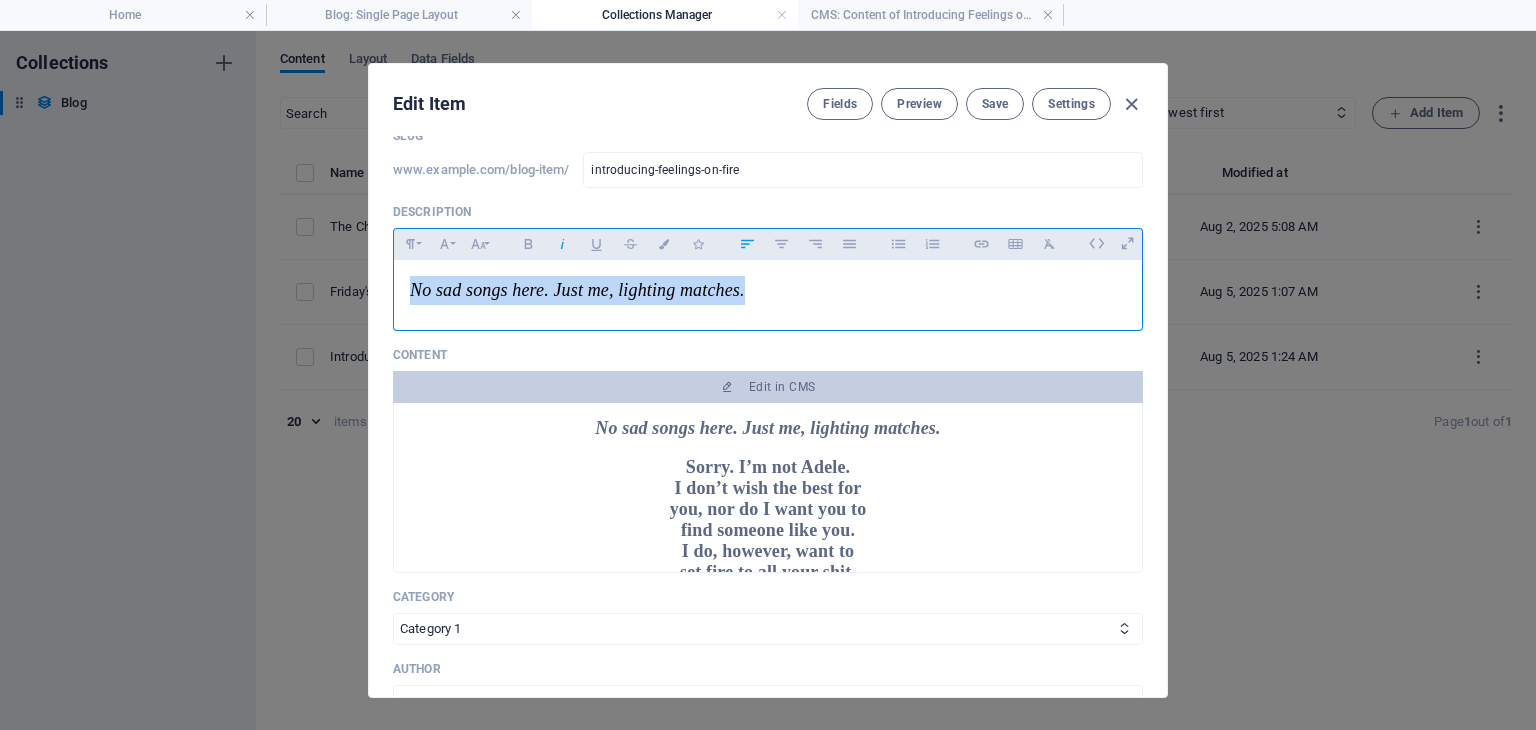 click on "No sad songs here. Just me, lighting matches." at bounding box center (577, 290) 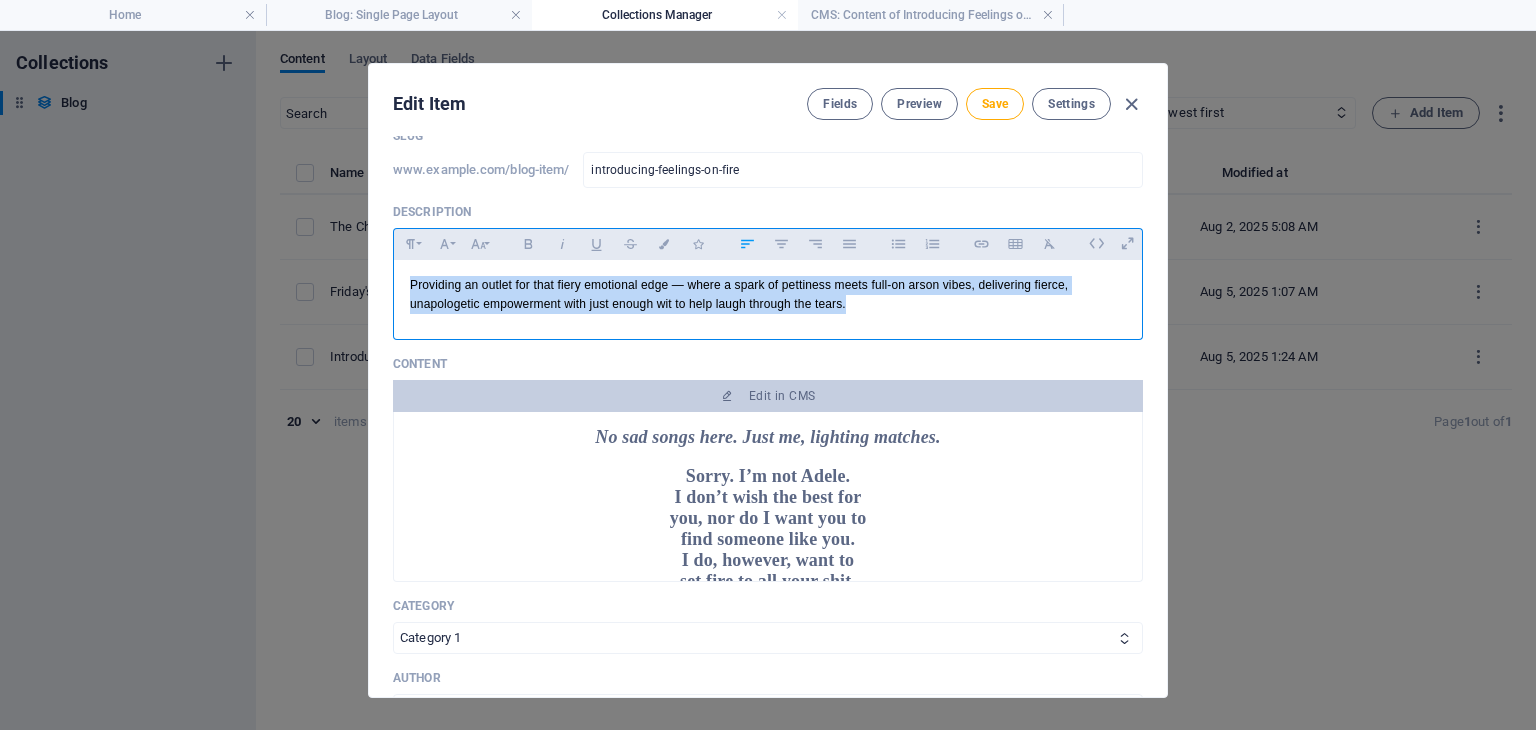 drag, startPoint x: 873, startPoint y: 309, endPoint x: 376, endPoint y: 269, distance: 498.60706 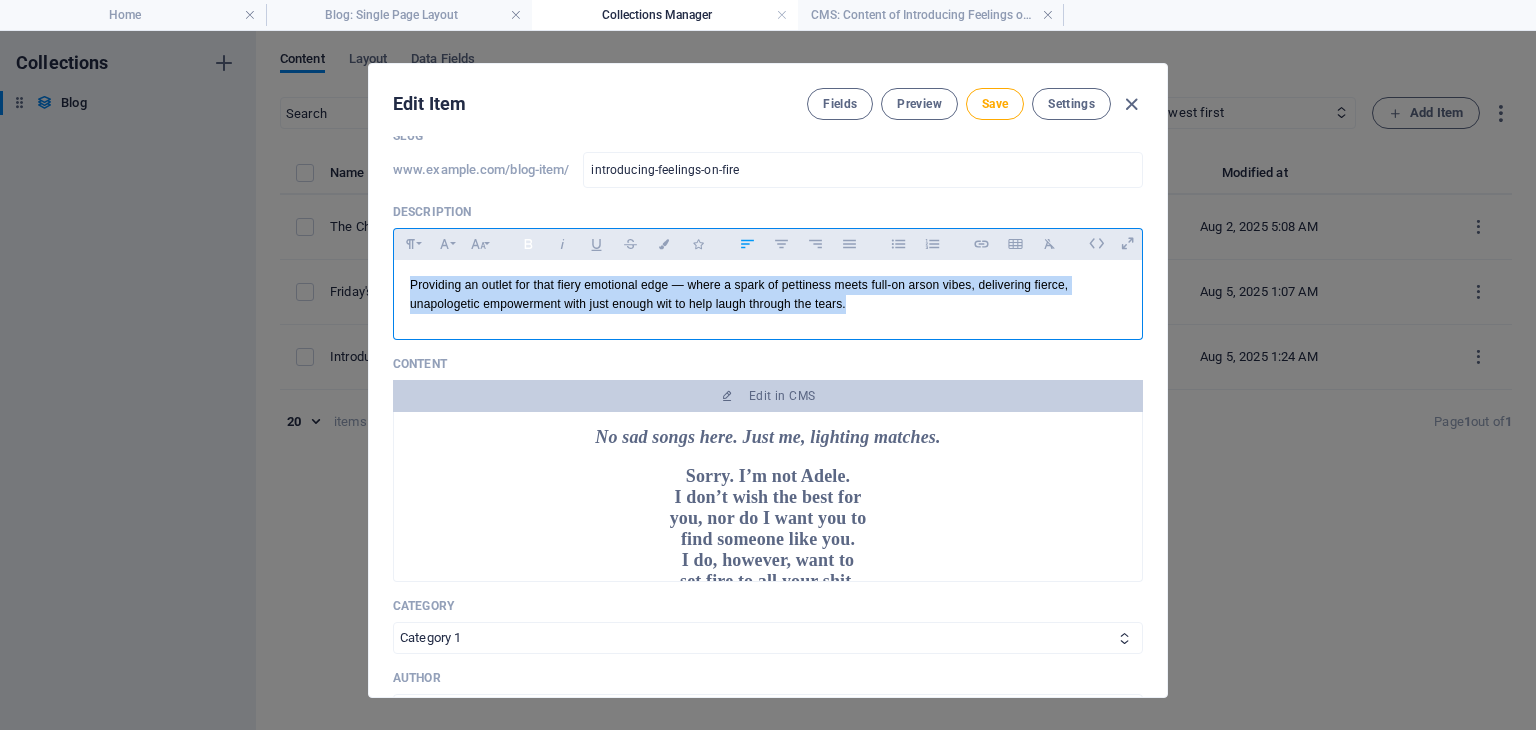 click 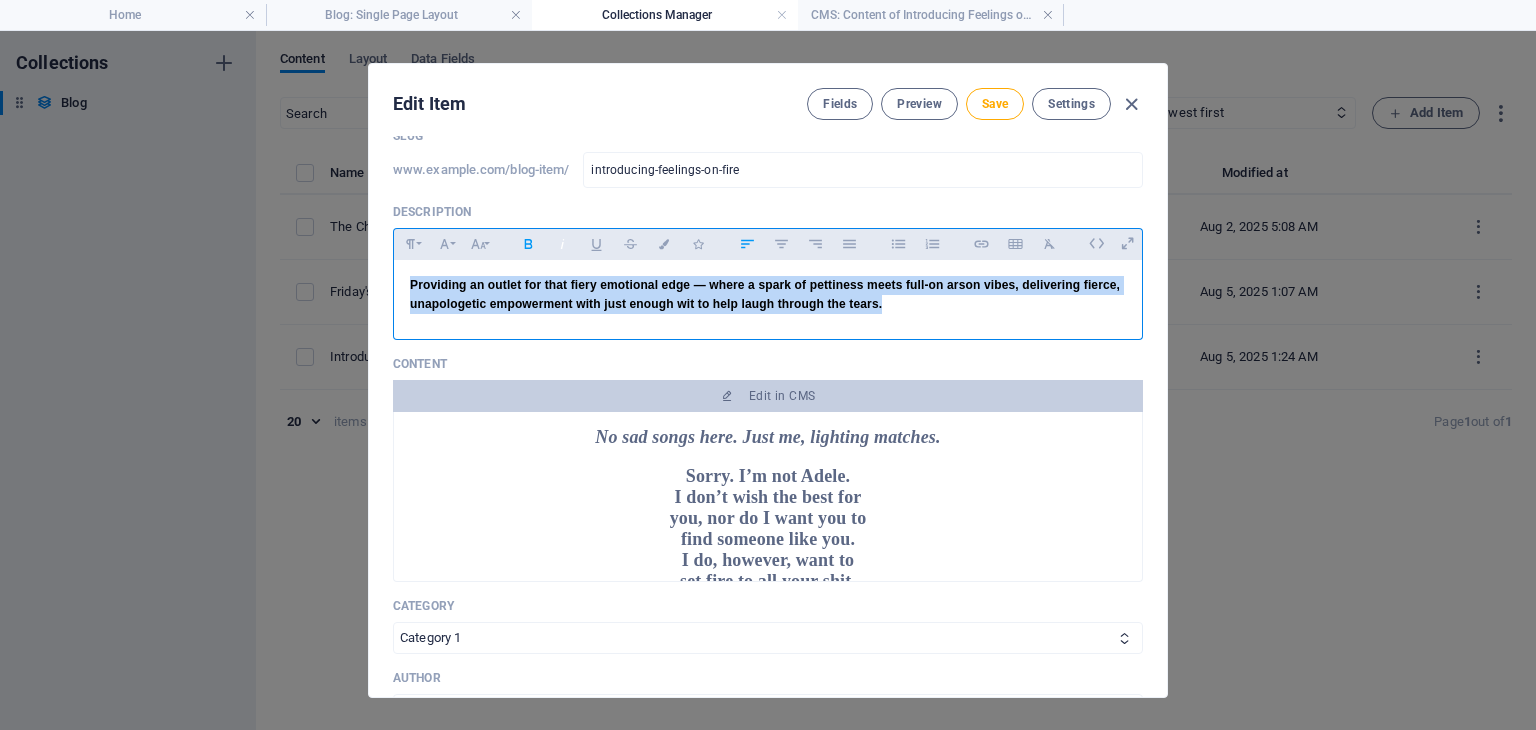 click 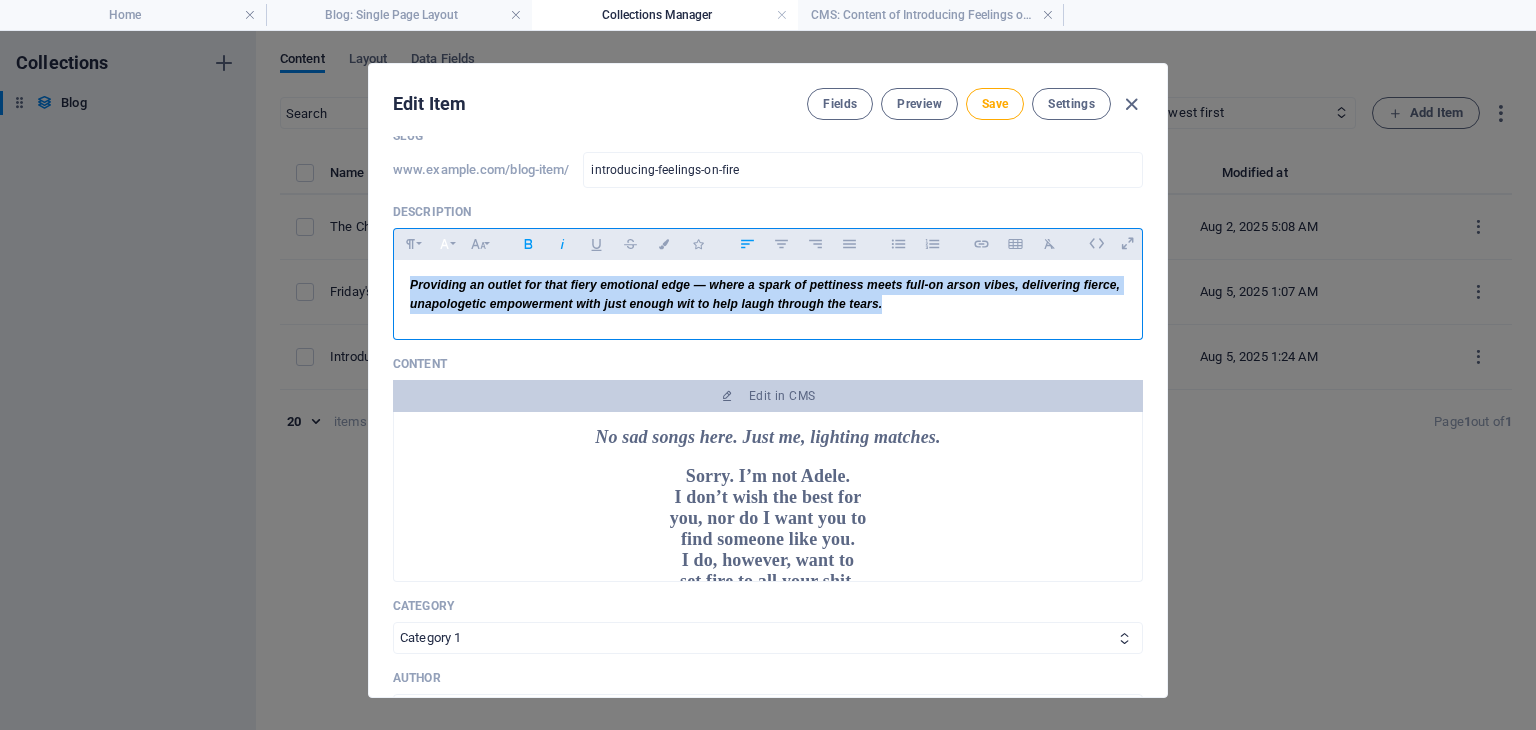 click 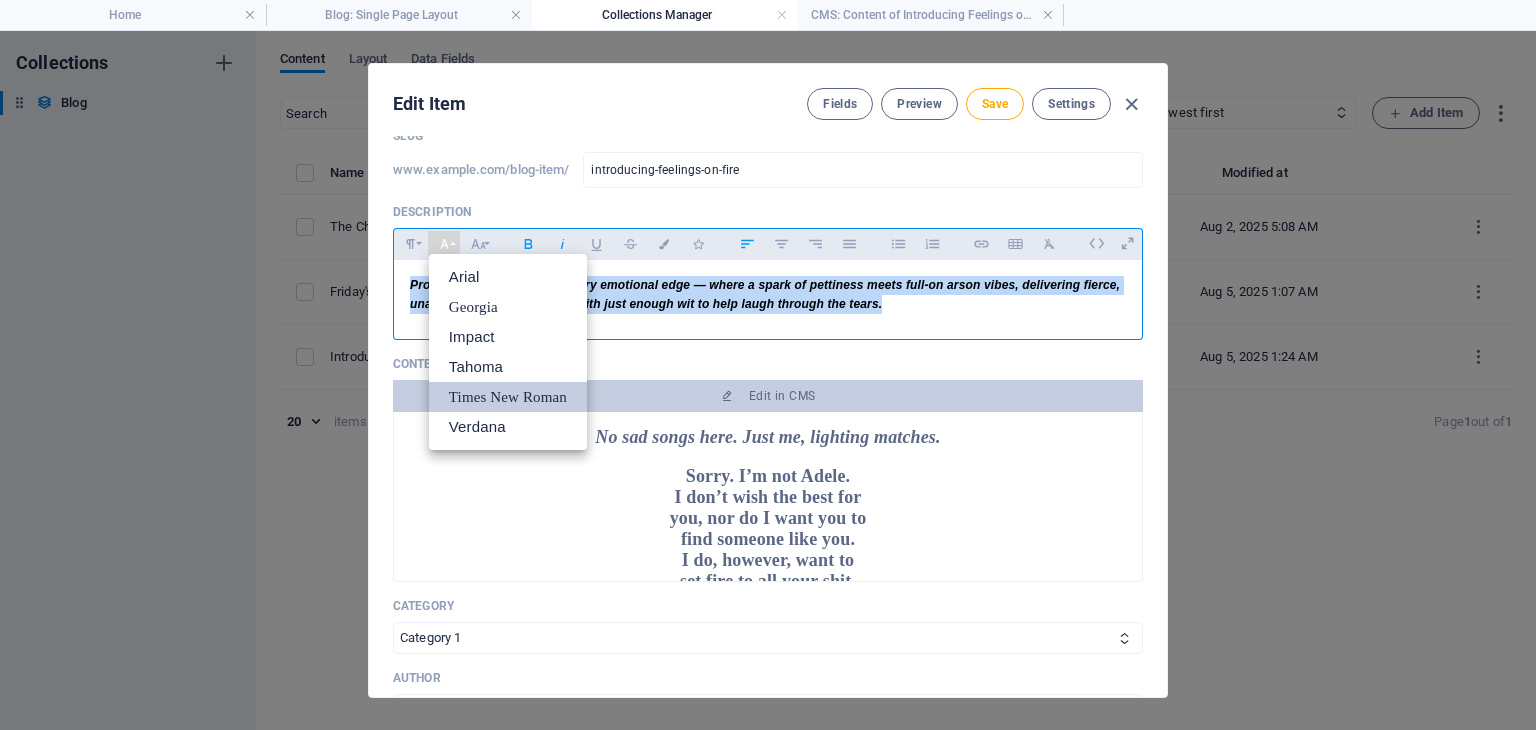 click on "Times New Roman" at bounding box center [508, 397] 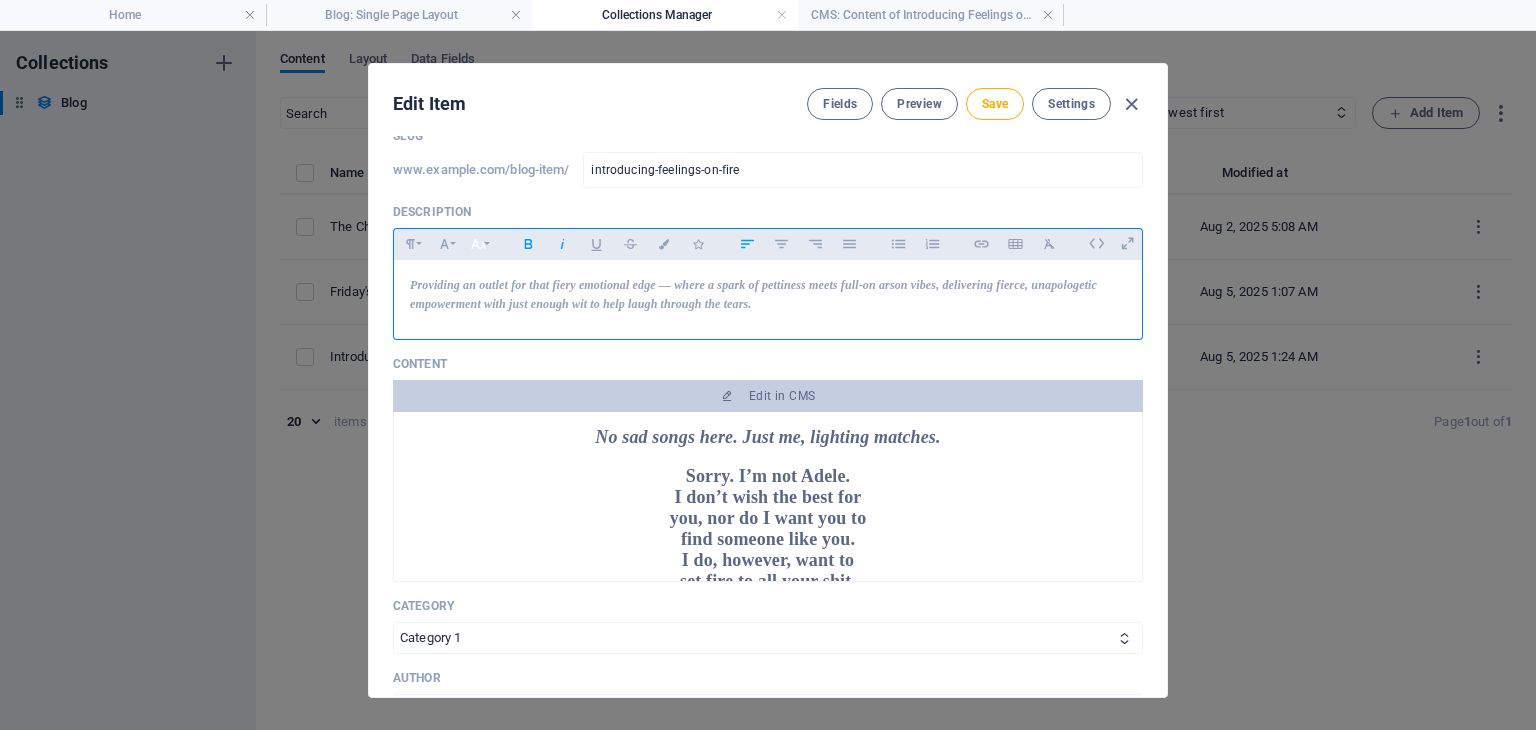 click 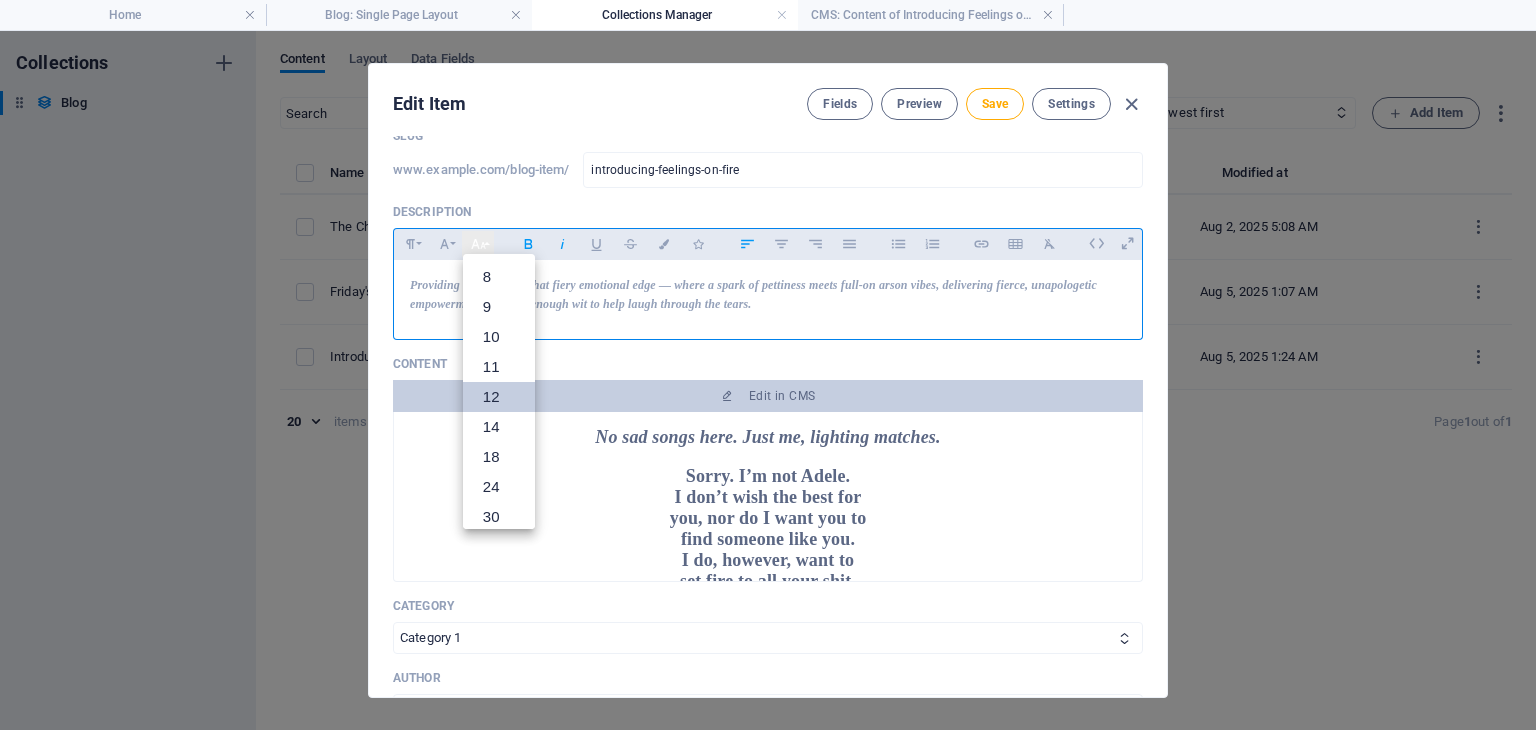 scroll, scrollTop: 143, scrollLeft: 0, axis: vertical 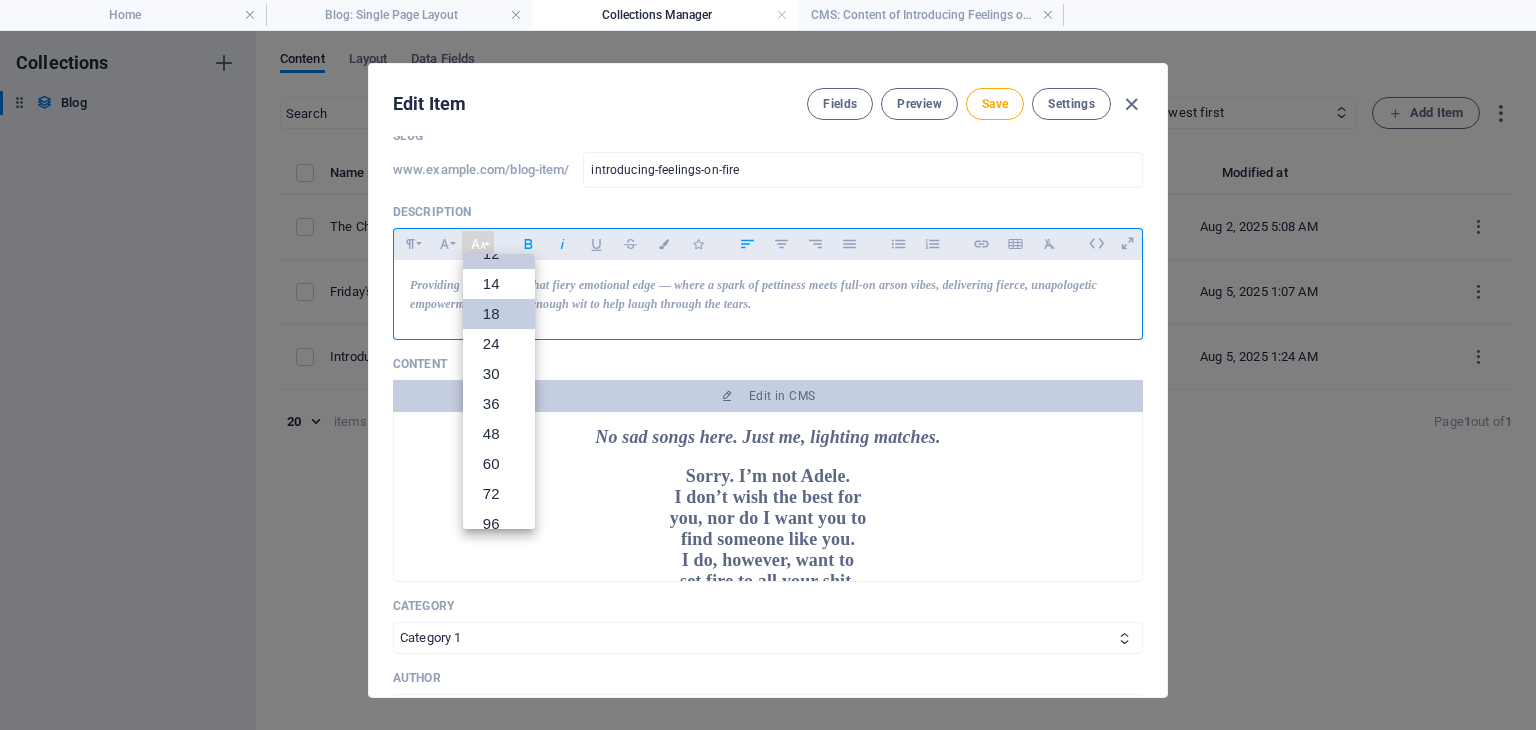 click on "18" at bounding box center [499, 314] 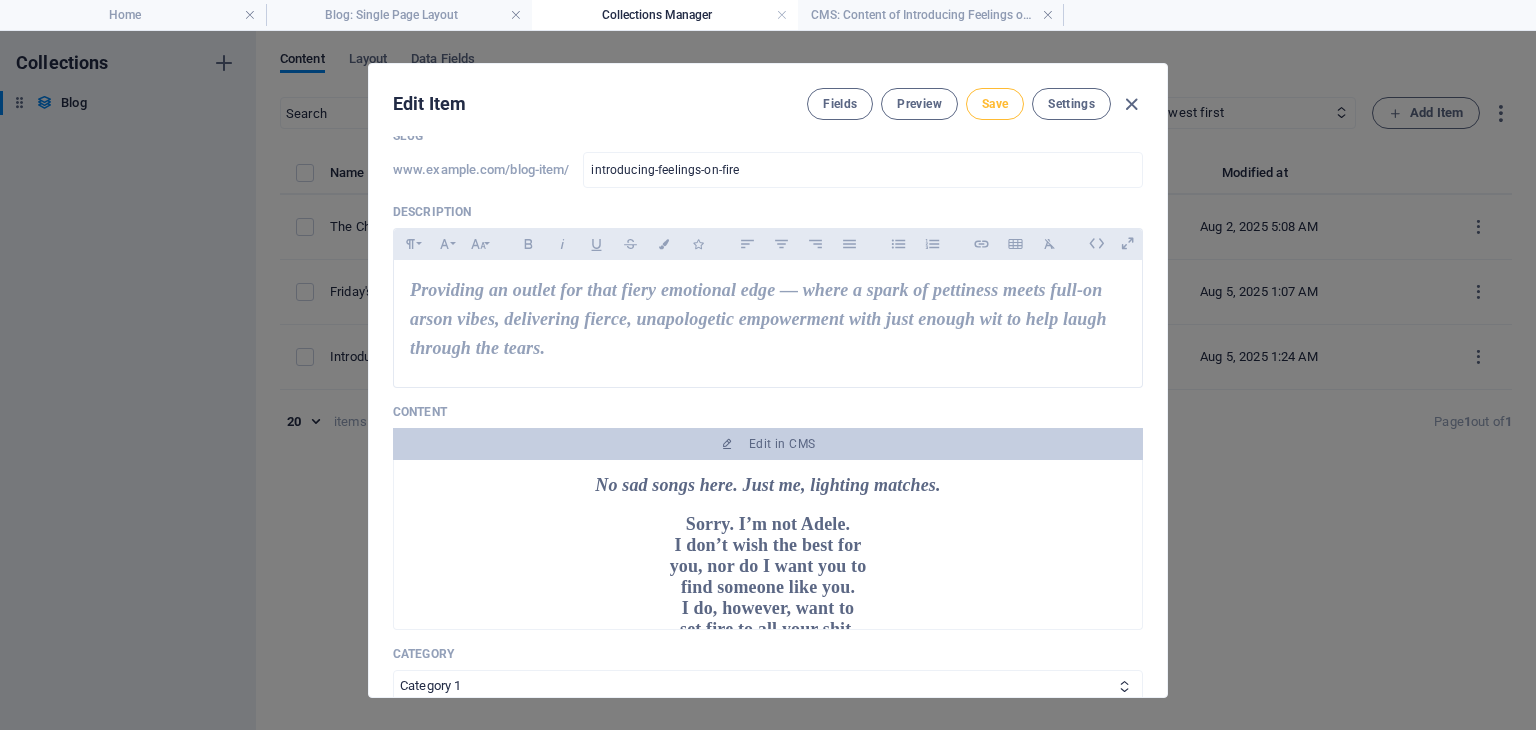 click on "Save" at bounding box center (995, 104) 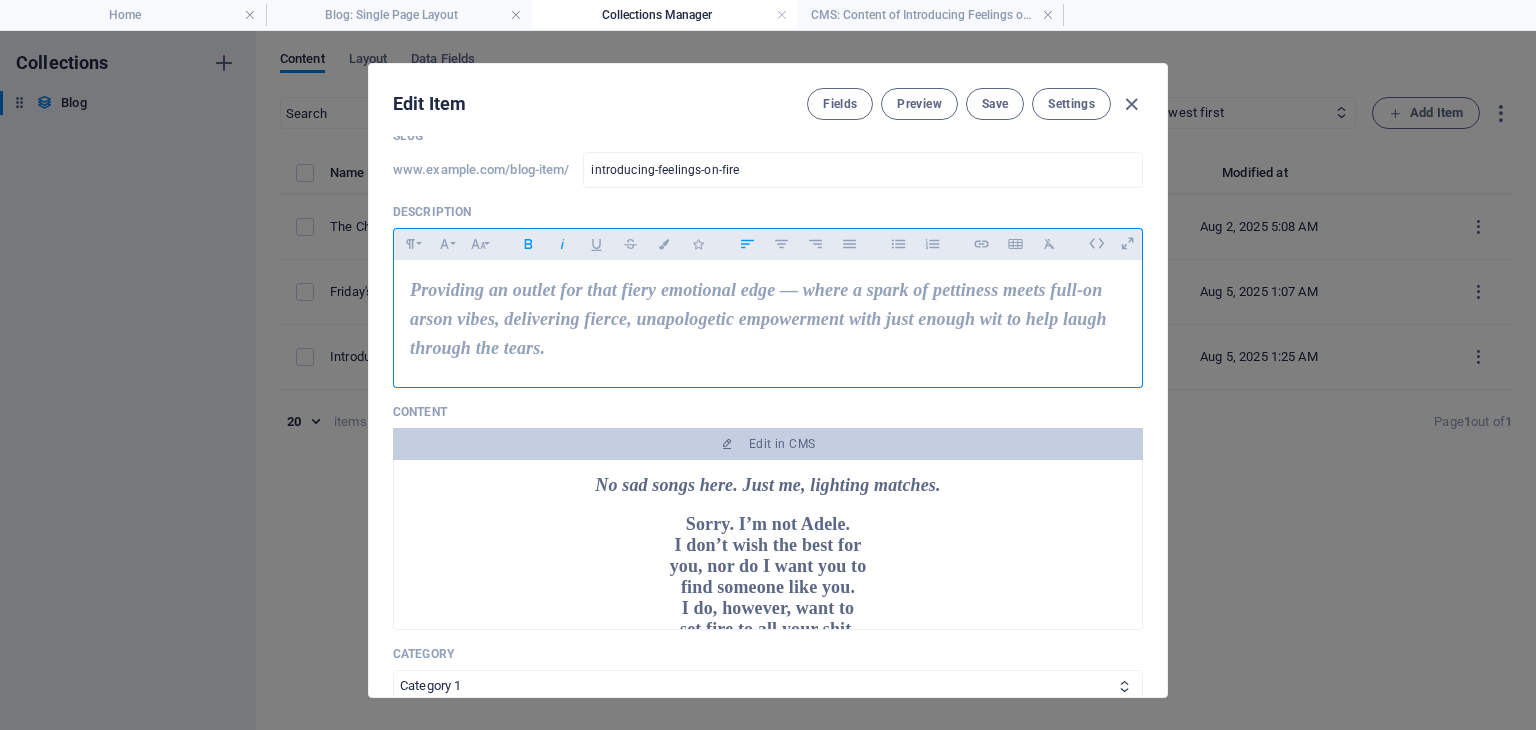 click on "Providing an outlet for that fiery emotional edge — where a spark of pettiness meets full-on arson vibes, delivering fierce, unapologetic empowerment with just enough wit to help laugh through the tears." at bounding box center [768, 319] 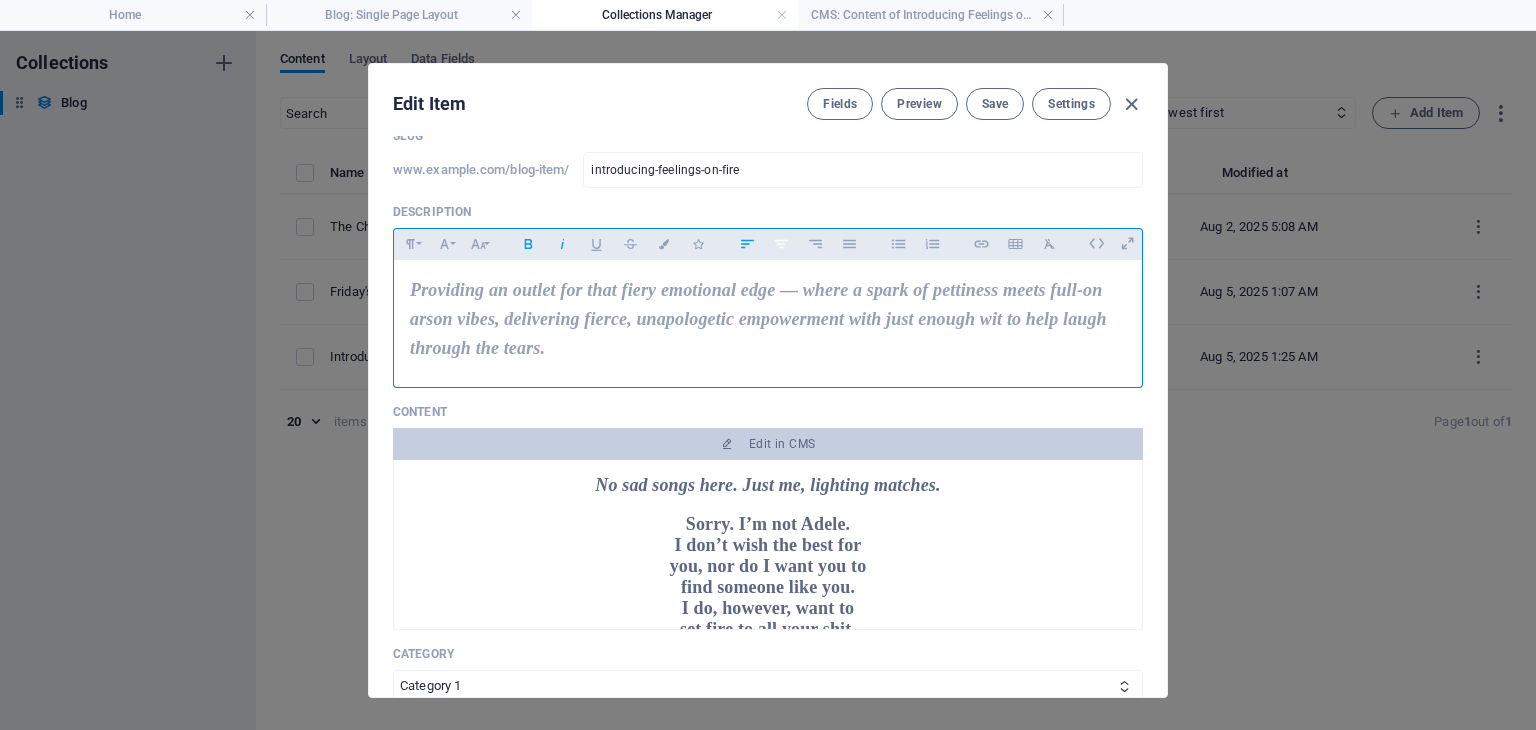 click 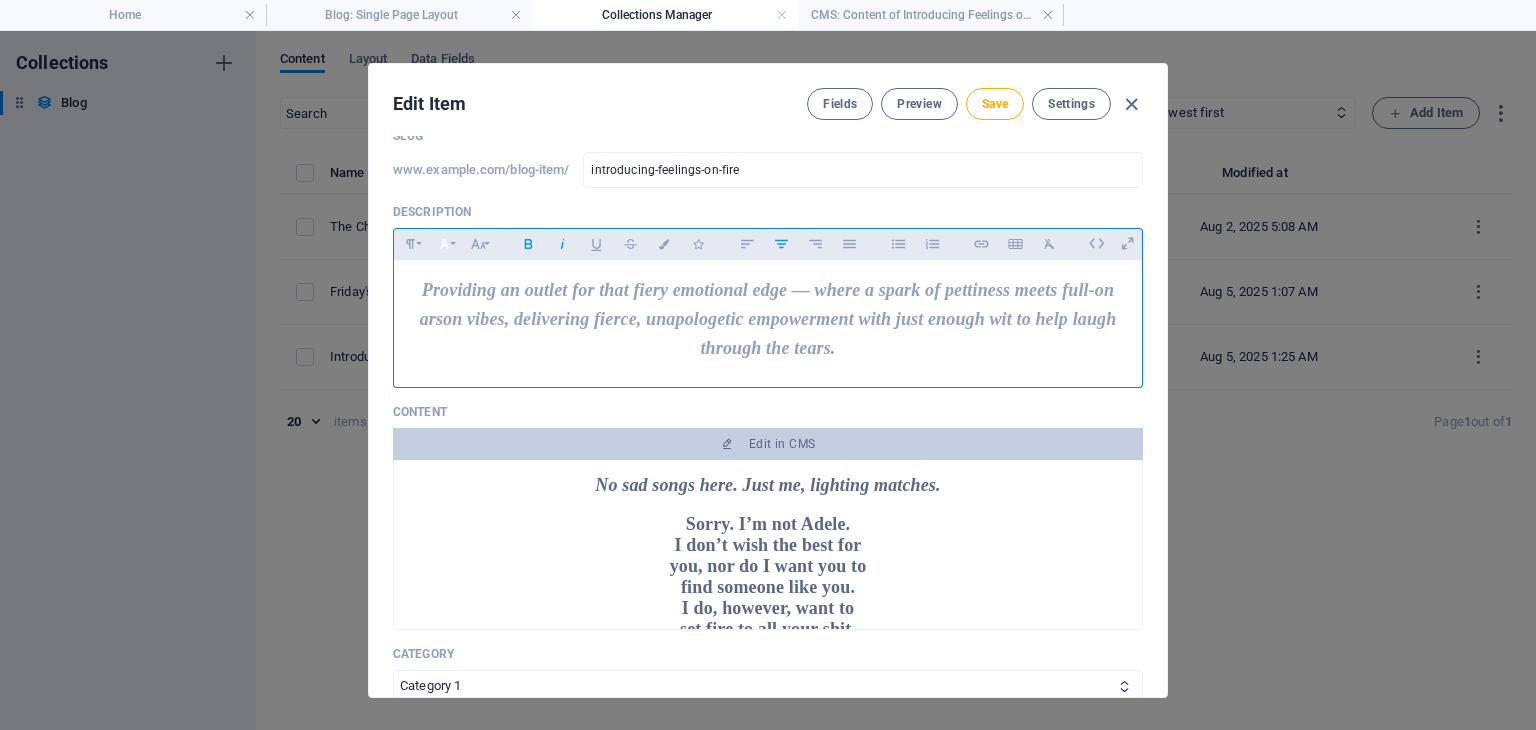click on "Font Family" at bounding box center [444, 244] 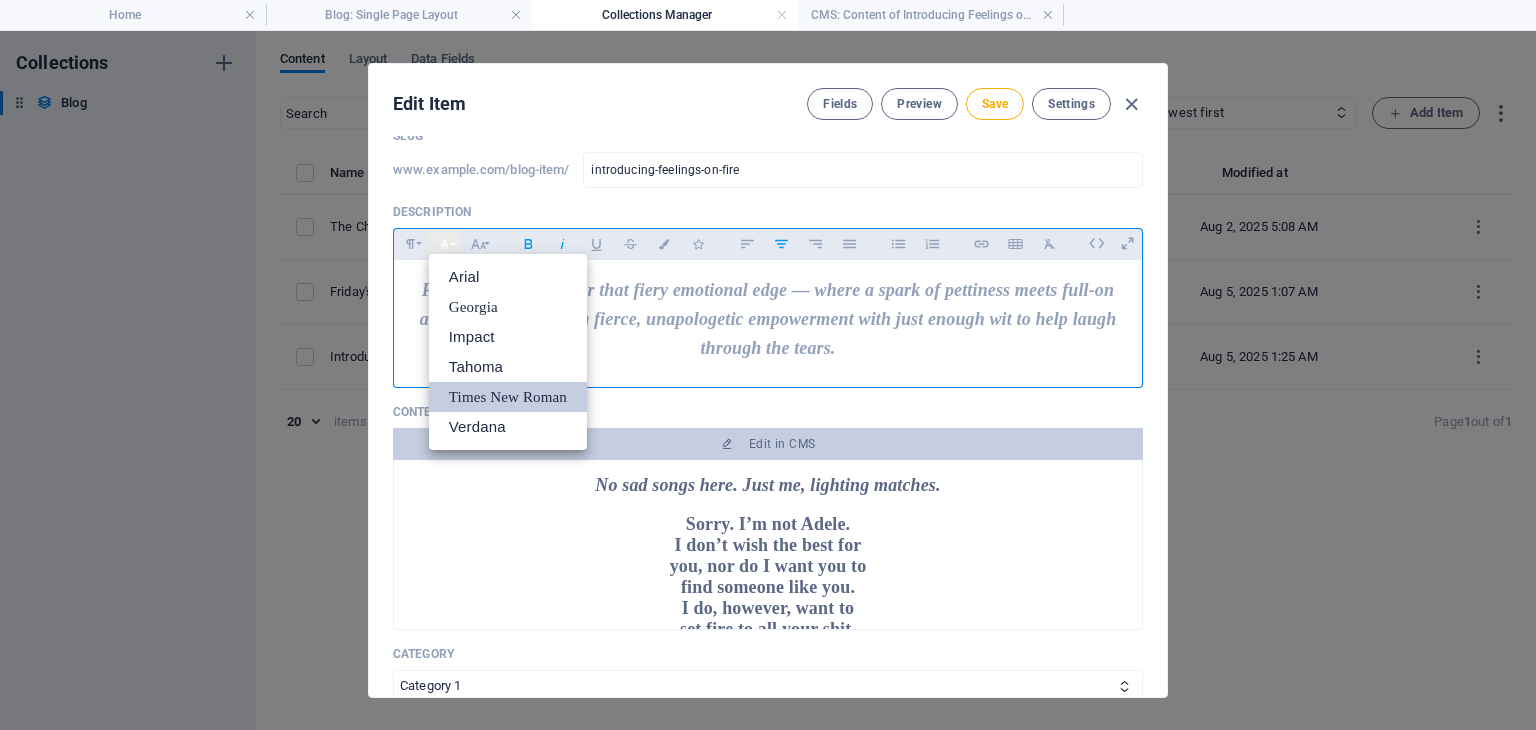 scroll, scrollTop: 0, scrollLeft: 0, axis: both 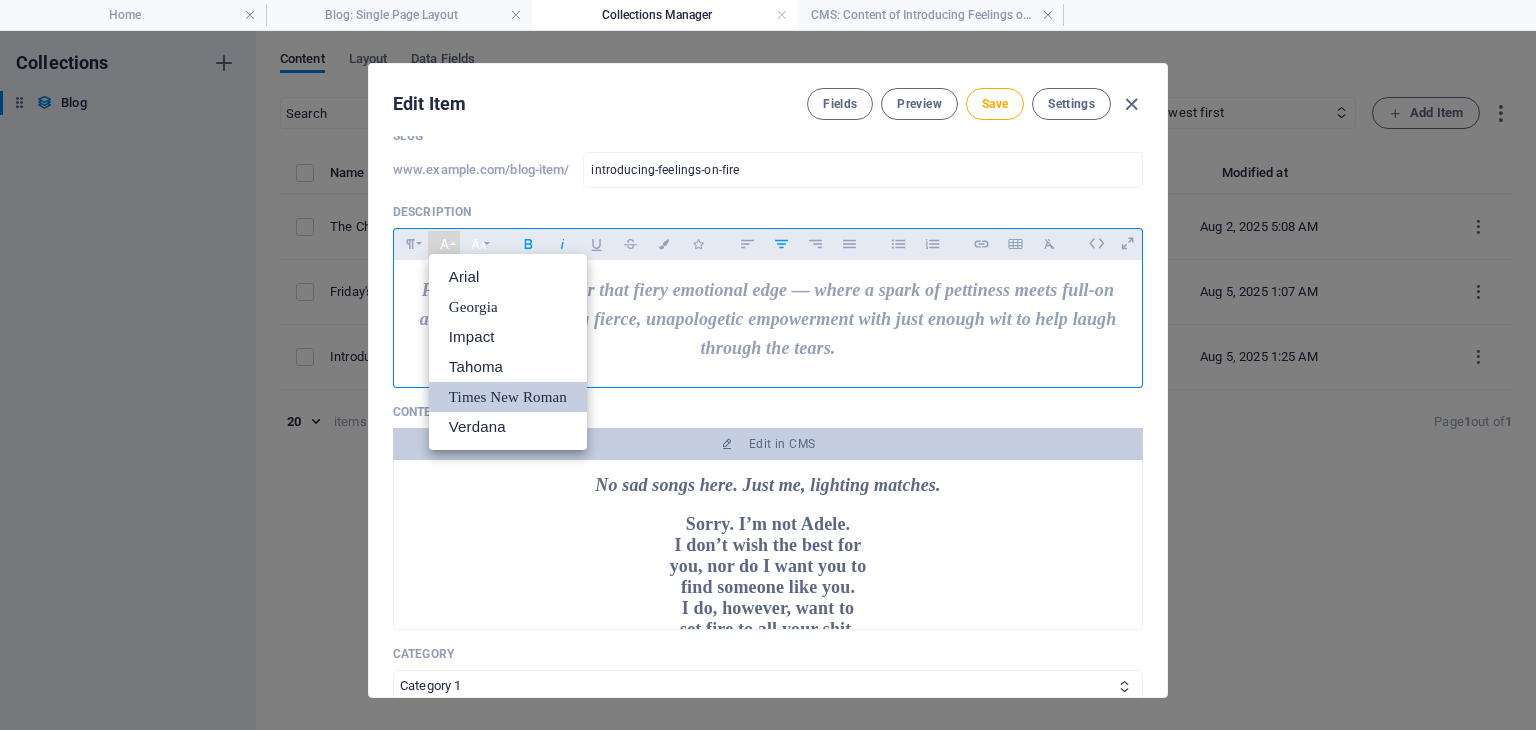 click 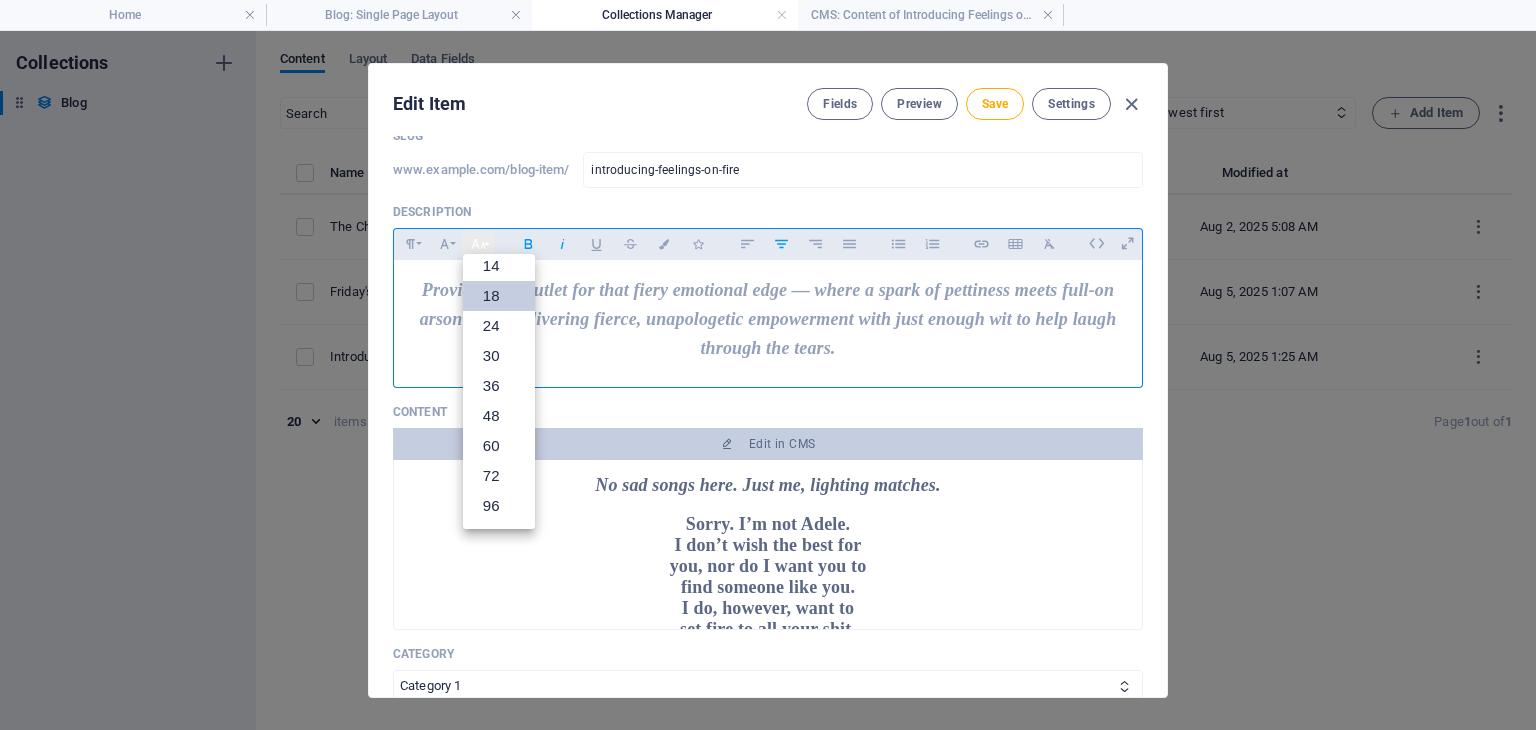 scroll, scrollTop: 160, scrollLeft: 0, axis: vertical 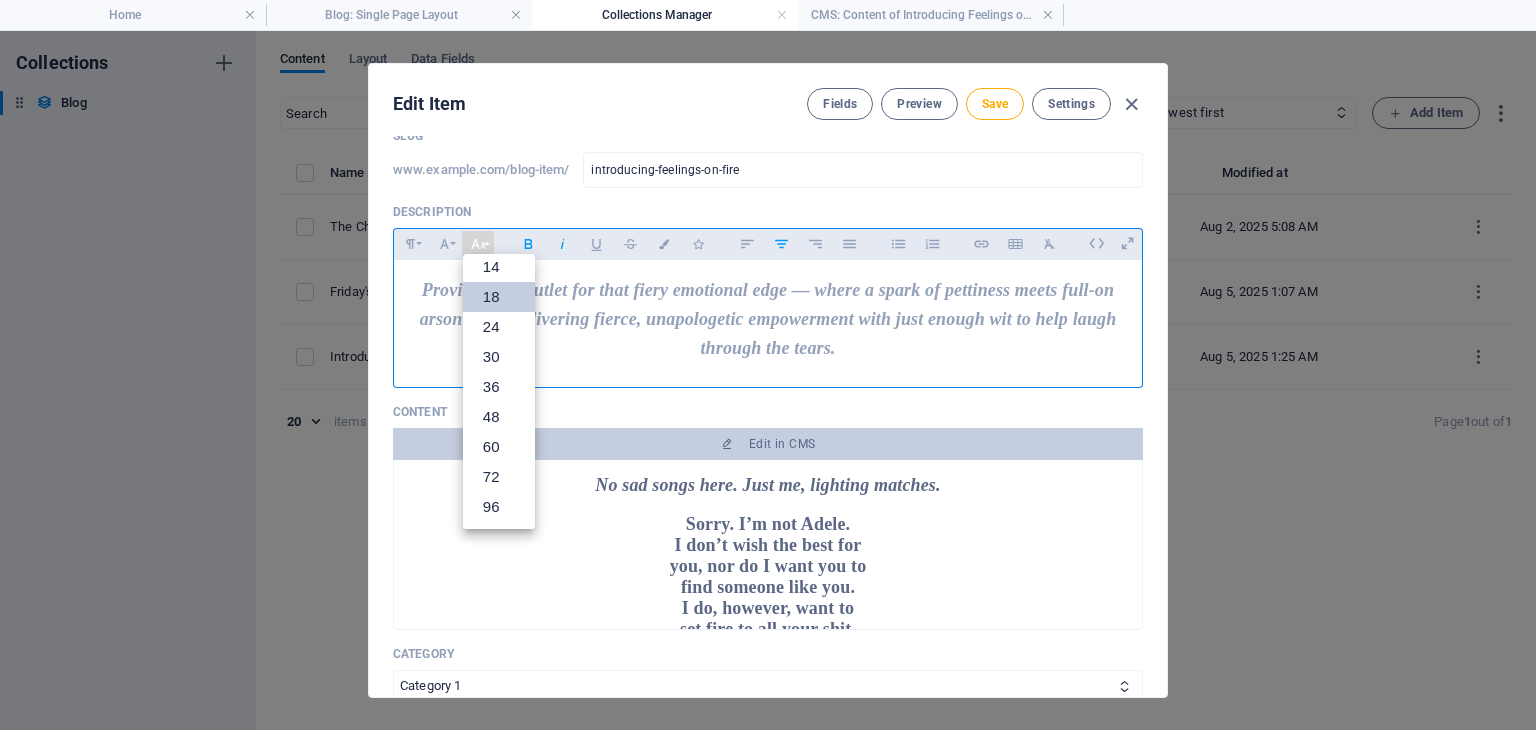 click on "Providing an outlet for that fiery emotional edge — where a spark of pettiness meets full-on arson vibes, delivering fierce, unapologetic empowerment with just enough wit to help laugh through the tears." at bounding box center [768, 319] 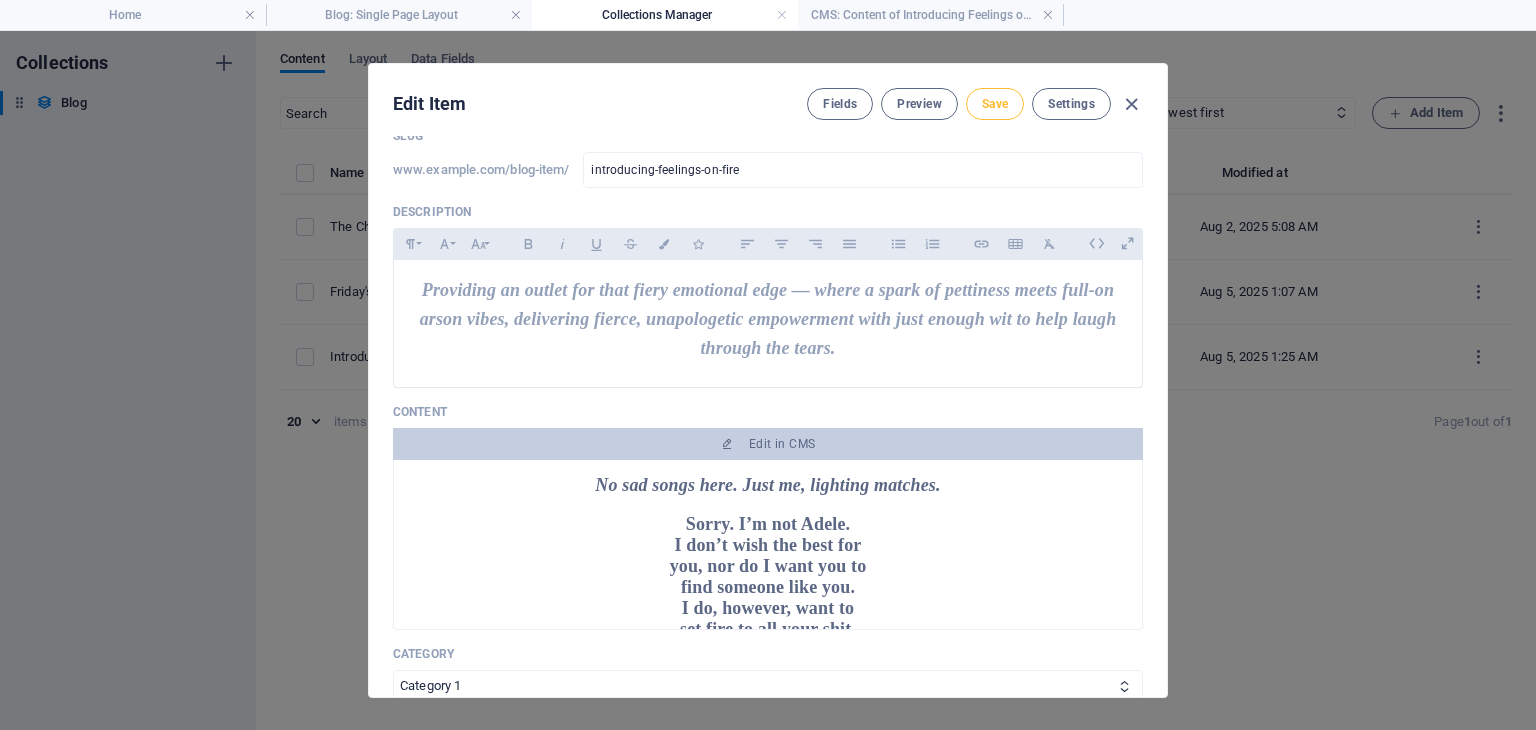 click on "Save" at bounding box center (995, 104) 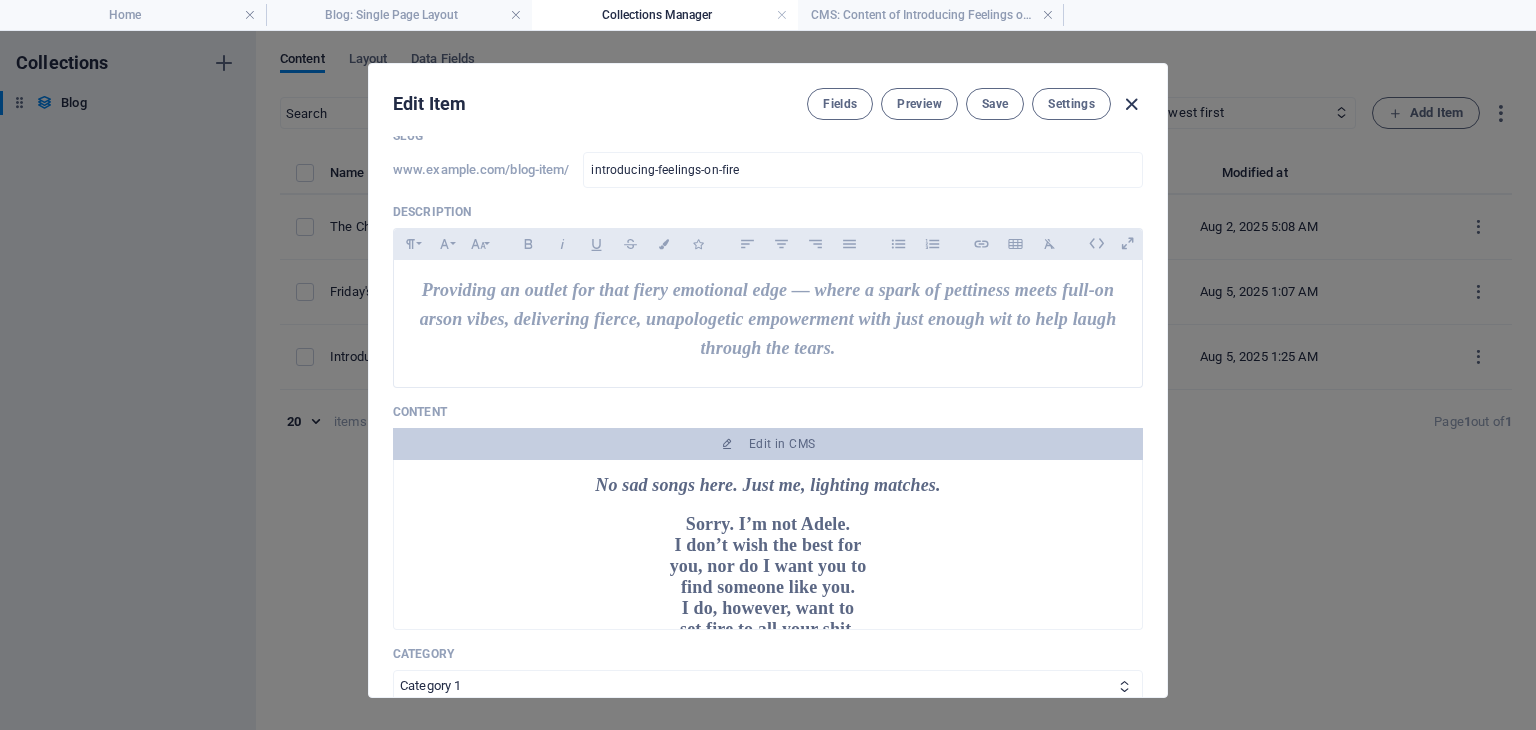 click at bounding box center (1131, 104) 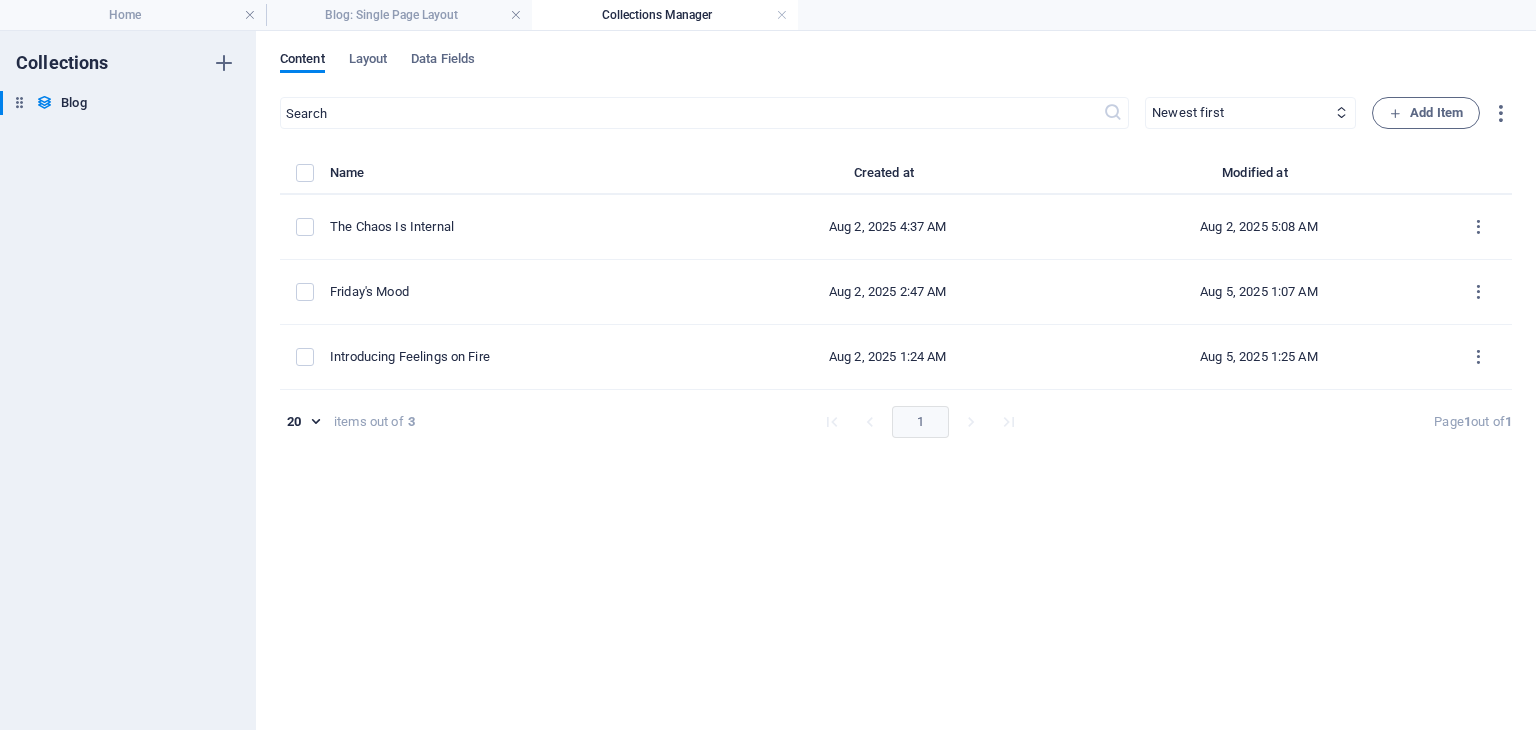 type on "2025-08-05" 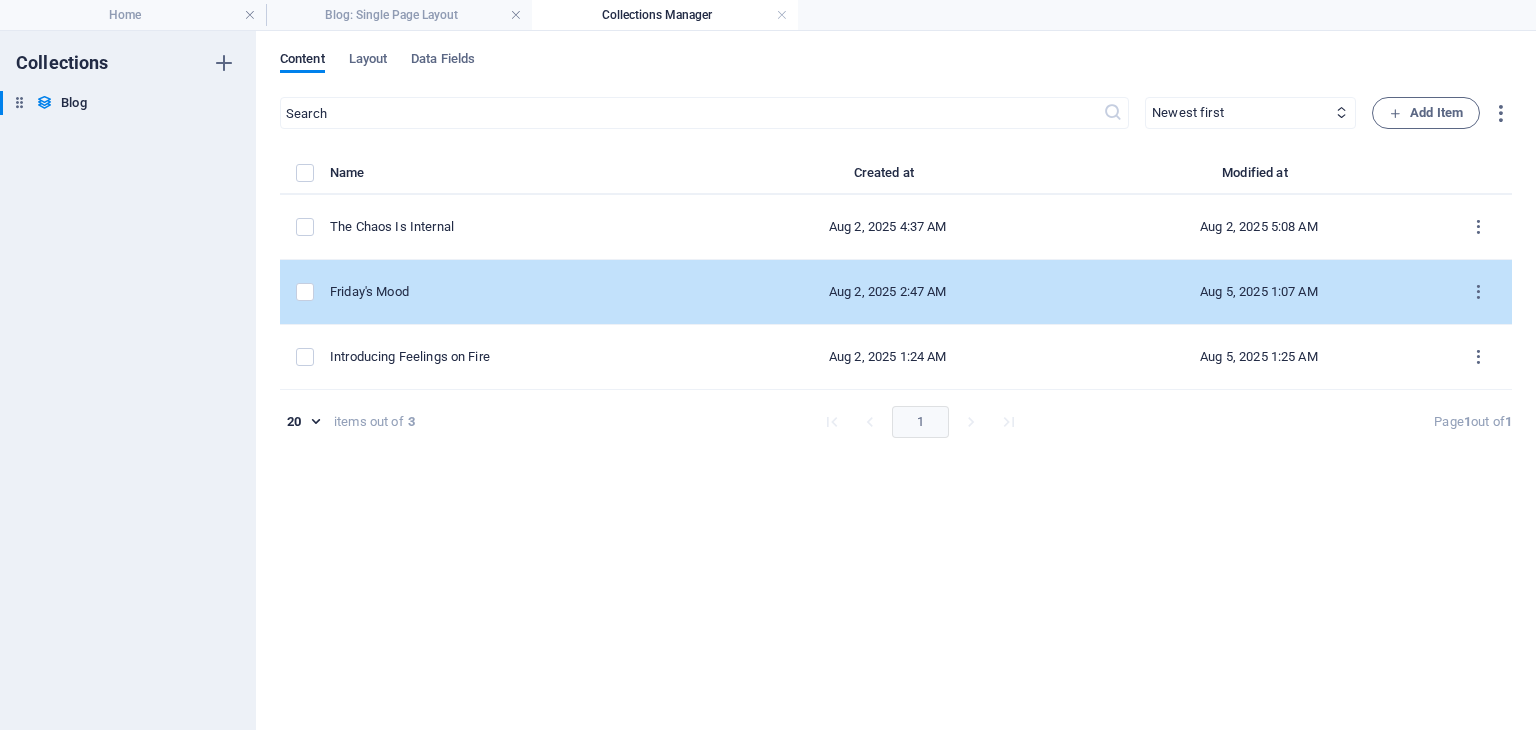 click on "Friday's Mood" at bounding box center [508, 292] 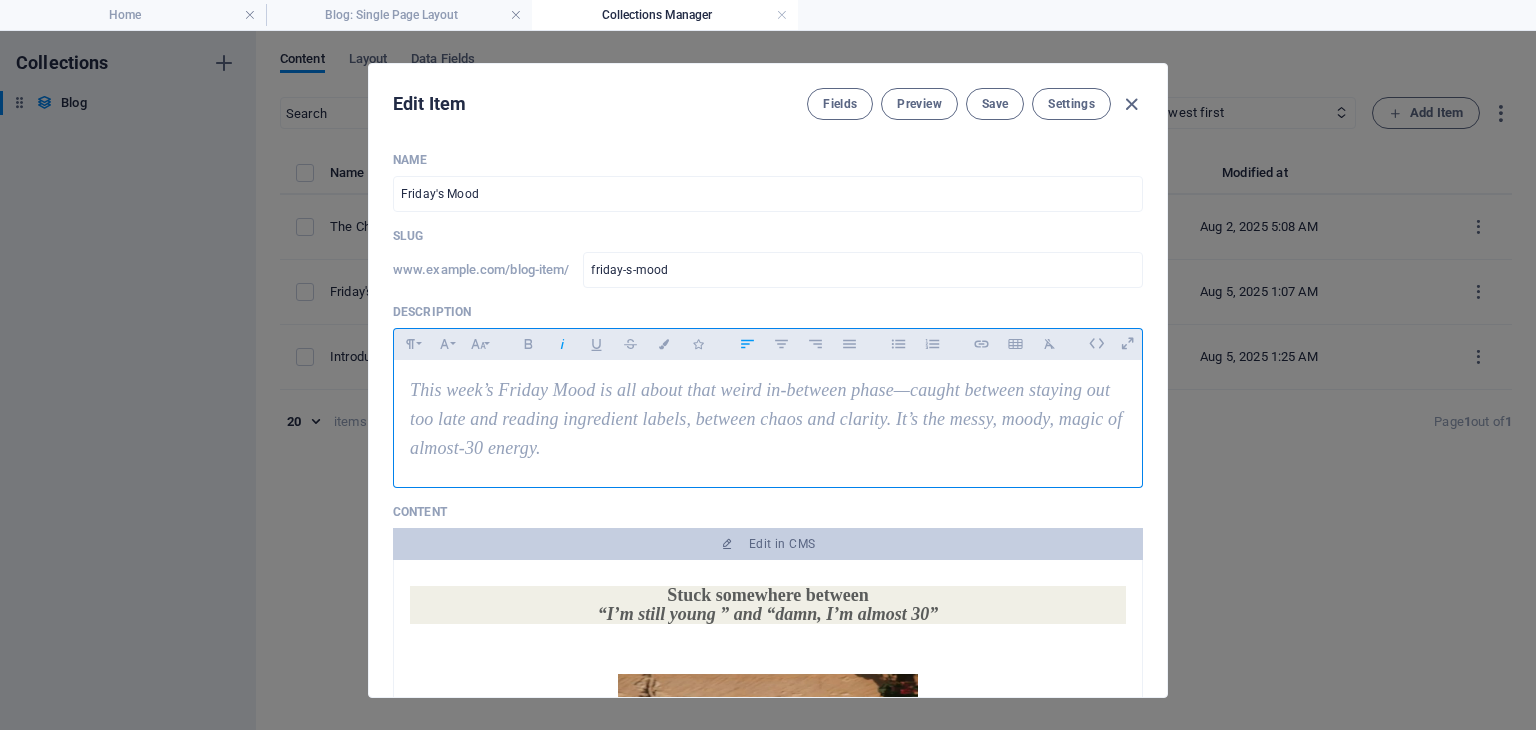 click on "This week’s Friday Mood is all about that weird in-between phase—caught between staying out too late and reading ingredient labels, between chaos and clarity. It’s the messy, moody, magic of almost-30 energy." at bounding box center [768, 419] 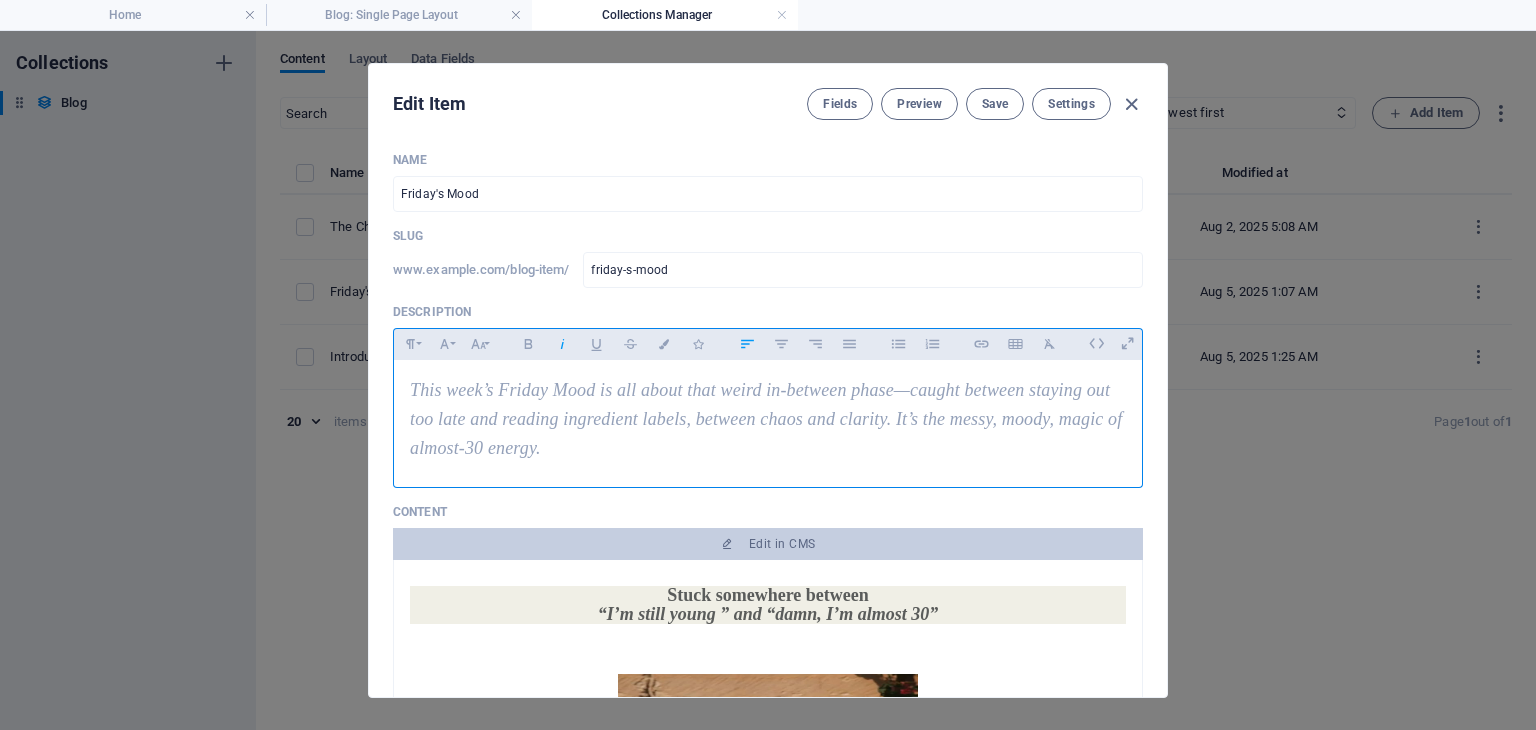 click on "This week’s Friday Mood is all about that weird in-between phase—caught between staying out too late and reading ingredient labels, between chaos and clarity. It’s the messy, moody, magic of almost-30 energy." at bounding box center [768, 419] 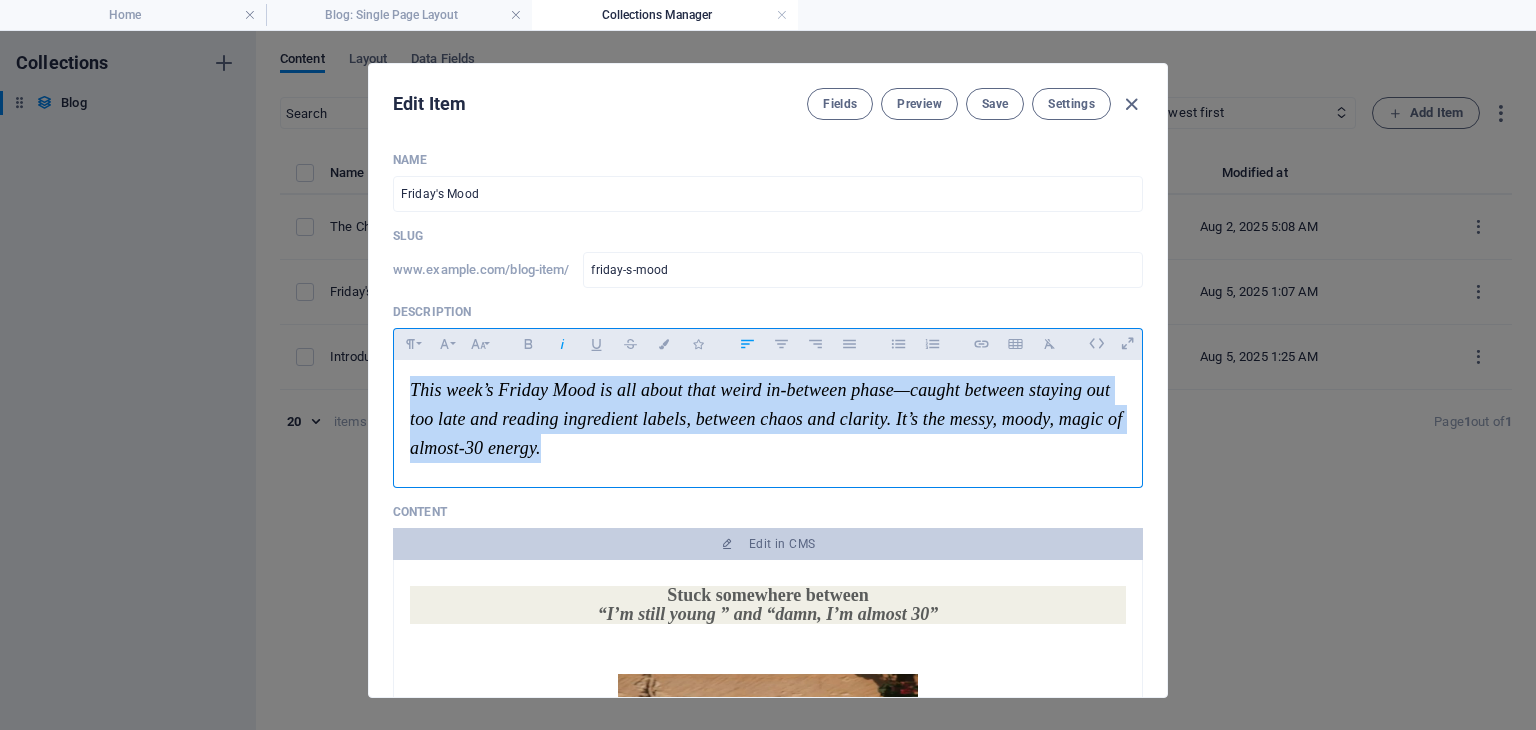 click on "This week’s Friday Mood is all about that weird in-between phase—caught between staying out too late and reading ingredient labels, between chaos and clarity. It’s the messy, moody, magic of almost-30 energy." at bounding box center (768, 419) 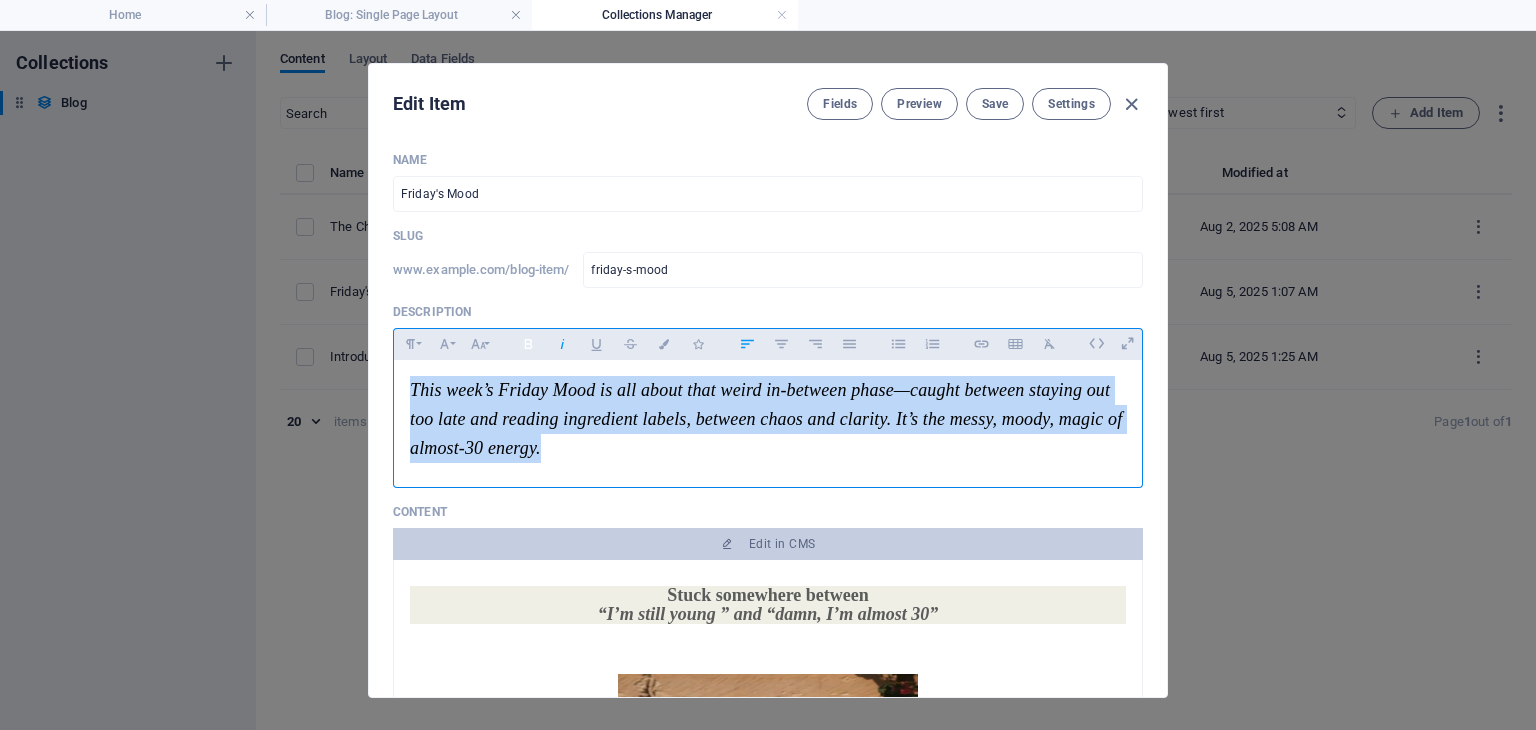 click 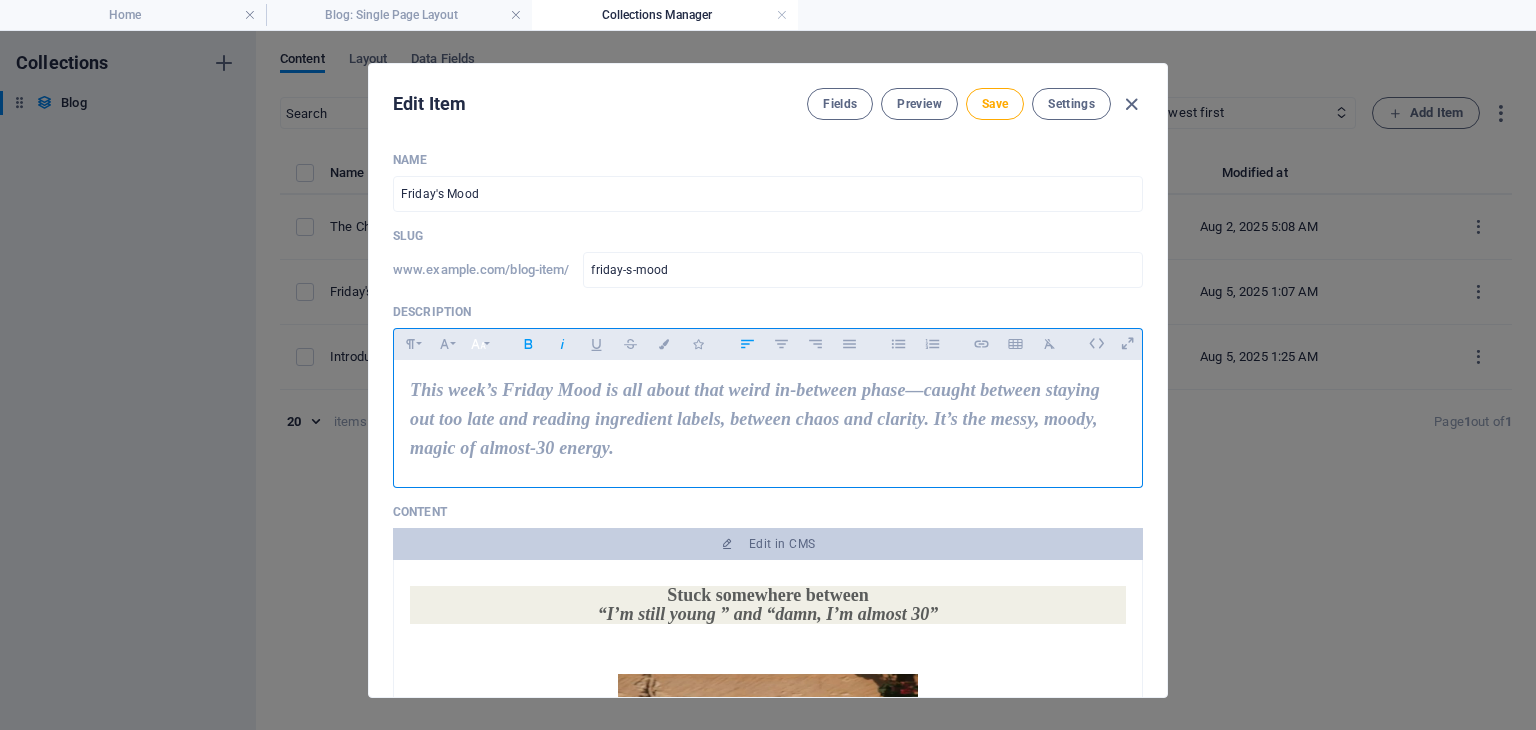 click 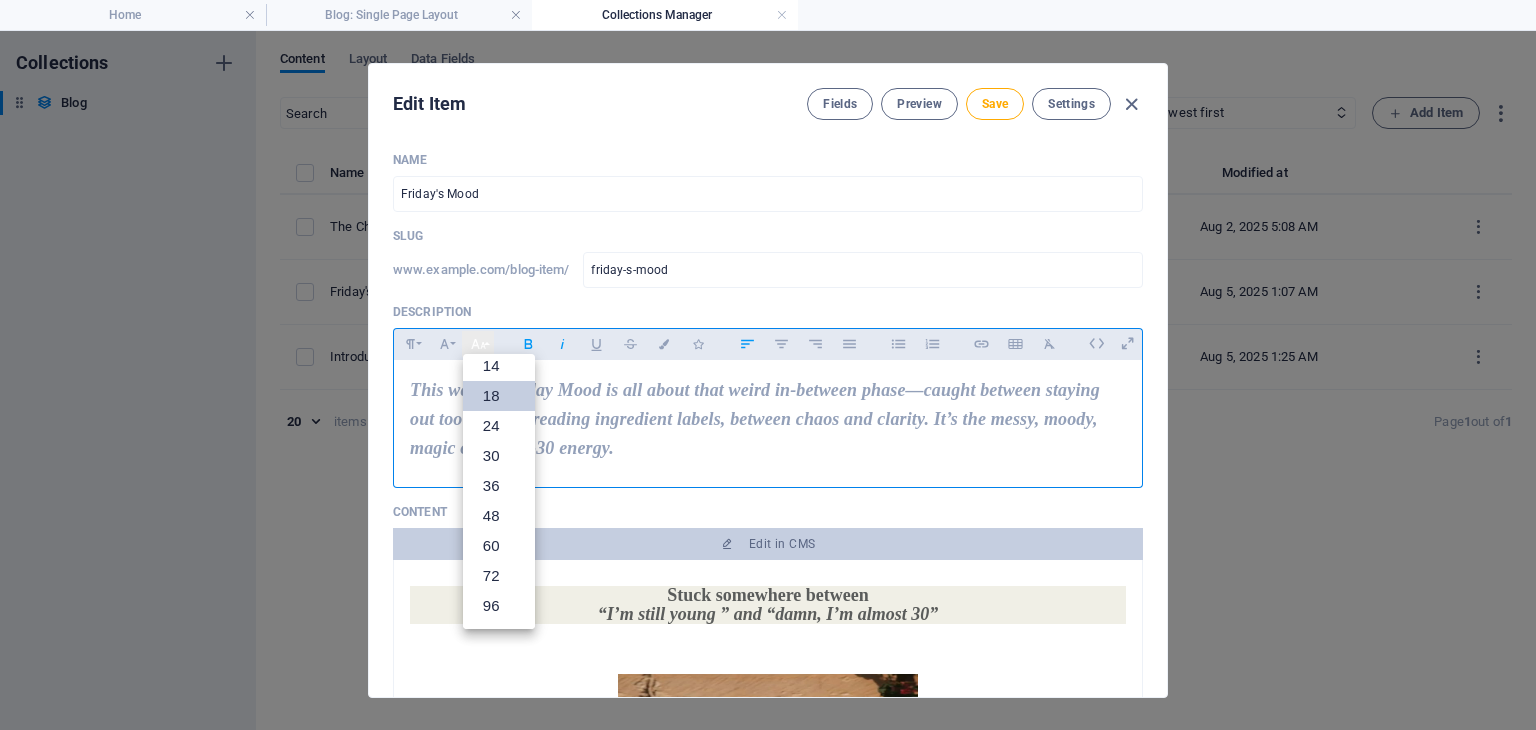 scroll, scrollTop: 160, scrollLeft: 0, axis: vertical 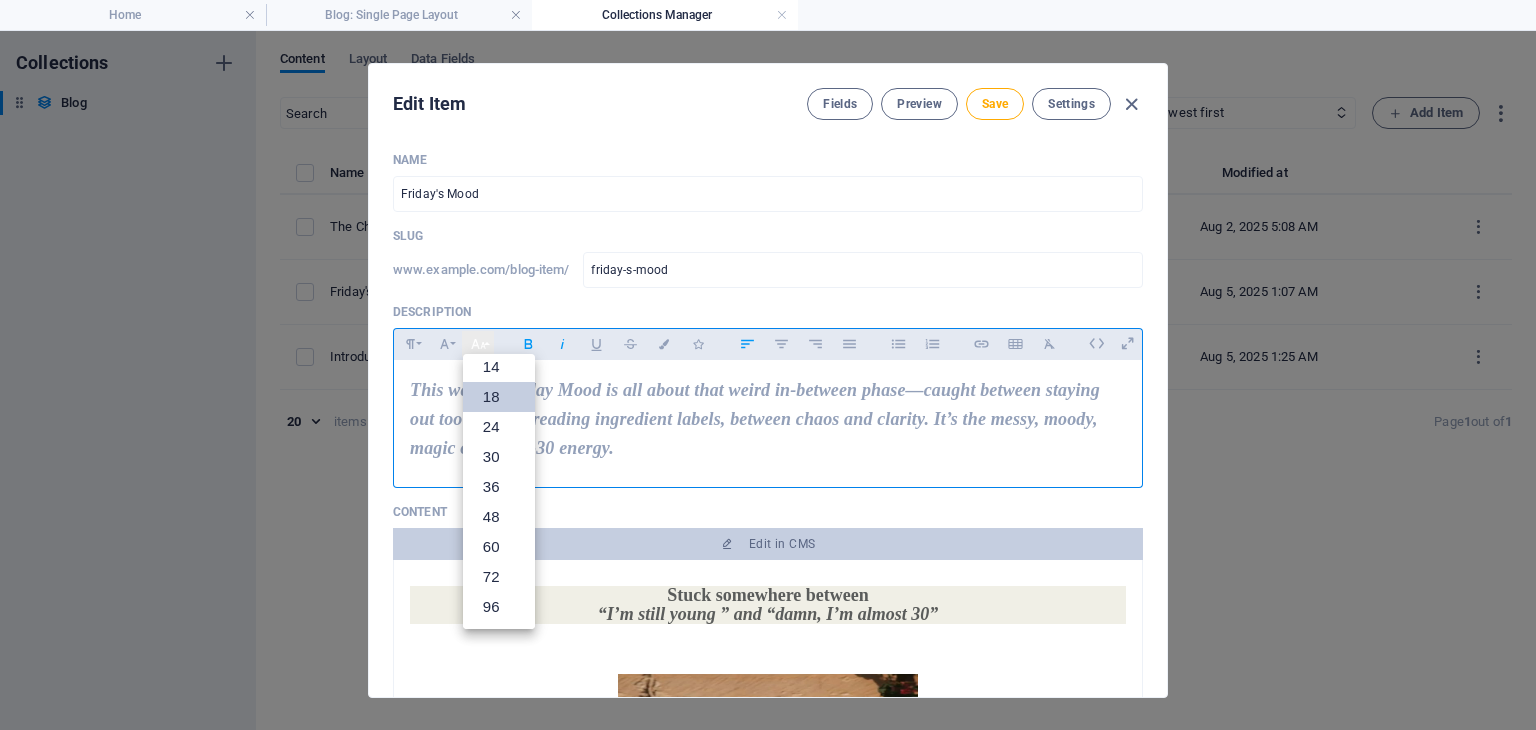 click 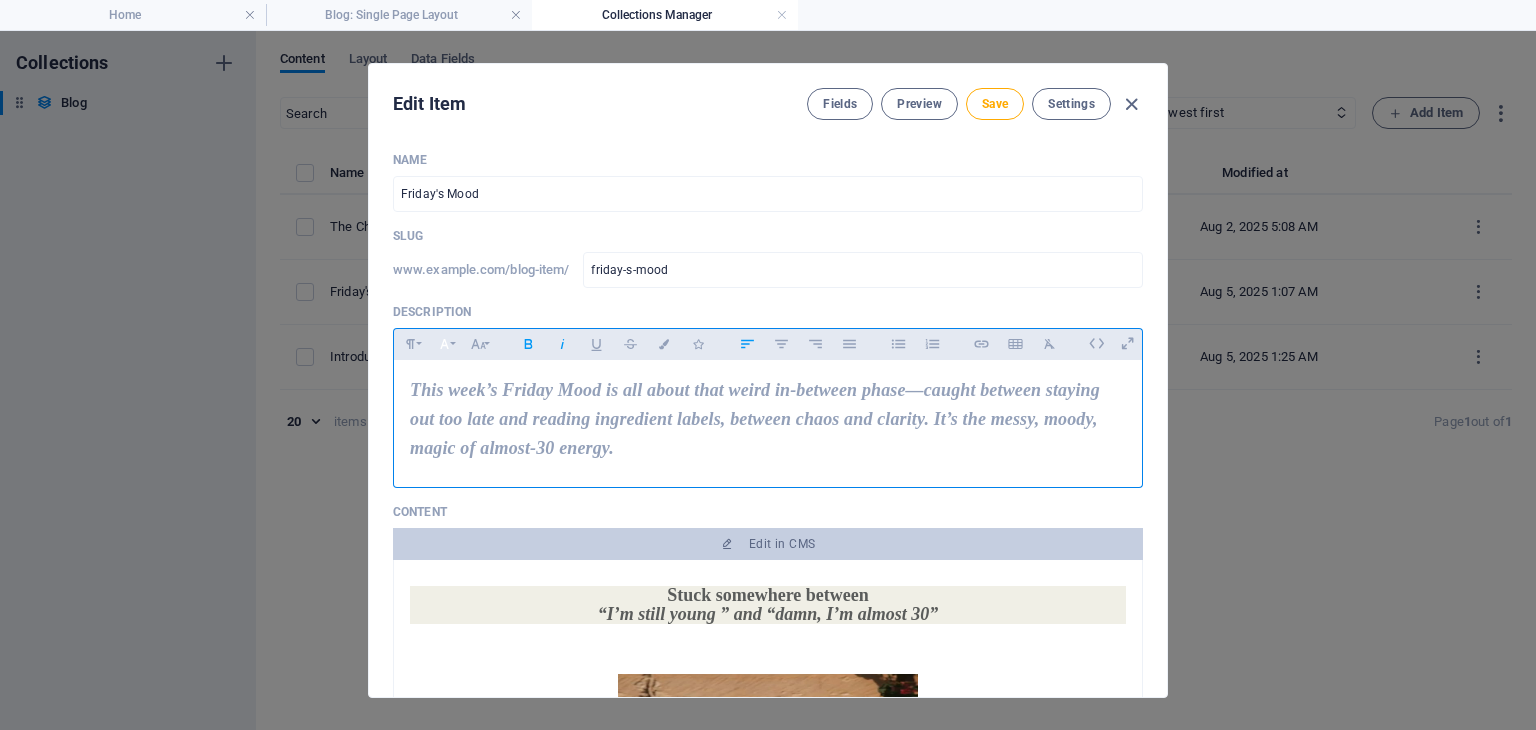 click 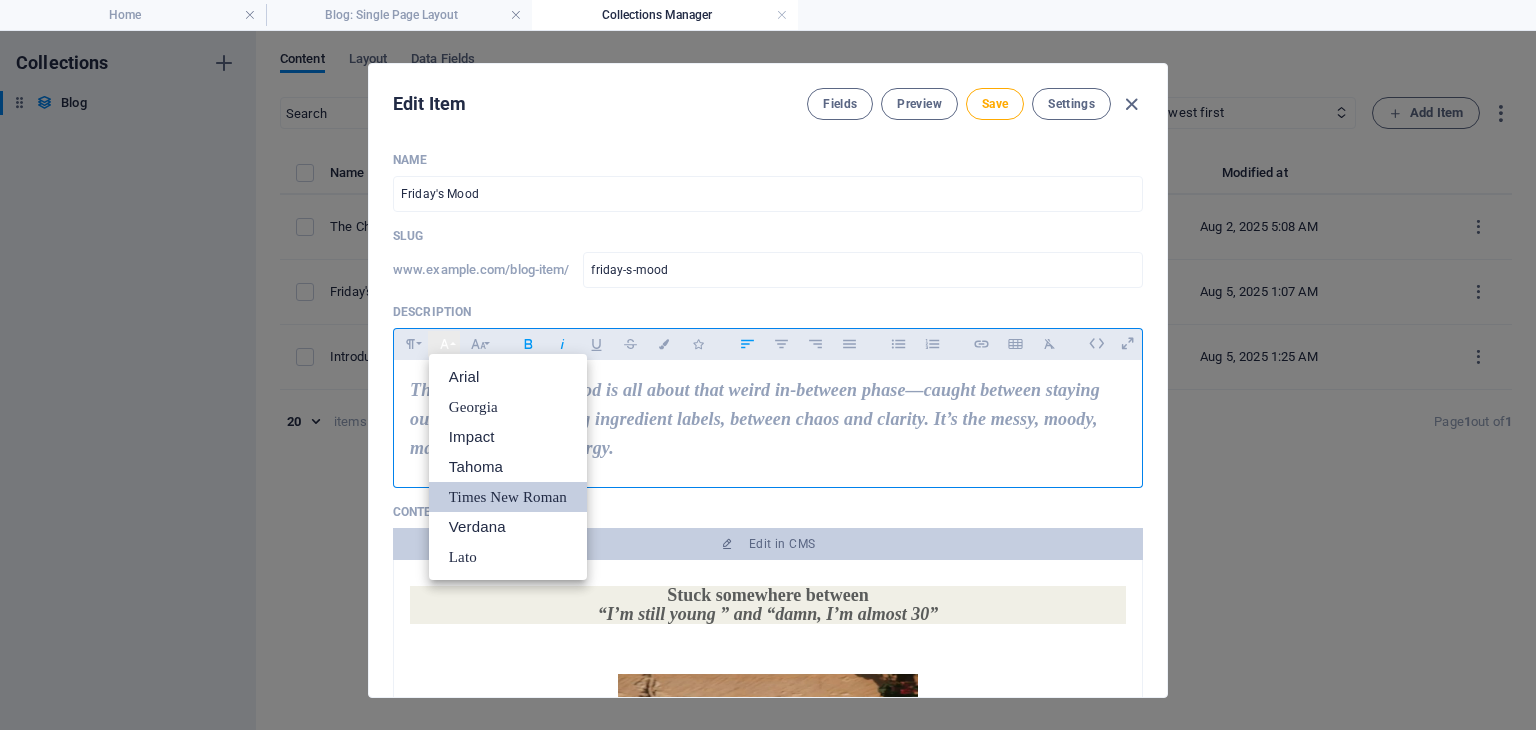 scroll, scrollTop: 0, scrollLeft: 0, axis: both 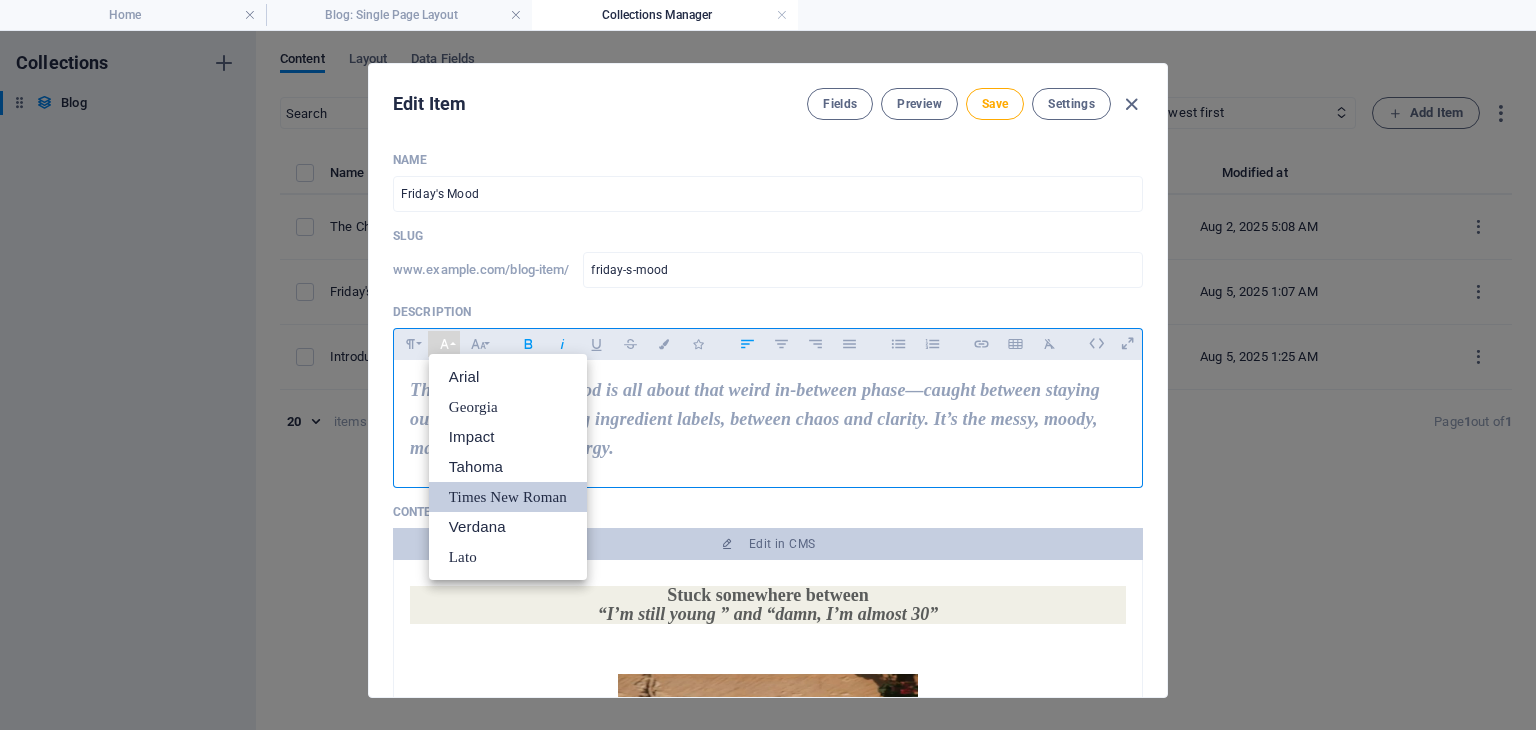 click on "This week’s Friday Mood is all about that weird in-between phase—caught between staying out too late and reading ingredient labels, between chaos and clarity. It’s the messy, moody, magic of almost-30 energy." at bounding box center [768, 419] 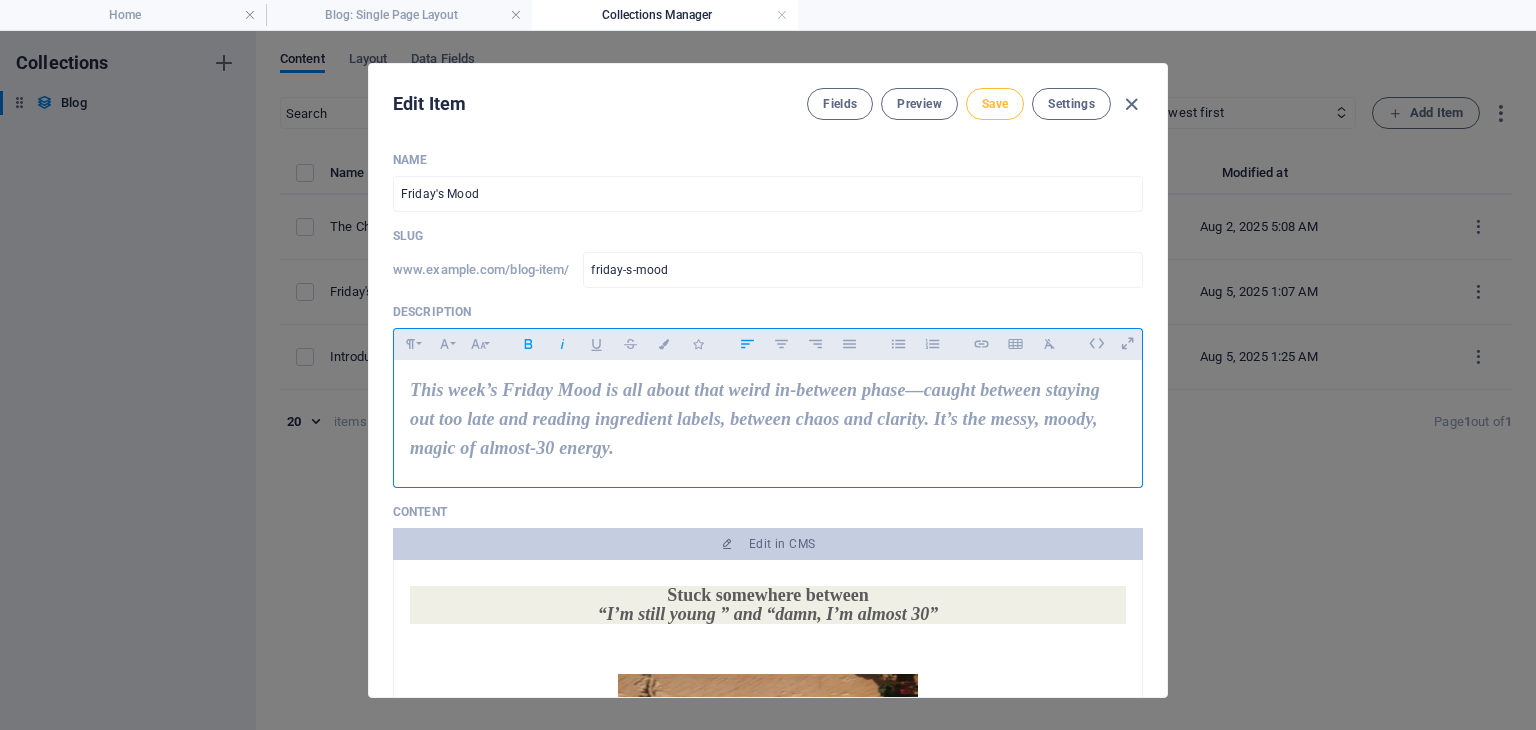 click on "Save" at bounding box center (995, 104) 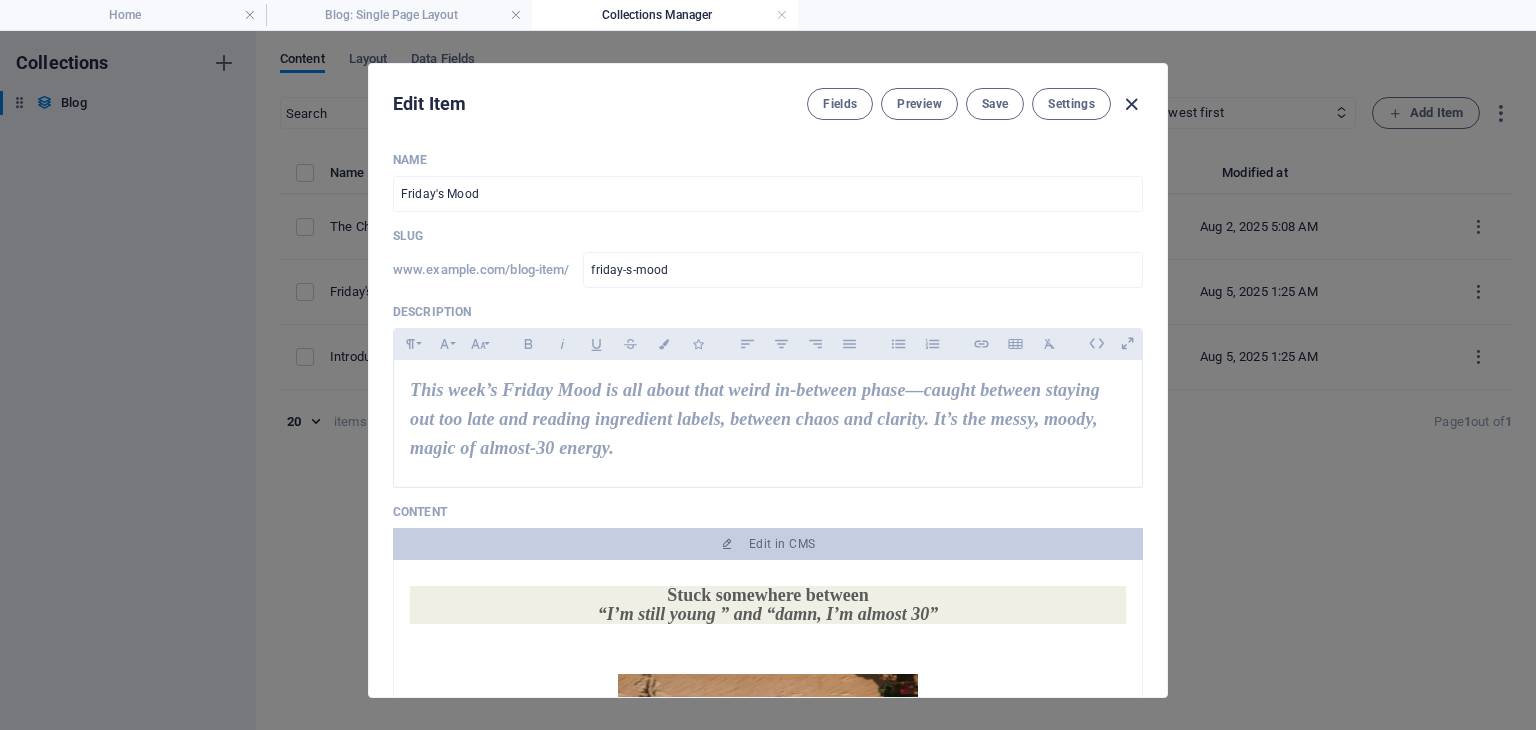 click at bounding box center (1131, 104) 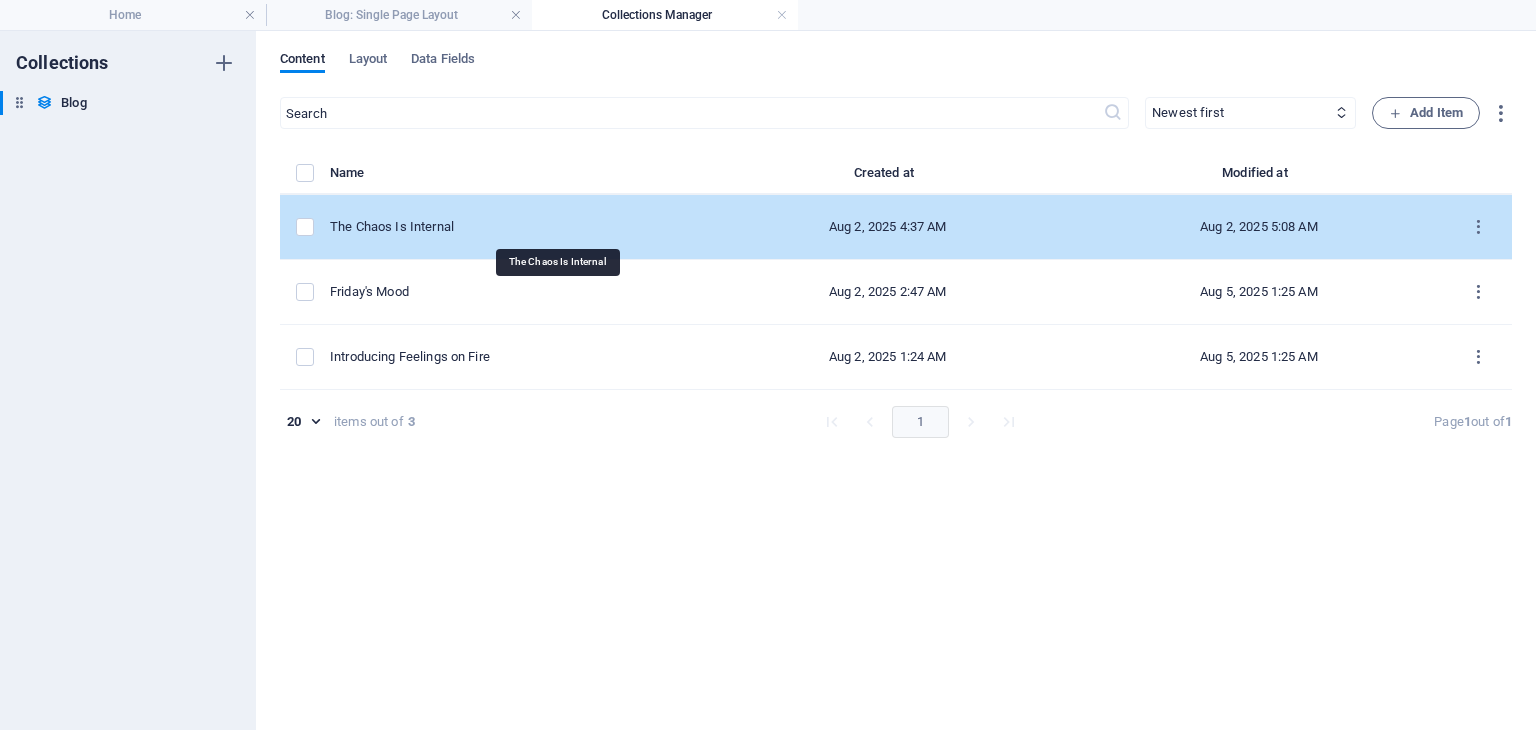 click on "The Chaos Is Internal" at bounding box center [508, 227] 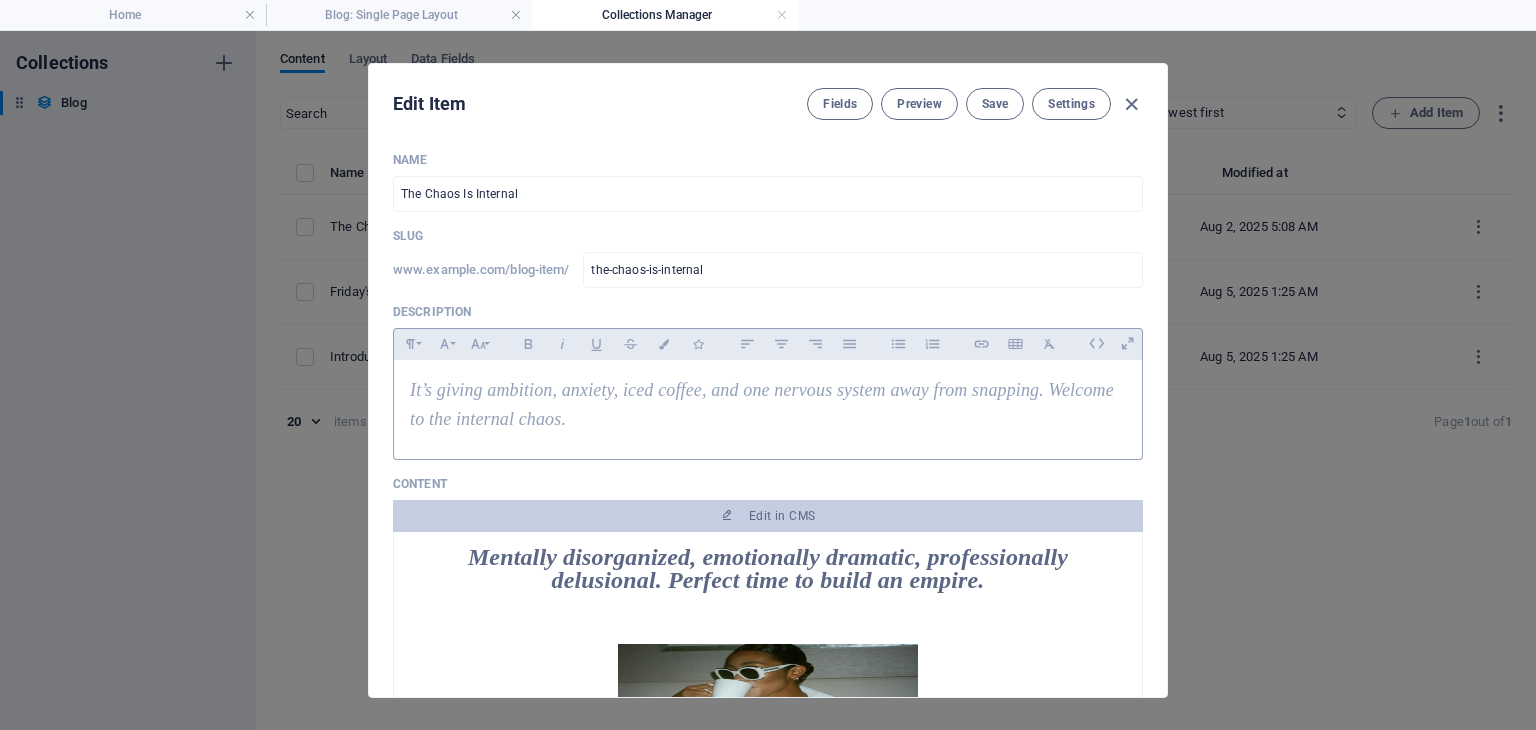 click on "It’s giving ambition, anxiety, iced coffee, and one nervous system away from snapping. Welcome to the internal chaos." at bounding box center (762, 404) 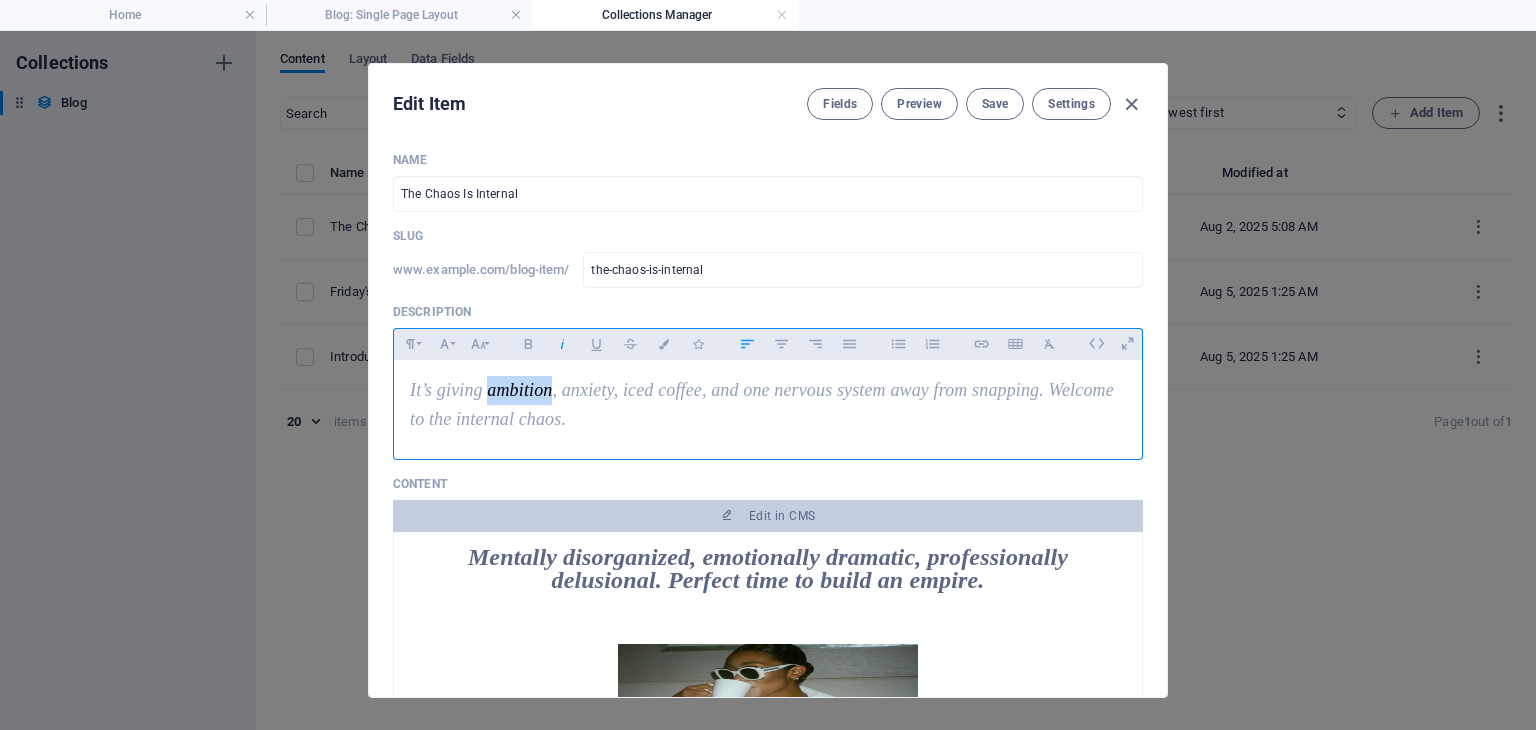 click on "It’s giving ambition, anxiety, iced coffee, and one nervous system away from snapping. Welcome to the internal chaos." at bounding box center (762, 404) 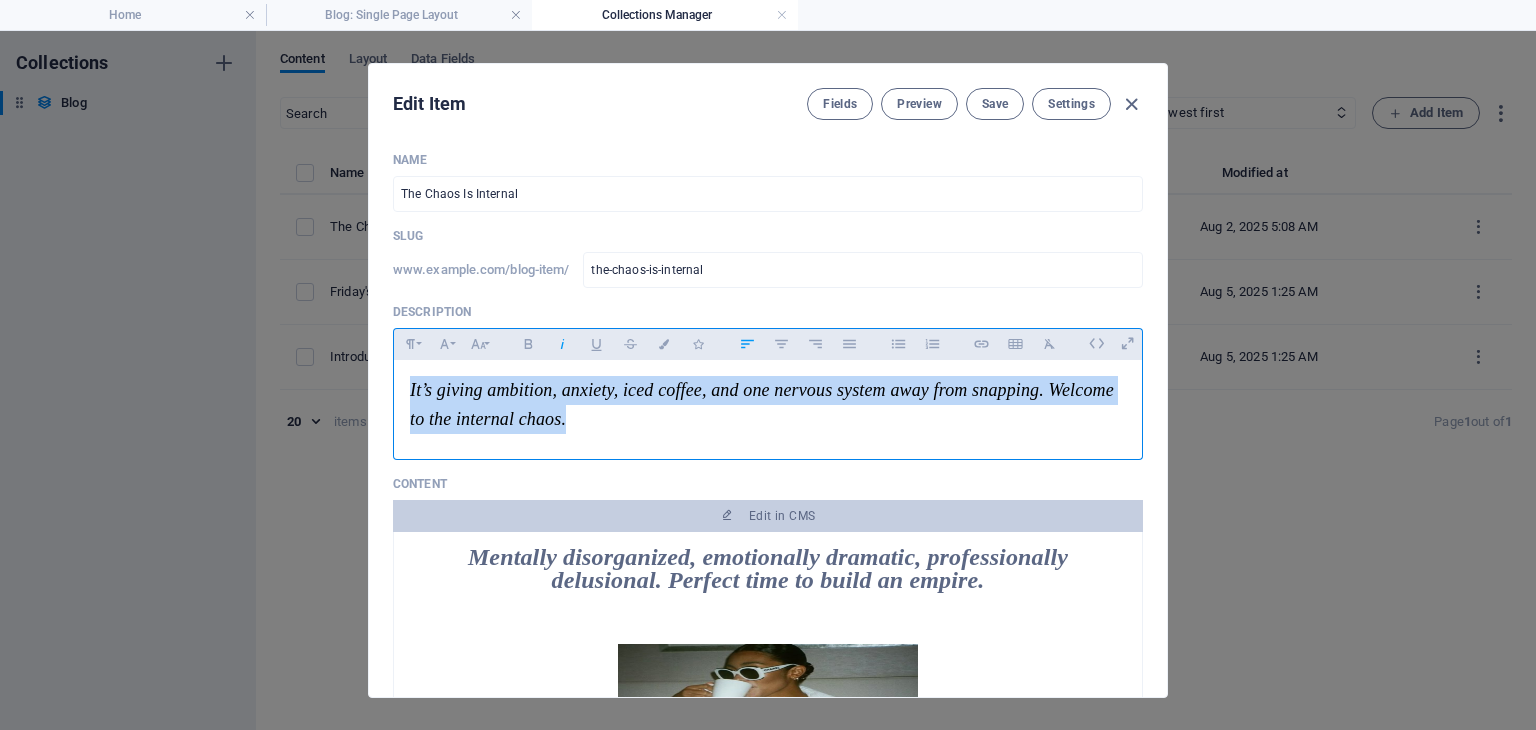 click on "It’s giving ambition, anxiety, iced coffee, and one nervous system away from snapping. Welcome to the internal chaos." at bounding box center [762, 404] 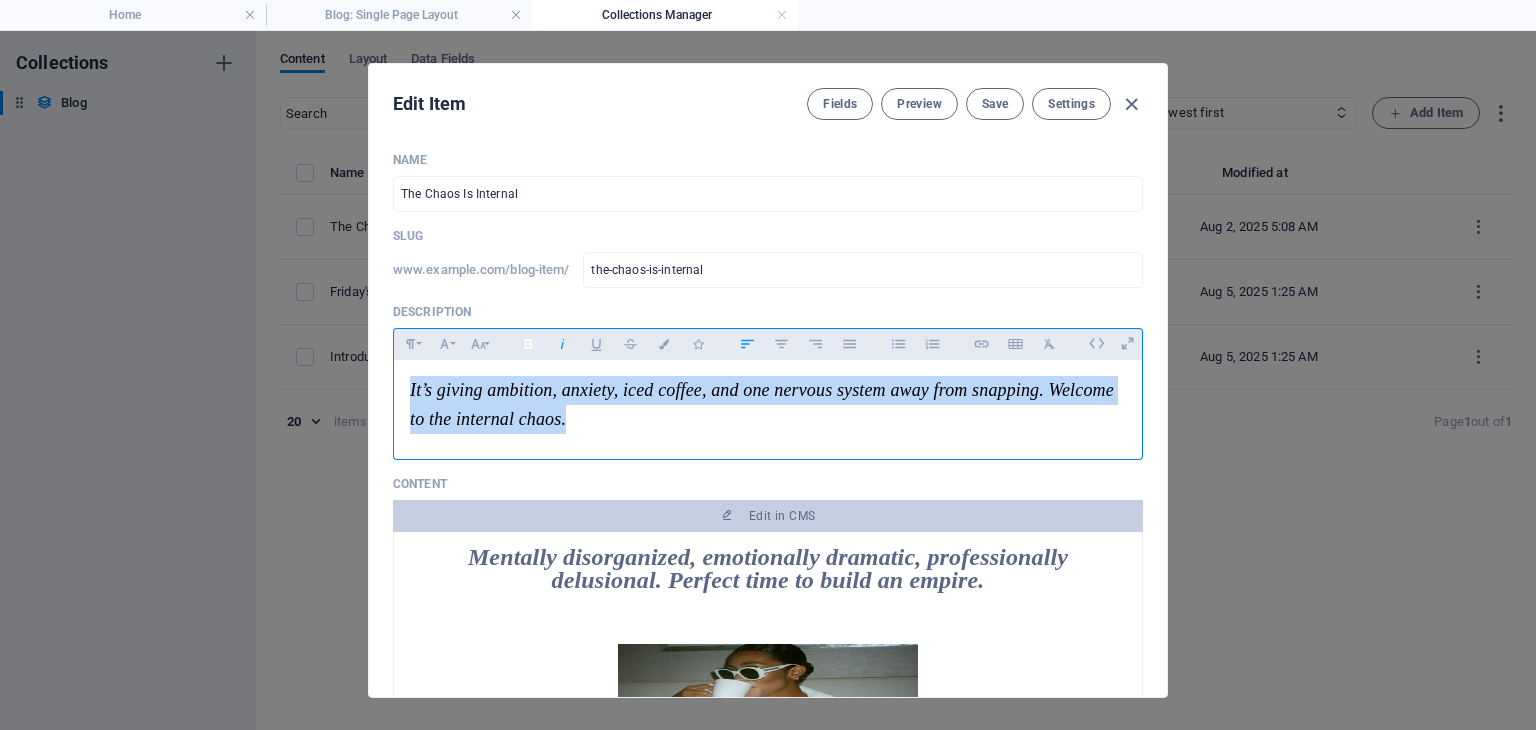 click on "Bold" at bounding box center (528, 344) 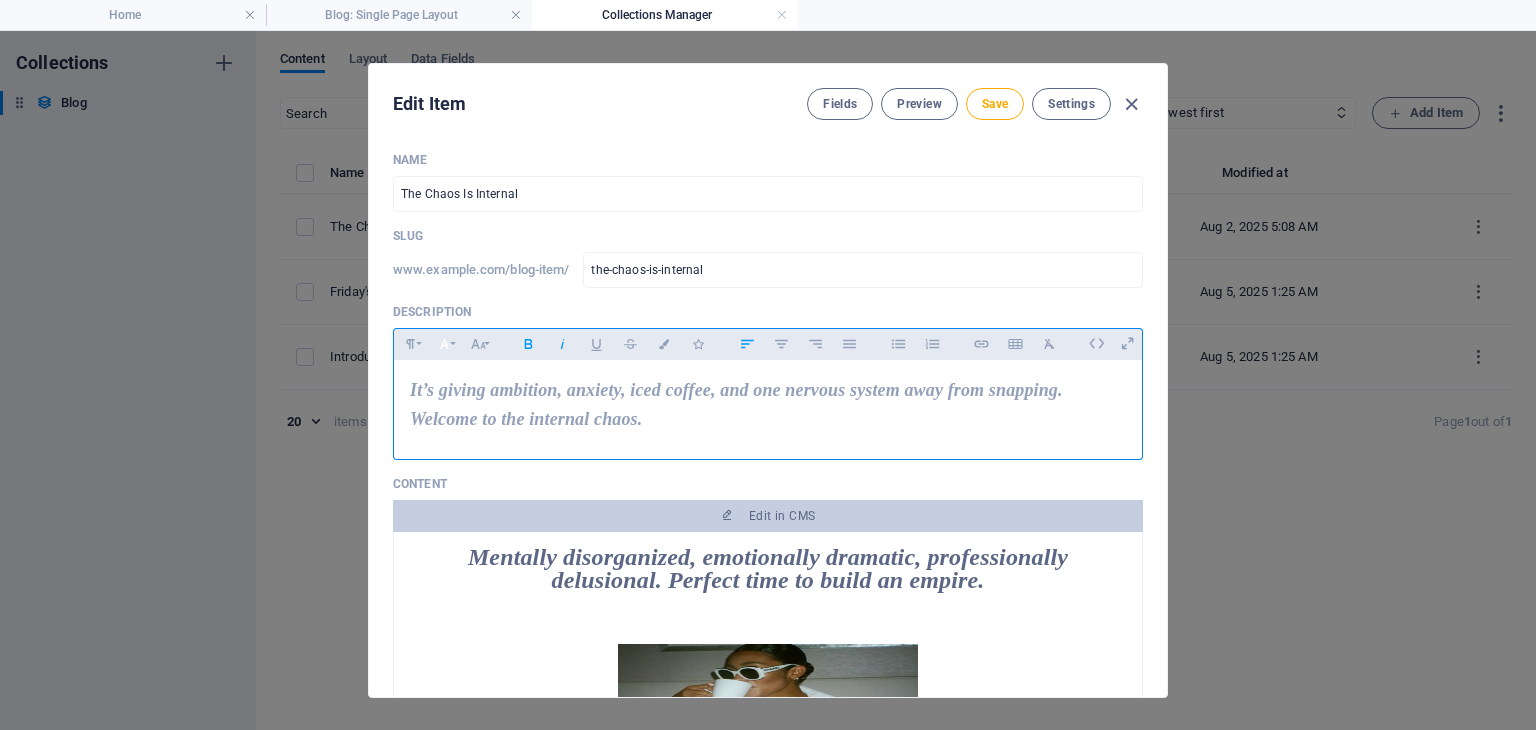click on "Font Family" at bounding box center [444, 344] 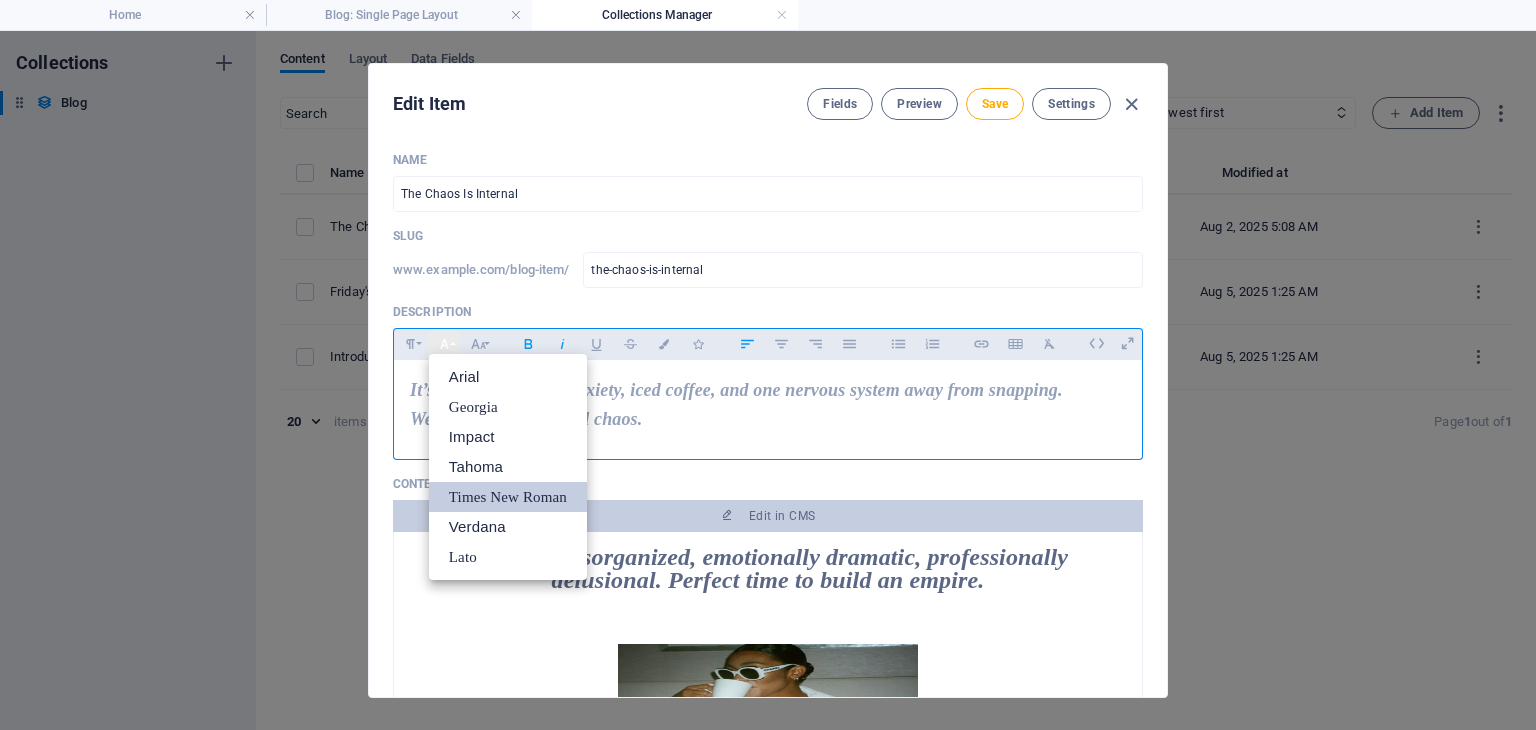 scroll, scrollTop: 0, scrollLeft: 0, axis: both 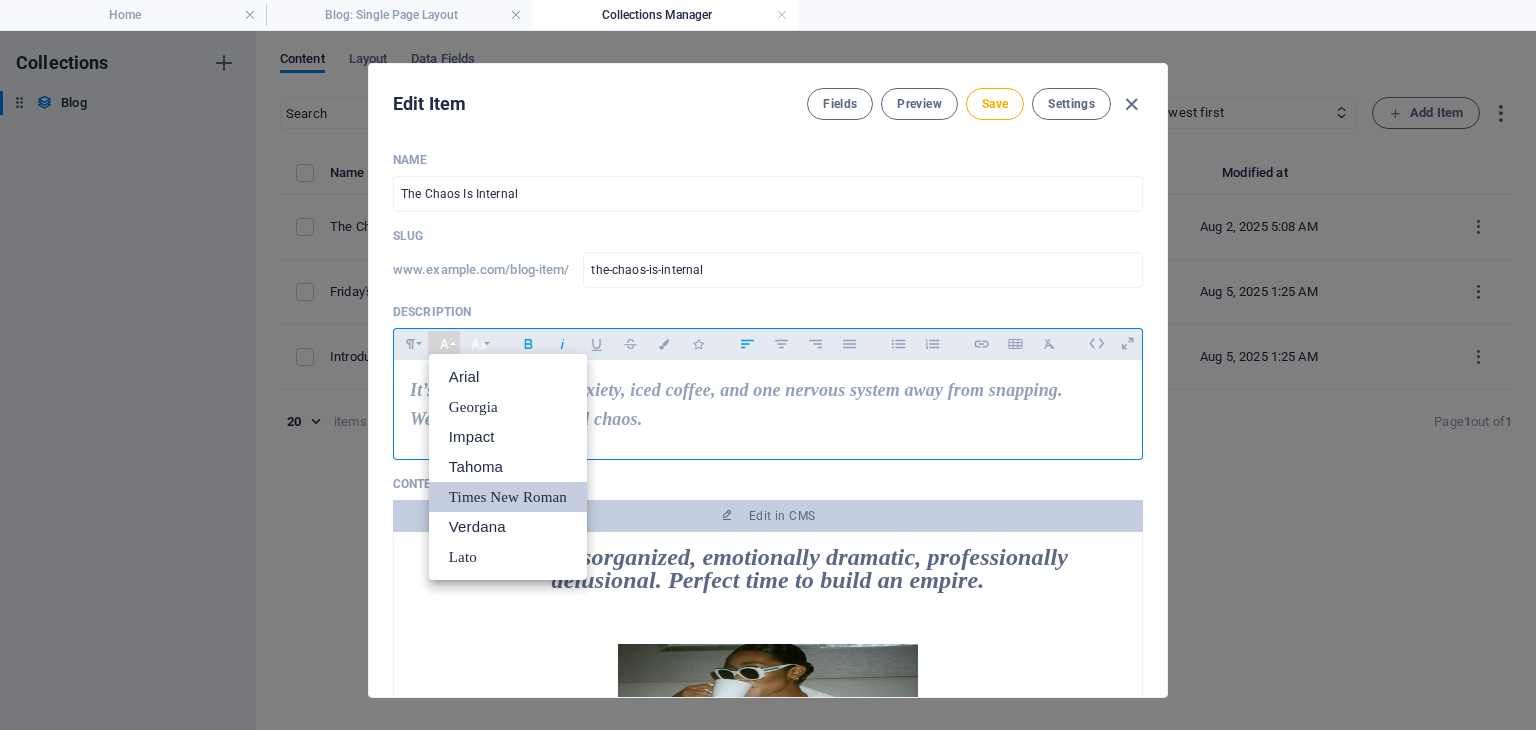 click 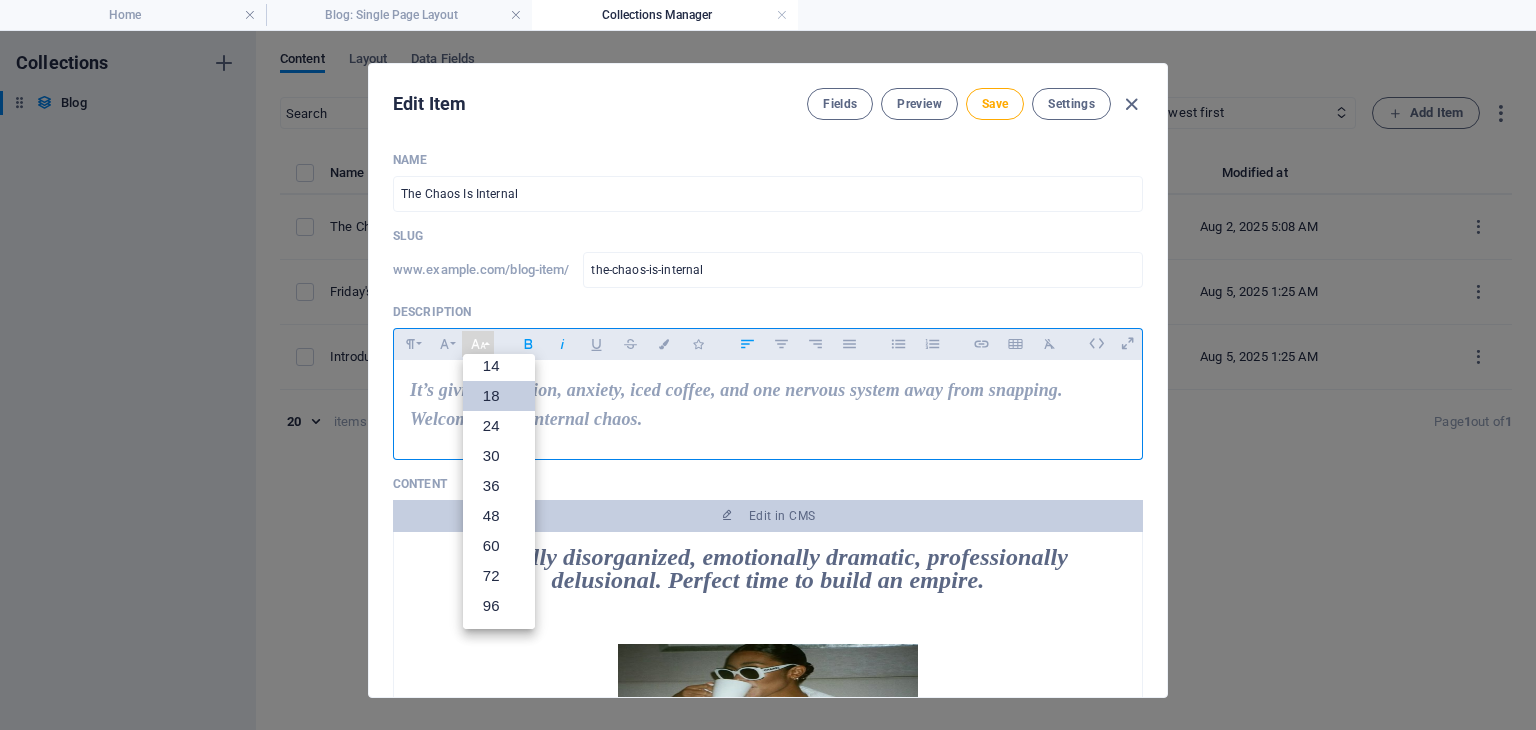 scroll, scrollTop: 160, scrollLeft: 0, axis: vertical 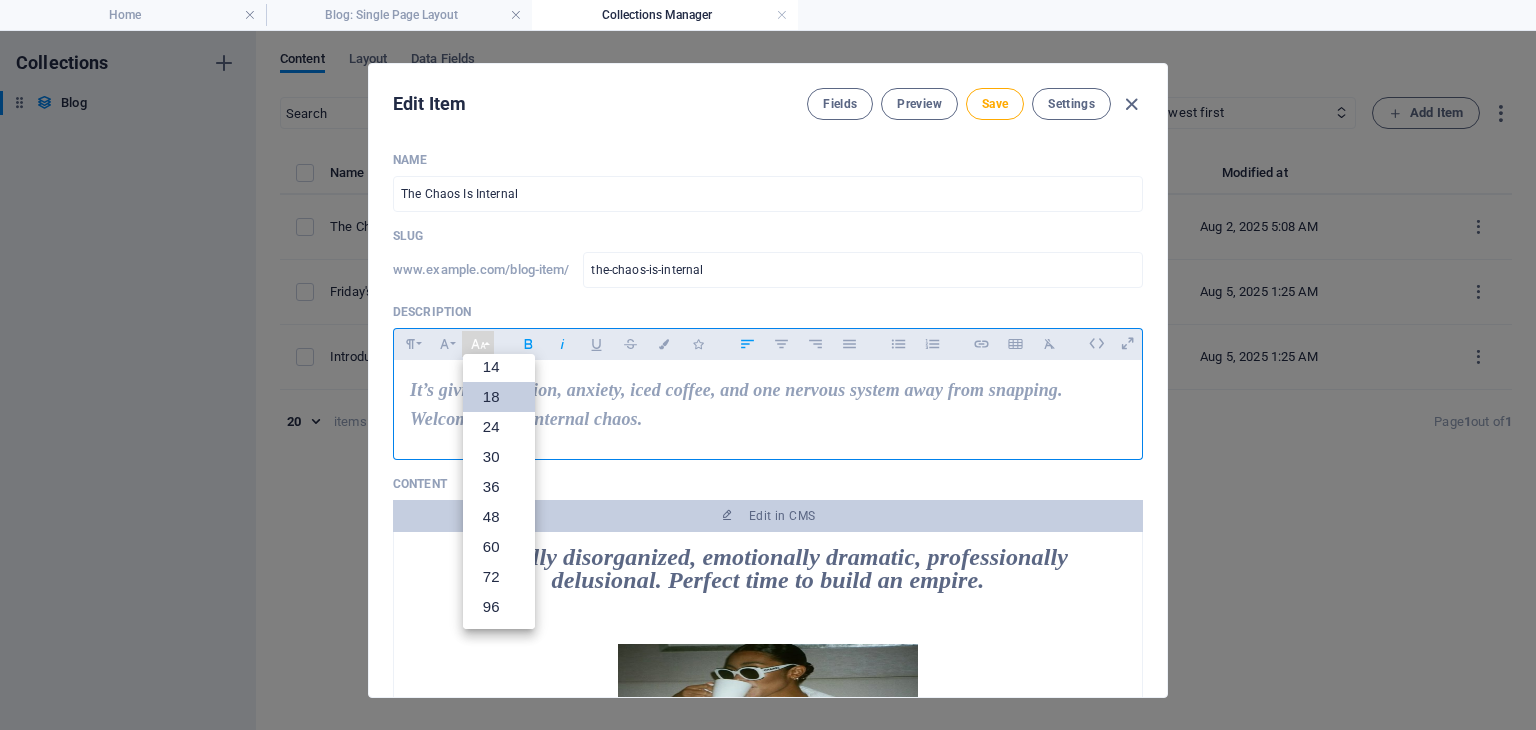 click on "It’s giving ambition, anxiety, iced coffee, and one nervous system away from snapping. Welcome to the internal chaos." at bounding box center (768, 405) 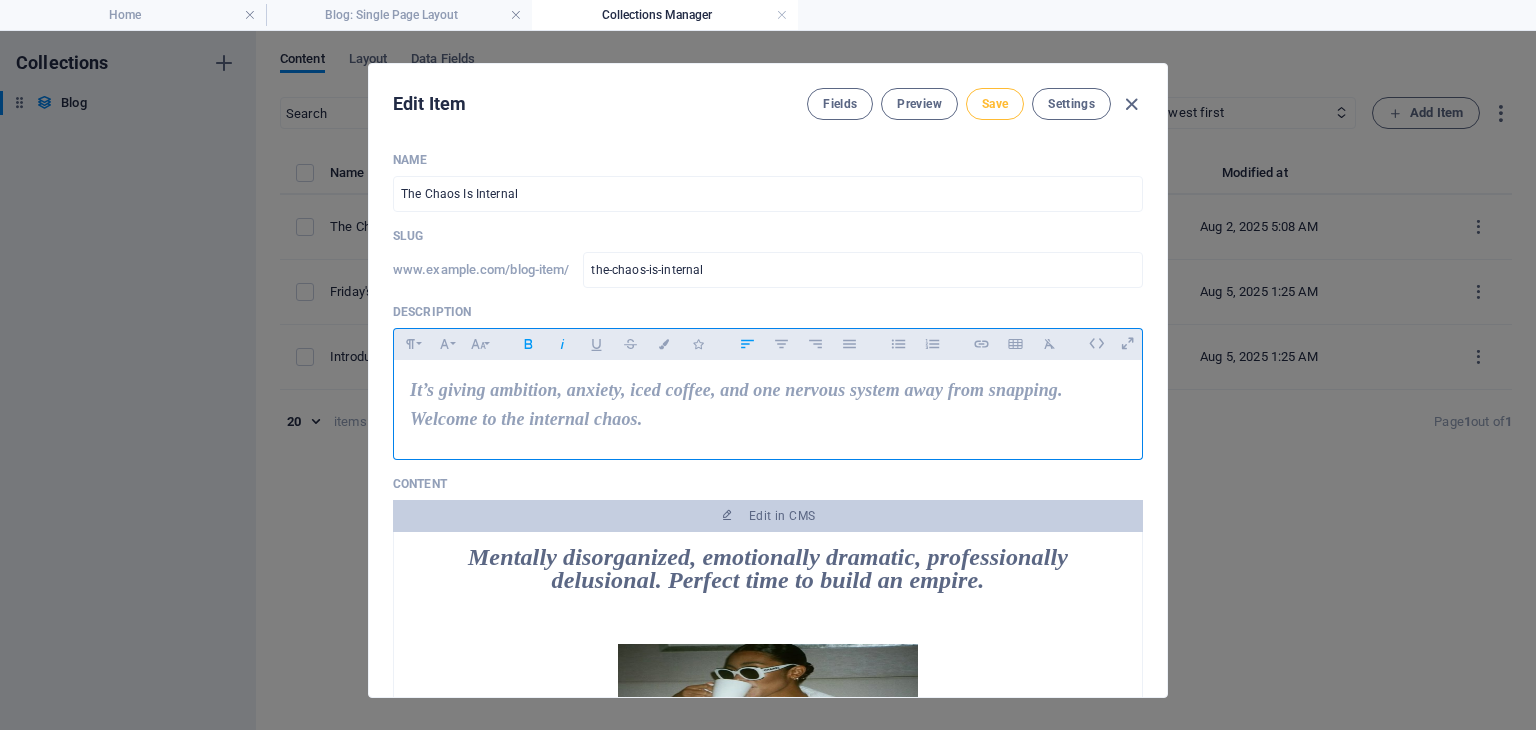 click on "Save" at bounding box center [995, 104] 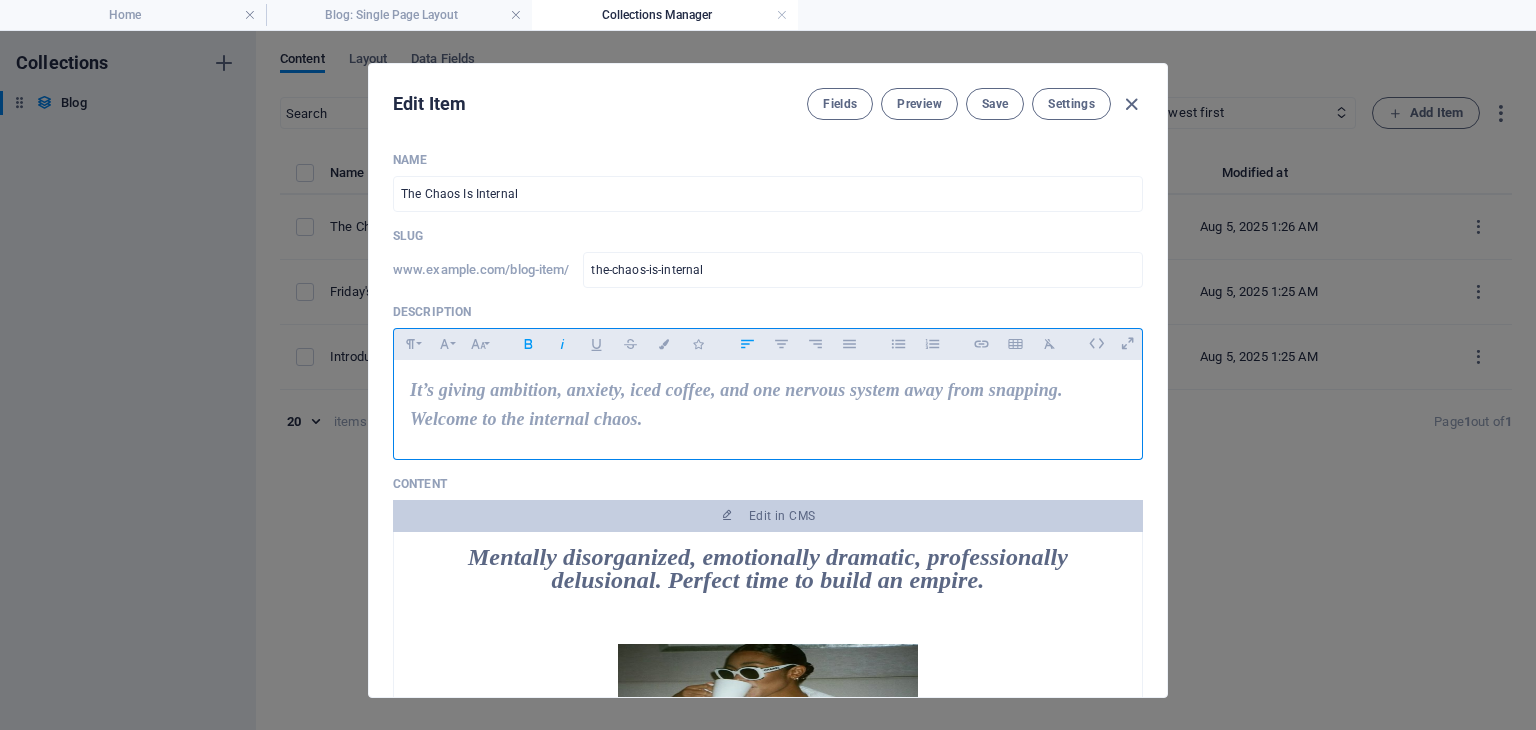 click on "It’s giving ambition, anxiety, iced coffee, and one nervous system away from snapping. Welcome to the internal chaos." at bounding box center (768, 405) 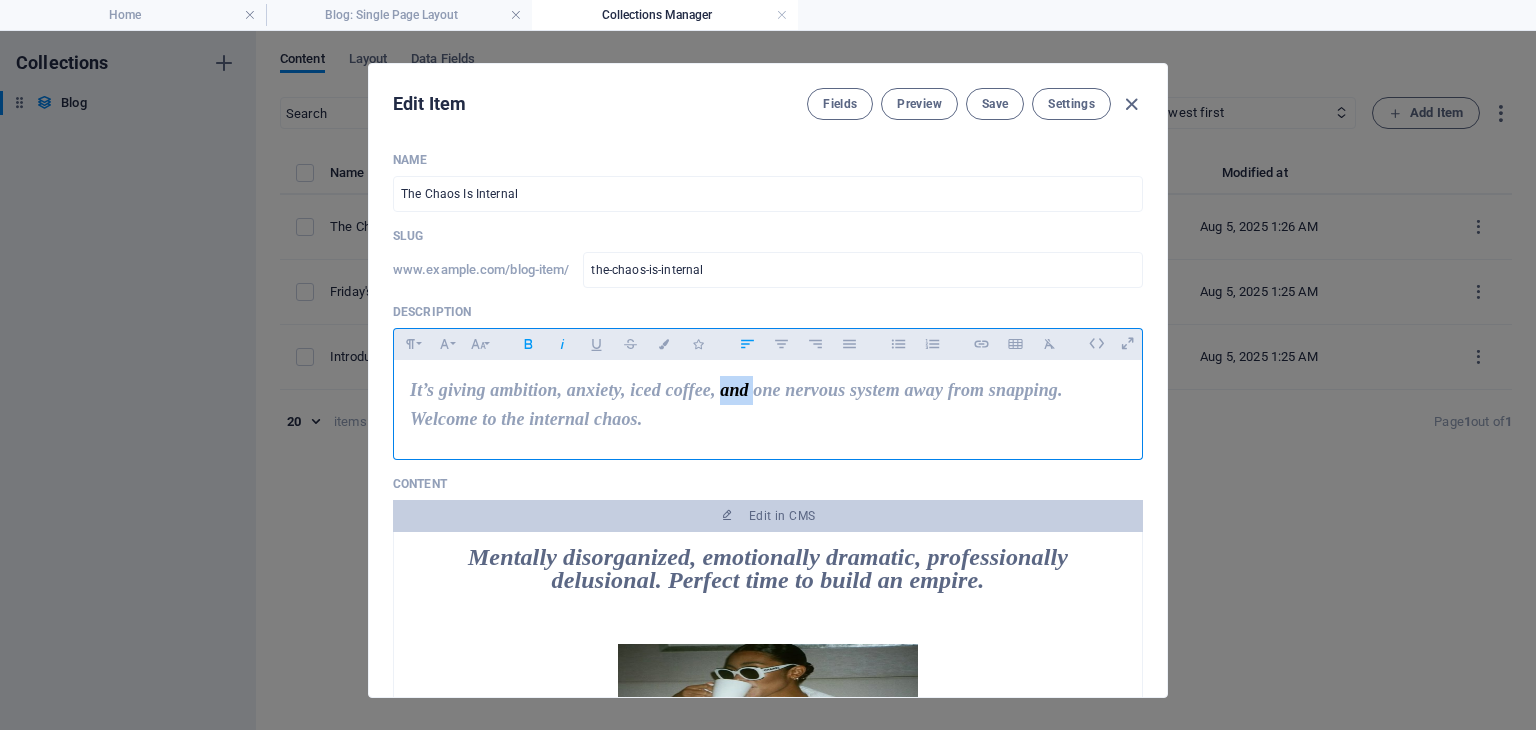 click on "It’s giving ambition, anxiety, iced coffee, and one nervous system away from snapping. Welcome to the internal chaos." at bounding box center [768, 405] 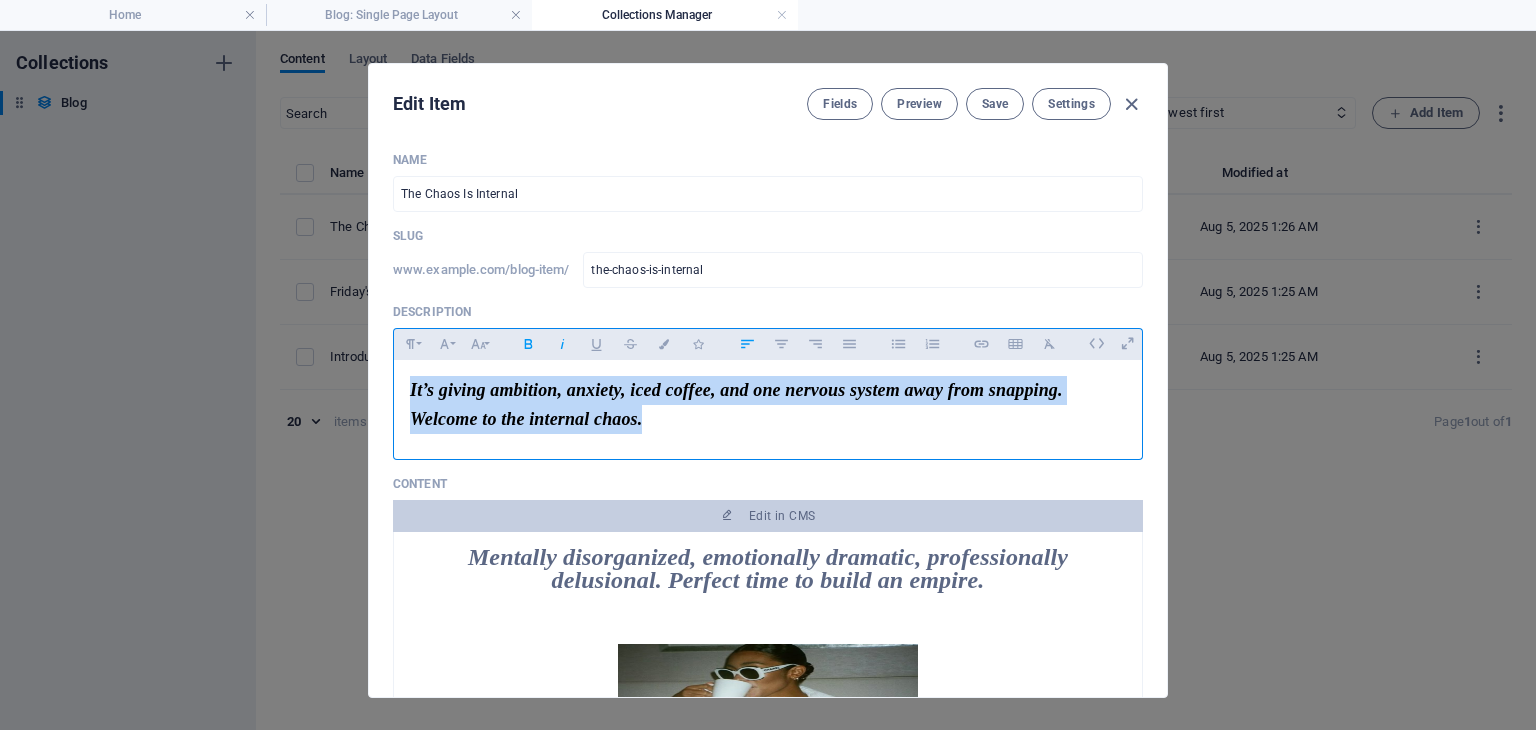 click on "It’s giving ambition, anxiety, iced coffee, and one nervous system away from snapping. Welcome to the internal chaos." at bounding box center [768, 405] 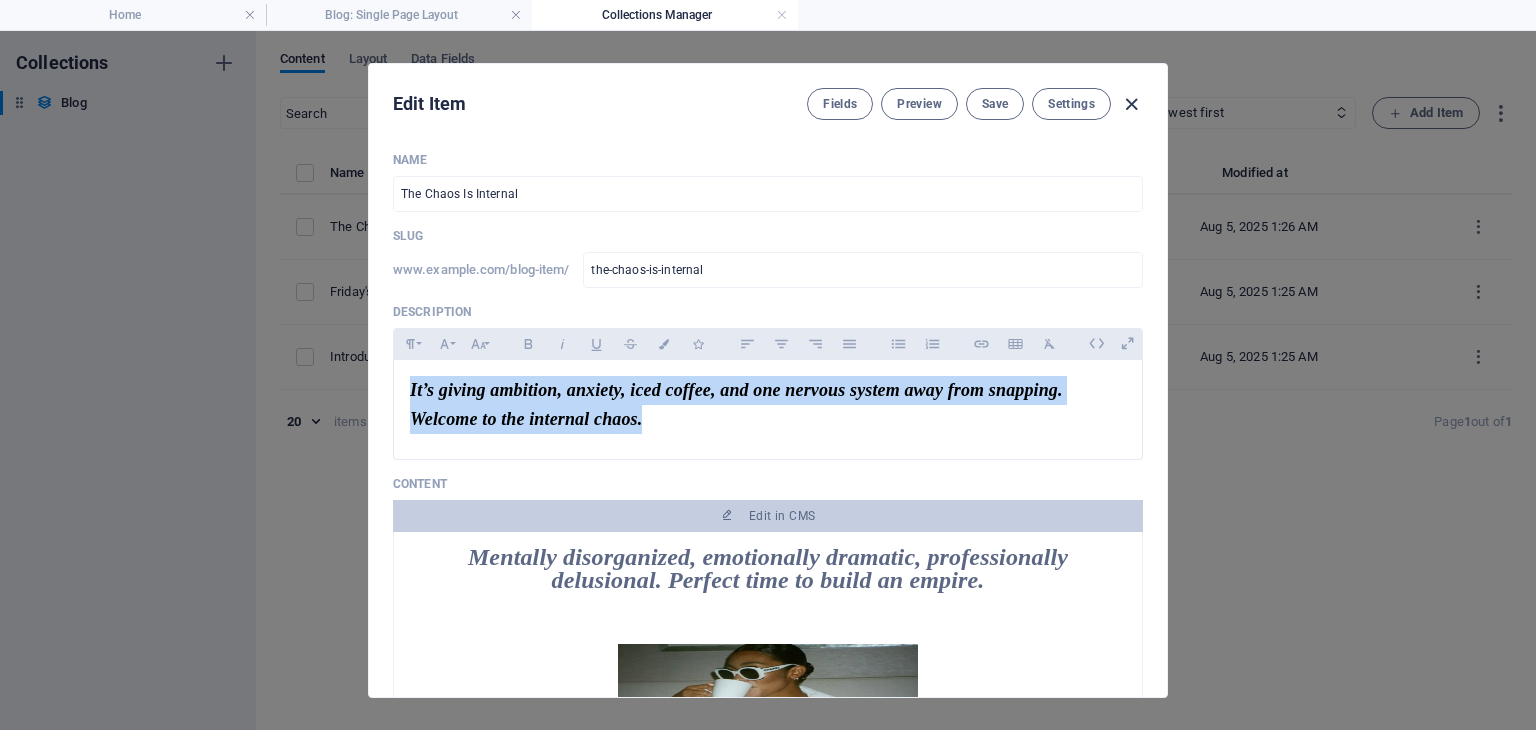 click at bounding box center [1131, 104] 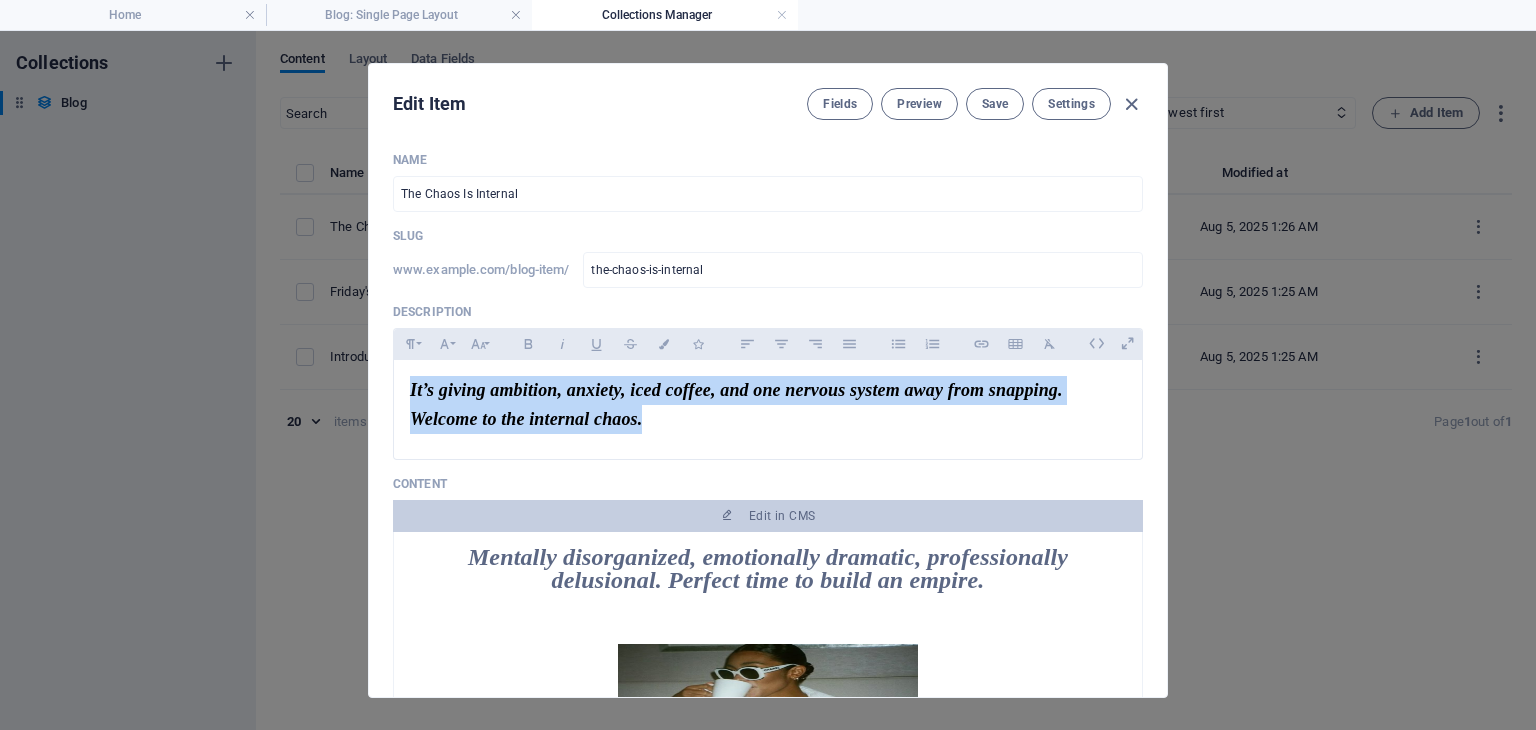 type on "2025-08-05" 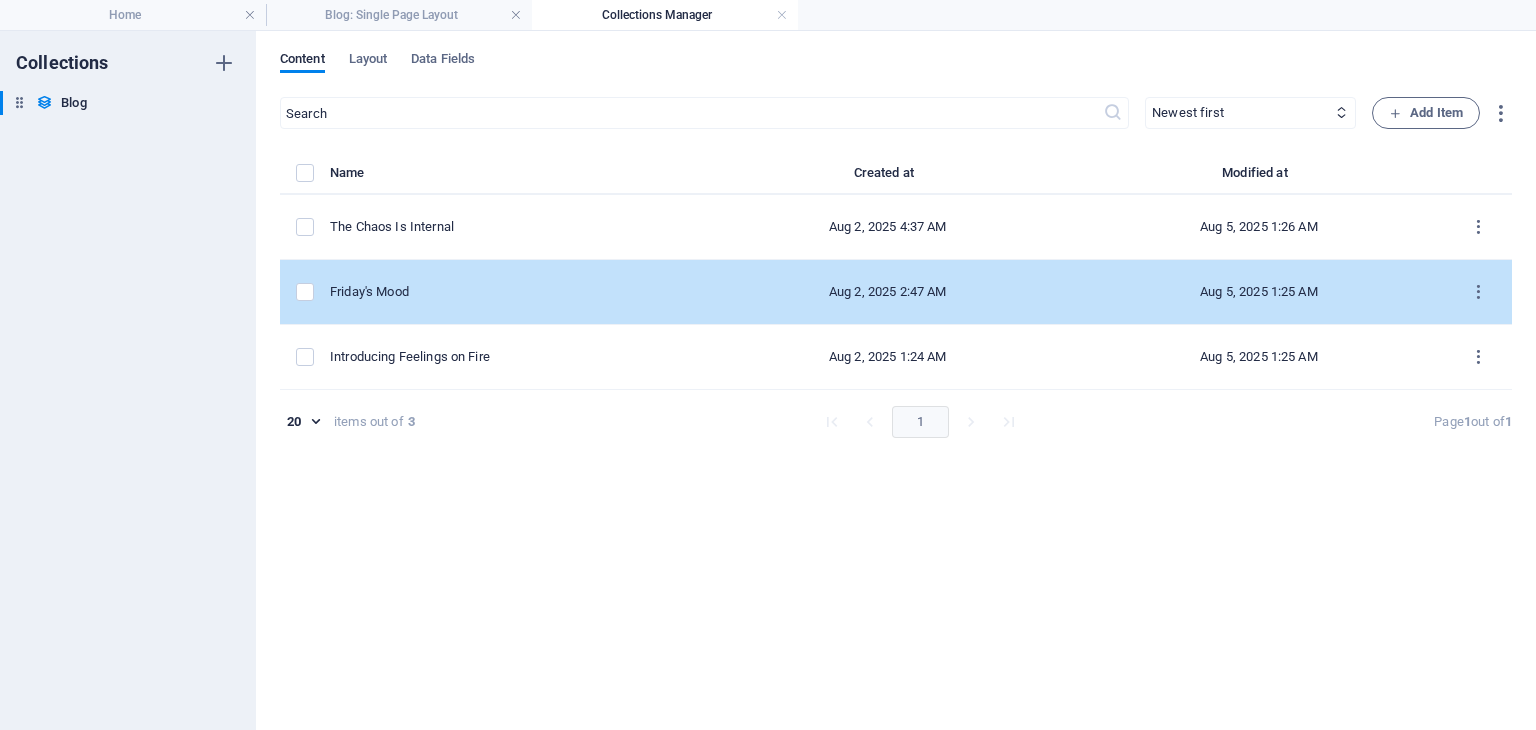 click on "Friday's Mood" at bounding box center [508, 292] 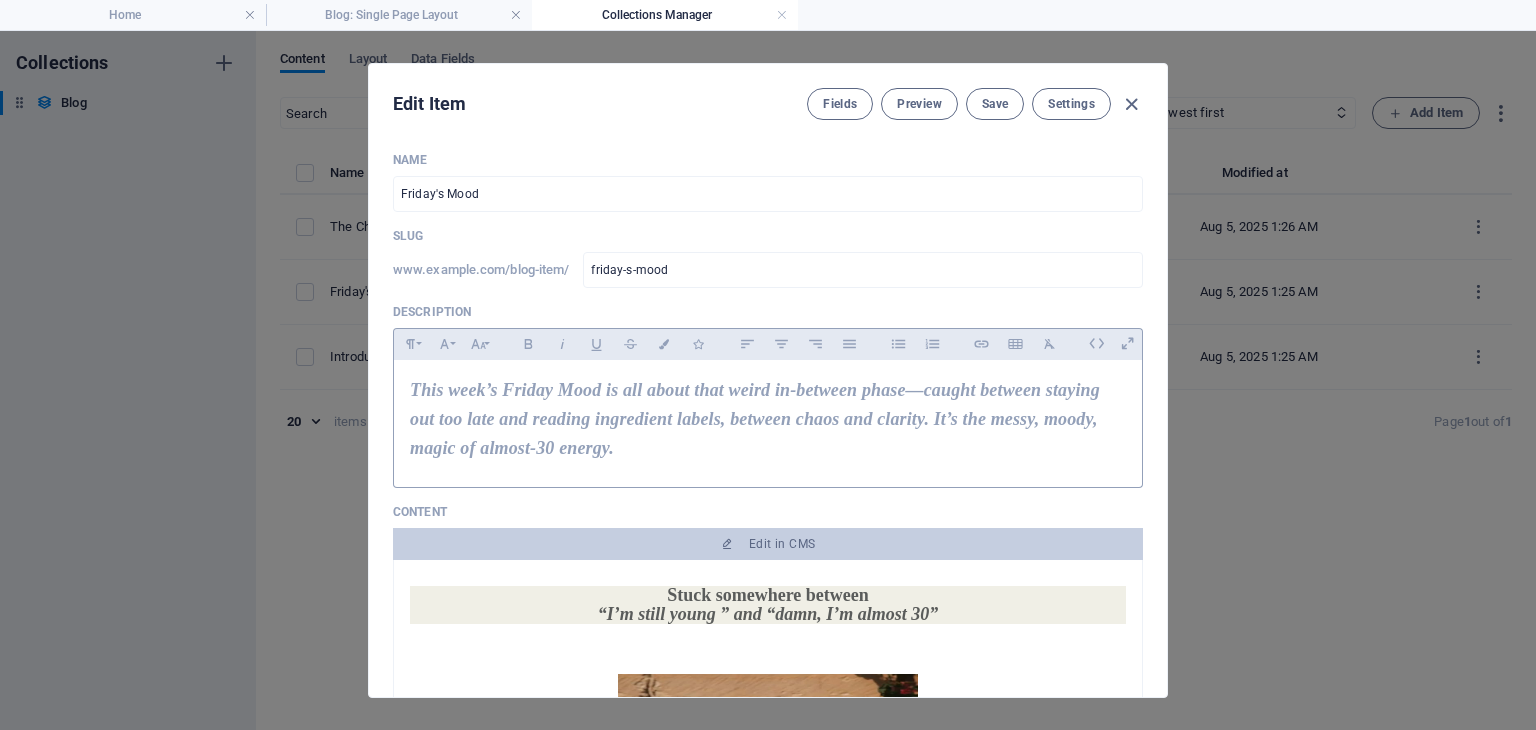 click on "This week’s Friday Mood is all about that weird in-between phase—caught between staying out too late and reading ingredient labels, between chaos and clarity. It’s the messy, moody, magic of almost-30 energy." at bounding box center [768, 419] 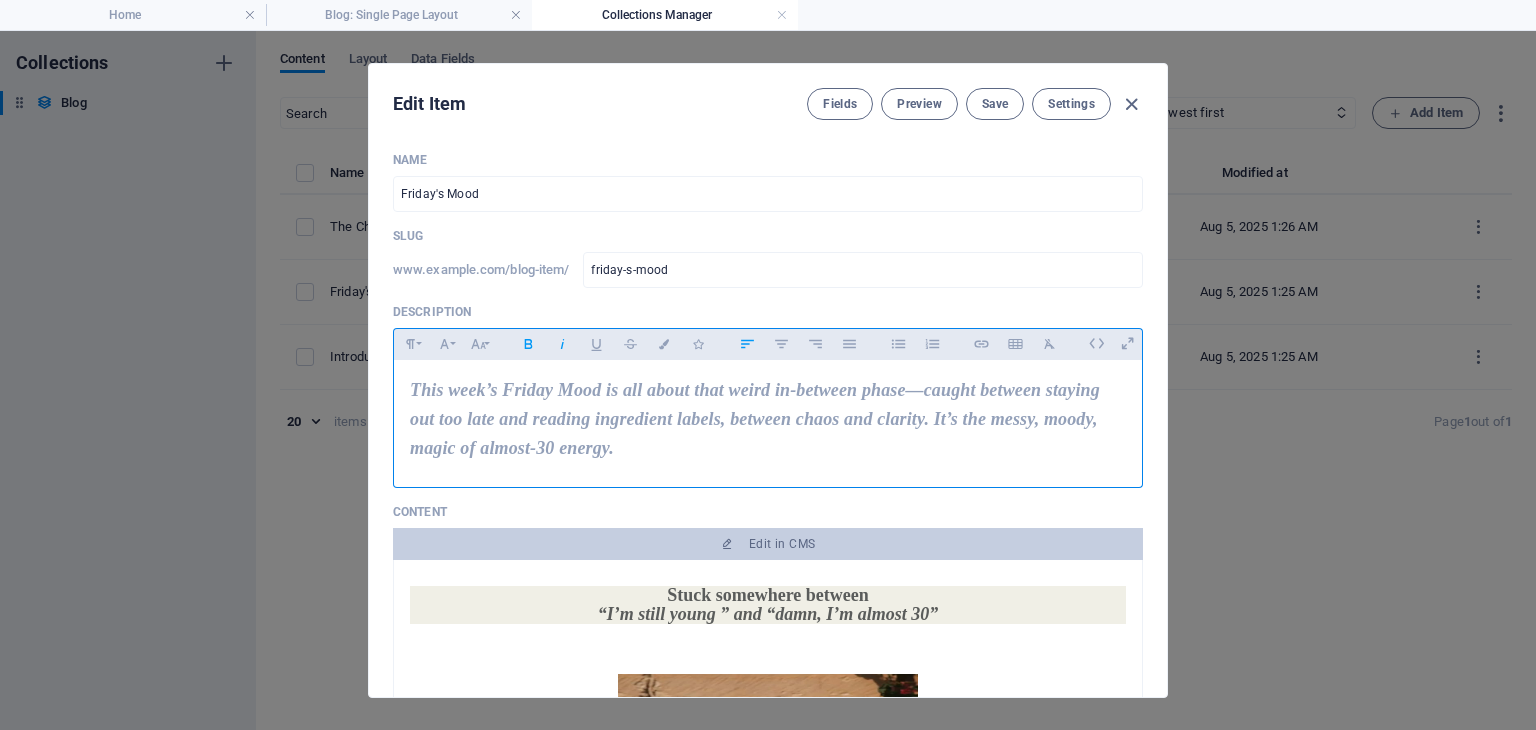 click on "This week’s Friday Mood is all about that weird in-between phase—caught between staying out too late and reading ingredient labels, between chaos and clarity. It’s the messy, moody, magic of almost-30 energy." at bounding box center [768, 419] 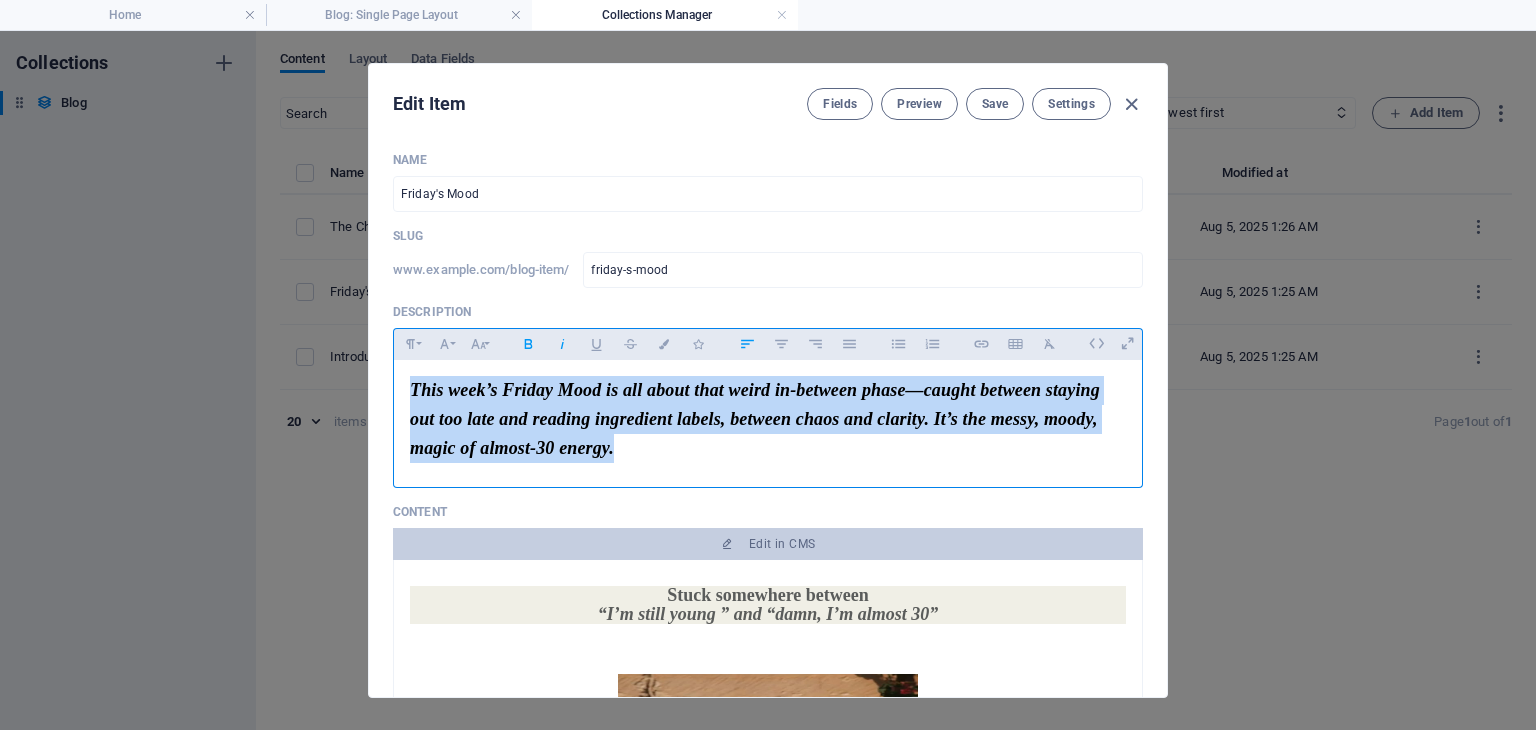 click on "This week’s Friday Mood is all about that weird in-between phase—caught between staying out too late and reading ingredient labels, between chaos and clarity. It’s the messy, moody, magic of almost-30 energy." at bounding box center (768, 419) 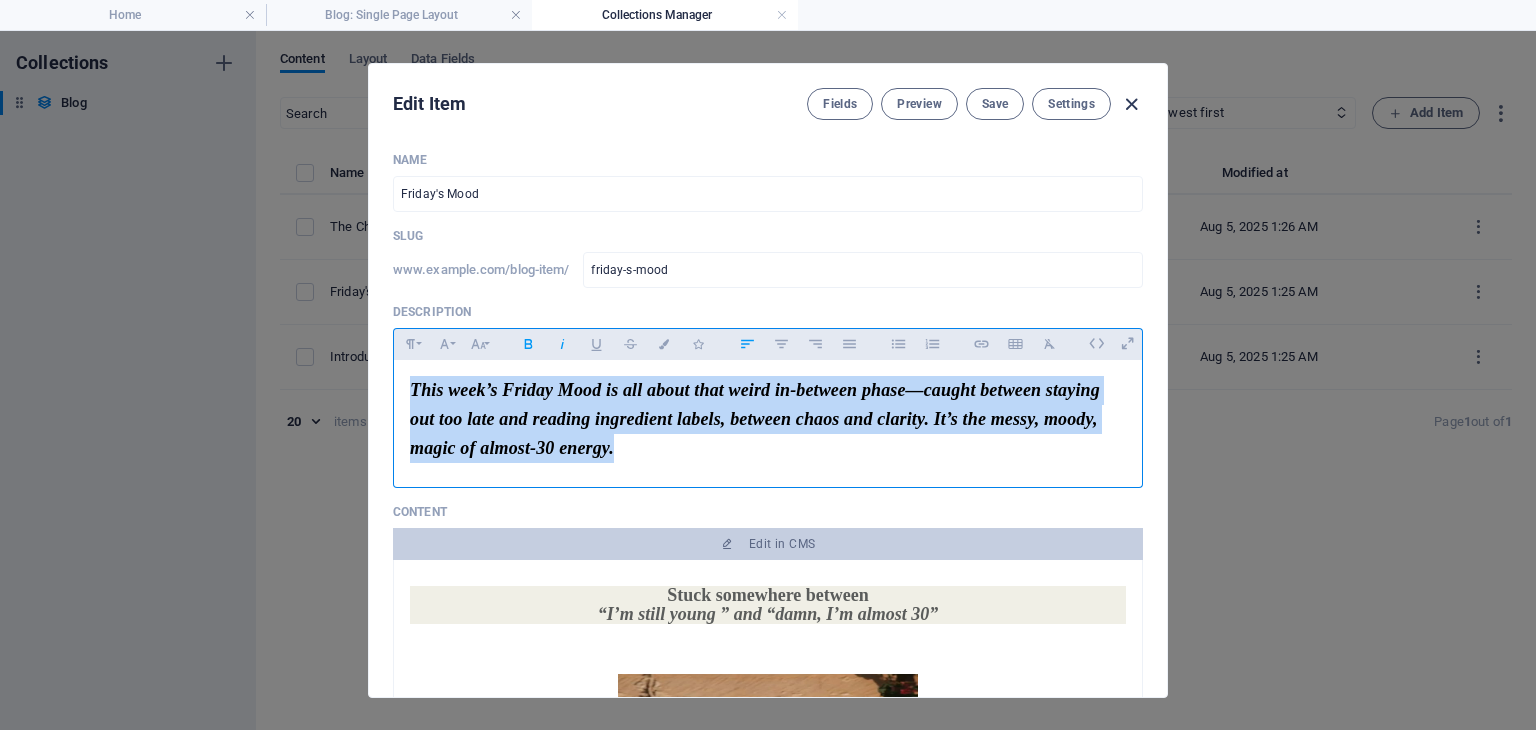 click at bounding box center [1131, 104] 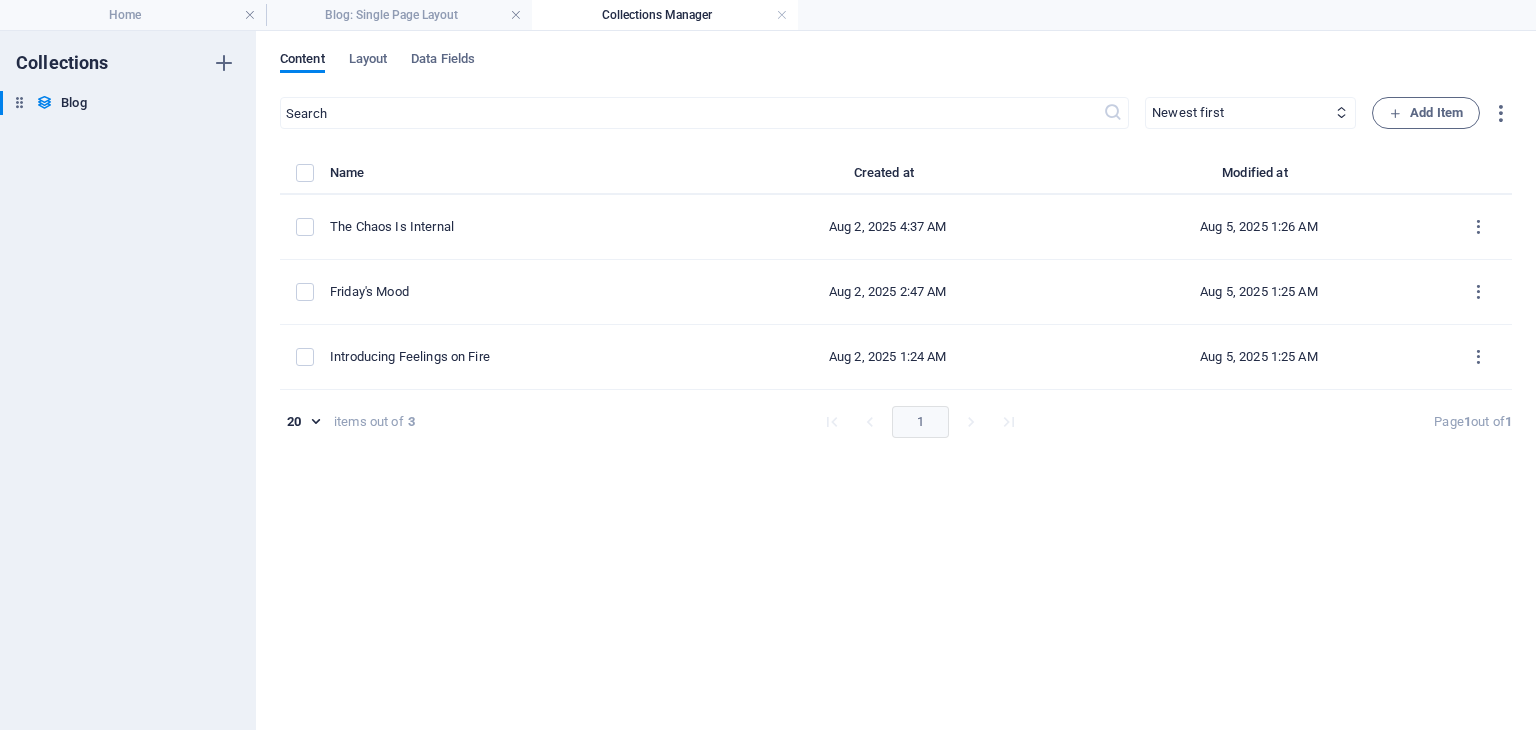 type on "2025-08-05" 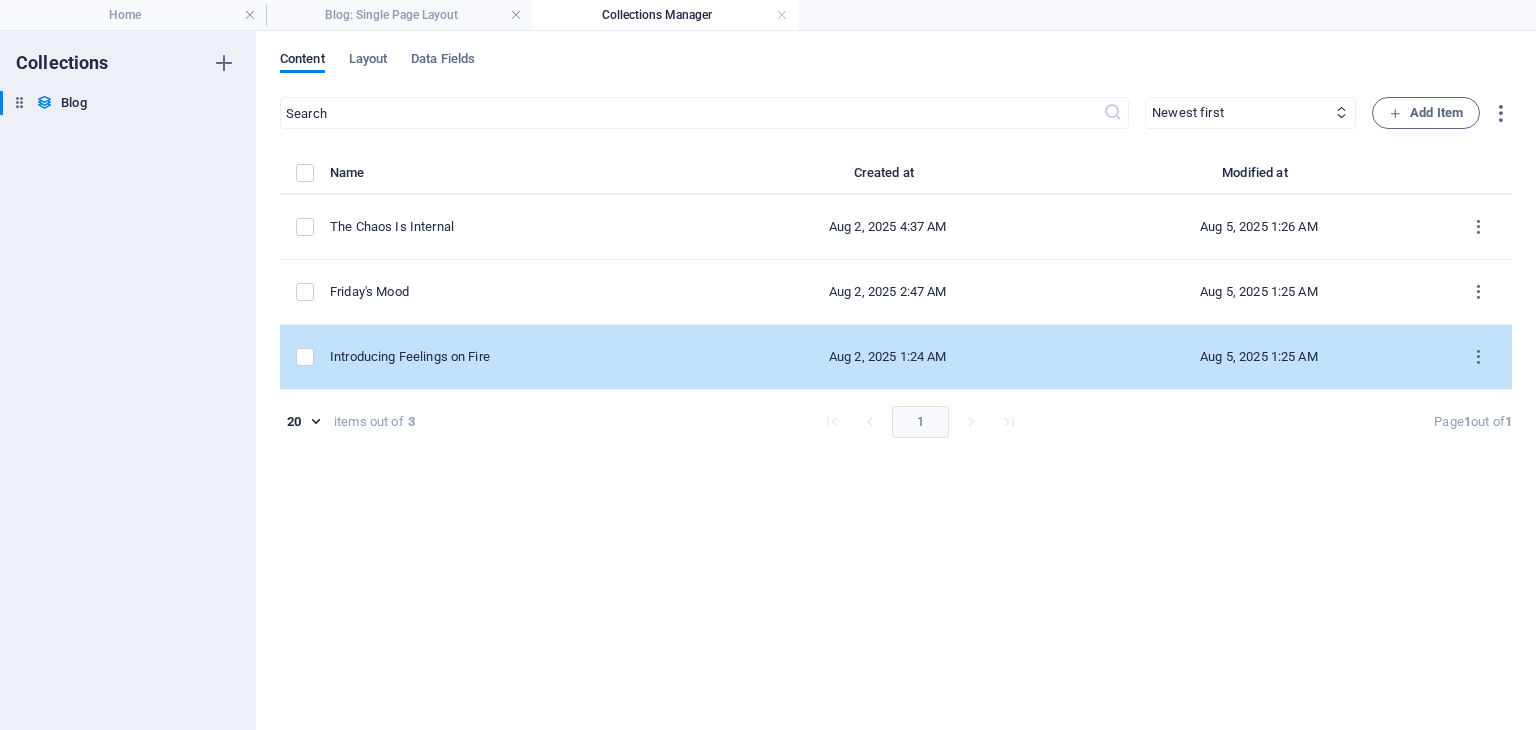 click on "Introducing Feelings on Fire" at bounding box center (516, 357) 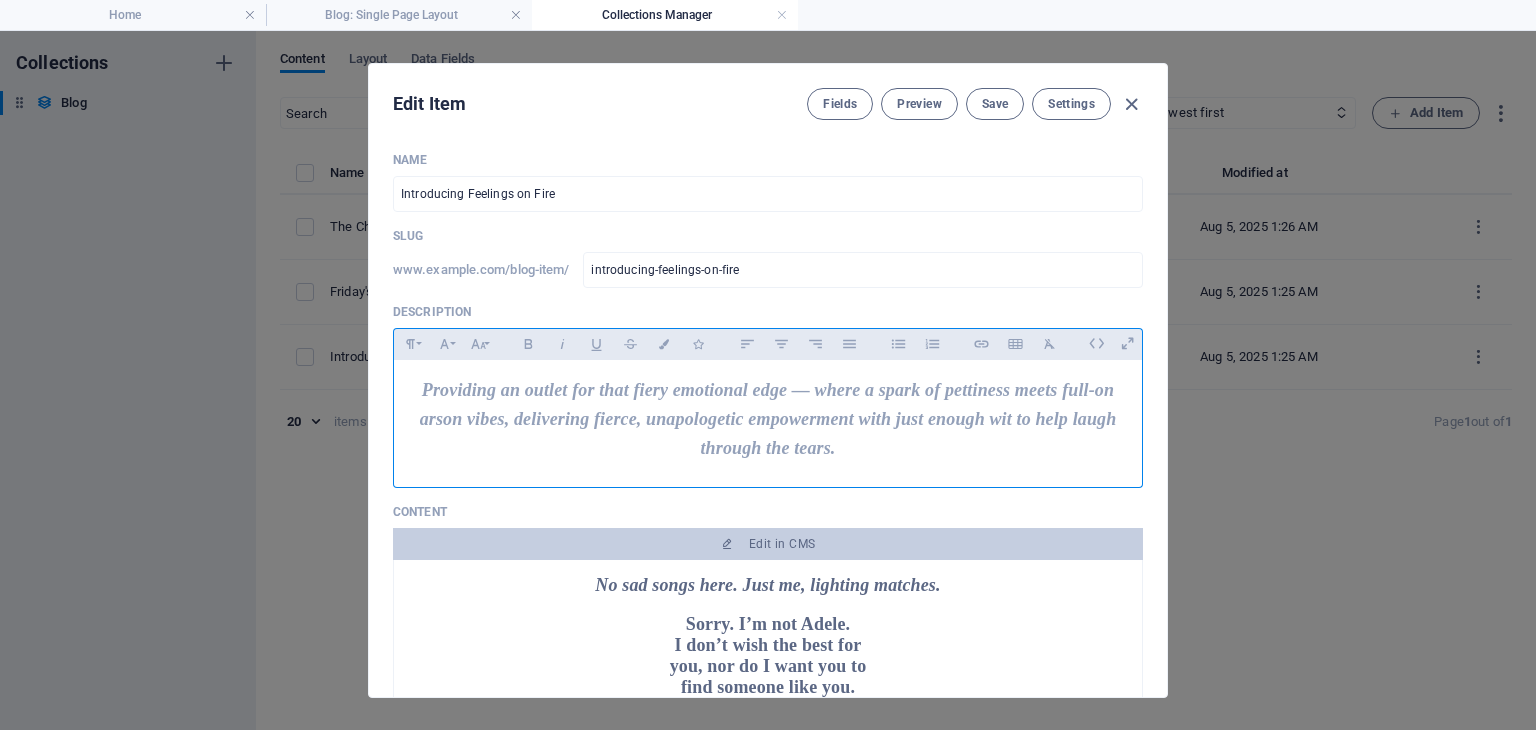 click on "Providing an outlet for that fiery emotional edge — where a spark of pettiness meets full-on arson vibes, delivering fierce, unapologetic empowerment with just enough wit to help laugh through the tears." at bounding box center [768, 419] 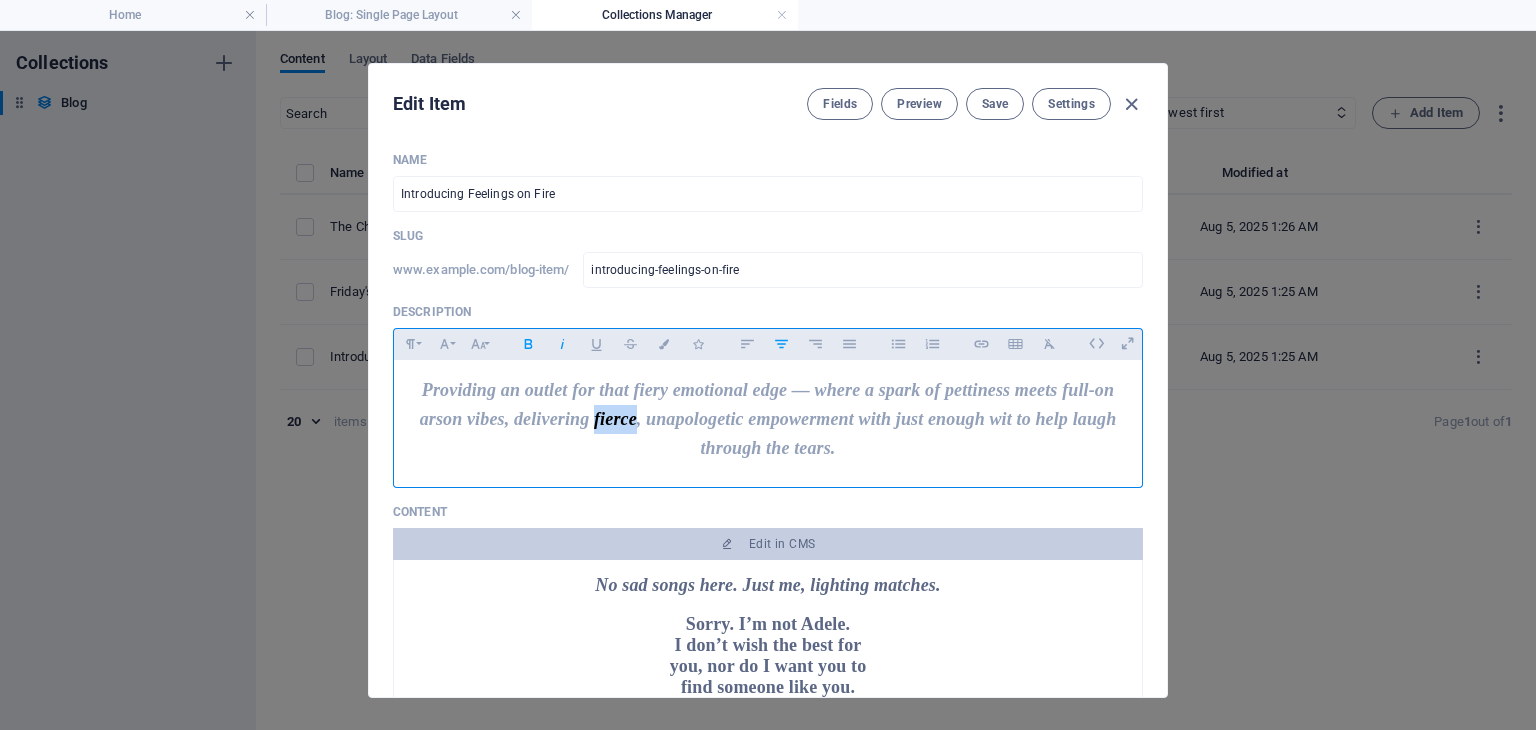 click on "Providing an outlet for that fiery emotional edge — where a spark of pettiness meets full-on arson vibes, delivering fierce, unapologetic empowerment with just enough wit to help laugh through the tears." at bounding box center (768, 419) 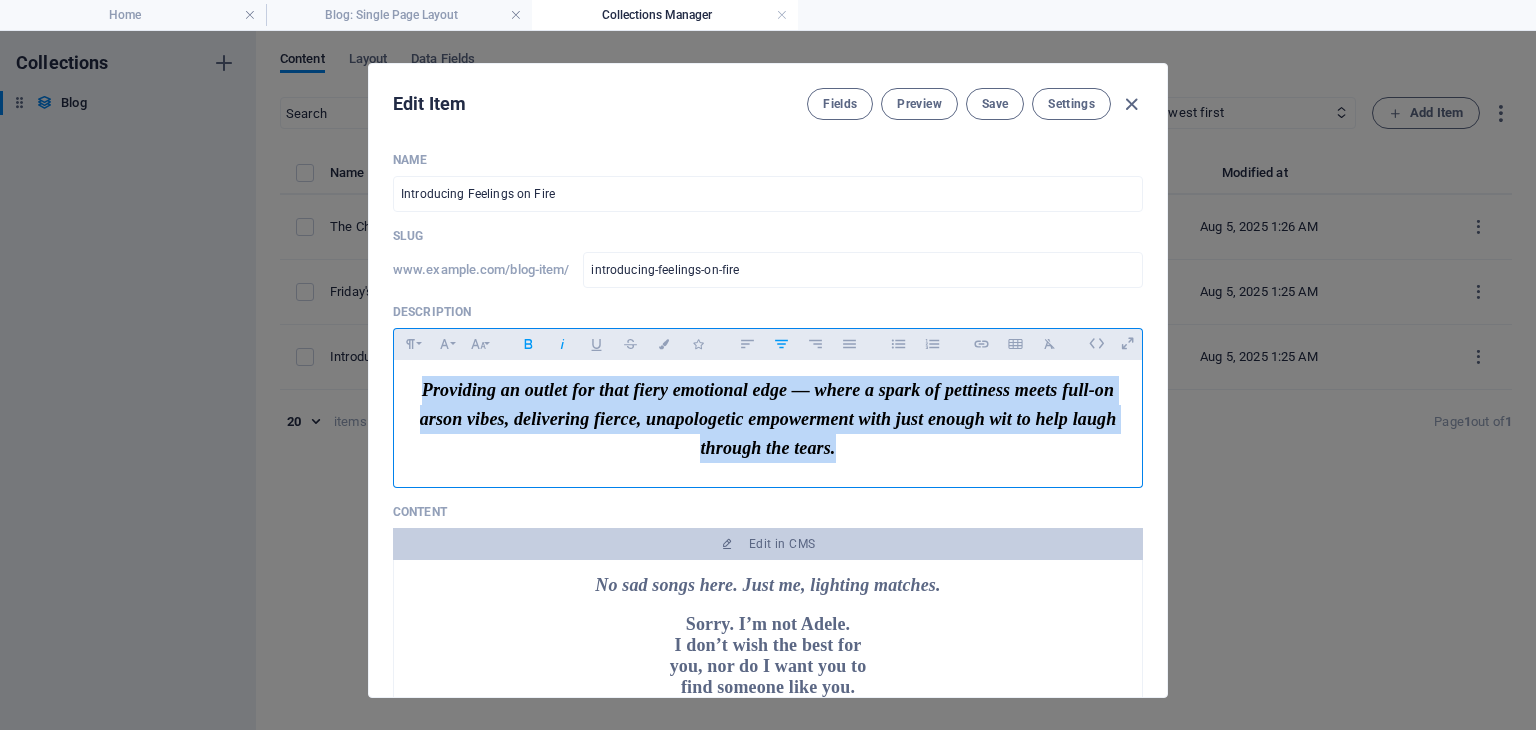 click on "Providing an outlet for that fiery emotional edge — where a spark of pettiness meets full-on arson vibes, delivering fierce, unapologetic empowerment with just enough wit to help laugh through the tears." at bounding box center (768, 419) 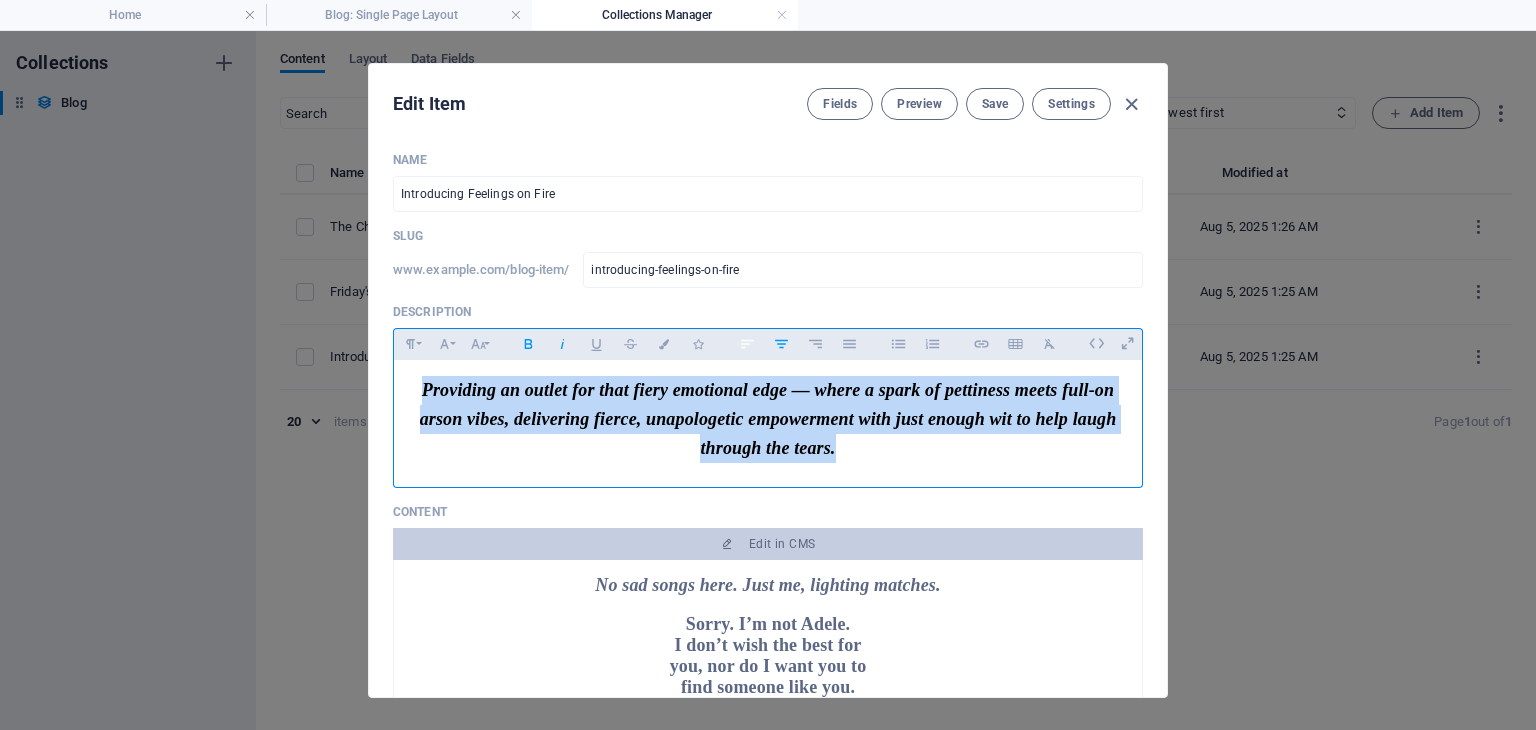 click 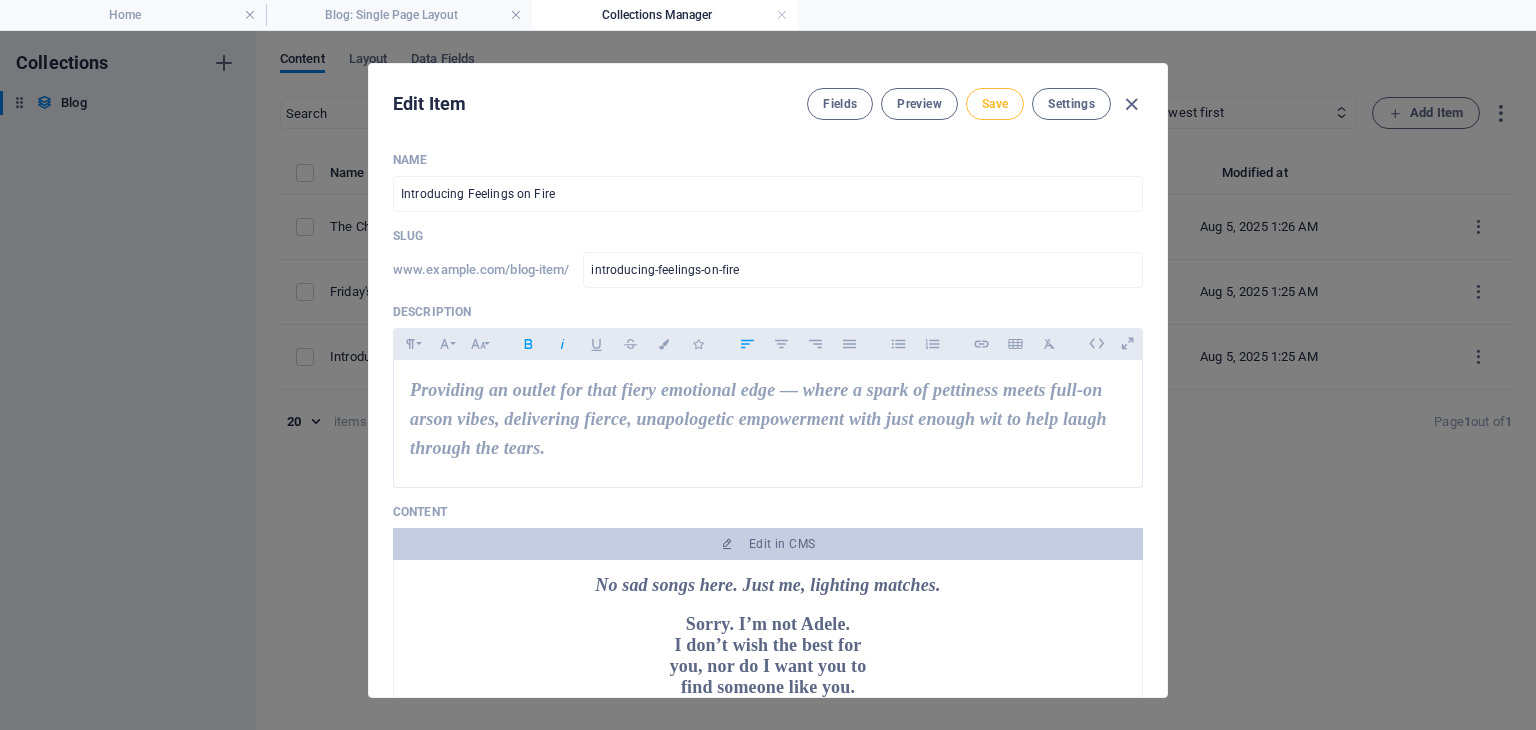 click on "Save" at bounding box center [995, 104] 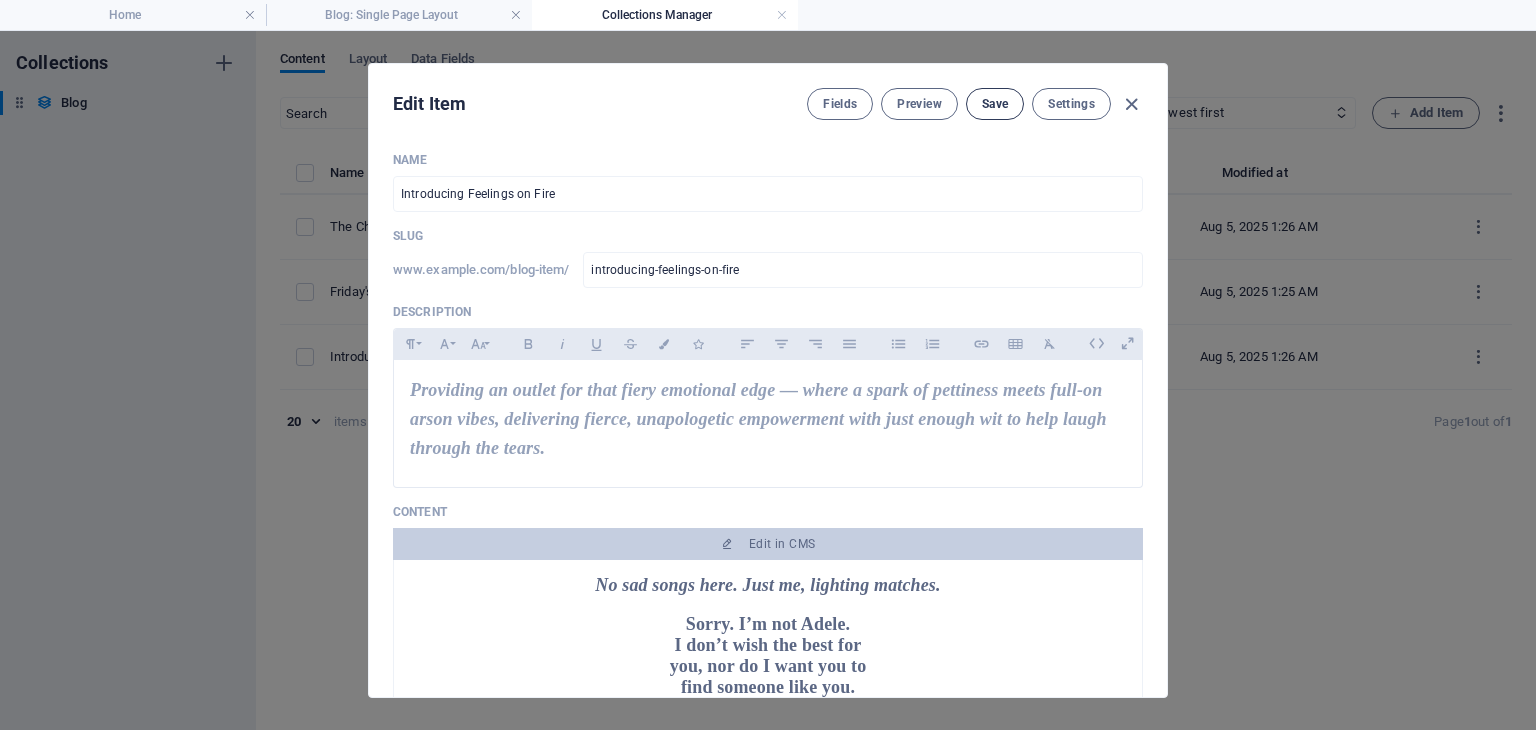 click on "Save" at bounding box center [995, 104] 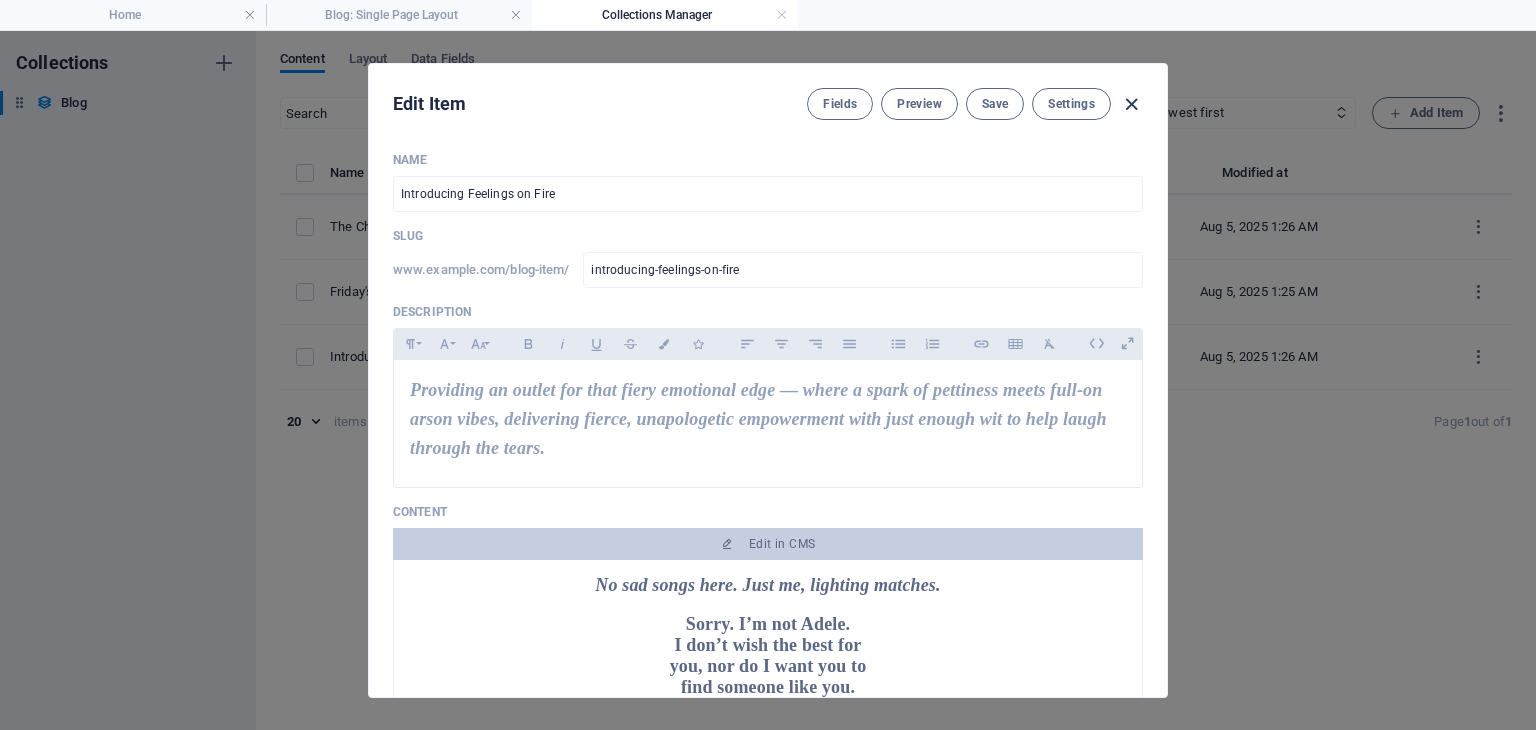 click at bounding box center (1131, 104) 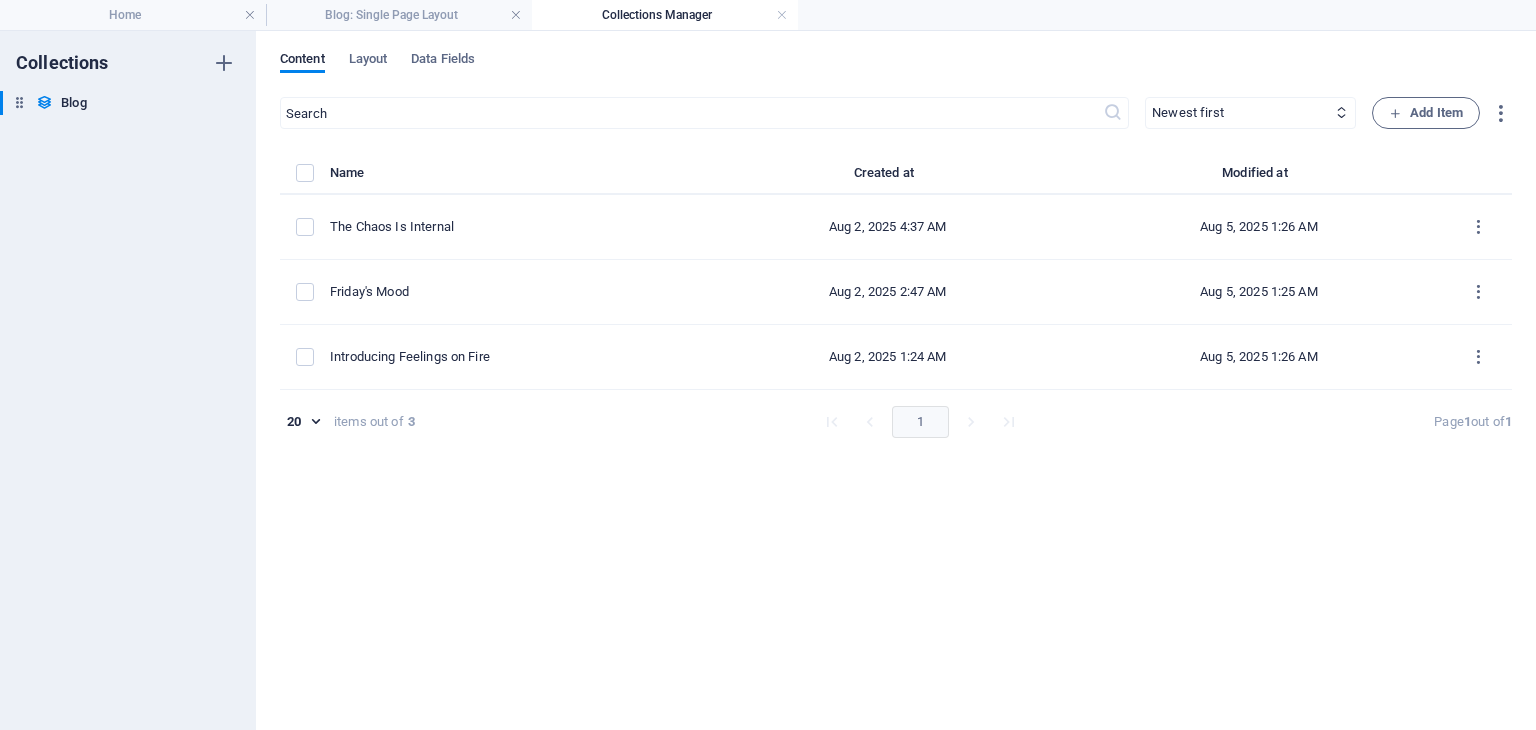 type on "2025-08-05" 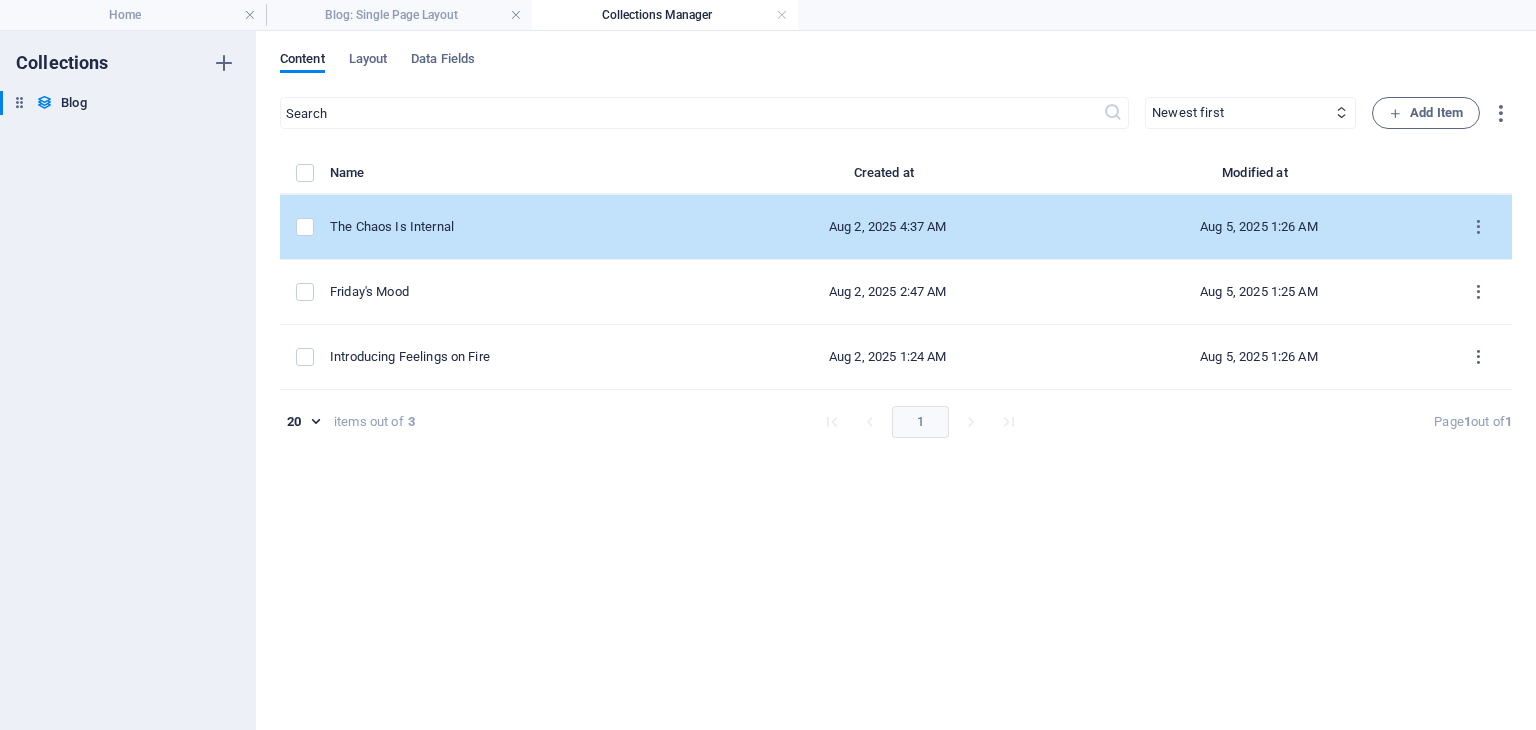 click on "The Chaos Is Internal" at bounding box center [516, 227] 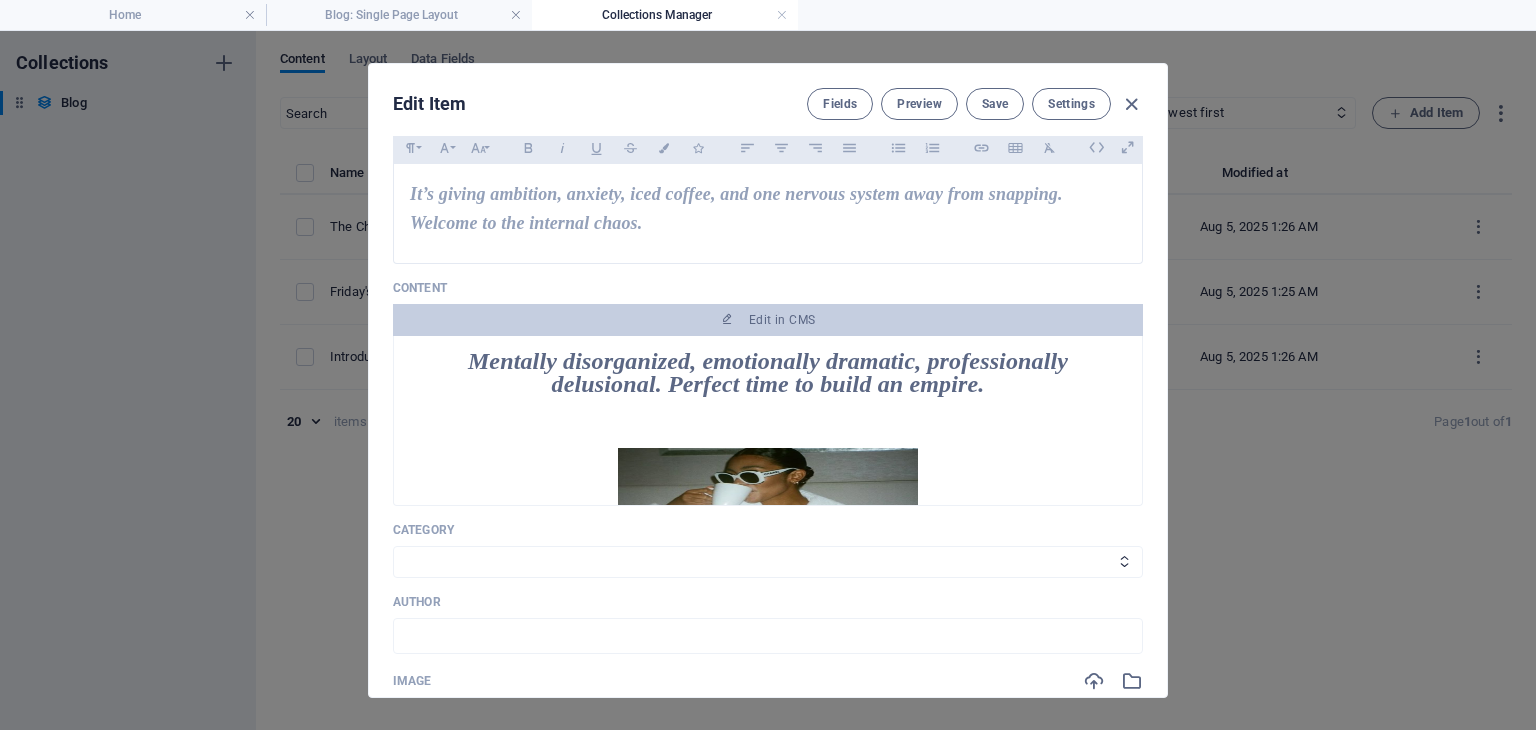 scroll, scrollTop: 100, scrollLeft: 0, axis: vertical 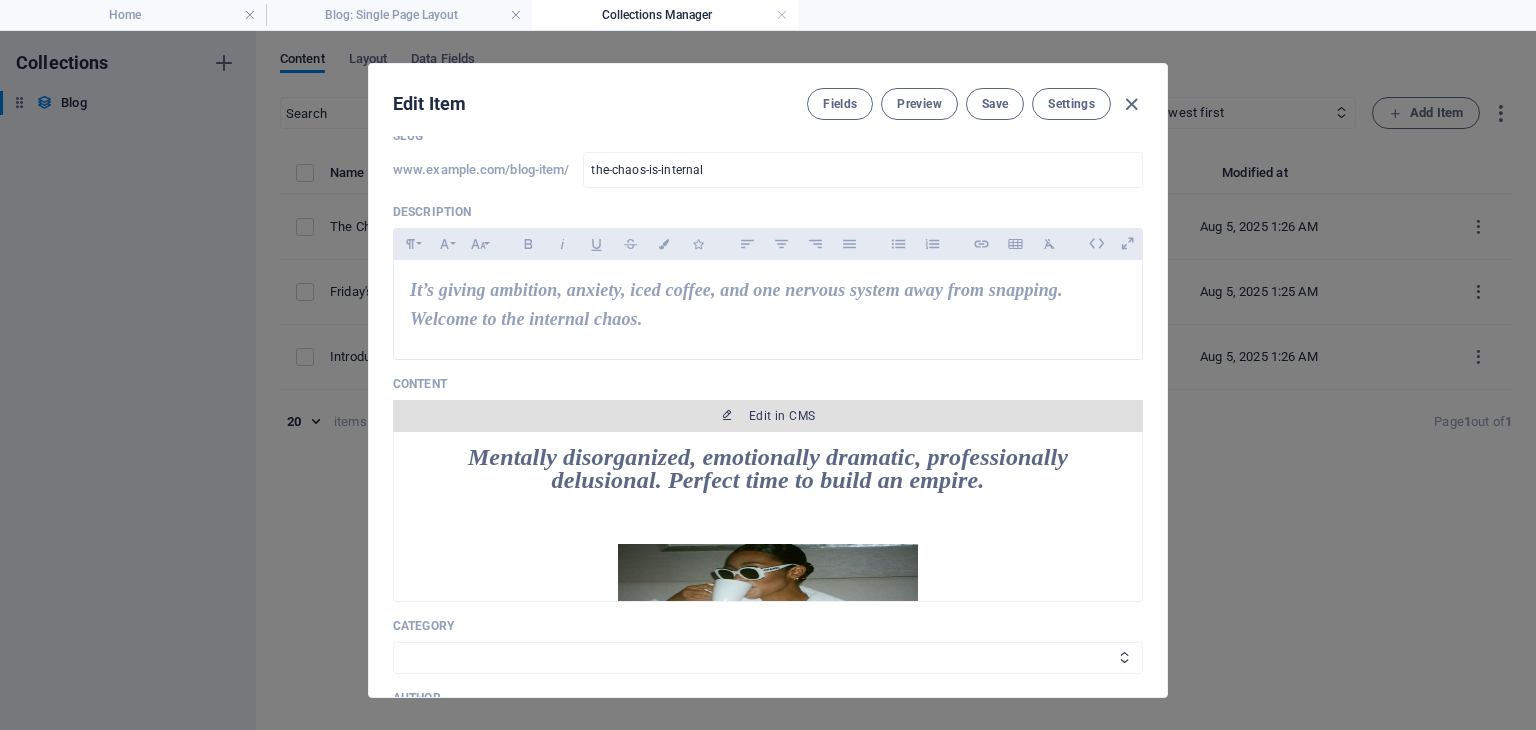 click on "Edit in CMS" at bounding box center (782, 416) 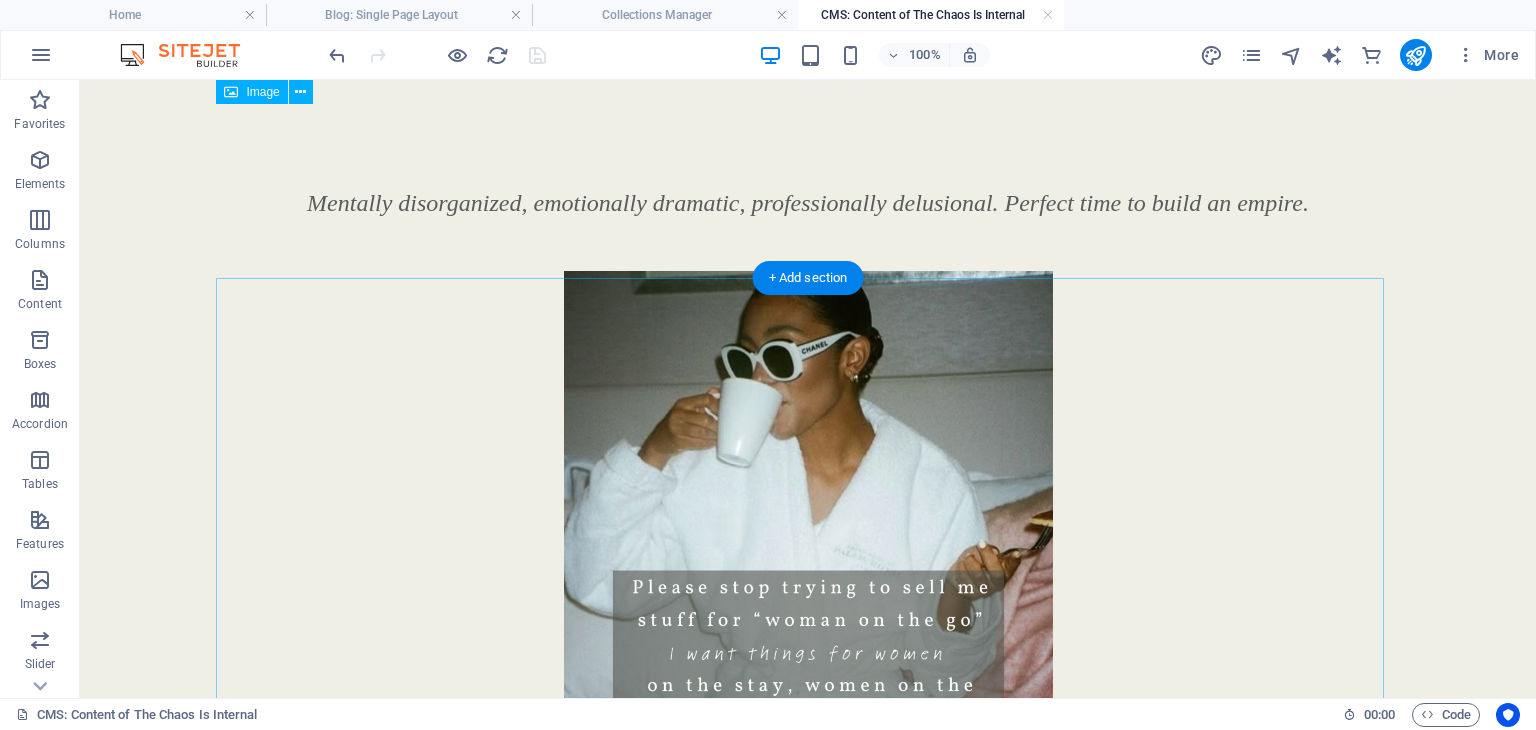 scroll, scrollTop: 0, scrollLeft: 0, axis: both 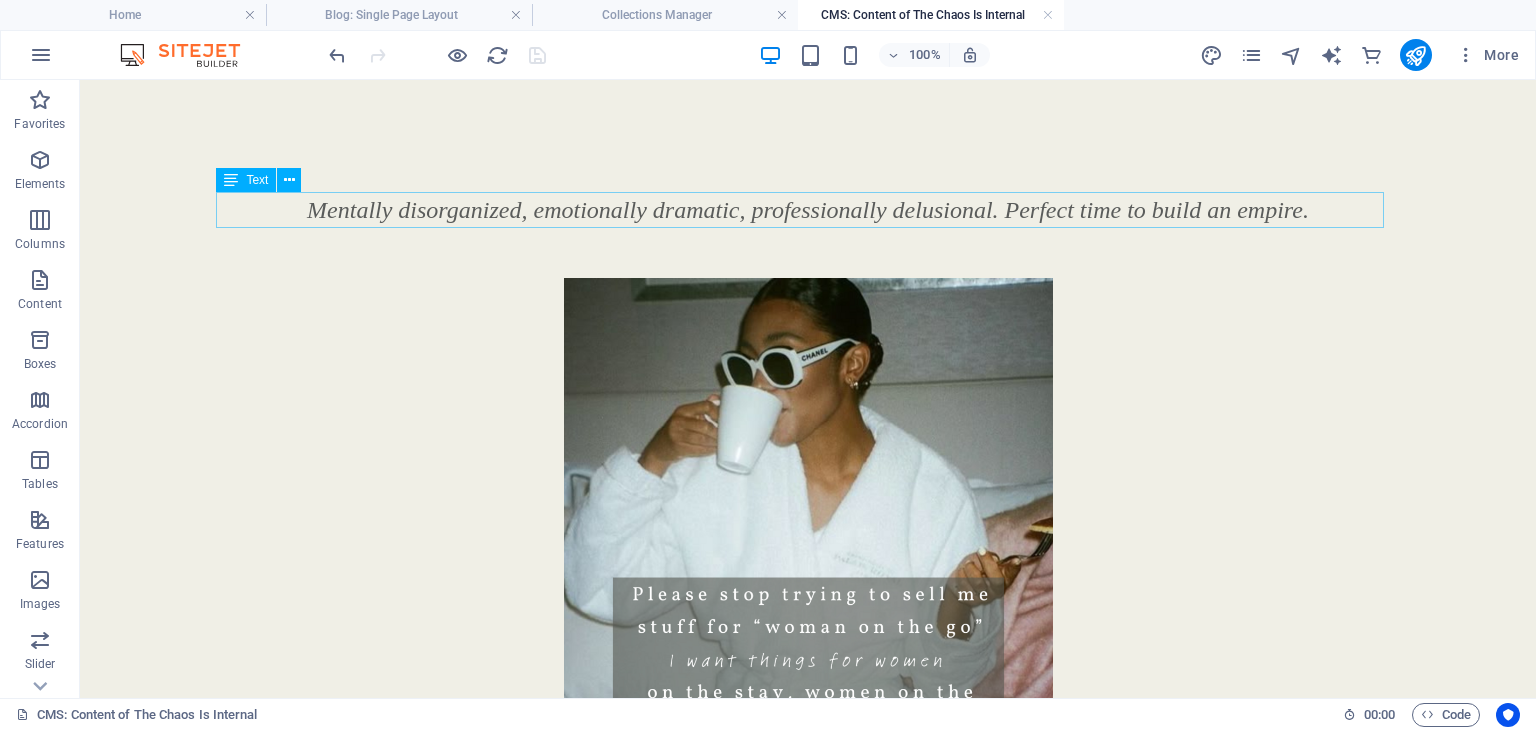 click on "Mentally disorganized, emotionally dramatic, professionally delusional. Perfect time to build an empire." at bounding box center (808, 210) 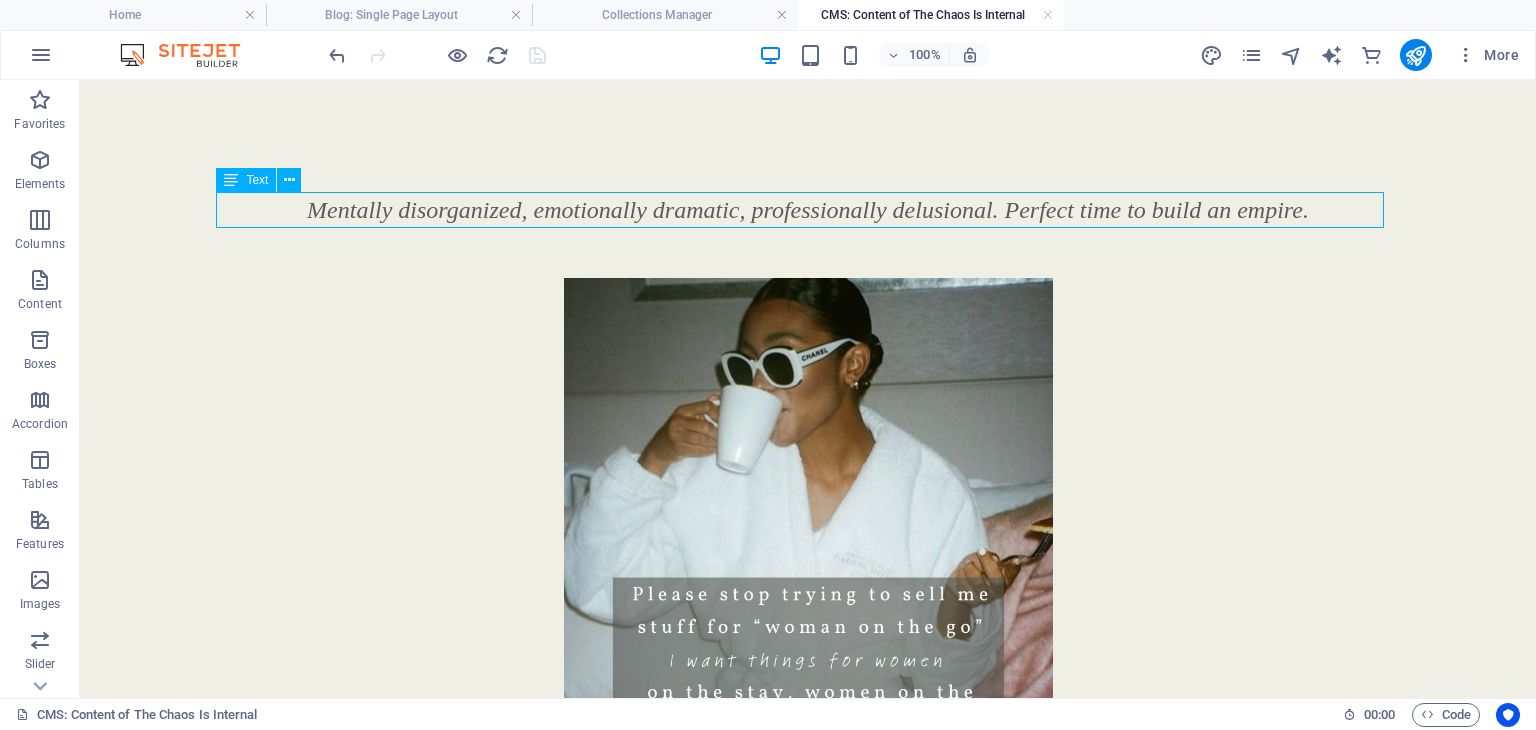 click on "Mentally disorganized, emotionally dramatic, professionally delusional. Perfect time to build an empire." at bounding box center [808, 210] 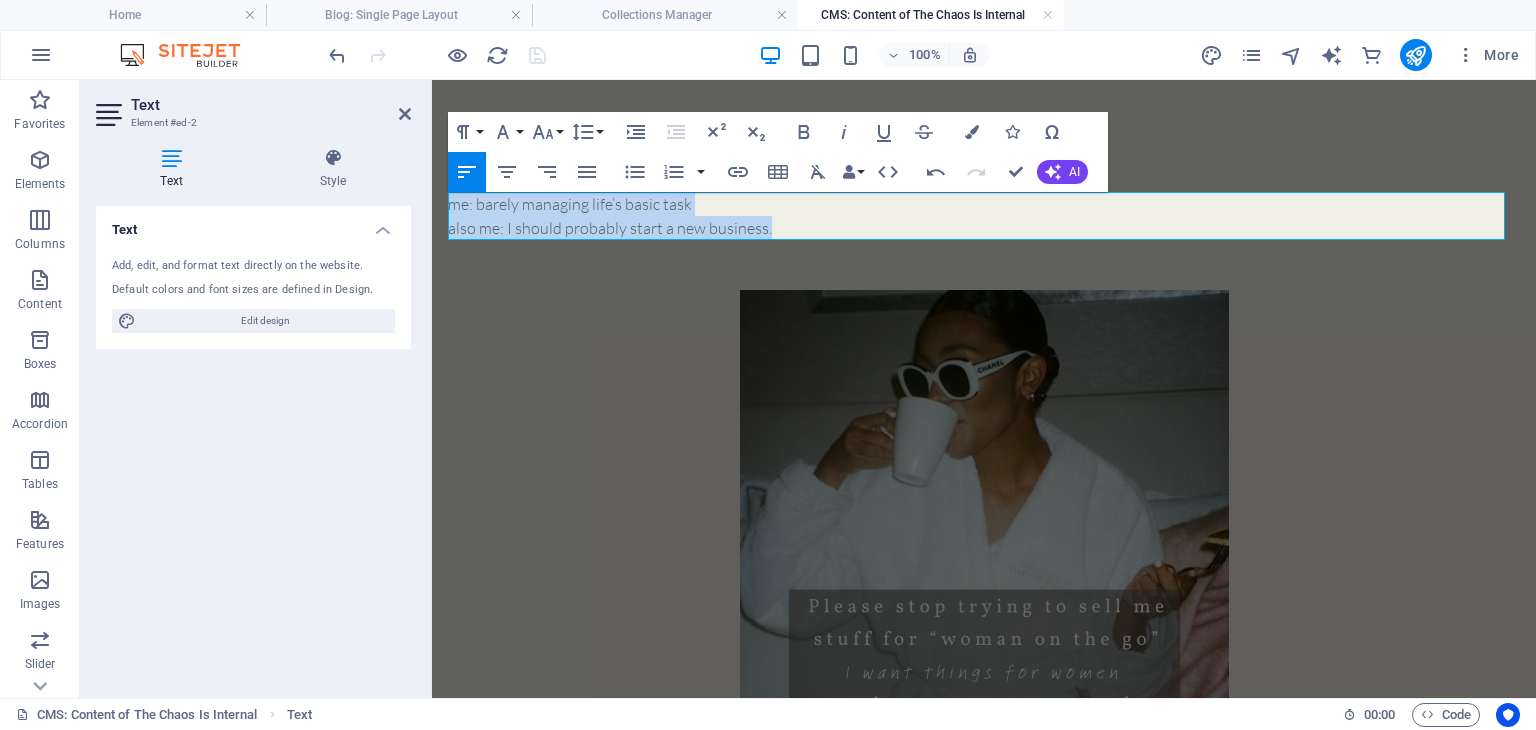 drag, startPoint x: 791, startPoint y: 229, endPoint x: 444, endPoint y: 209, distance: 347.5759 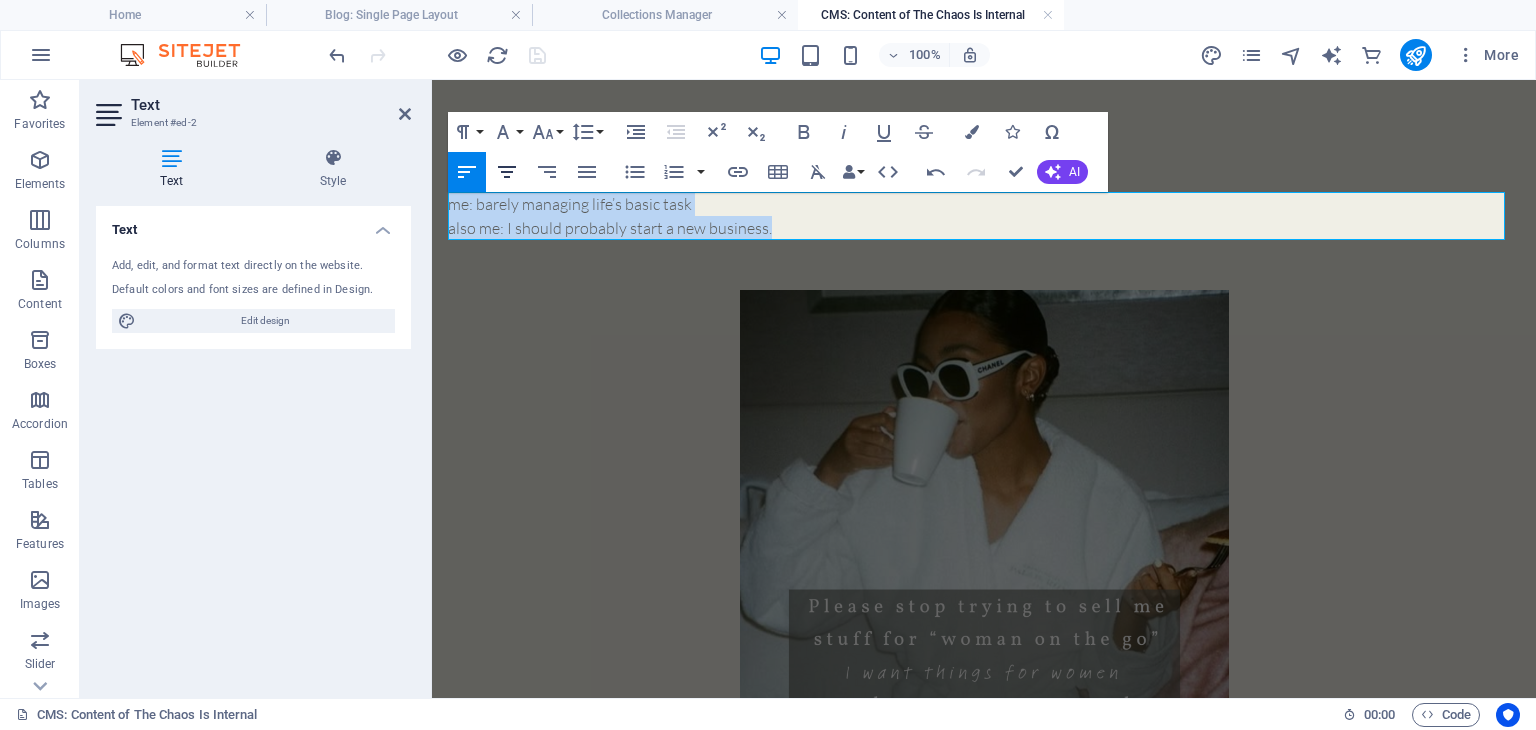 click 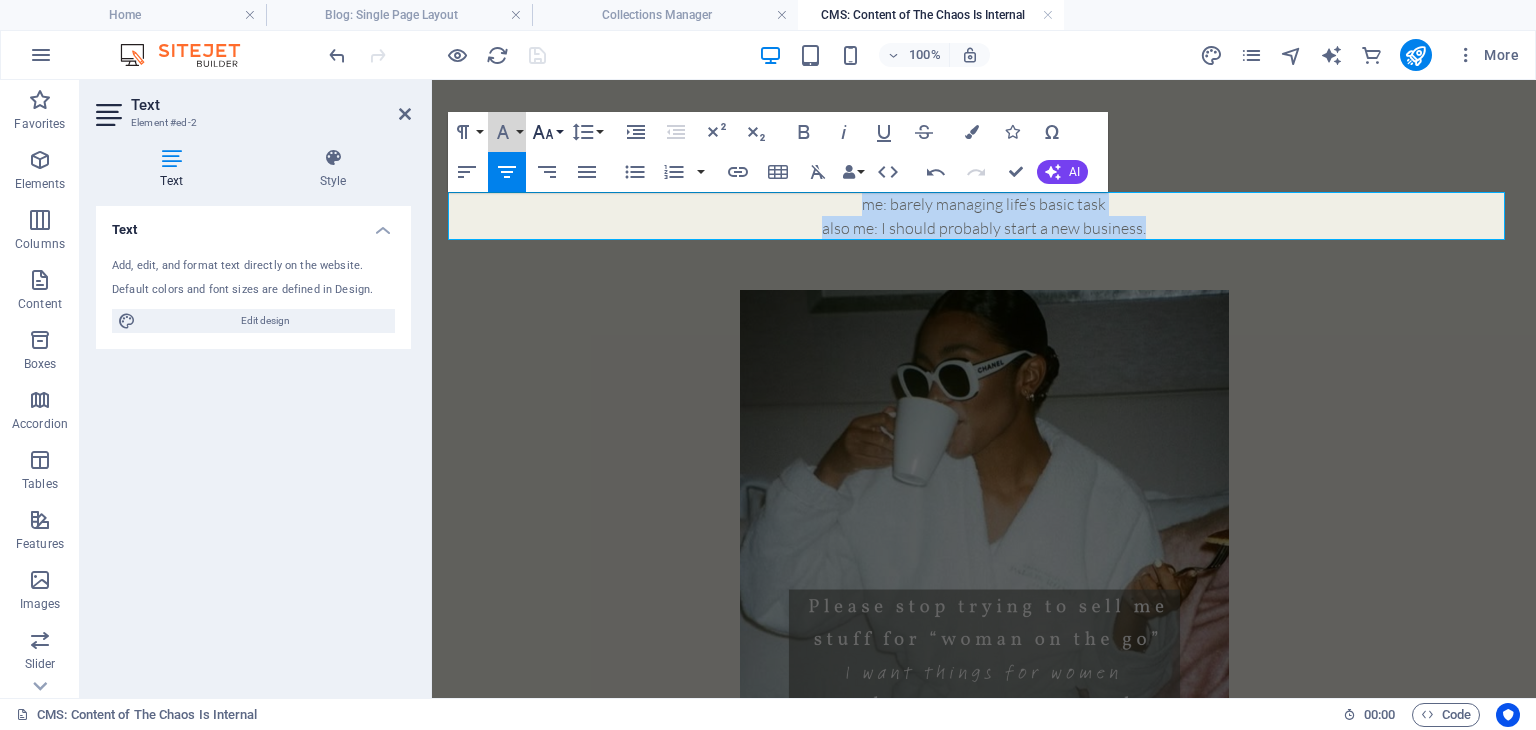 drag, startPoint x: 507, startPoint y: 131, endPoint x: 531, endPoint y: 131, distance: 24 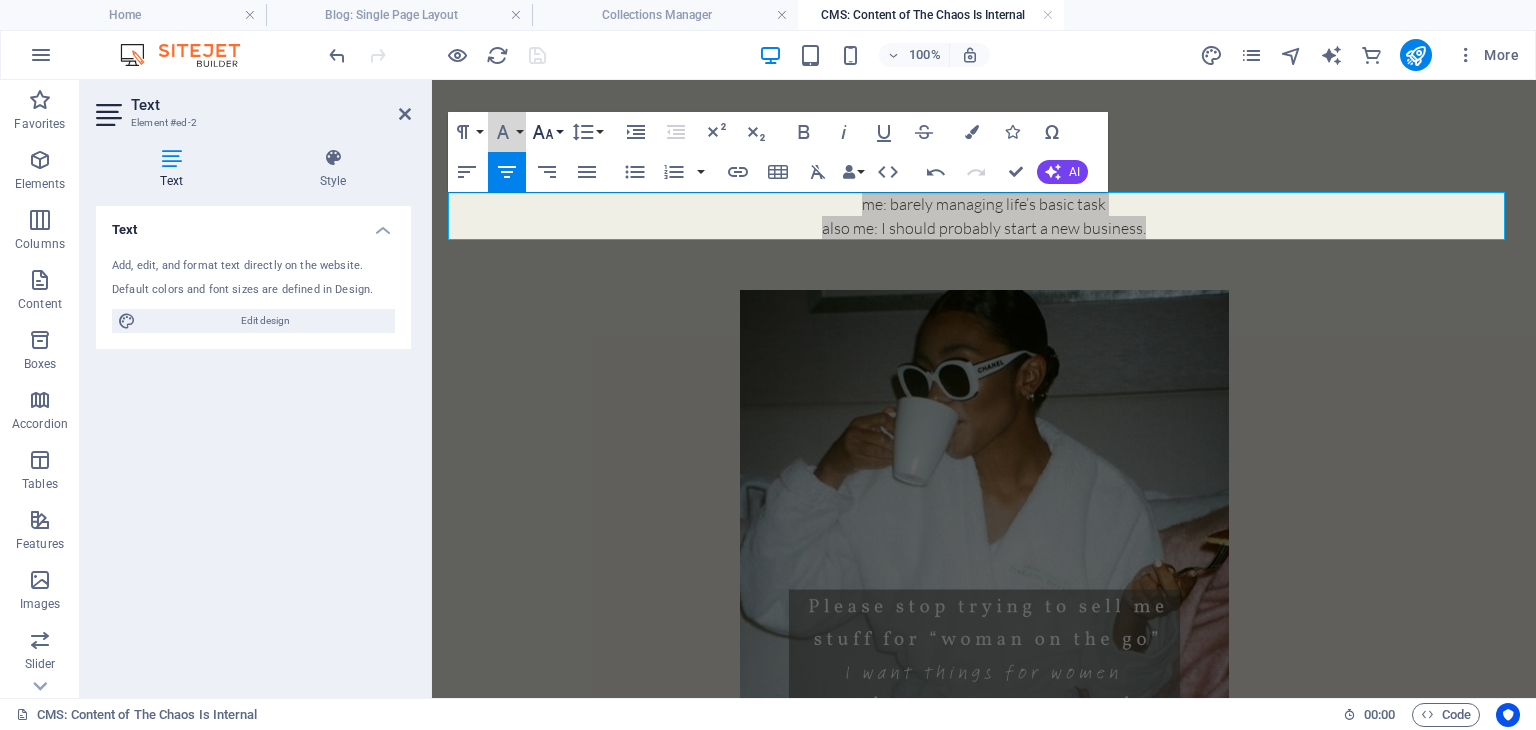 click 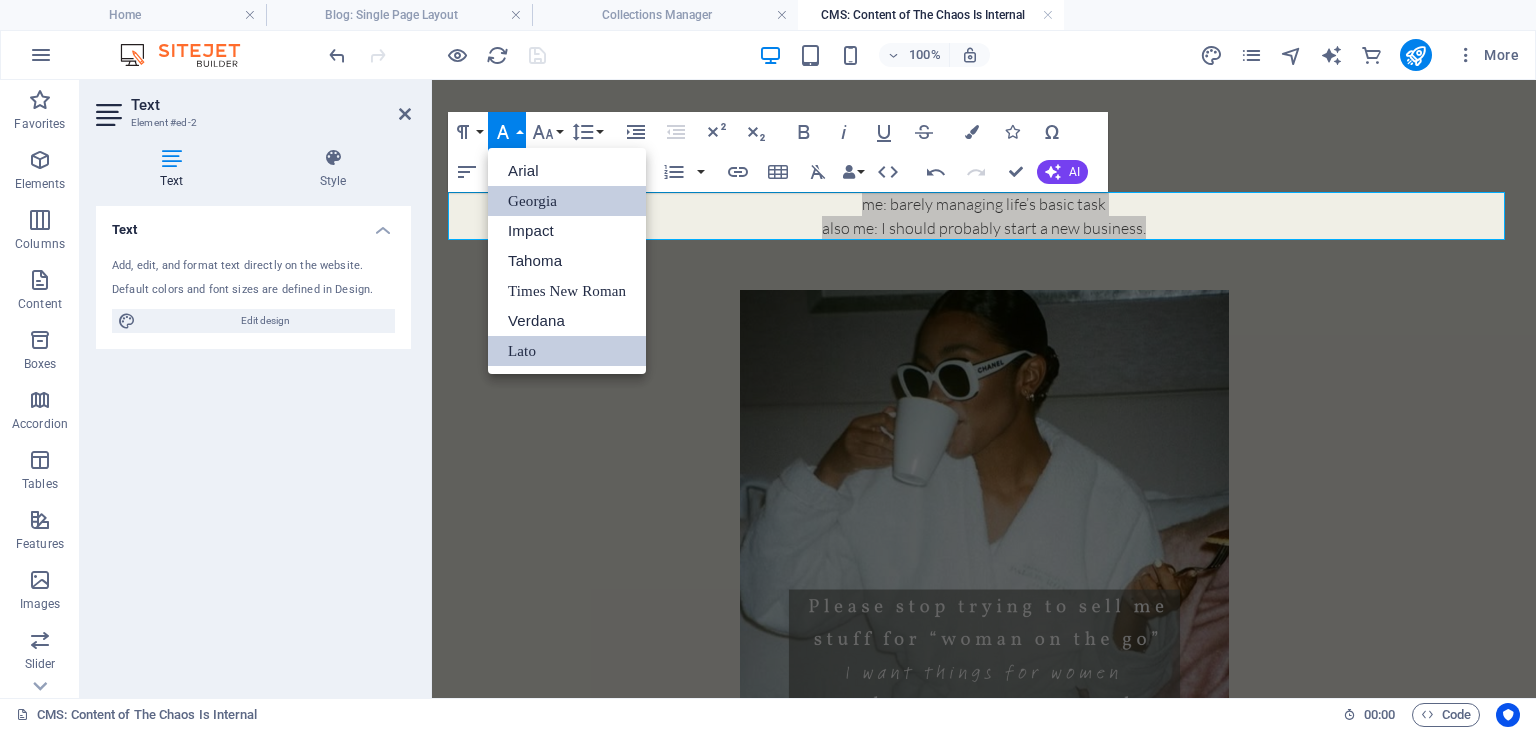 scroll, scrollTop: 0, scrollLeft: 0, axis: both 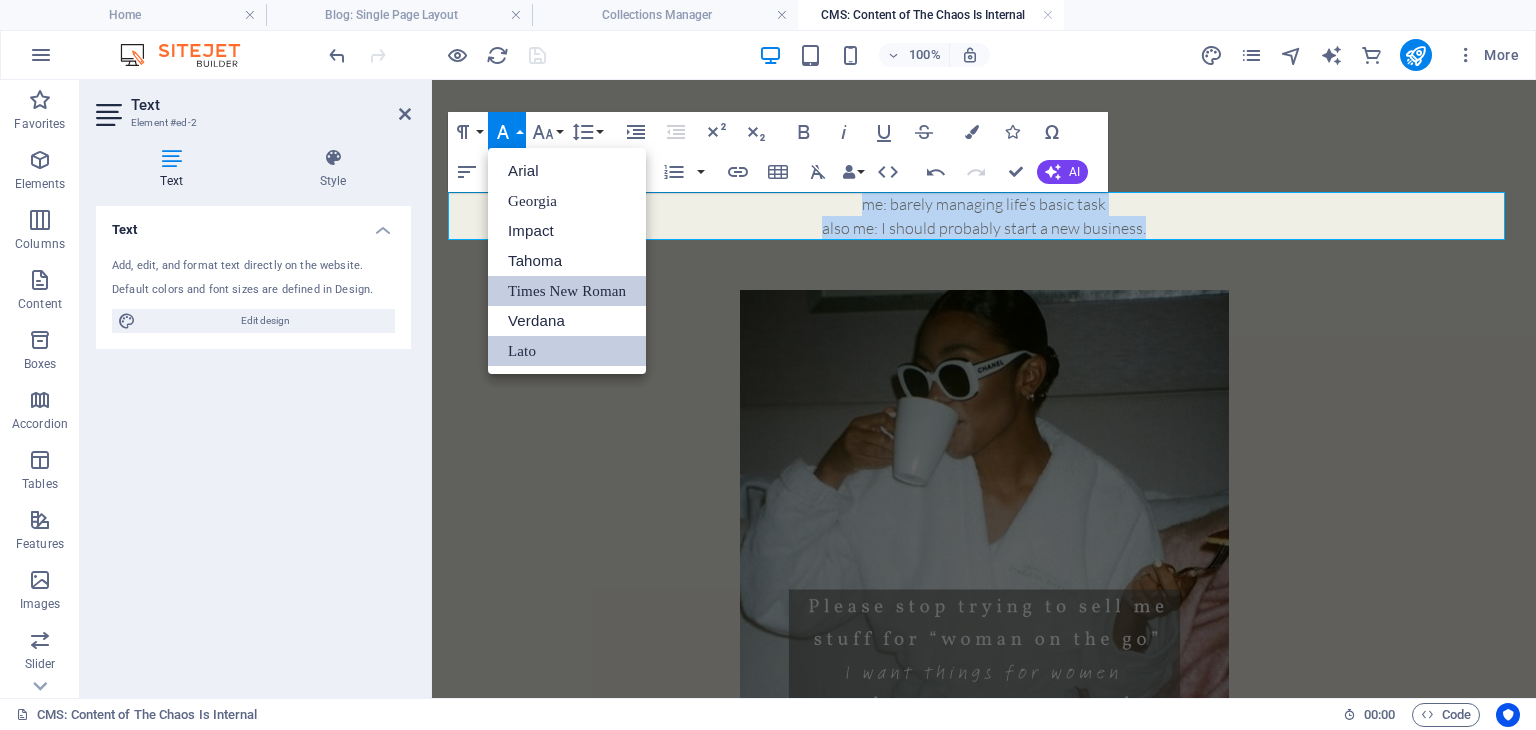 click on "Times New Roman" at bounding box center (567, 291) 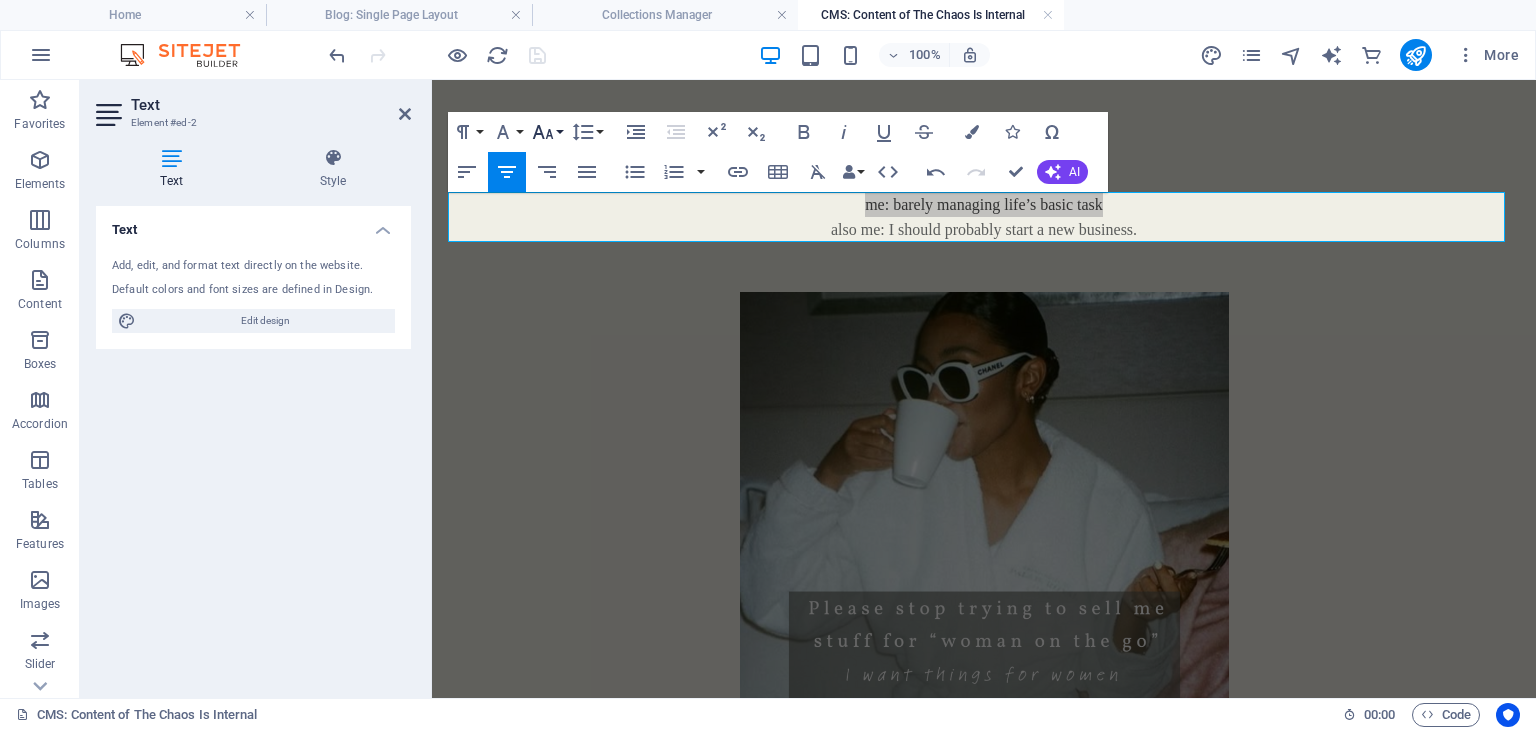 click on "Font Size" at bounding box center [547, 132] 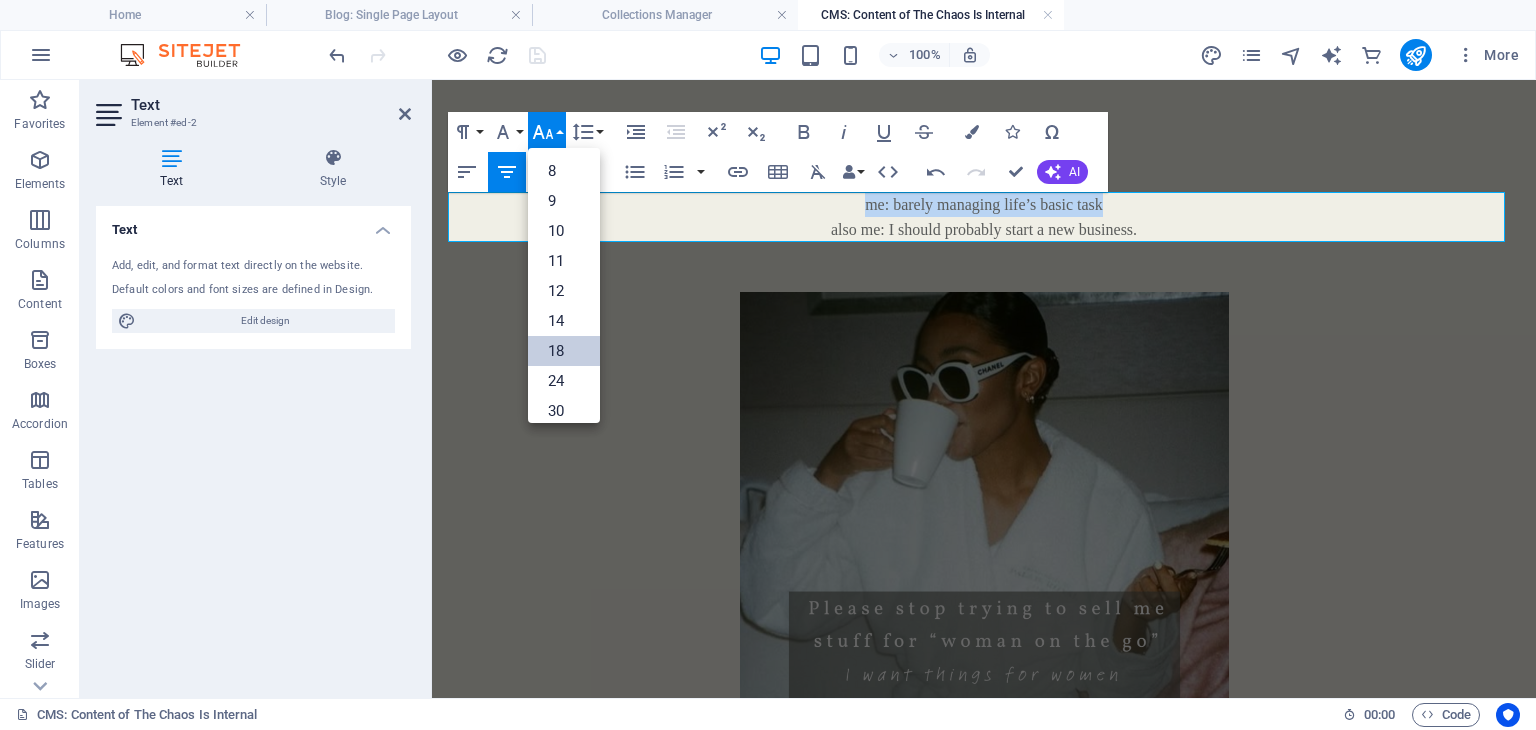 click on "18" at bounding box center (564, 351) 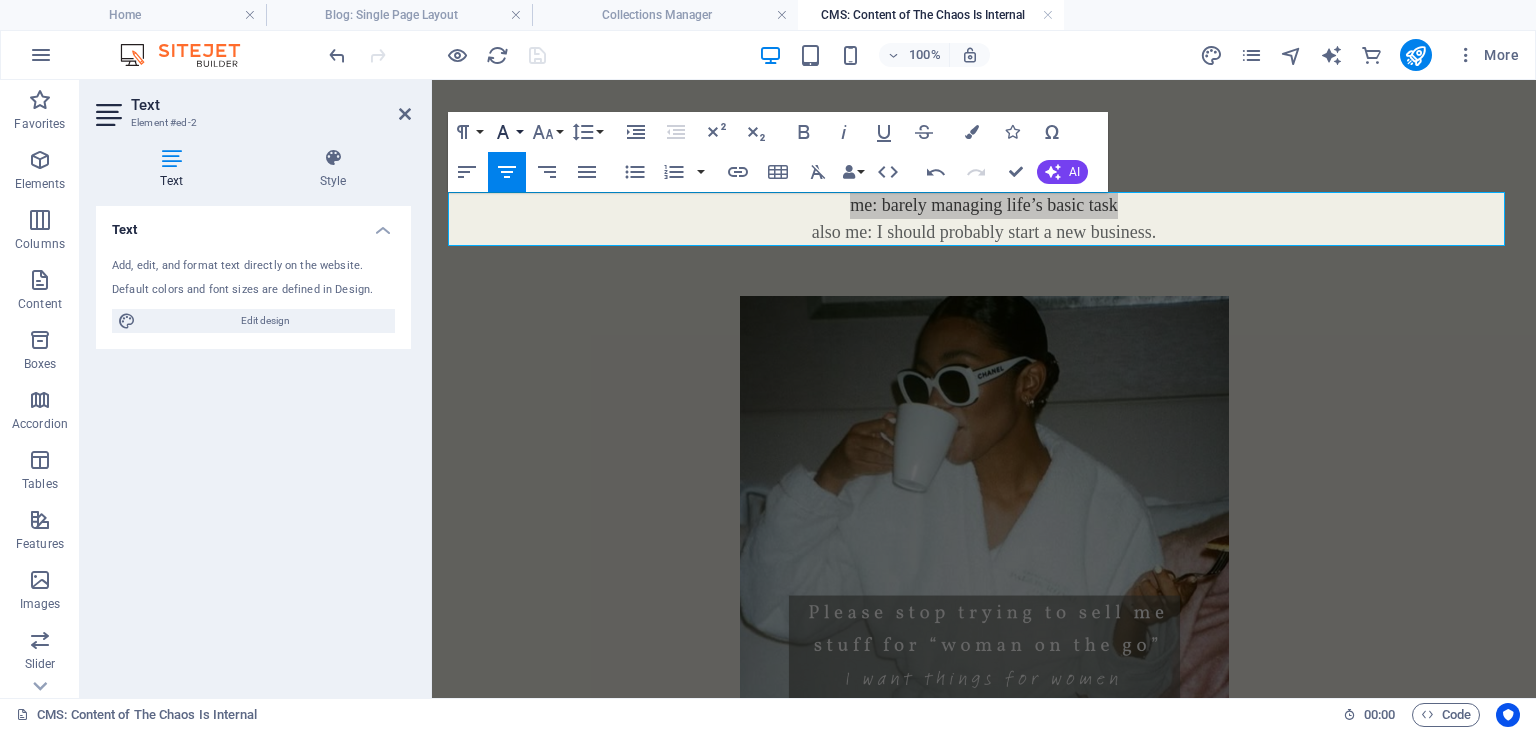 click 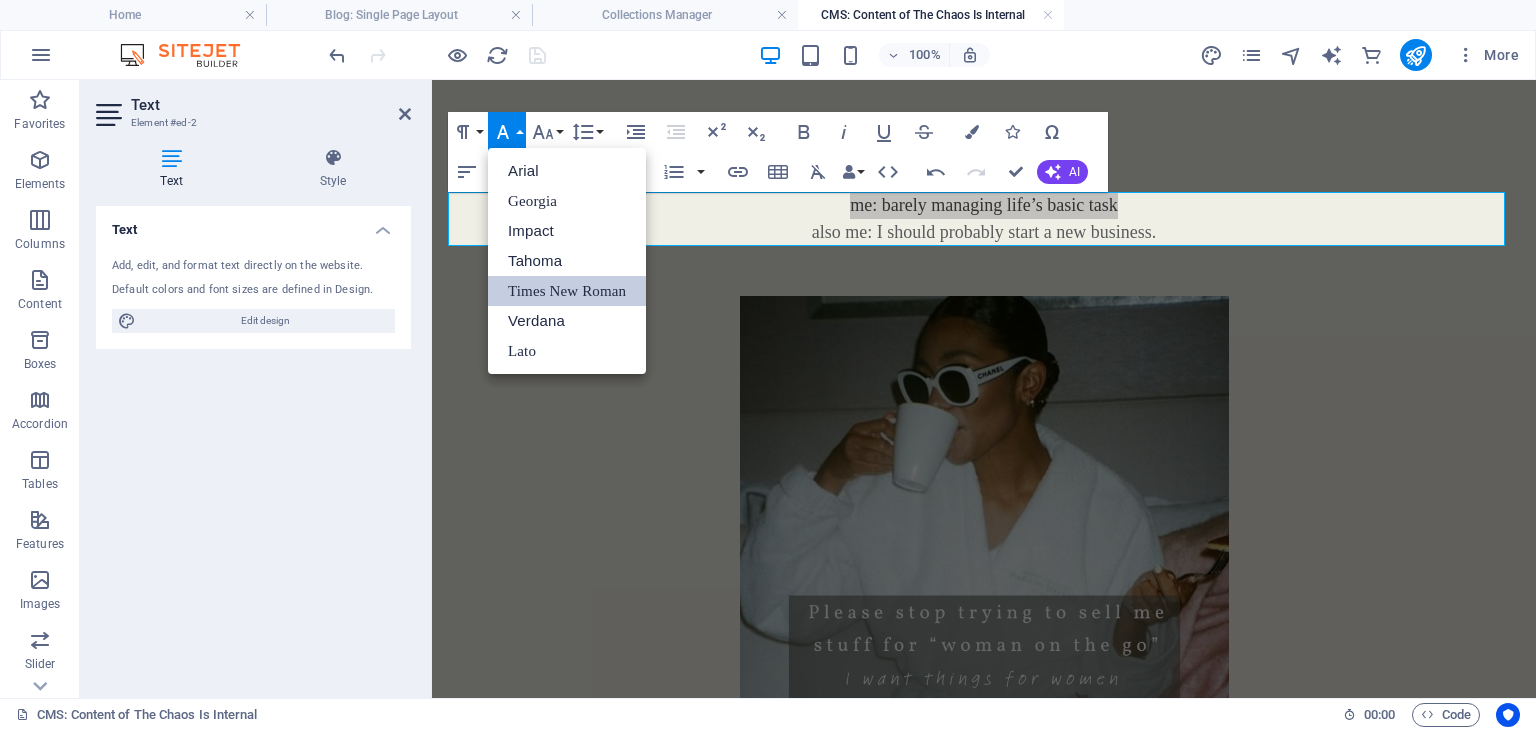 scroll, scrollTop: 0, scrollLeft: 0, axis: both 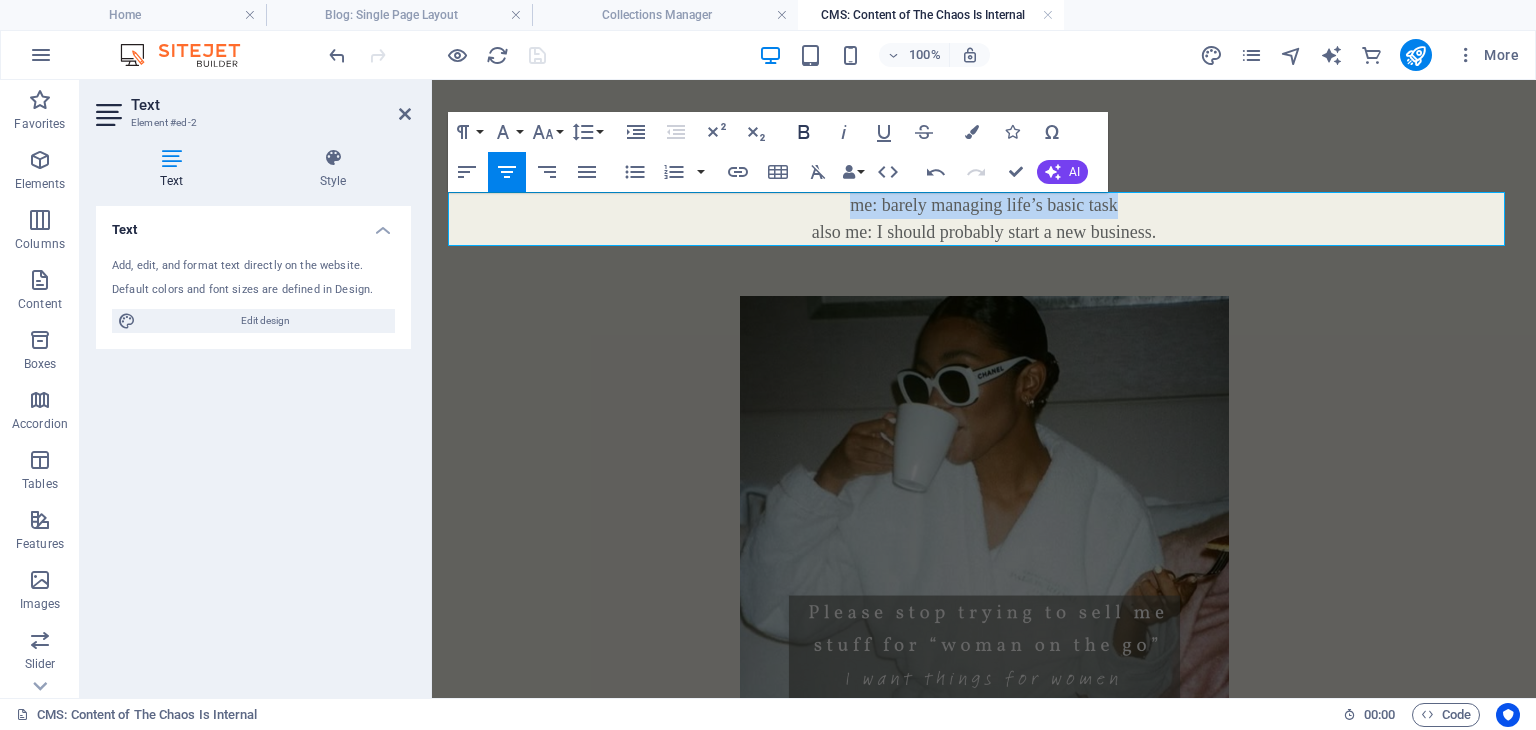 click 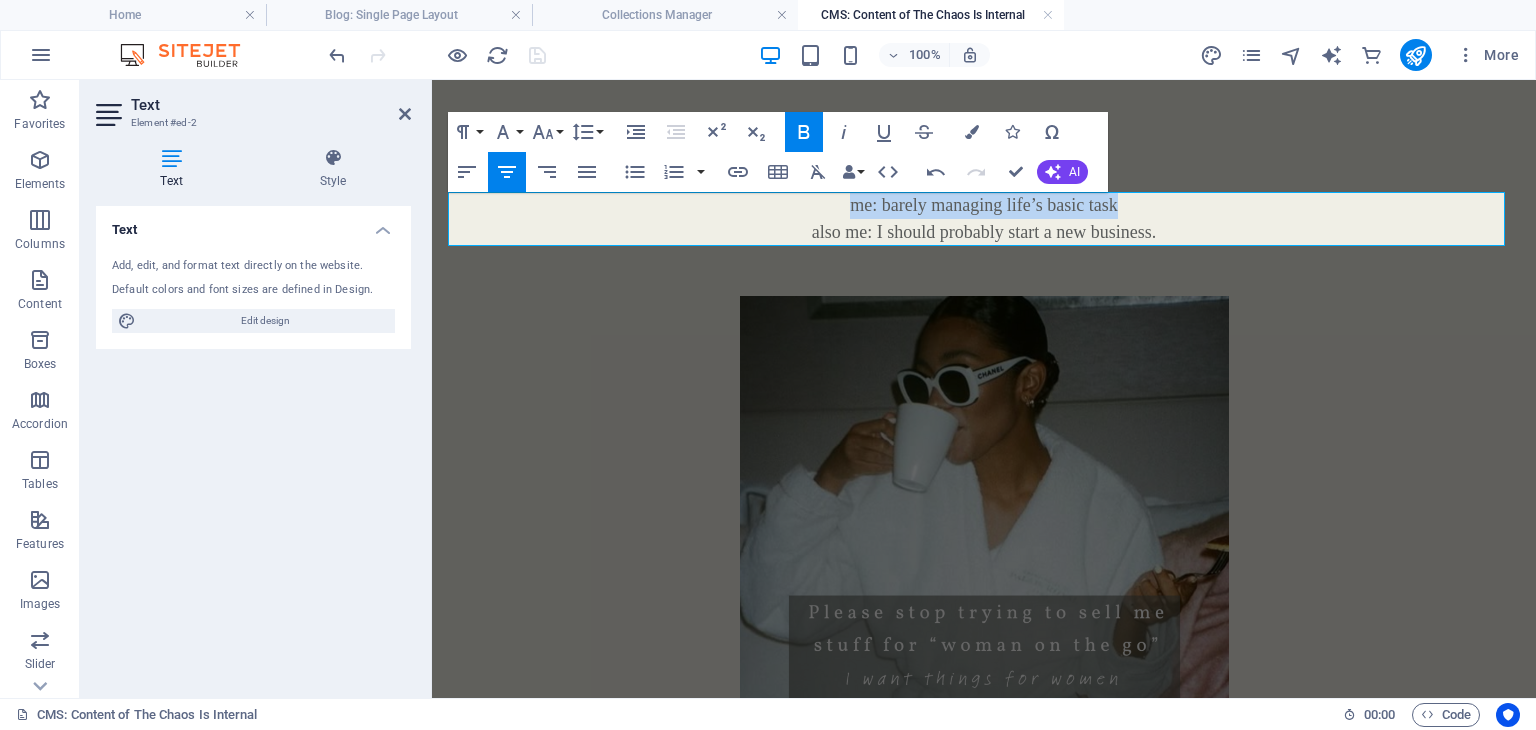 click on "also me: I should probably start a new business." at bounding box center (984, 232) 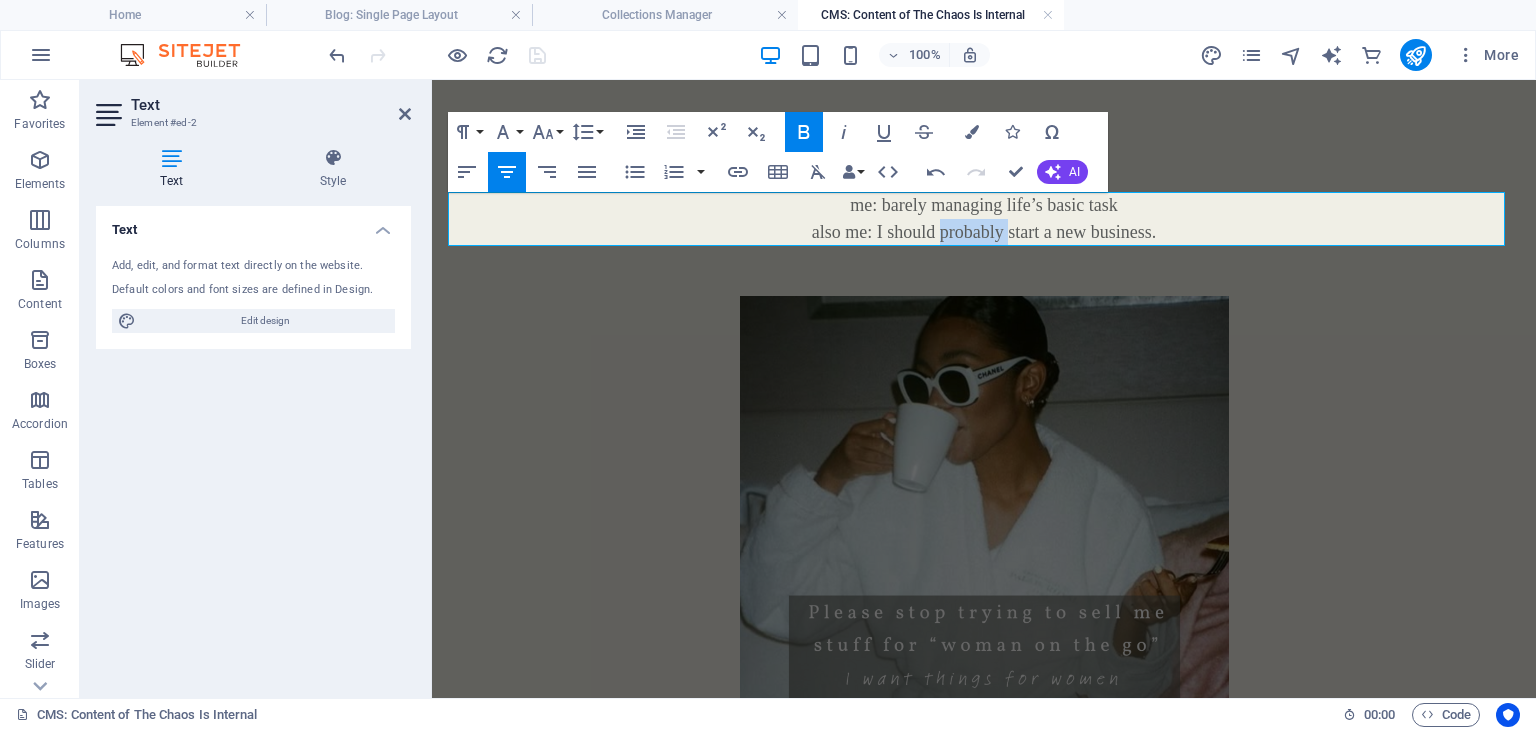 click on "also me: I should probably start a new business." at bounding box center (984, 232) 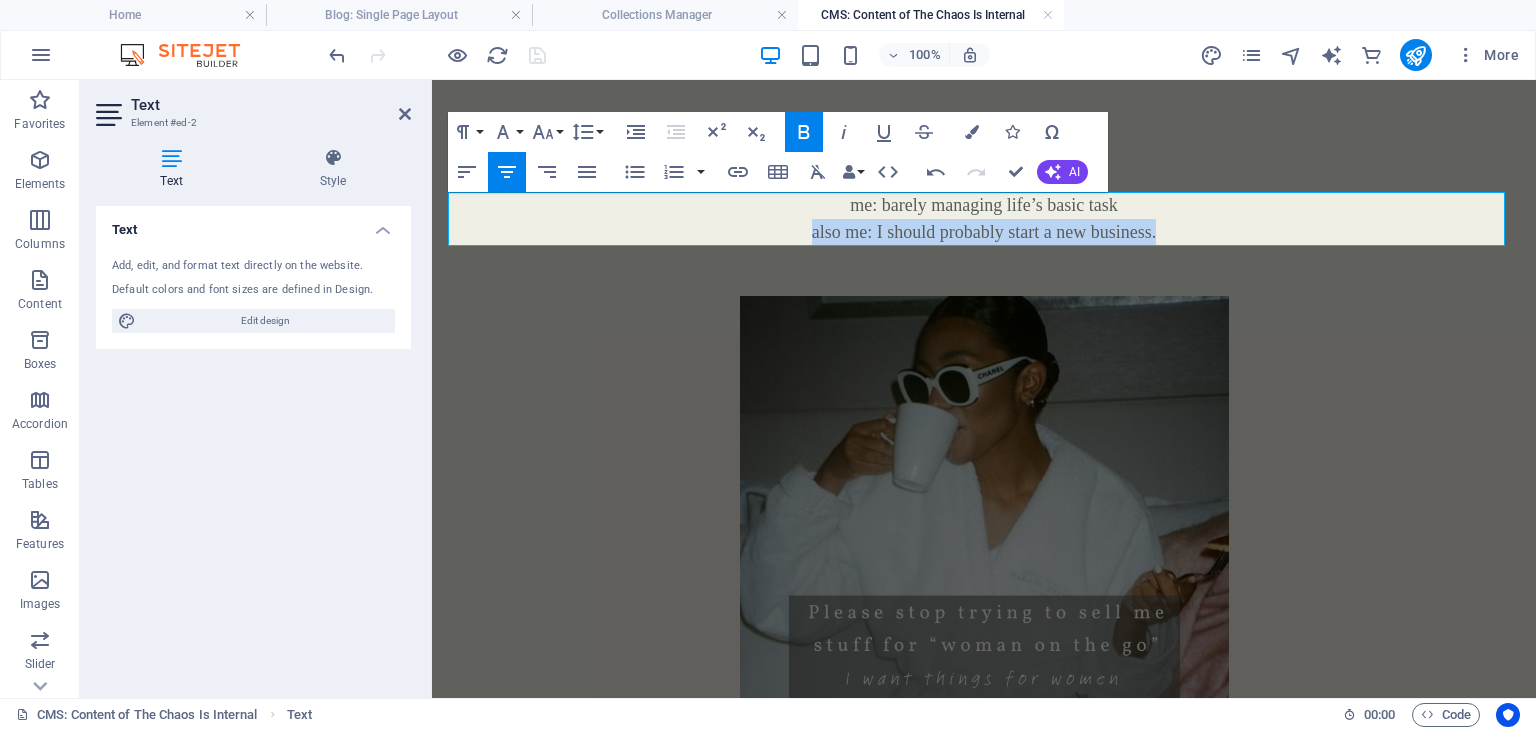 click on "also me: I should probably start a new business." at bounding box center [984, 232] 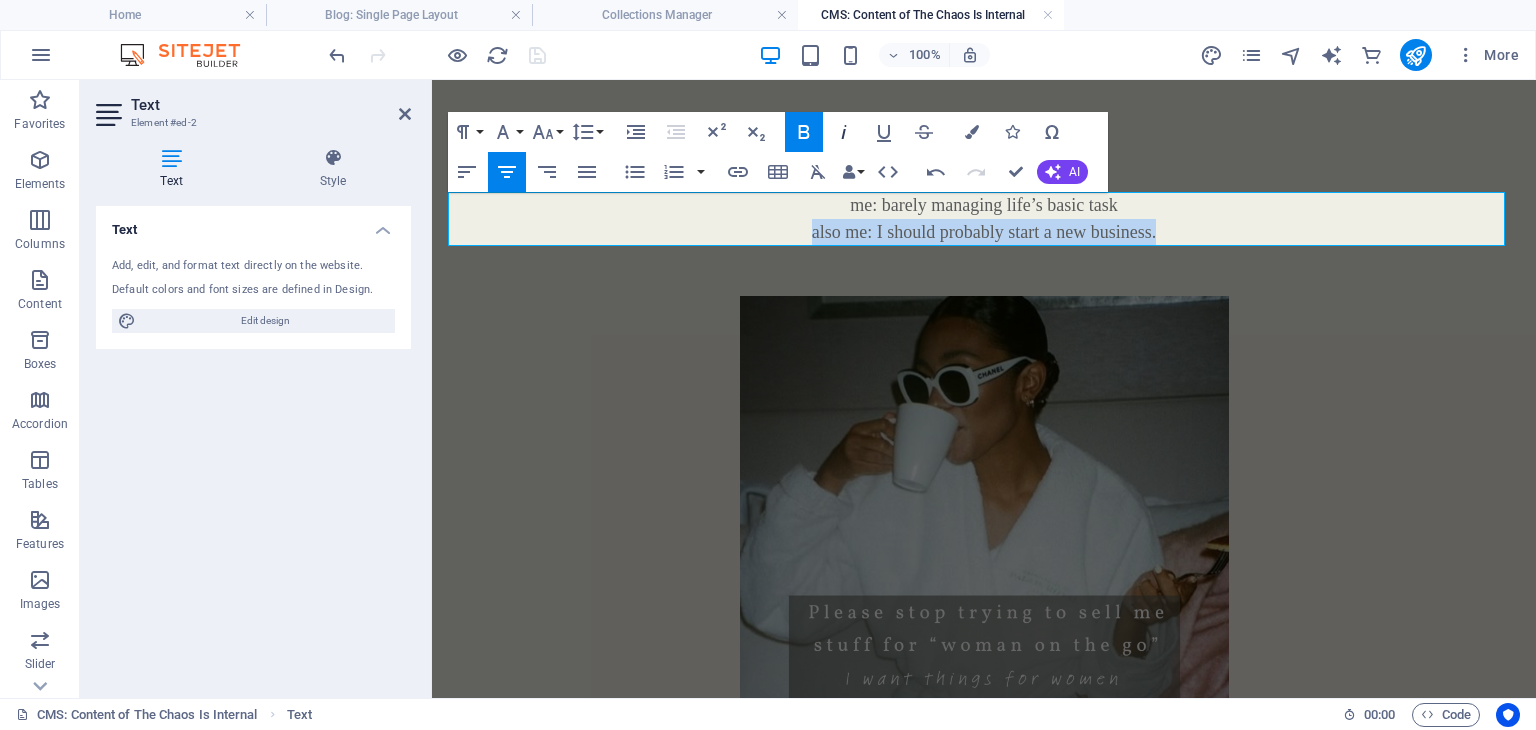 click 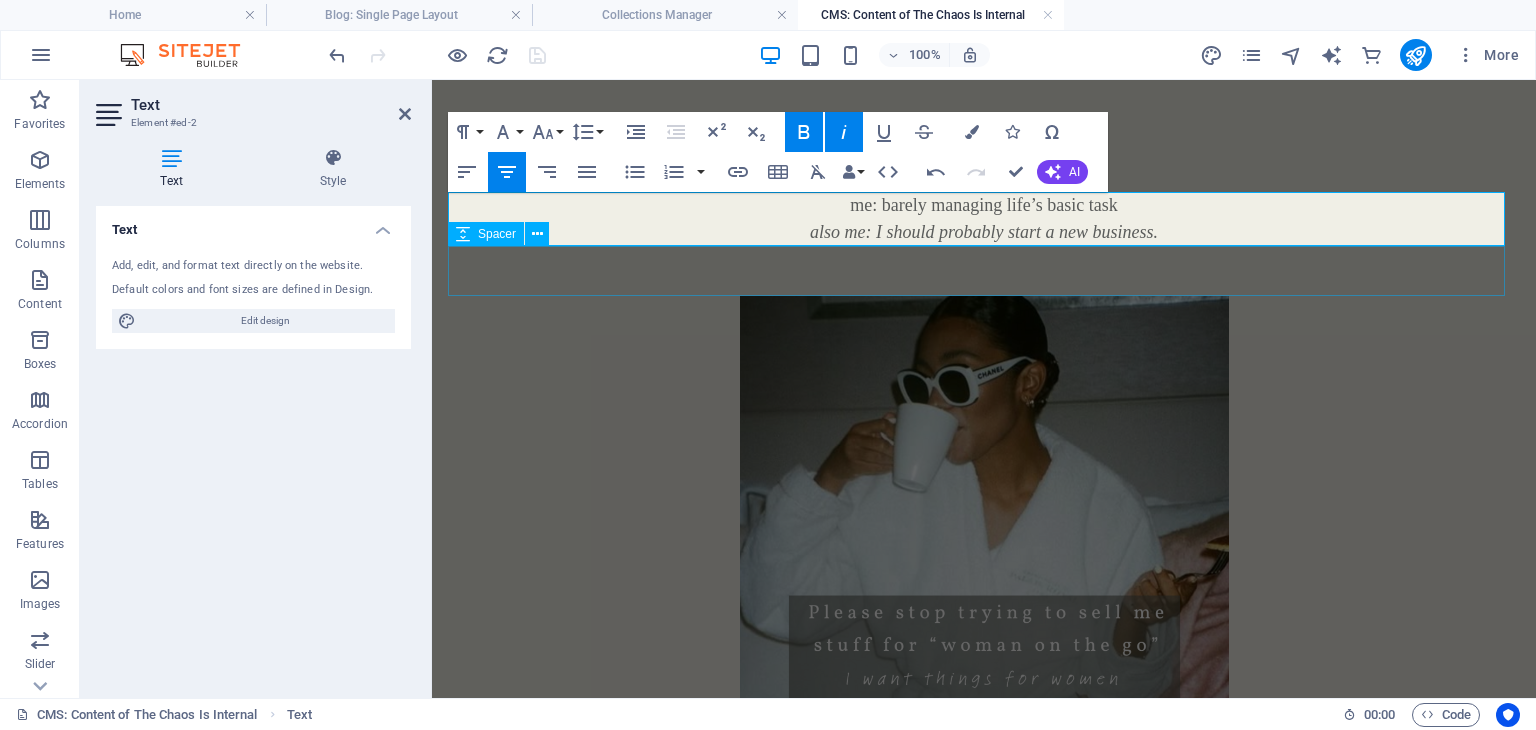 click on "also me: I should probably start a new business." at bounding box center [984, 232] 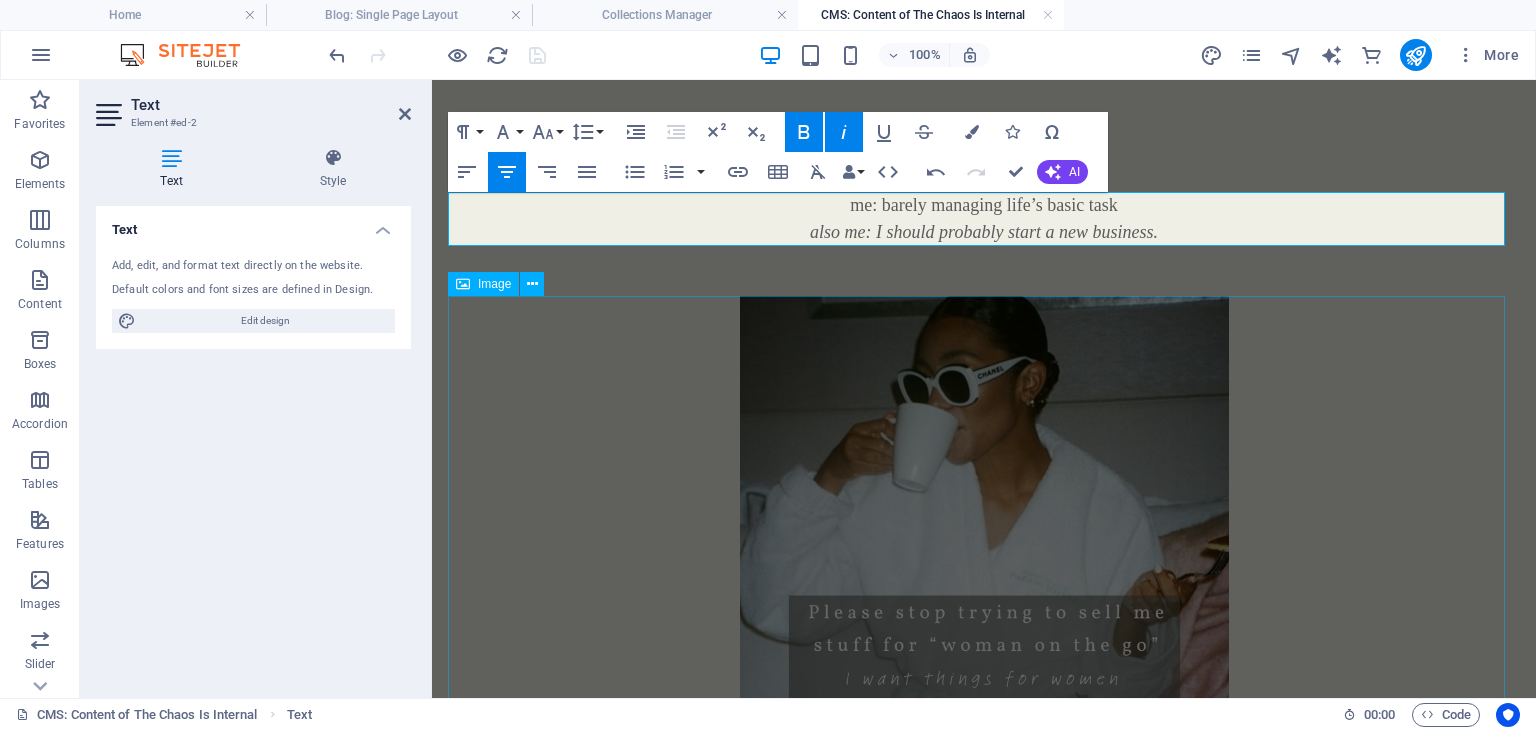 click at bounding box center [984, 601] 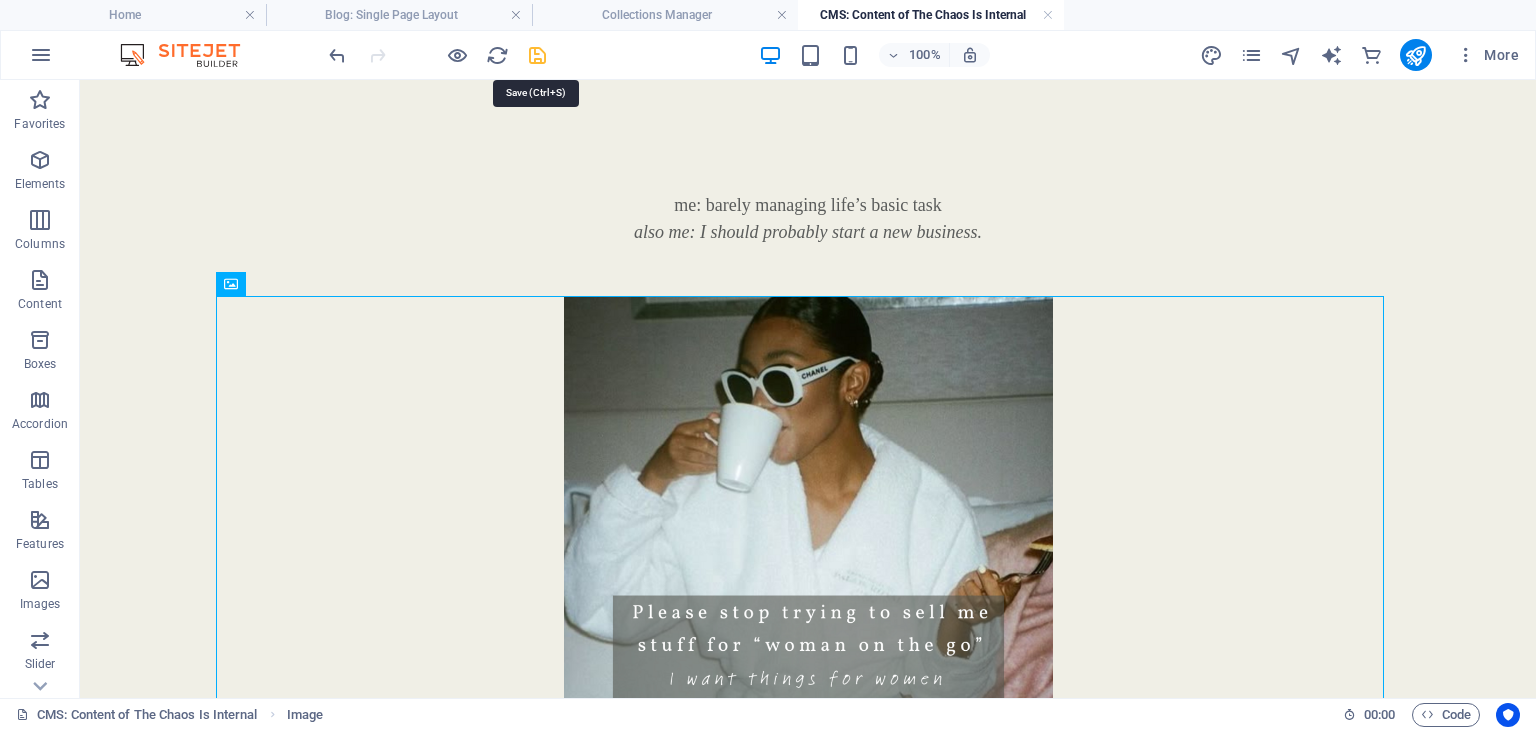 drag, startPoint x: 541, startPoint y: 55, endPoint x: 496, endPoint y: 40, distance: 47.434166 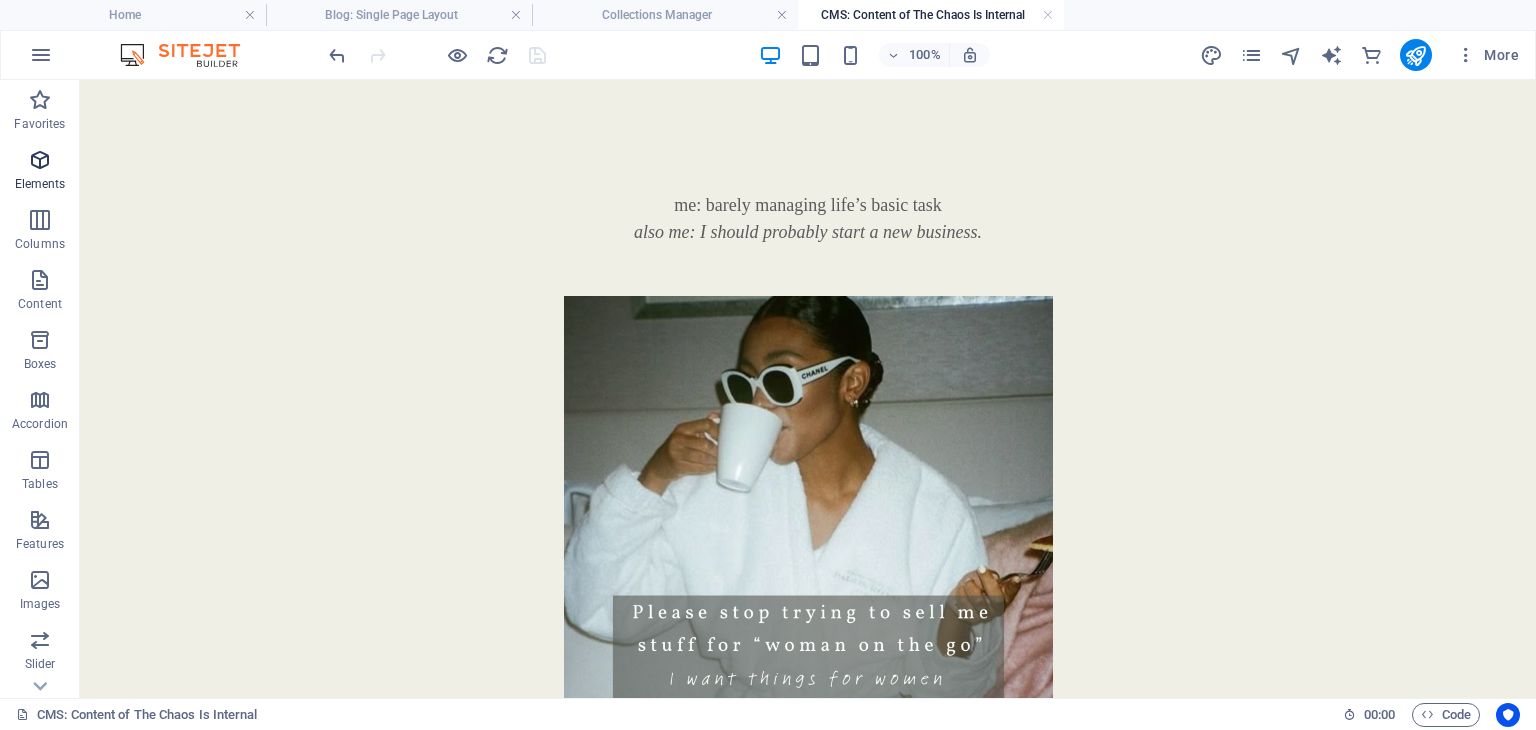 click at bounding box center [40, 160] 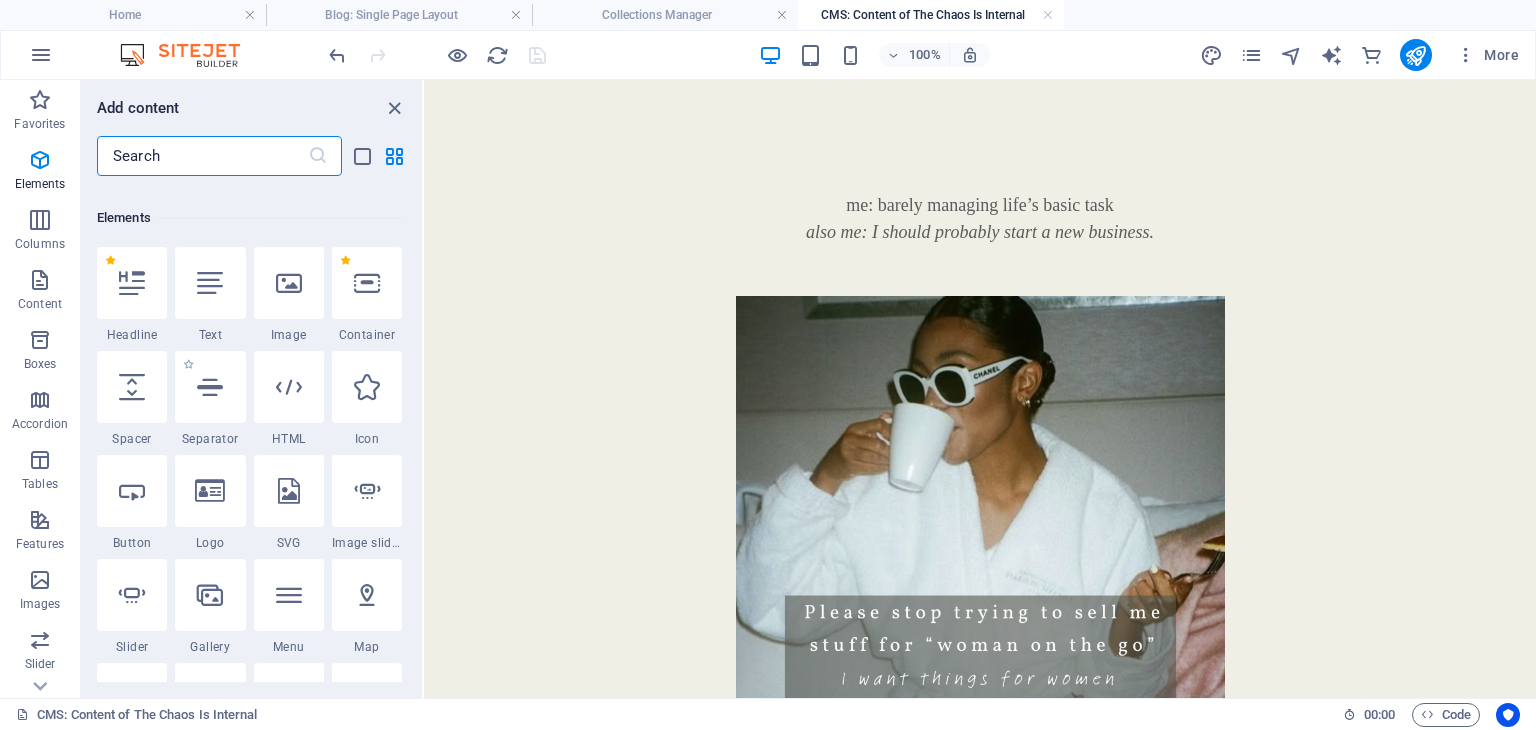 scroll, scrollTop: 212, scrollLeft: 0, axis: vertical 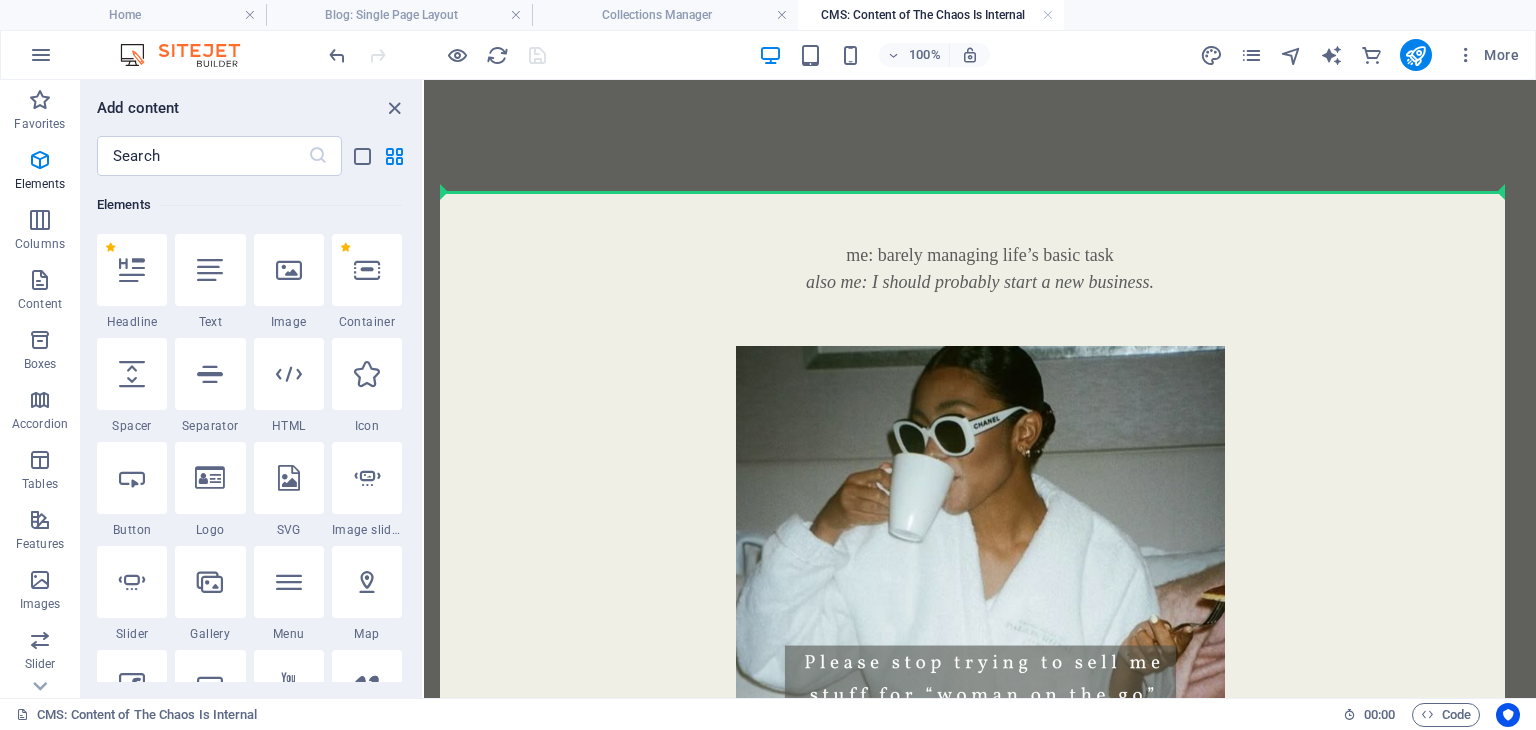 select on "px" 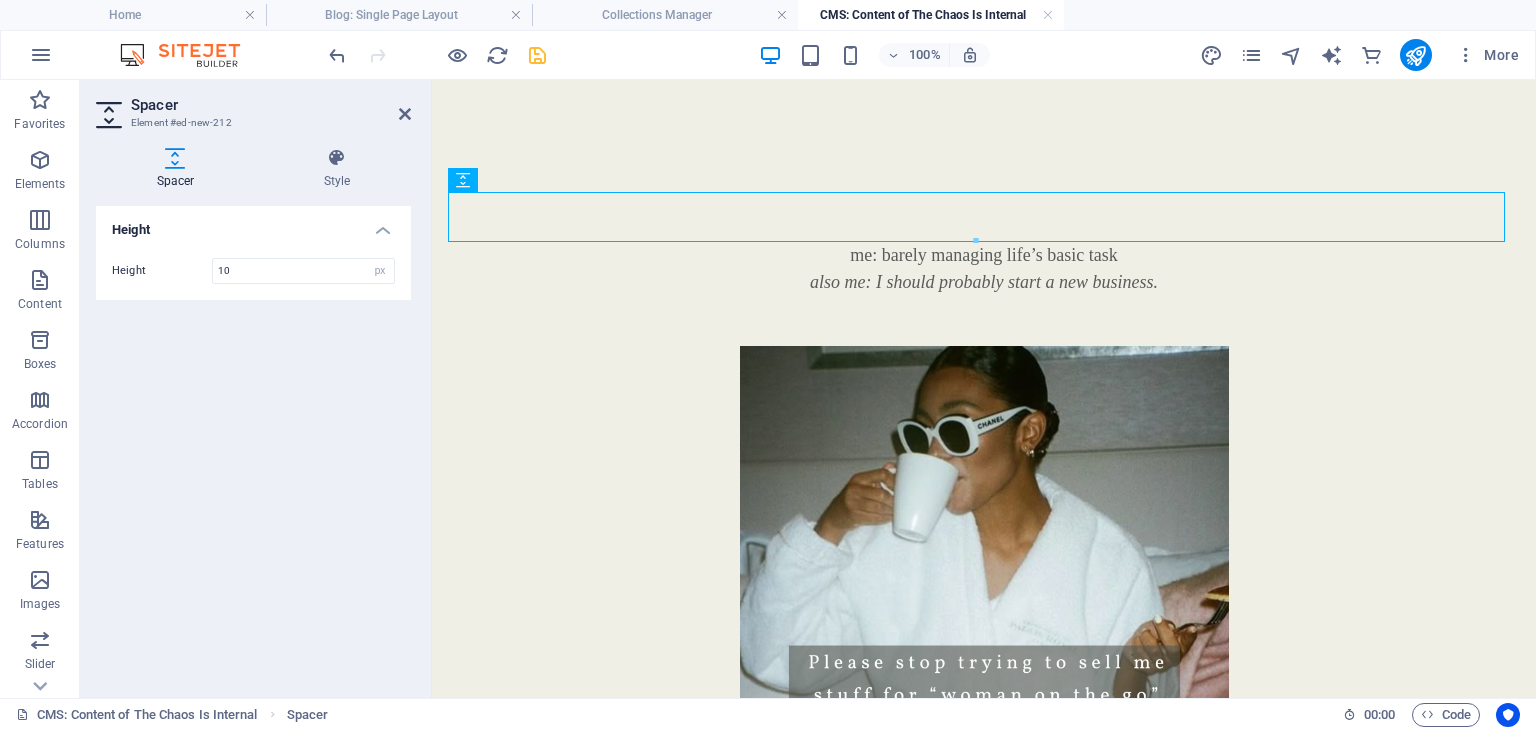 type on "10" 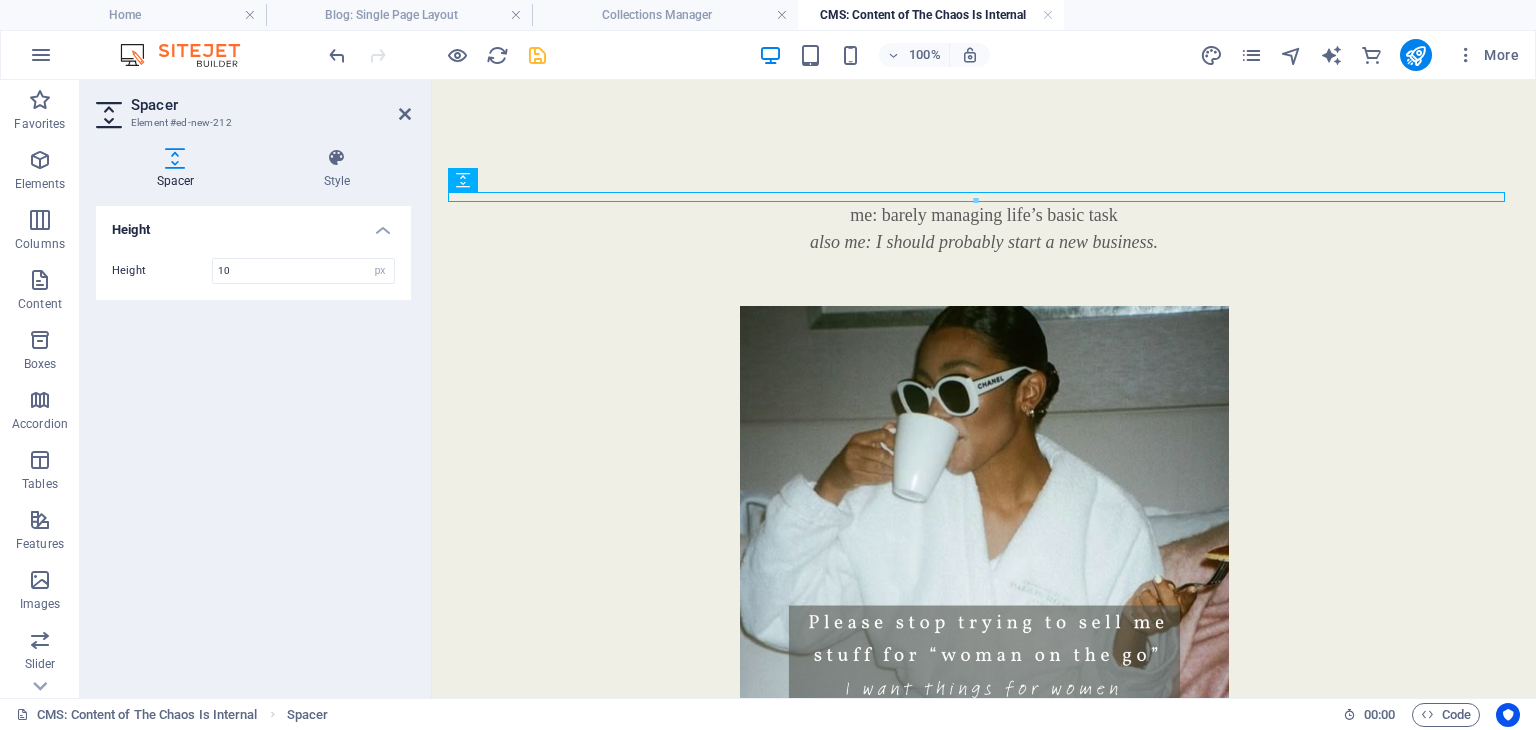 click on "Height Height 10 px rem vh vw" at bounding box center (253, 444) 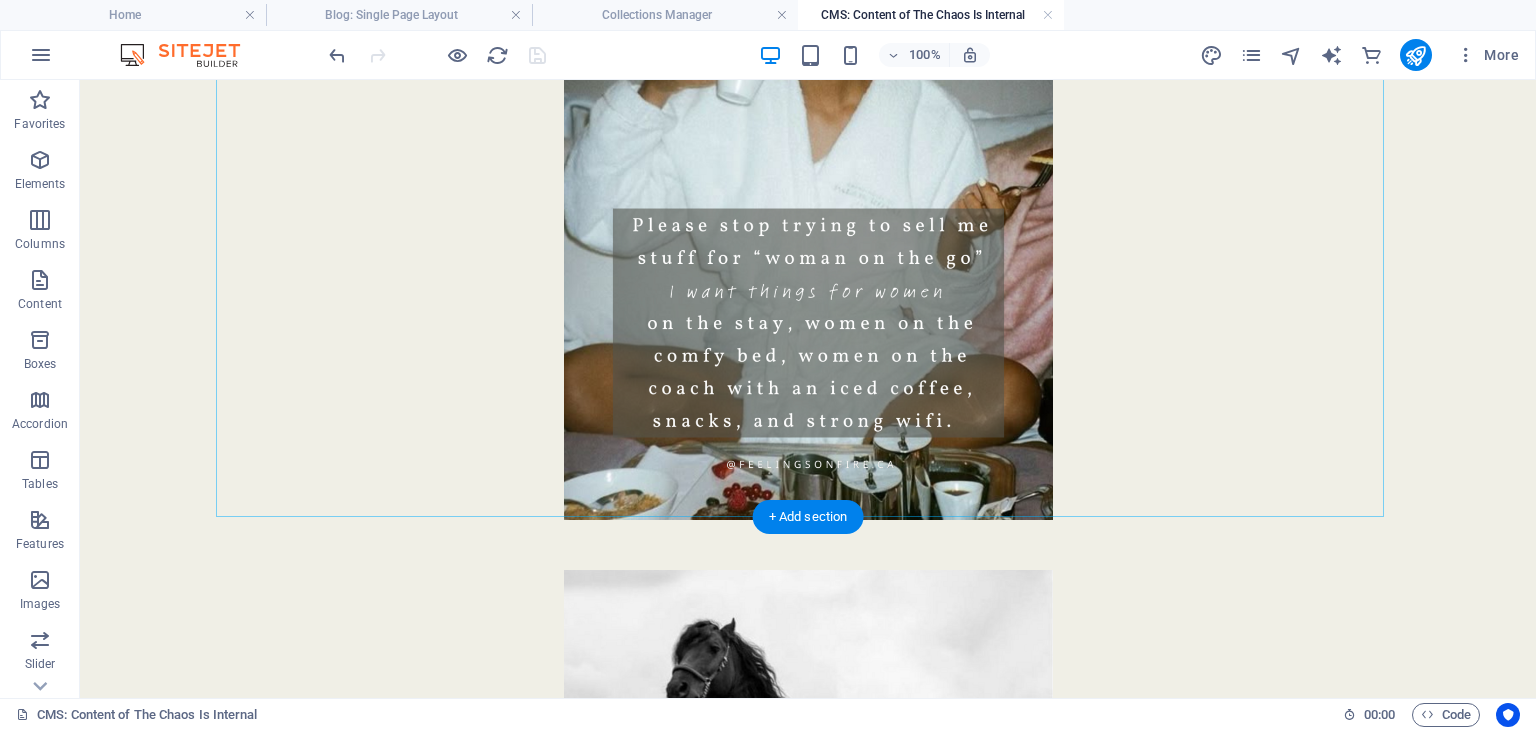 scroll, scrollTop: 400, scrollLeft: 0, axis: vertical 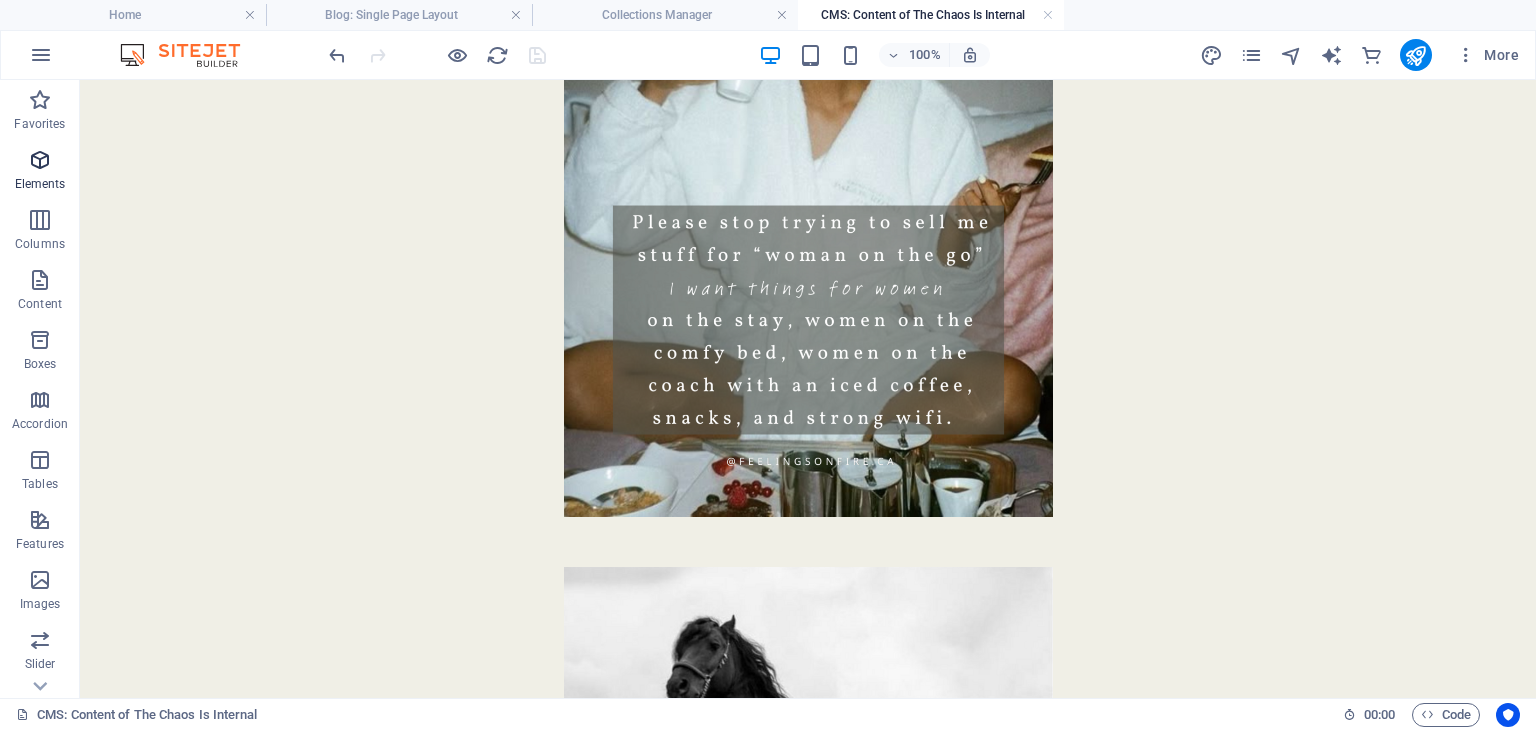click on "Elements" at bounding box center [40, 172] 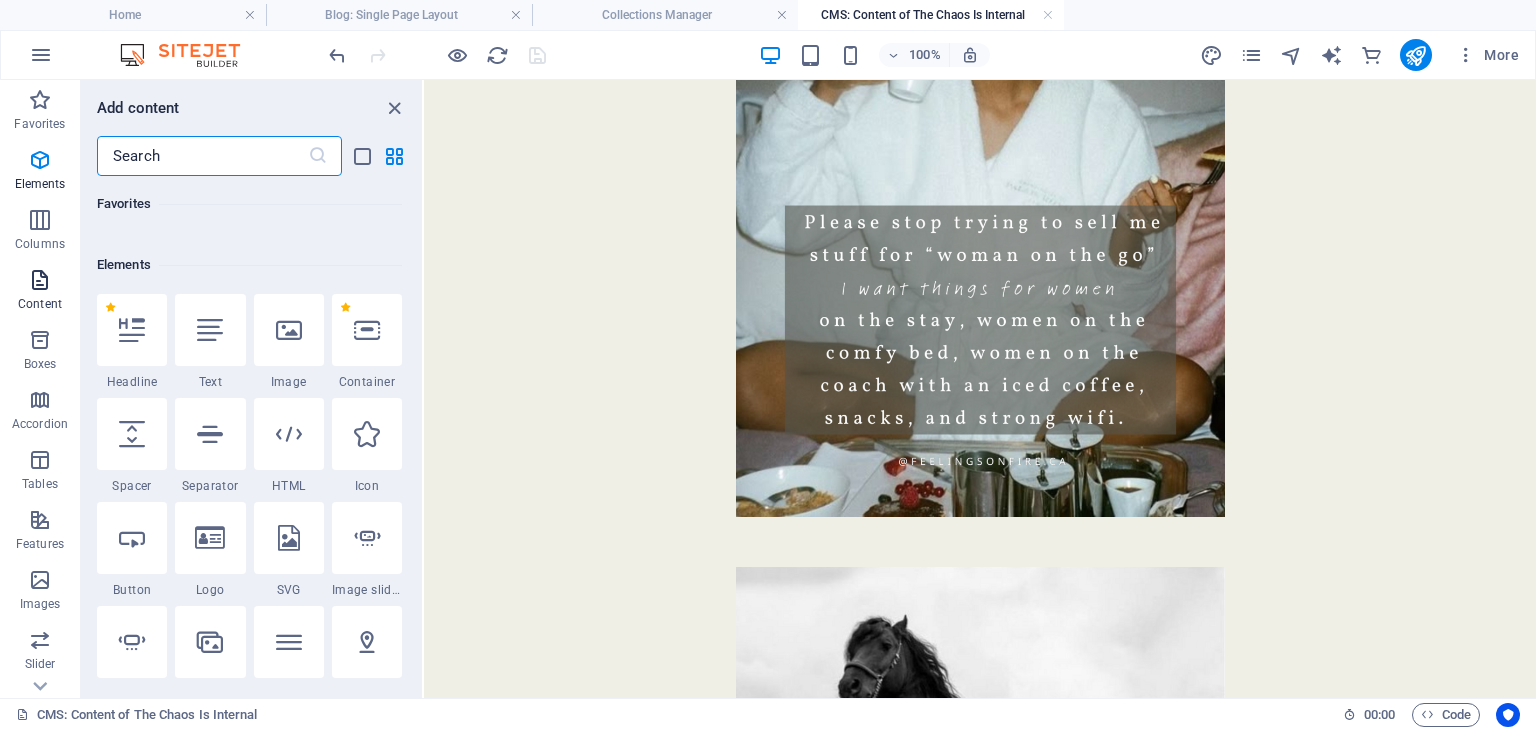 scroll, scrollTop: 212, scrollLeft: 0, axis: vertical 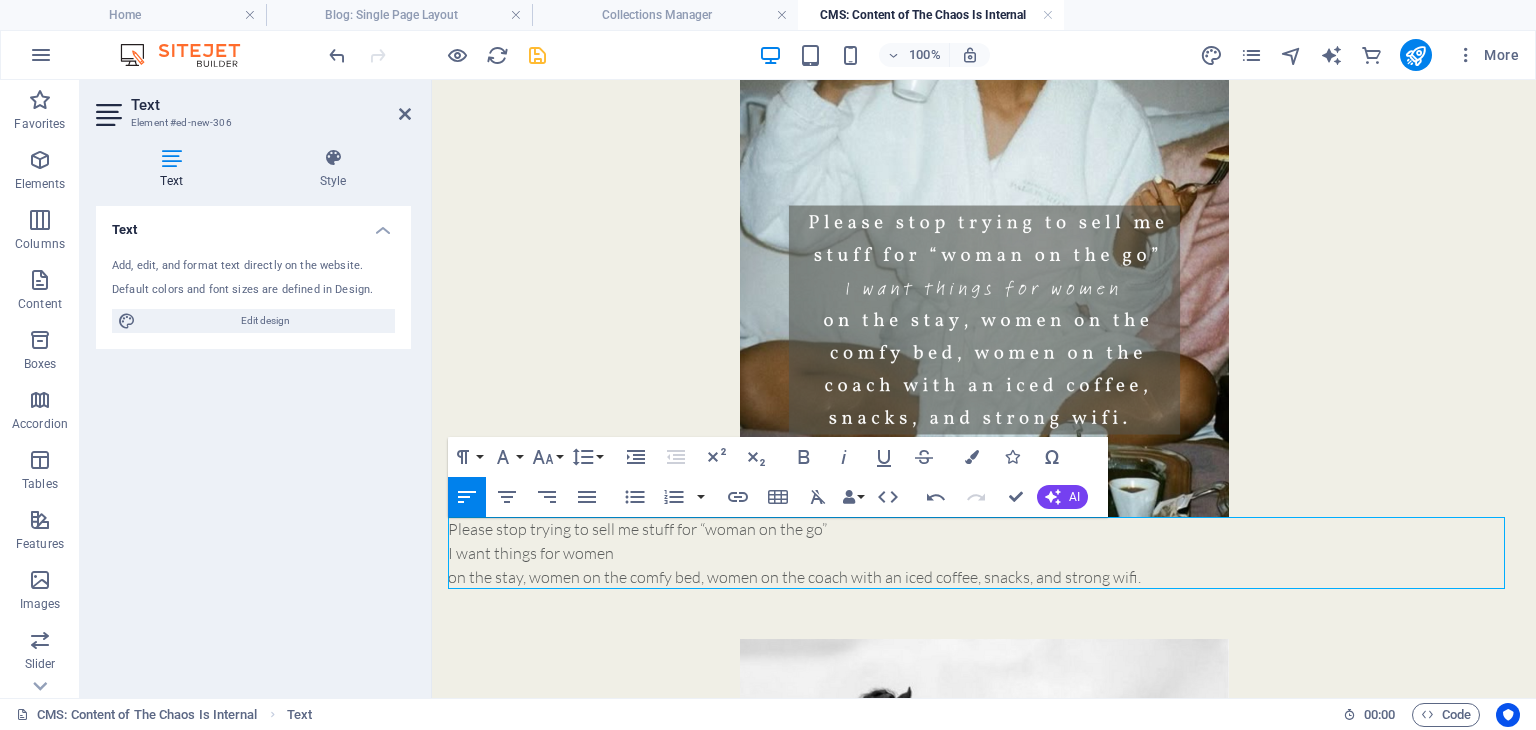 drag, startPoint x: 1152, startPoint y: 571, endPoint x: 422, endPoint y: 533, distance: 730.98834 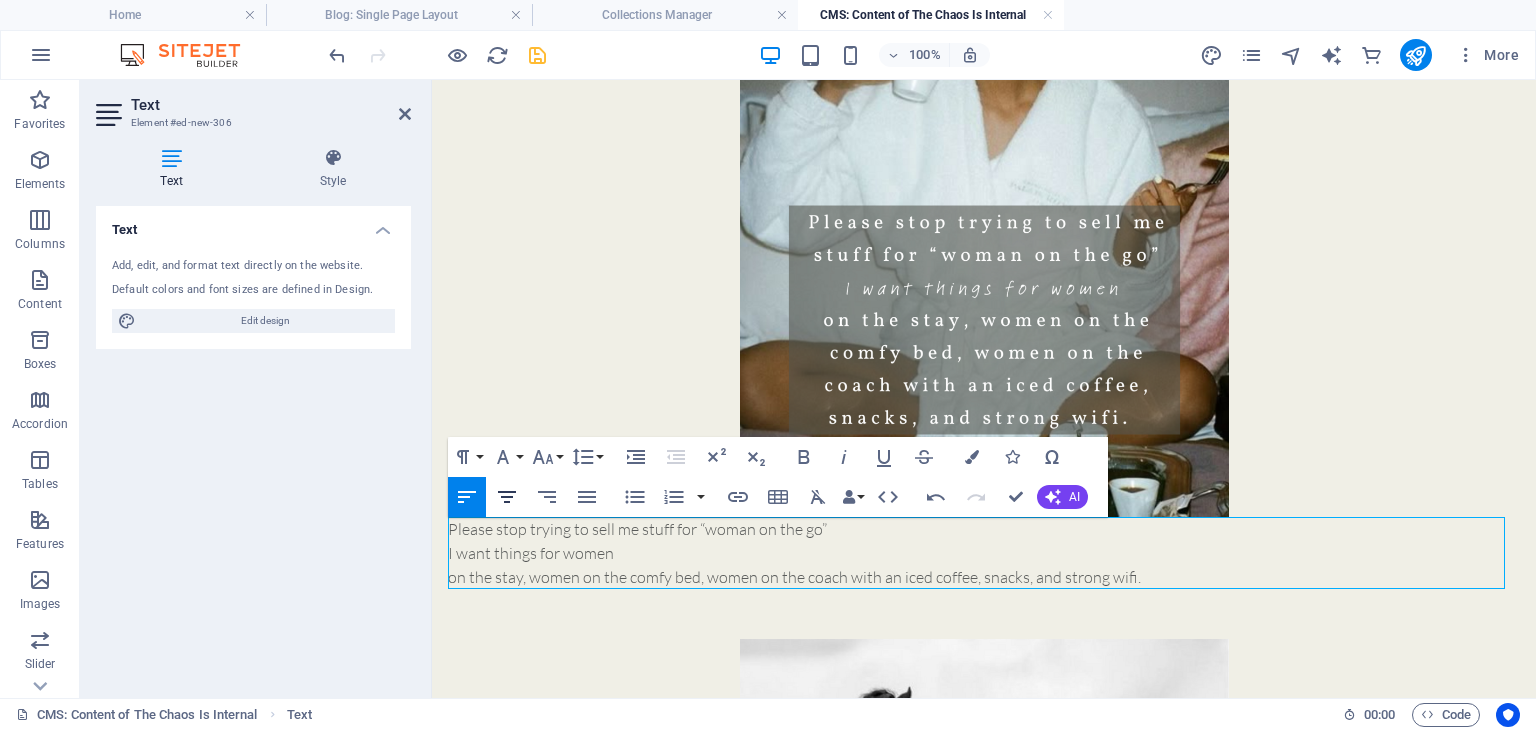 click 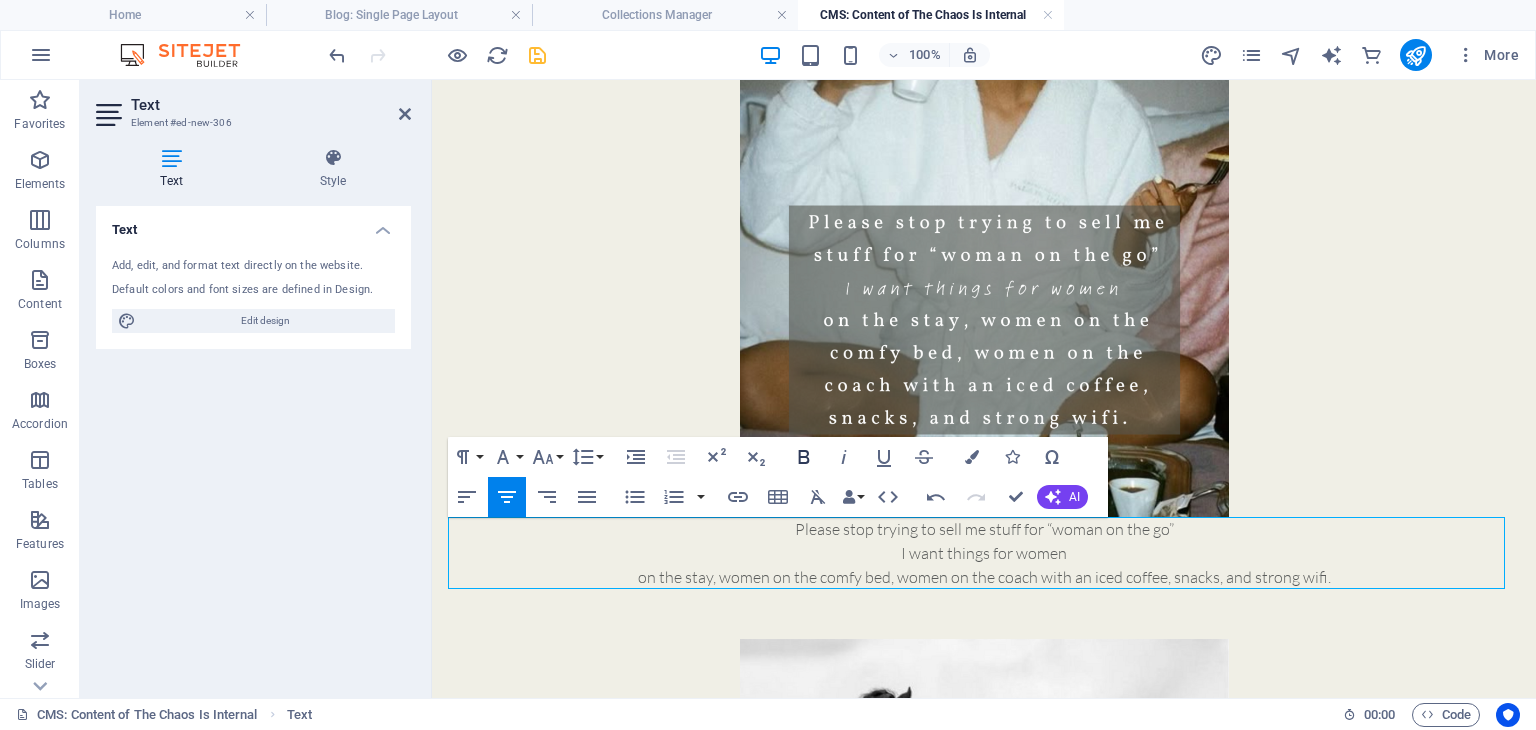 click 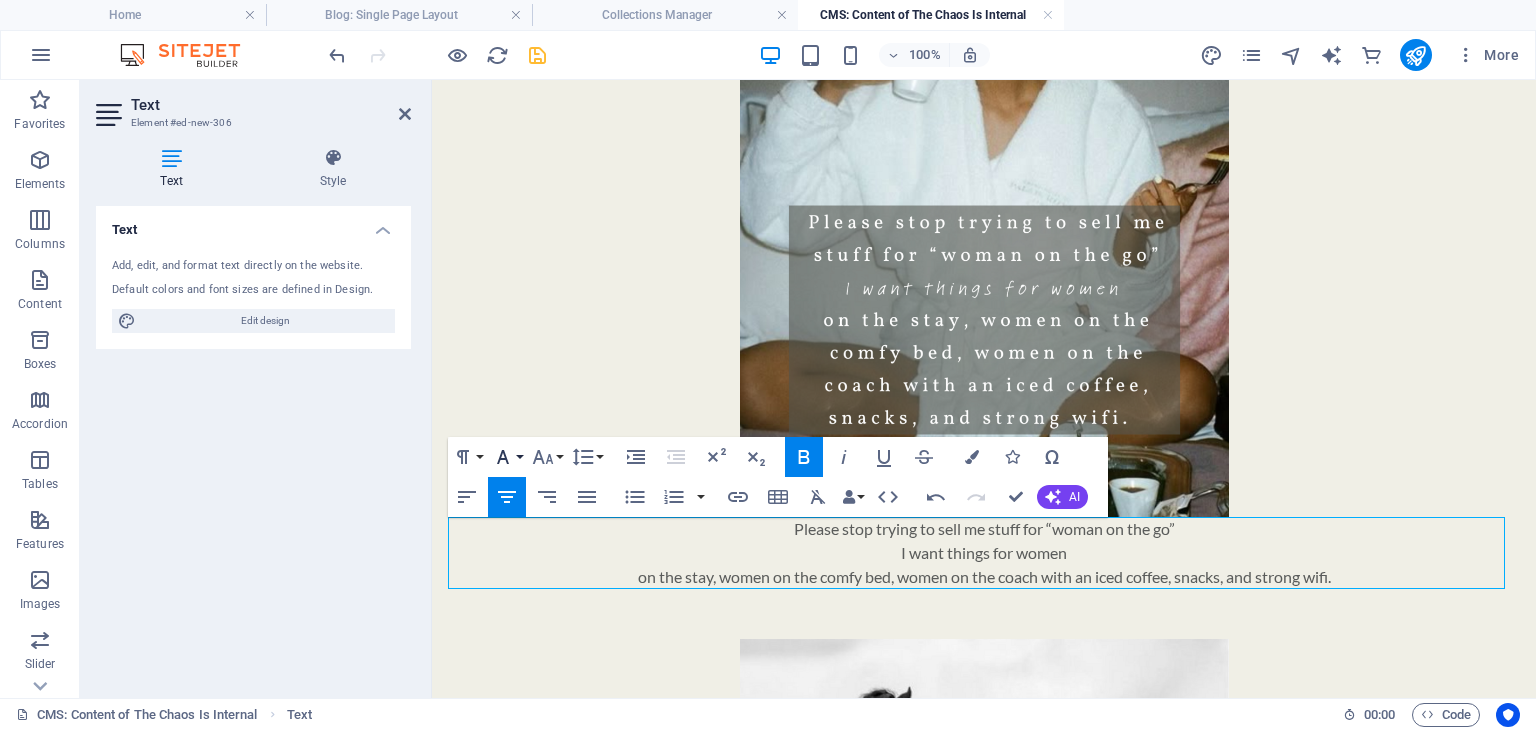 click 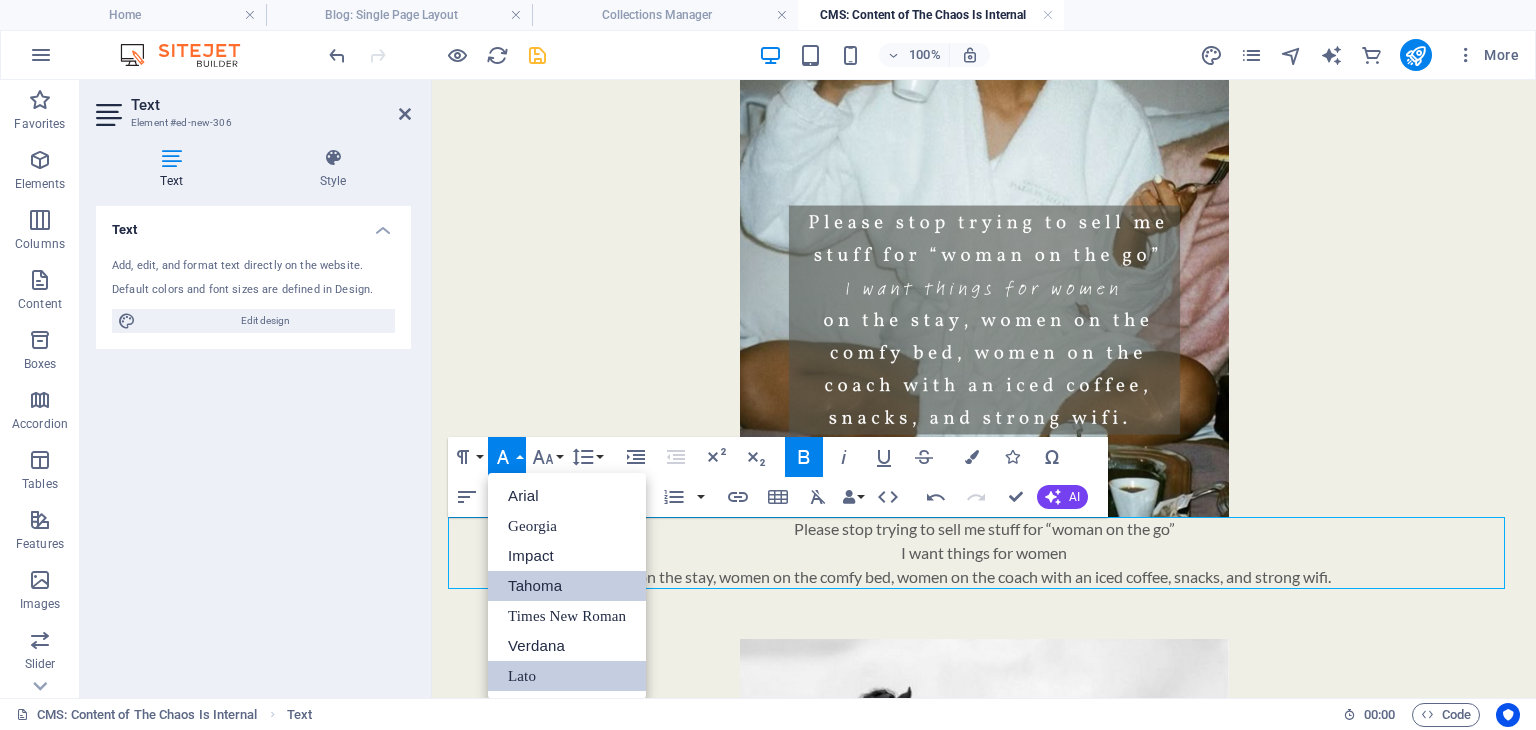 scroll, scrollTop: 0, scrollLeft: 0, axis: both 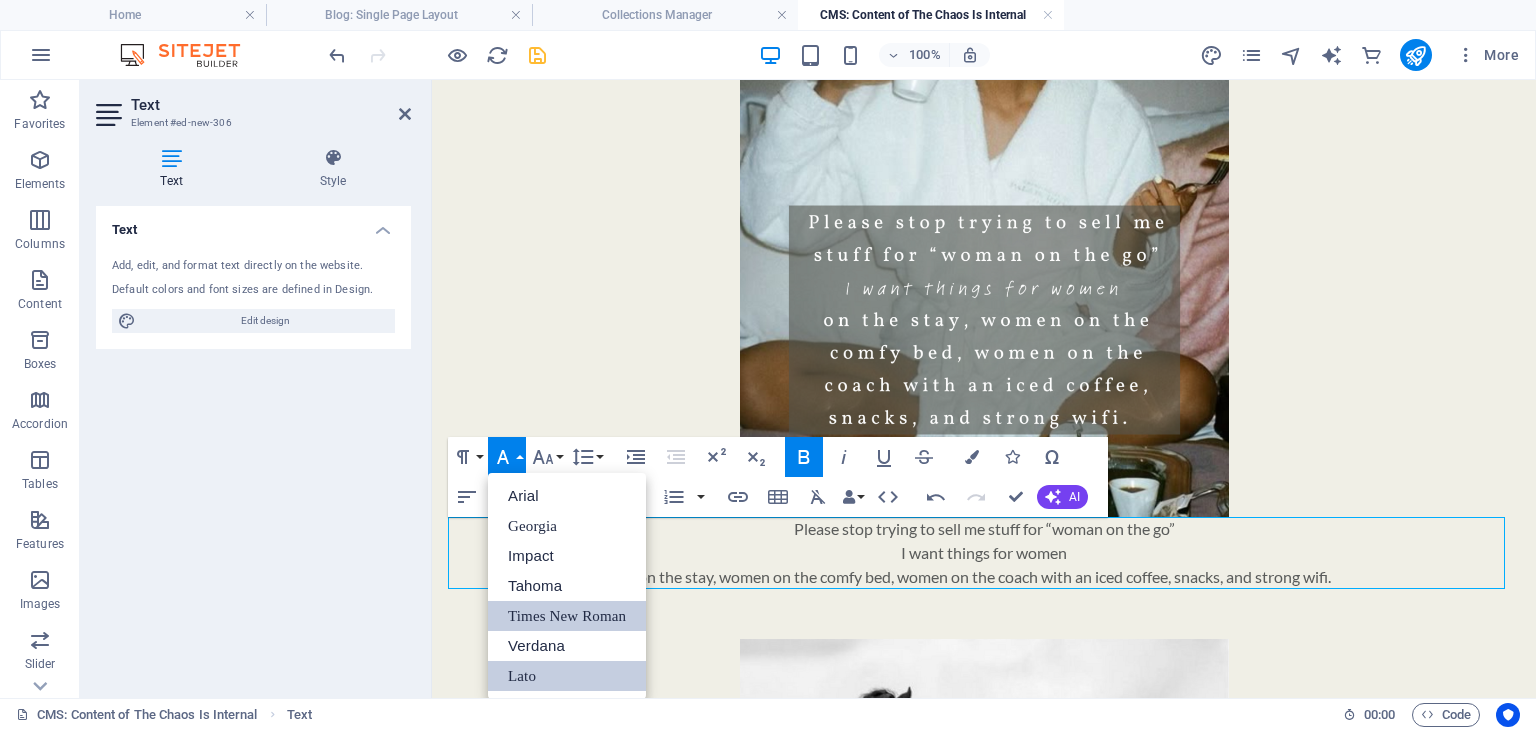 drag, startPoint x: 524, startPoint y: 621, endPoint x: 96, endPoint y: 509, distance: 442.41156 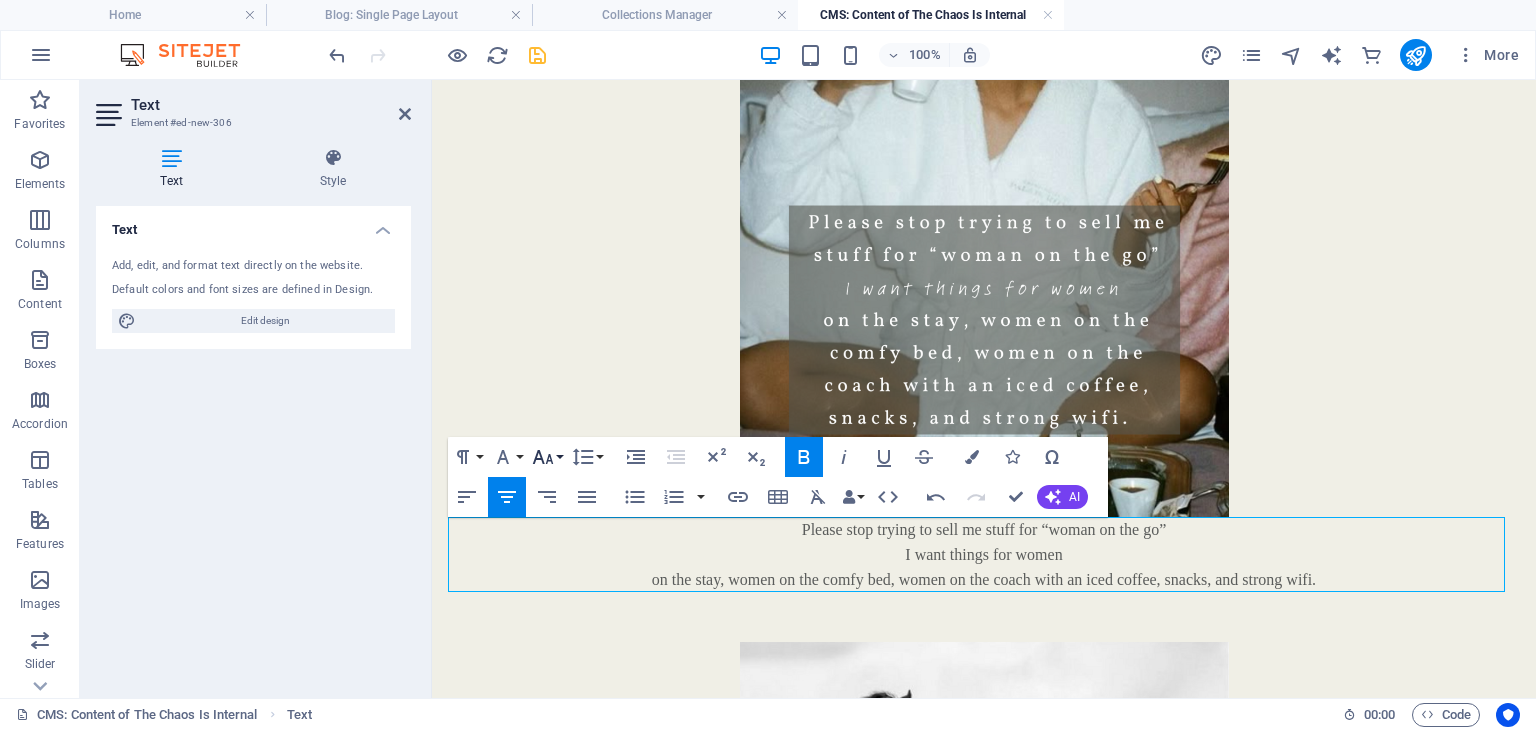 click 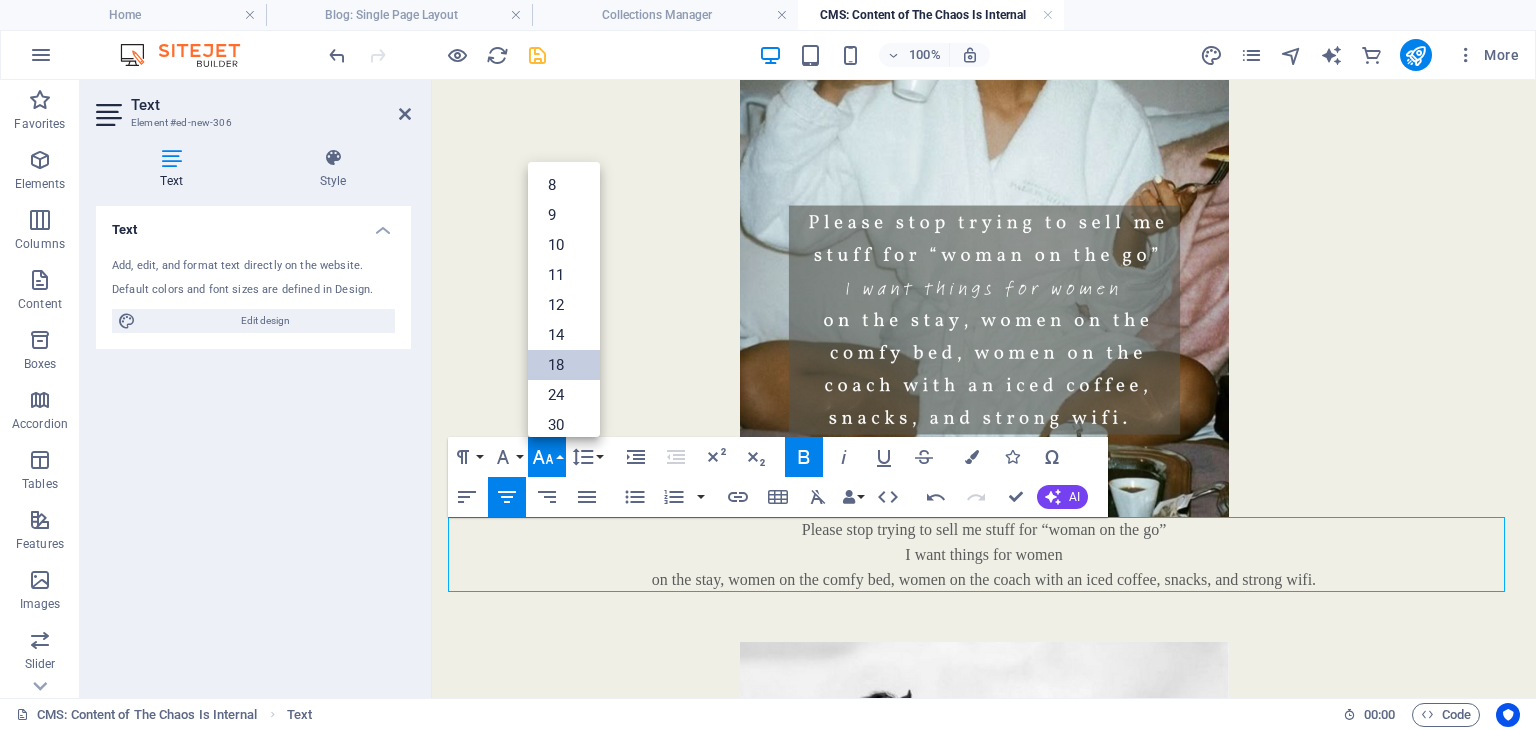 click on "18" at bounding box center [564, 365] 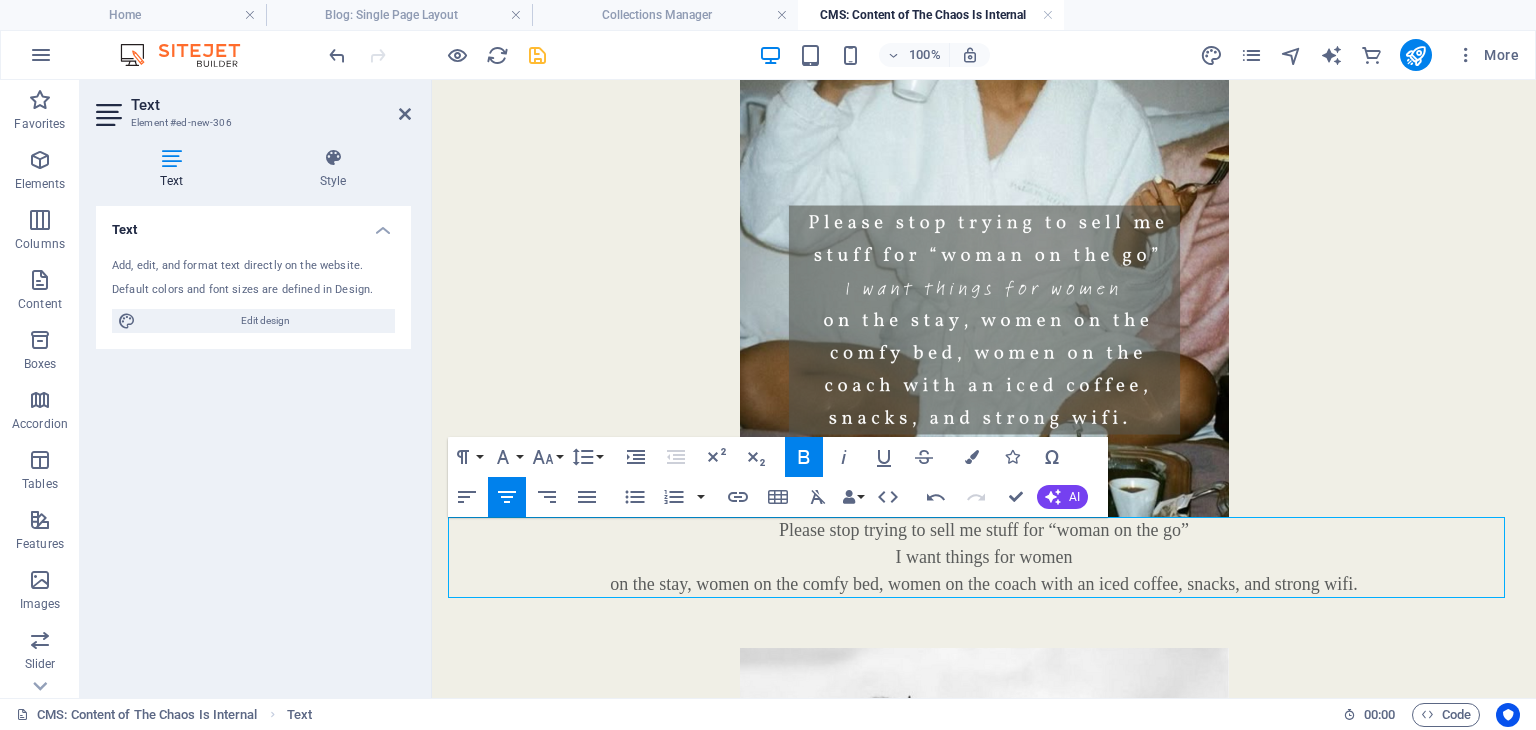 click on "I want things for women" at bounding box center [984, 557] 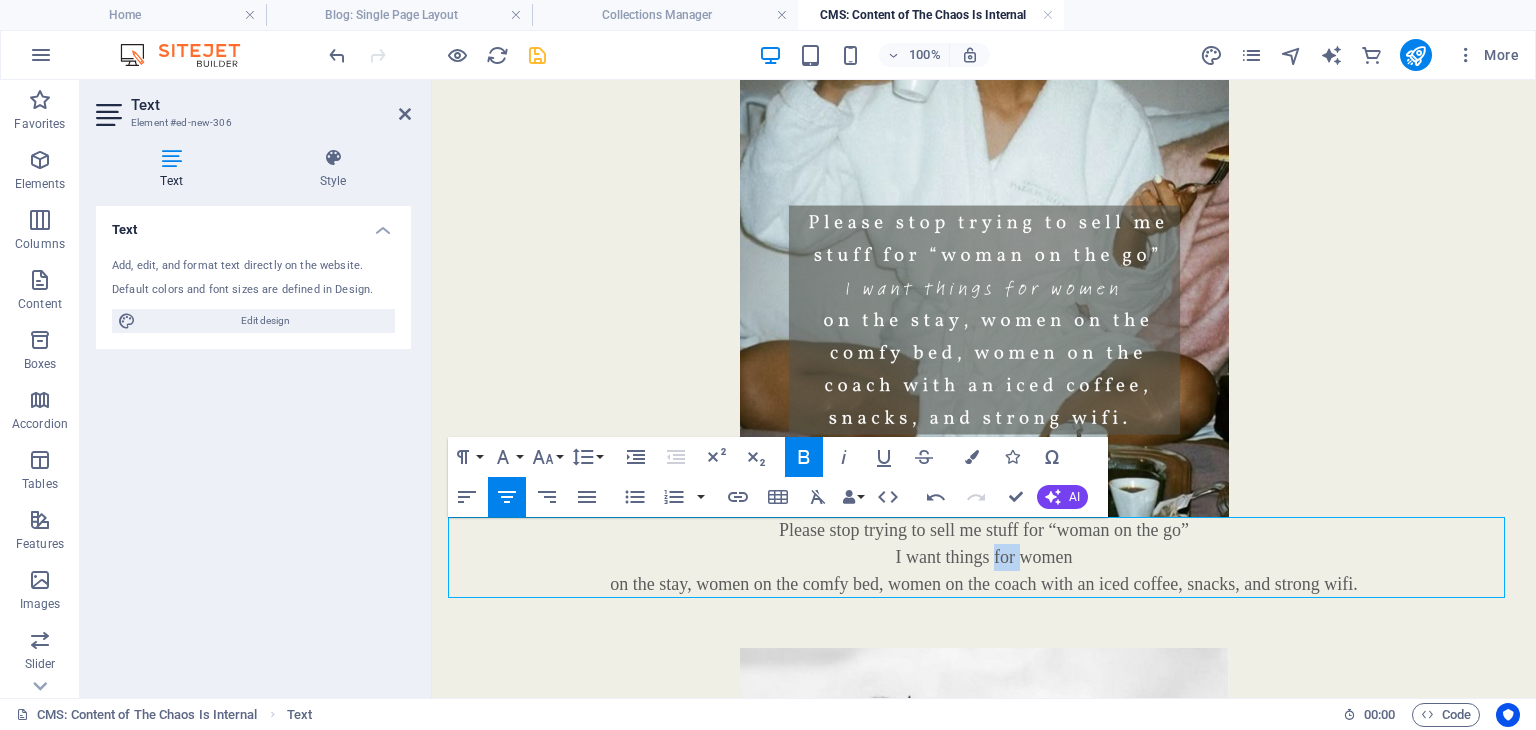click on "I want things for women" at bounding box center [984, 557] 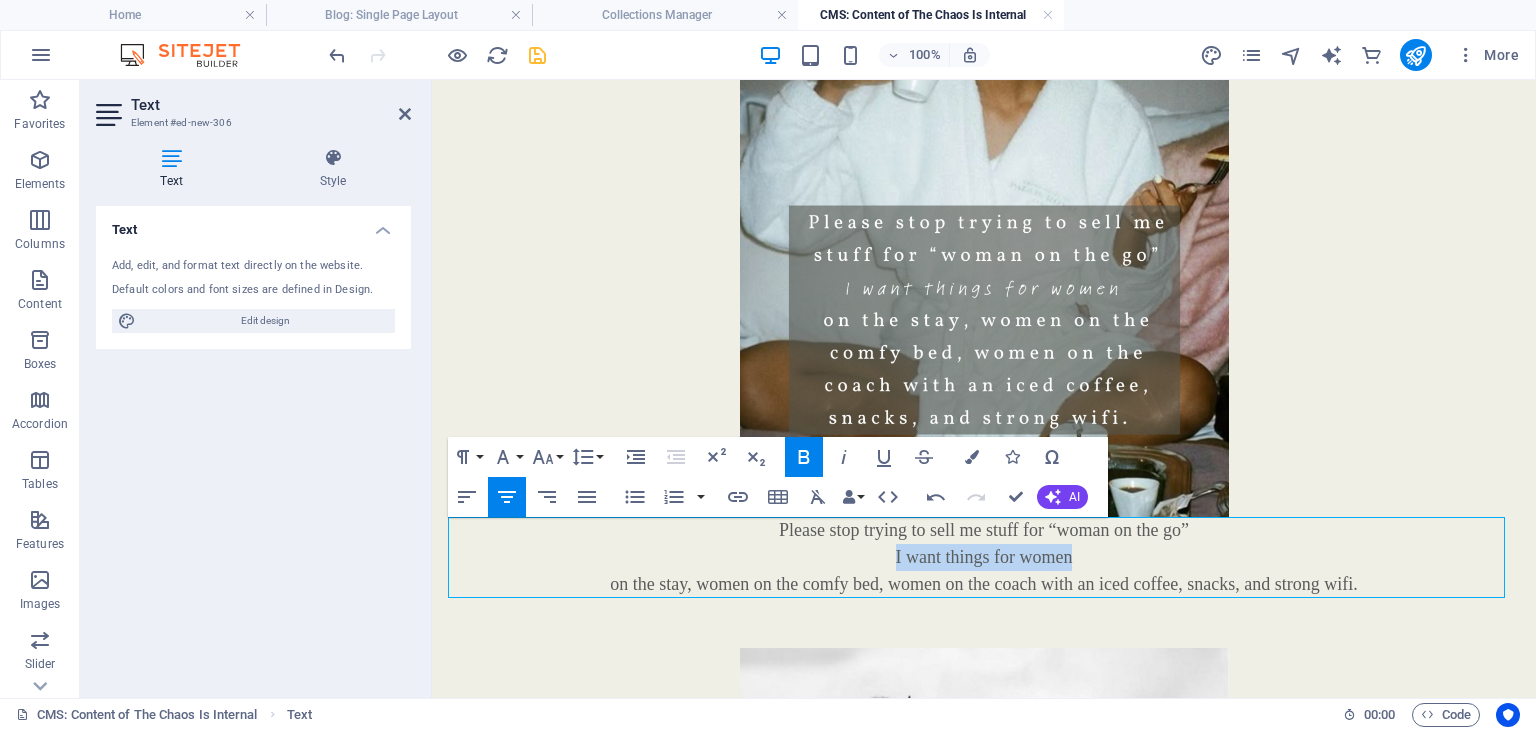 click on "I want things for women" at bounding box center (984, 557) 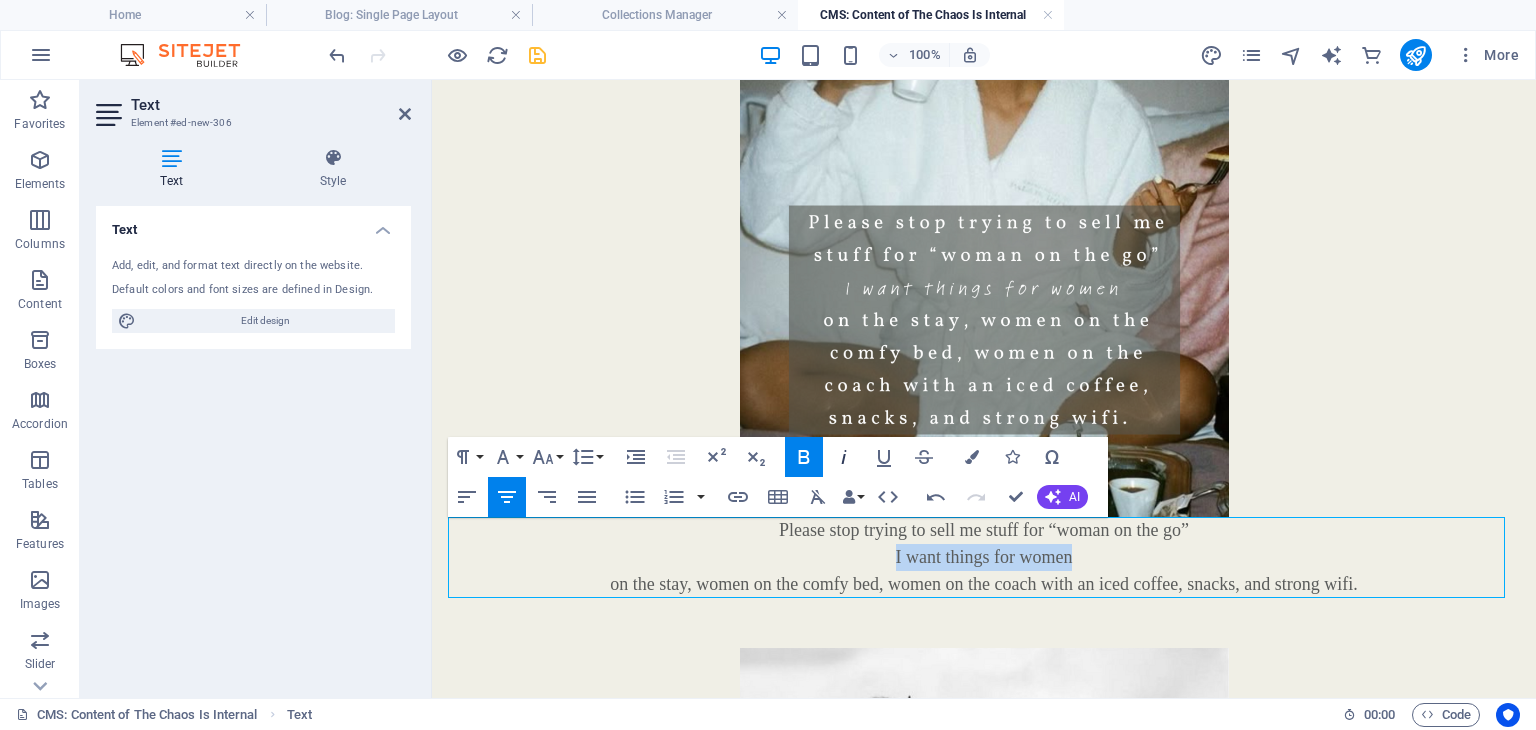 click 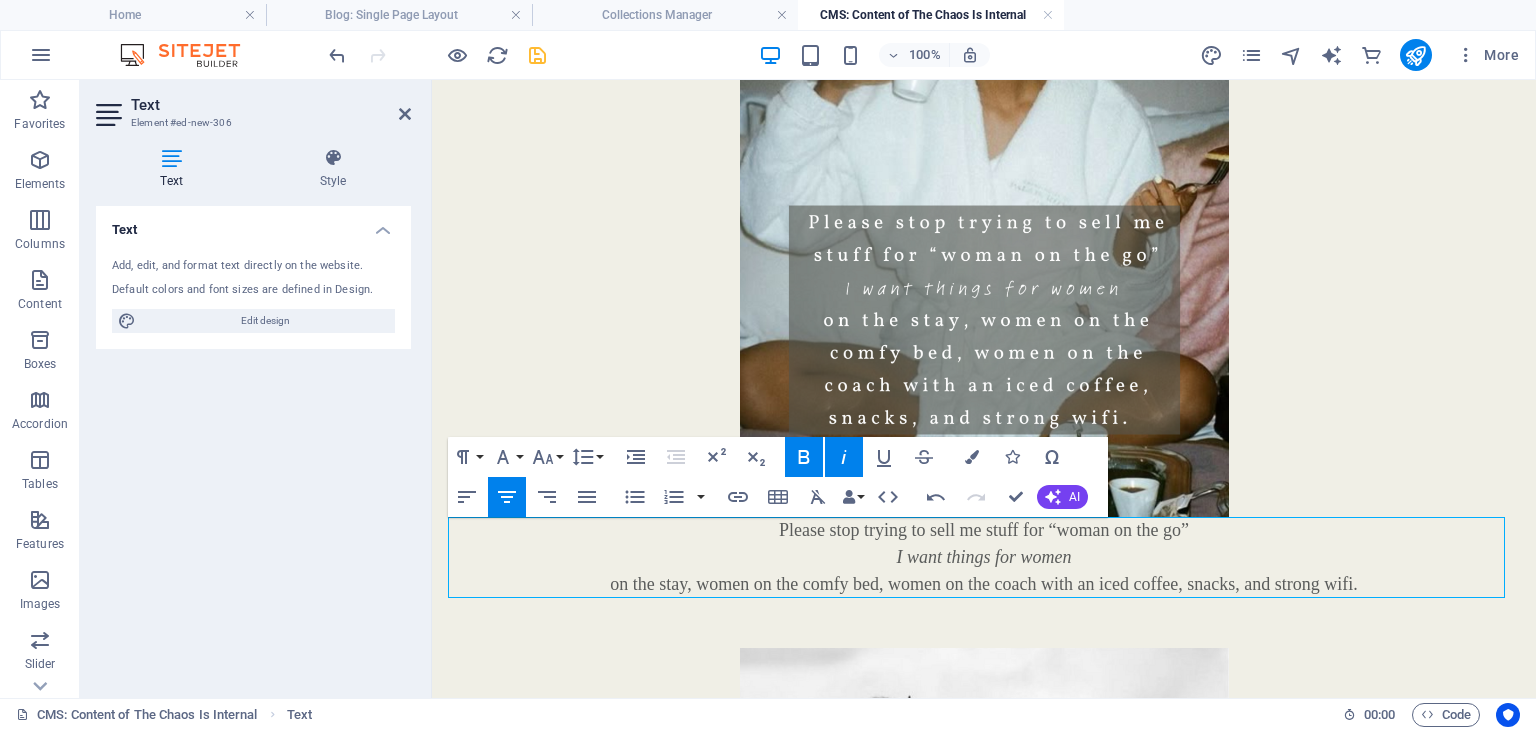 click at bounding box center (537, 55) 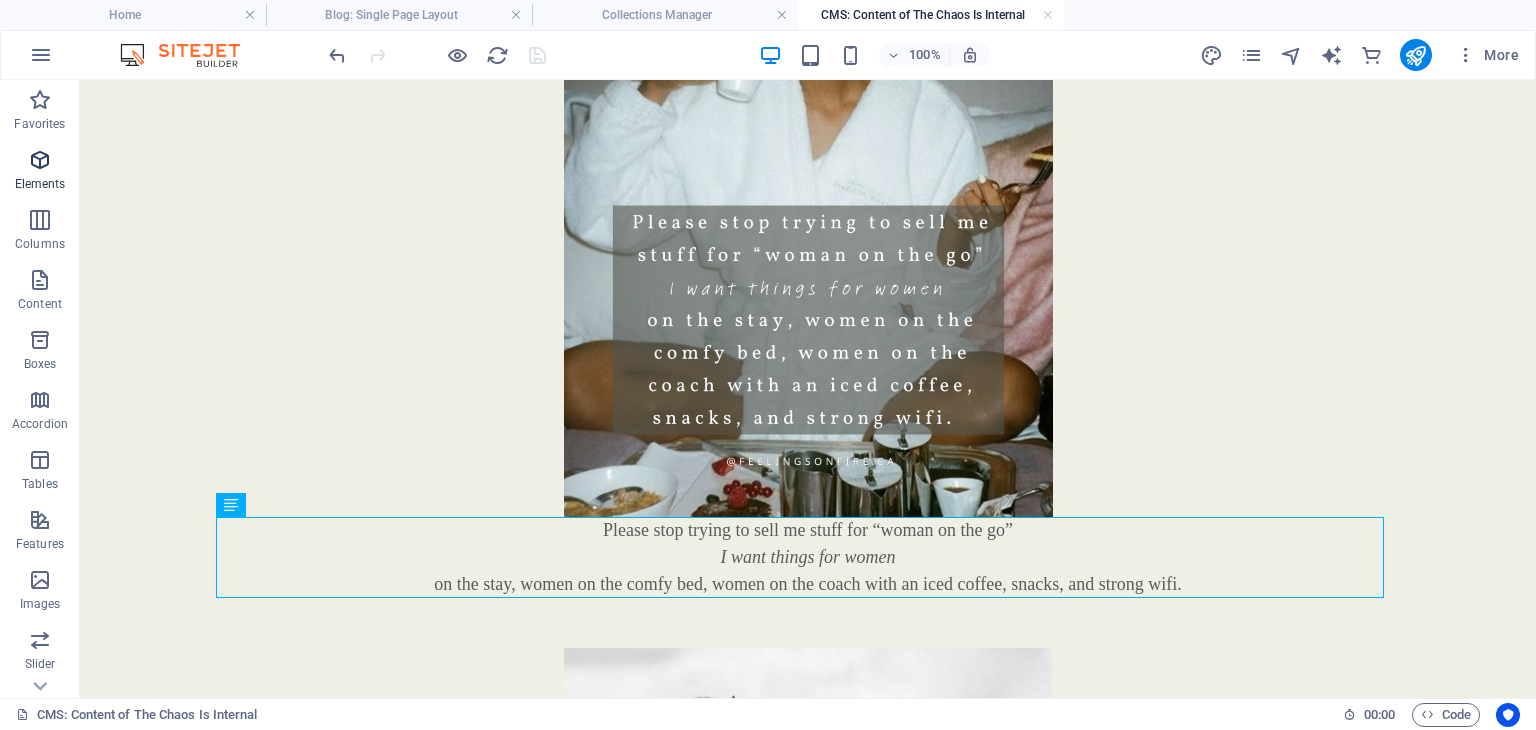 click on "Elements" at bounding box center [40, 172] 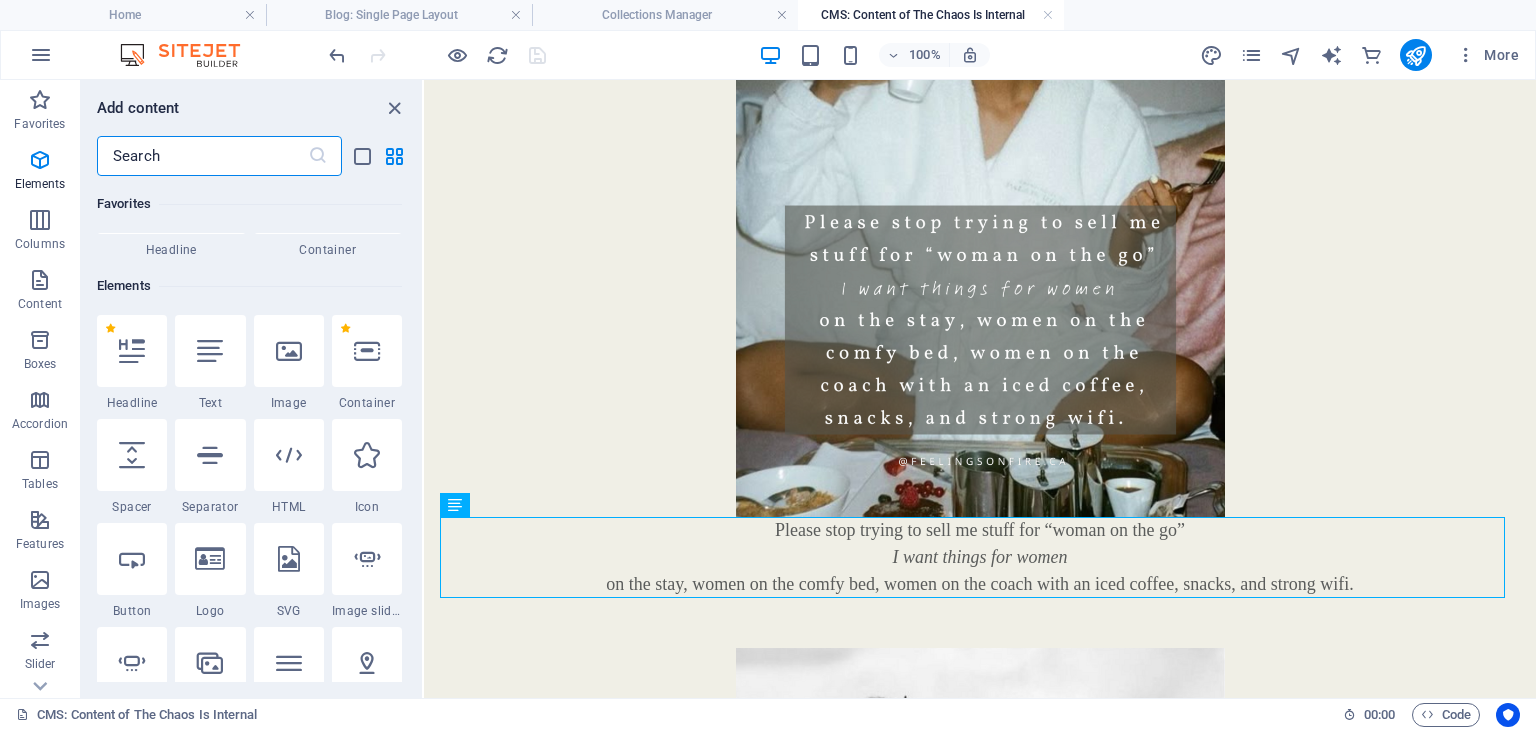 scroll, scrollTop: 212, scrollLeft: 0, axis: vertical 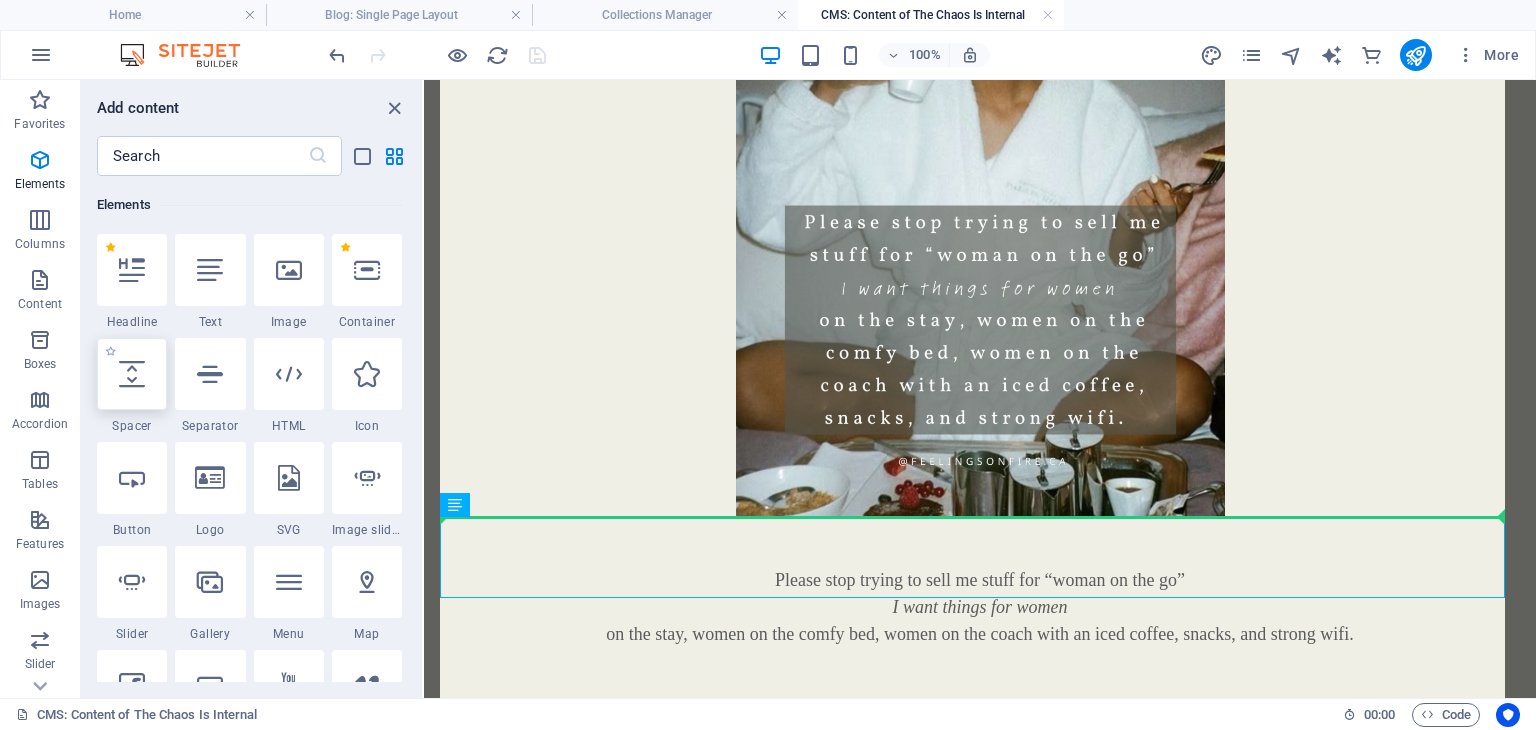 select on "px" 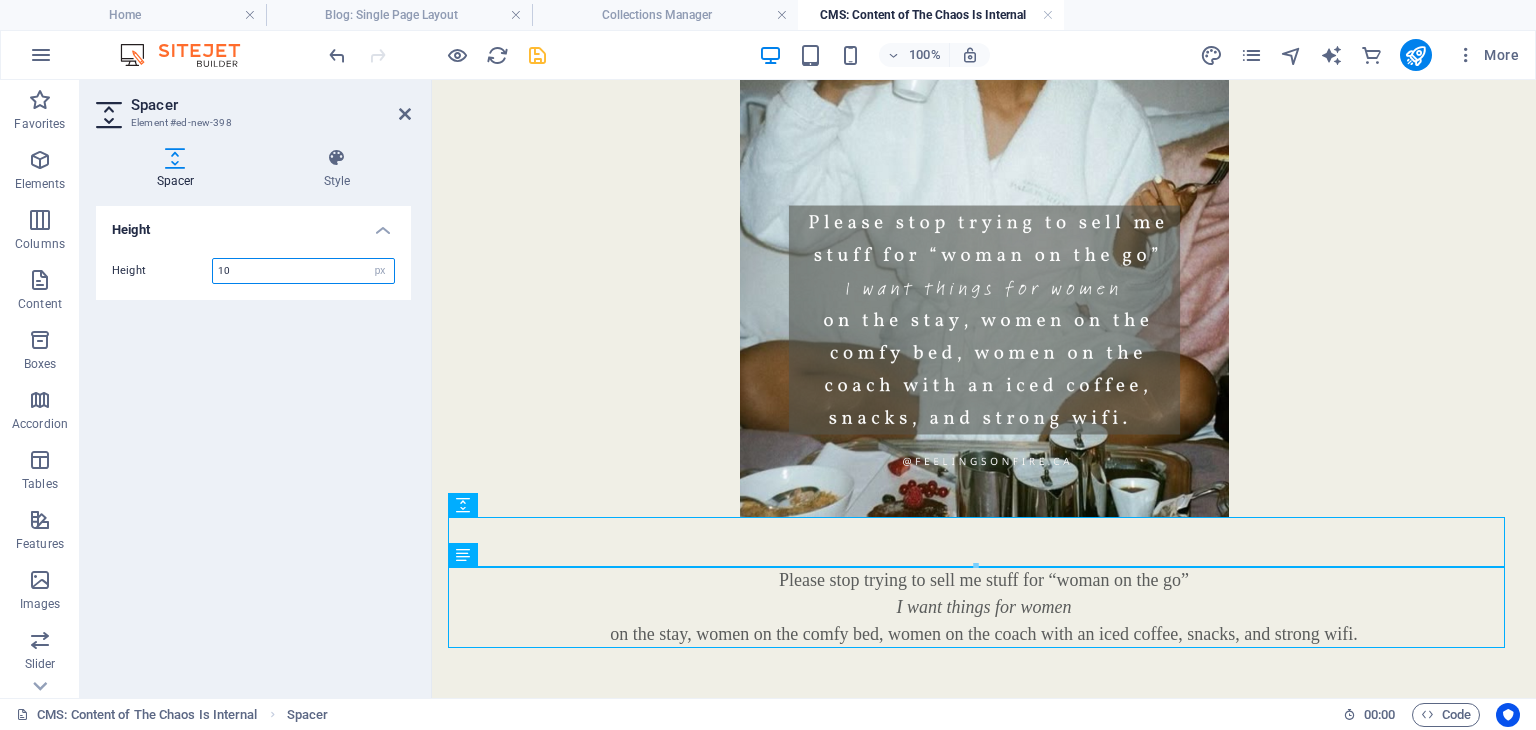 type on "10" 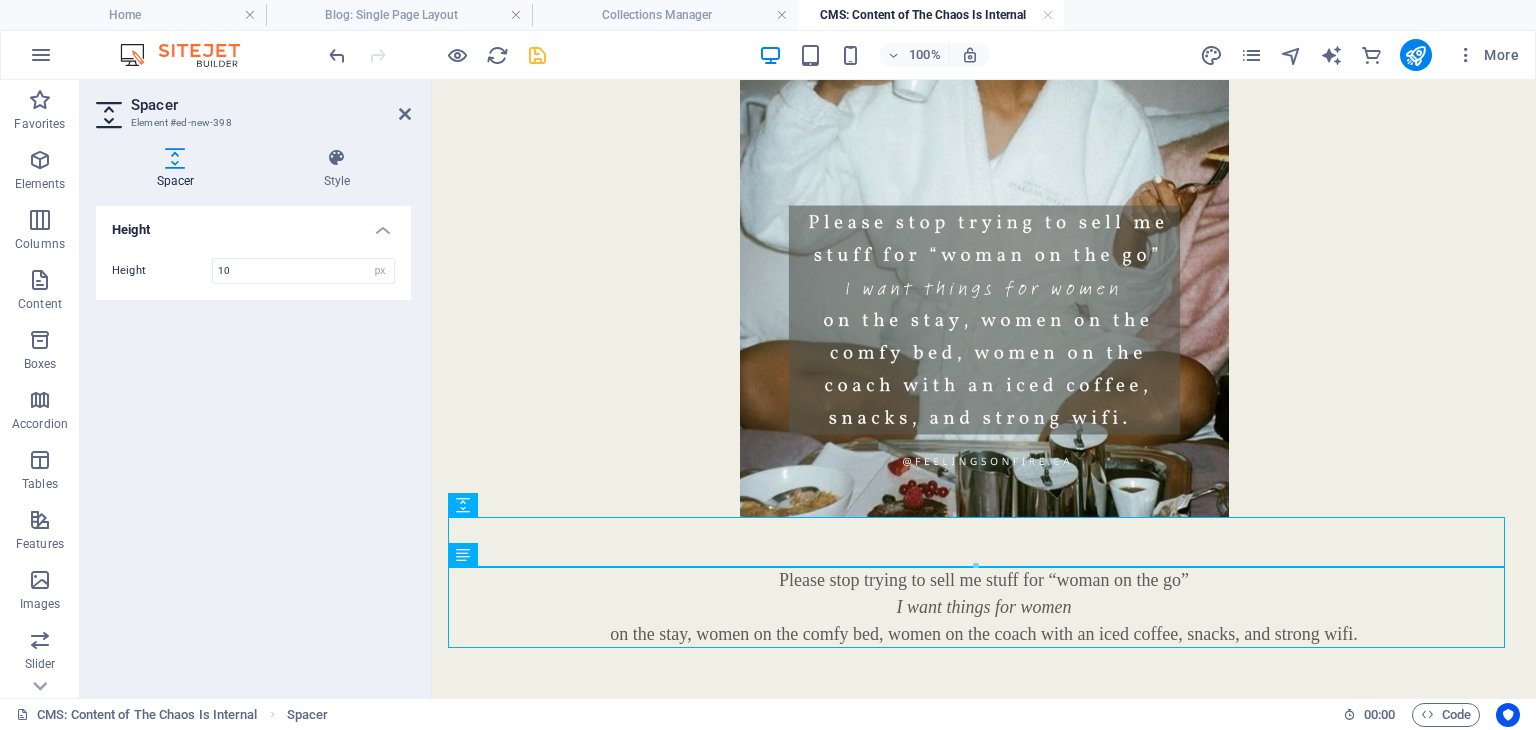 click on "Height Height 10 px rem vh vw" at bounding box center (253, 444) 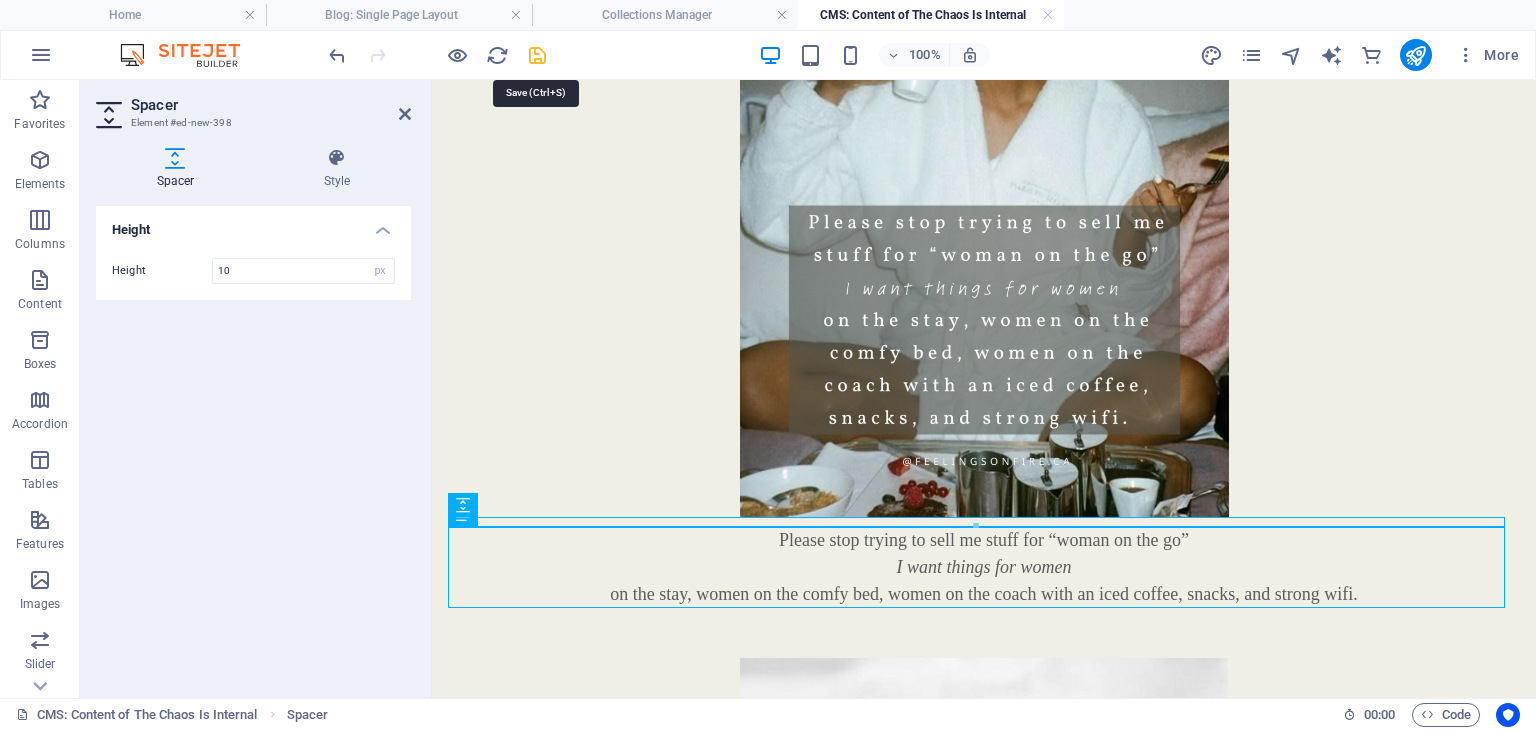 click at bounding box center [537, 55] 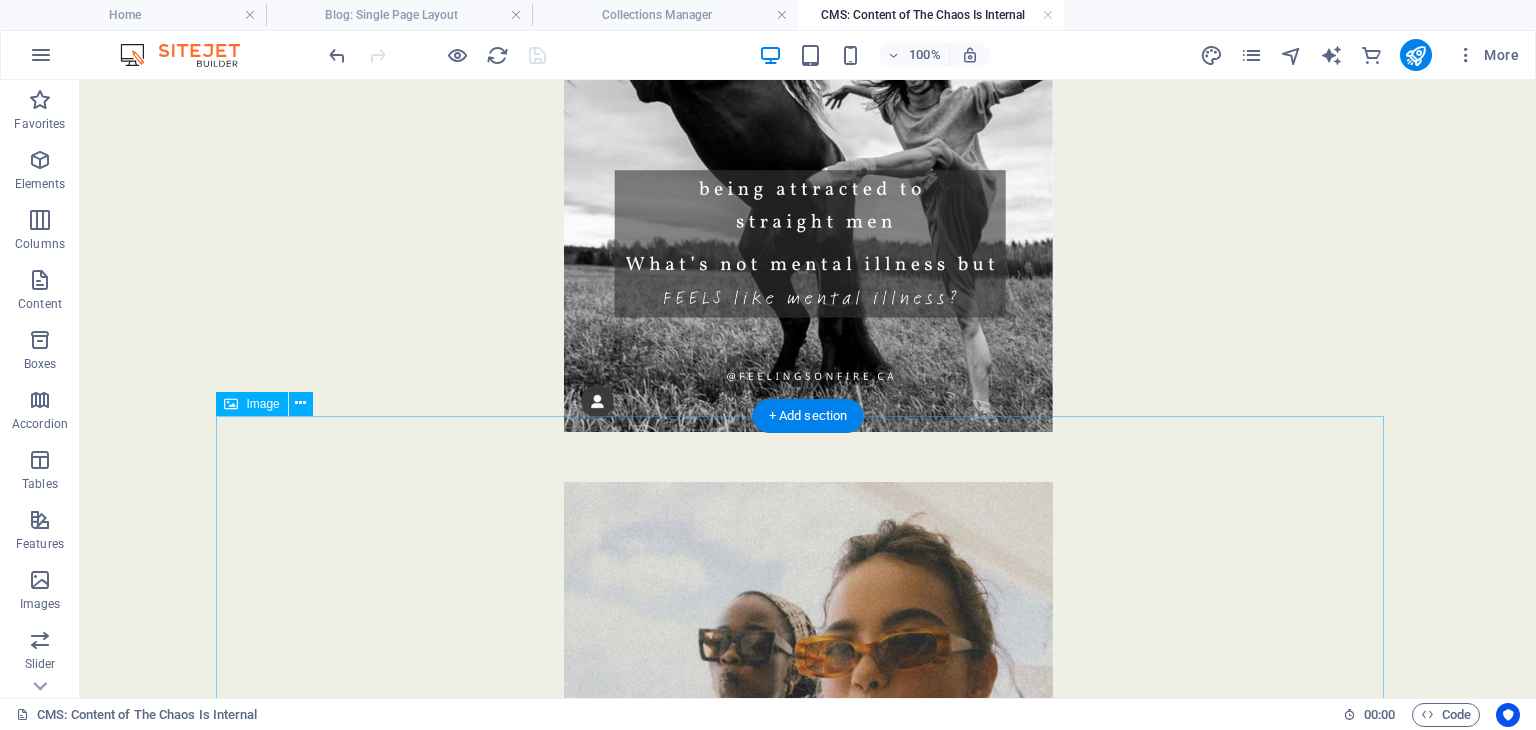 scroll, scrollTop: 1200, scrollLeft: 0, axis: vertical 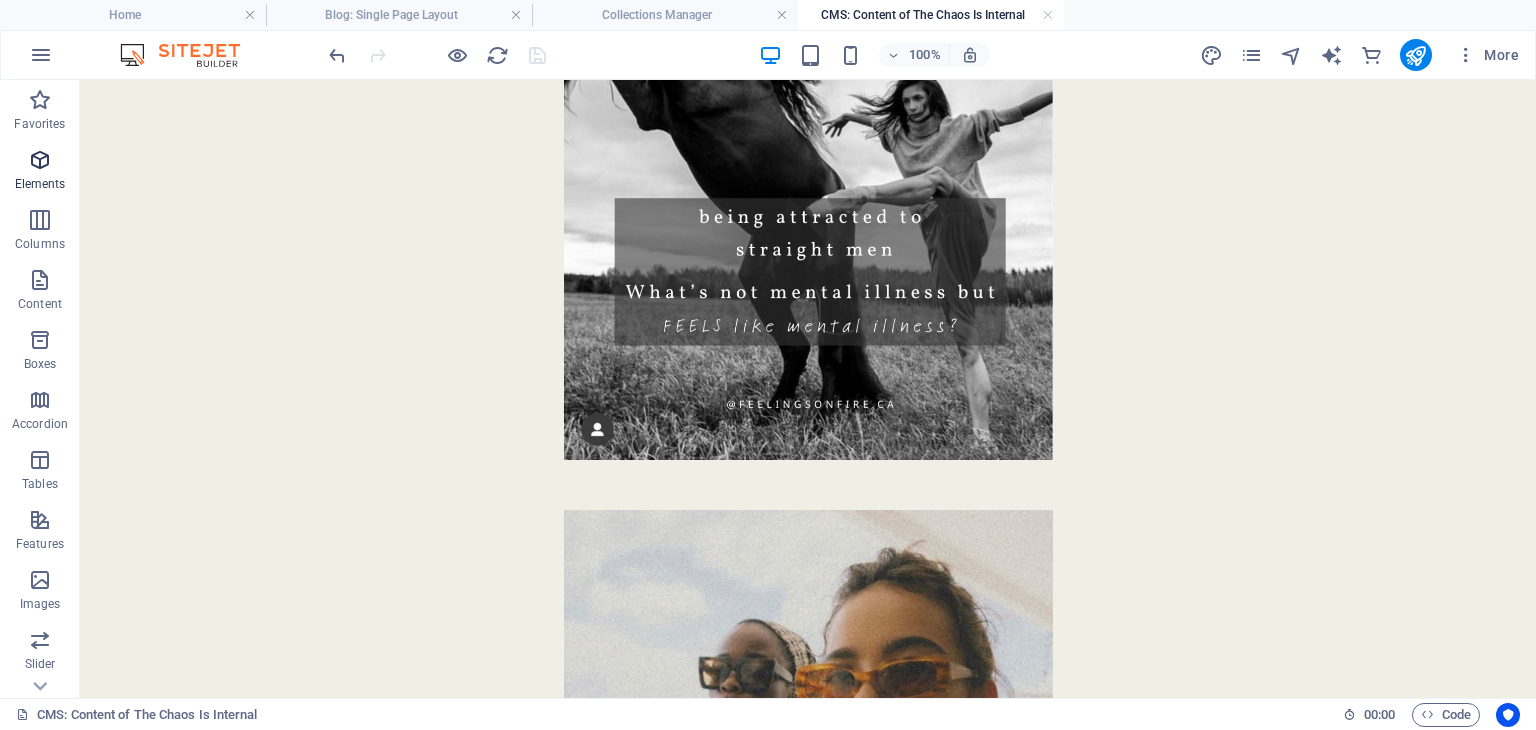click on "Elements" at bounding box center (40, 172) 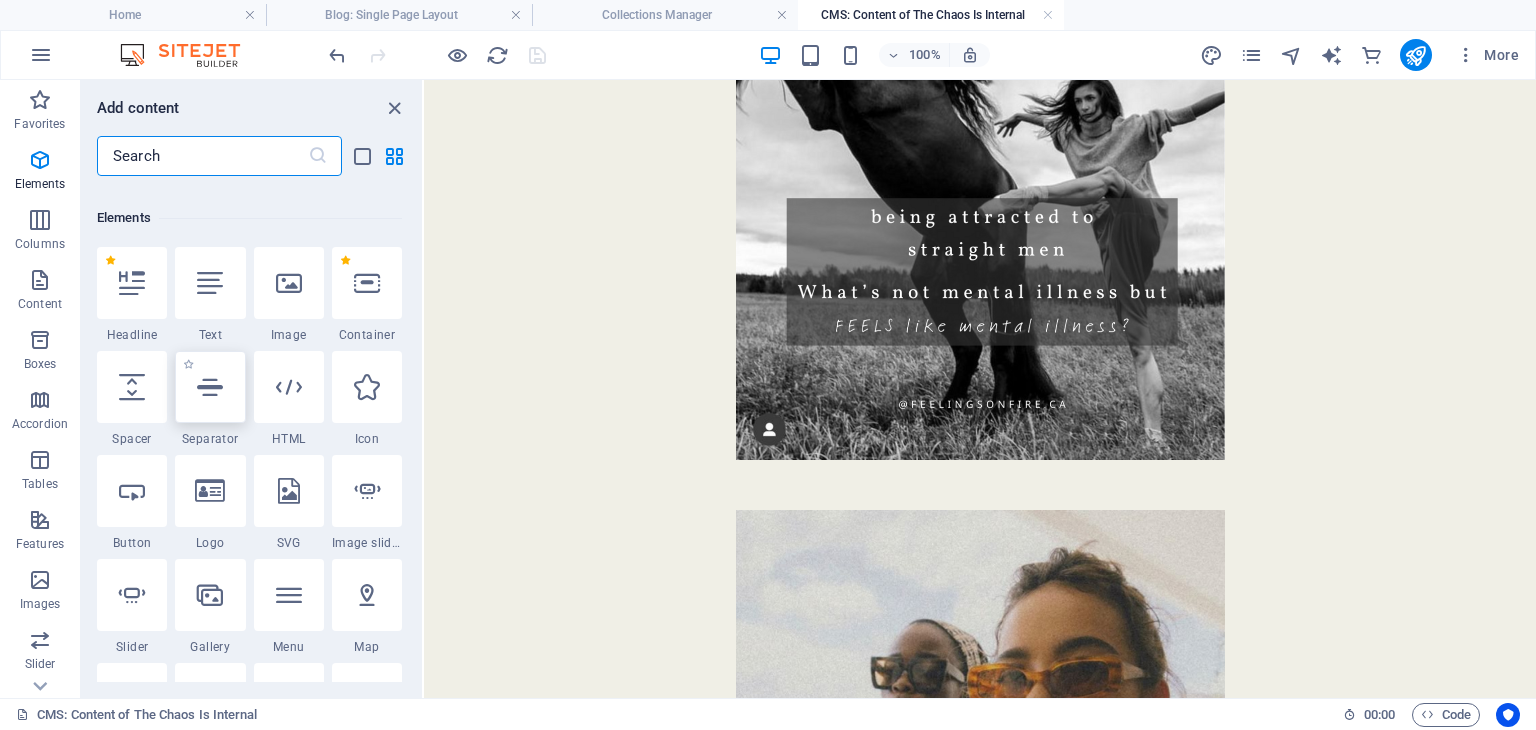 scroll, scrollTop: 212, scrollLeft: 0, axis: vertical 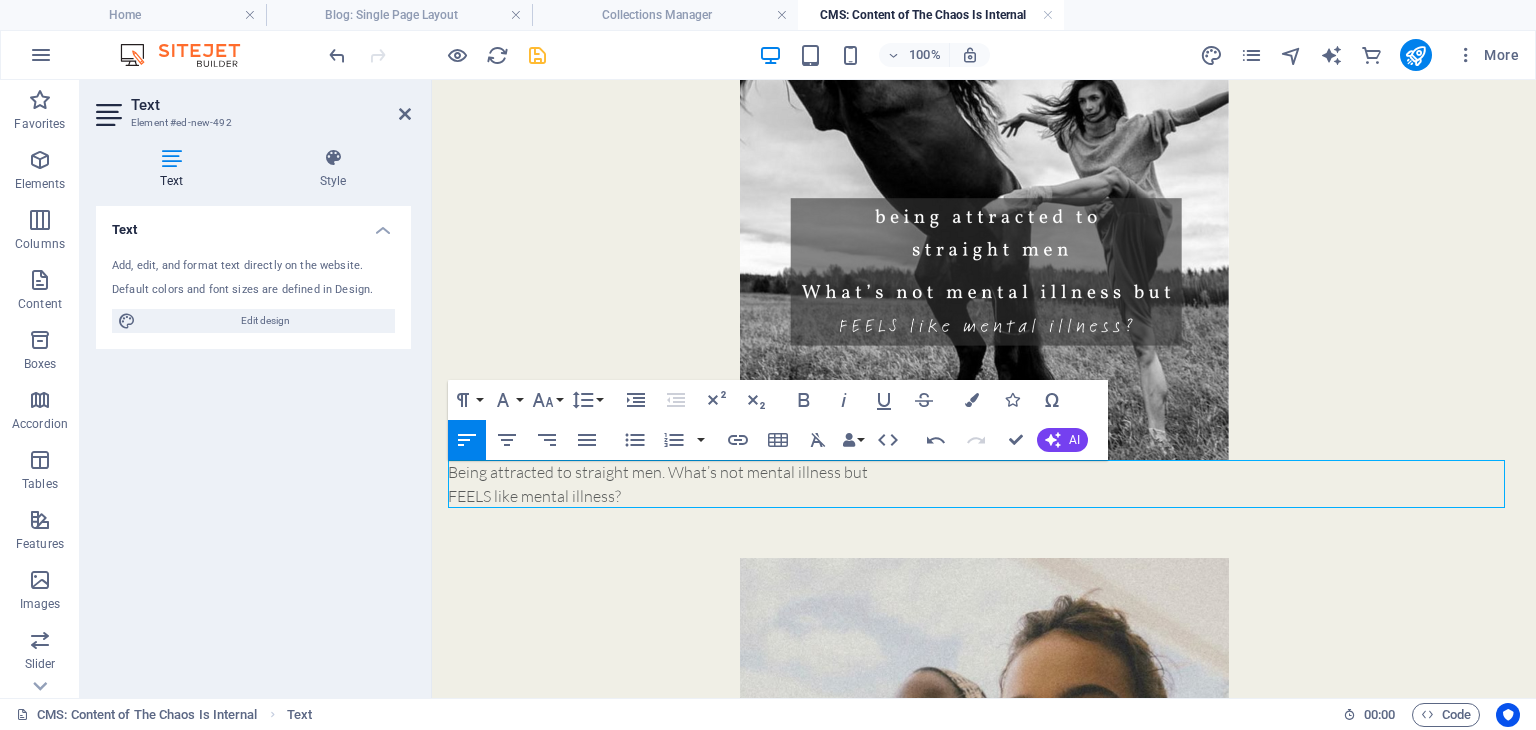drag, startPoint x: 676, startPoint y: 489, endPoint x: 391, endPoint y: 458, distance: 286.681 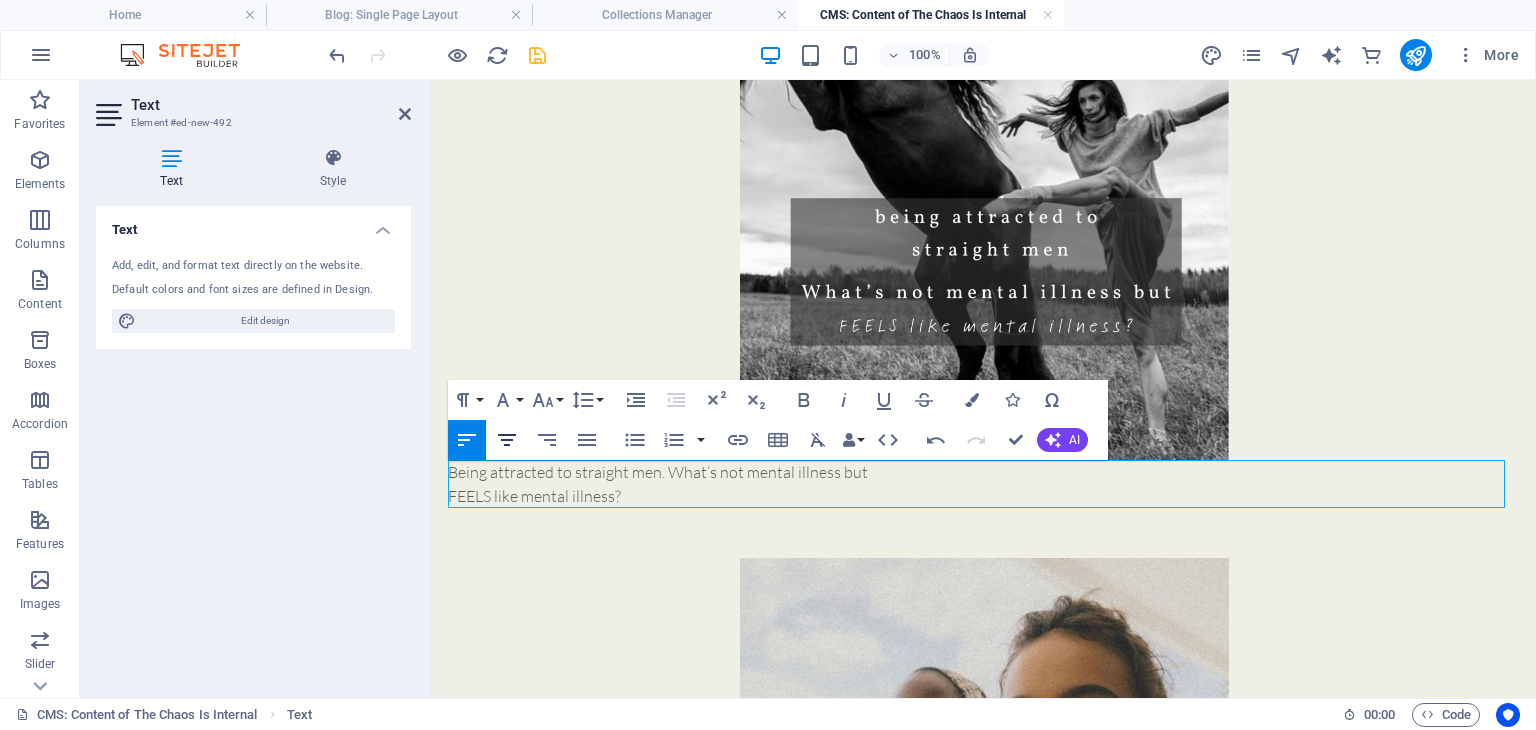 click 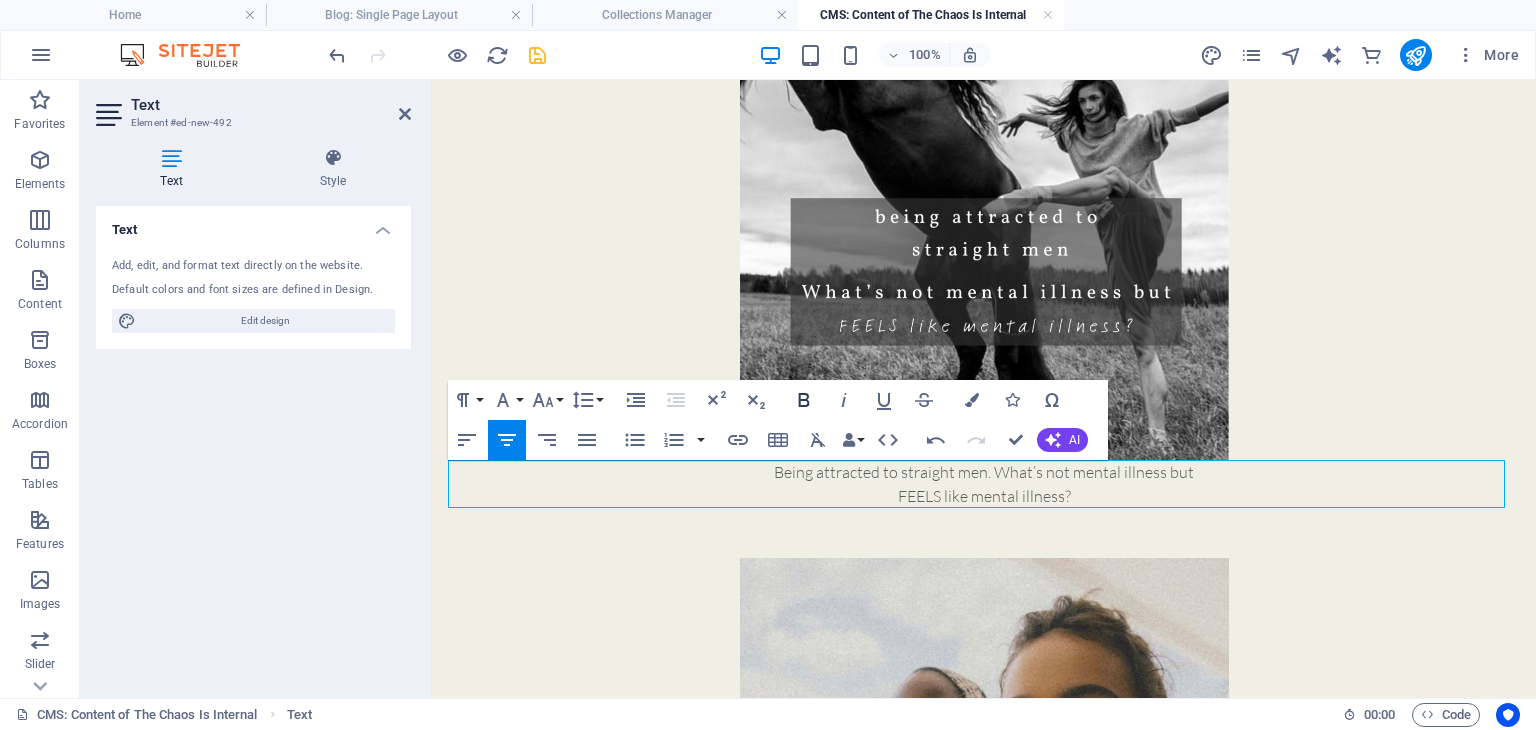 click 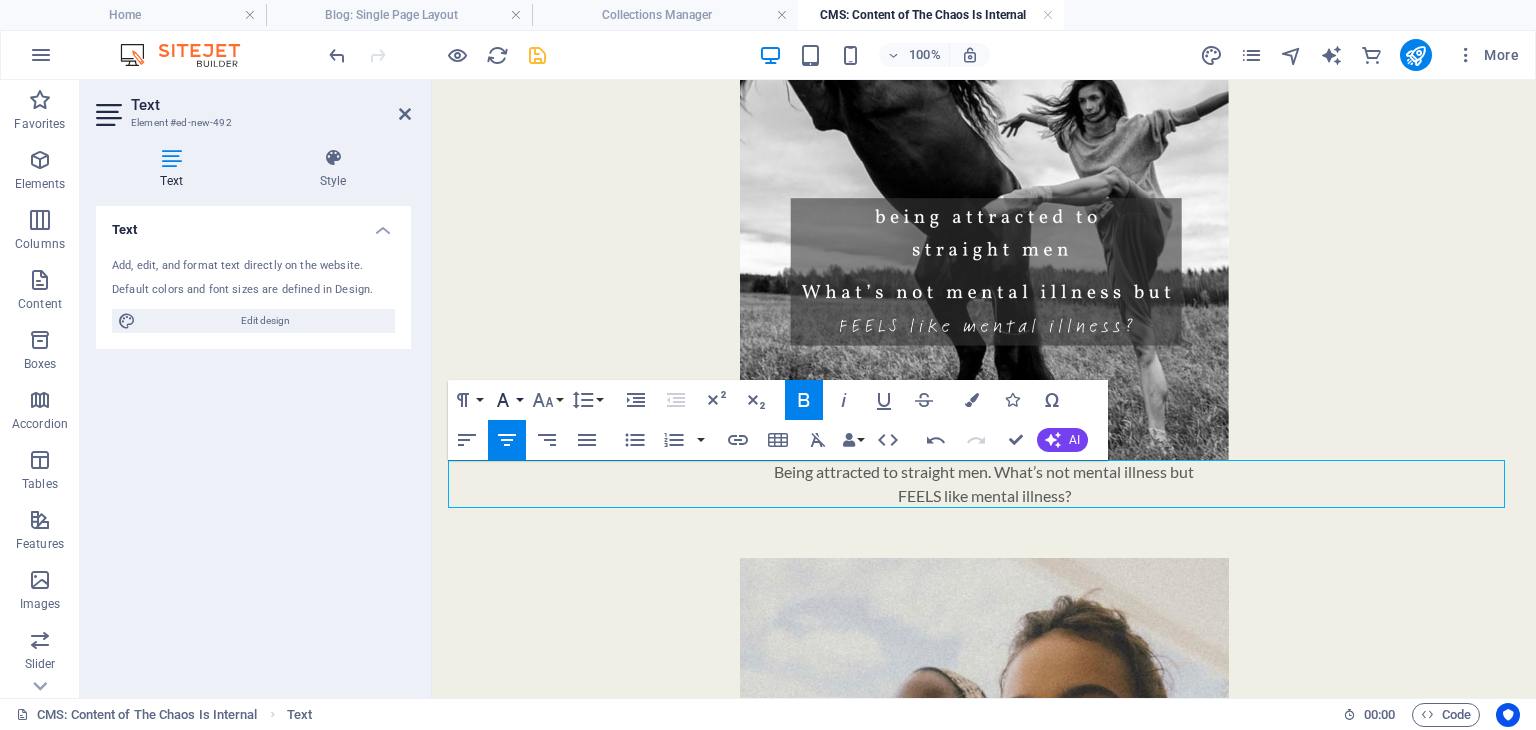 click 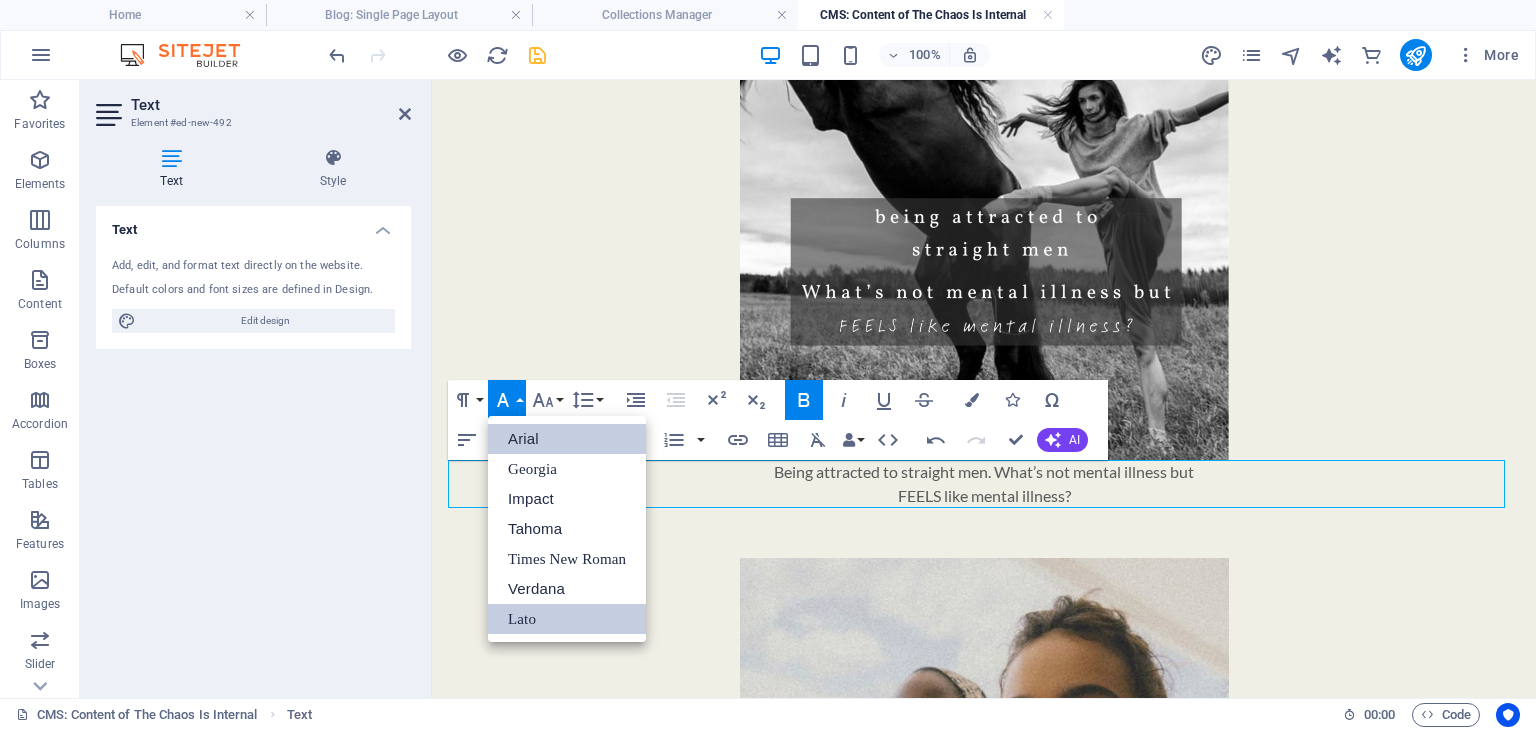 scroll, scrollTop: 0, scrollLeft: 0, axis: both 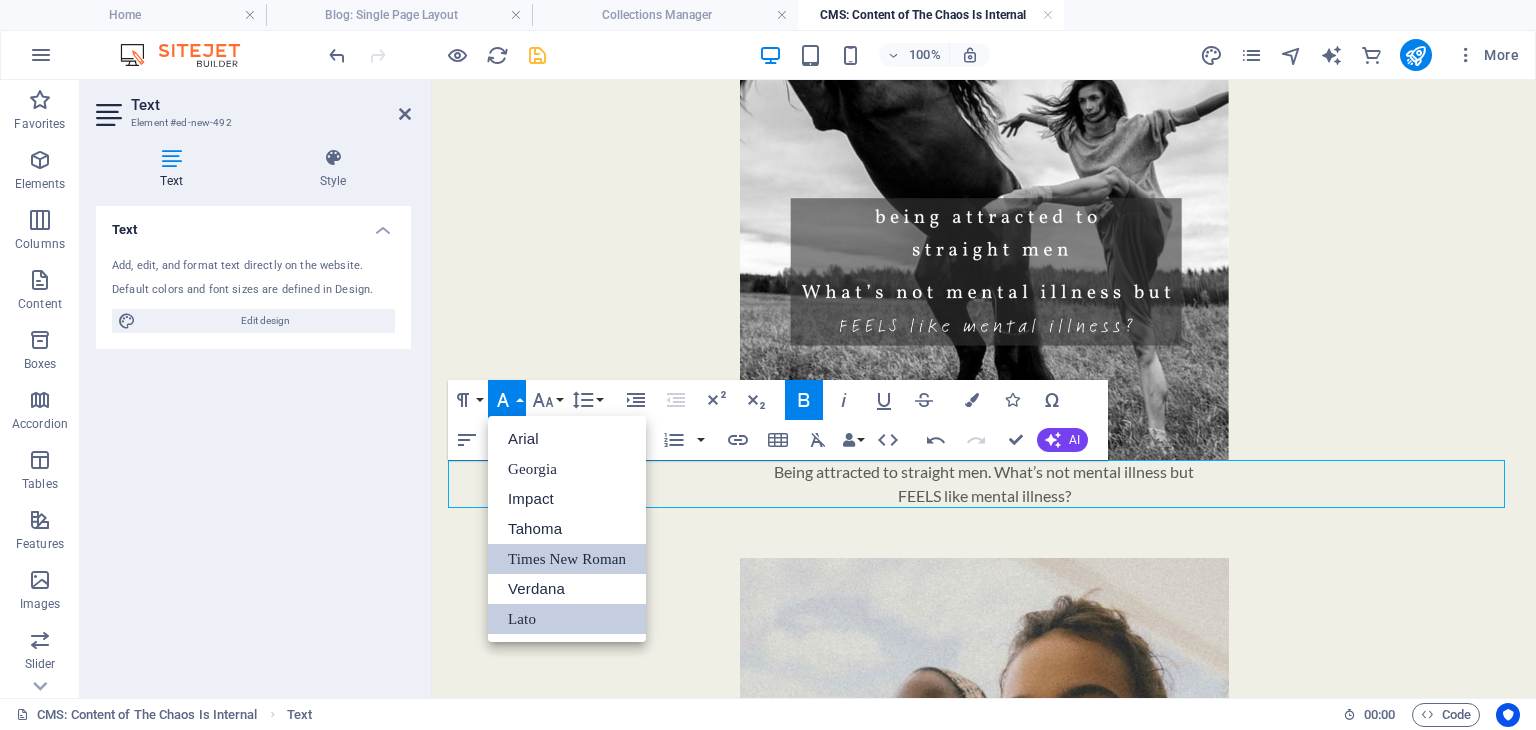 drag, startPoint x: 520, startPoint y: 549, endPoint x: 92, endPoint y: 454, distance: 438.41647 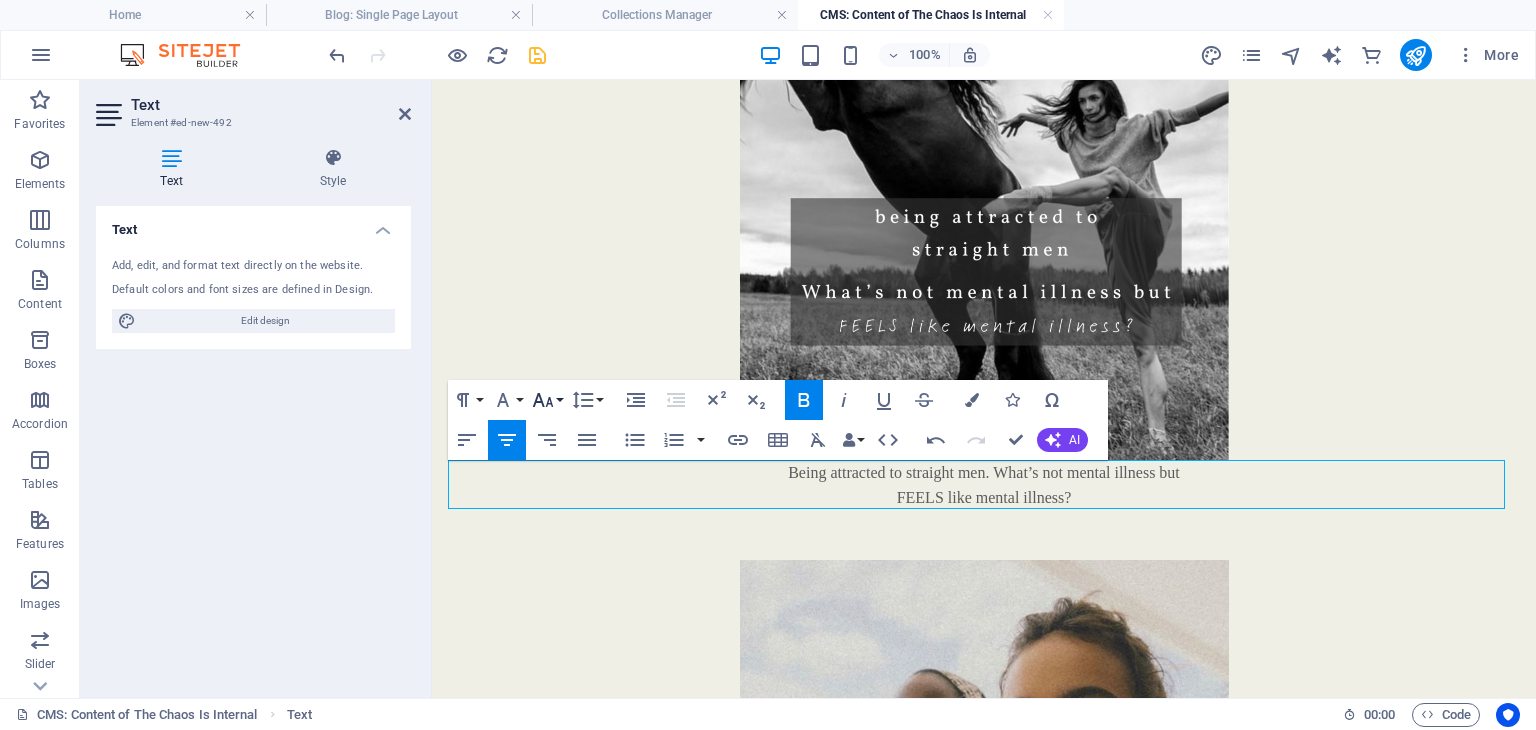 click 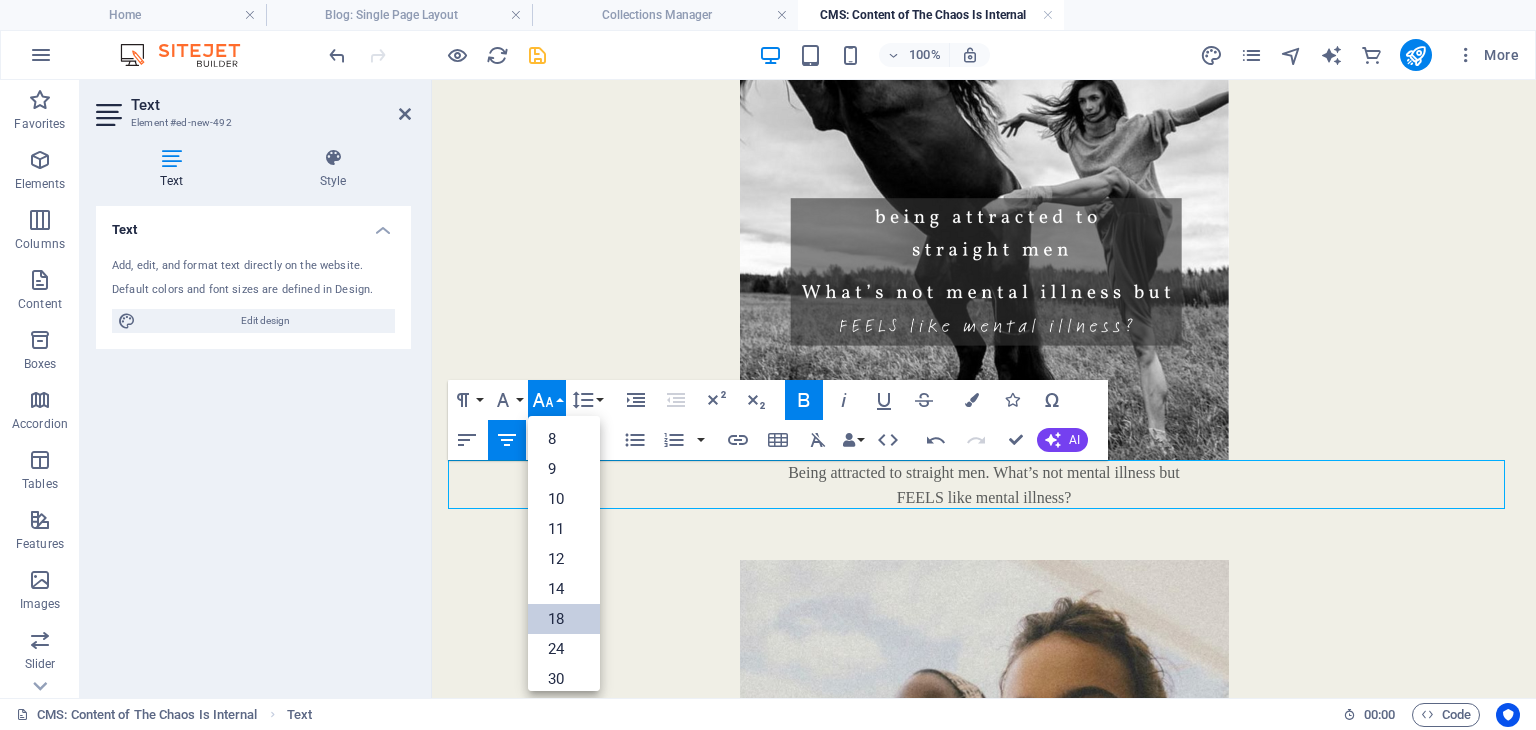 drag, startPoint x: 564, startPoint y: 627, endPoint x: 169, endPoint y: 523, distance: 408.46176 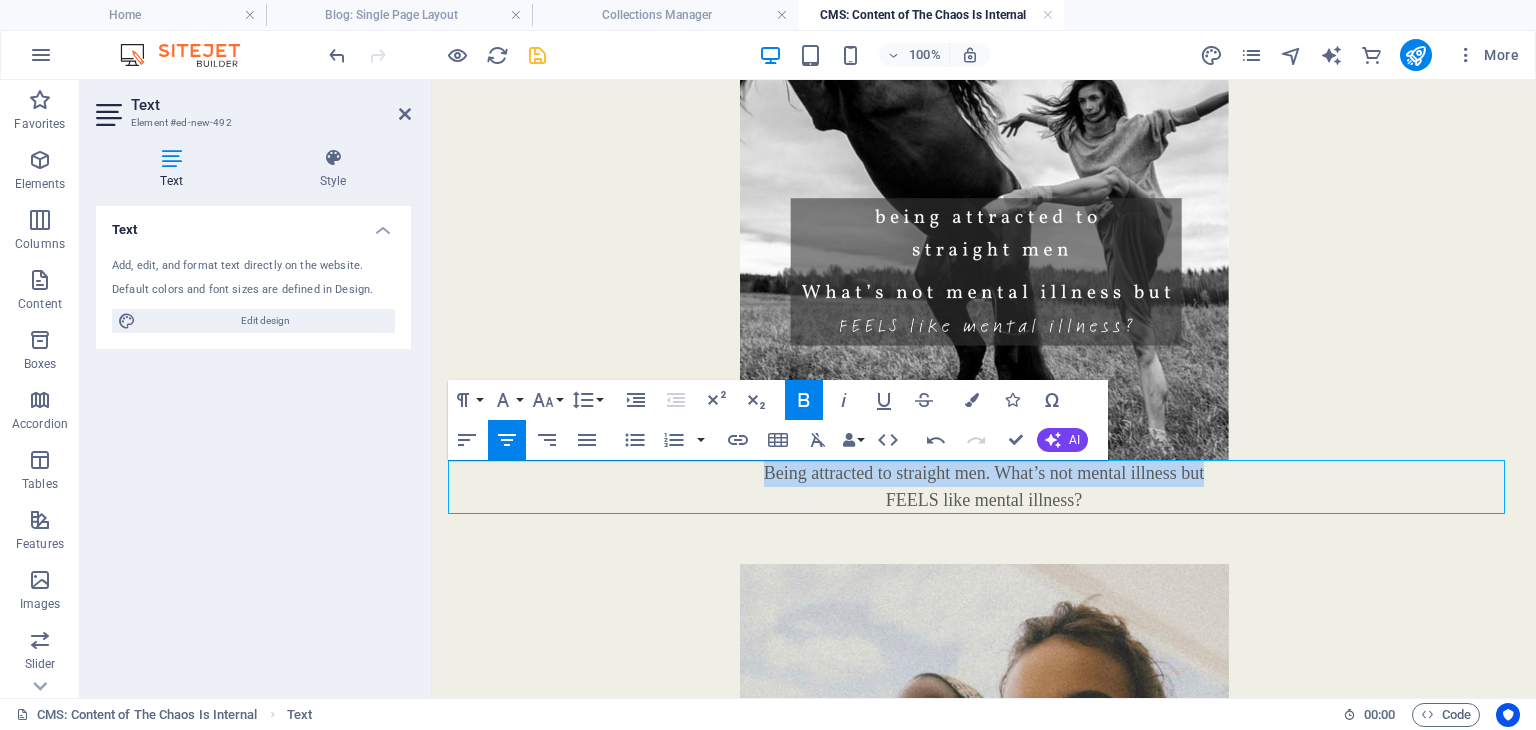 click on "FEELS like mental illness?" at bounding box center [984, 500] 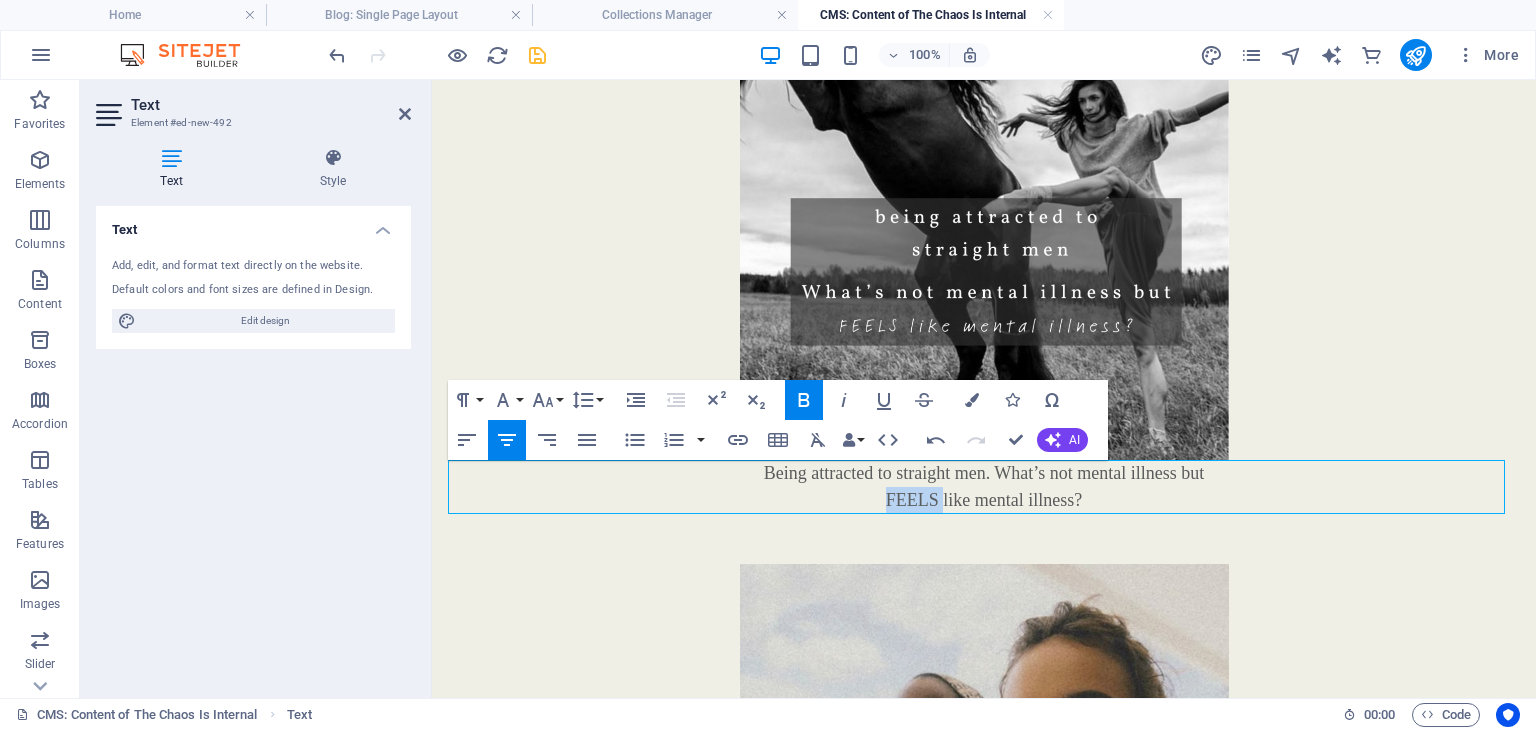 click on "FEELS like mental illness?" at bounding box center (984, 500) 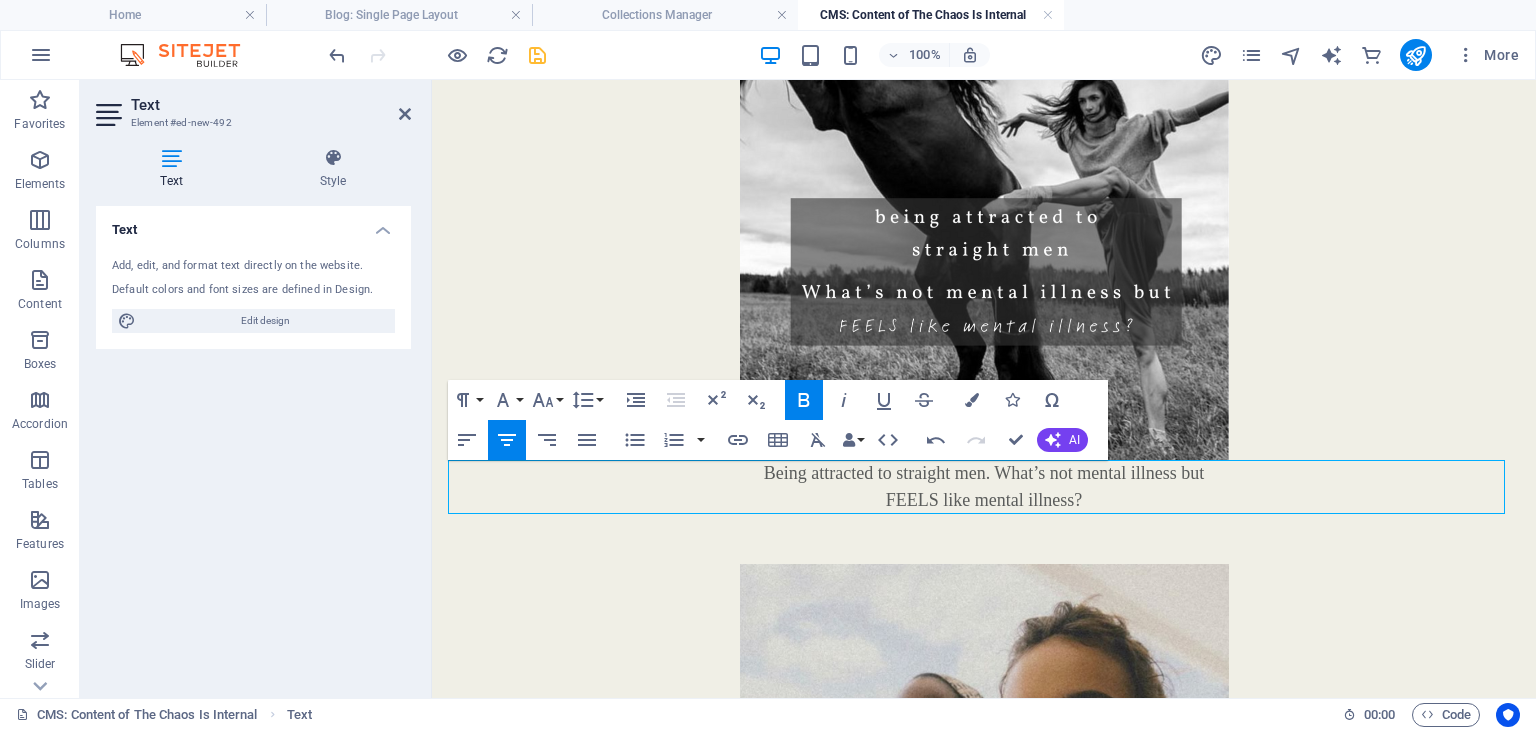 click on "Being attracted to straight men. What’s not mental illness but" at bounding box center [984, 473] 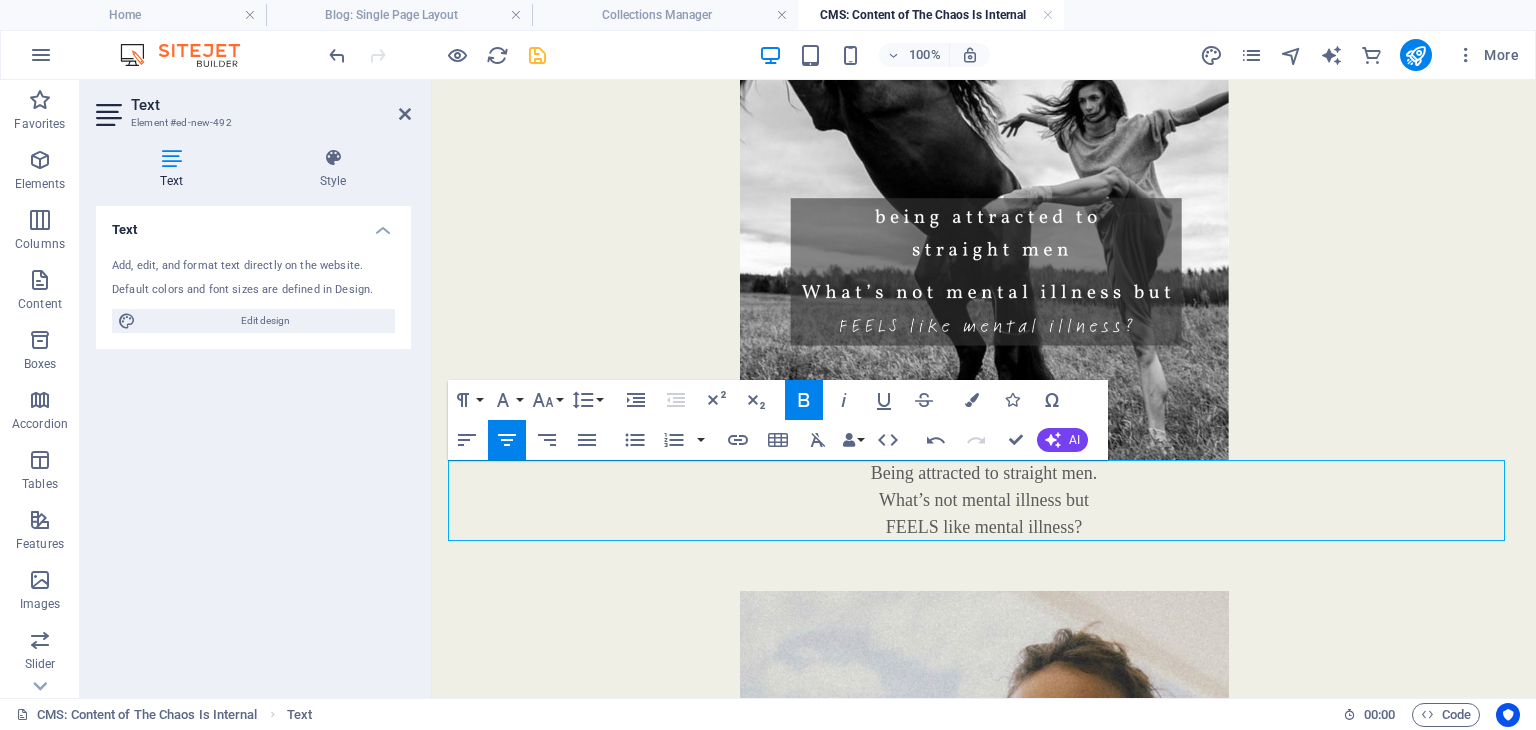 click on "What’s not mental illness but" at bounding box center [984, 500] 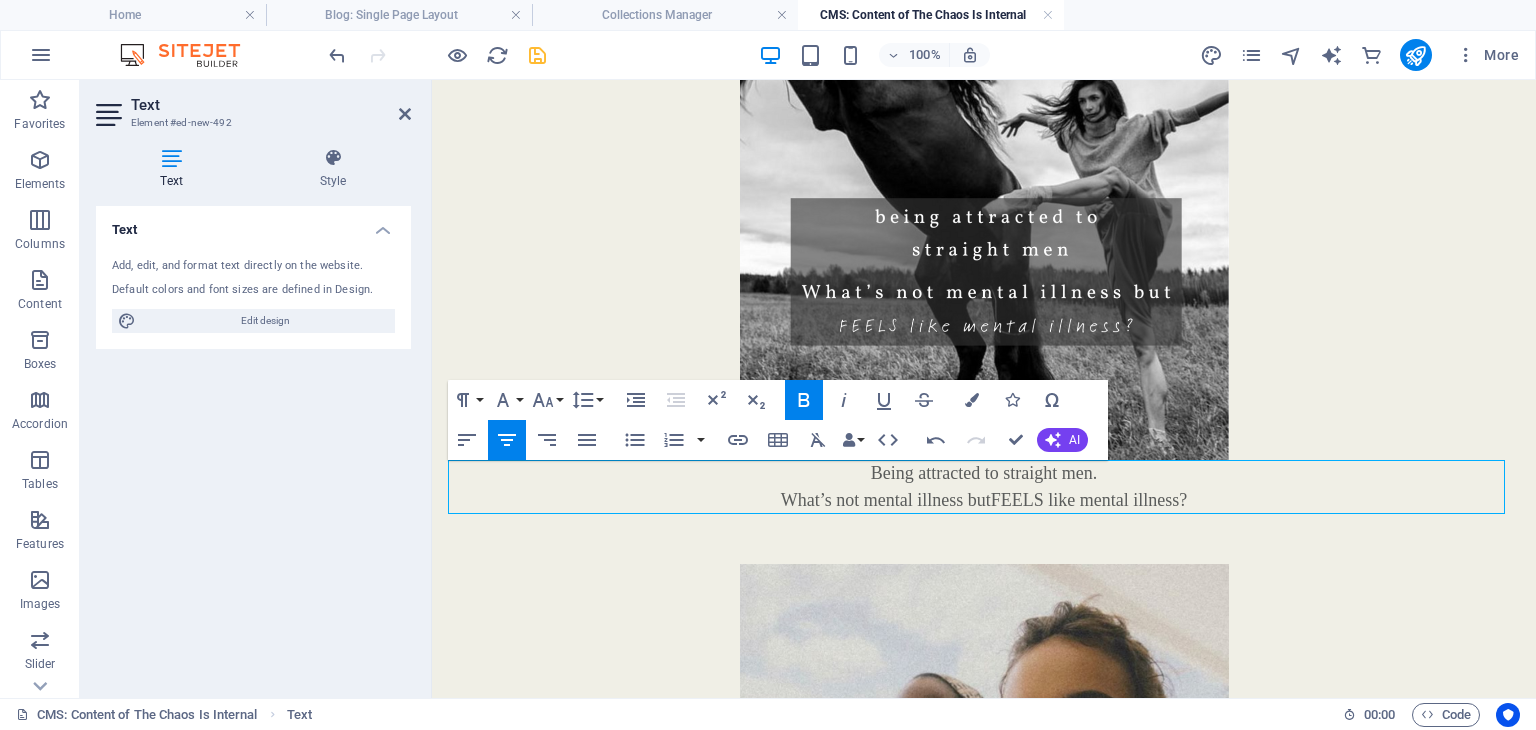 type 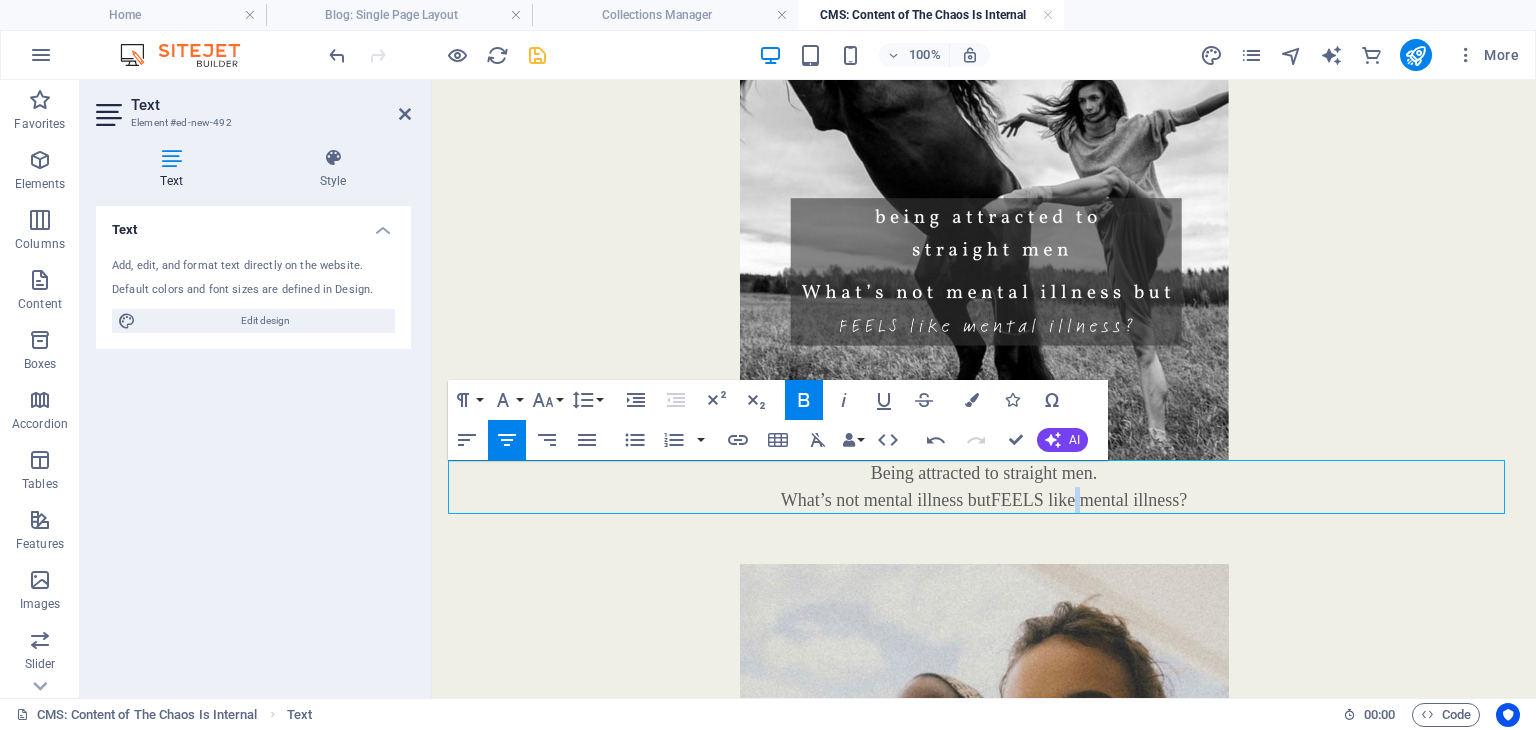 click on "FEELS like mental illness?" at bounding box center [1089, 500] 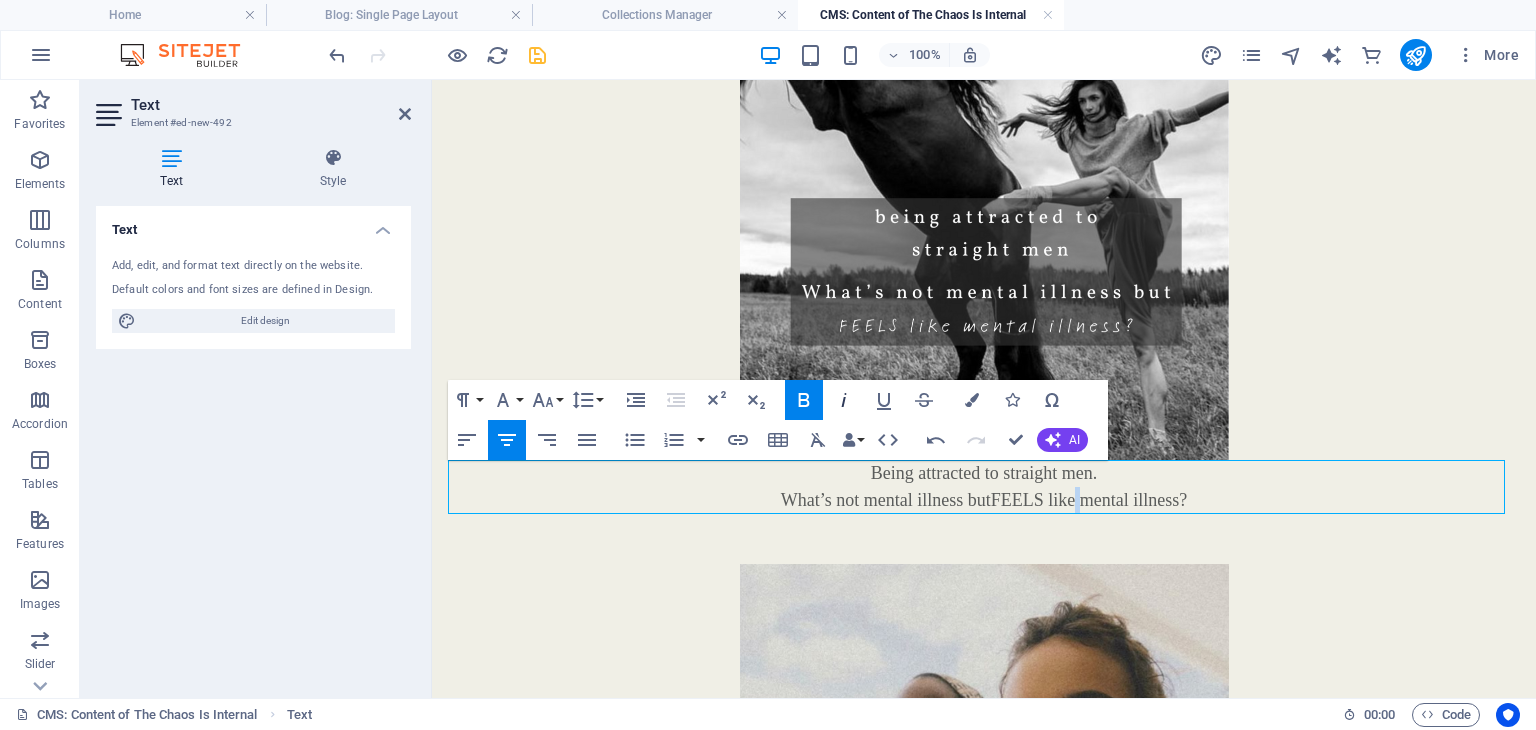click 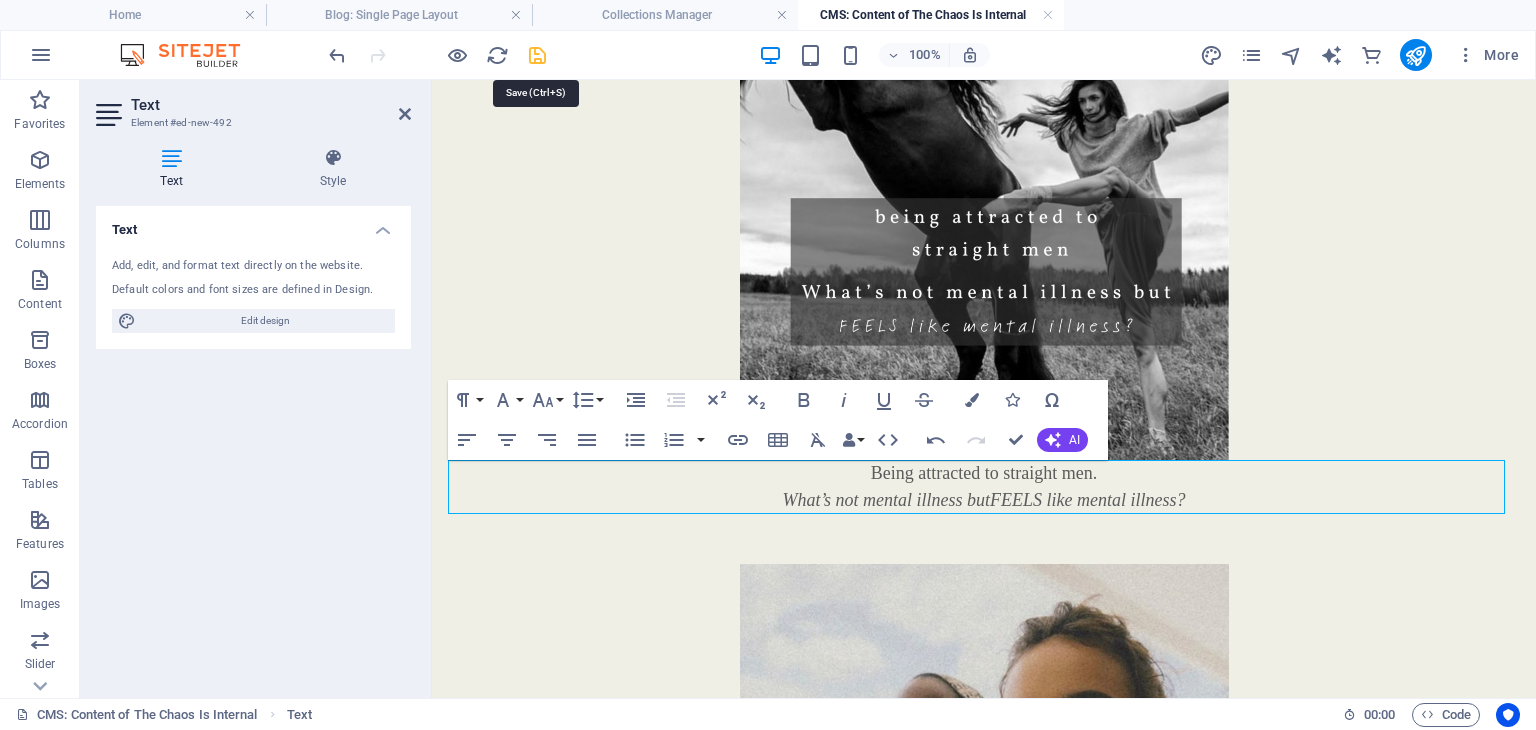 drag, startPoint x: 530, startPoint y: 46, endPoint x: 488, endPoint y: 122, distance: 86.833176 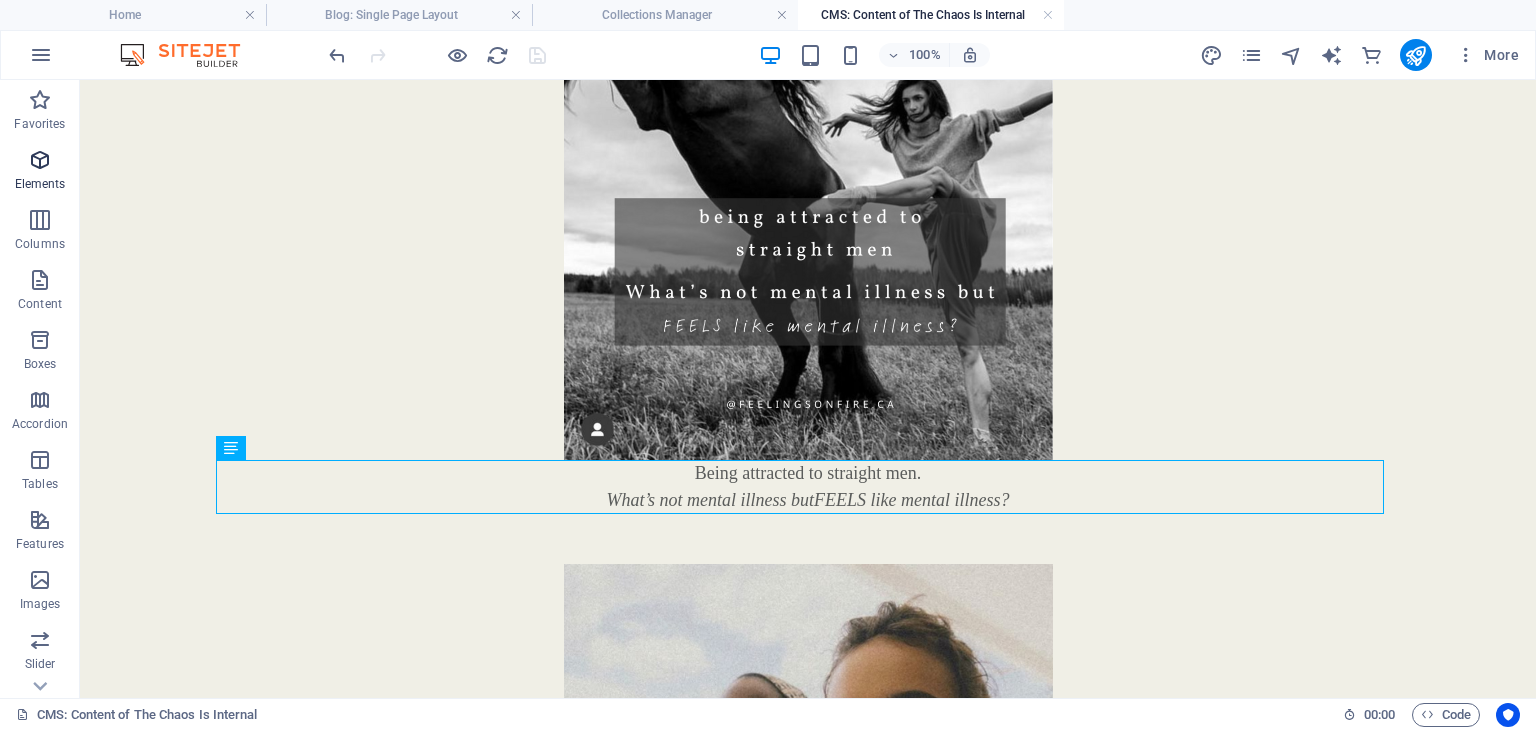 click at bounding box center [40, 160] 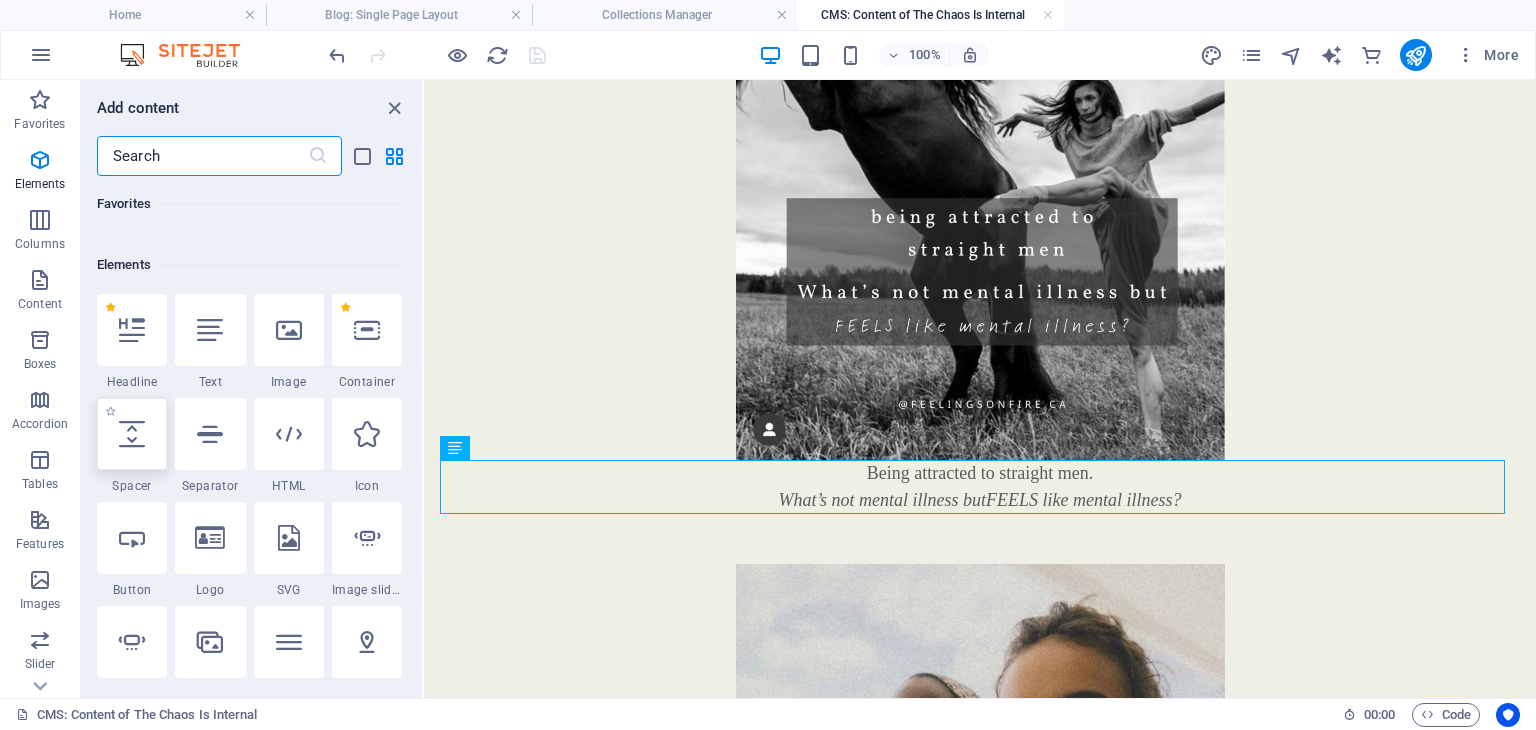 scroll, scrollTop: 212, scrollLeft: 0, axis: vertical 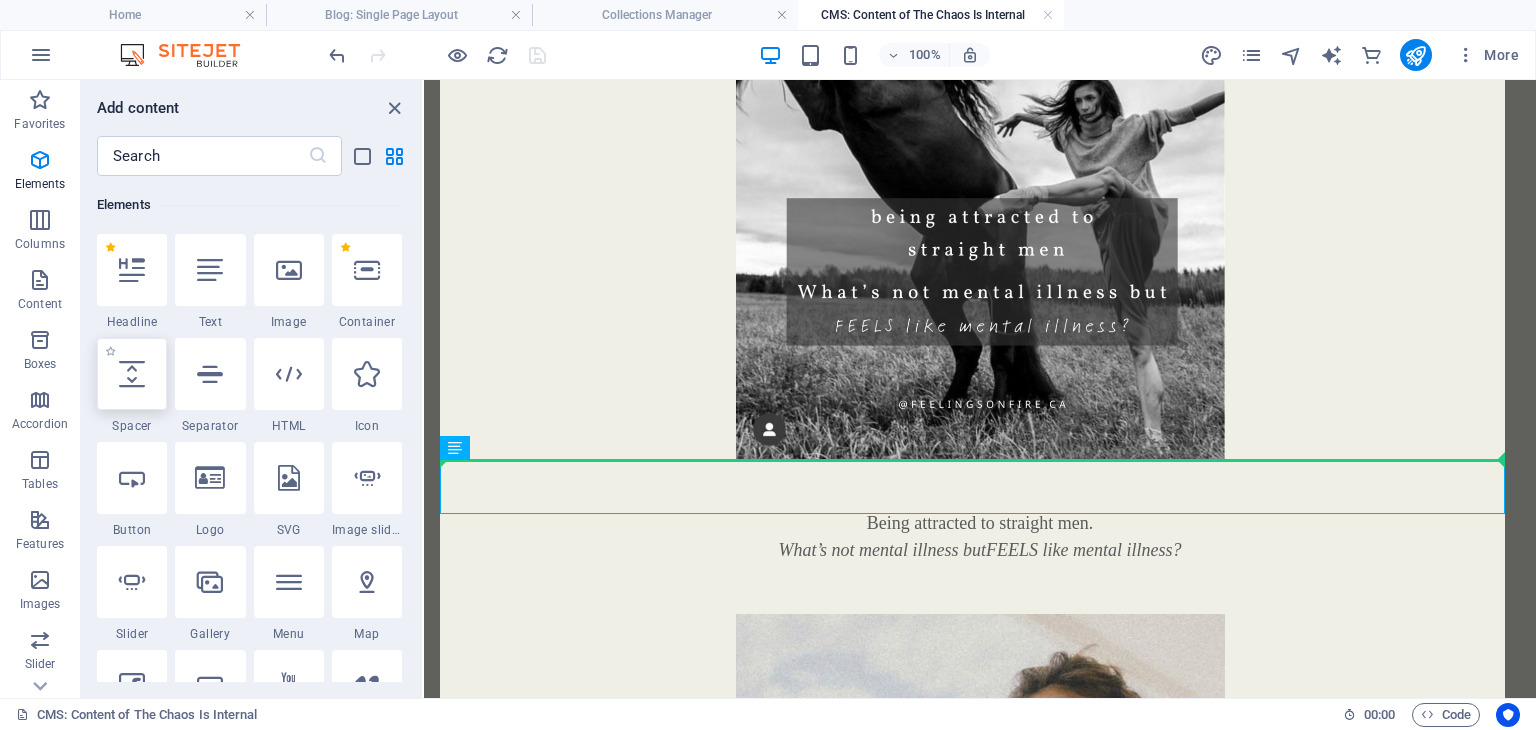 select on "px" 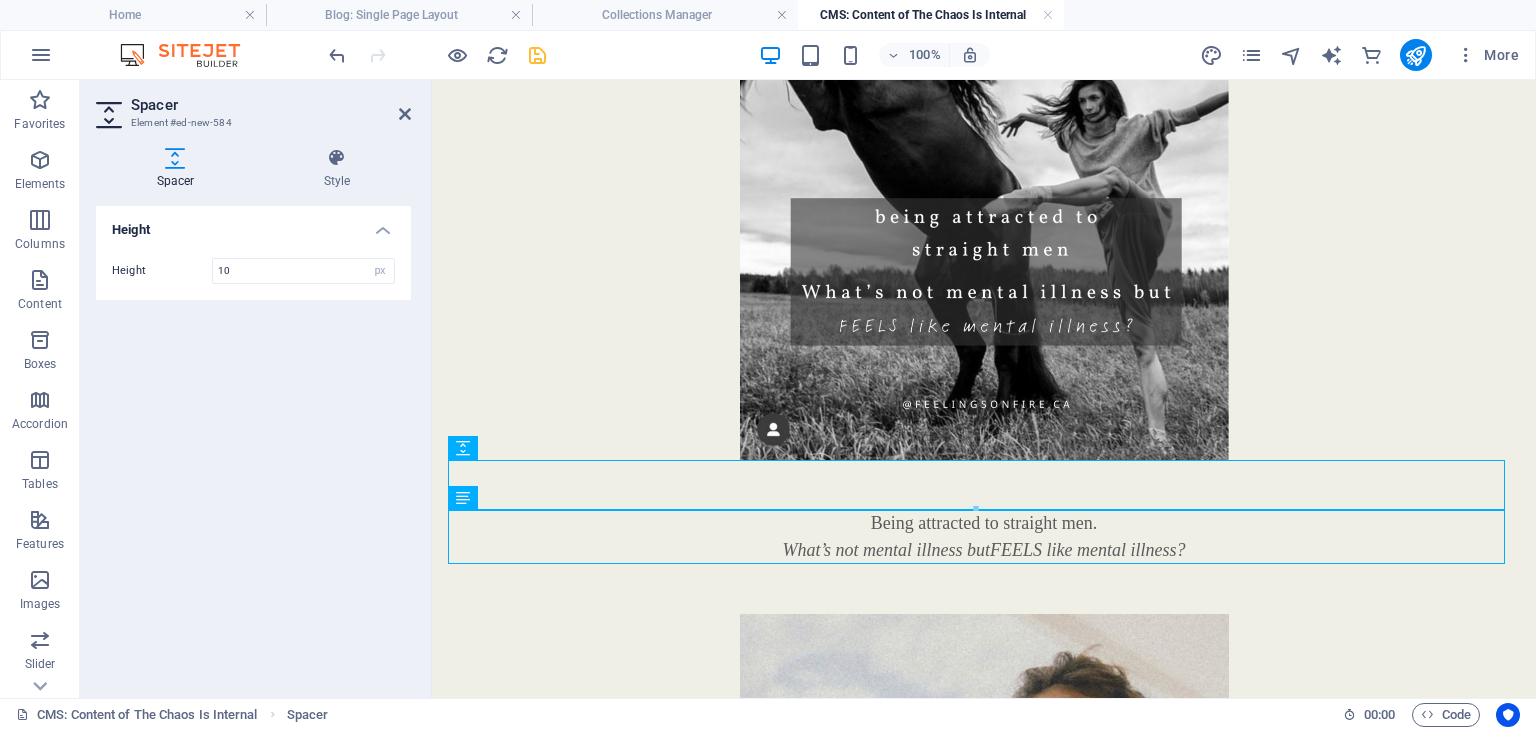 type on "10" 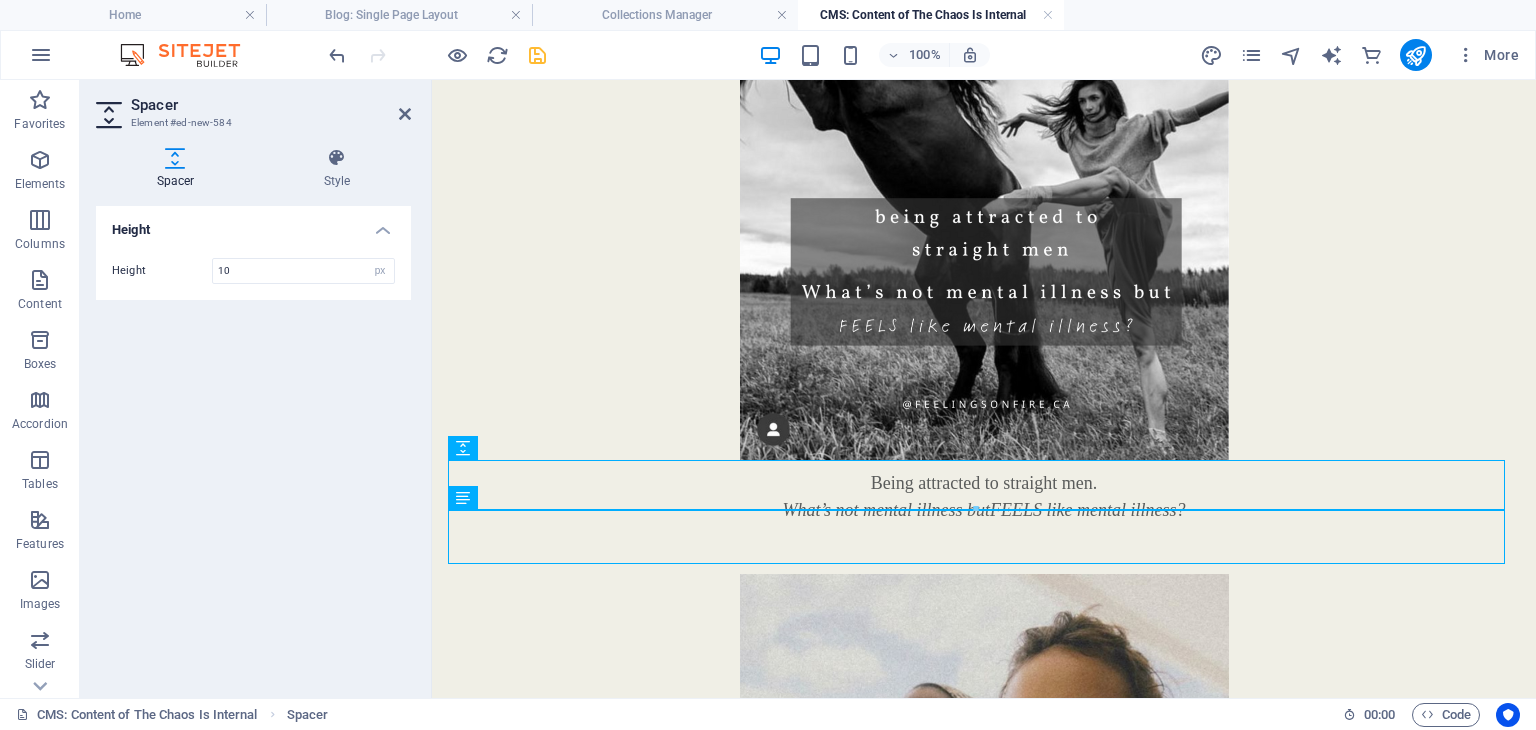 click on "Height Height 10 px rem vh vw" at bounding box center [253, 444] 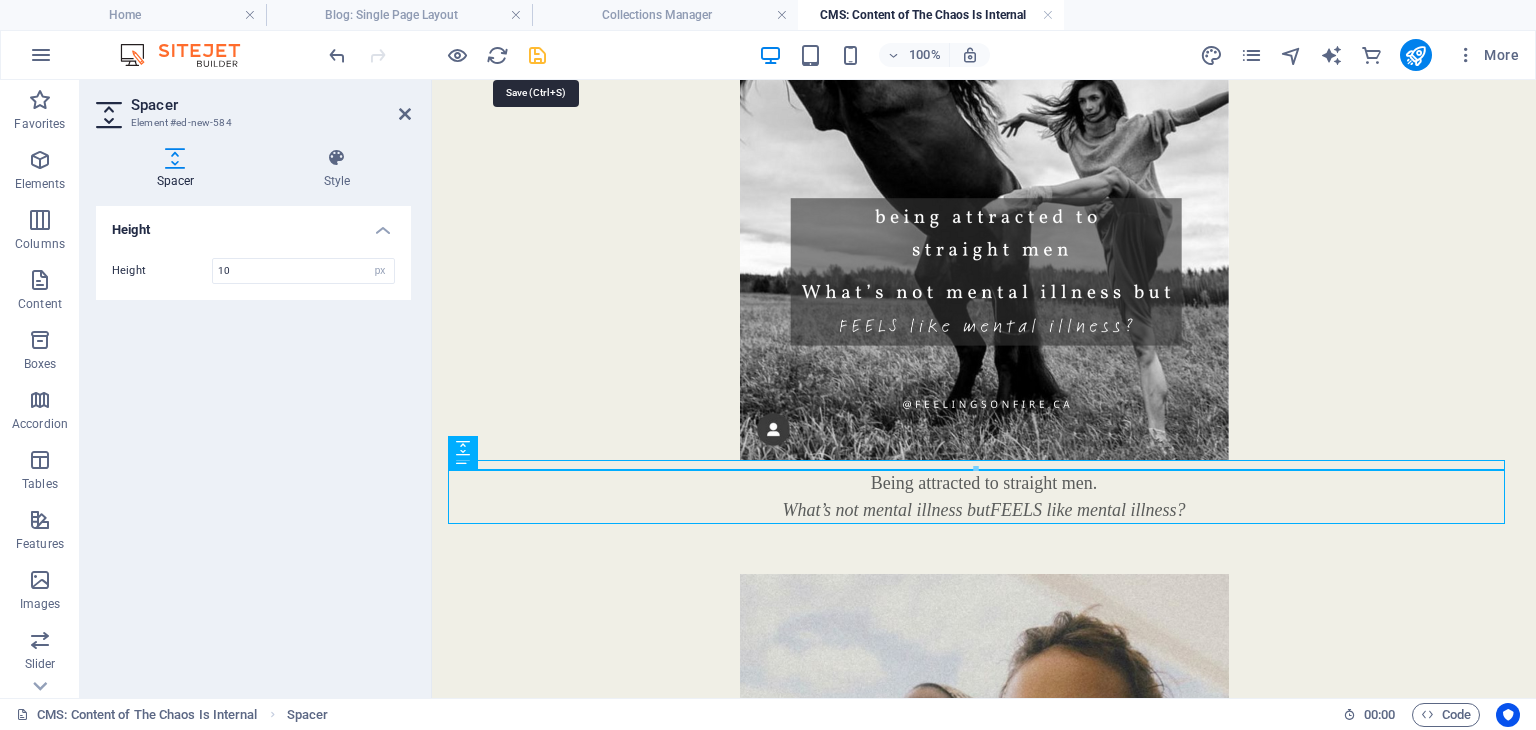 drag, startPoint x: 546, startPoint y: 49, endPoint x: 406, endPoint y: 205, distance: 209.60916 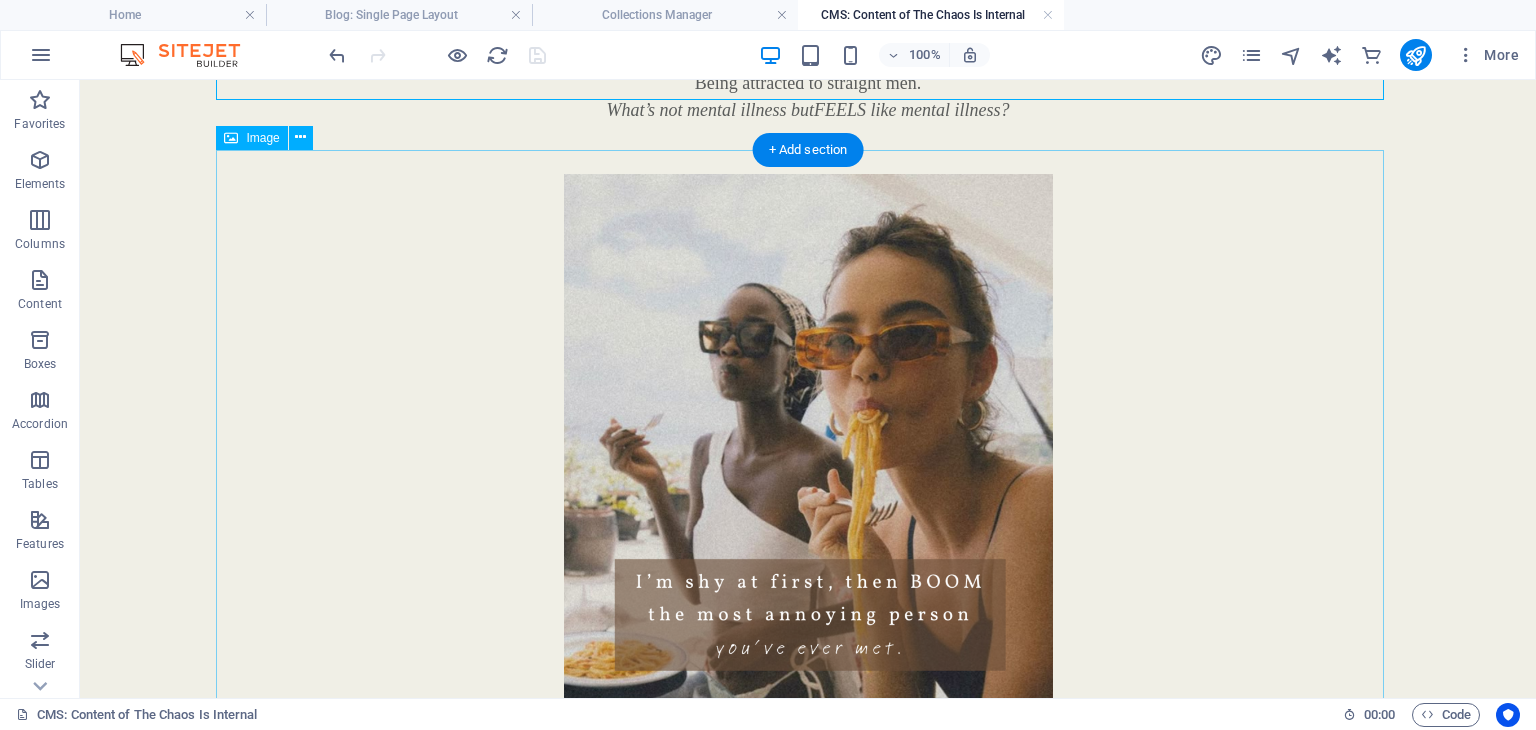 scroll, scrollTop: 1900, scrollLeft: 0, axis: vertical 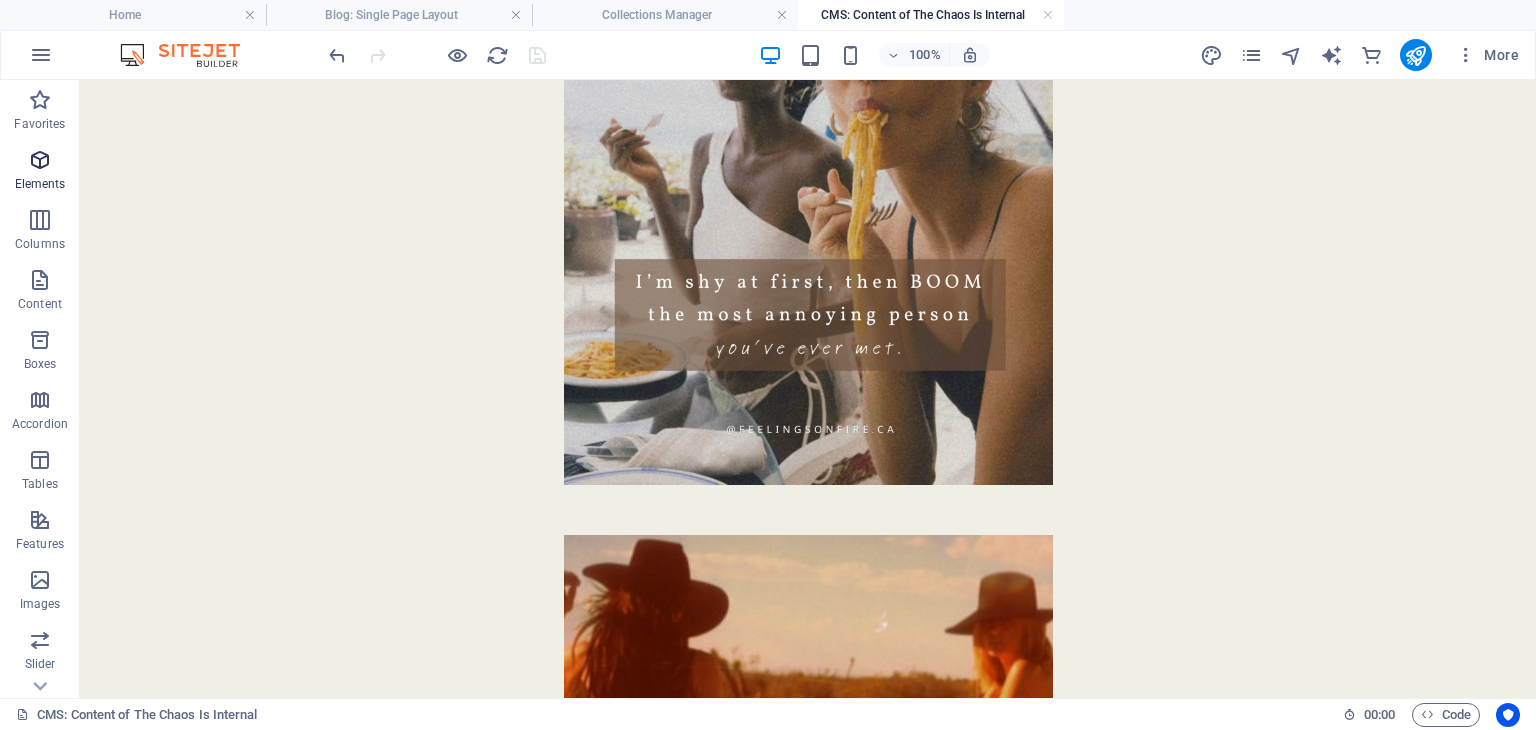 click at bounding box center [40, 160] 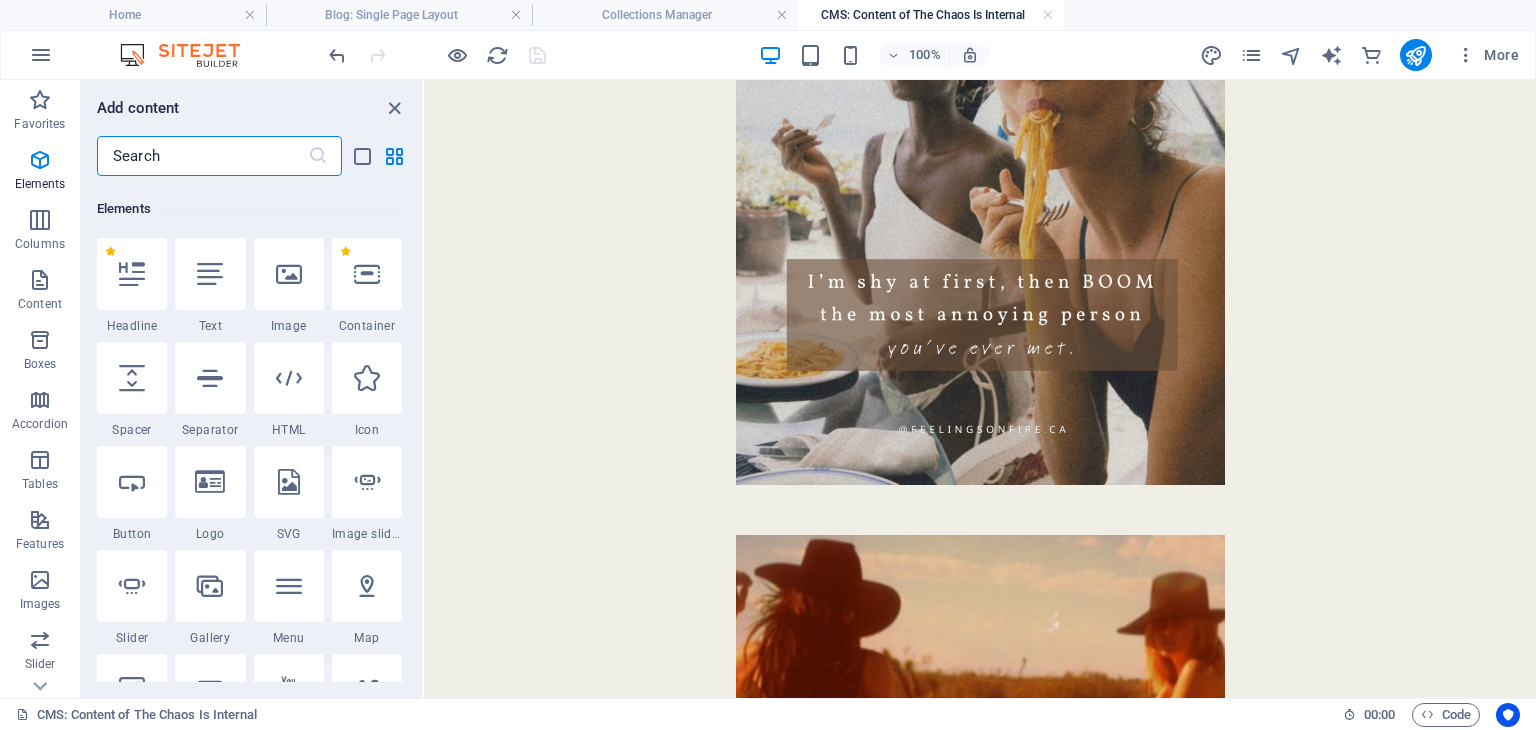 scroll, scrollTop: 212, scrollLeft: 0, axis: vertical 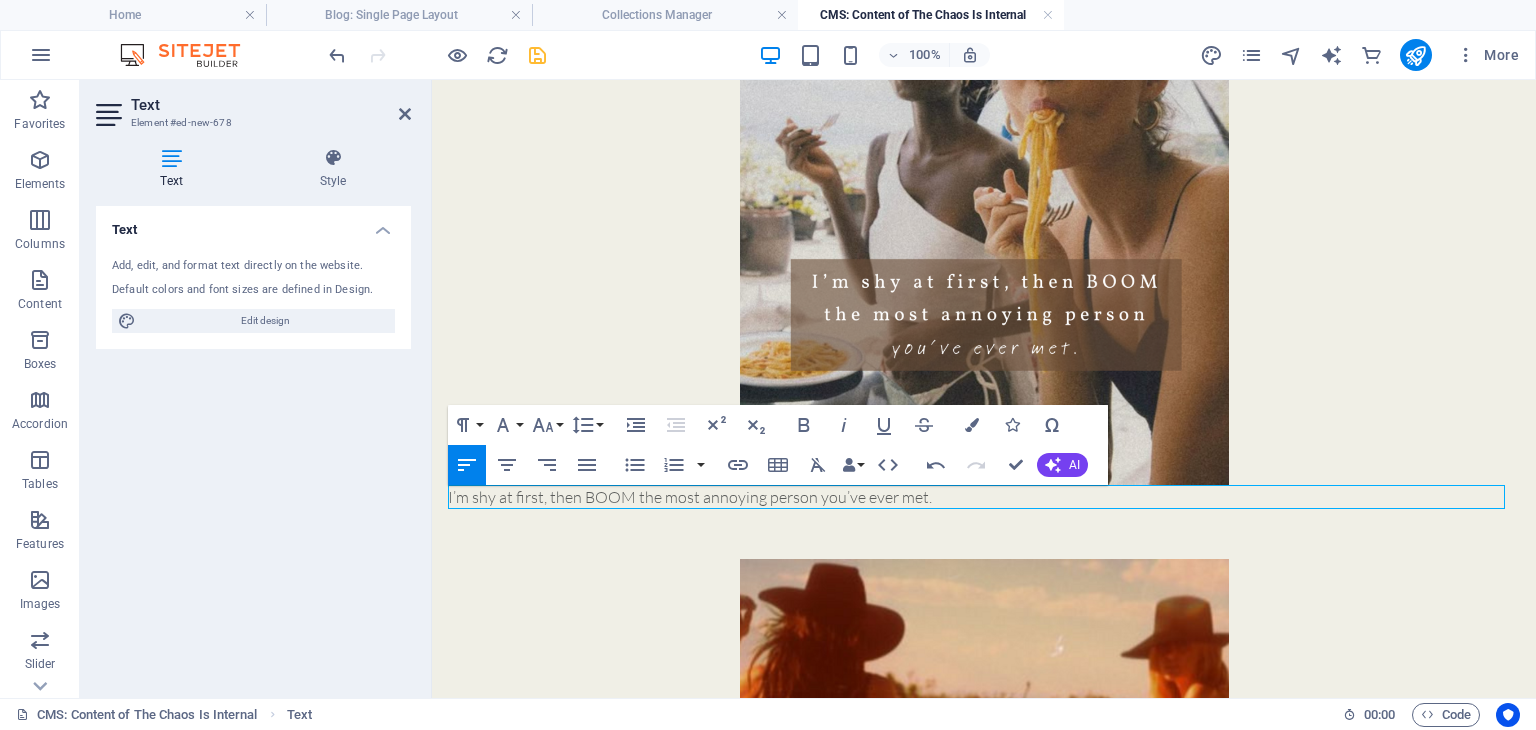 click on "I’m shy at first, then BOOM the most annoying person you’ve ever met." at bounding box center [984, 497] 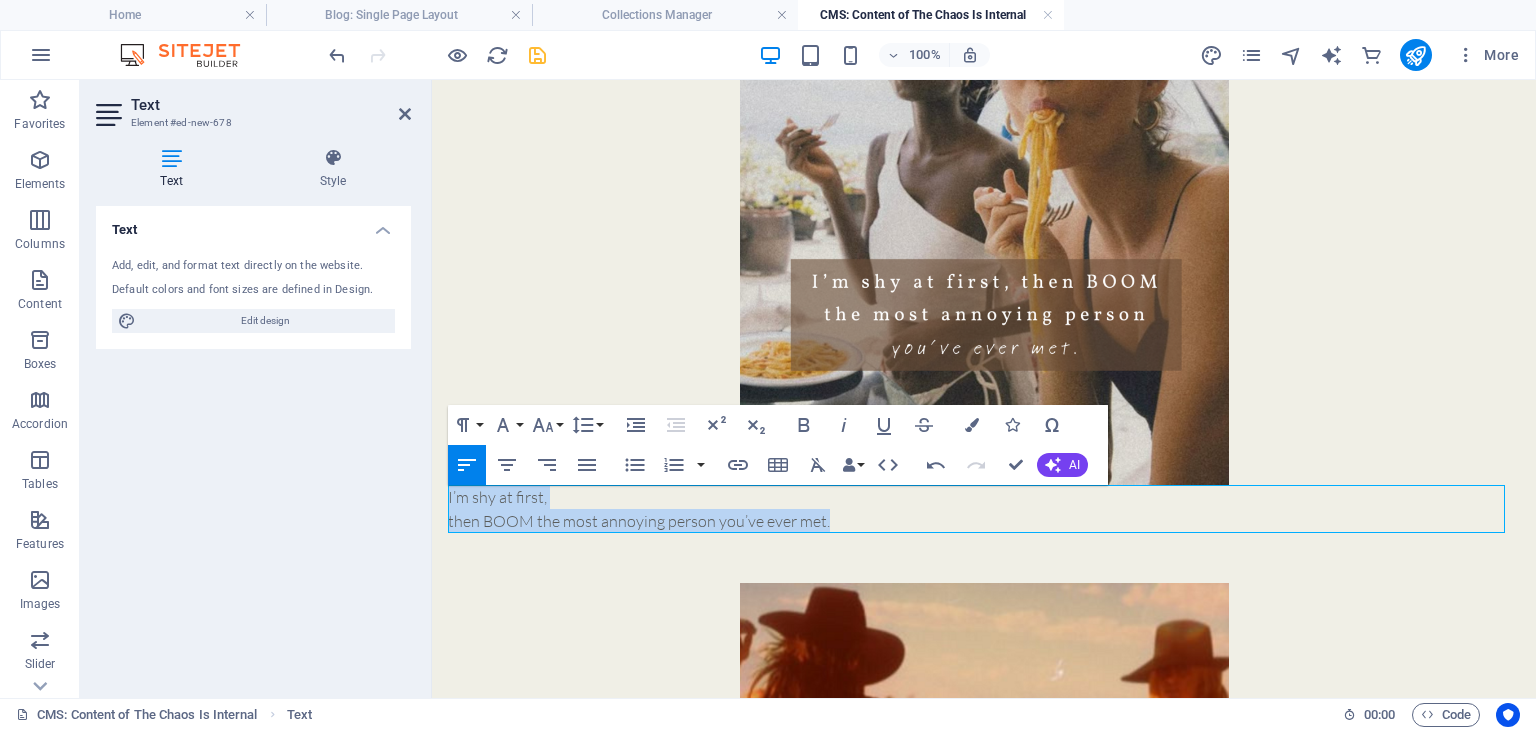 drag, startPoint x: 847, startPoint y: 521, endPoint x: 368, endPoint y: 474, distance: 481.30032 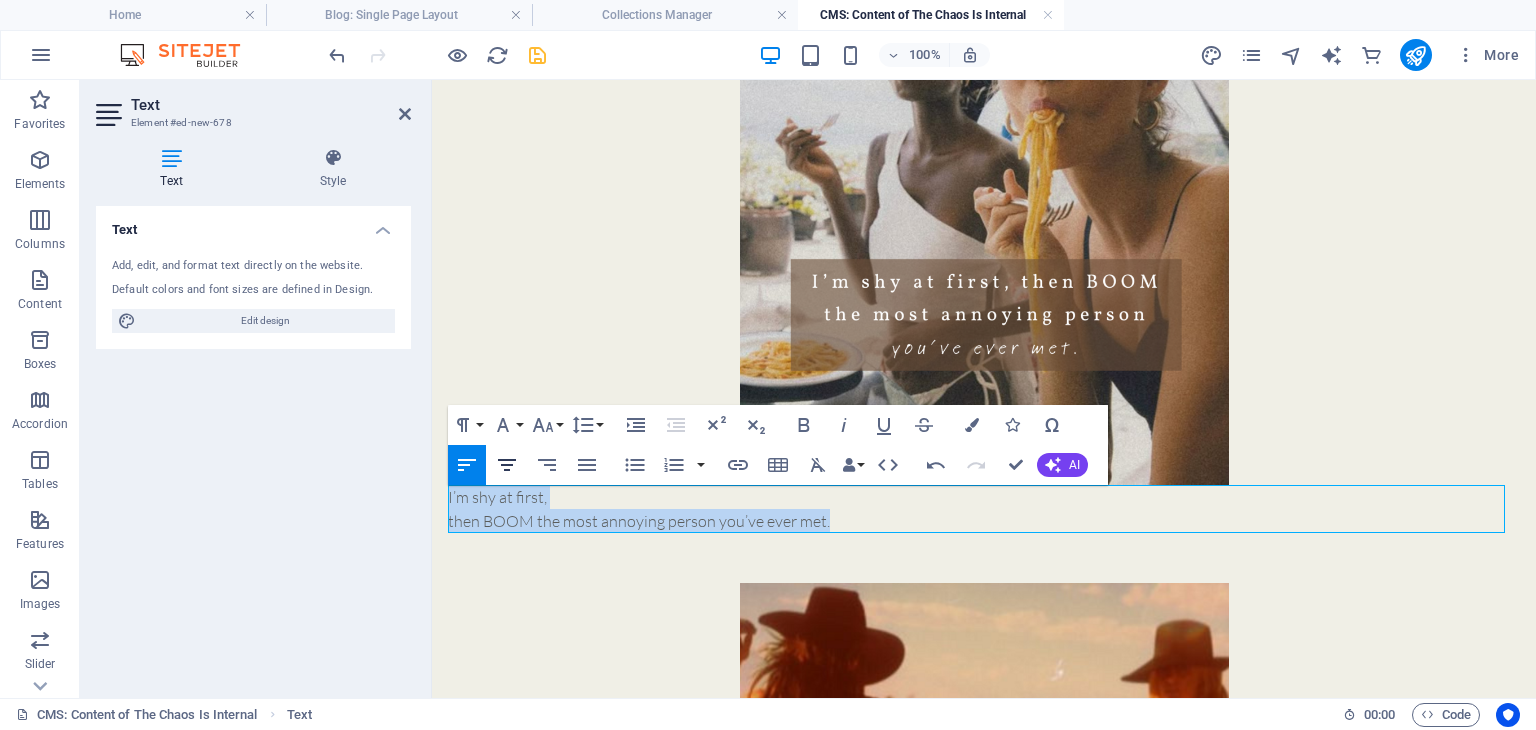 click 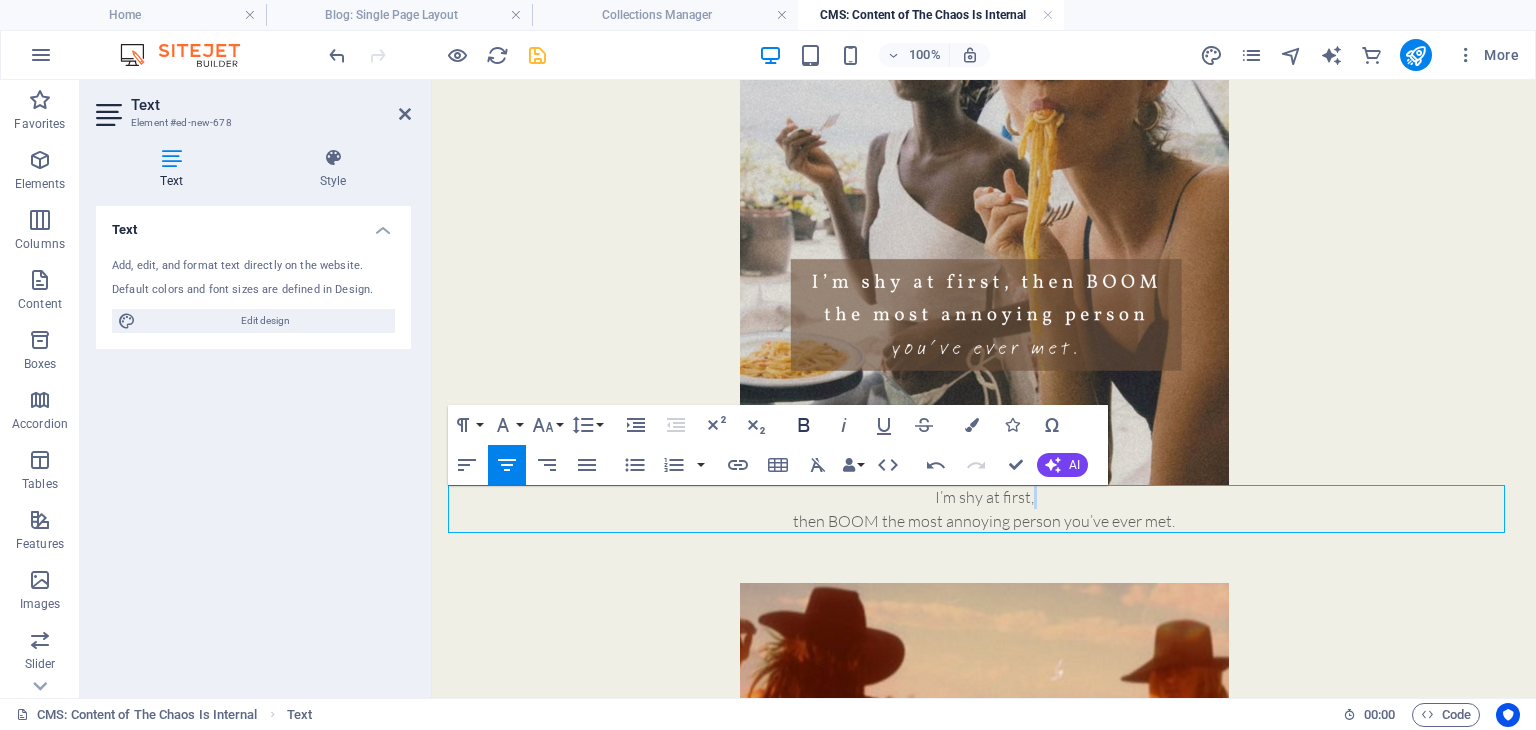click 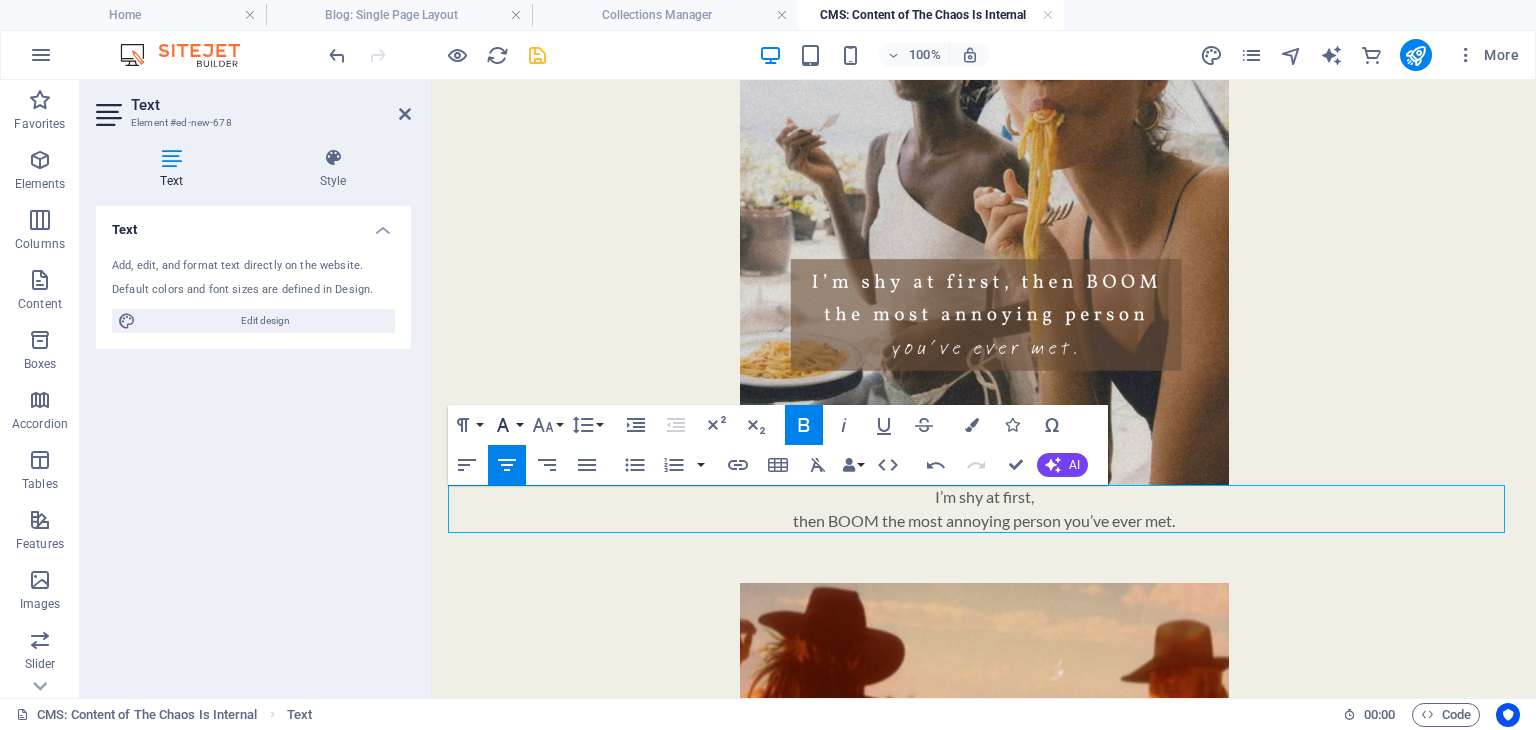 click 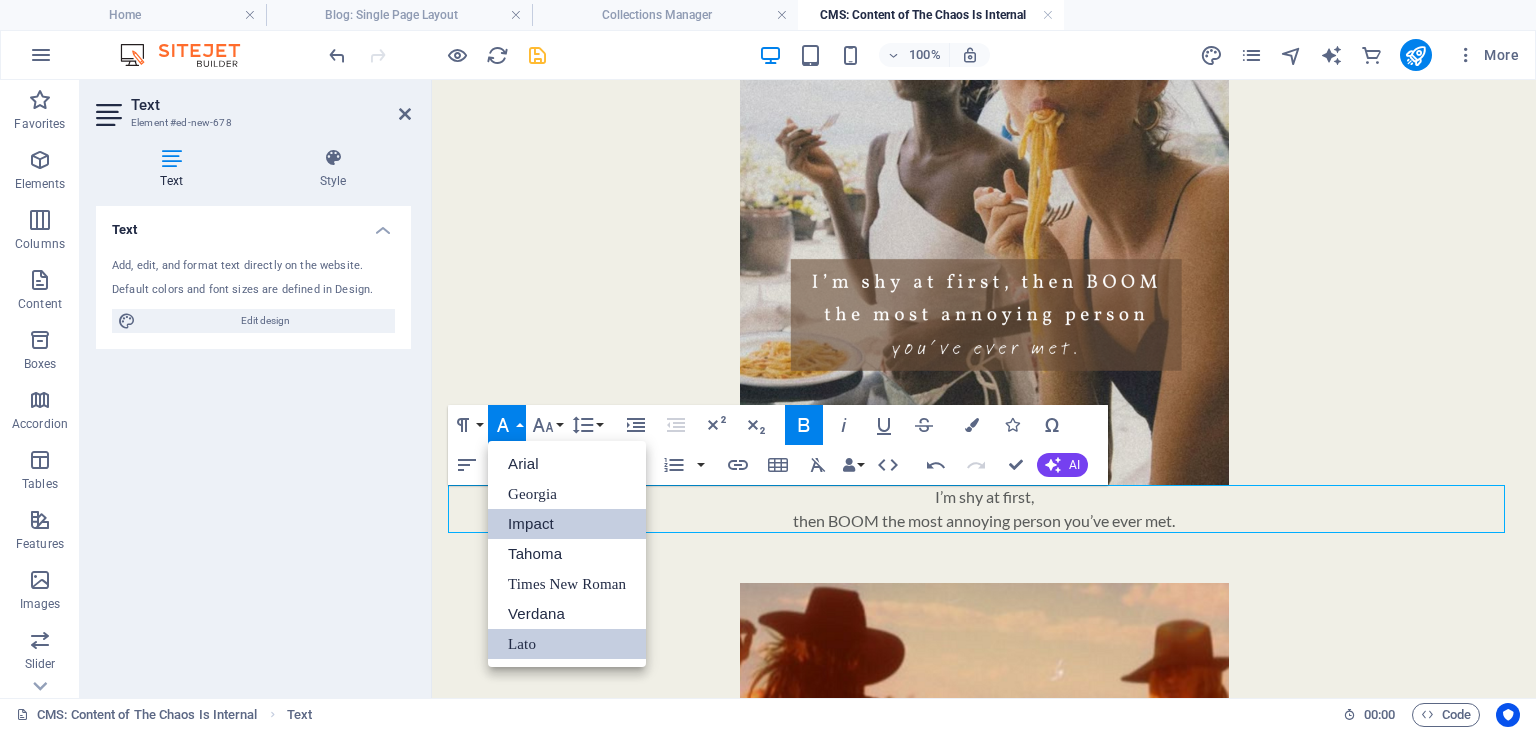 scroll, scrollTop: 0, scrollLeft: 0, axis: both 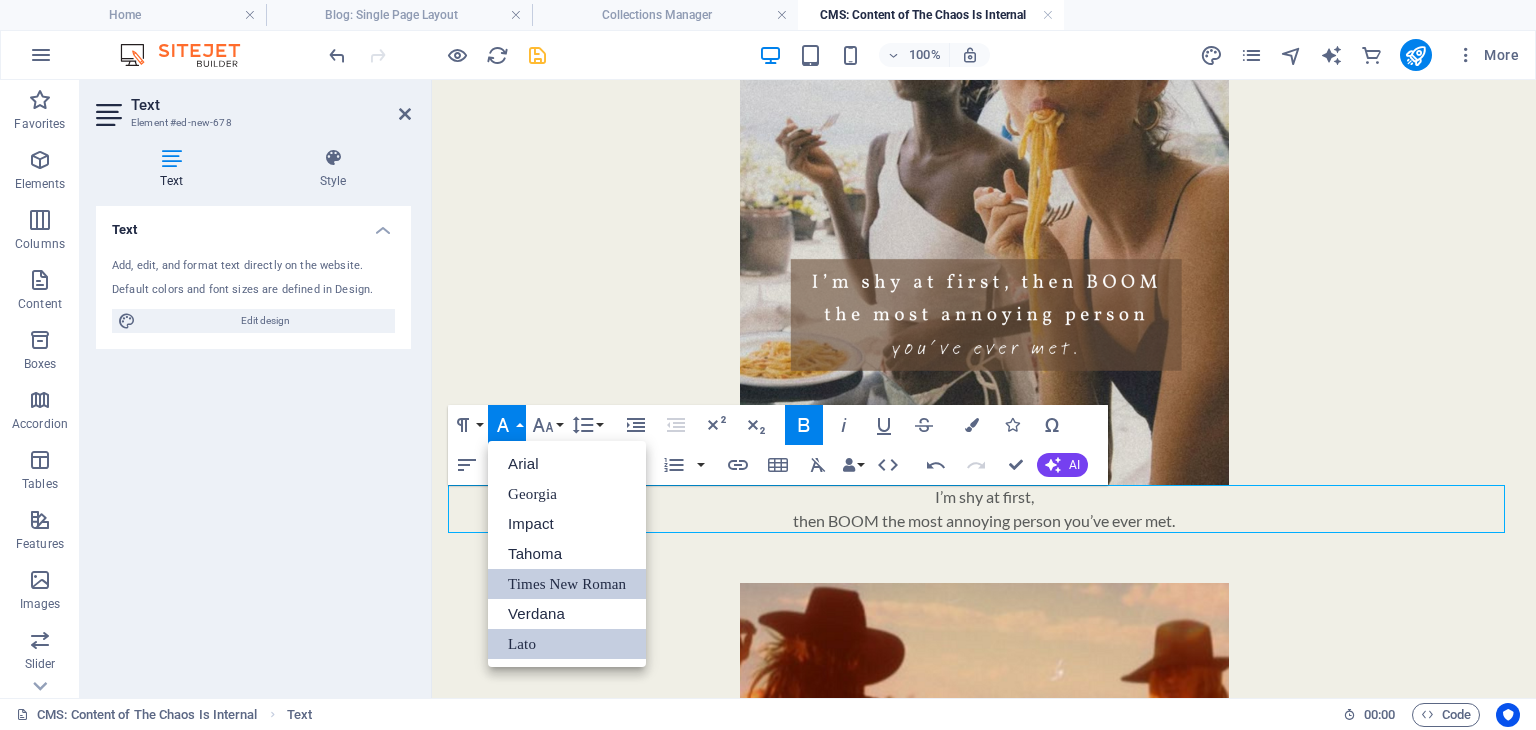 click on "Times New Roman" at bounding box center [567, 584] 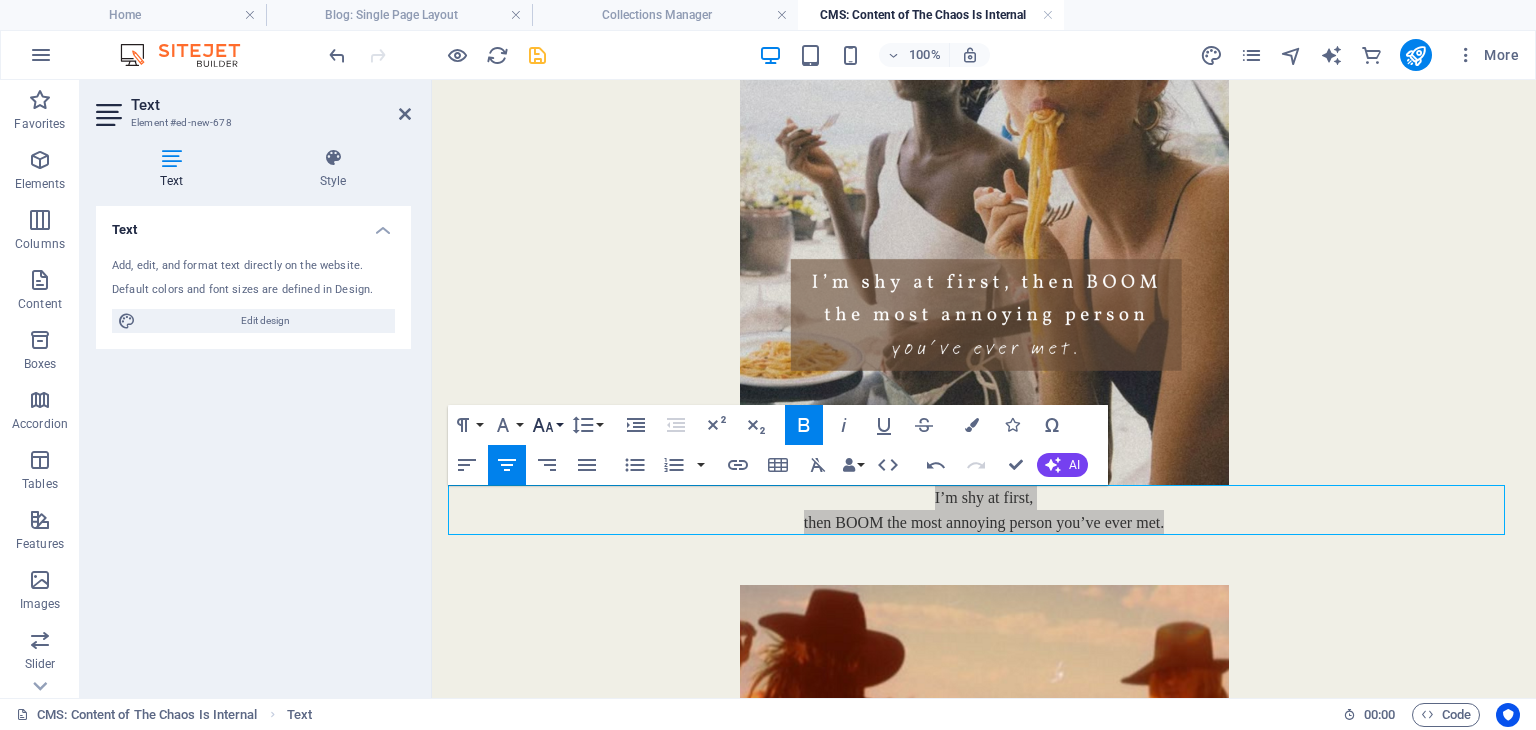 click 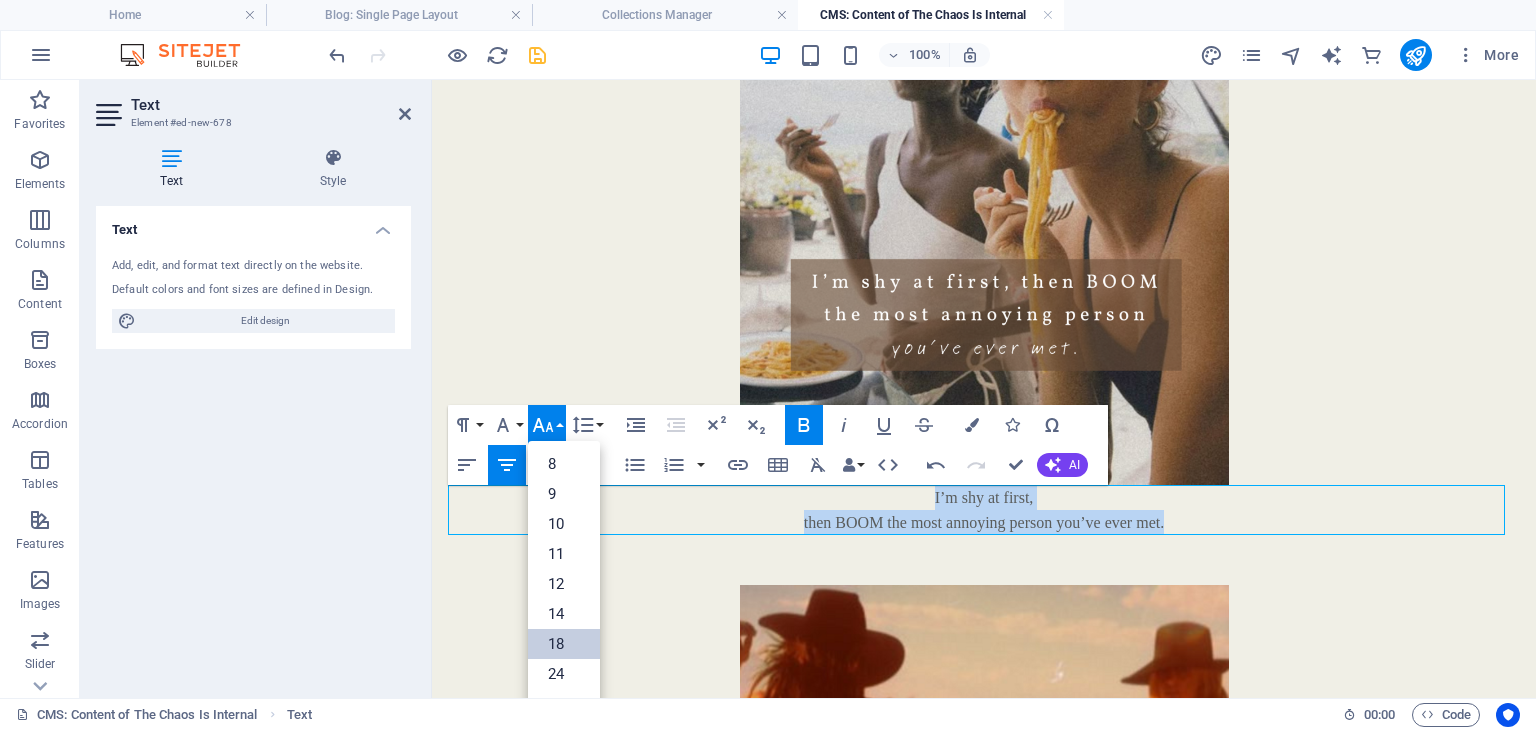 click on "18" at bounding box center [564, 644] 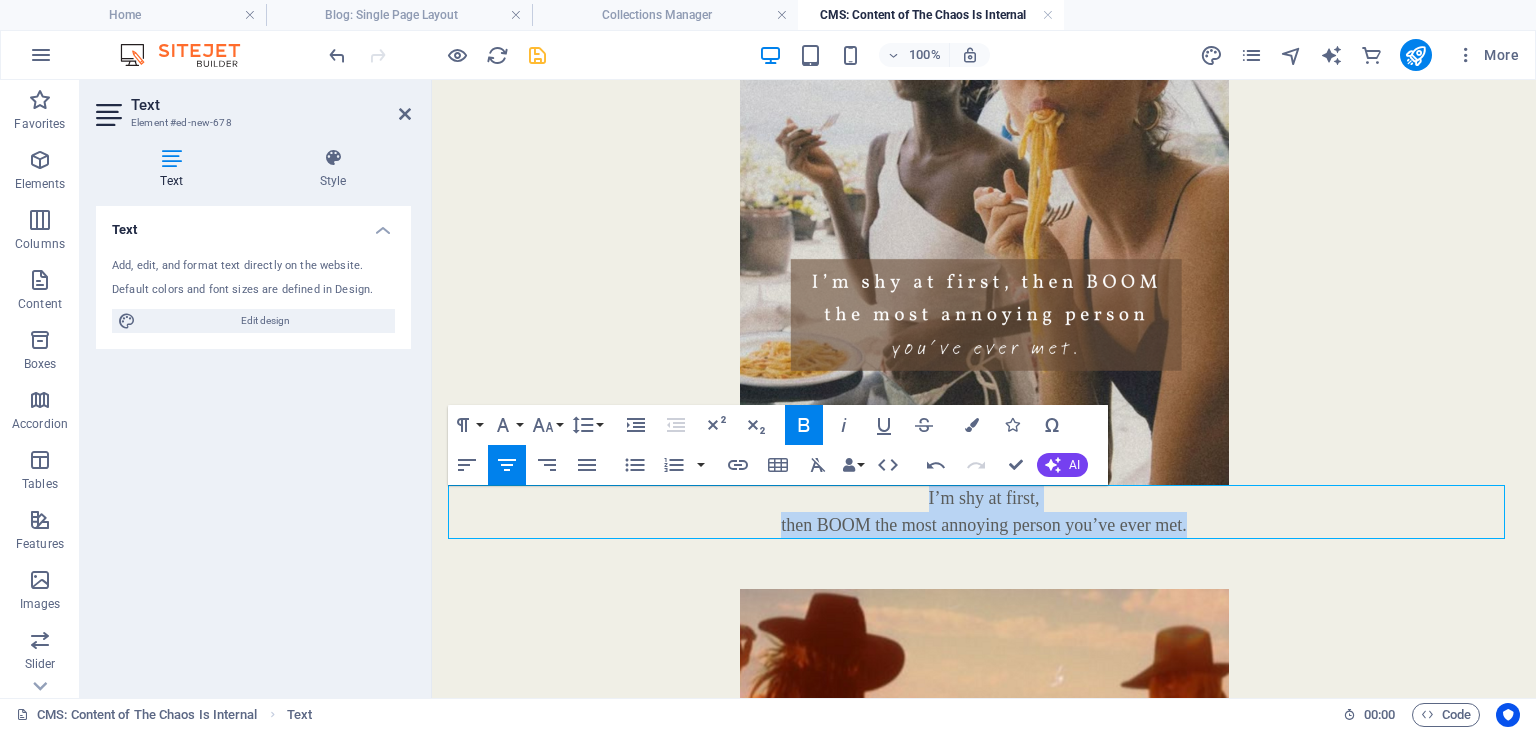 click on "I’m shy at first,  then BOOM the most annoying person you’ve ever met." at bounding box center [983, 511] 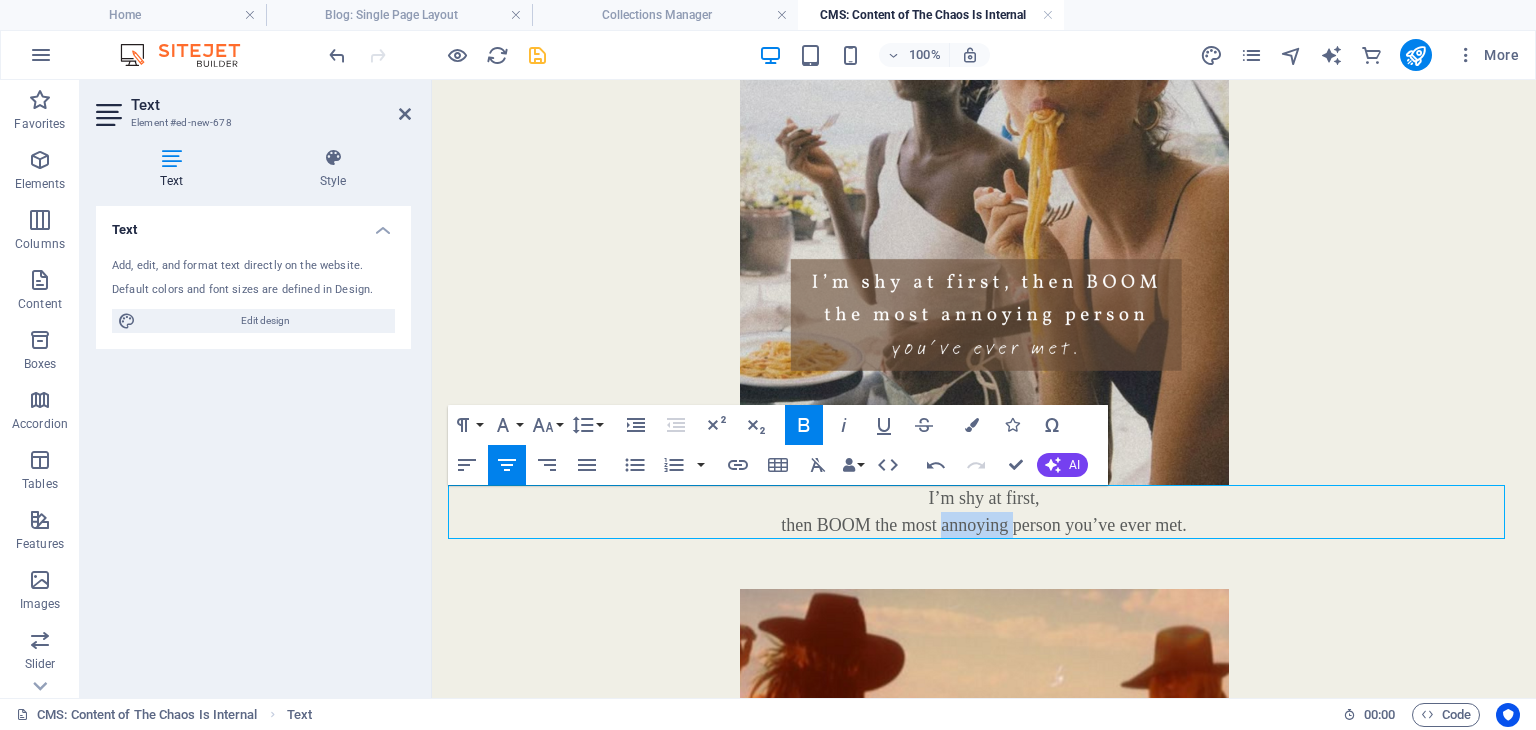 click on "I’m shy at first,  then BOOM the most annoying person you’ve ever met." at bounding box center [983, 511] 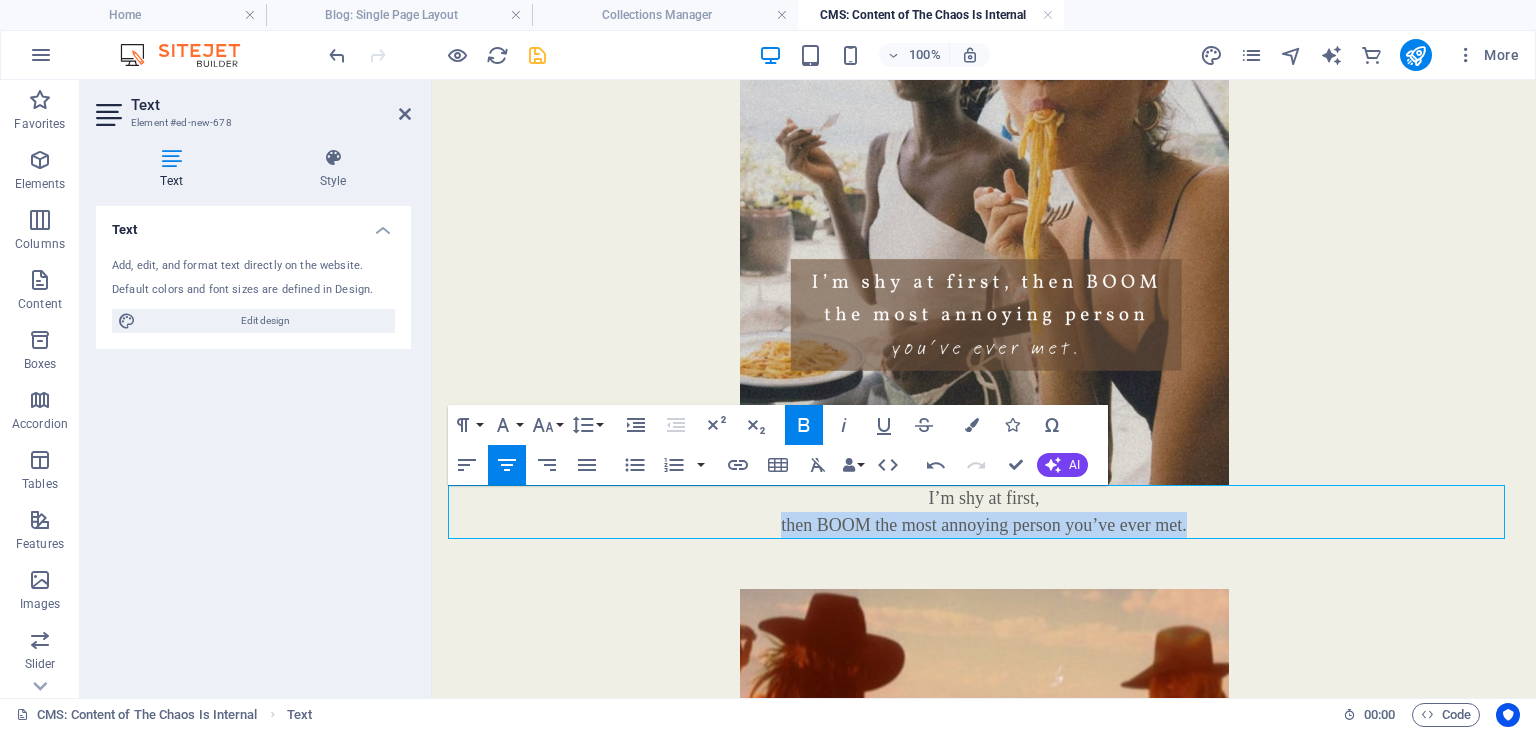 click on "I’m shy at first,  then BOOM the most annoying person you’ve ever met." at bounding box center (983, 511) 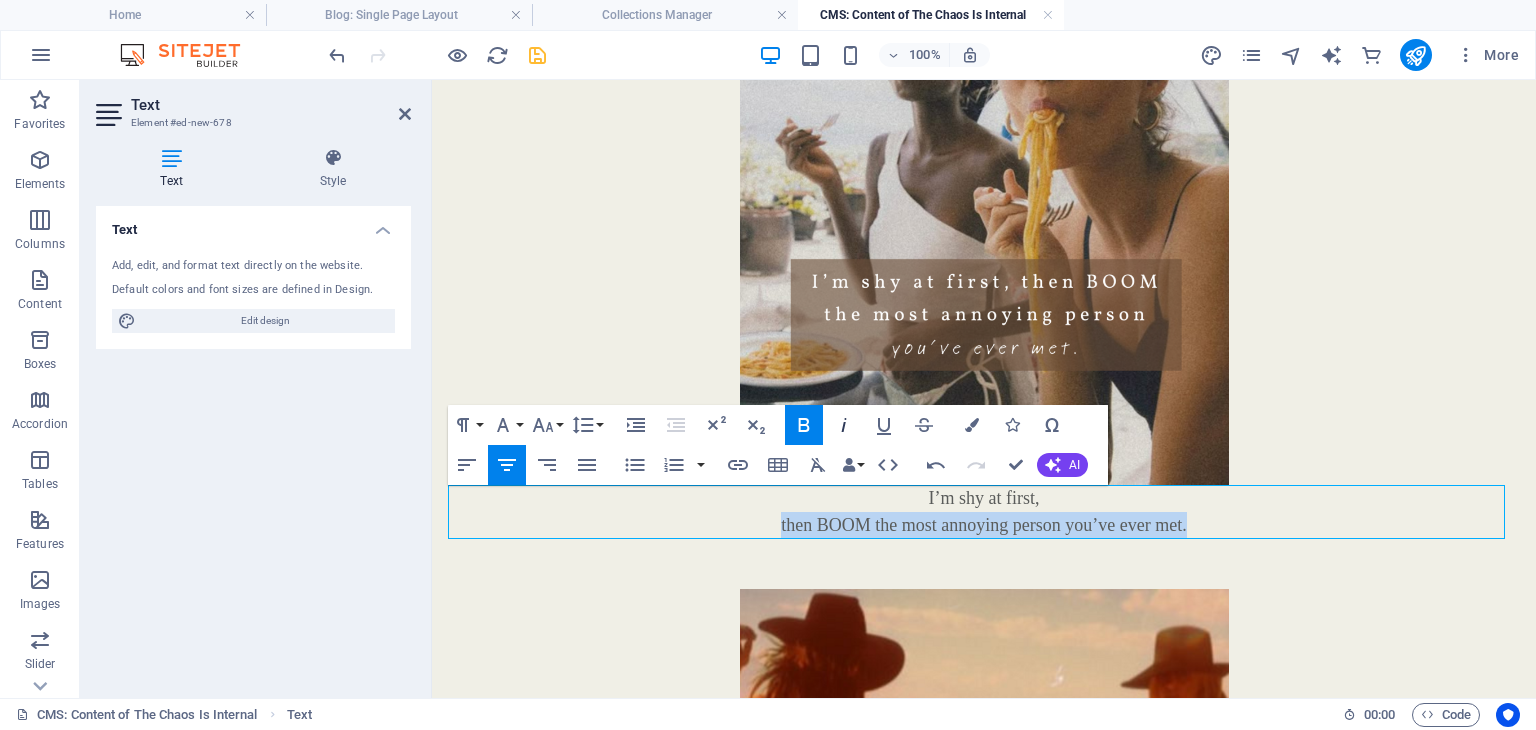 click 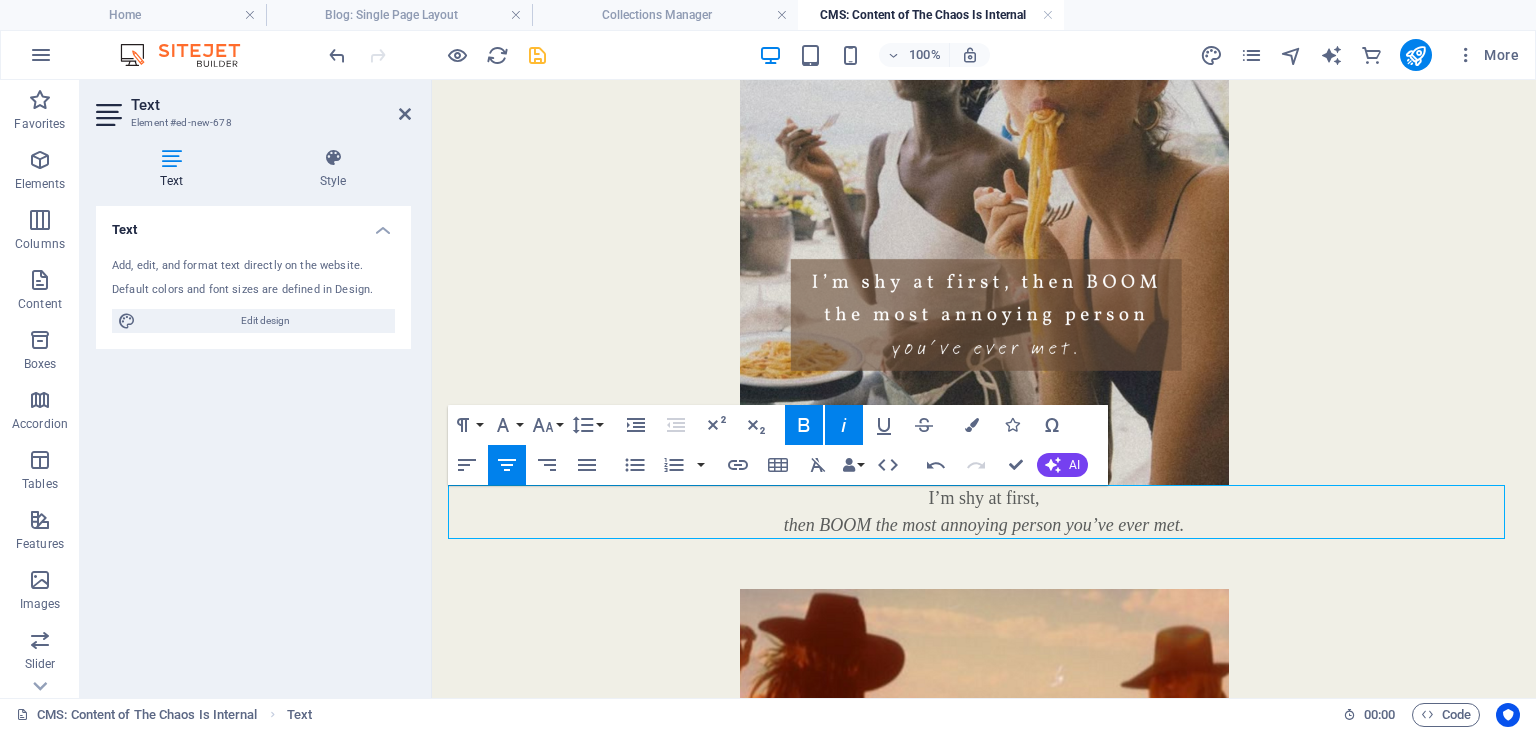 drag, startPoint x: 543, startPoint y: 53, endPoint x: 467, endPoint y: 17, distance: 84.095184 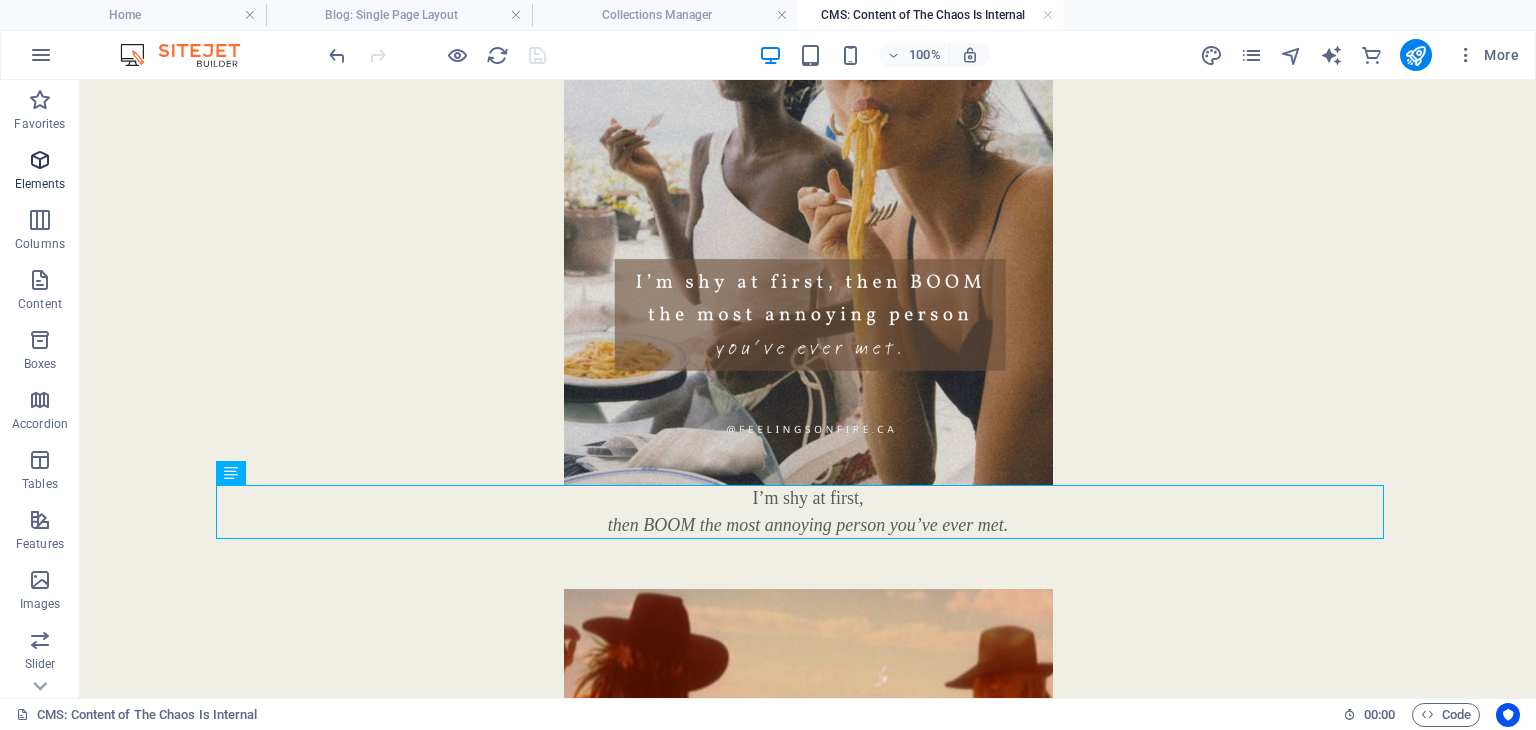 click on "Elements" at bounding box center (40, 170) 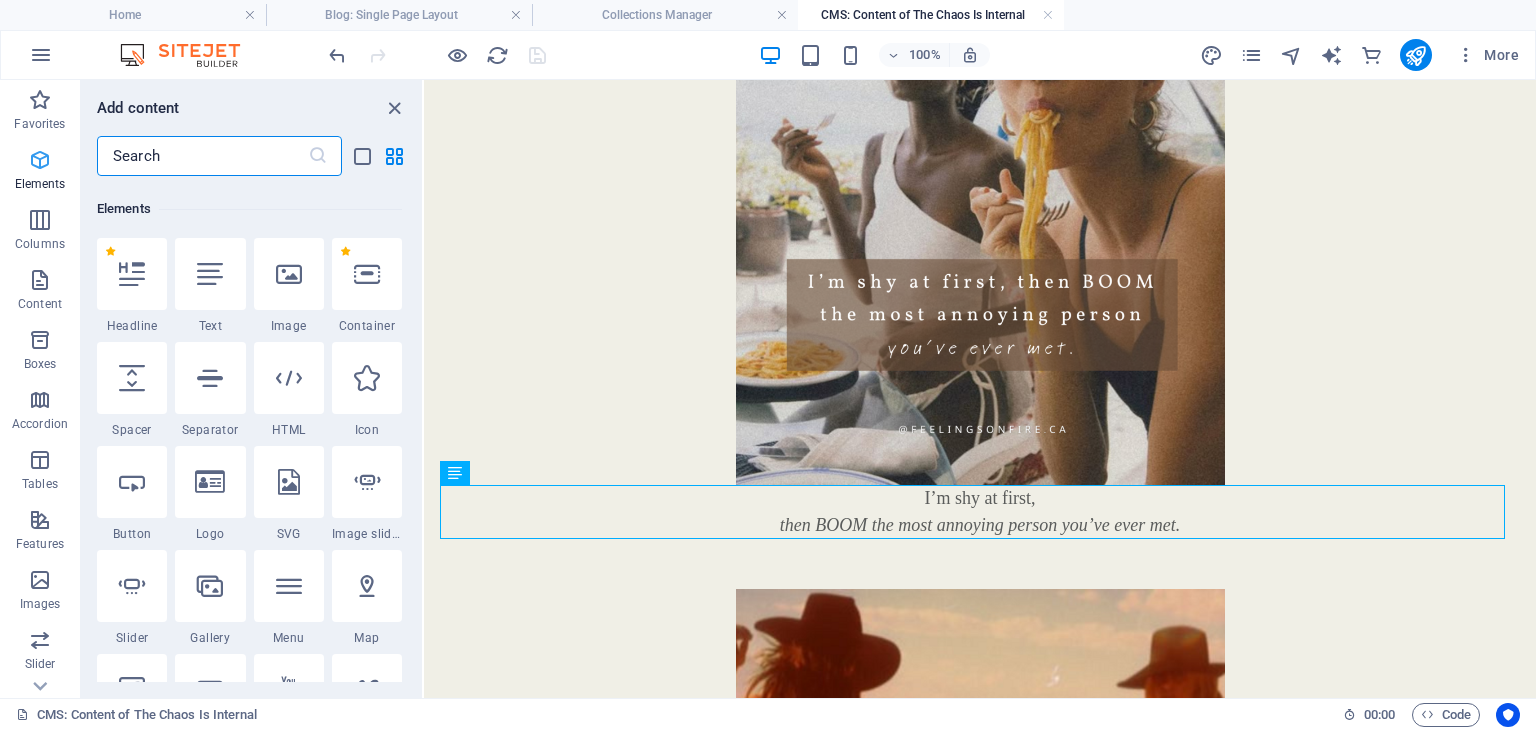 scroll, scrollTop: 212, scrollLeft: 0, axis: vertical 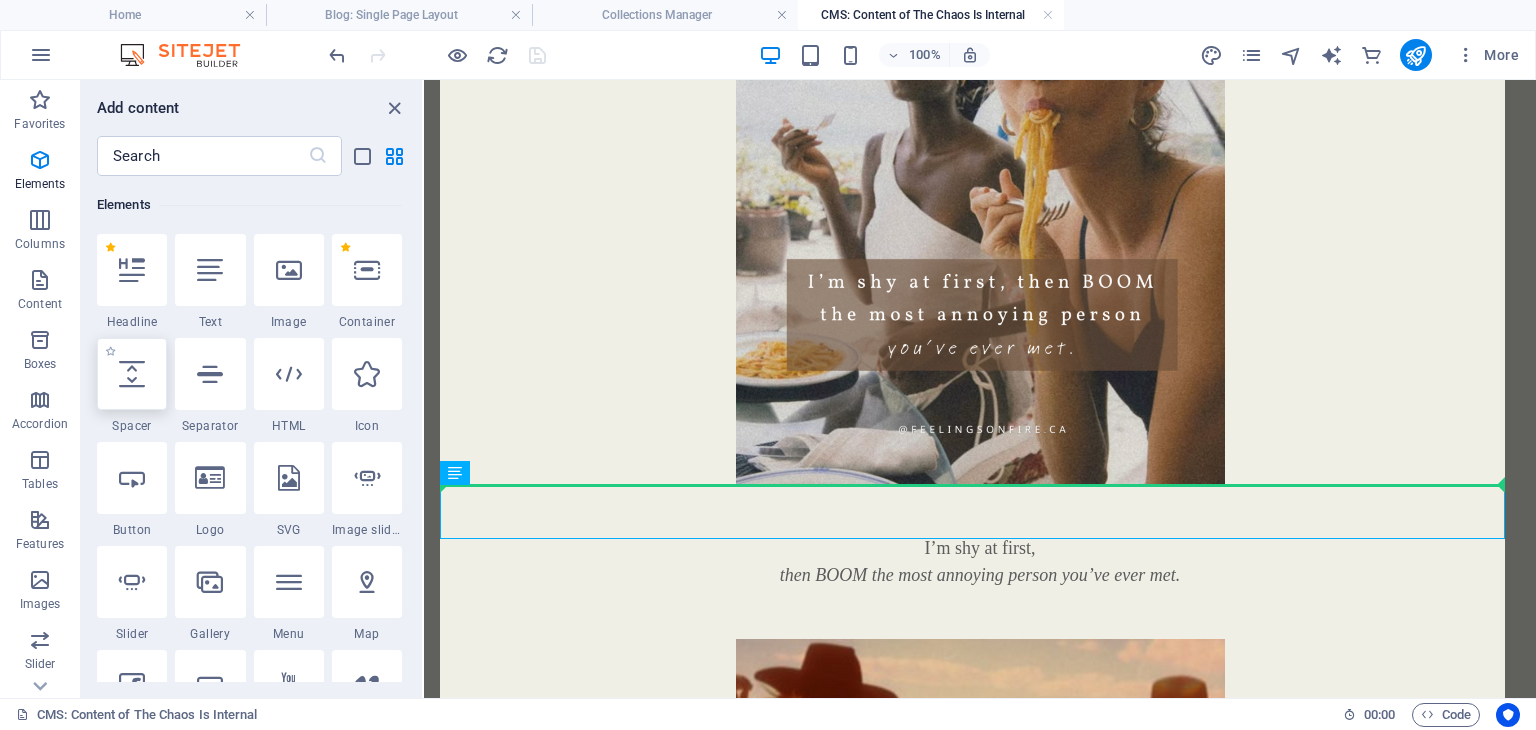 select on "px" 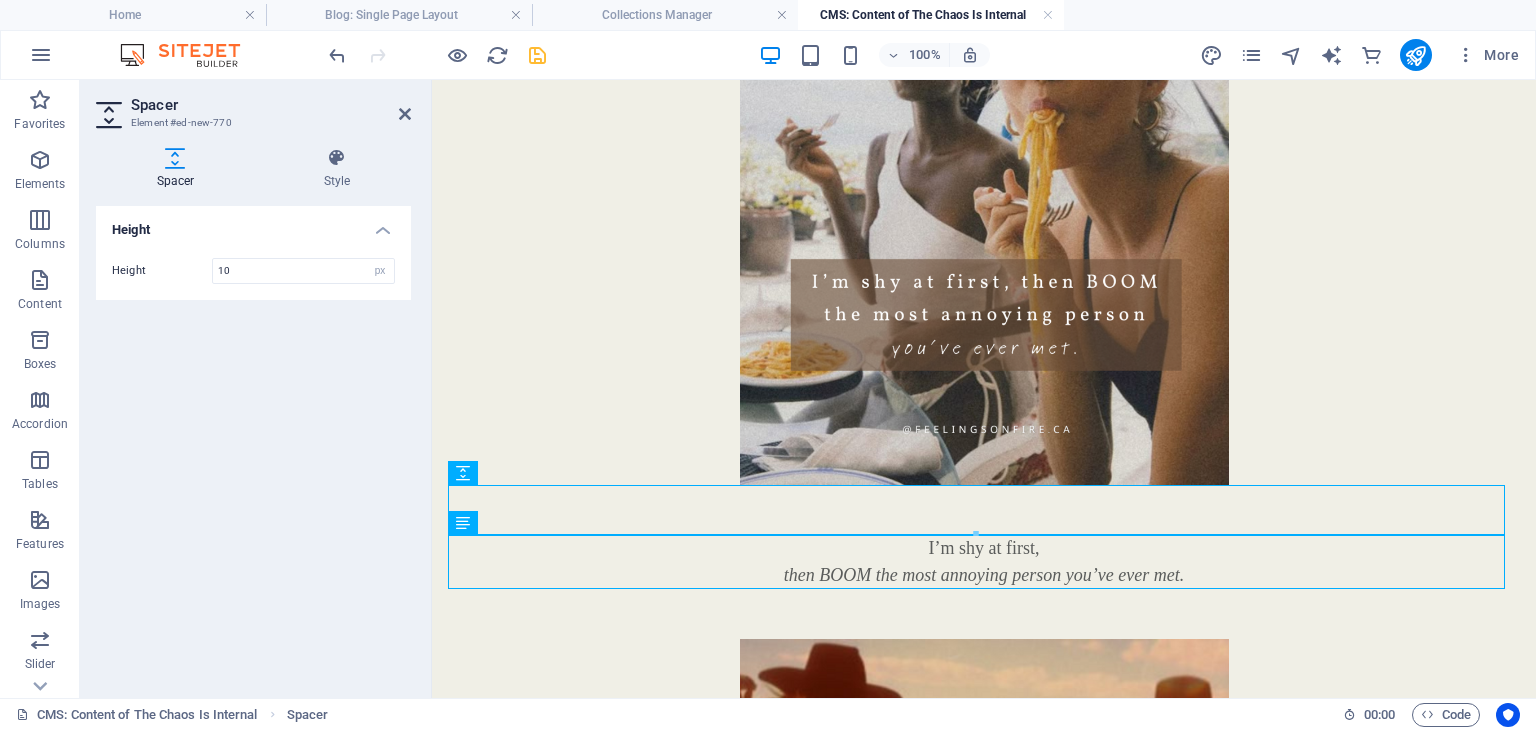 type on "10" 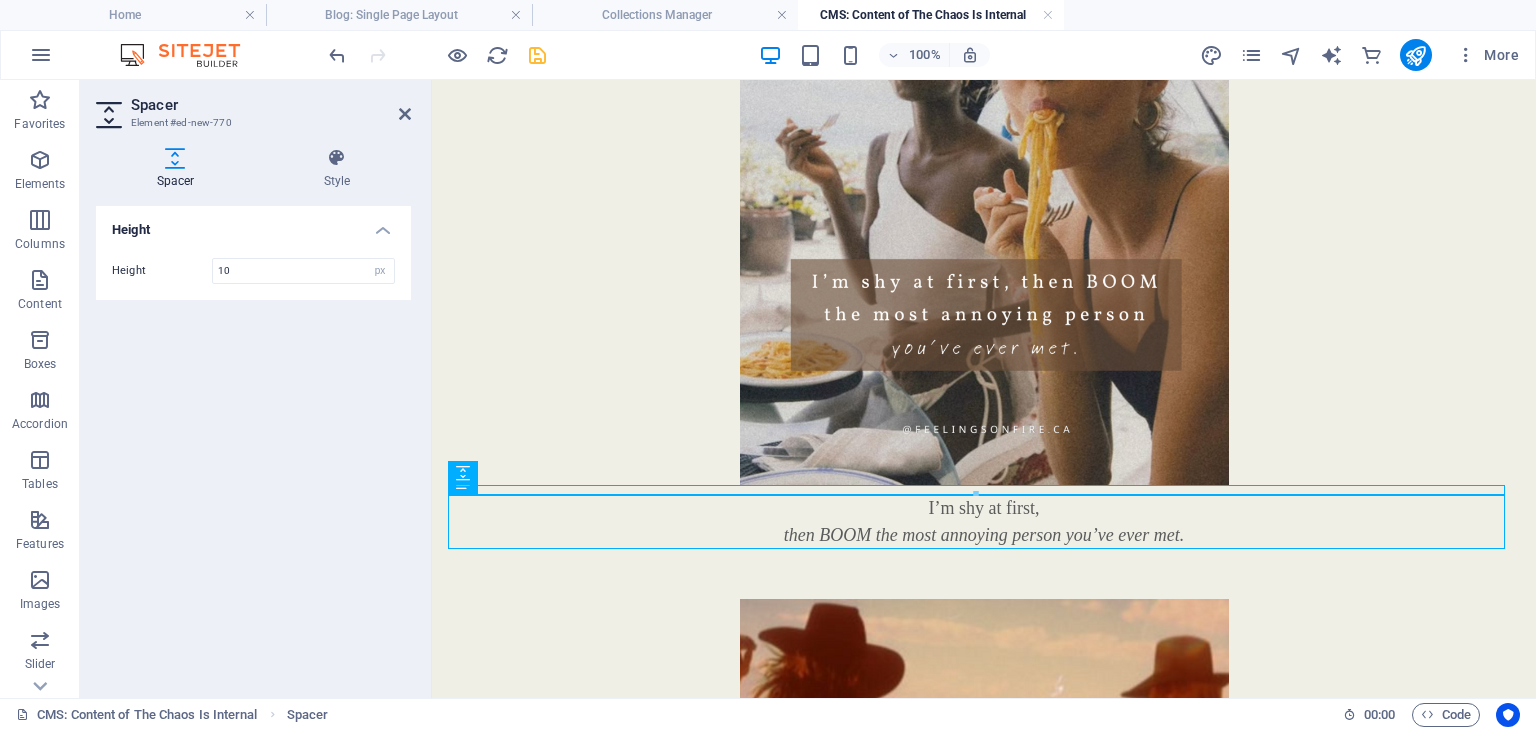 click on "Height Height 10 px rem vh vw" at bounding box center (253, 444) 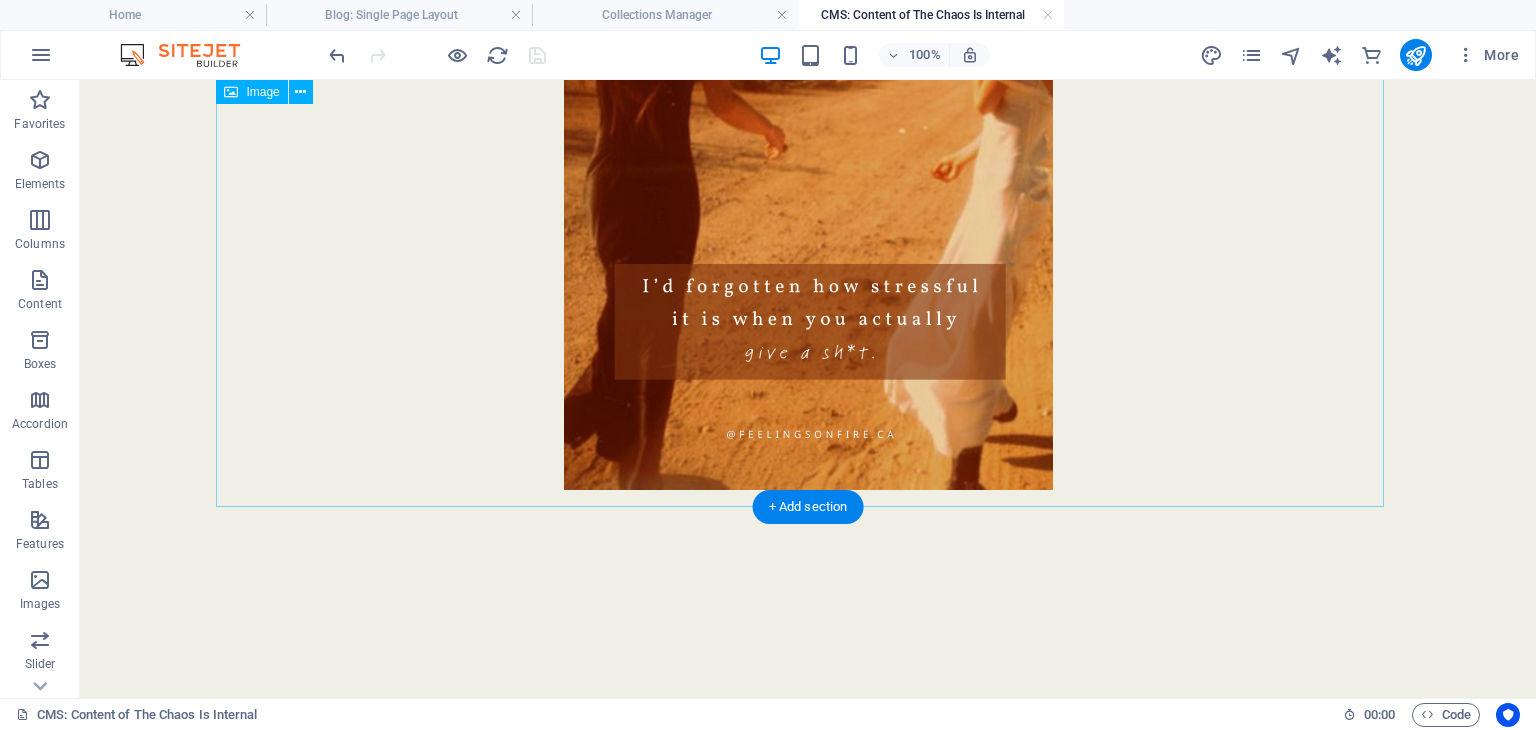 scroll, scrollTop: 2624, scrollLeft: 0, axis: vertical 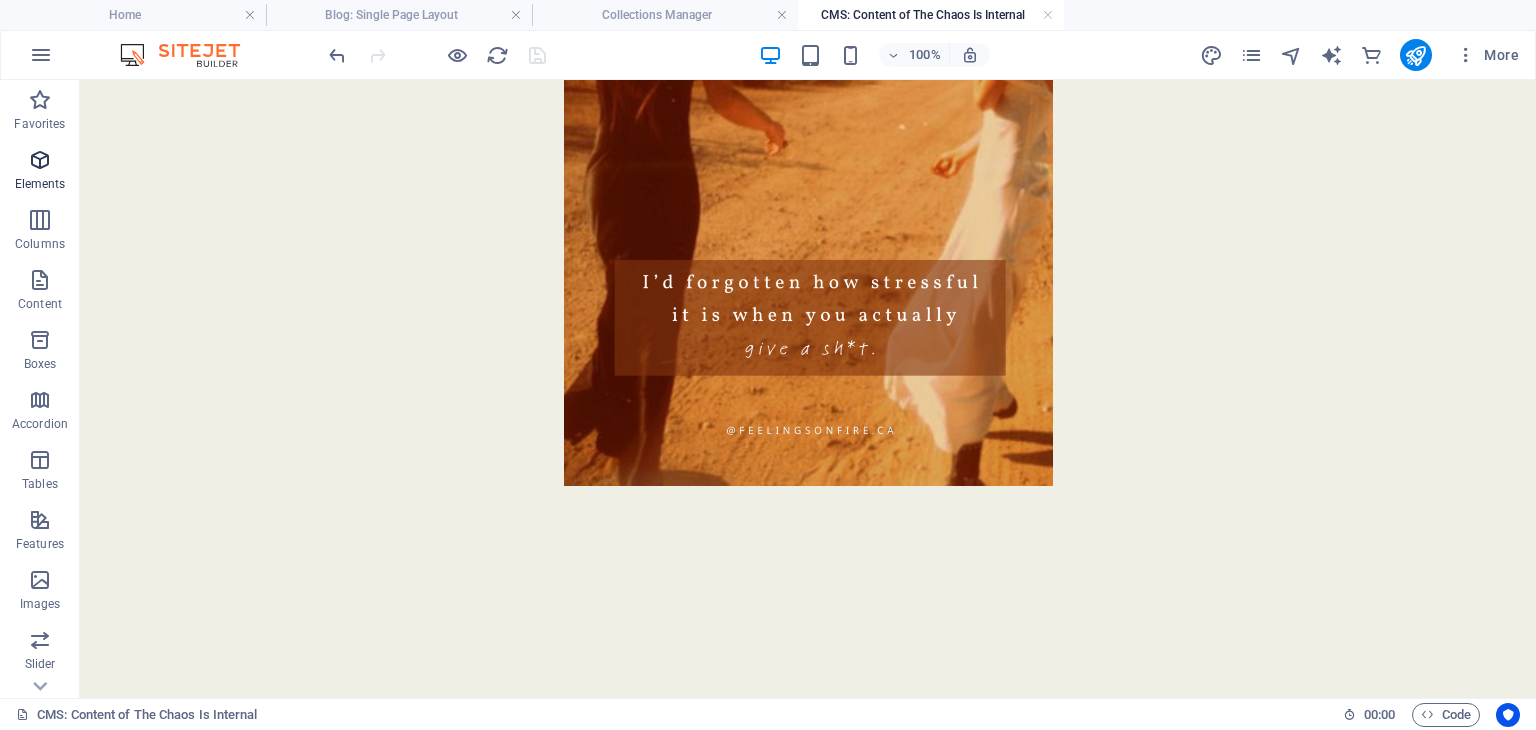 click at bounding box center (40, 160) 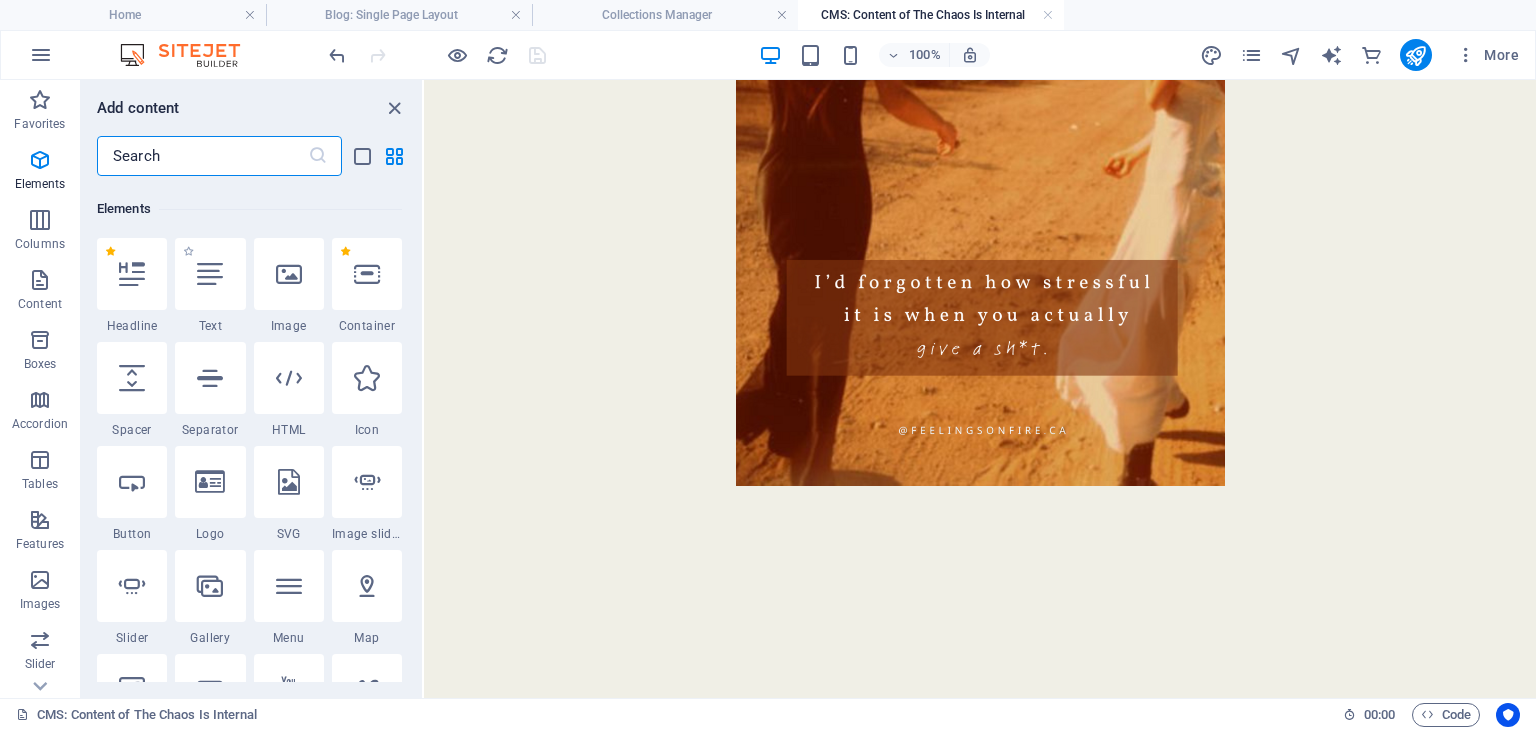 scroll, scrollTop: 212, scrollLeft: 0, axis: vertical 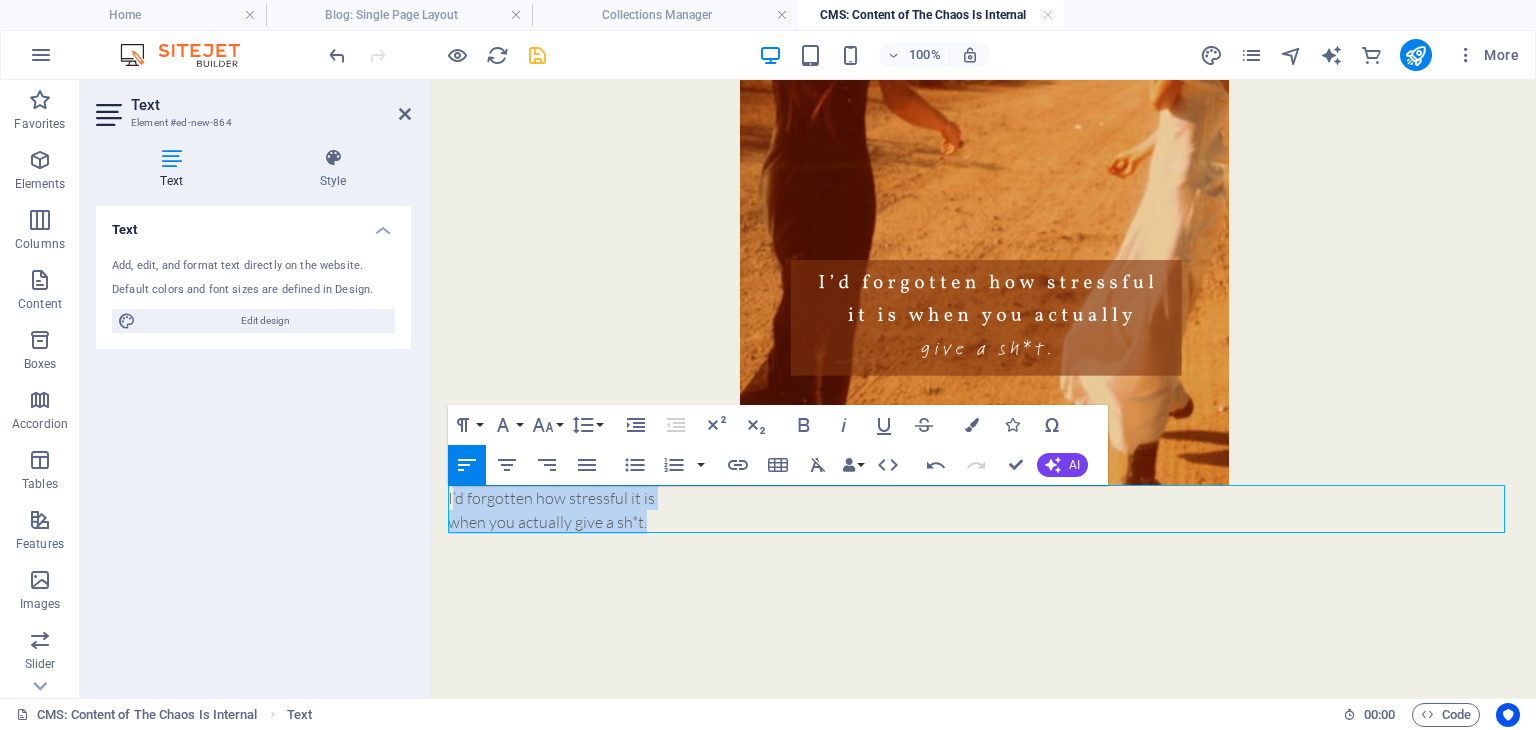 drag, startPoint x: 664, startPoint y: 519, endPoint x: 453, endPoint y: 489, distance: 213.12202 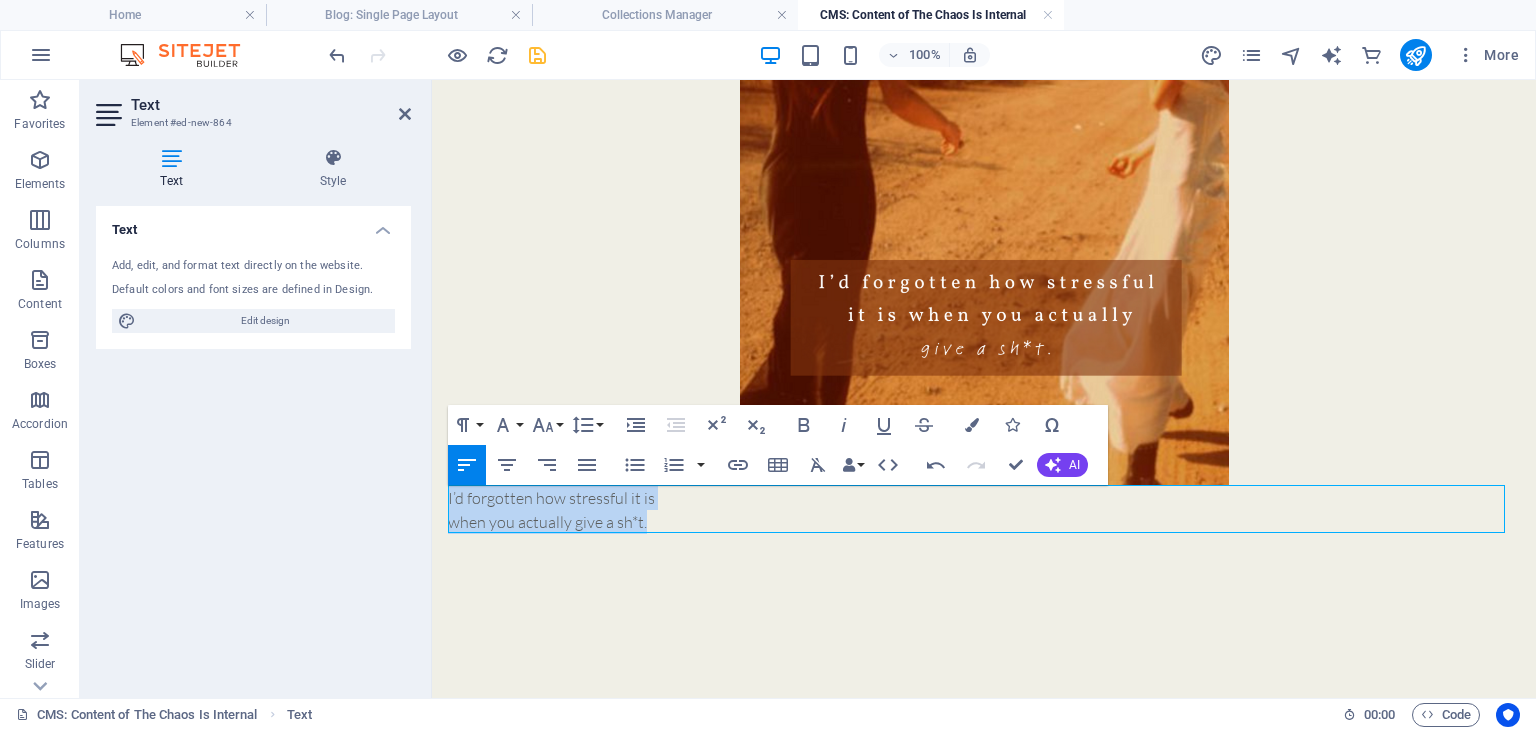 drag, startPoint x: 678, startPoint y: 514, endPoint x: 448, endPoint y: 494, distance: 230.86794 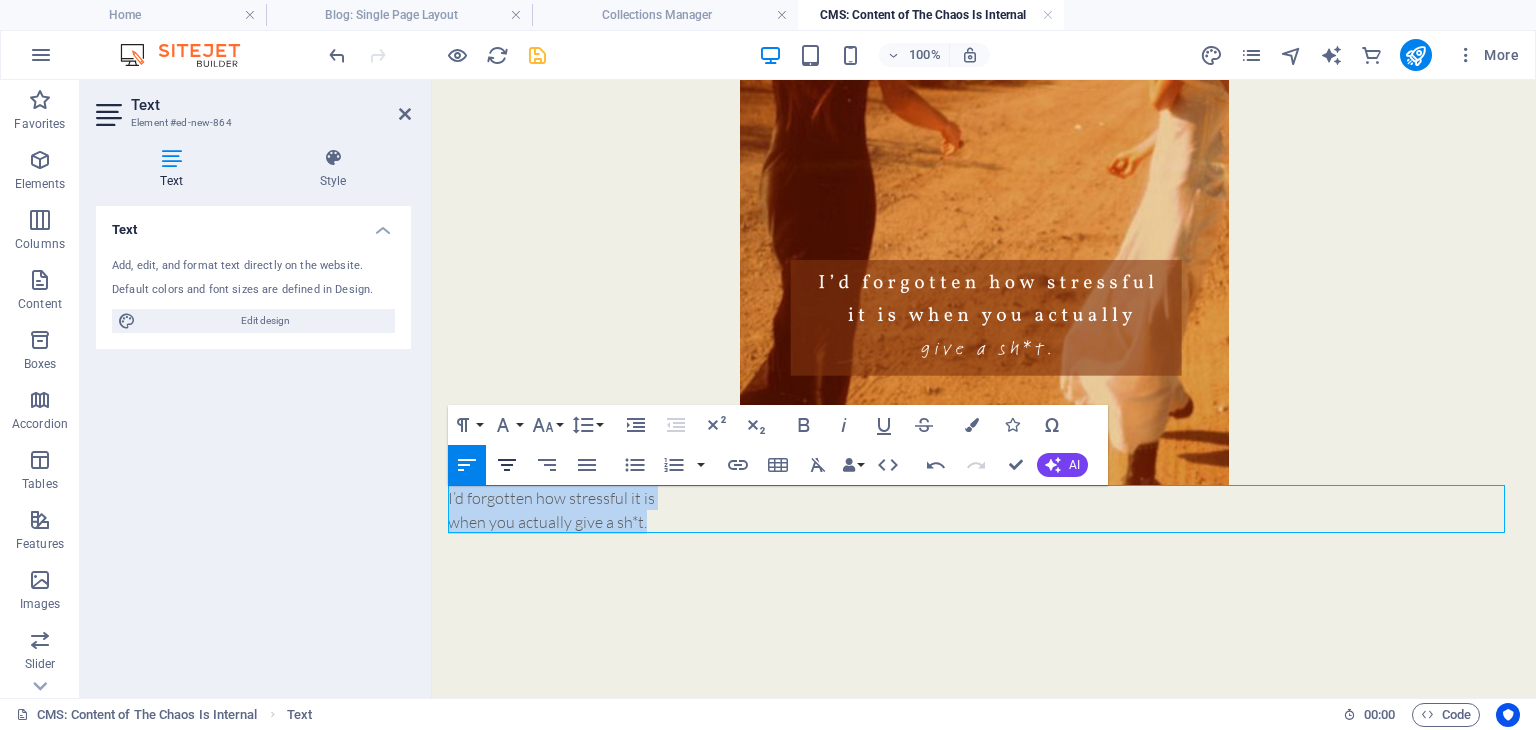 click 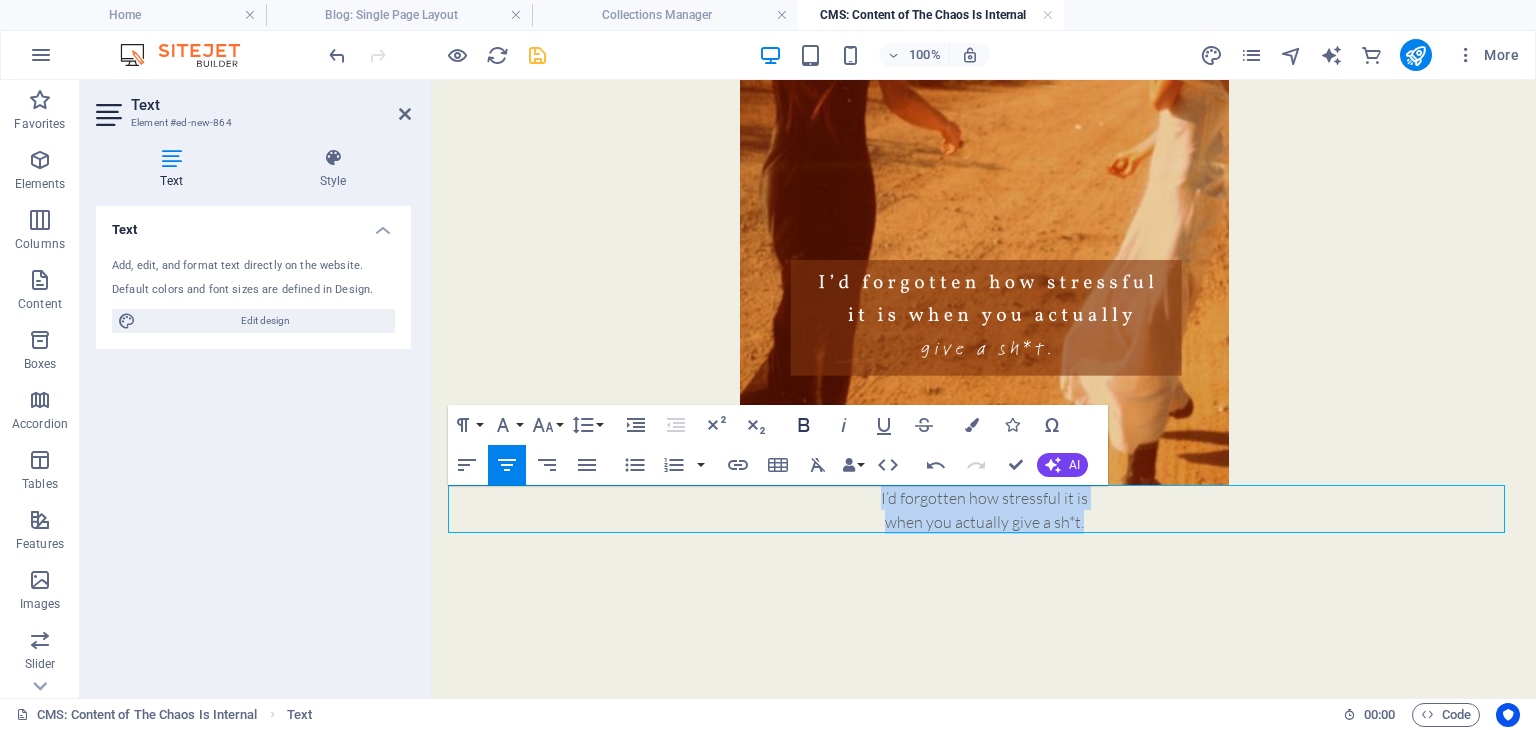 click 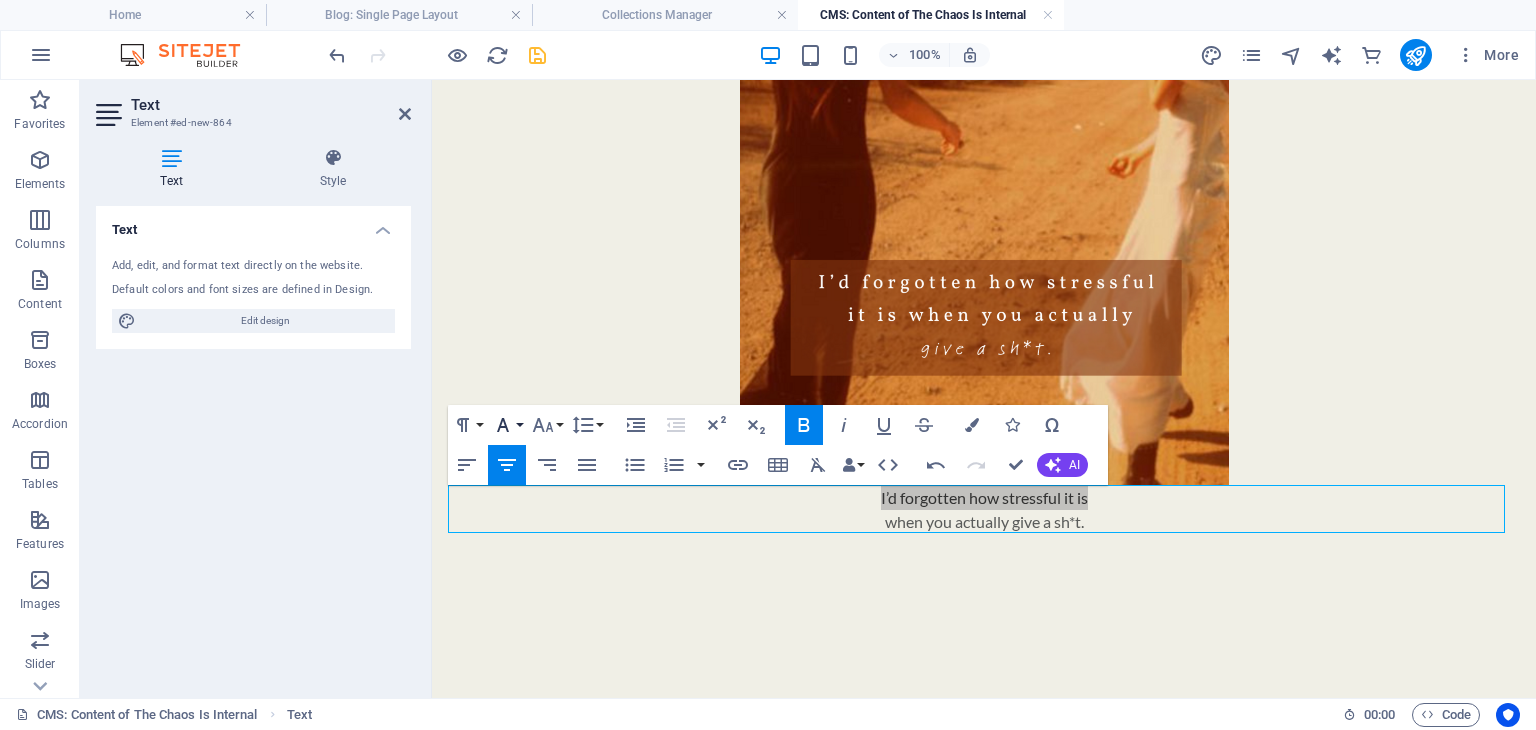 click 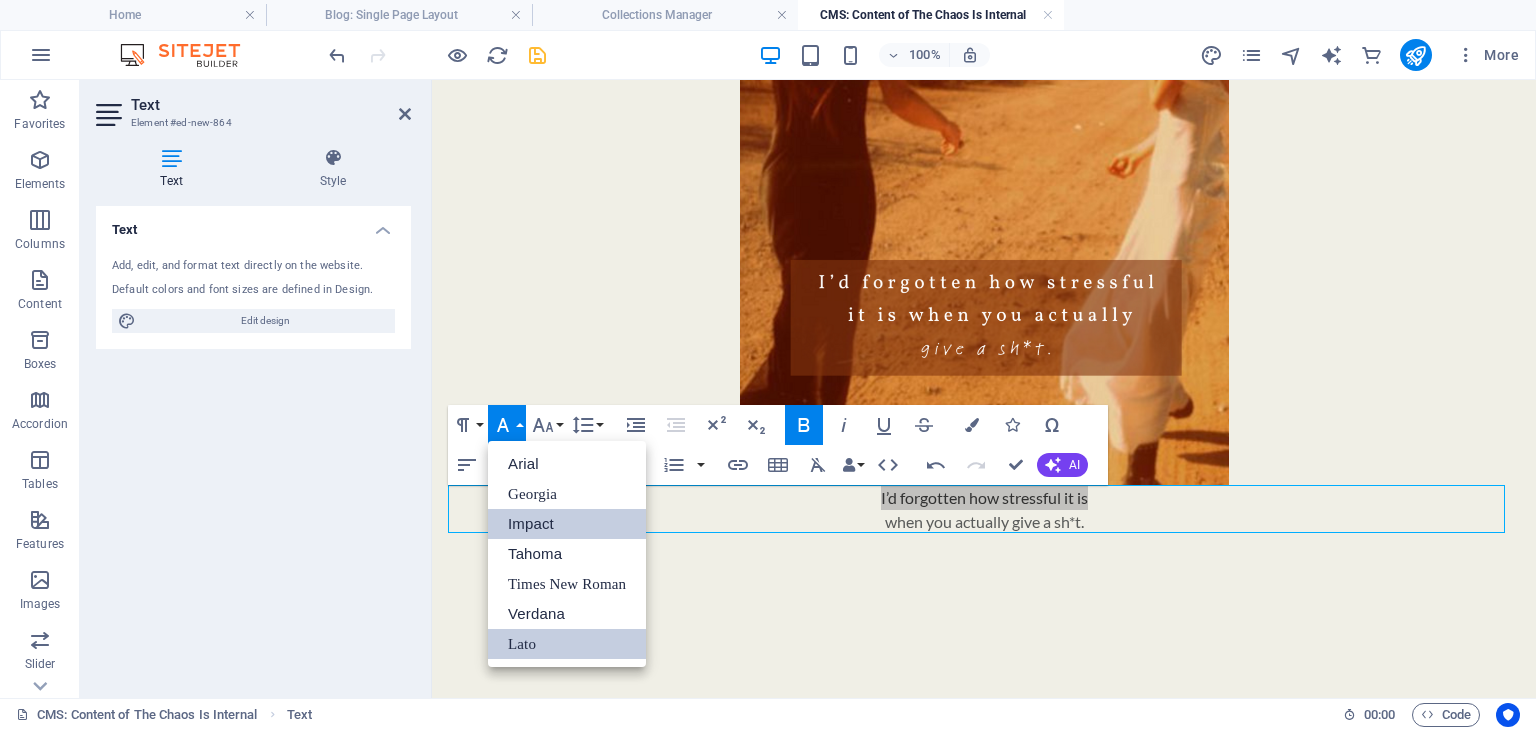 scroll, scrollTop: 0, scrollLeft: 0, axis: both 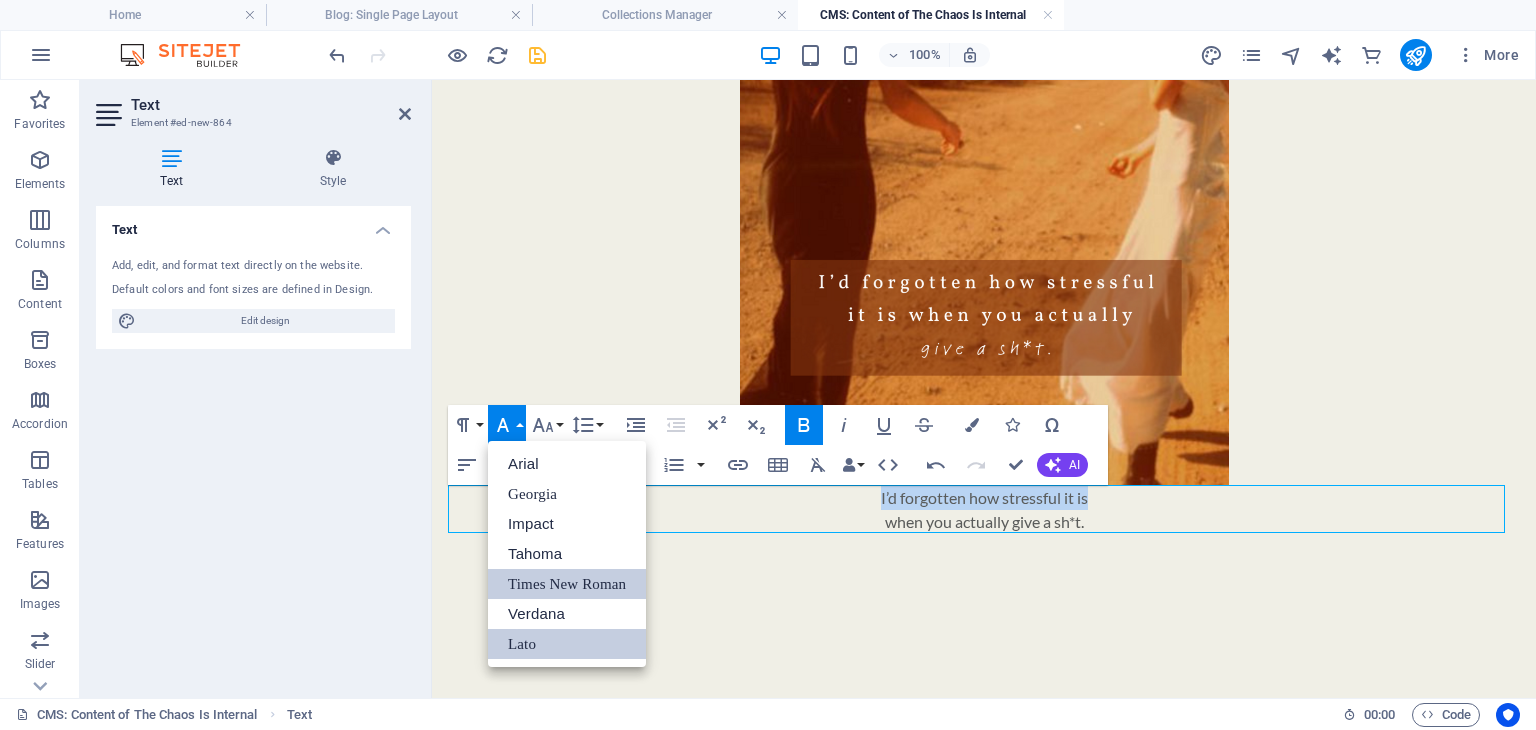 click on "Times New Roman" at bounding box center (567, 584) 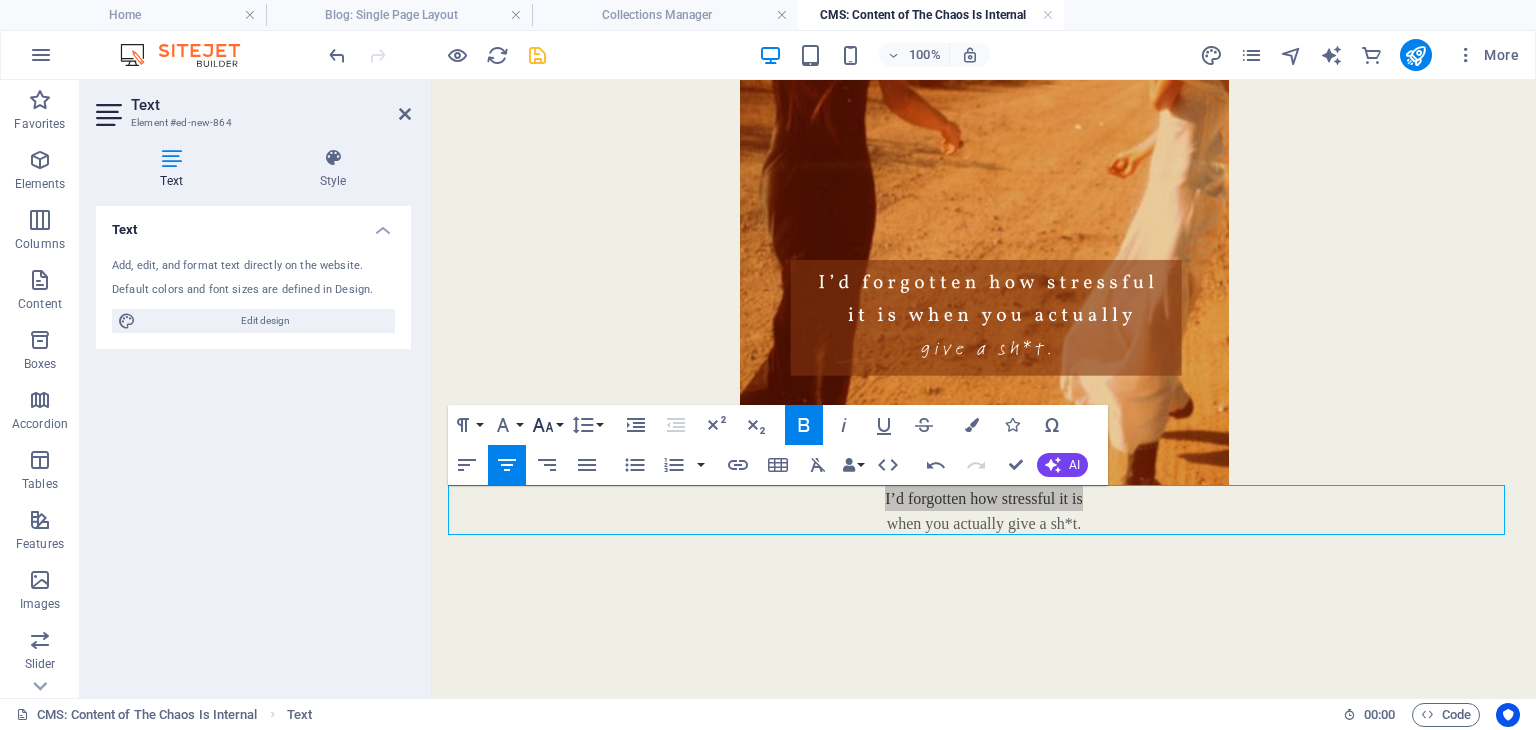 click 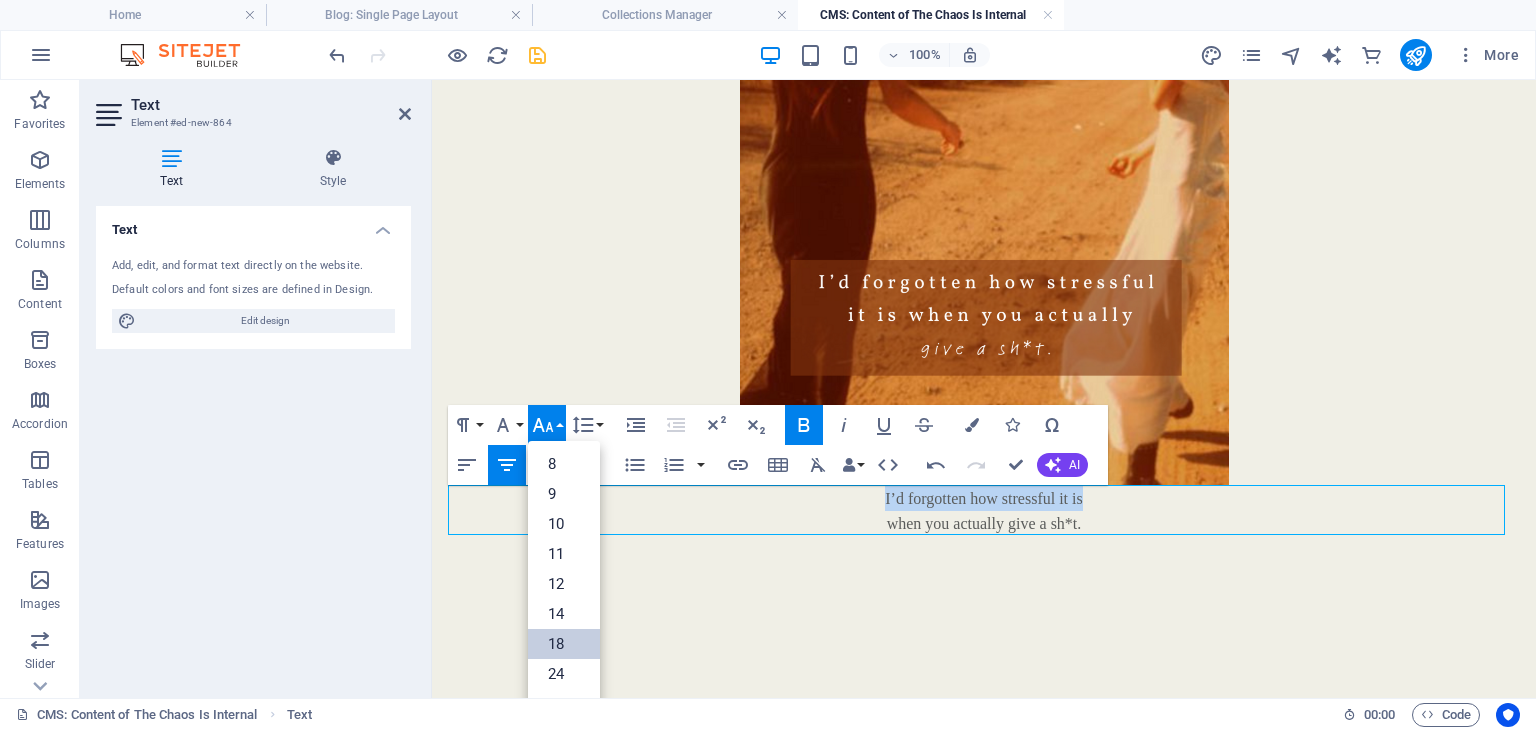 click on "18" at bounding box center [564, 644] 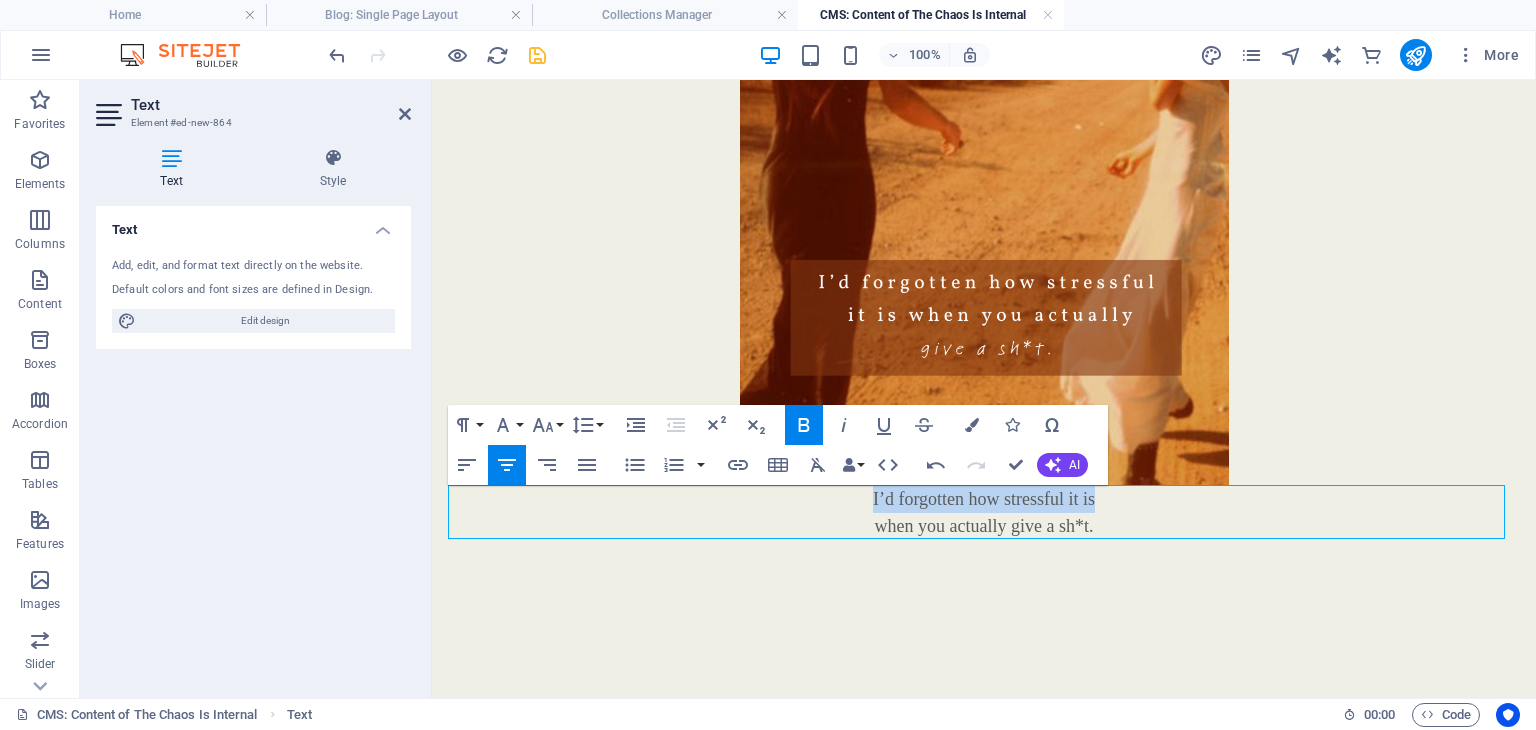 click on "when you actually give a sh*t." at bounding box center (984, 526) 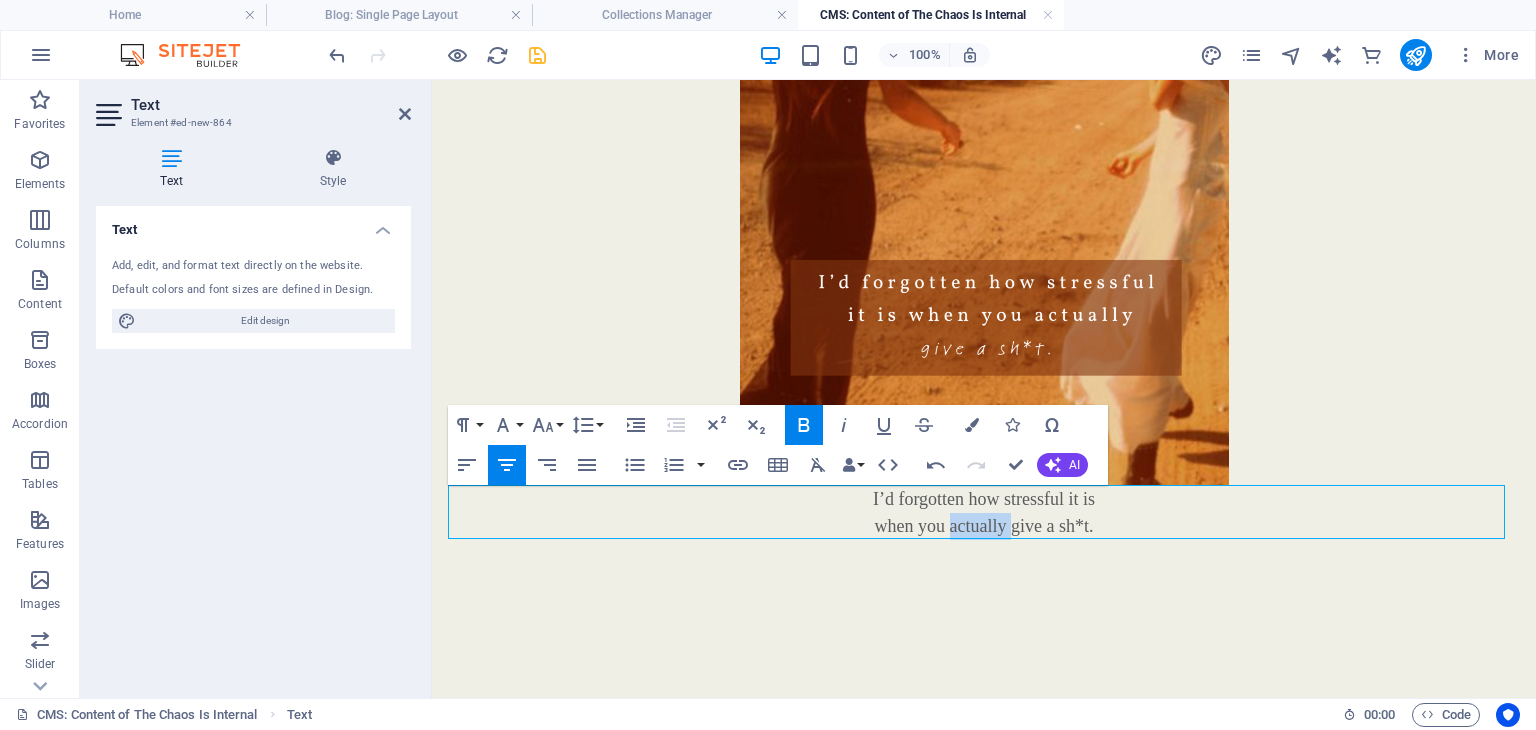 click on "when you actually give a sh*t." at bounding box center [984, 526] 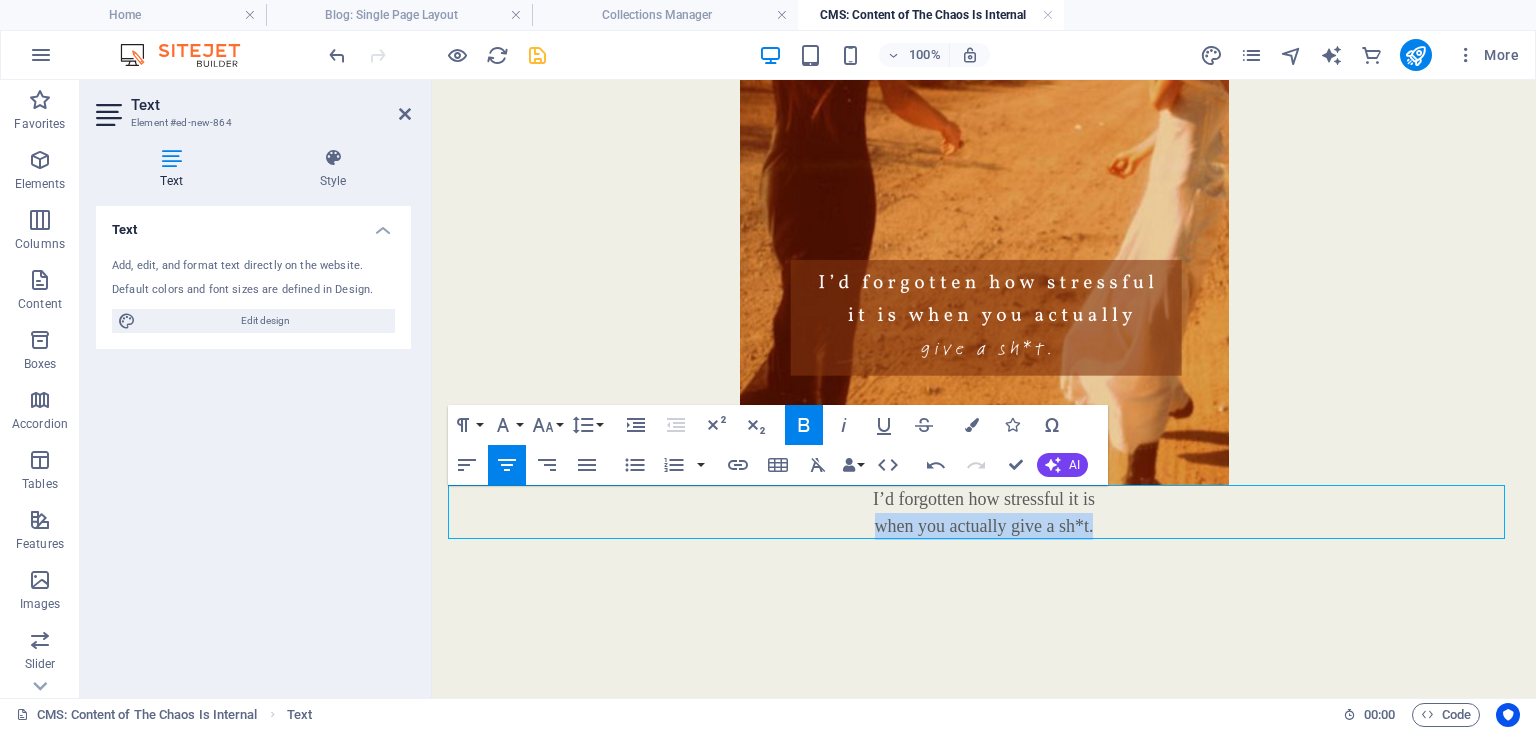 click on "when you actually give a sh*t." at bounding box center (984, 526) 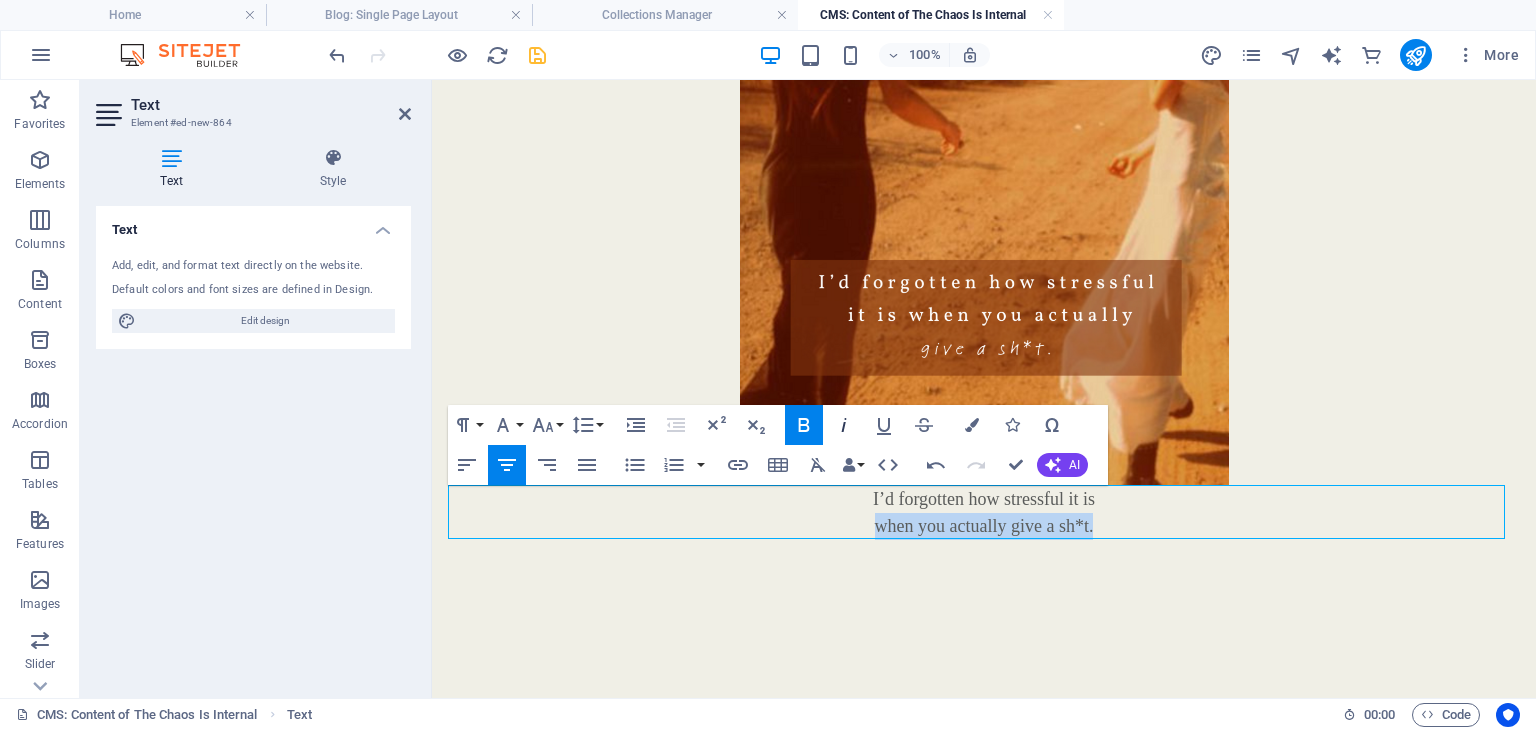 drag, startPoint x: 845, startPoint y: 432, endPoint x: 395, endPoint y: 417, distance: 450.24994 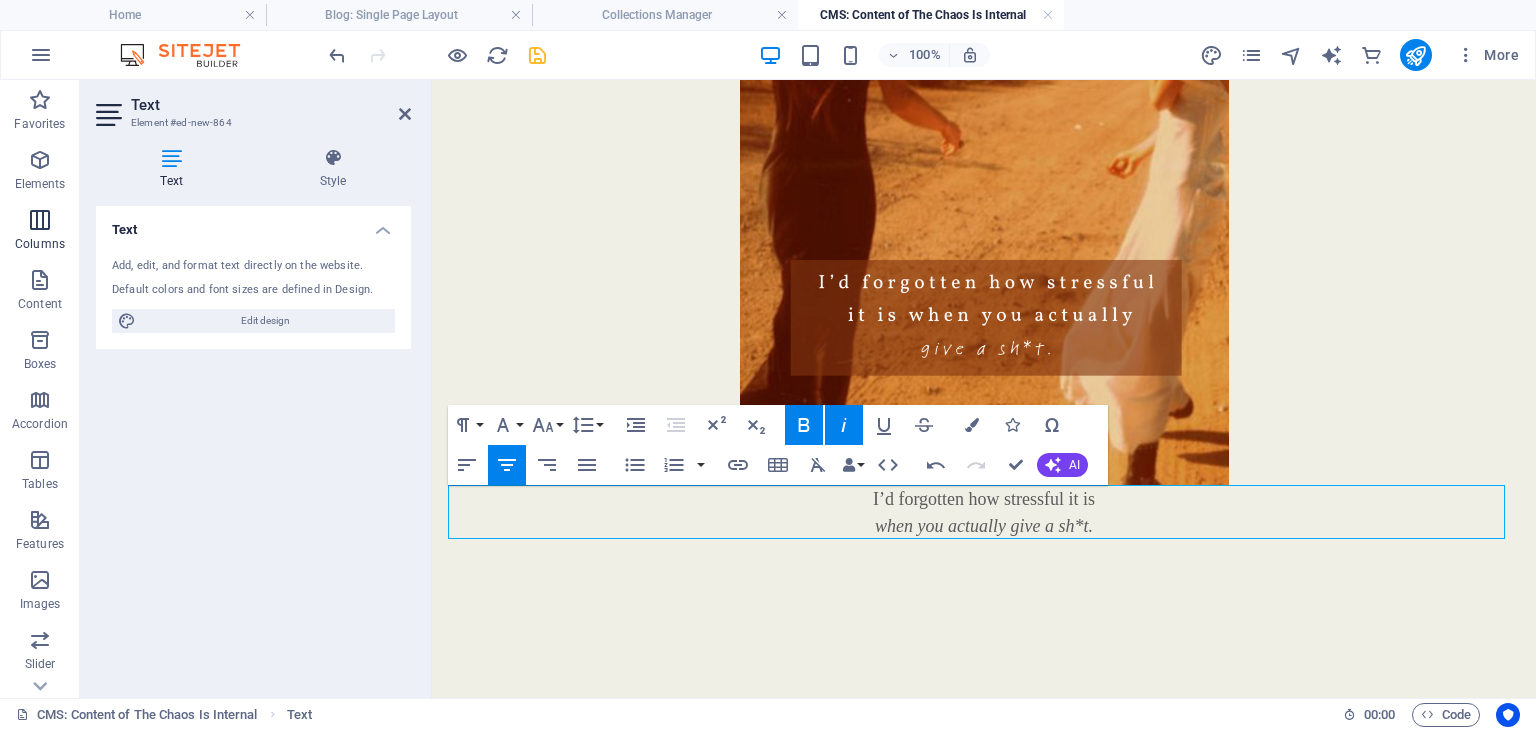 click at bounding box center [40, 220] 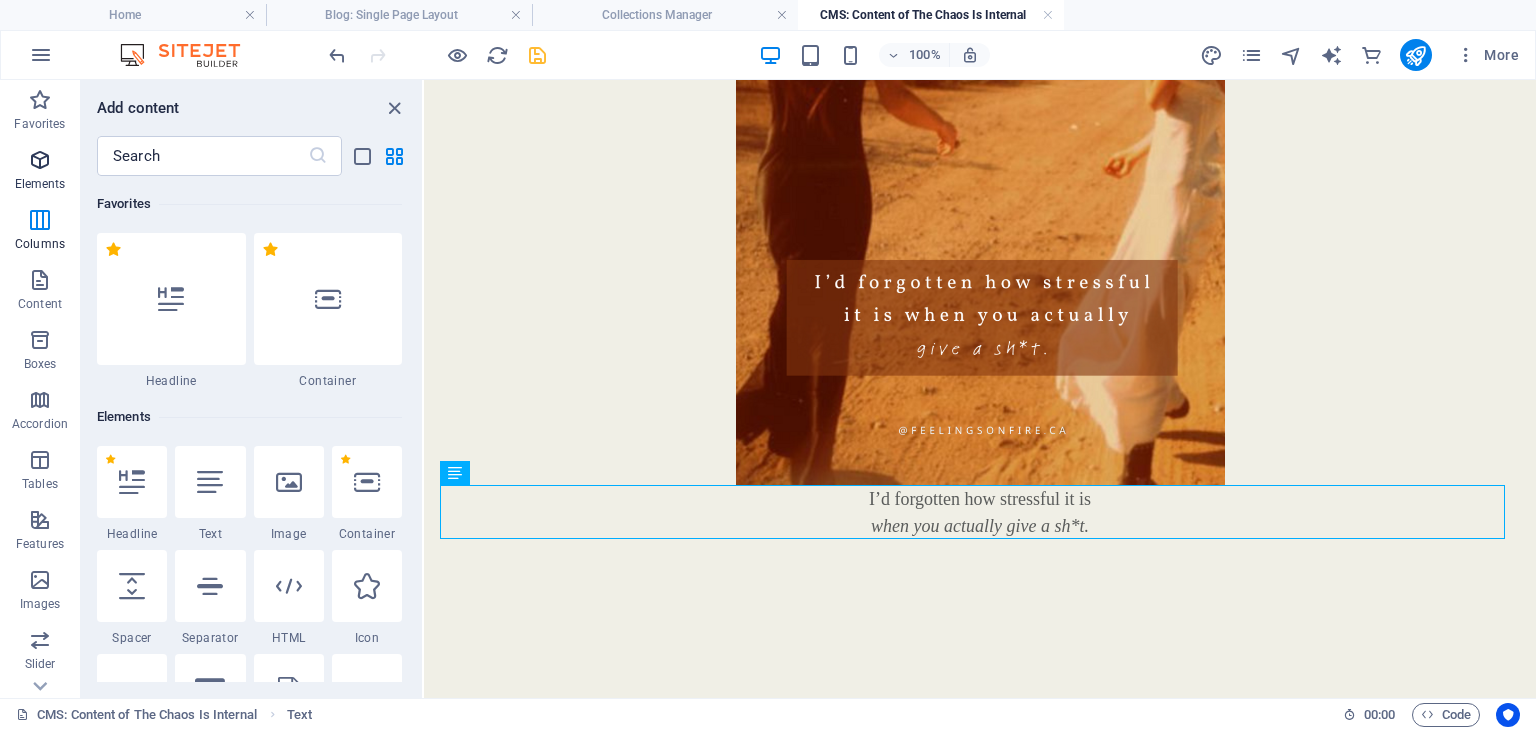 click on "Elements" at bounding box center [40, 170] 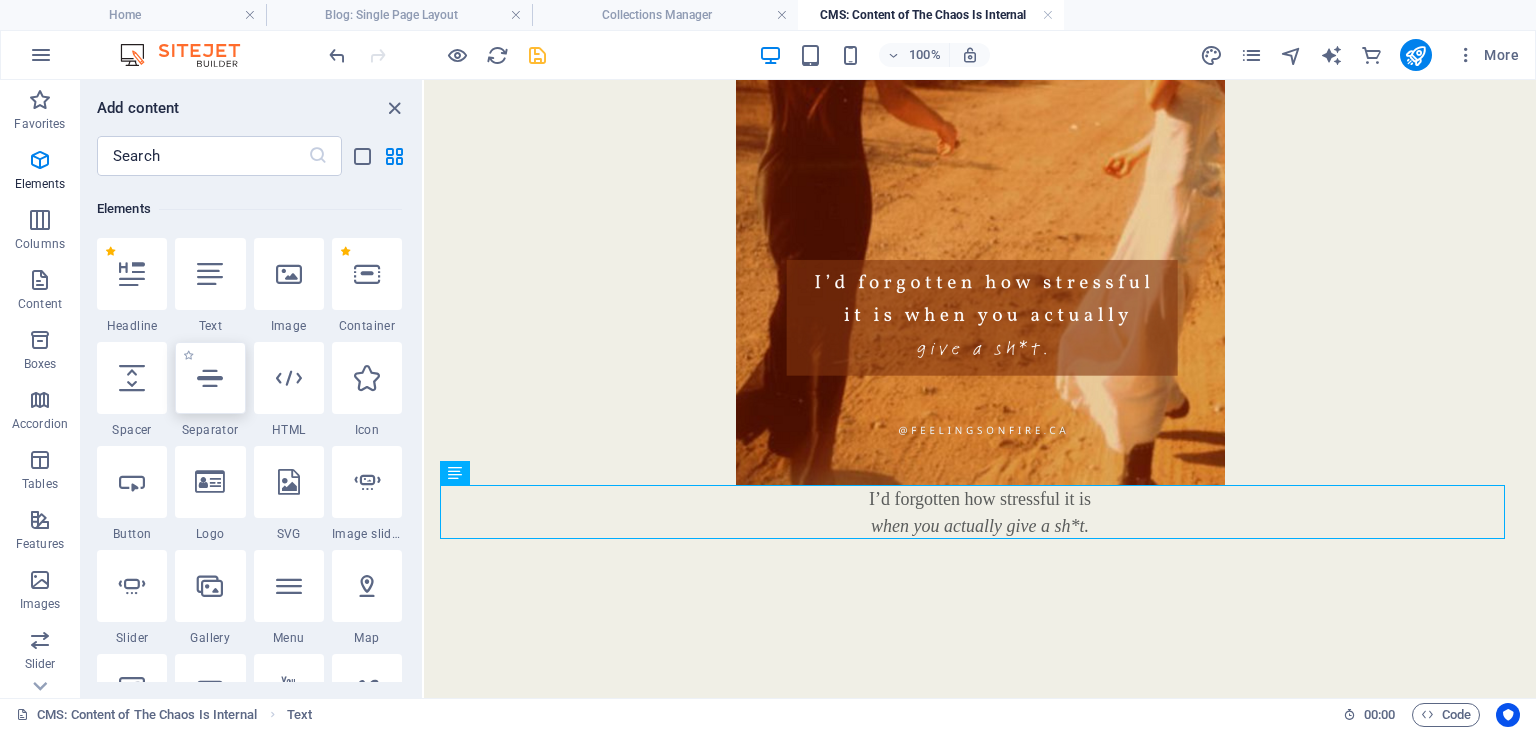 scroll, scrollTop: 212, scrollLeft: 0, axis: vertical 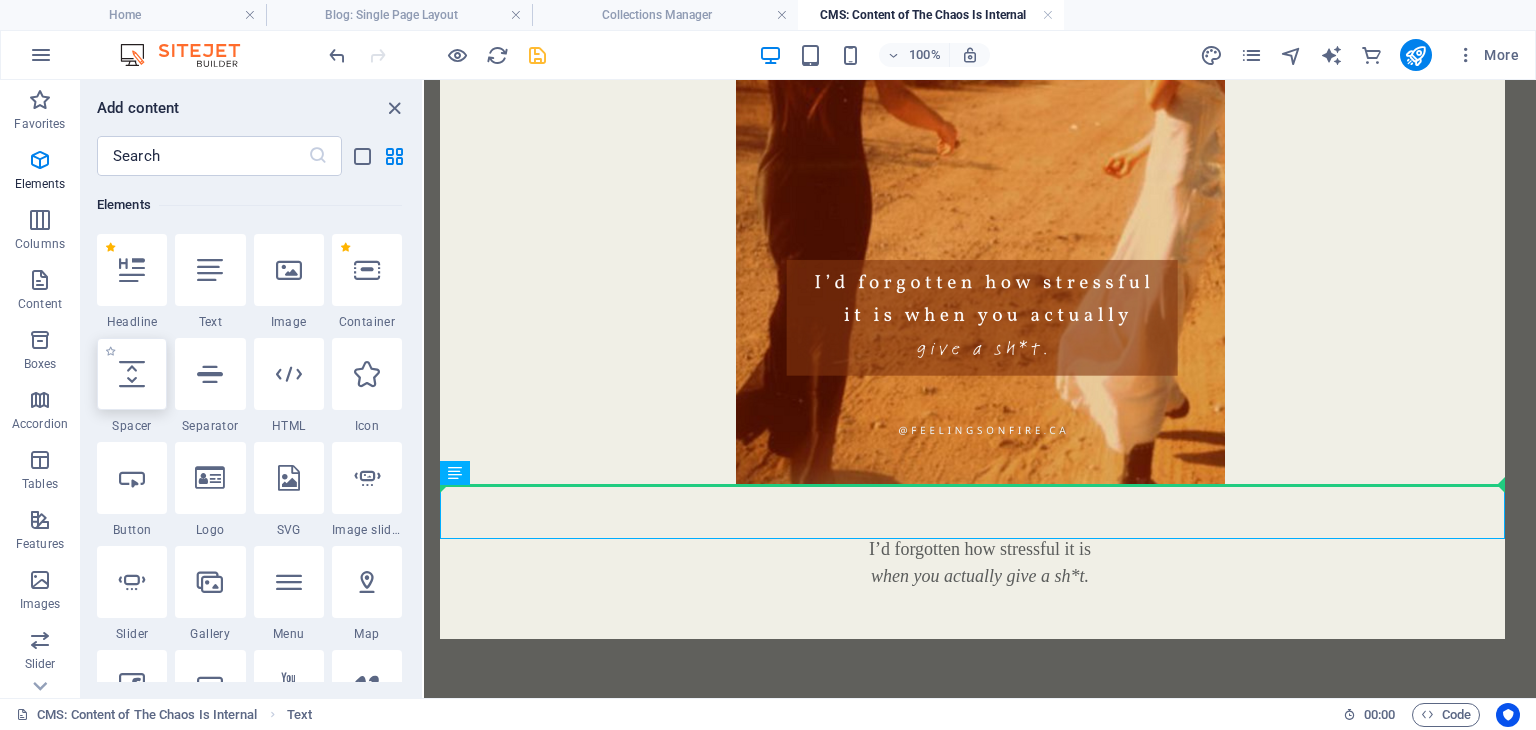 select on "px" 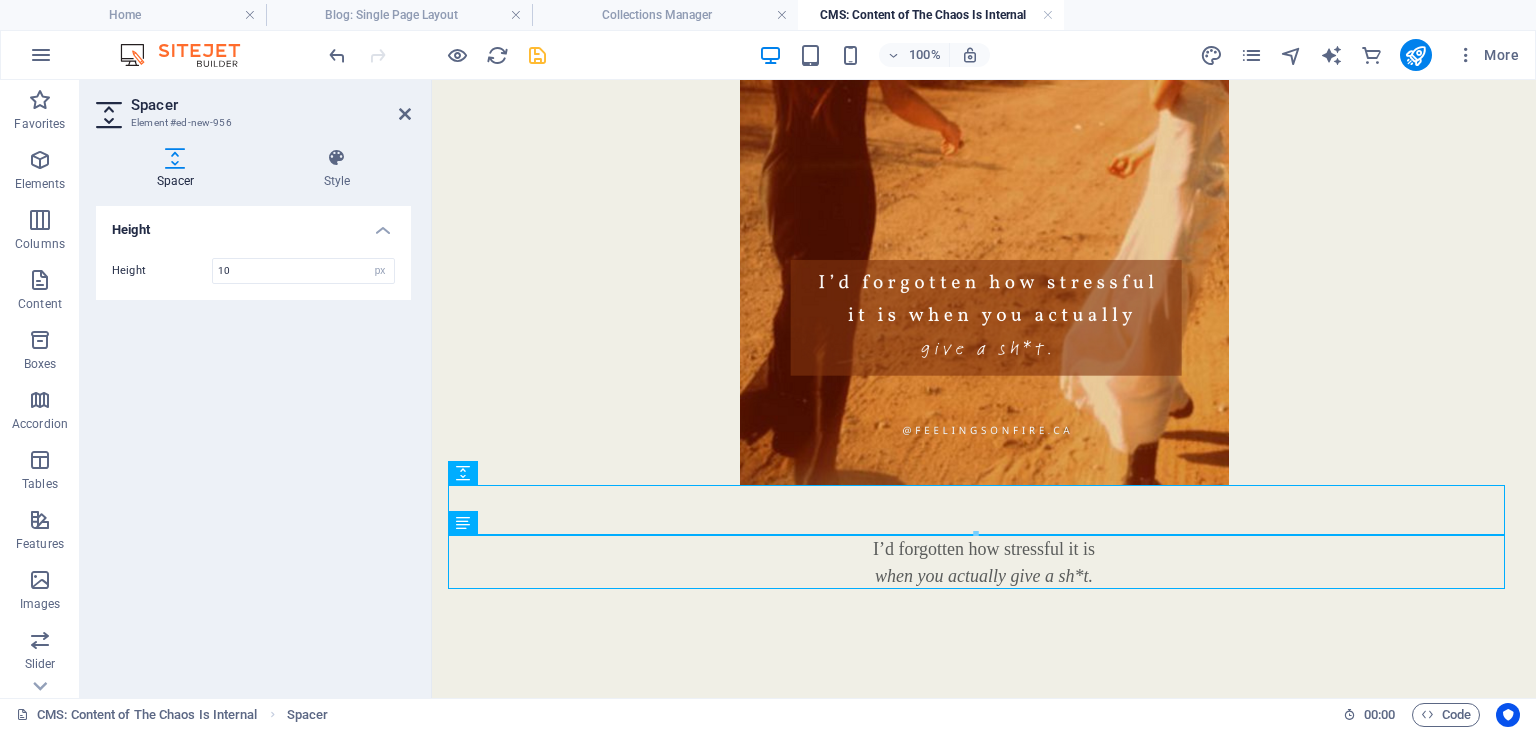 type on "10" 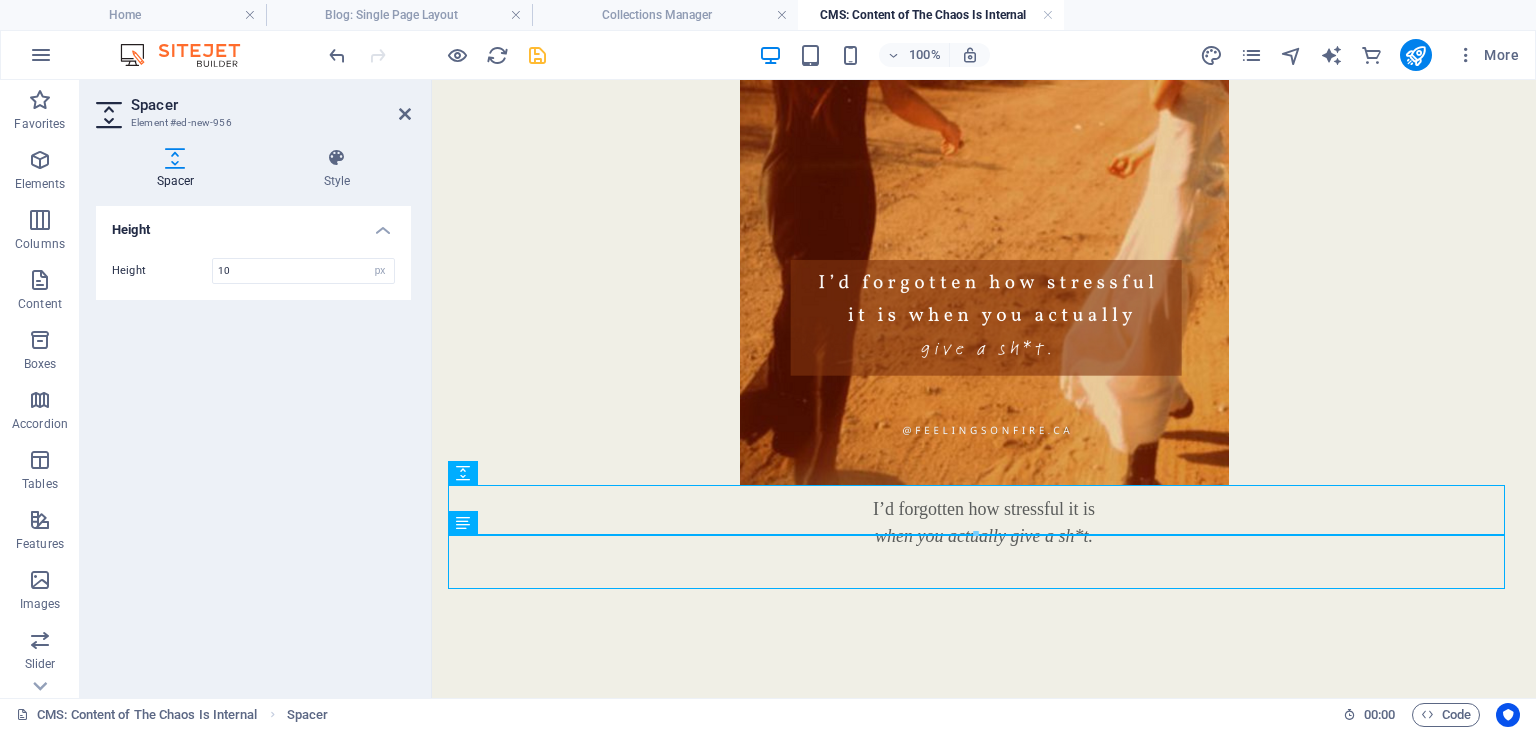 click on "Height Height 10 px rem vh vw" at bounding box center [253, 444] 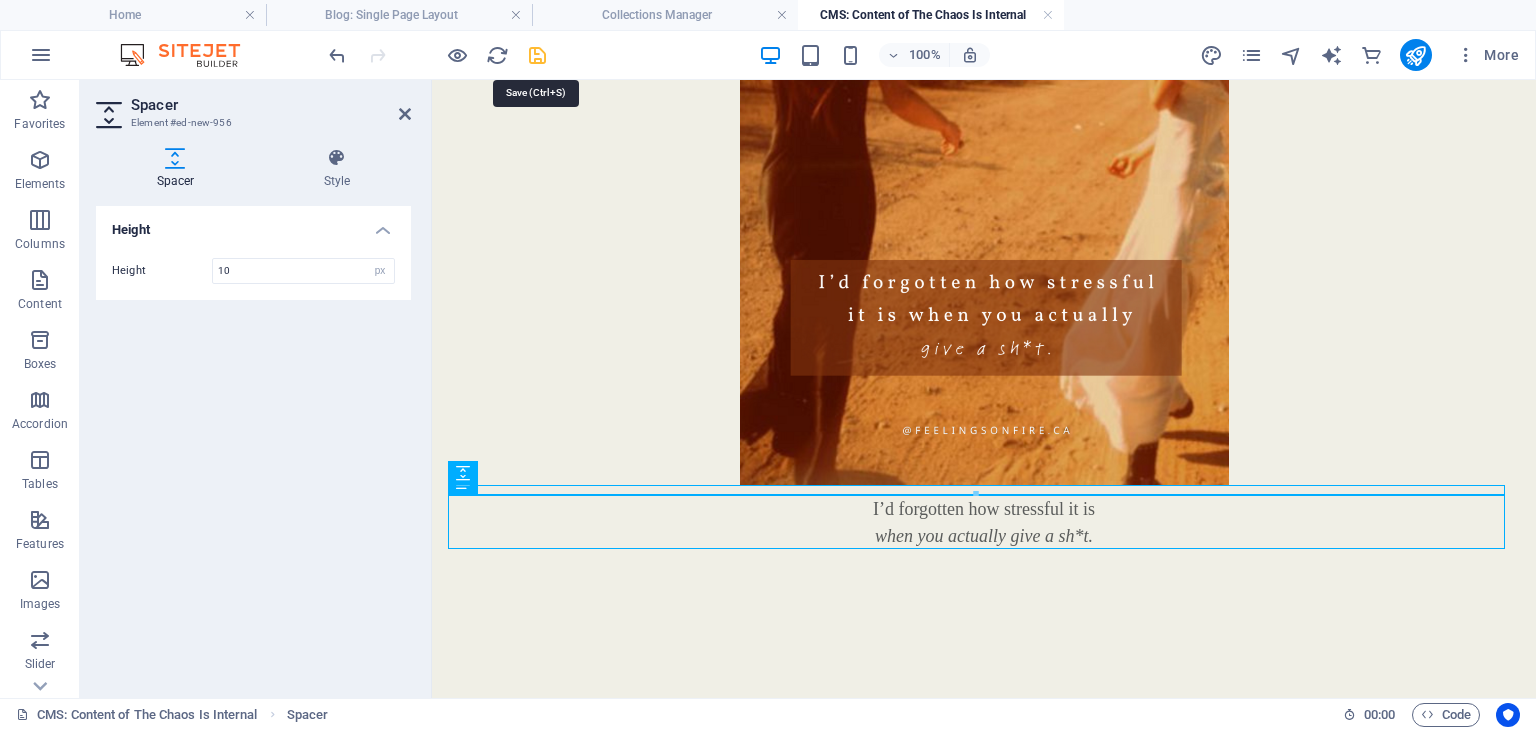 click at bounding box center [537, 55] 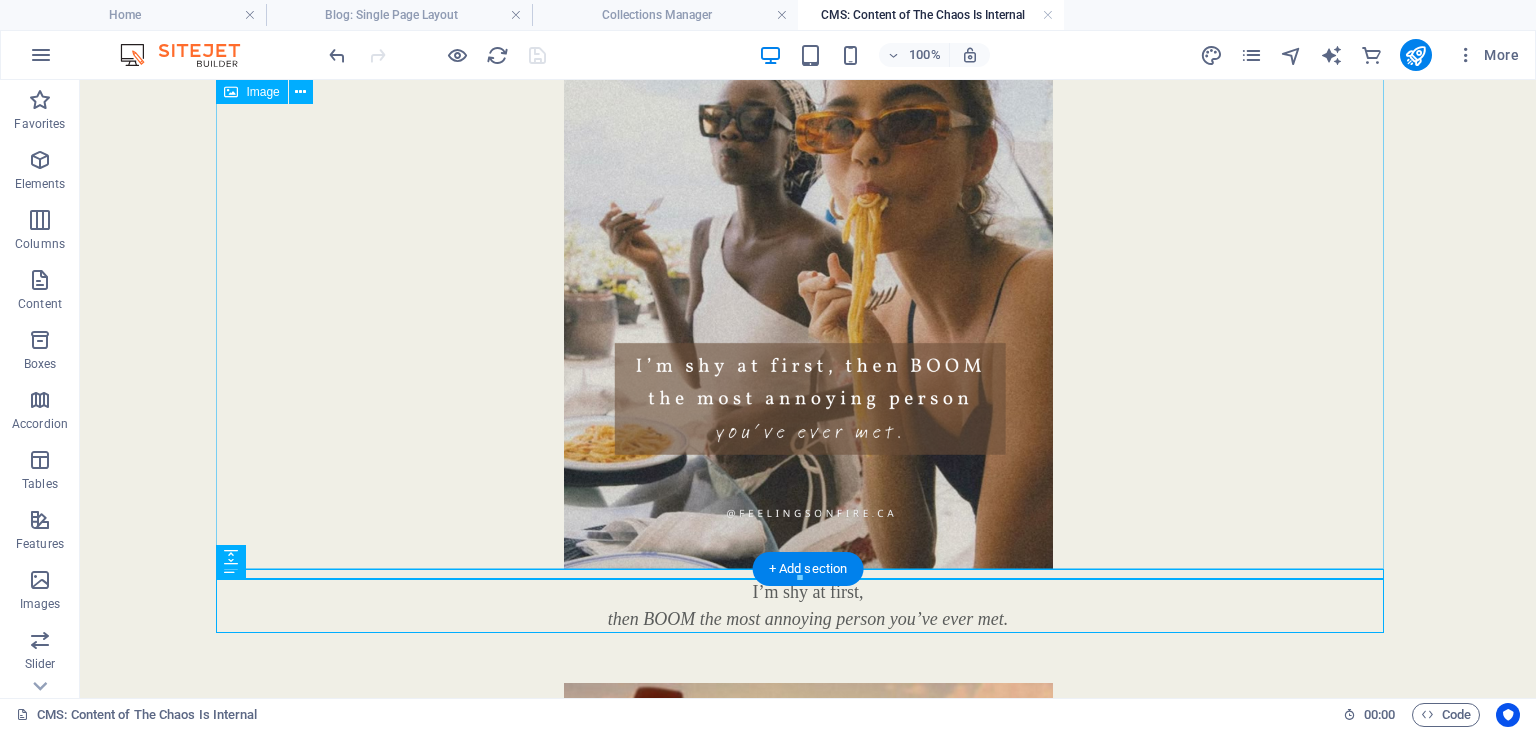 scroll, scrollTop: 1588, scrollLeft: 0, axis: vertical 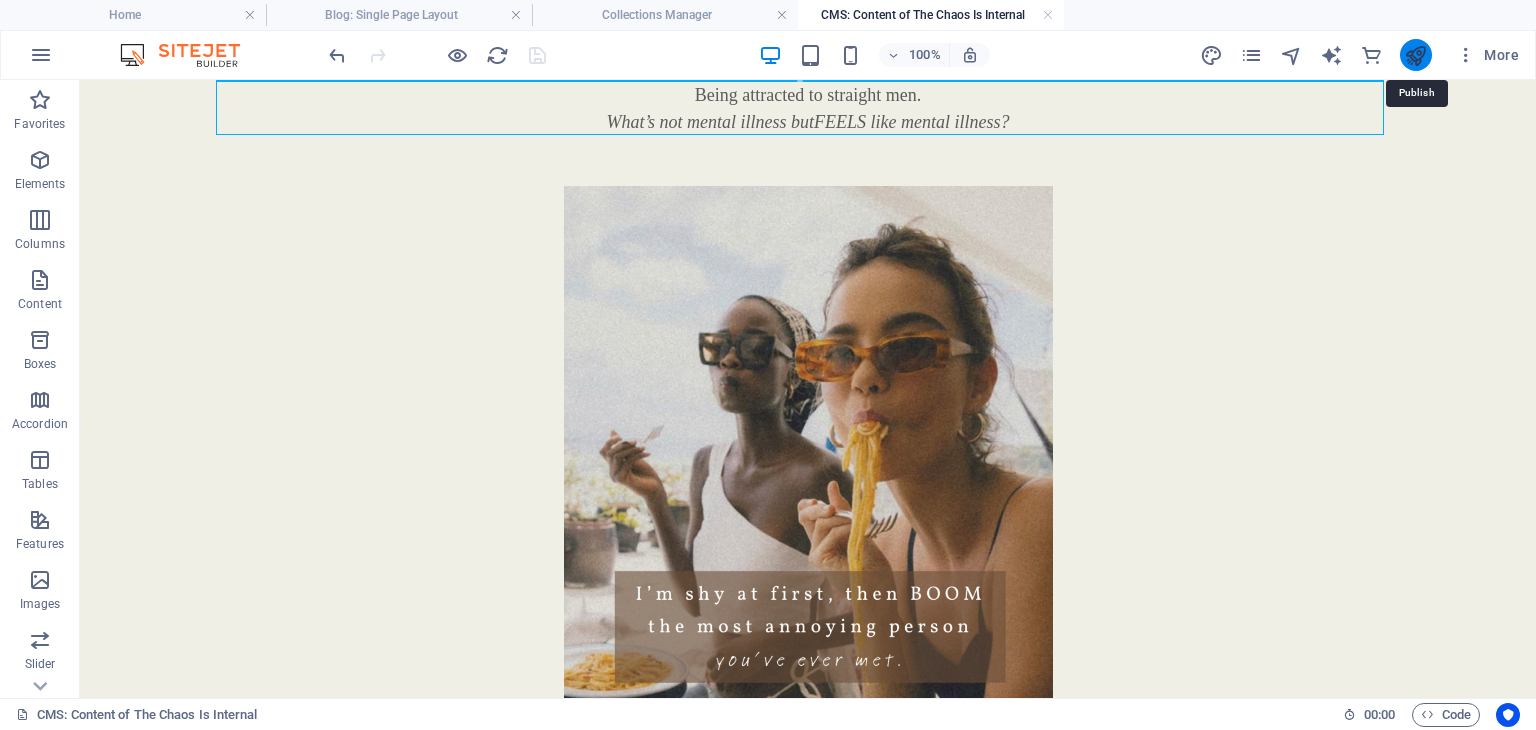 click at bounding box center (1415, 55) 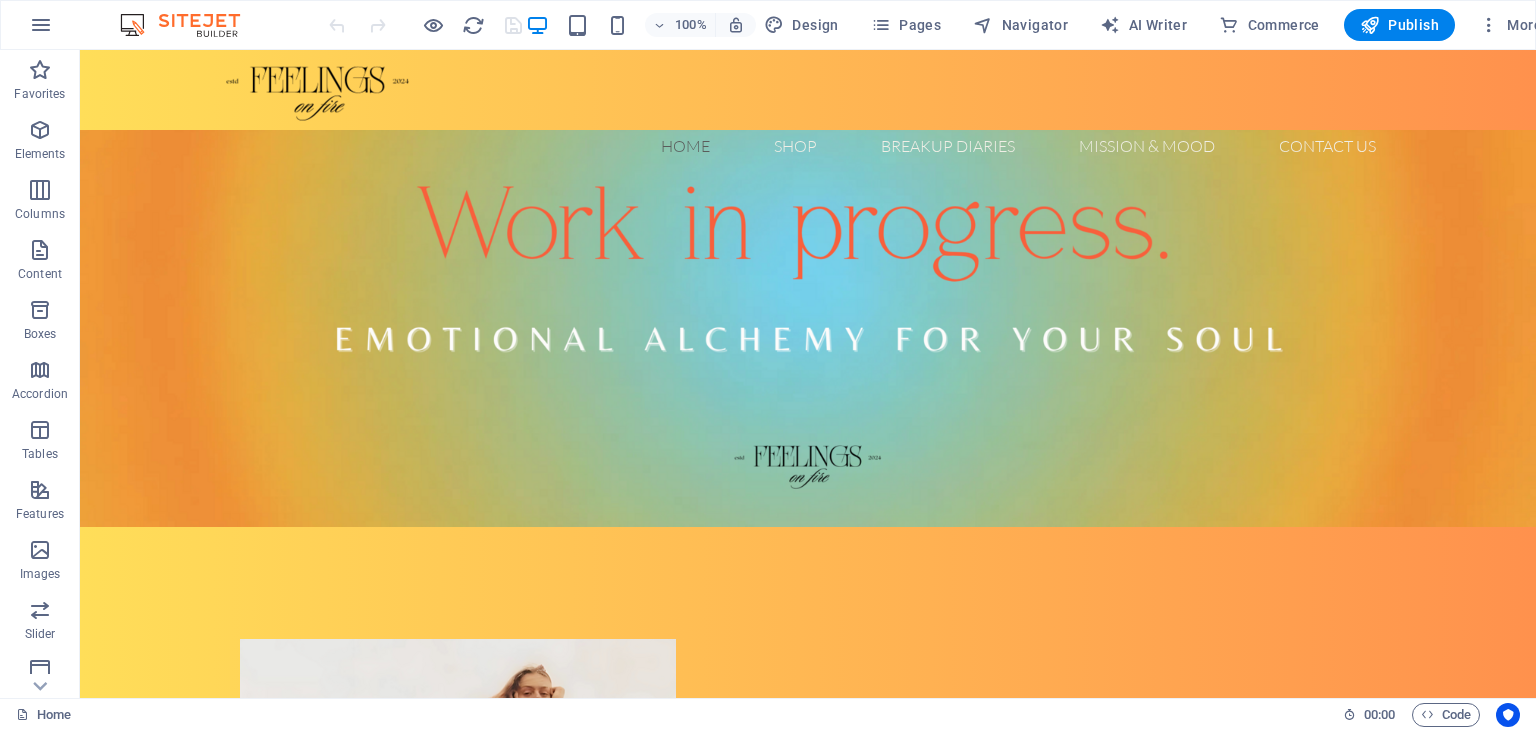 scroll, scrollTop: 0, scrollLeft: 0, axis: both 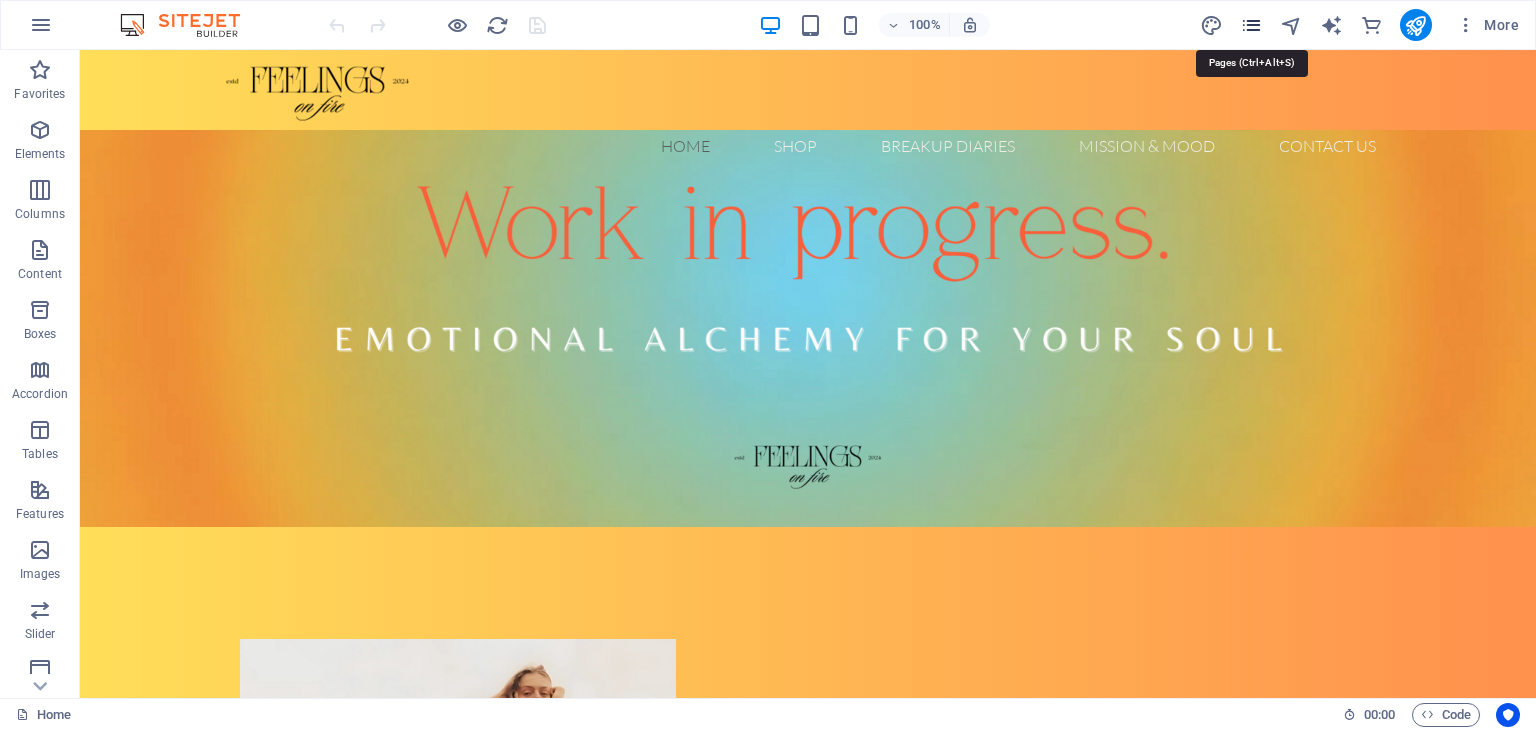 click at bounding box center (1251, 25) 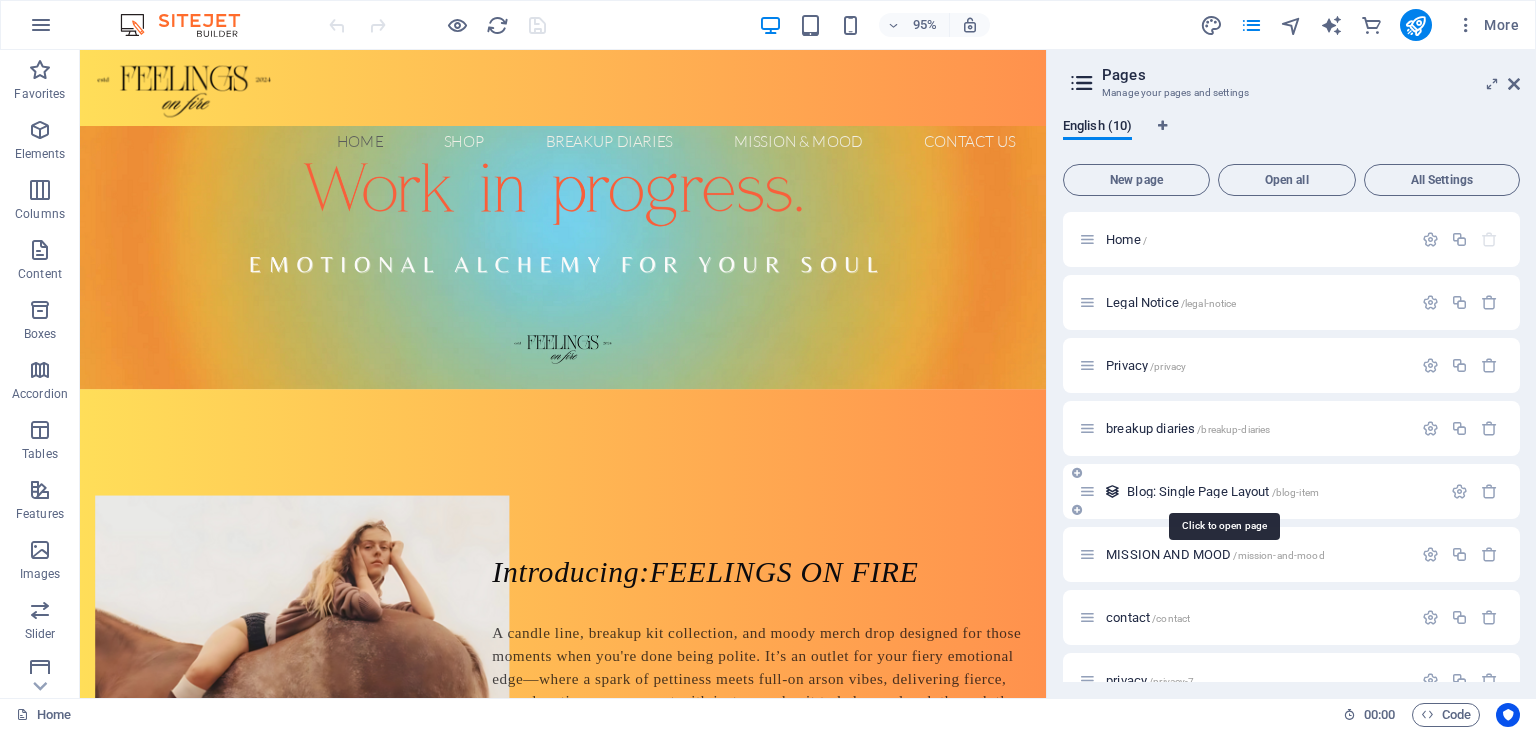 click on "Blog: Single Page Layout /blog-item" at bounding box center [1223, 491] 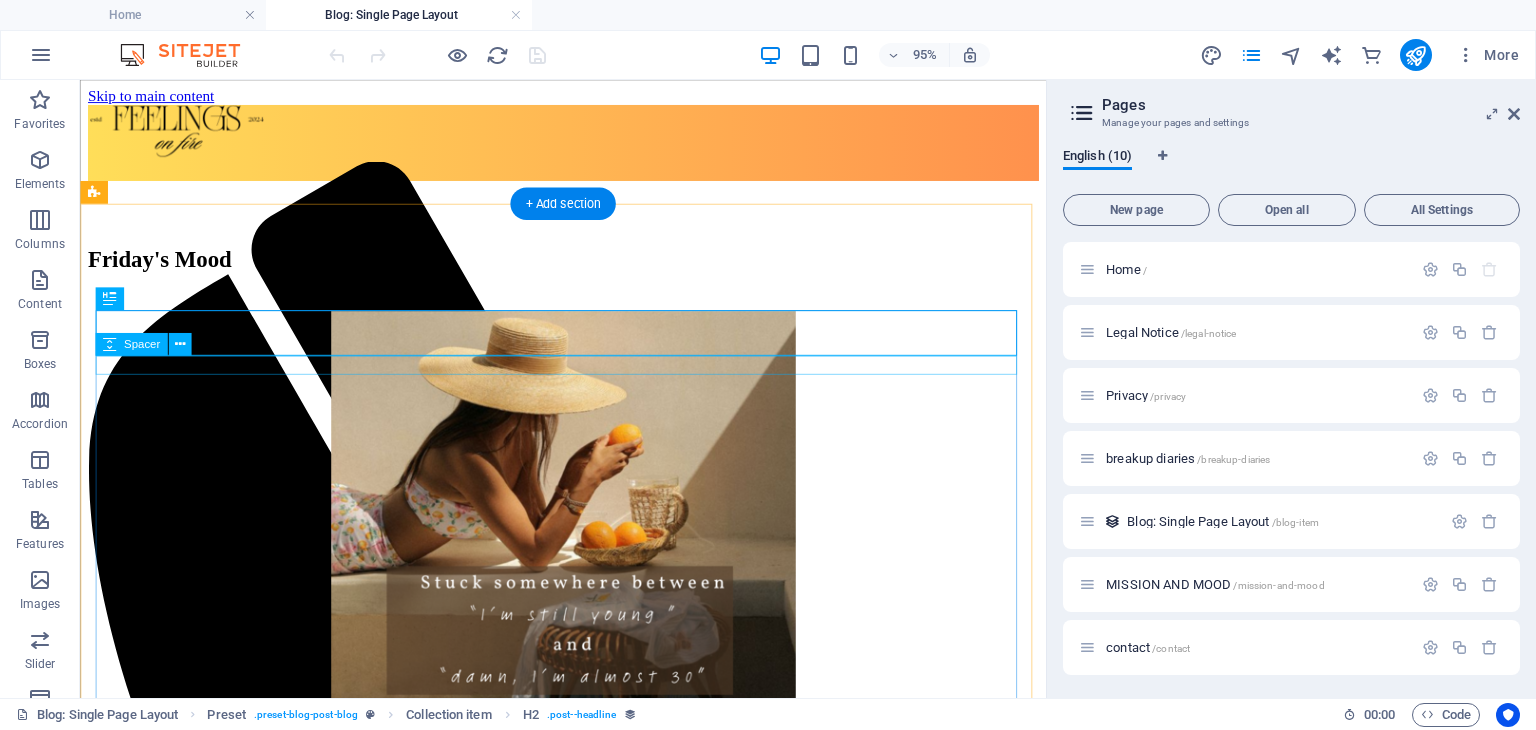 scroll, scrollTop: 0, scrollLeft: 0, axis: both 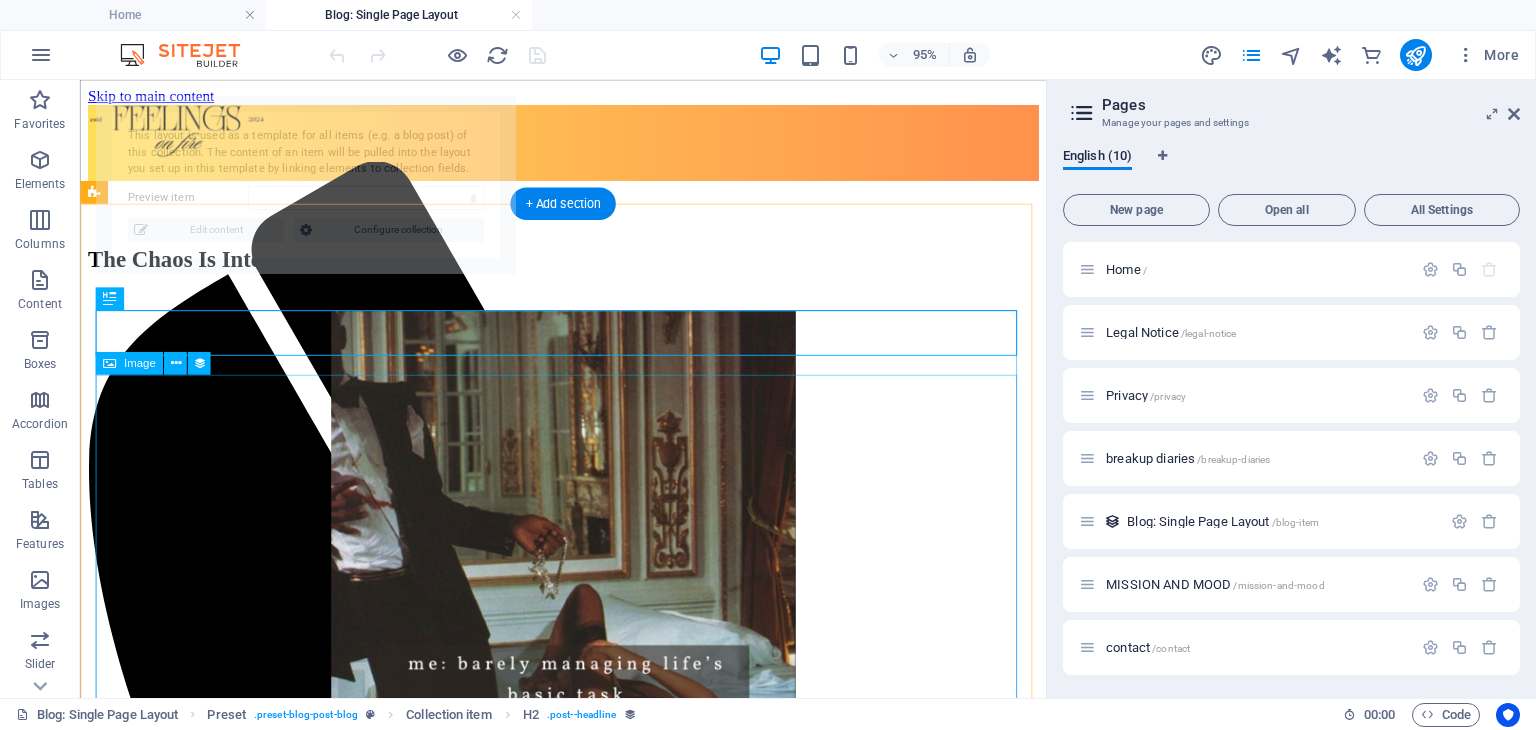 select on "688d25731536d04022034fc0" 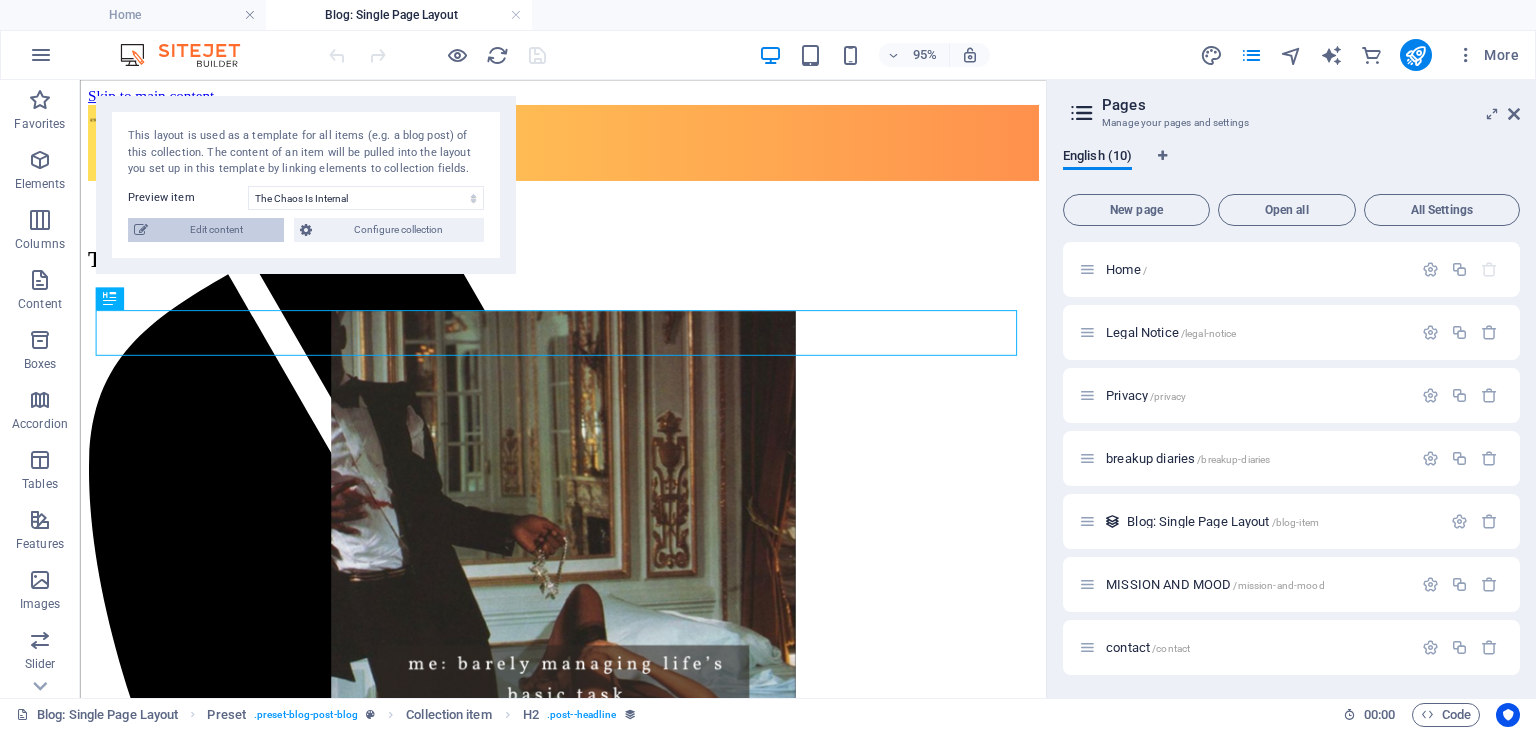 click on "Edit content" at bounding box center [216, 230] 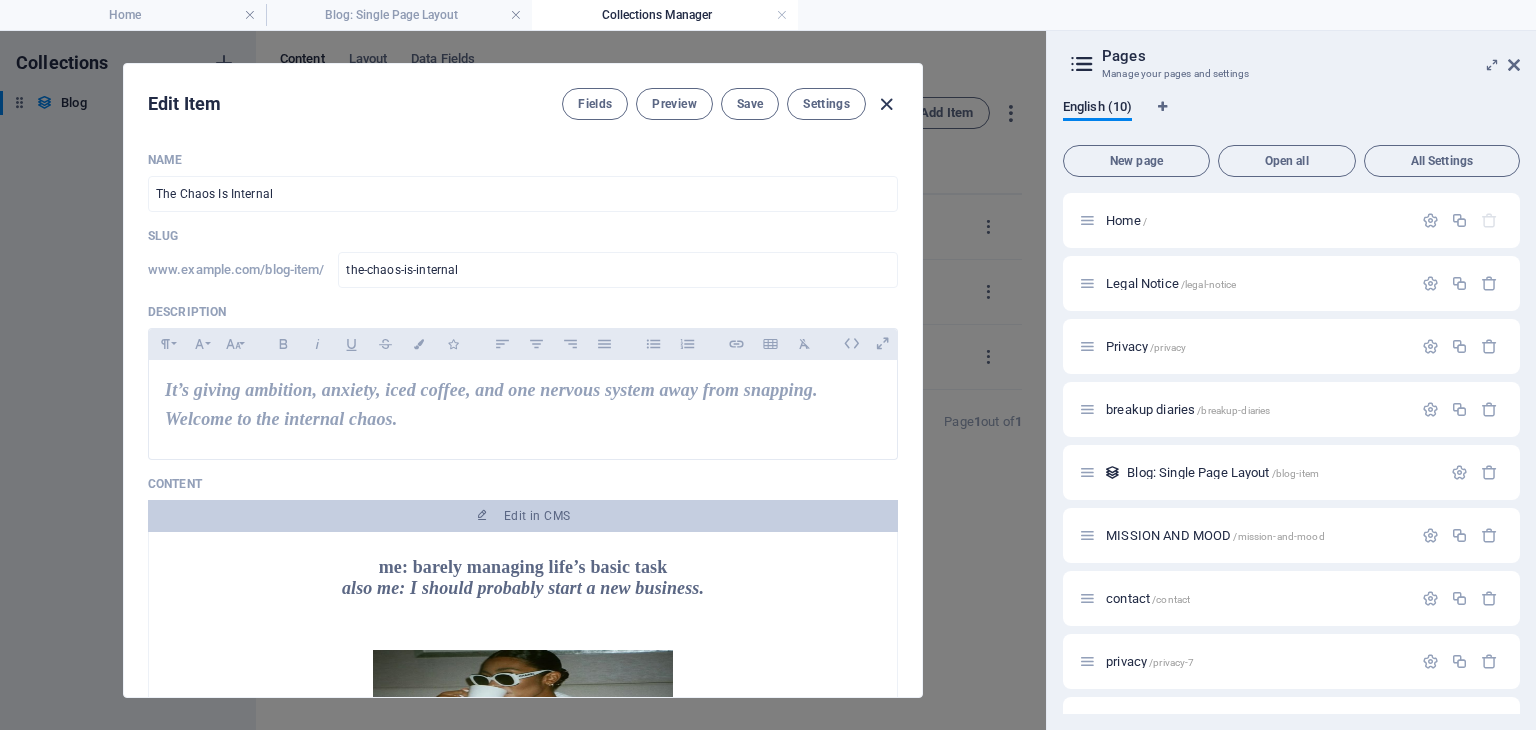 click at bounding box center [886, 104] 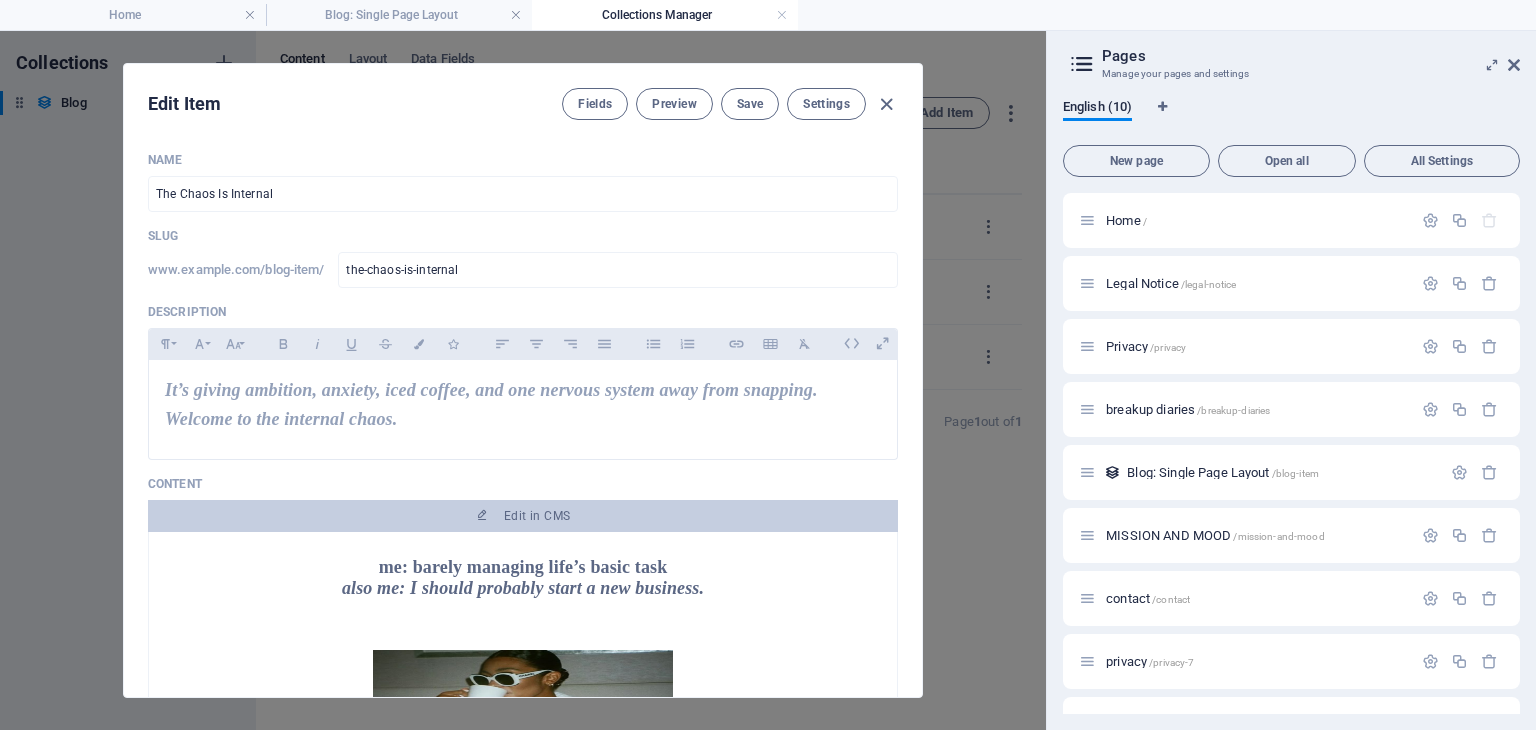 type on "2025-08-05" 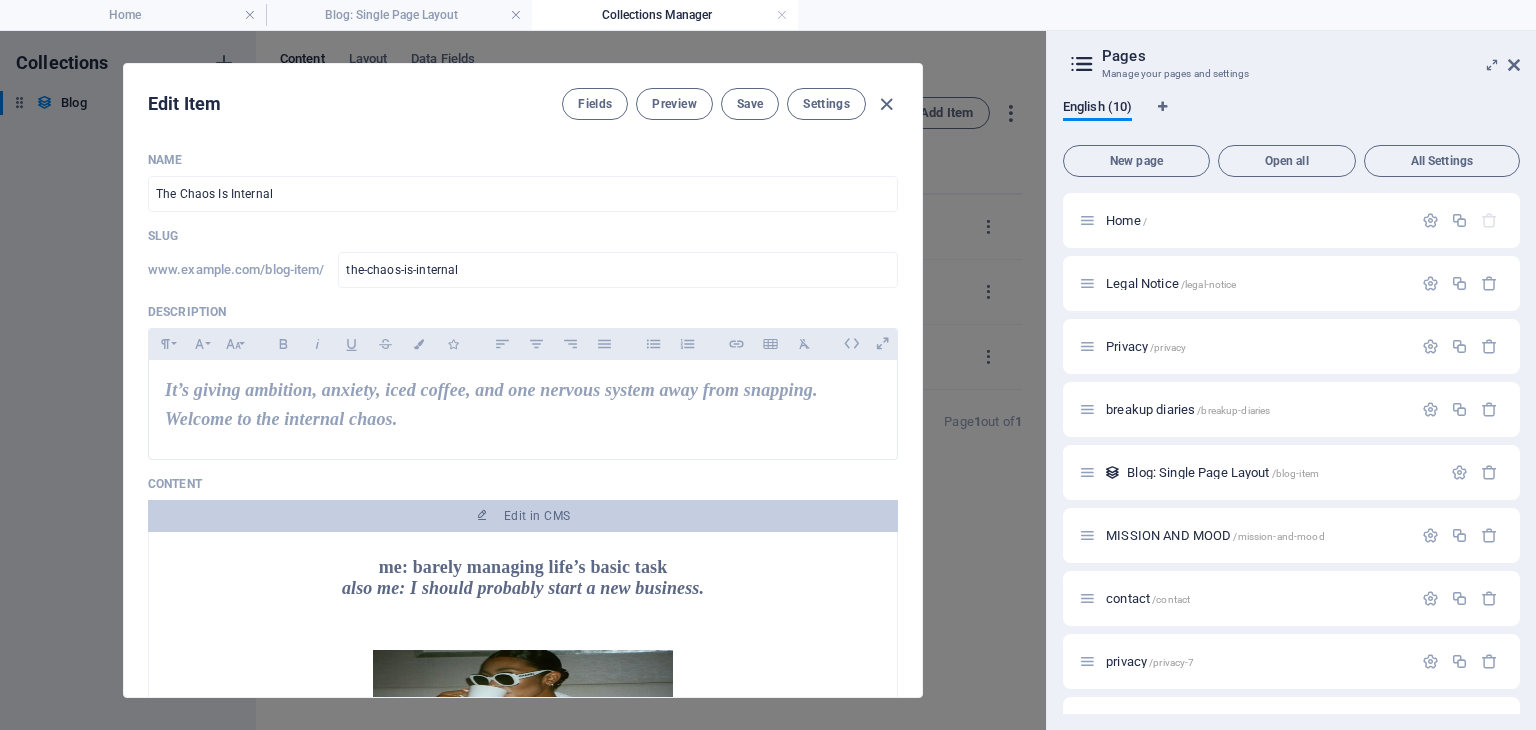 type on "the-chaos-is-internal" 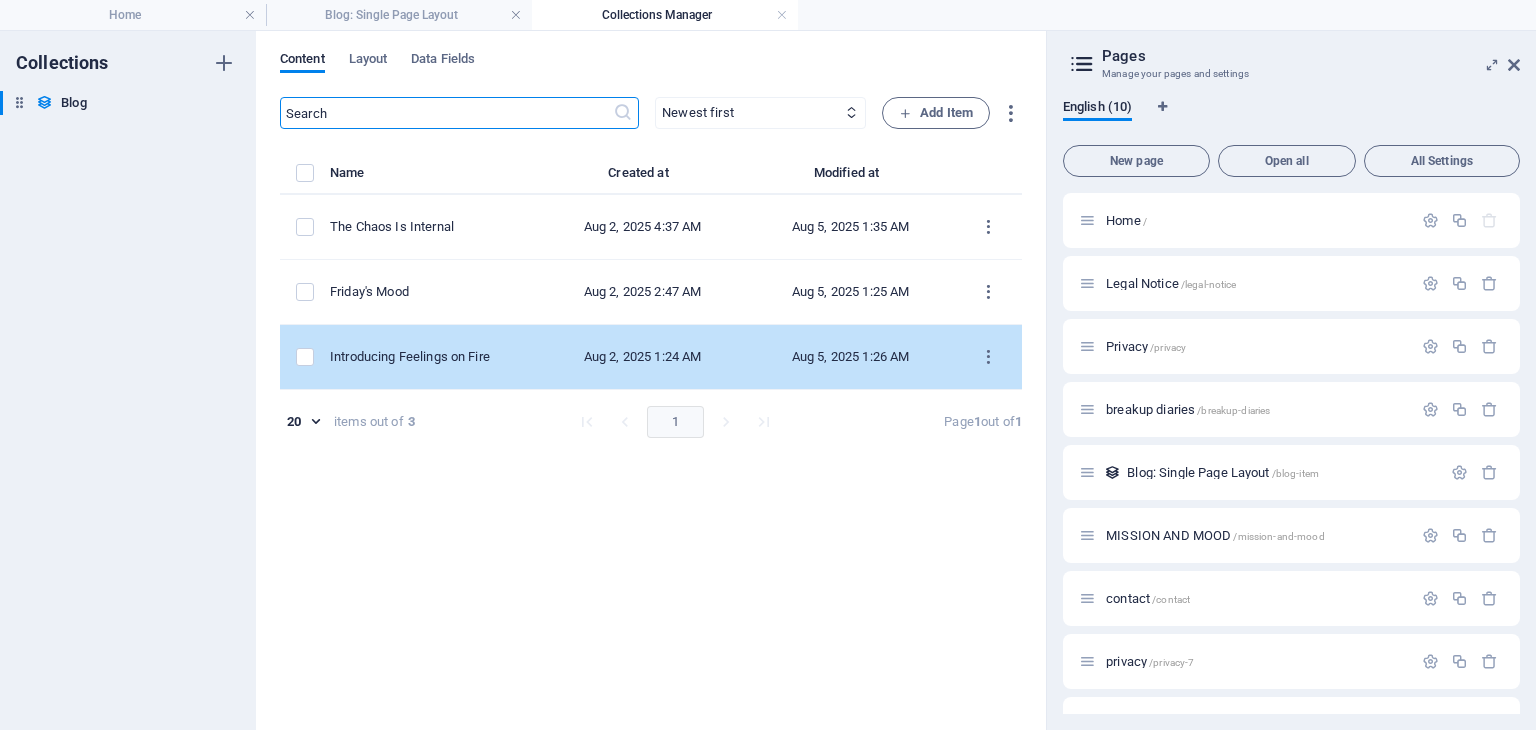 click on "Introducing Feelings on Fire" at bounding box center [426, 357] 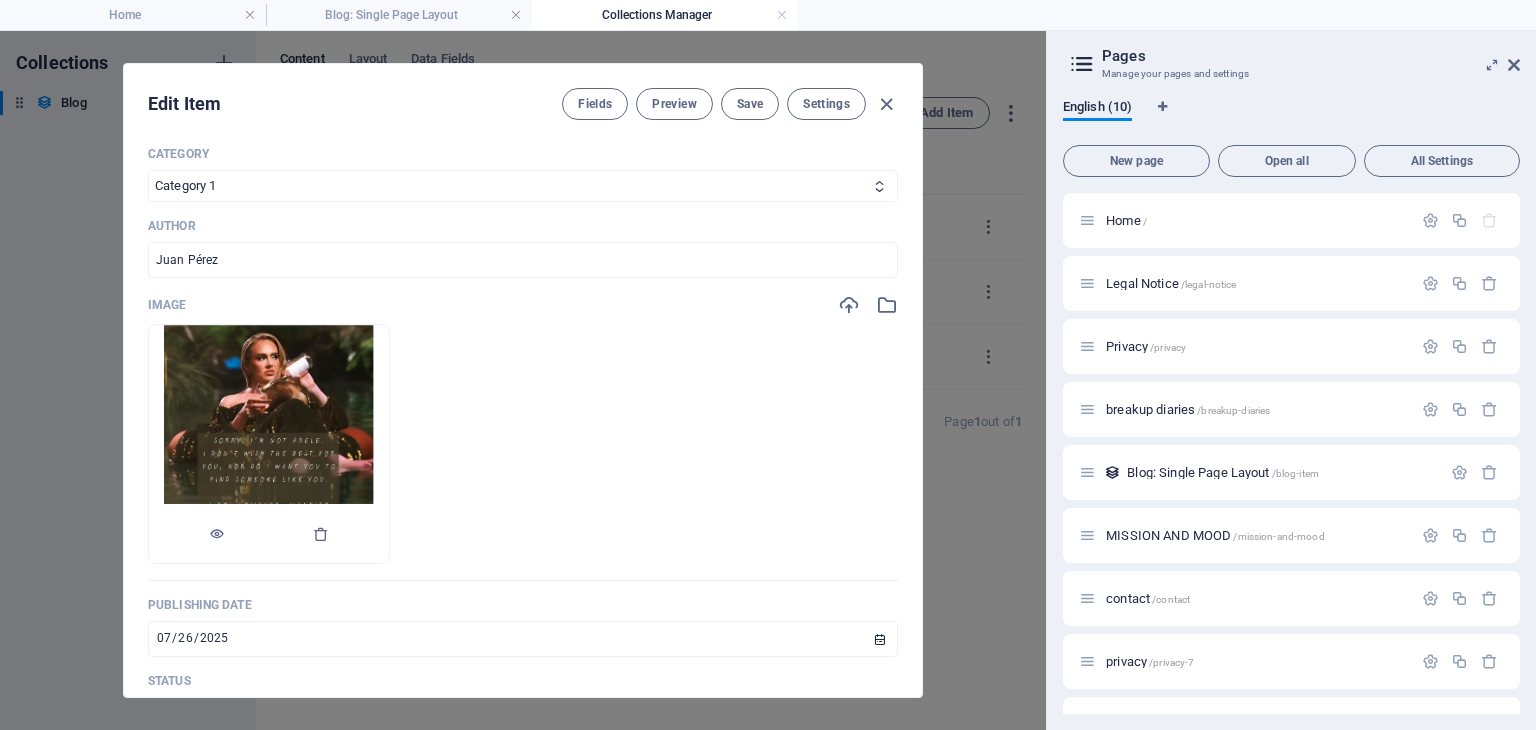 scroll, scrollTop: 300, scrollLeft: 0, axis: vertical 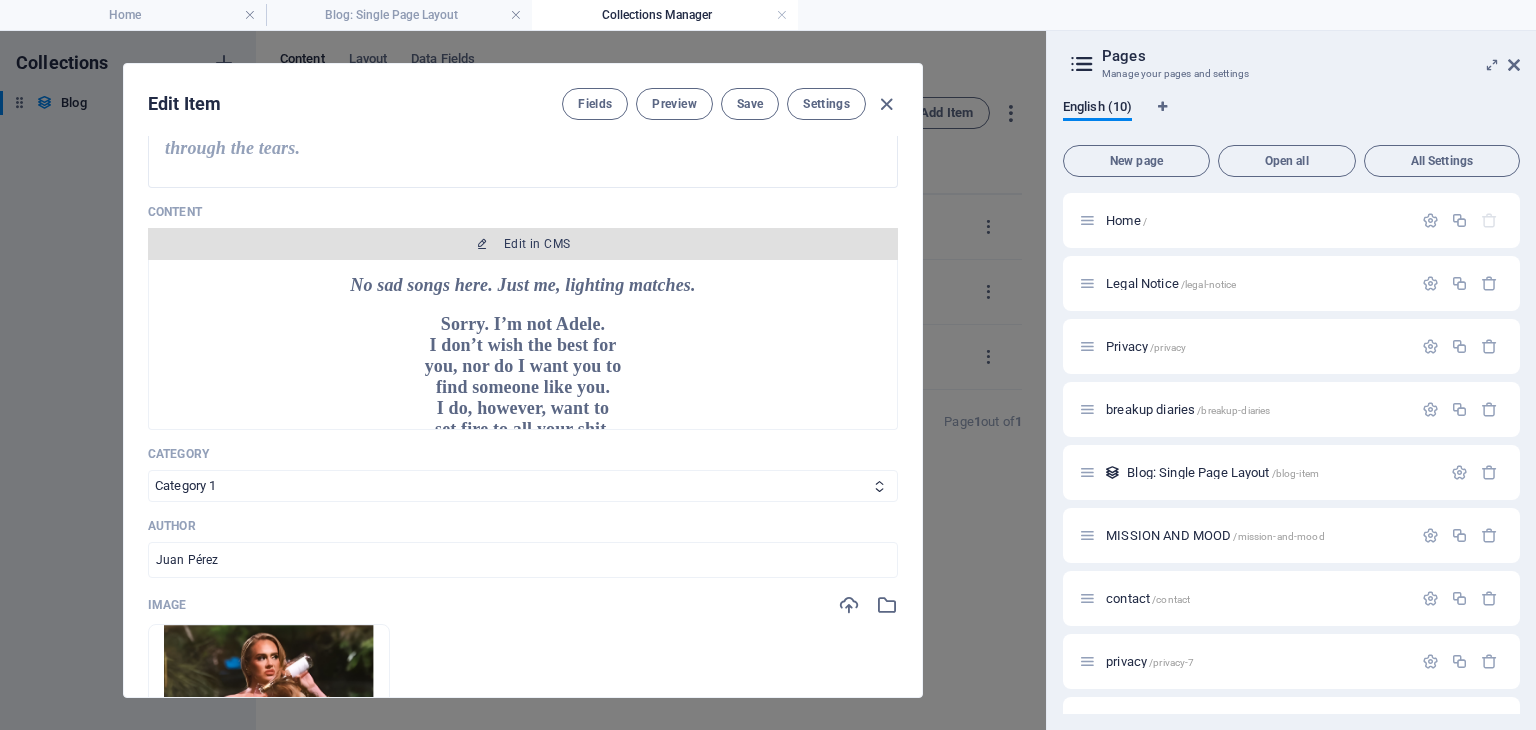 click on "Edit in CMS" at bounding box center [537, 244] 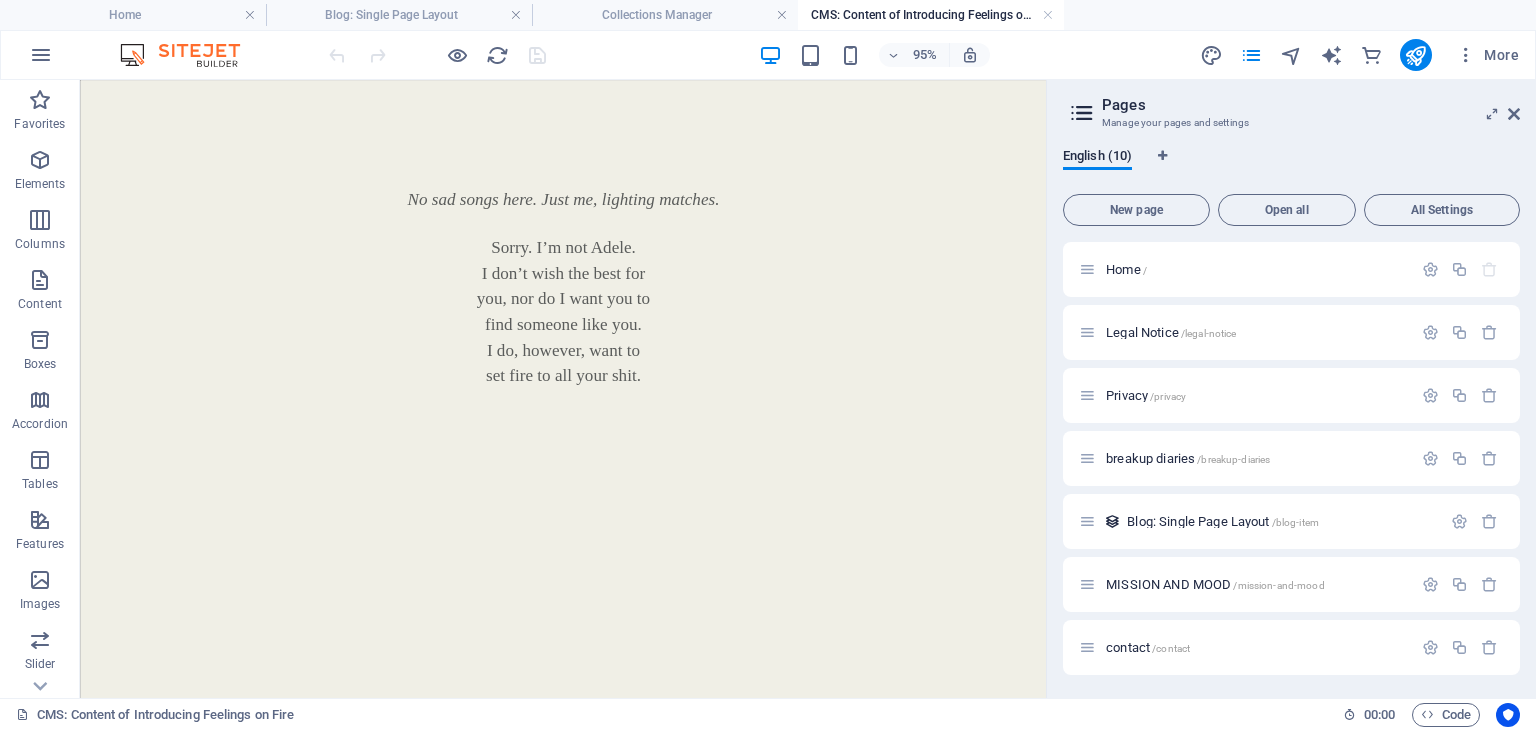 scroll, scrollTop: 0, scrollLeft: 0, axis: both 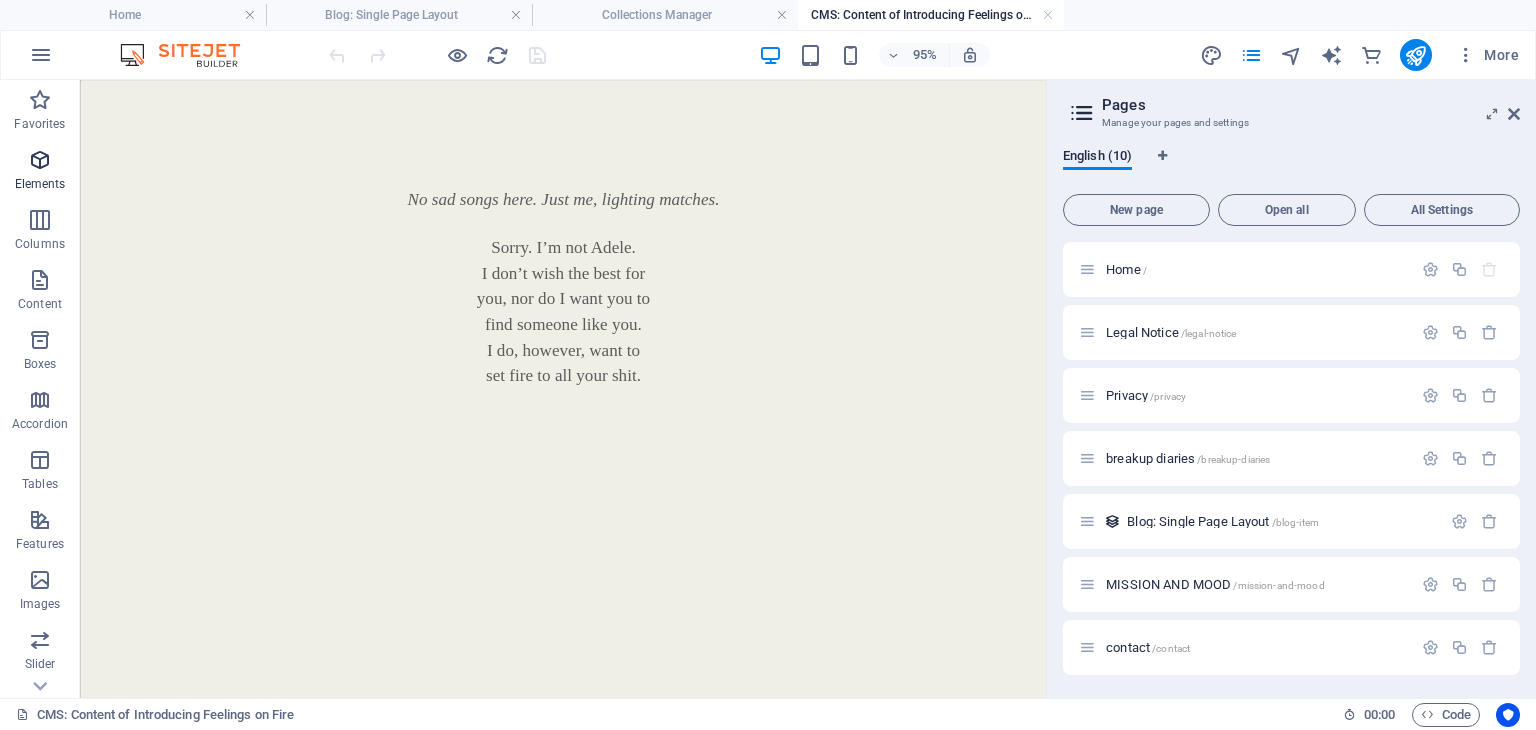 drag, startPoint x: 35, startPoint y: 235, endPoint x: 33, endPoint y: 189, distance: 46.043457 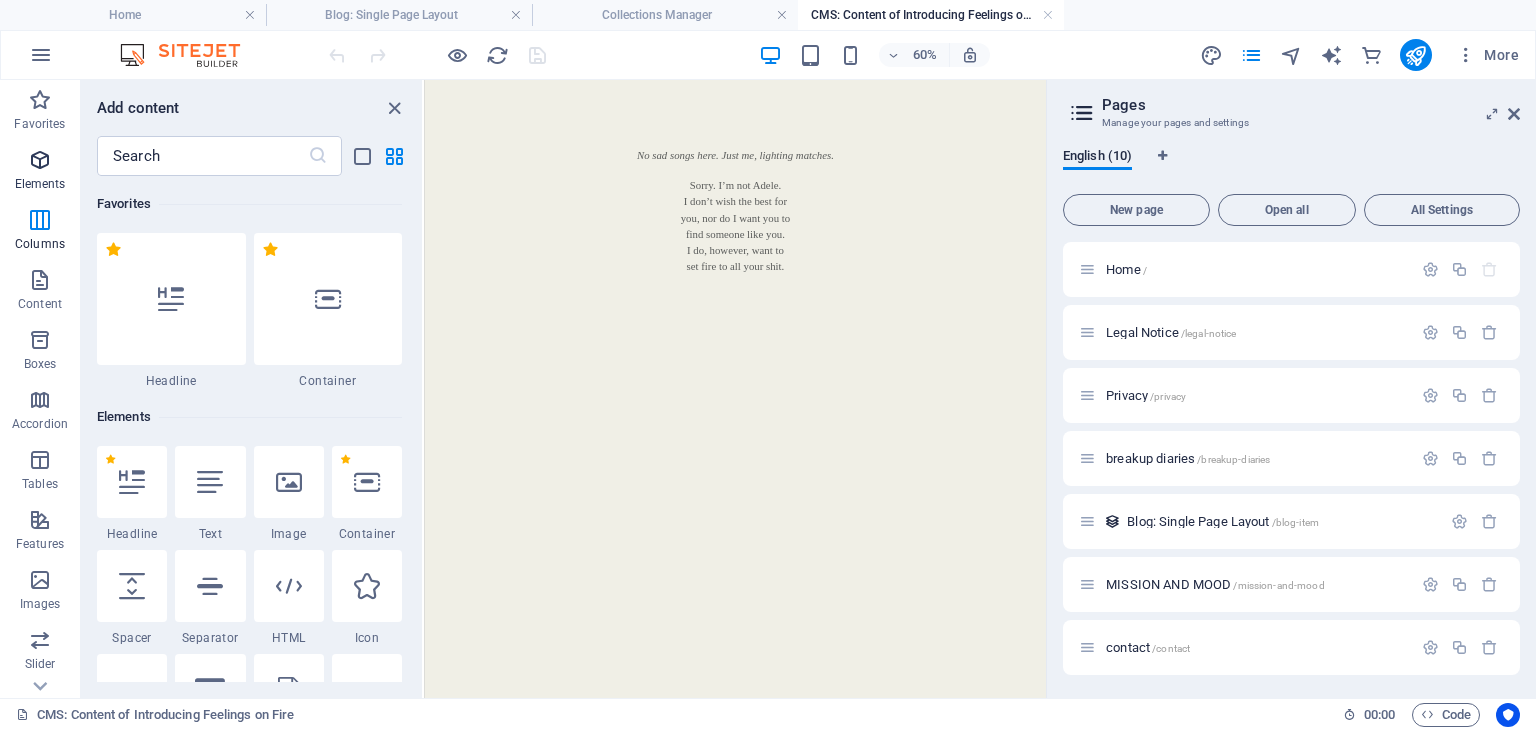 click at bounding box center (40, 160) 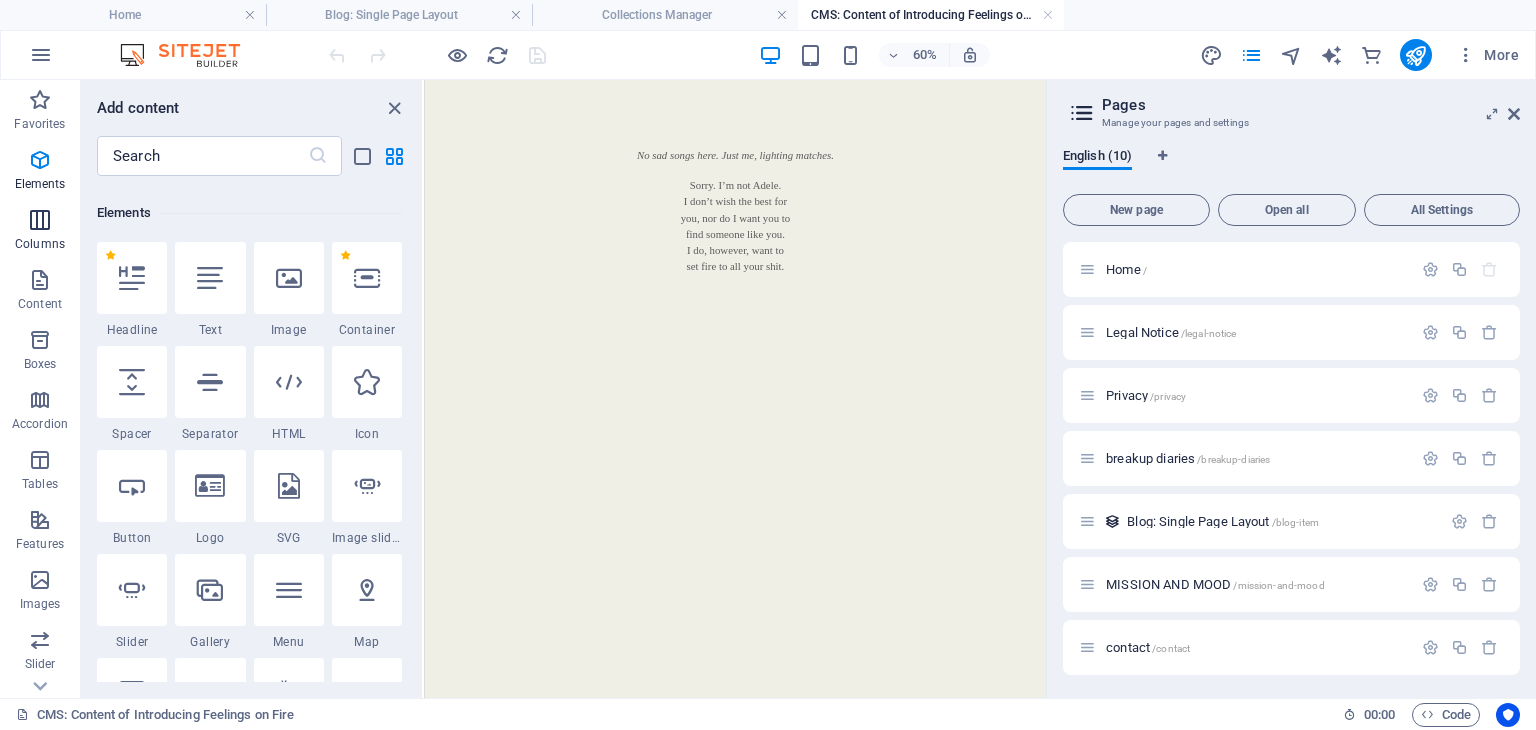 scroll, scrollTop: 212, scrollLeft: 0, axis: vertical 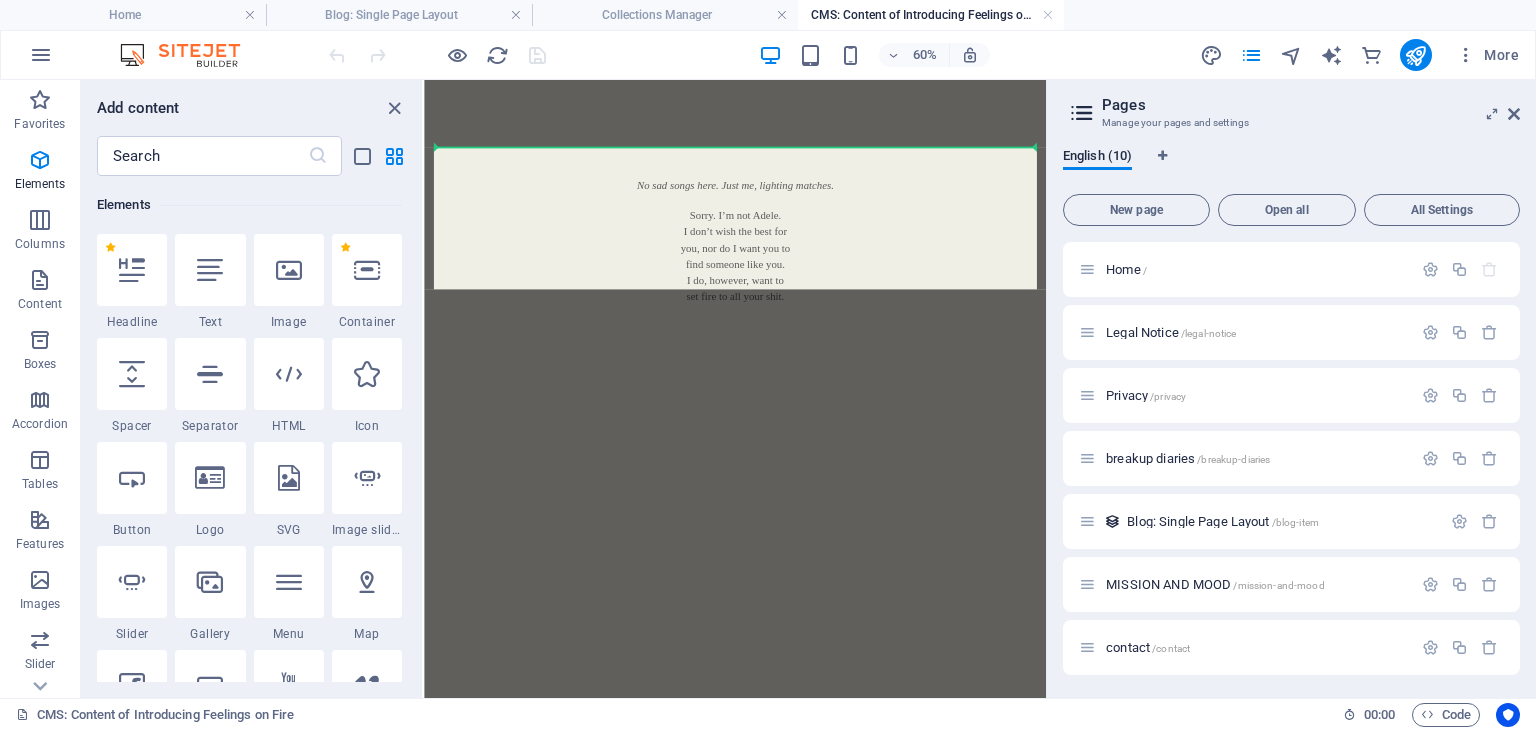 select on "px" 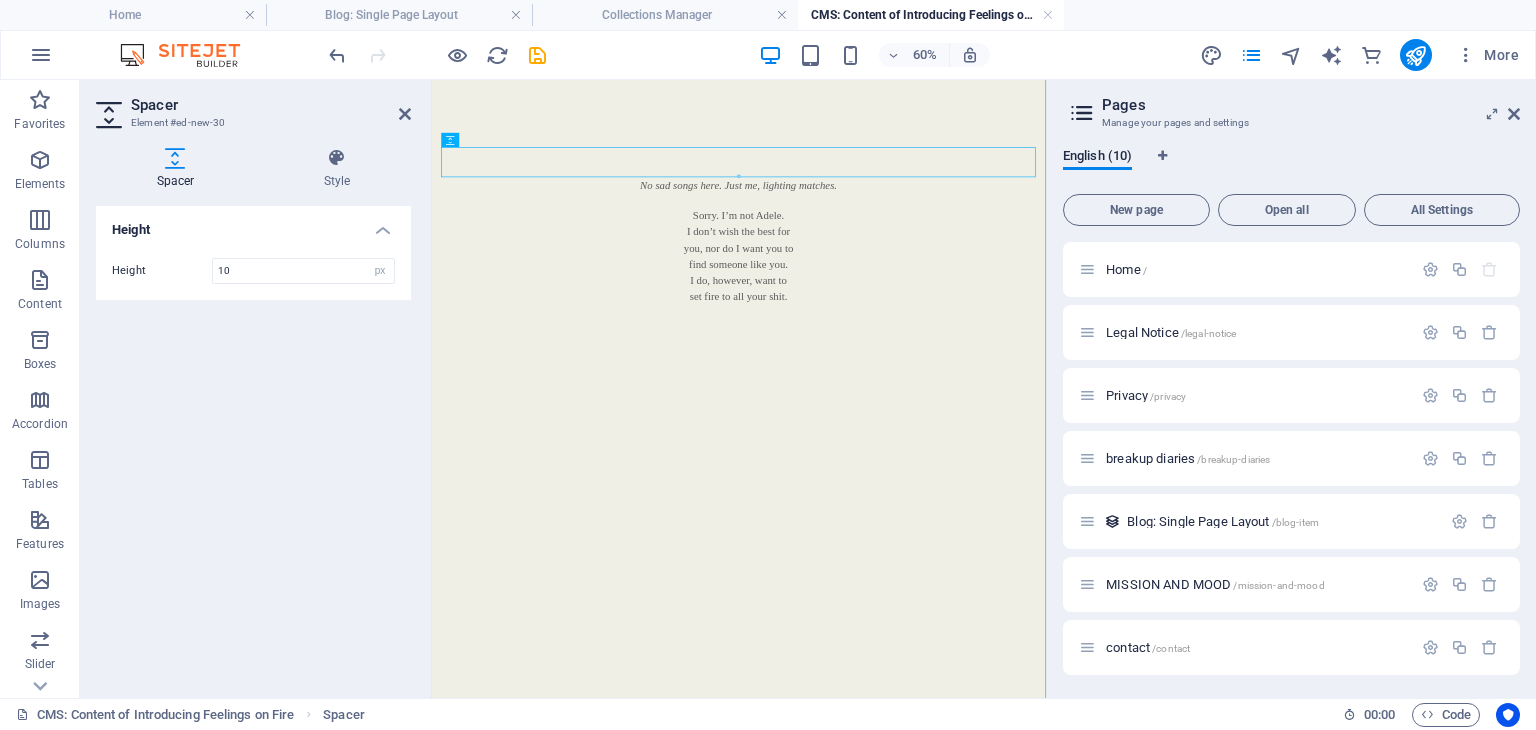 type on "10" 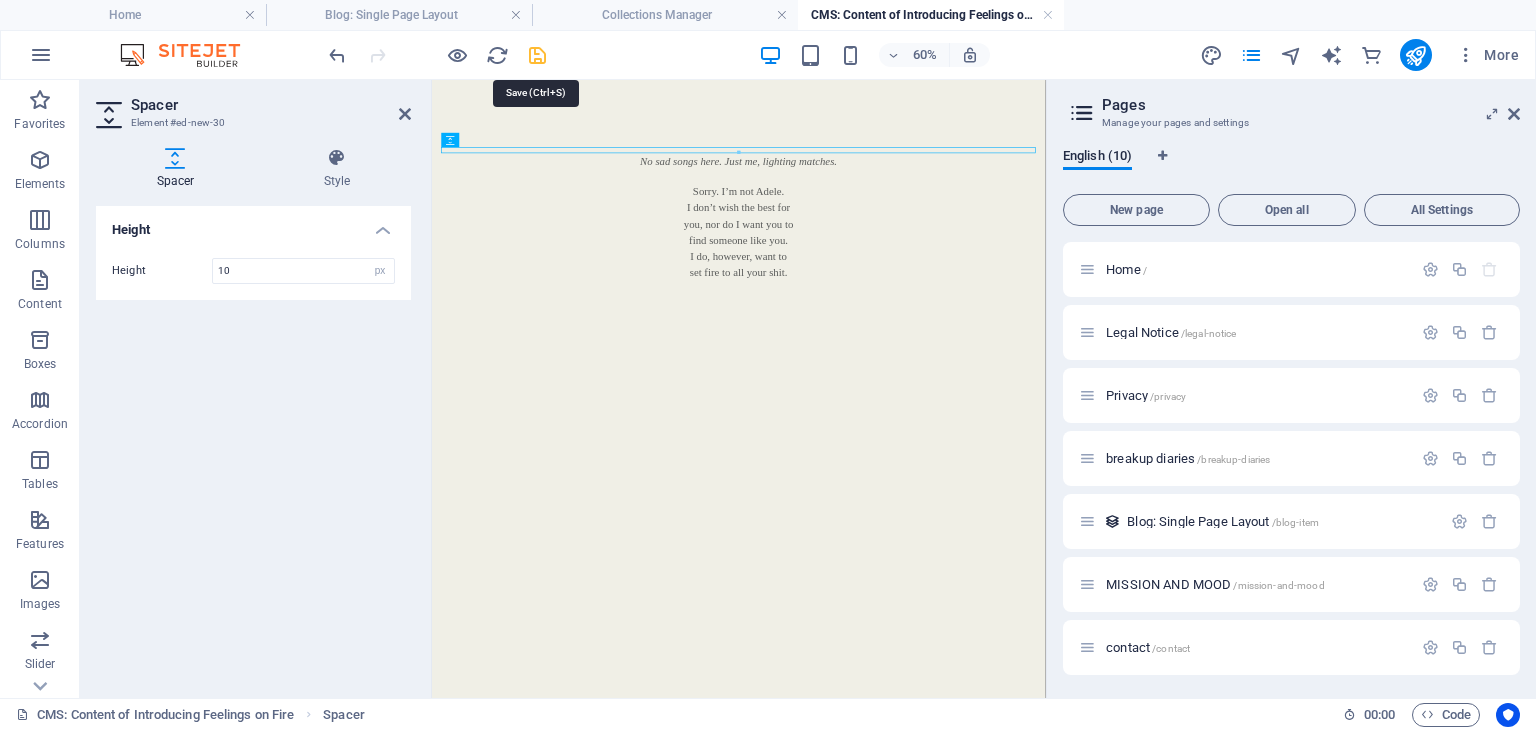 click at bounding box center [537, 55] 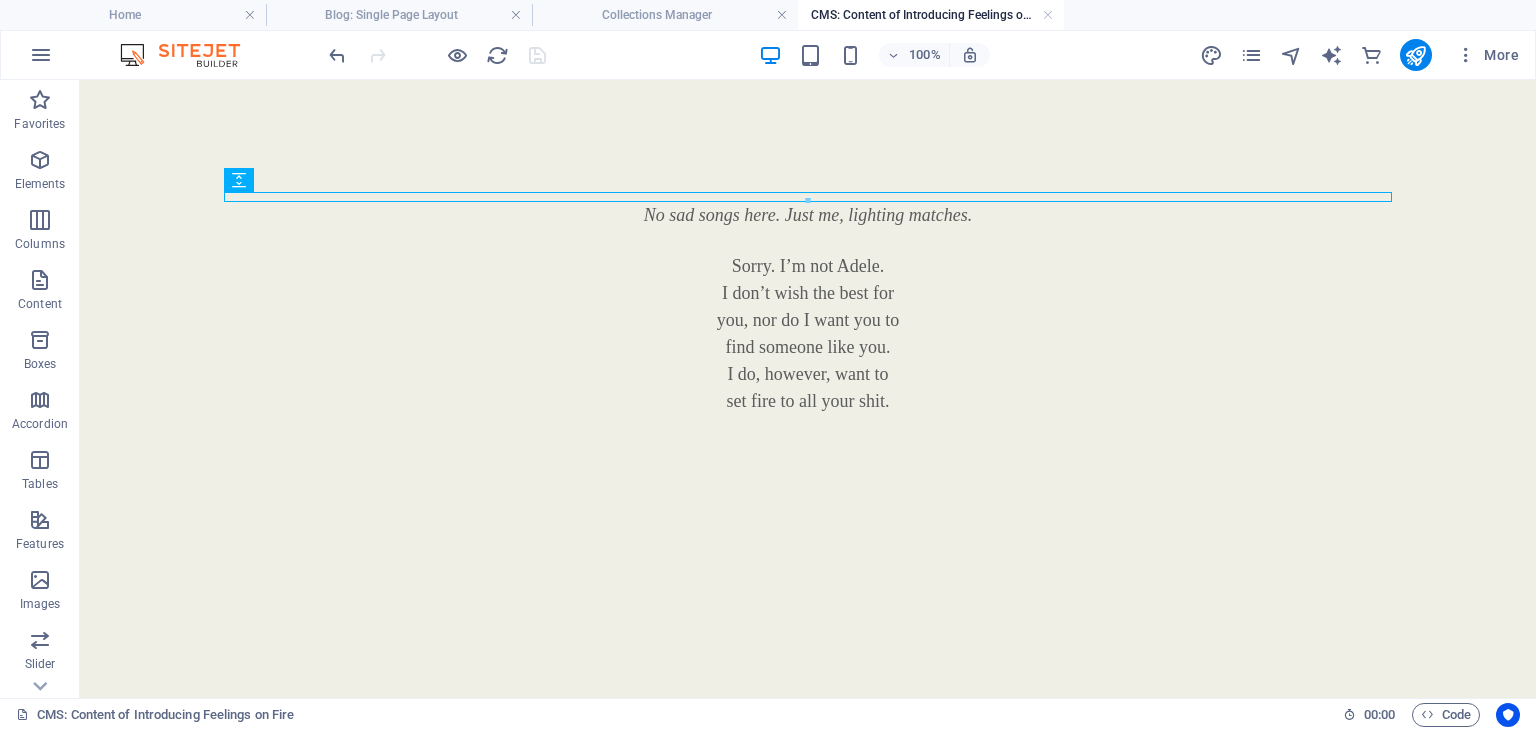 click on "100% More" at bounding box center (768, 55) 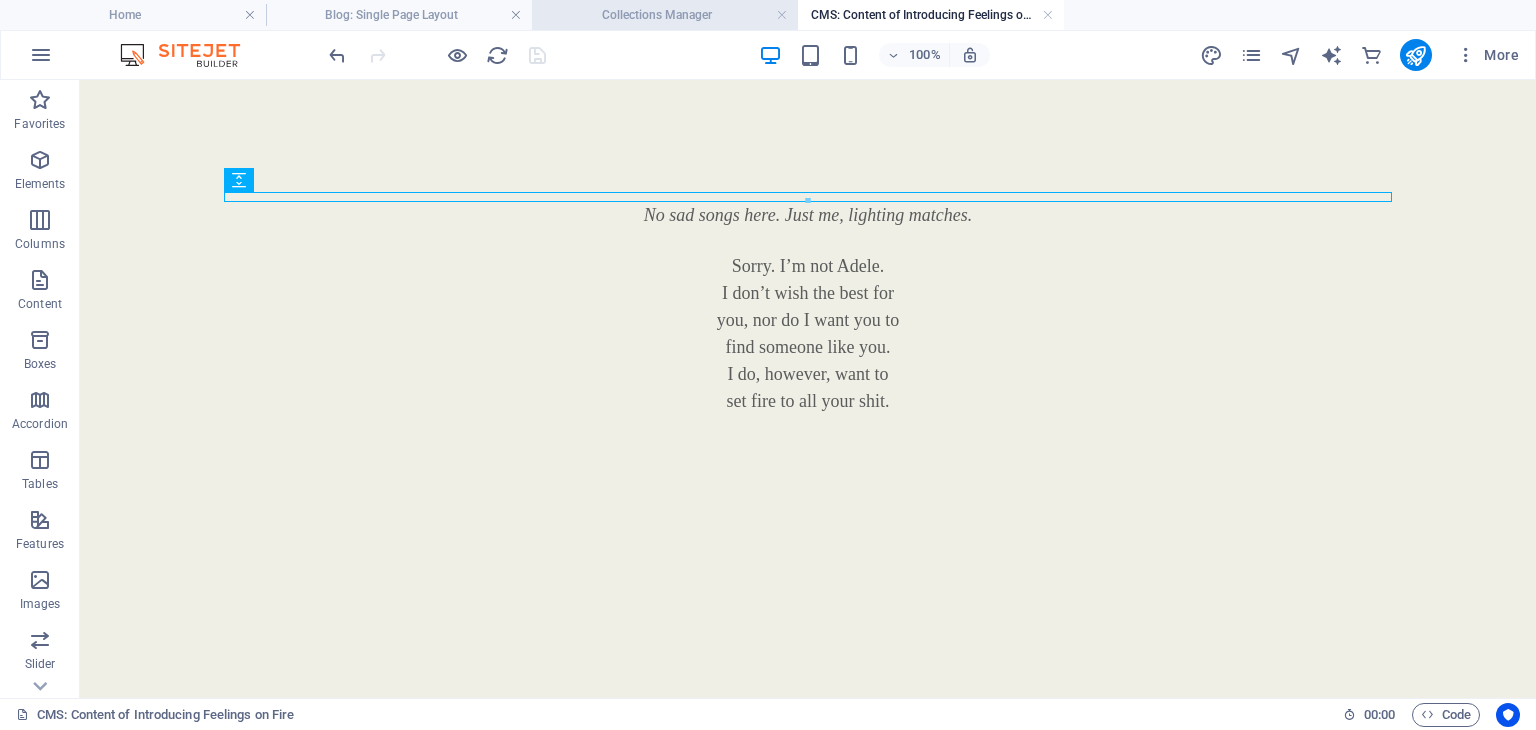 click on "Collections Manager" at bounding box center [665, 15] 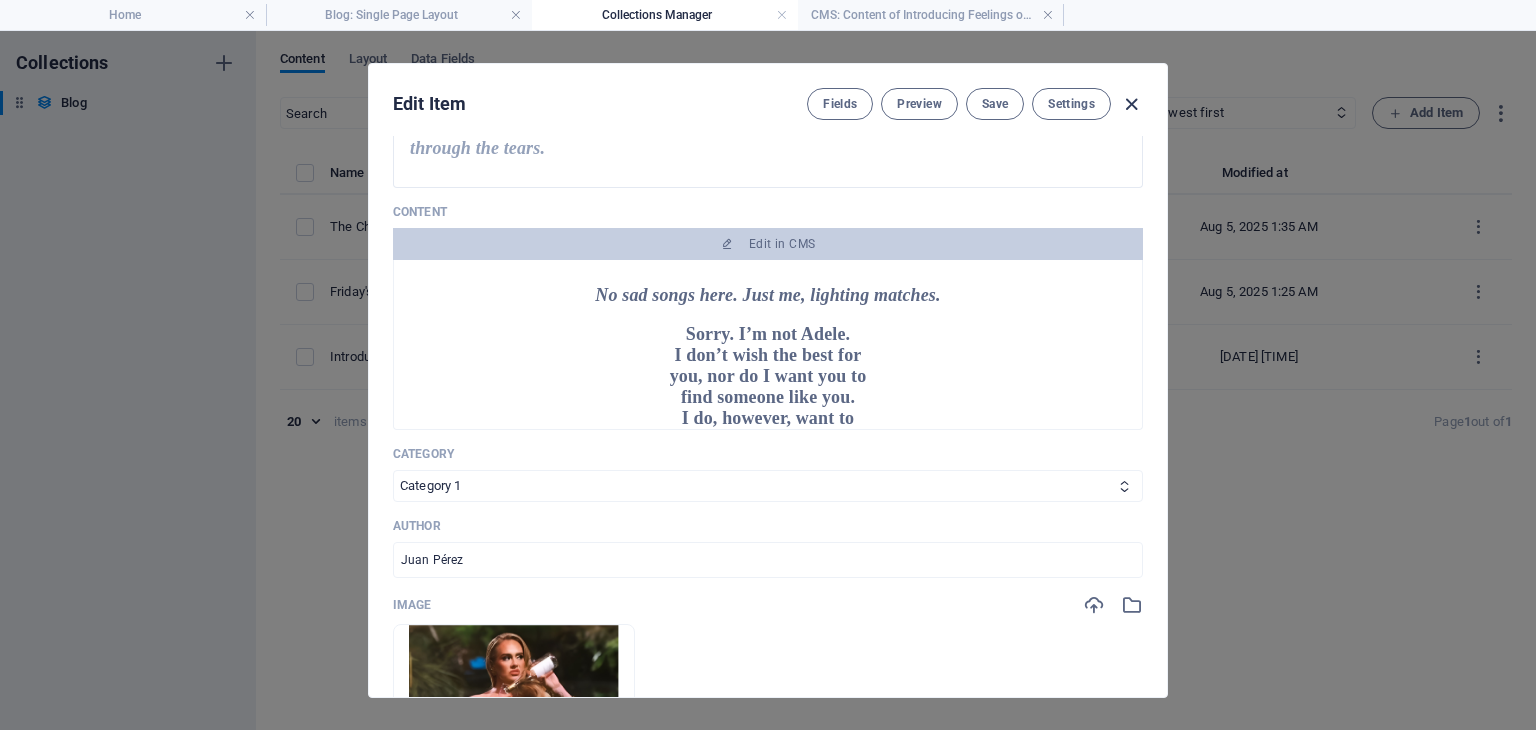 click at bounding box center (1131, 104) 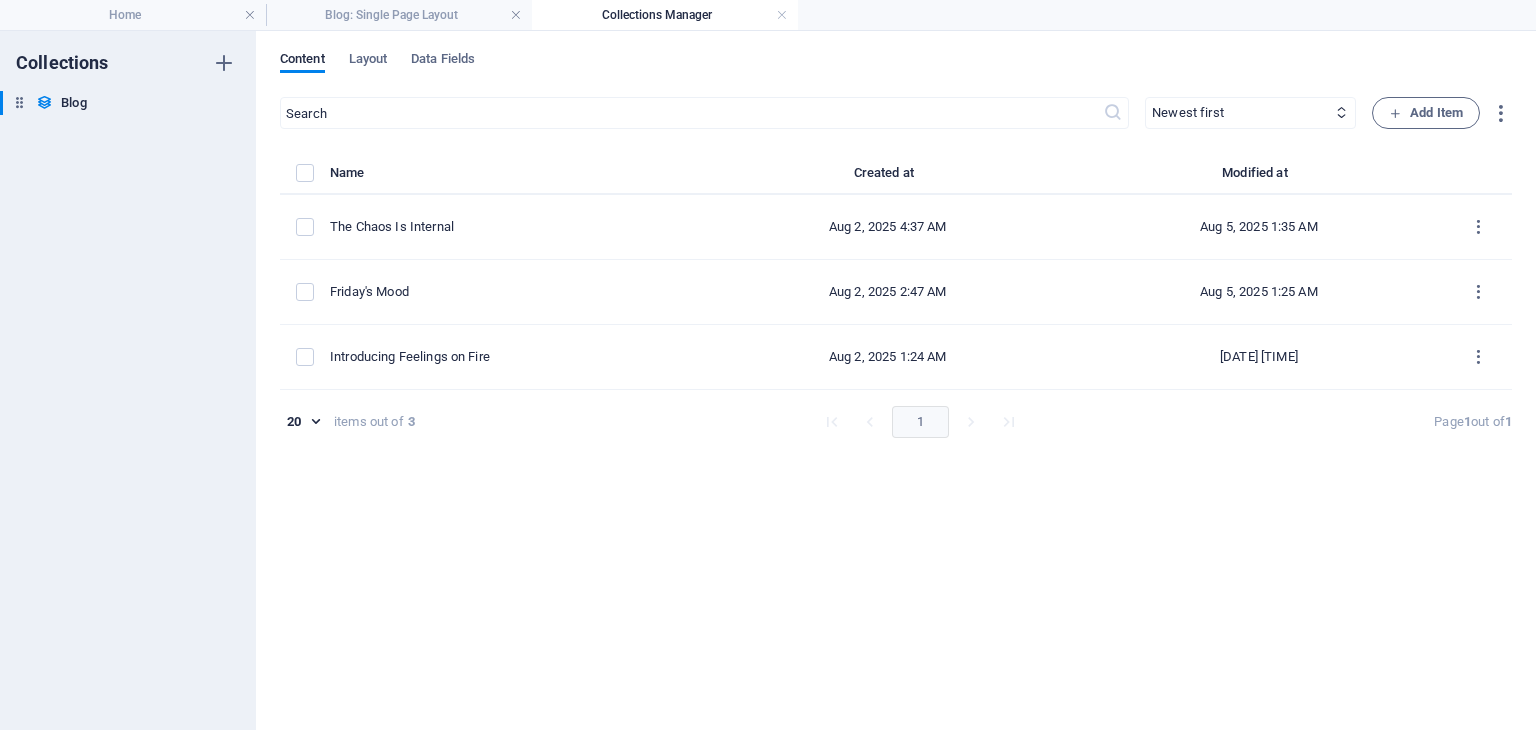 type on "2025-08-05" 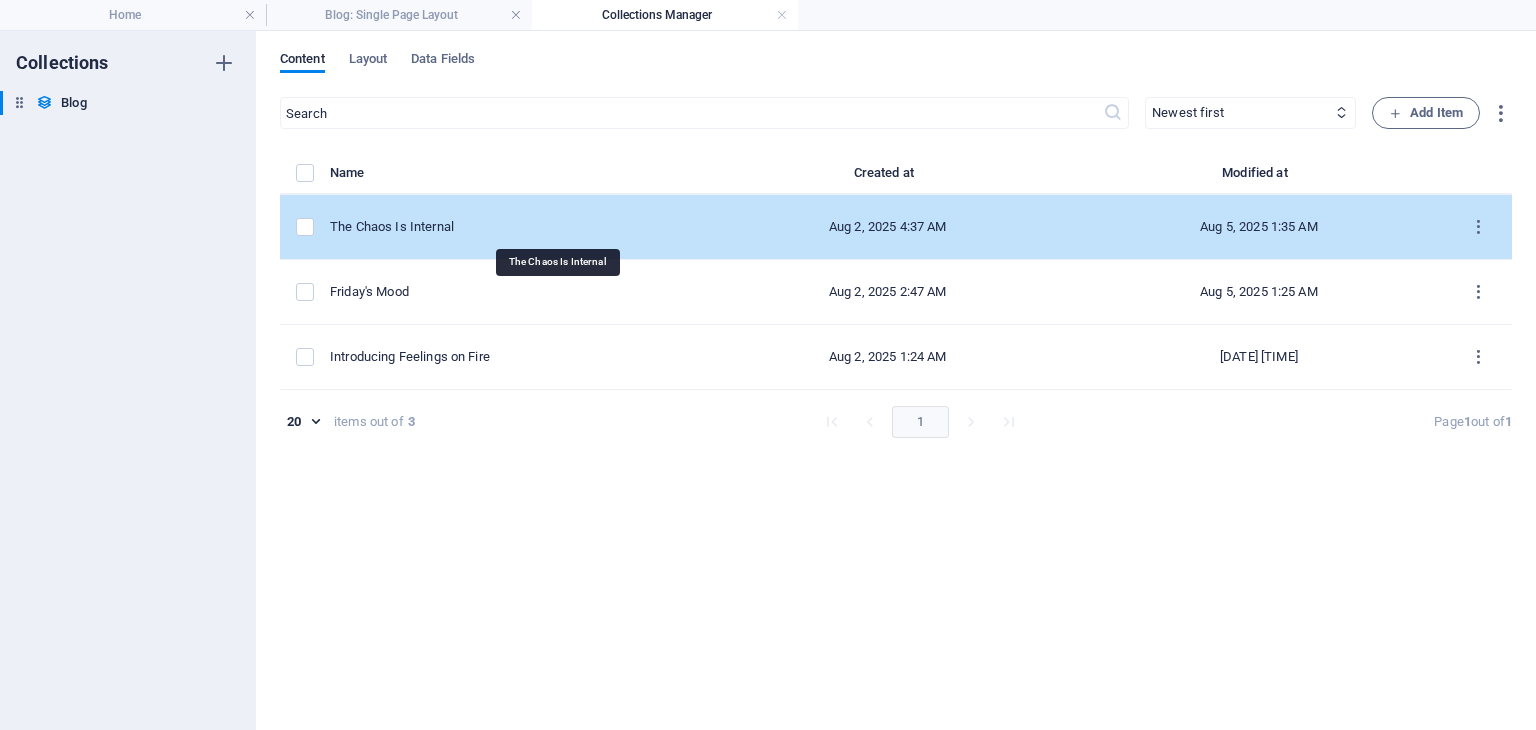 click on "The Chaos Is Internal" at bounding box center [508, 227] 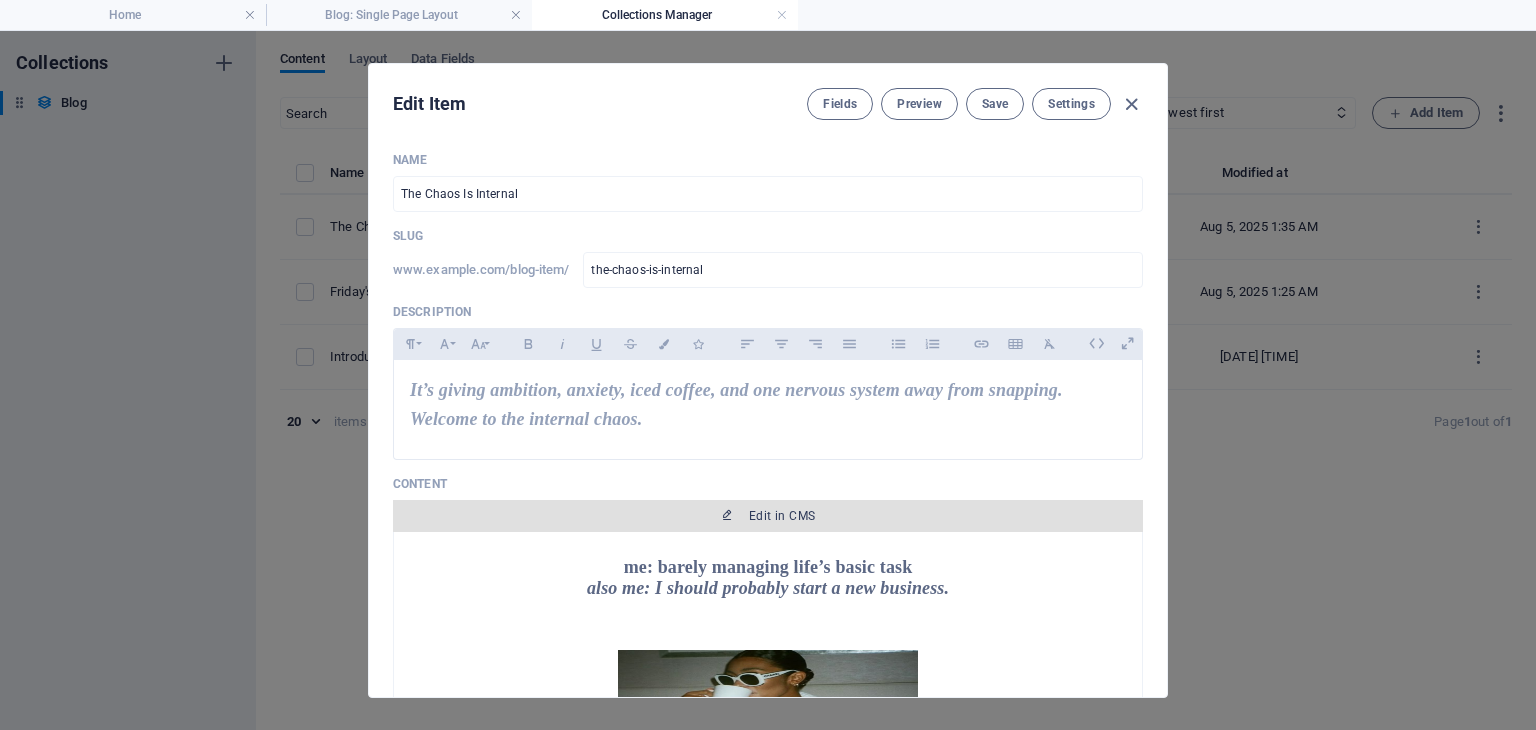 click at bounding box center (727, 515) 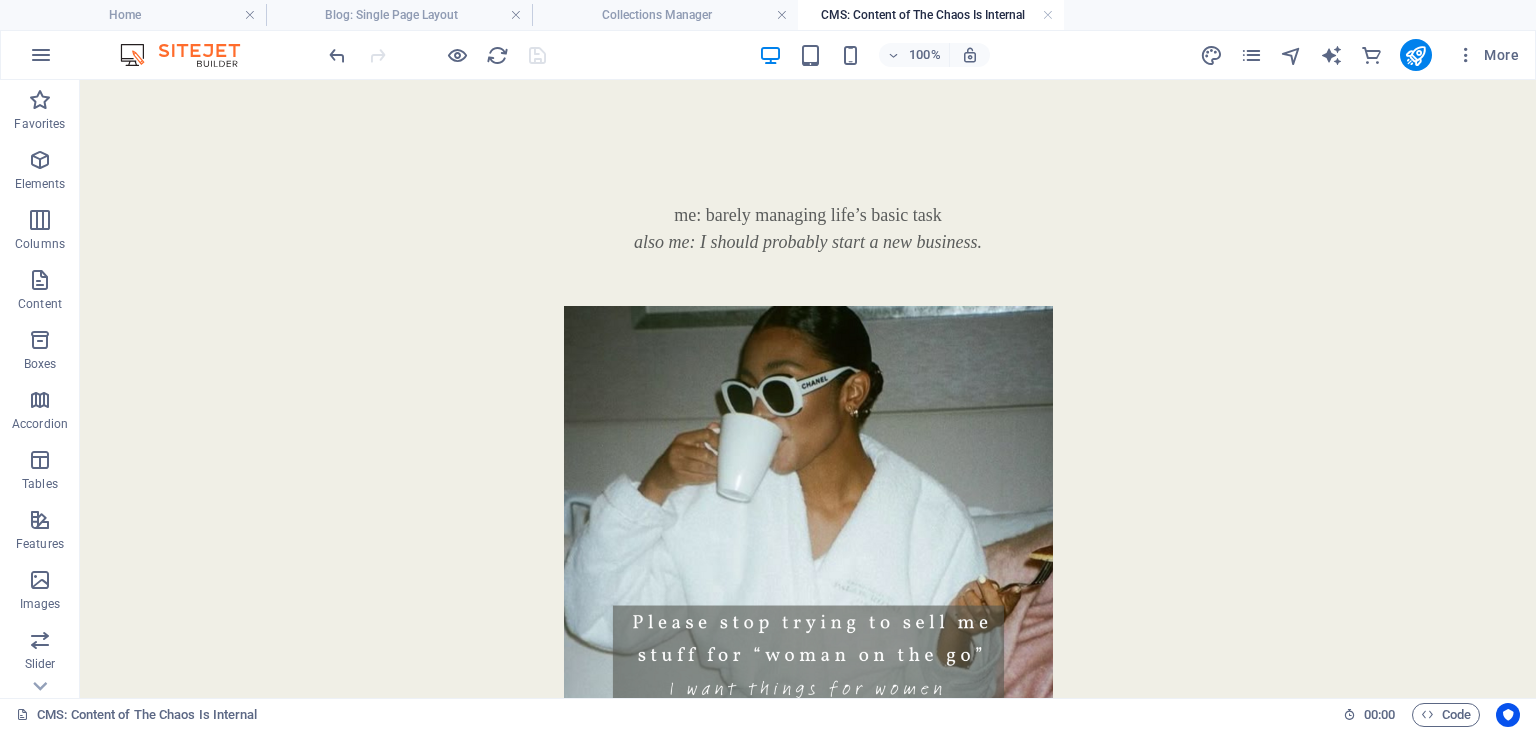 scroll, scrollTop: 0, scrollLeft: 0, axis: both 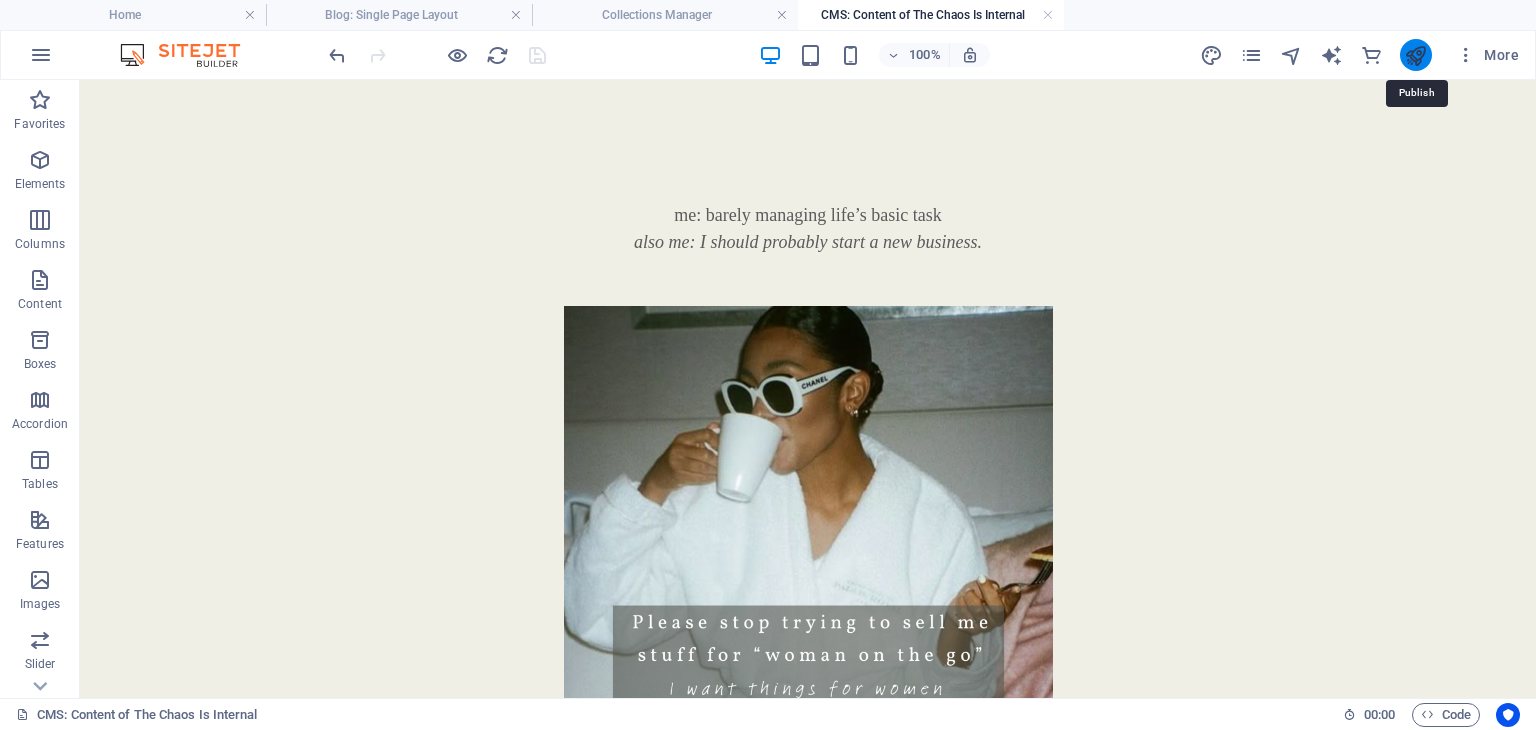 click at bounding box center (1415, 55) 